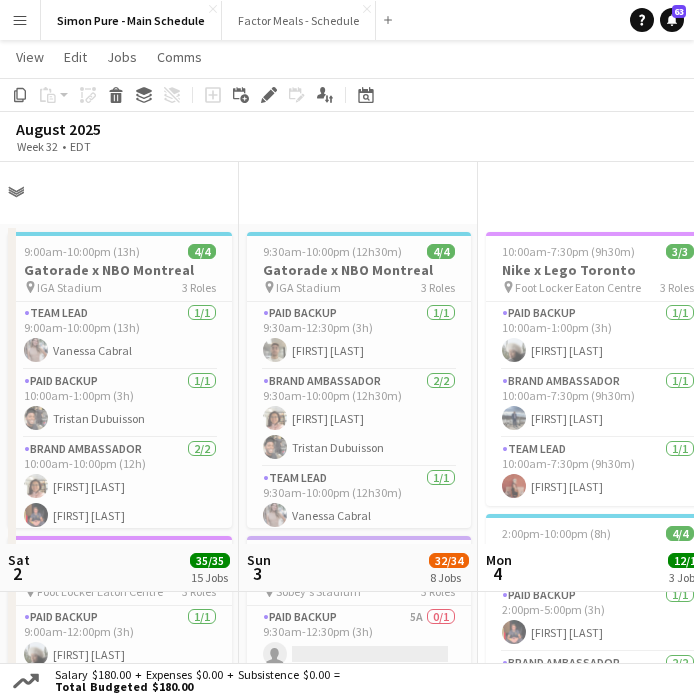 scroll, scrollTop: 382, scrollLeft: 0, axis: vertical 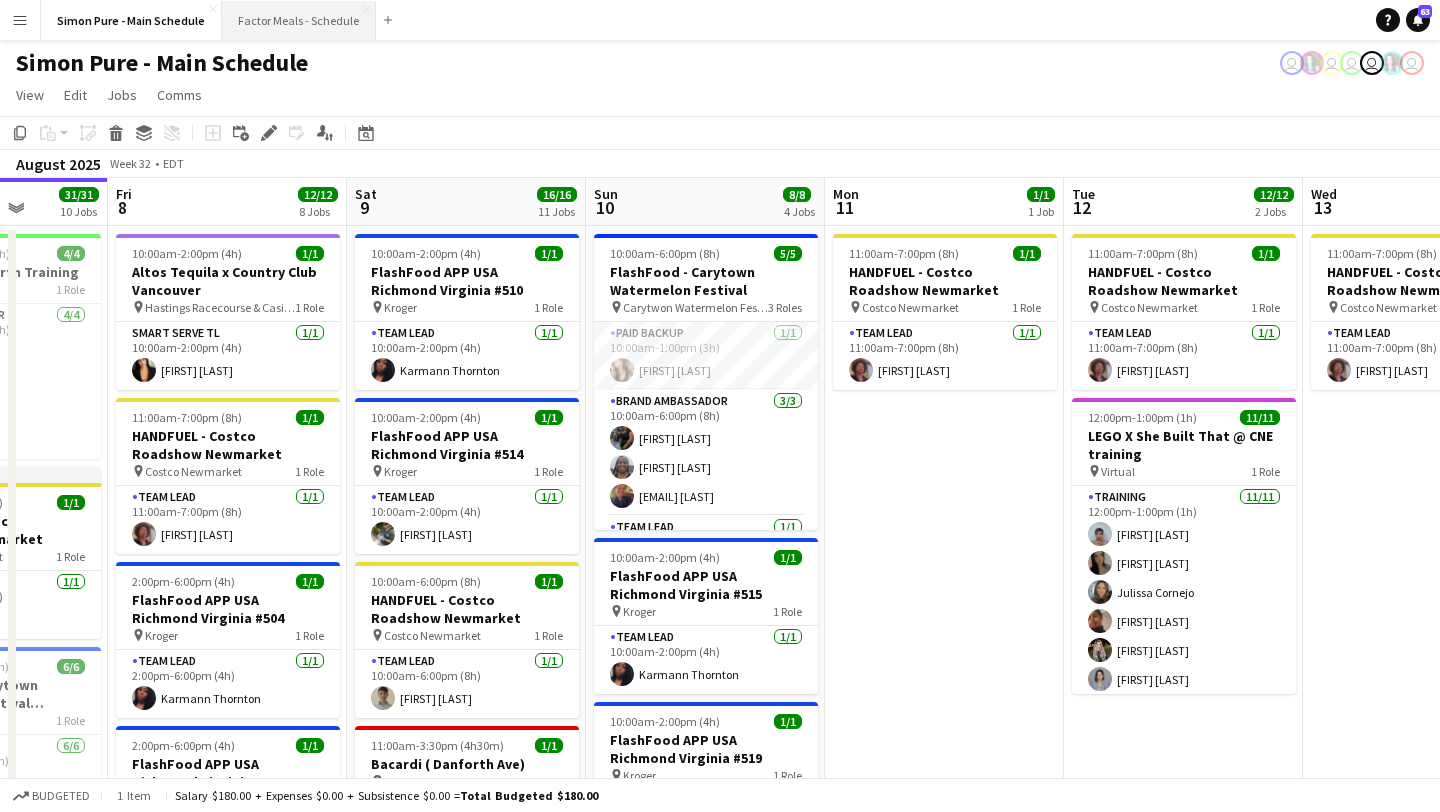 click on "Factor Meals - Schedule
Close" at bounding box center (299, 20) 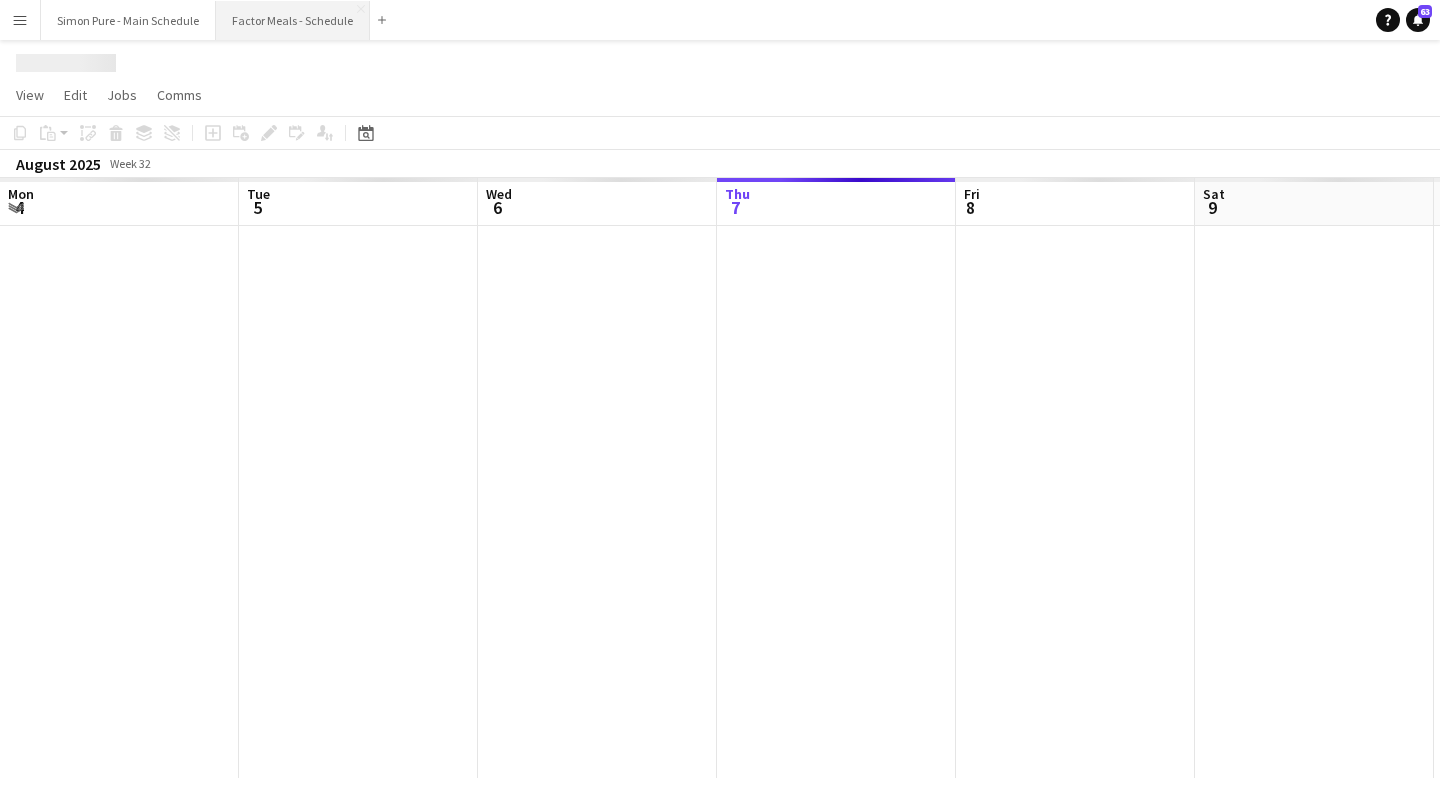 scroll, scrollTop: 0, scrollLeft: 478, axis: horizontal 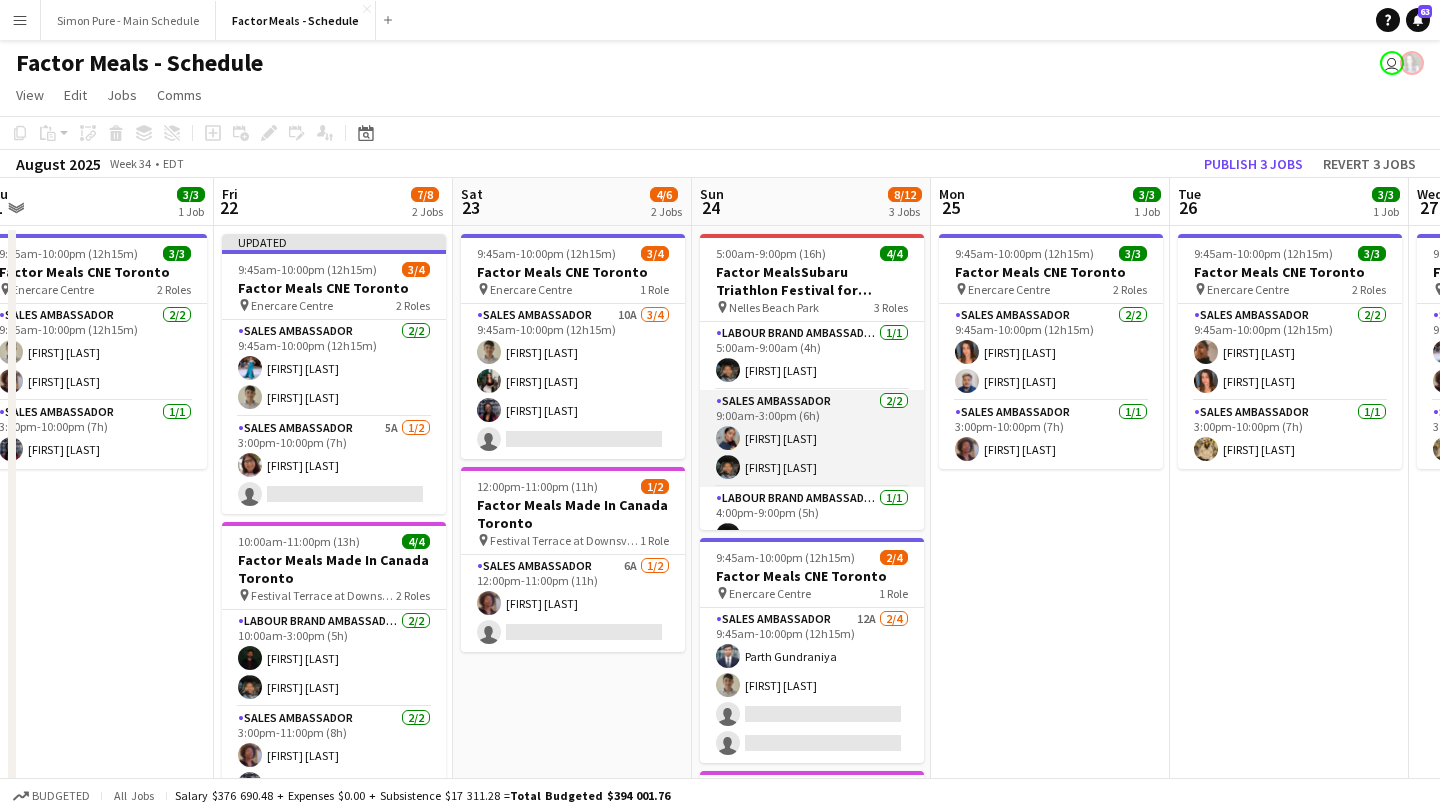 click on "Sales Ambassador   2/2   9:00am-3:00pm (6h)
Gurleen Kaur Mamoun Elsiddig" at bounding box center (812, 438) 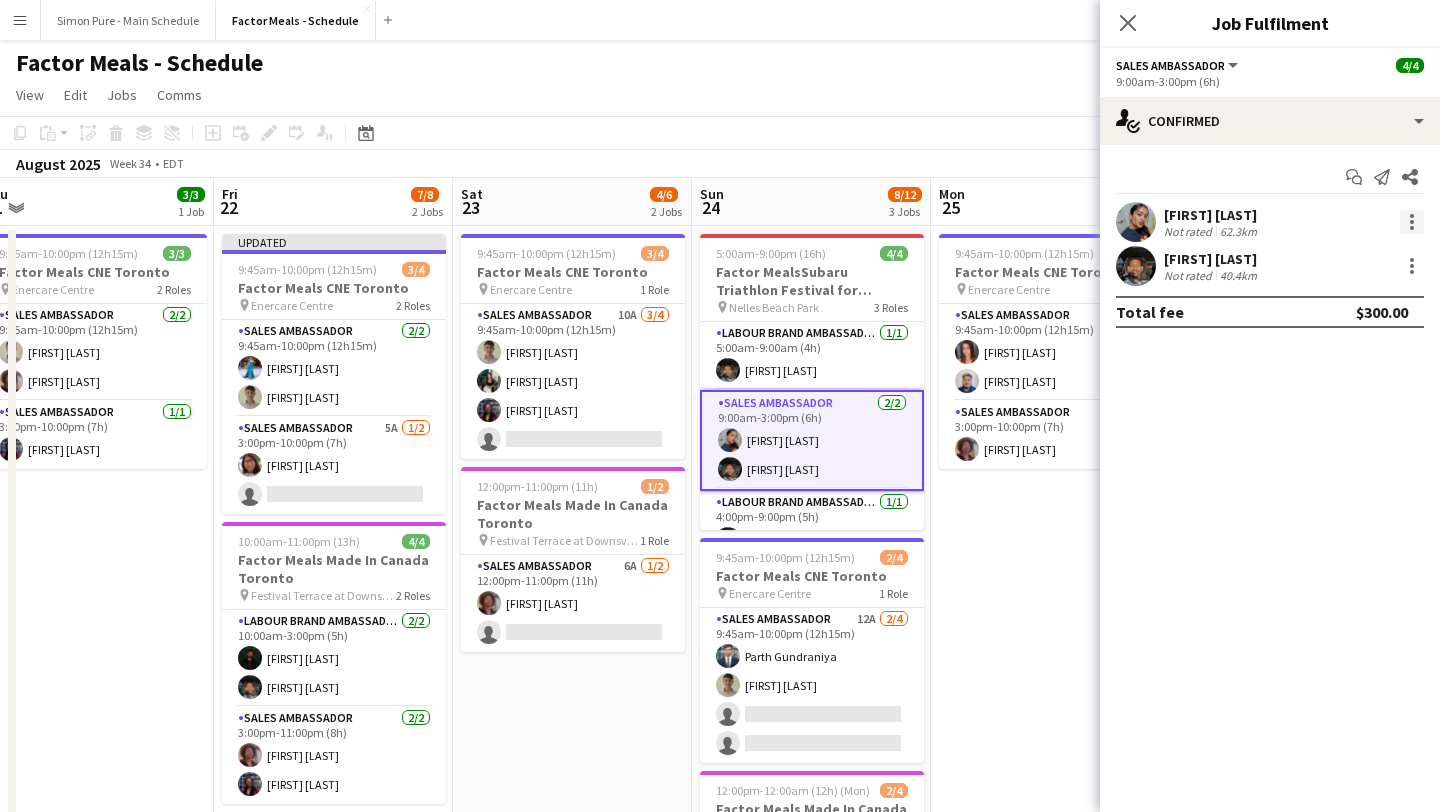 click at bounding box center [1412, 222] 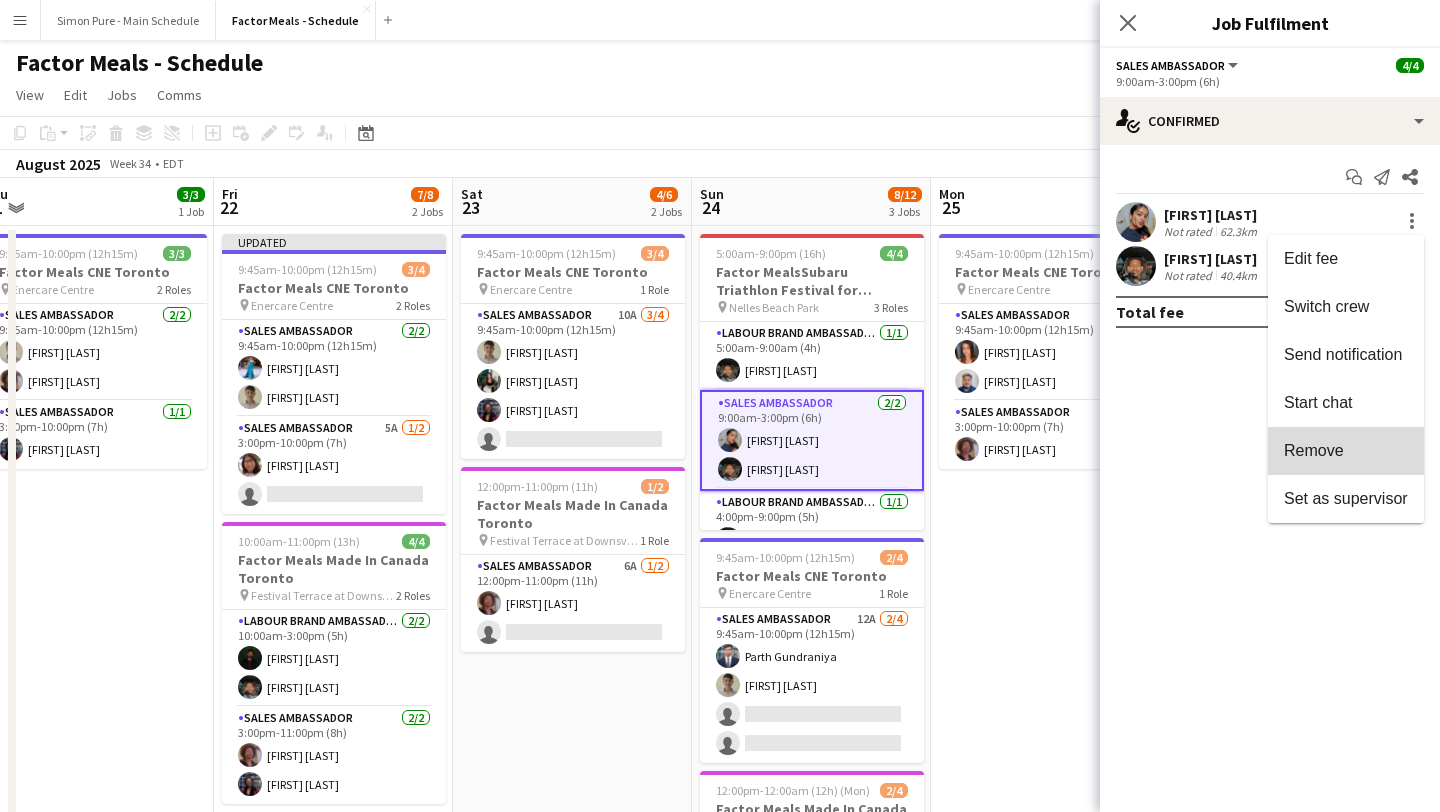 click on "Remove" at bounding box center [1346, 451] 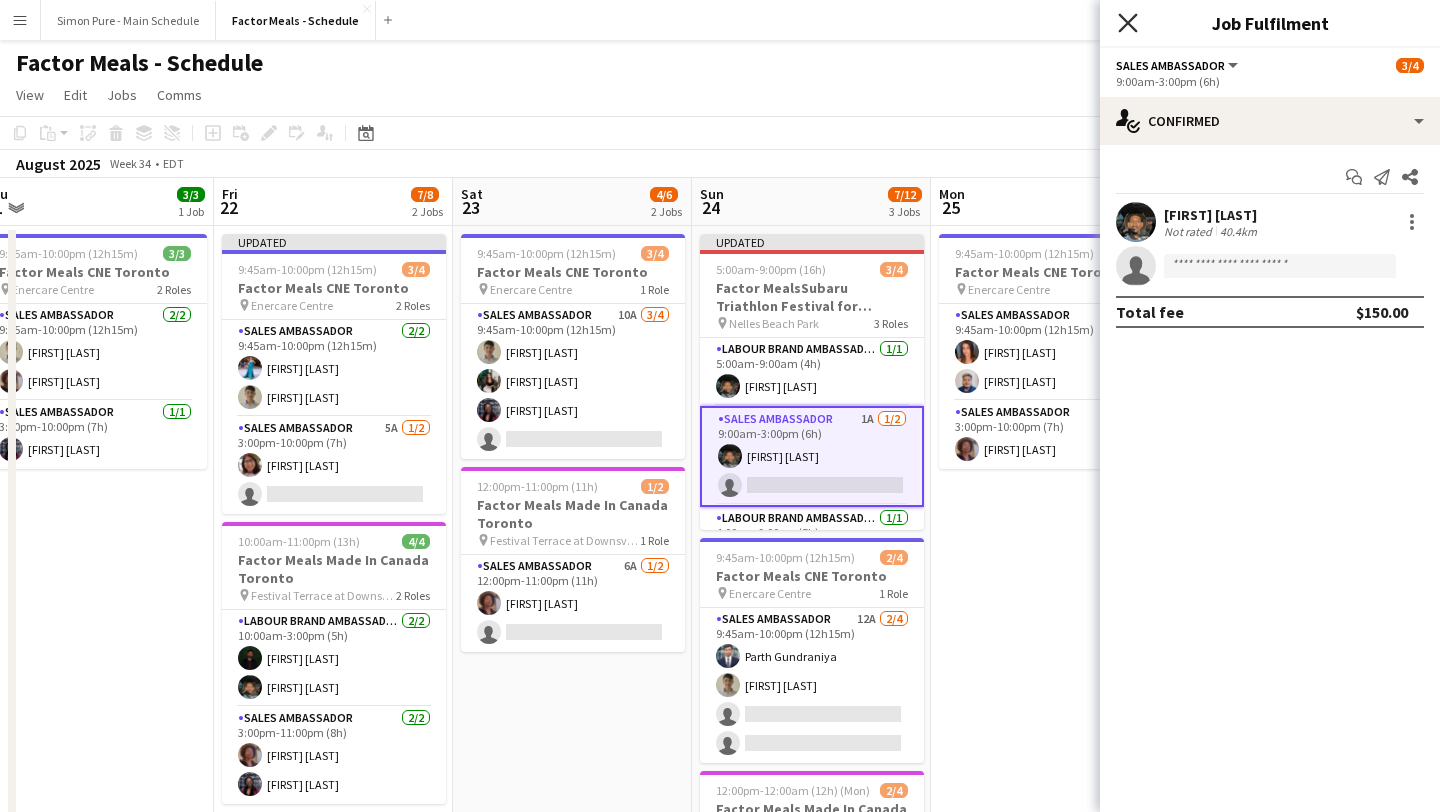 click 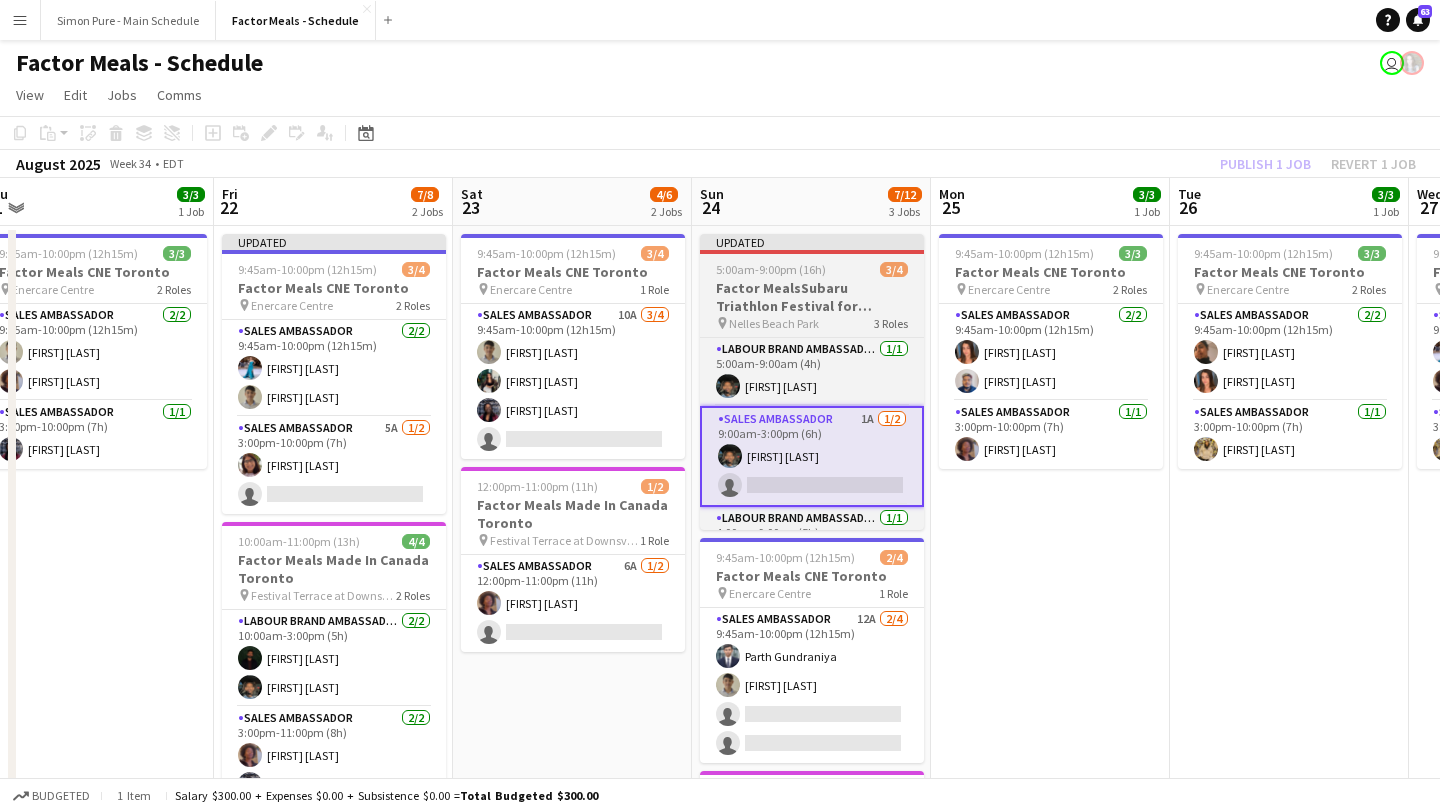 click on "Factor MealsSubaru Triathlon Festival for Women Grimsby" at bounding box center (812, 297) 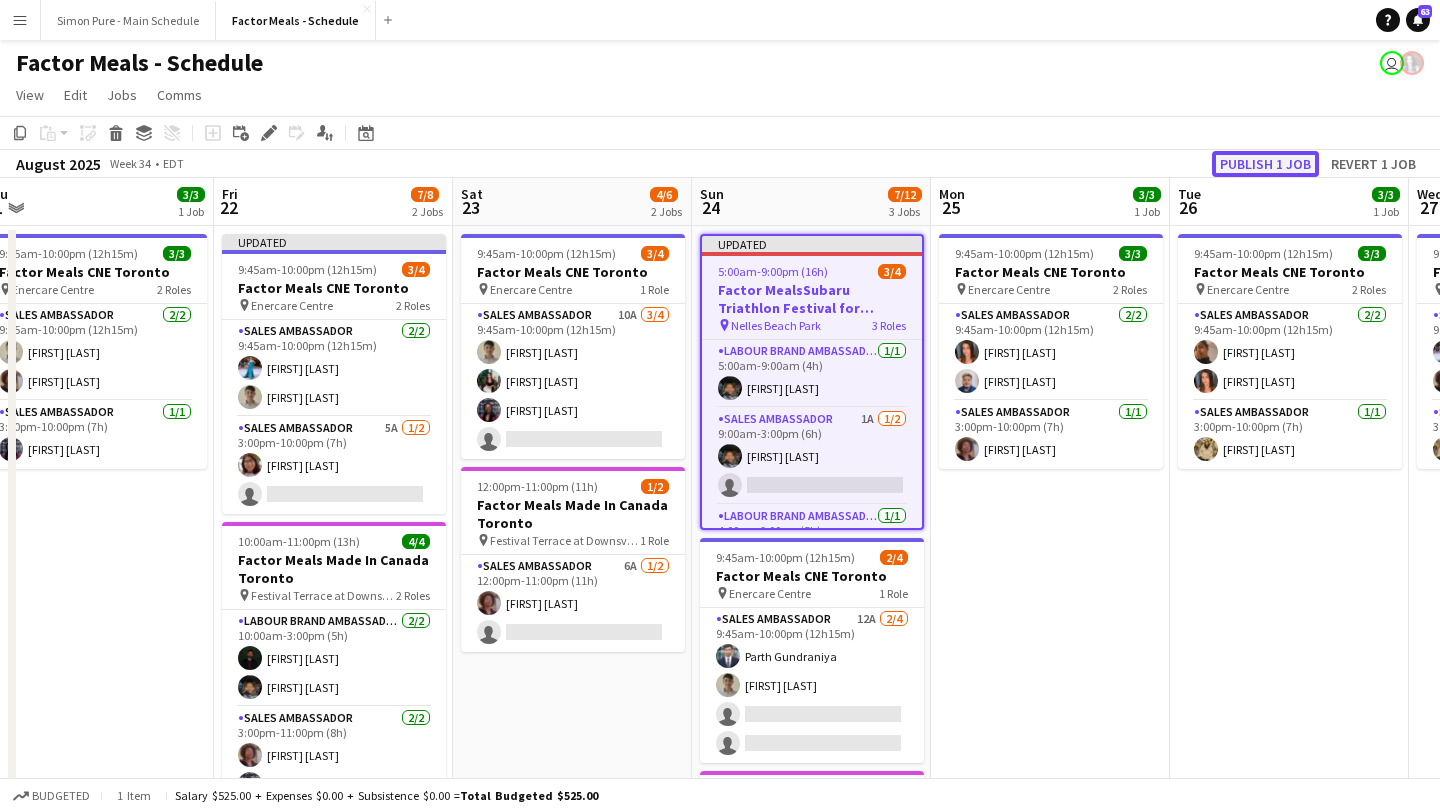 click on "Publish 1 job" 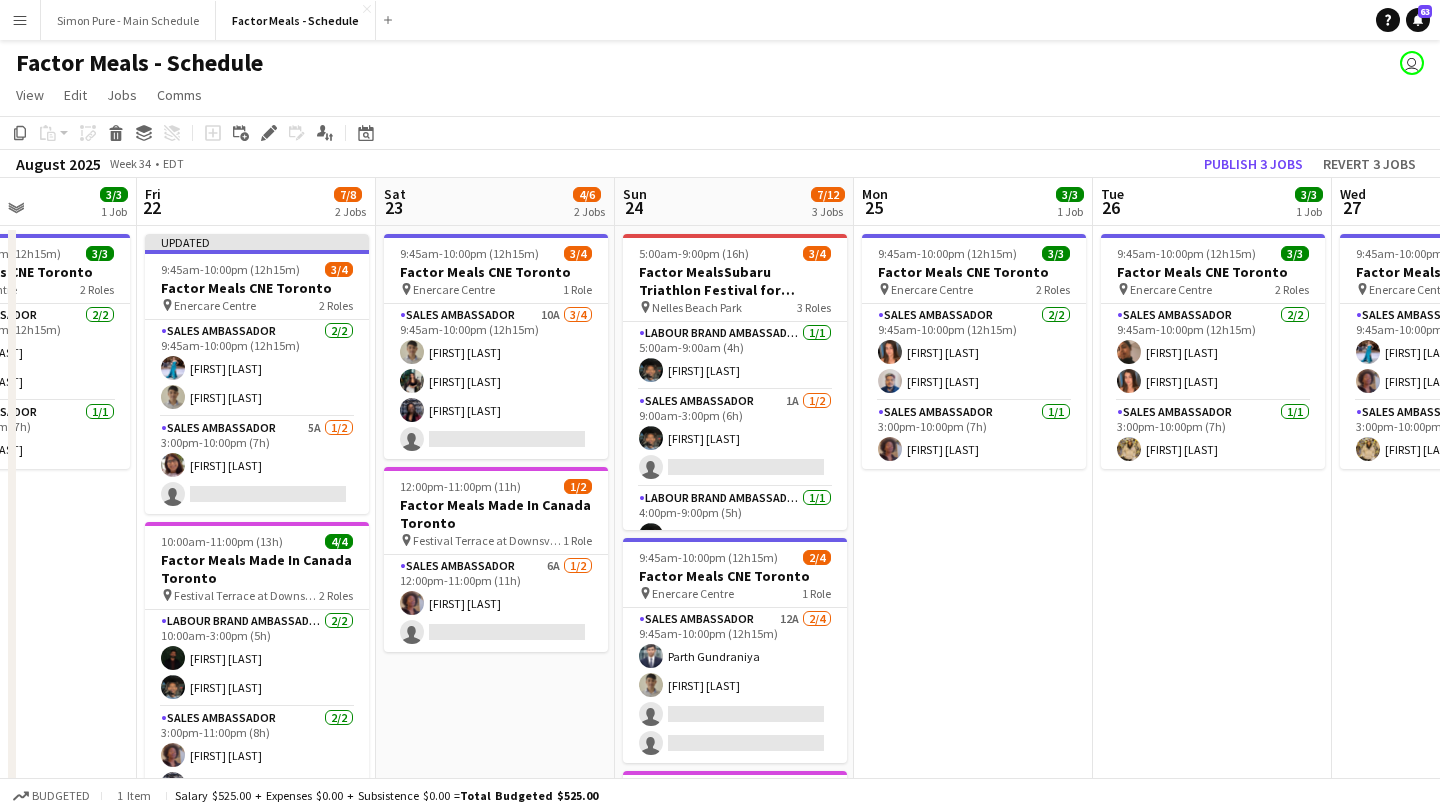 scroll, scrollTop: 0, scrollLeft: 676, axis: horizontal 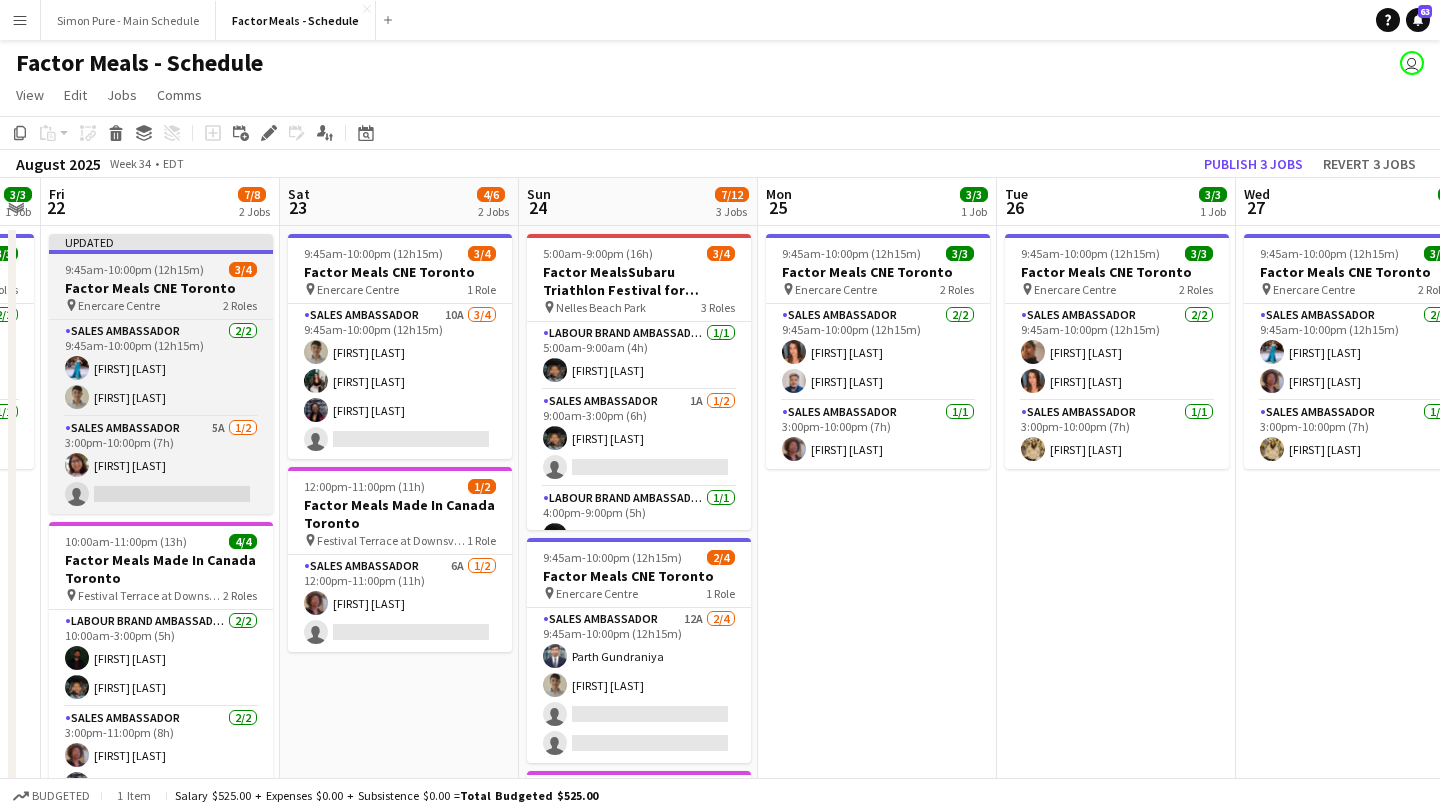 click on "9:45am-10:00pm (12h15m)" at bounding box center (134, 269) 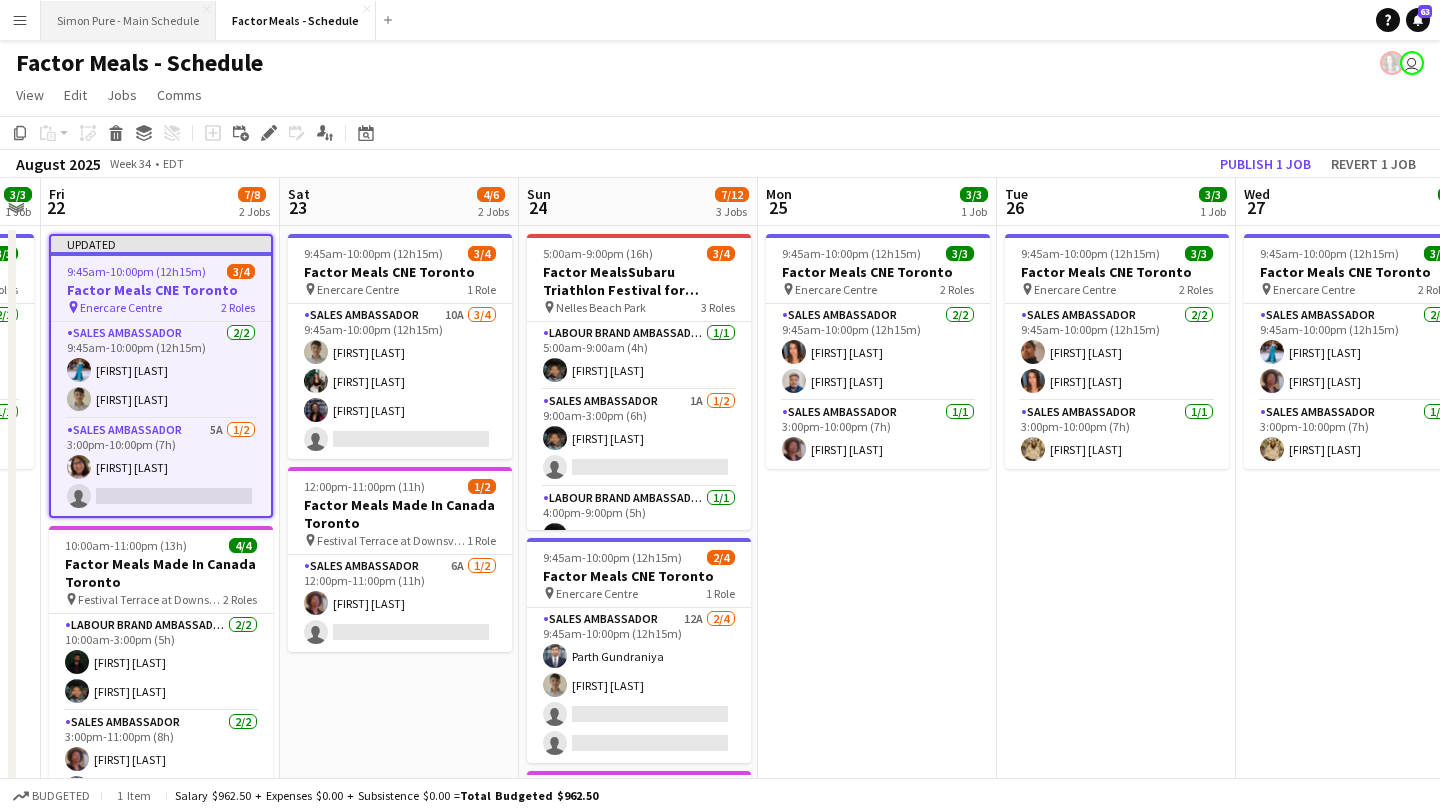 click on "Simon Pure - Main Schedule
Close" at bounding box center (128, 20) 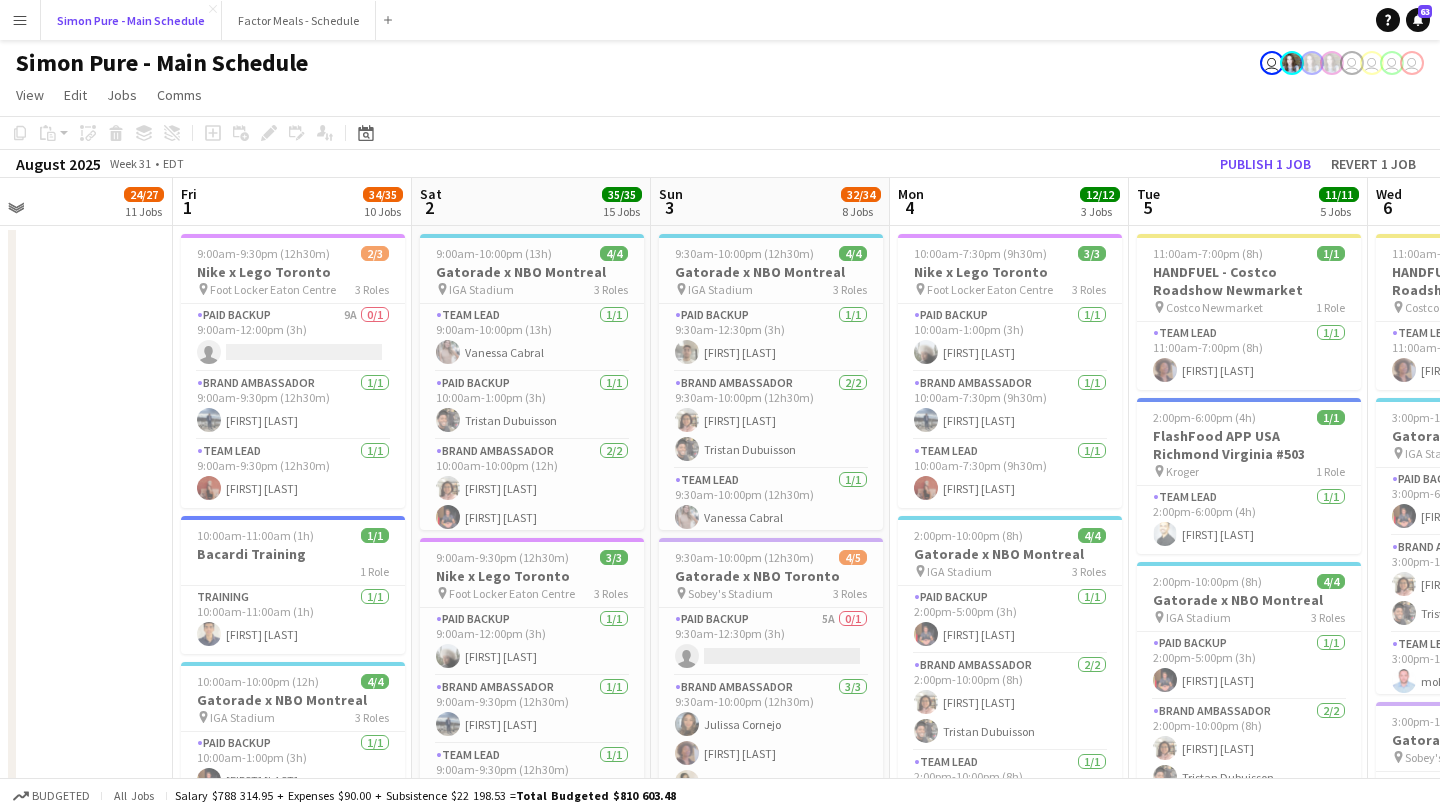 scroll, scrollTop: 0, scrollLeft: 623, axis: horizontal 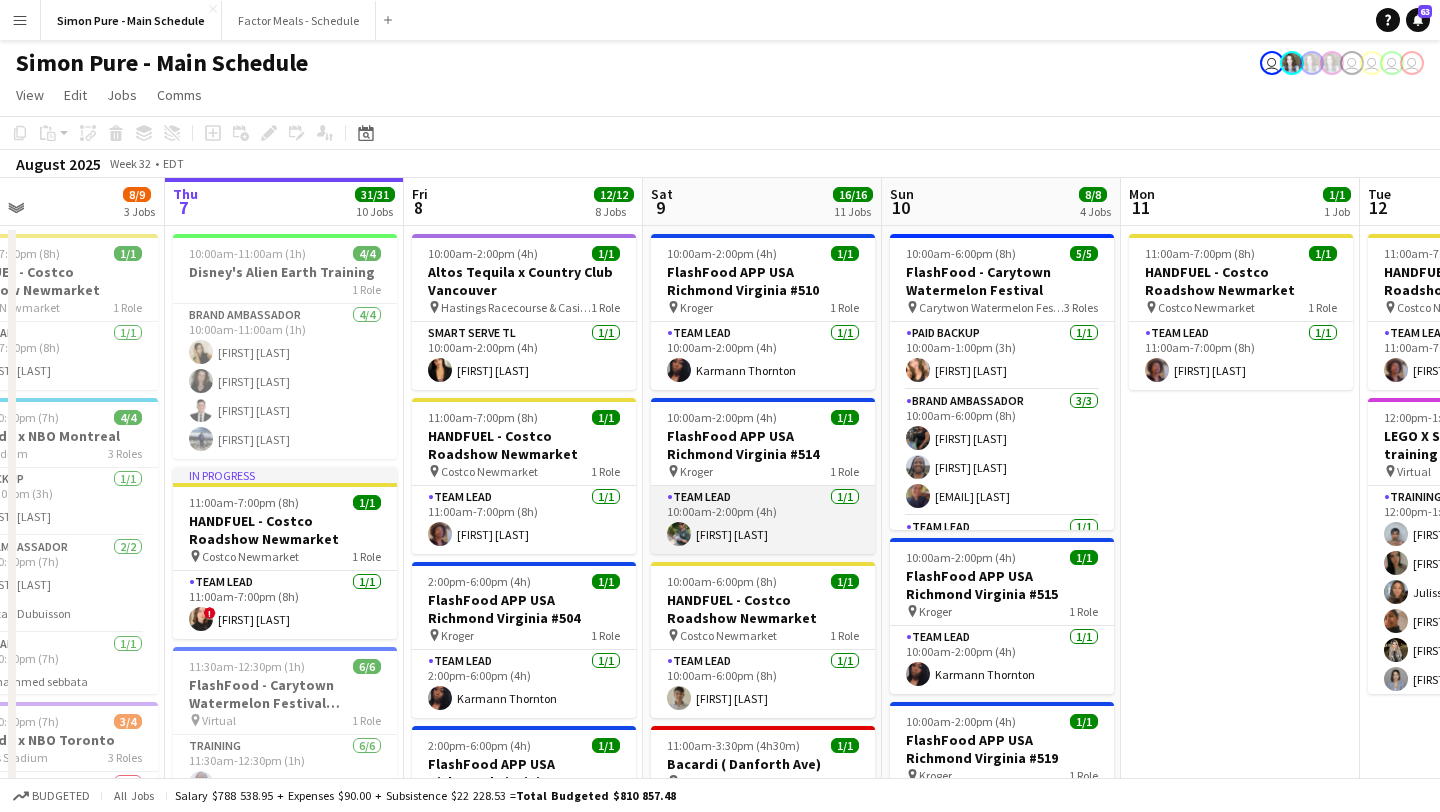 click on "Team Lead   1/1   10:00am-2:00pm (4h)
Brenton Davis" at bounding box center (763, 520) 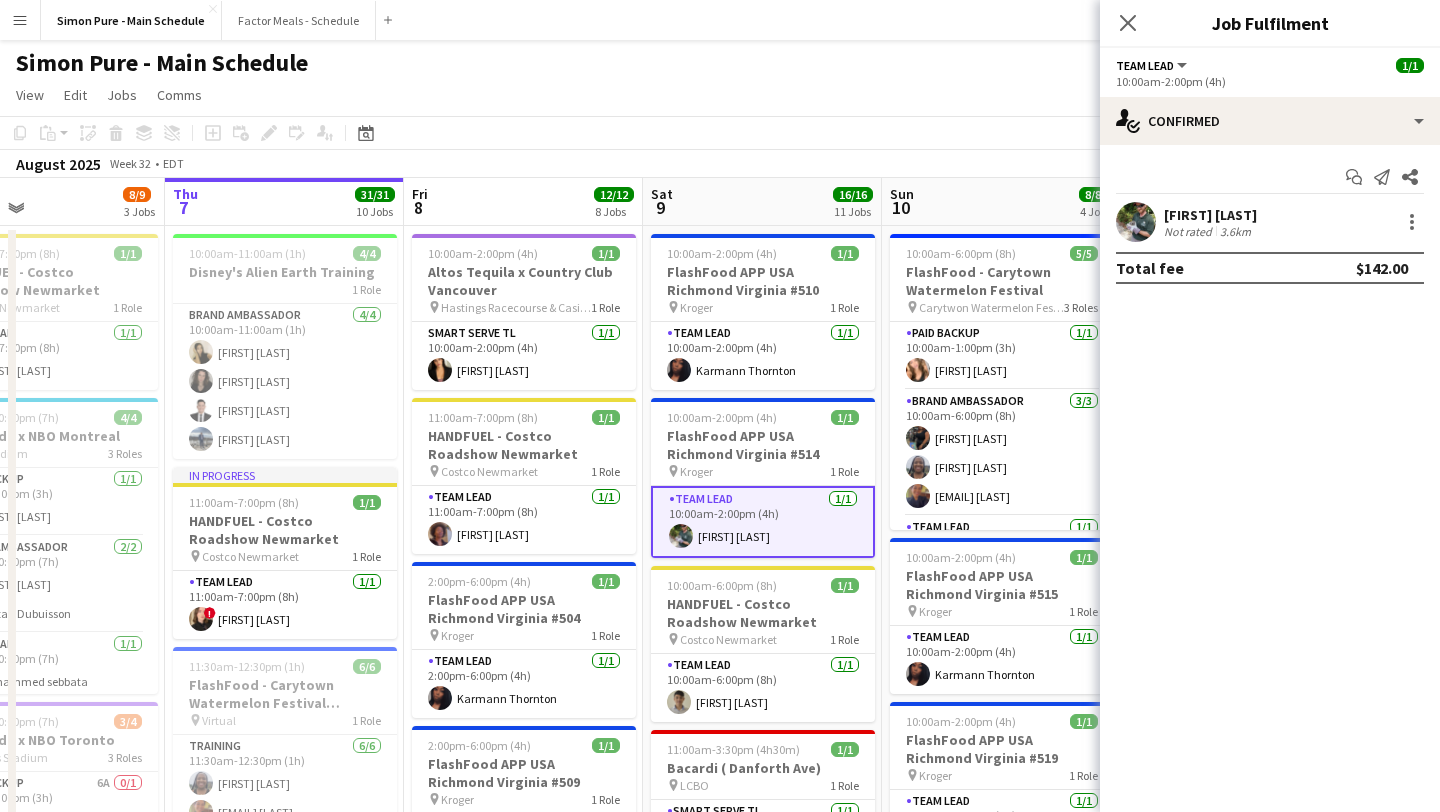 click at bounding box center (1136, 222) 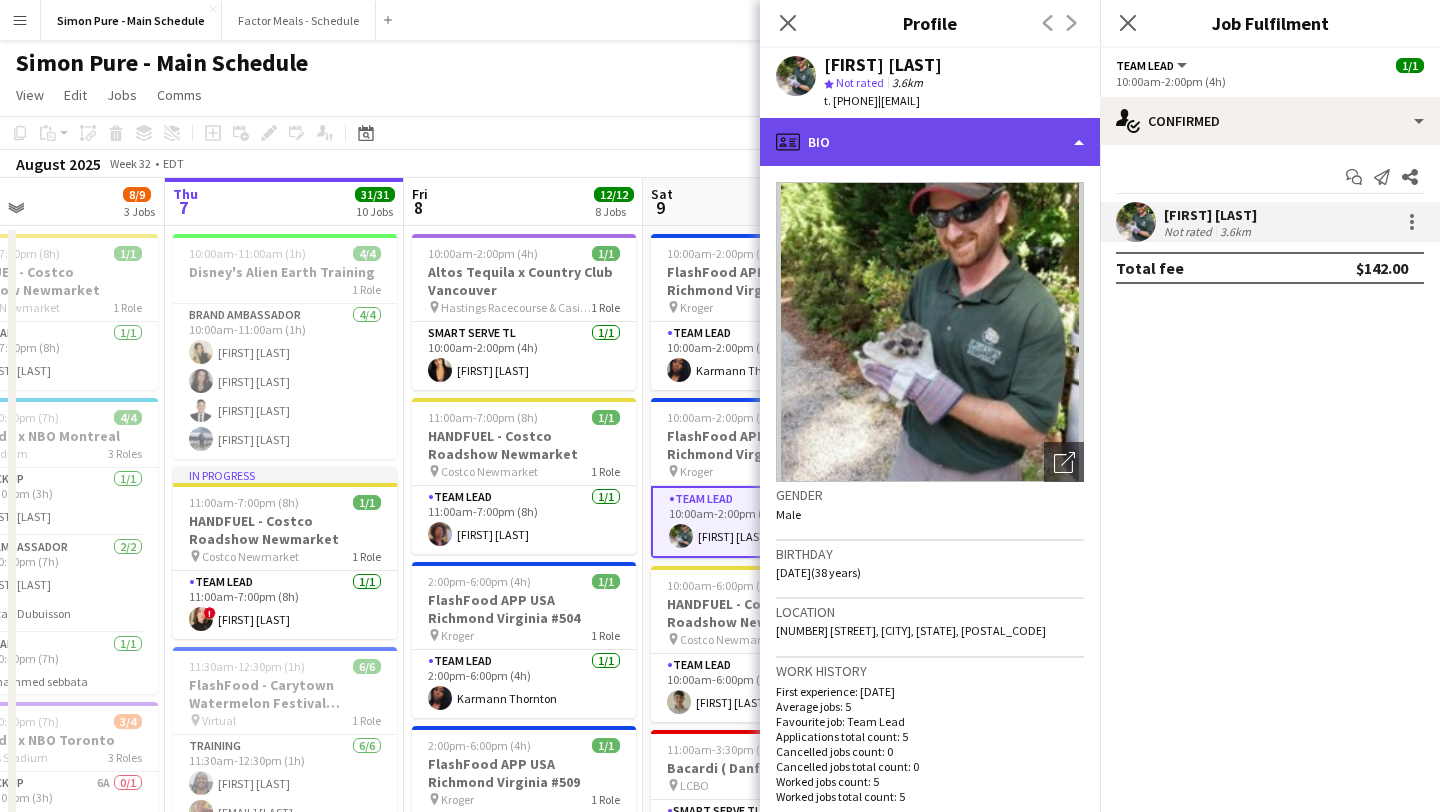 click on "profile
Bio" 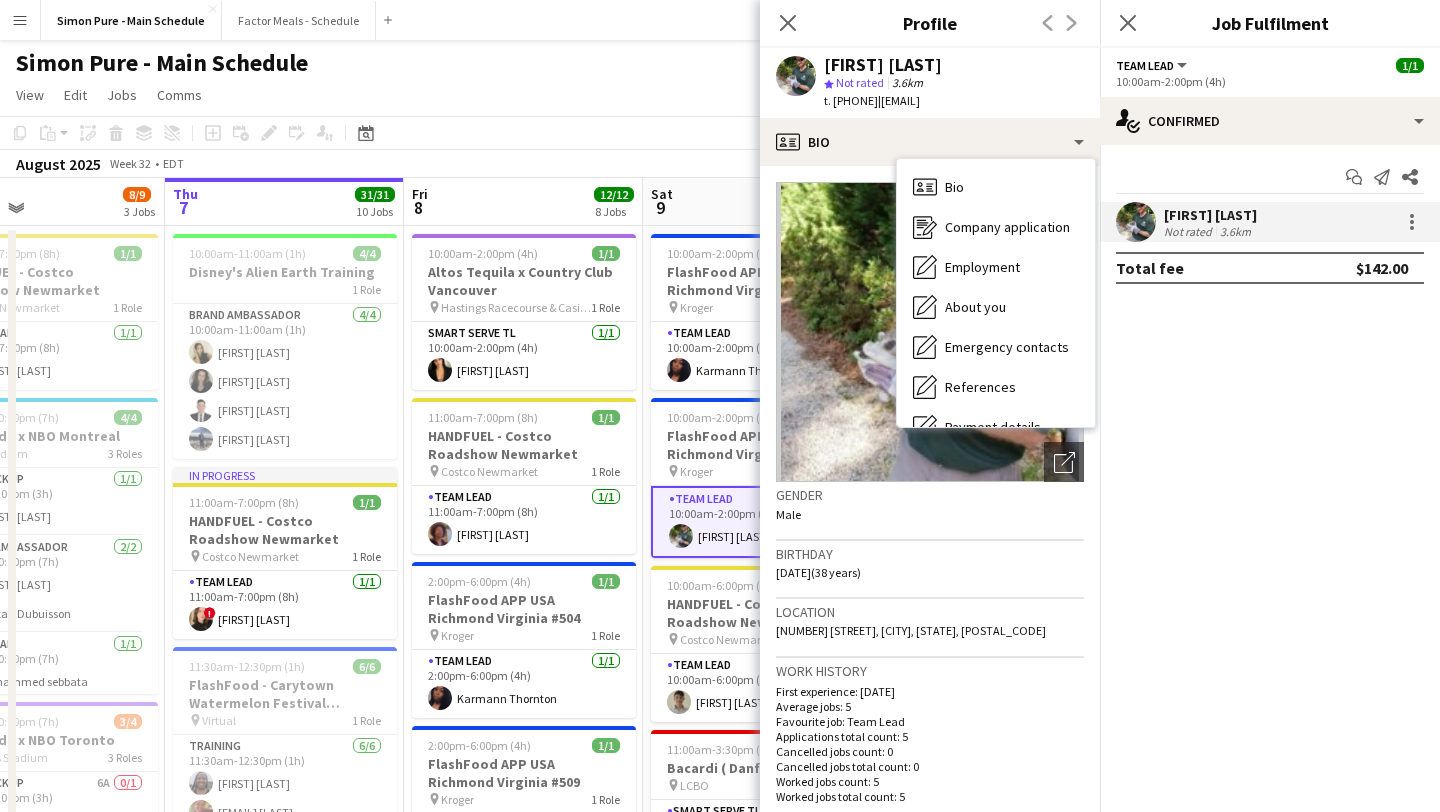 click on "star
Not rated   3.6km" 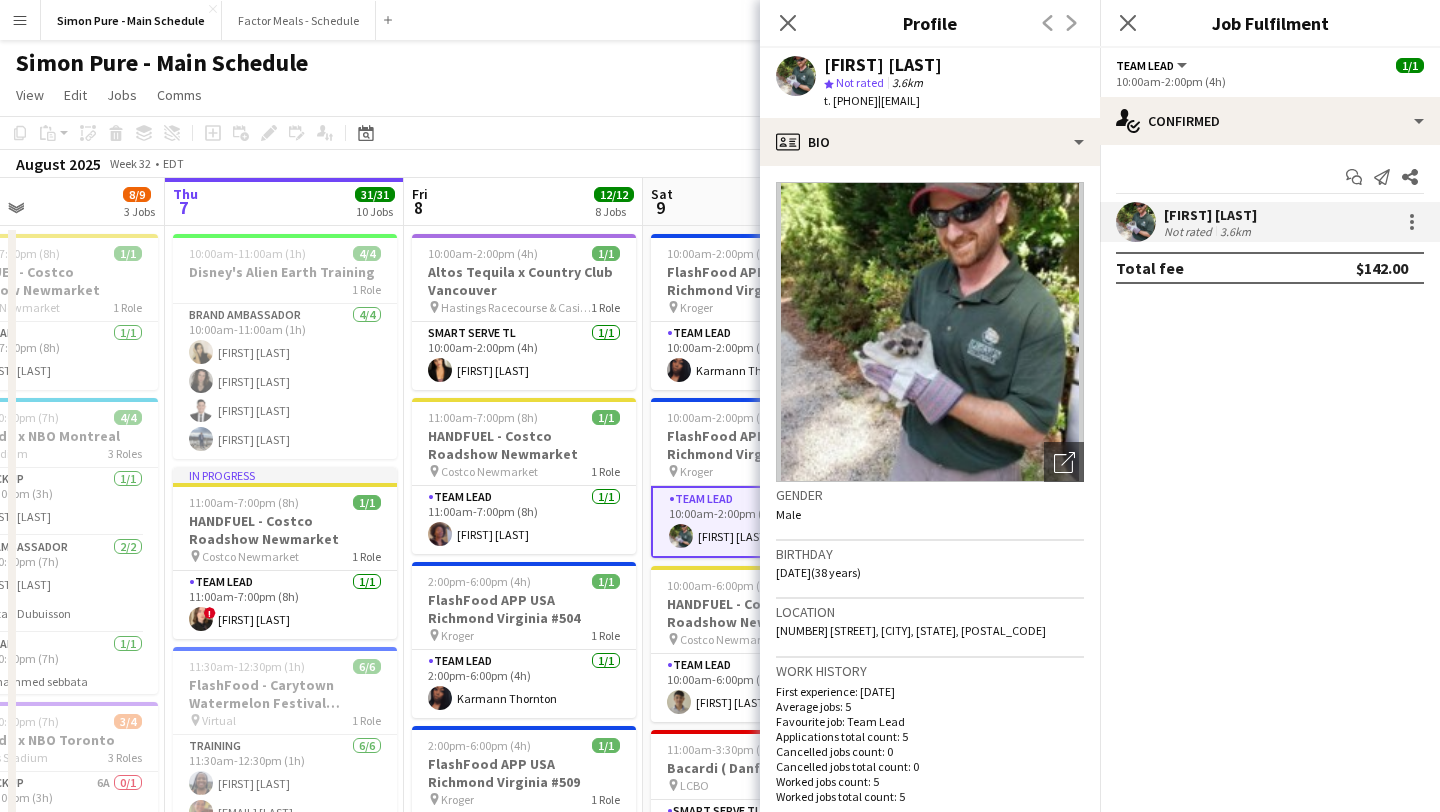 drag, startPoint x: 1050, startPoint y: 97, endPoint x: 915, endPoint y: 106, distance: 135.29967 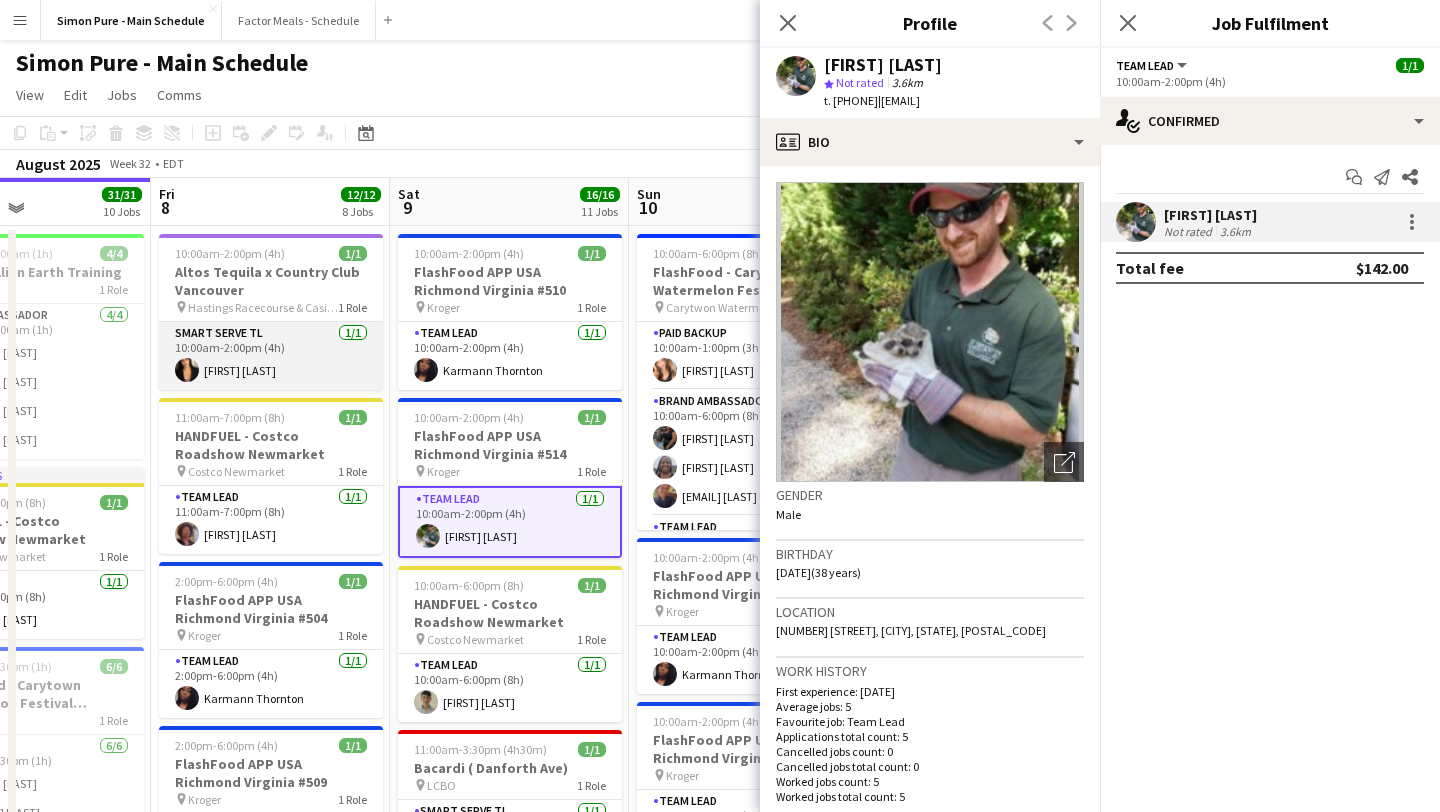 scroll, scrollTop: 0, scrollLeft: 828, axis: horizontal 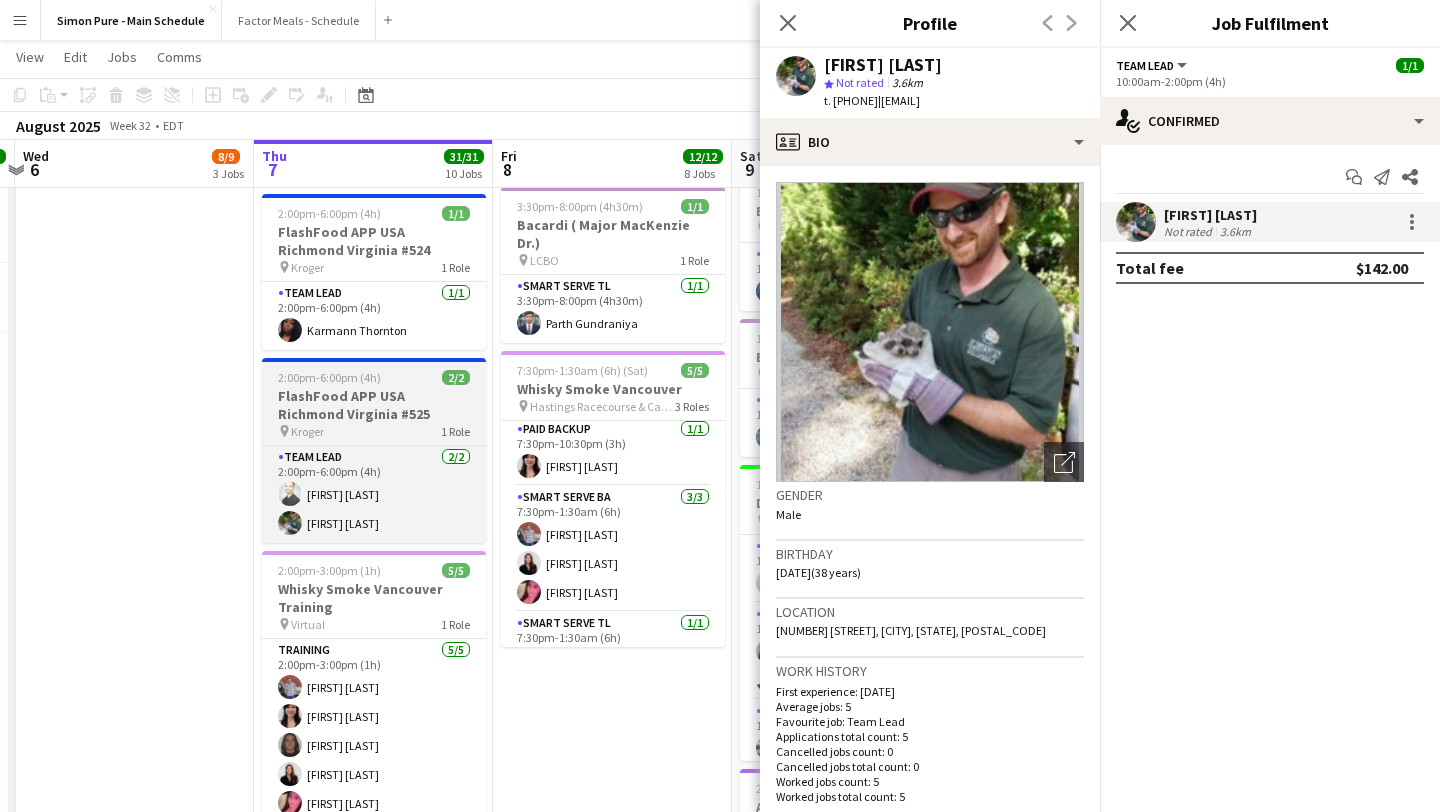 click on "FlashFood APP USA Richmond Virginia #525" at bounding box center (374, 405) 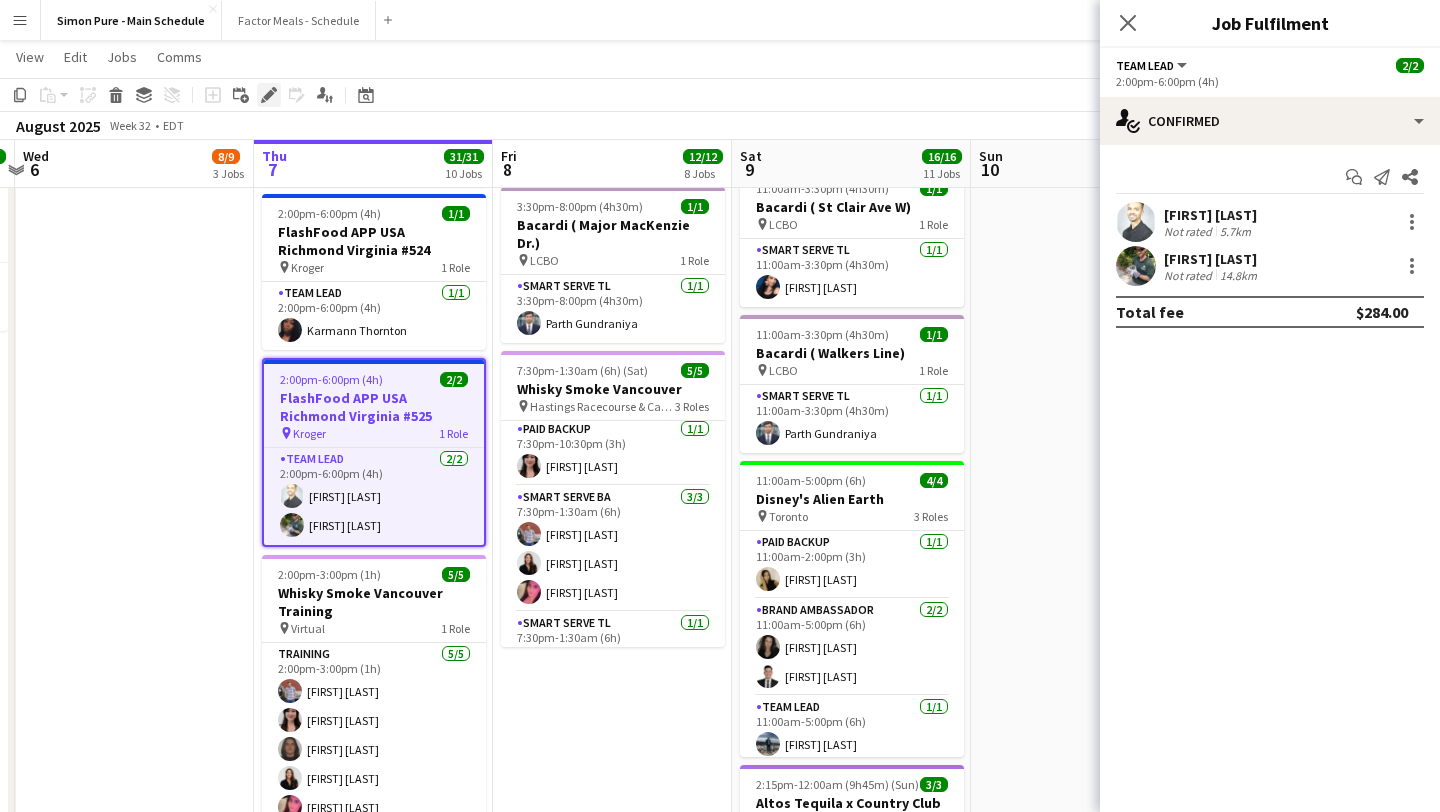 click 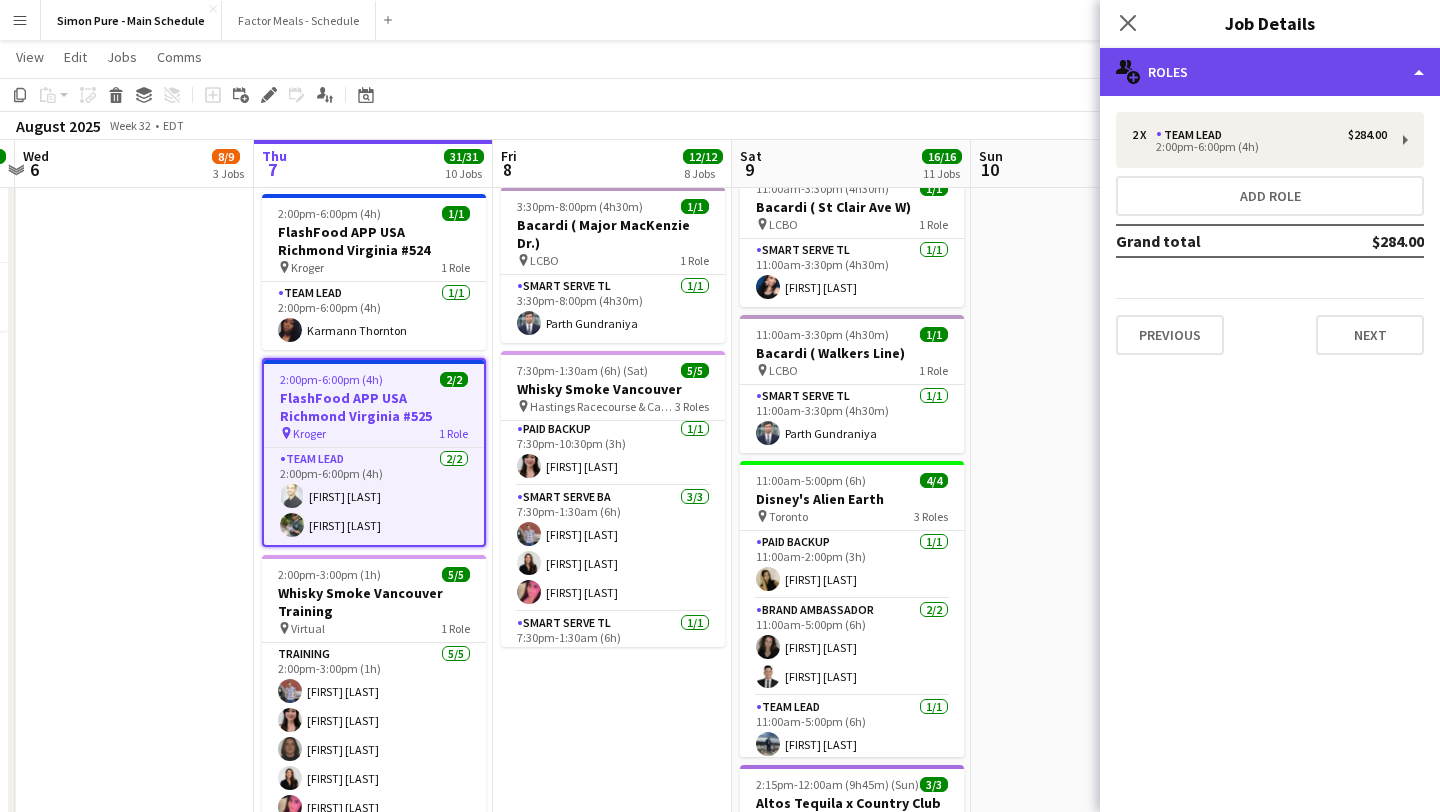 click on "multiple-users-add
Roles" 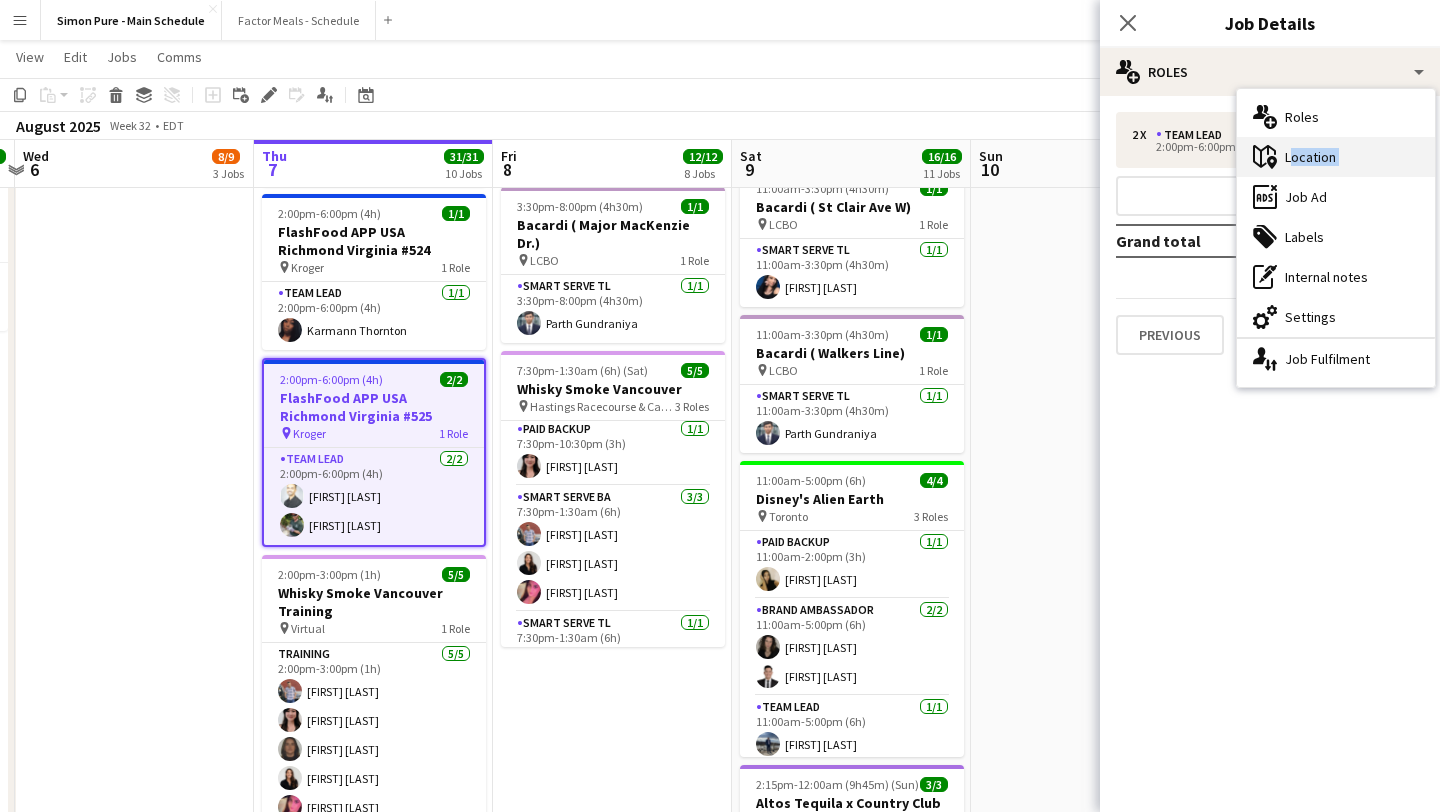 drag, startPoint x: 1356, startPoint y: 184, endPoint x: 1357, endPoint y: 165, distance: 19.026299 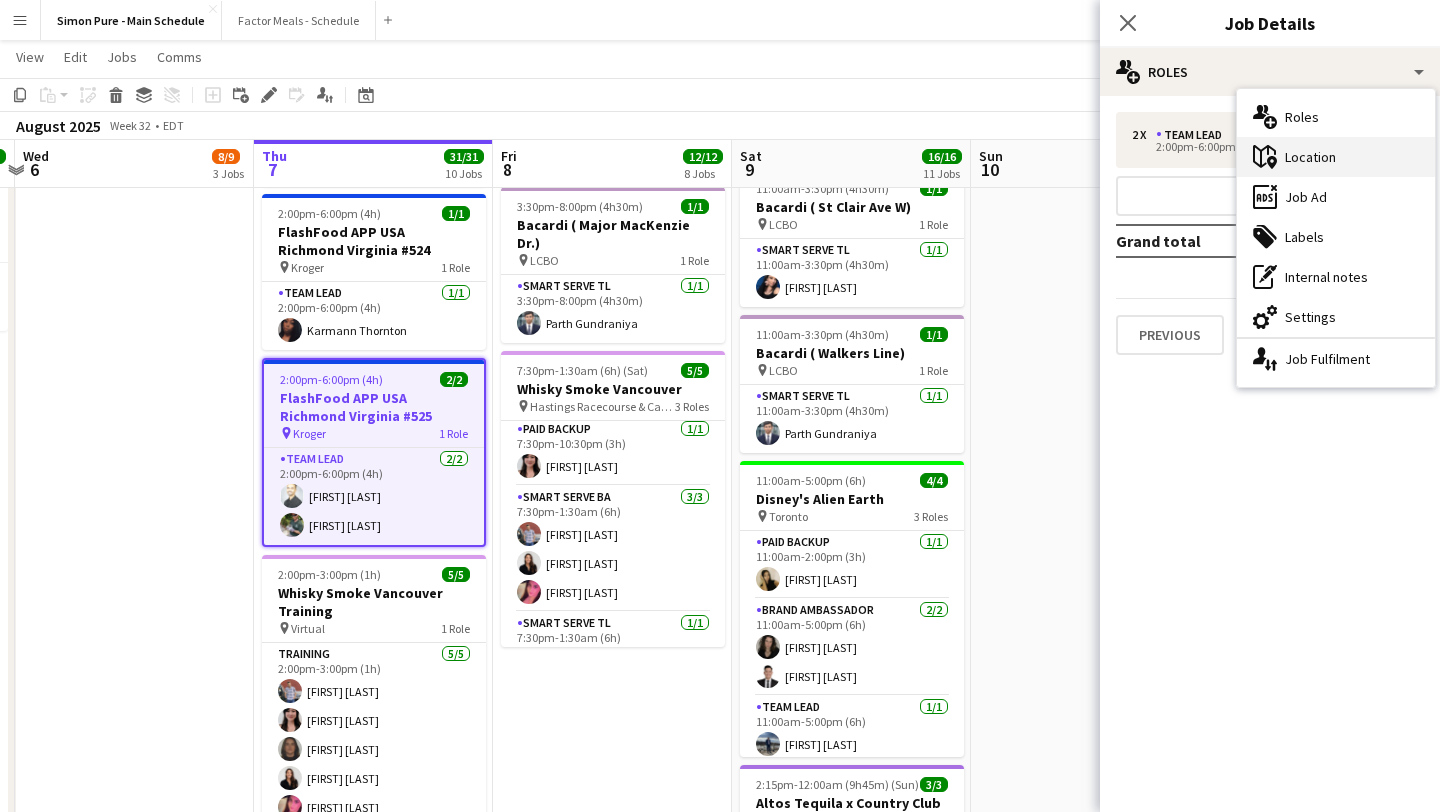 click on "maps-pin-1
Location" at bounding box center [1336, 157] 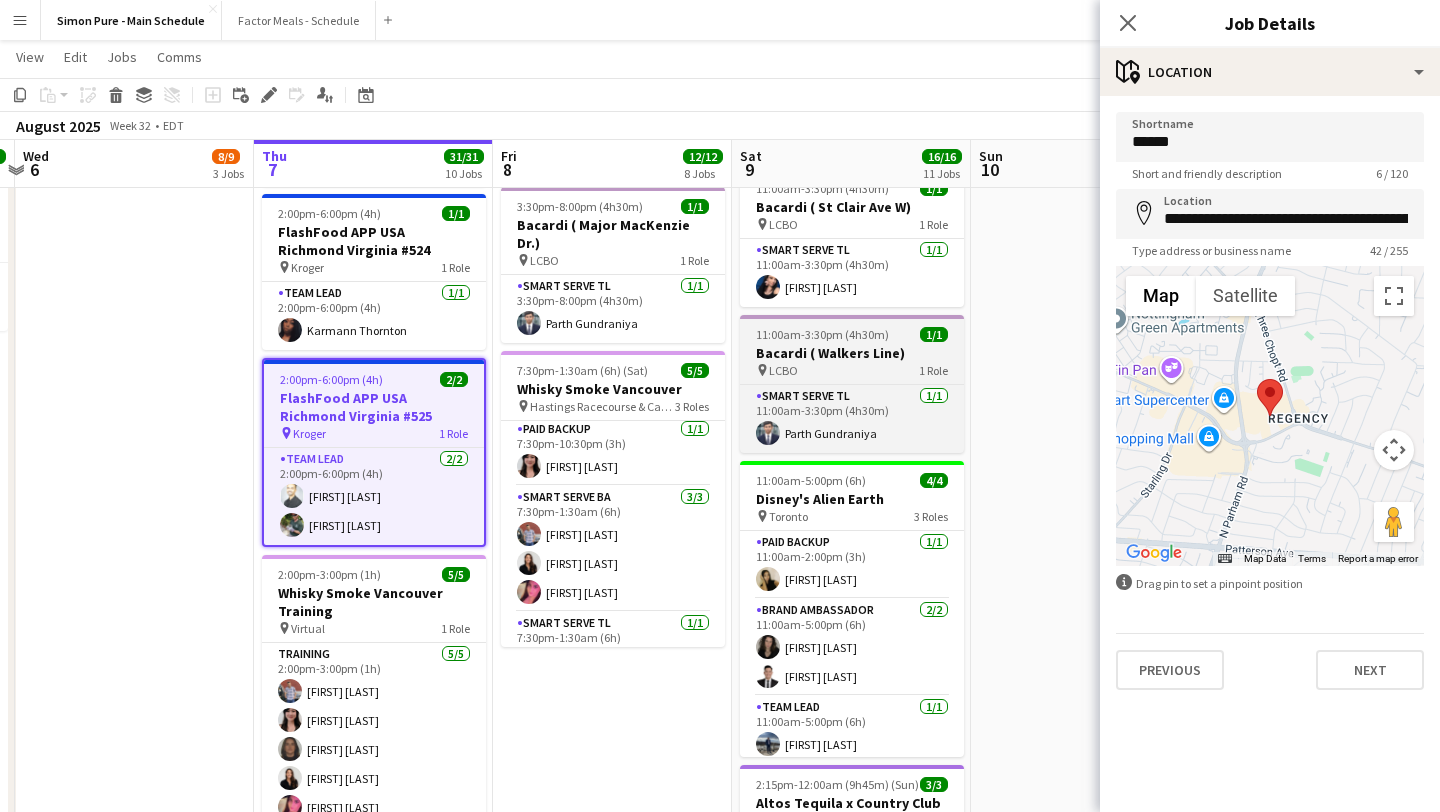 scroll, scrollTop: 0, scrollLeft: 643, axis: horizontal 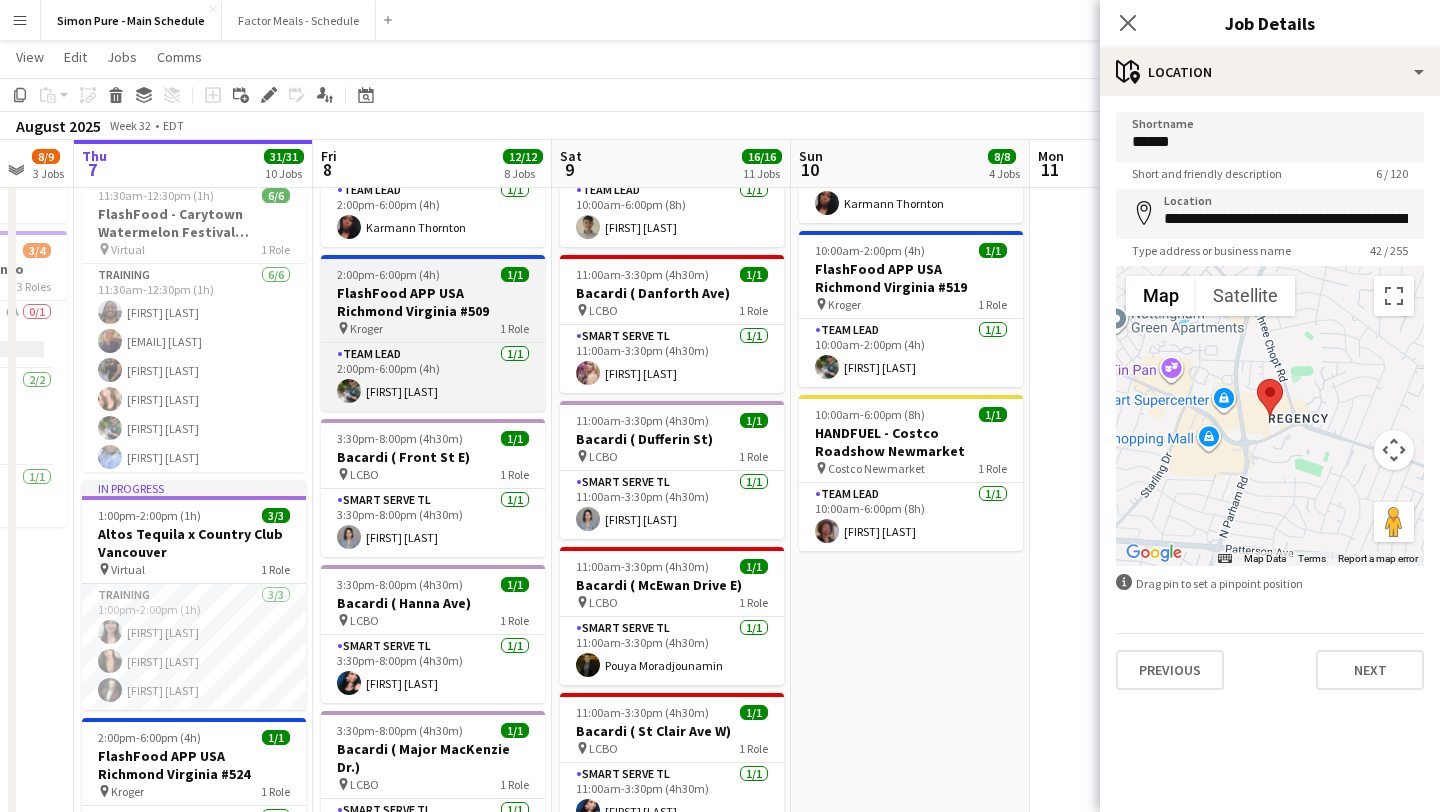 click on "FlashFood APP USA Richmond Virginia #509" at bounding box center [433, 302] 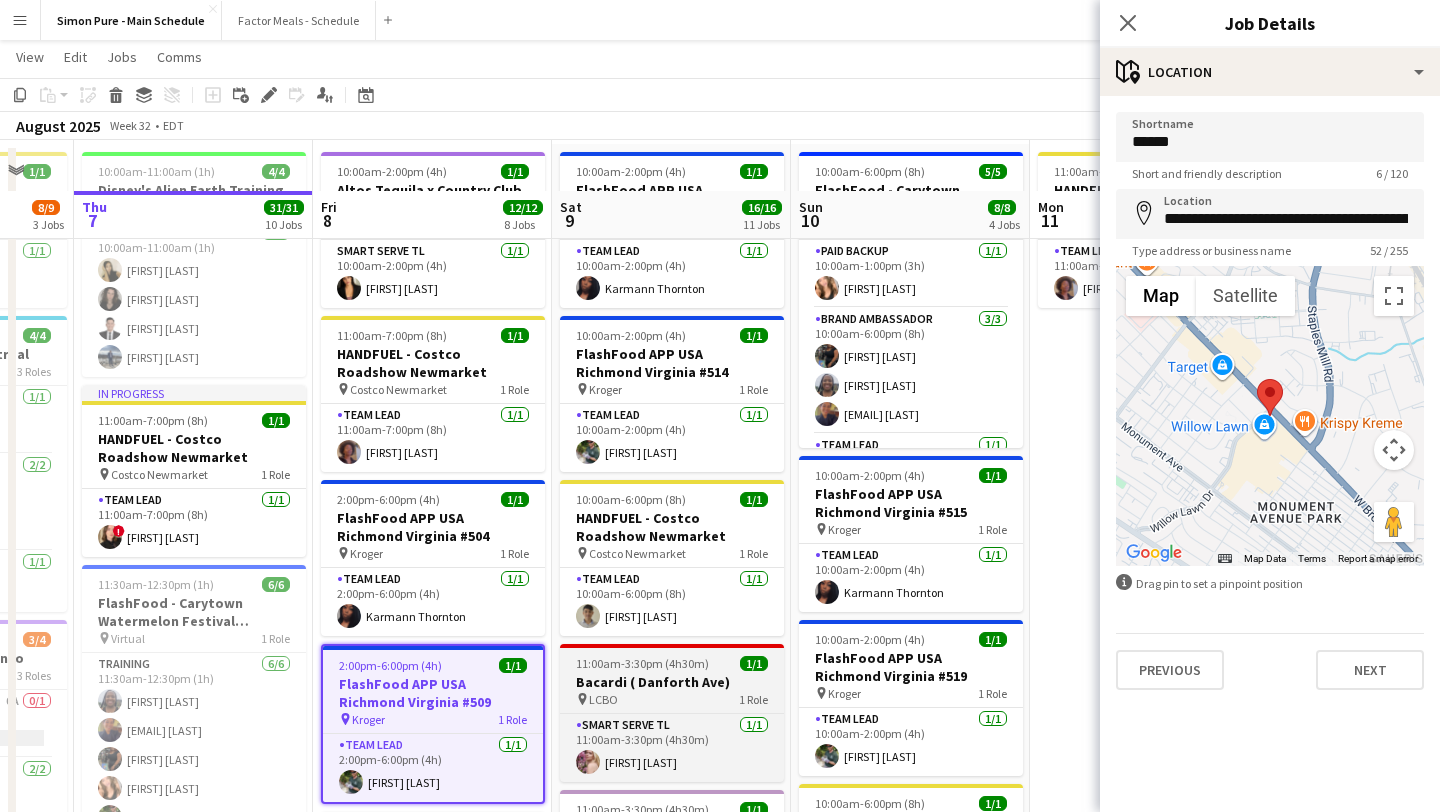 scroll, scrollTop: 78, scrollLeft: 0, axis: vertical 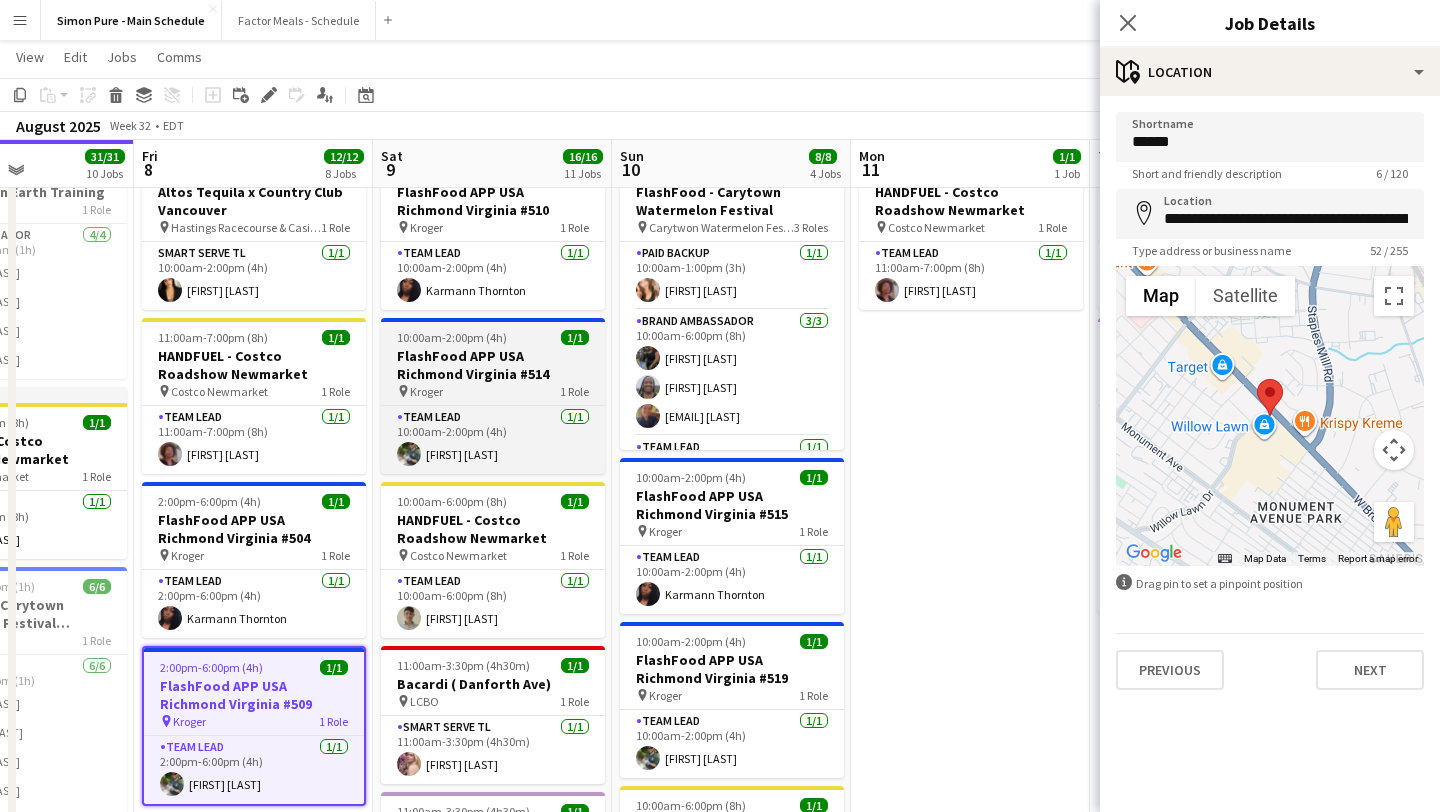 click on "FlashFood APP USA Richmond Virginia #514" at bounding box center [493, 365] 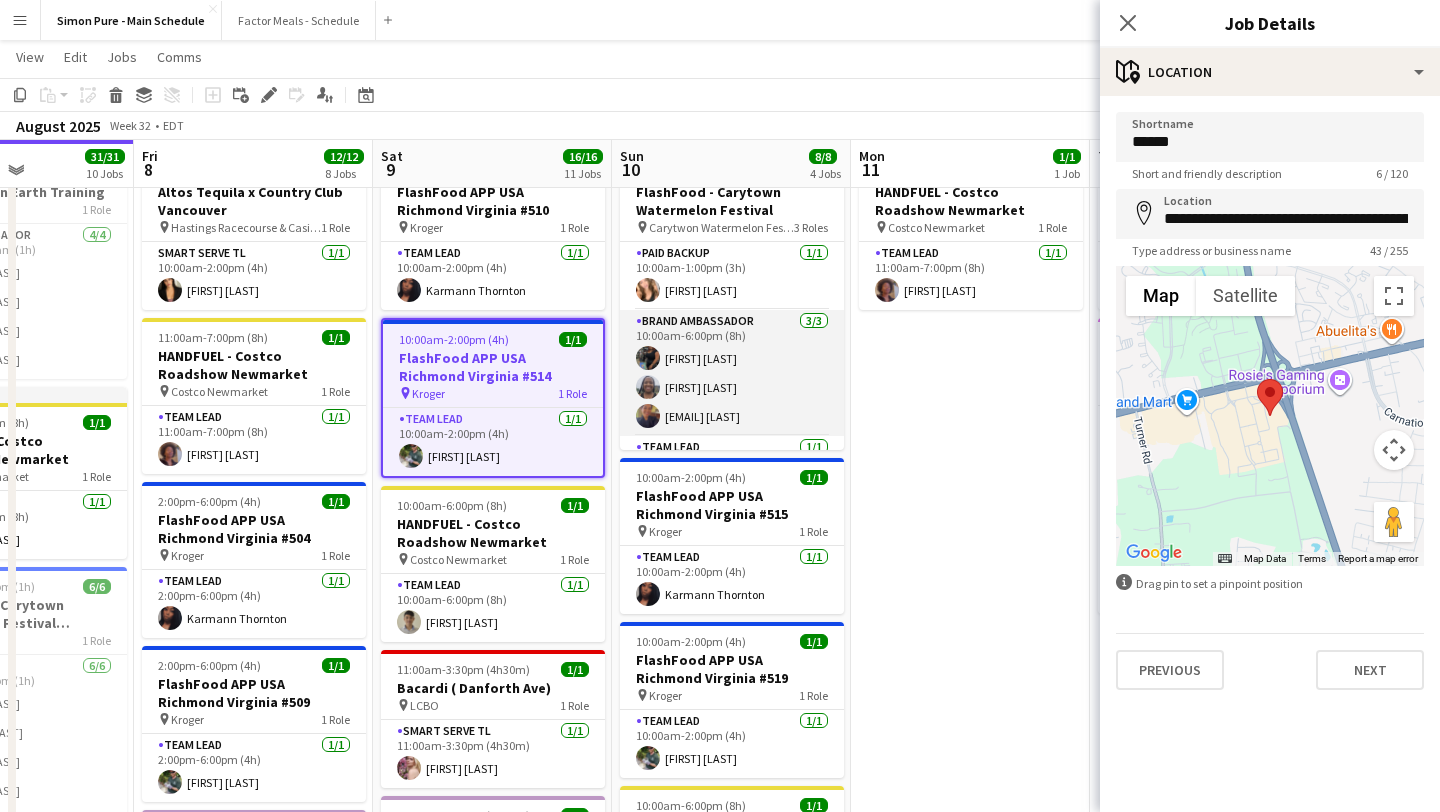 scroll, scrollTop: 54, scrollLeft: 0, axis: vertical 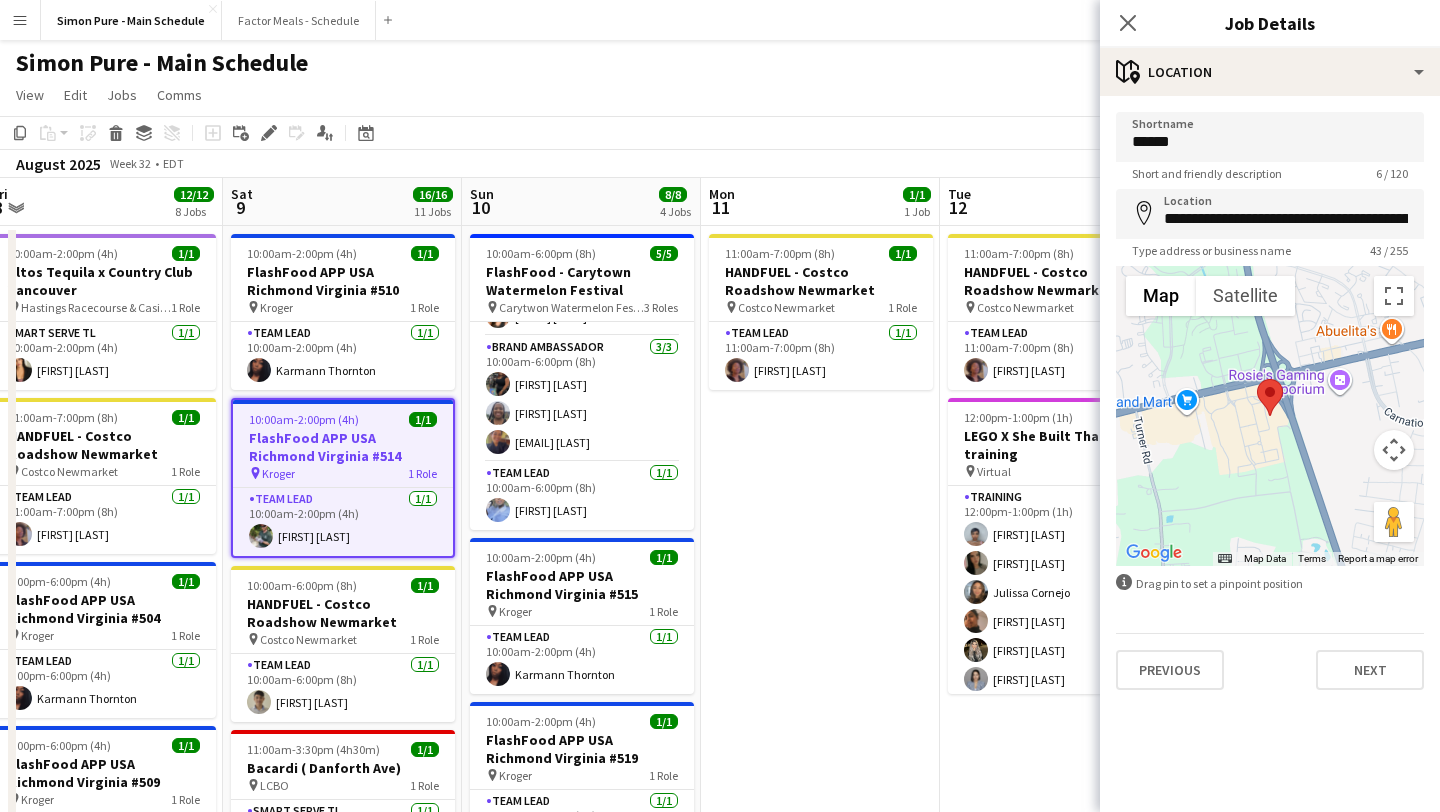 click on "Close pop-in" 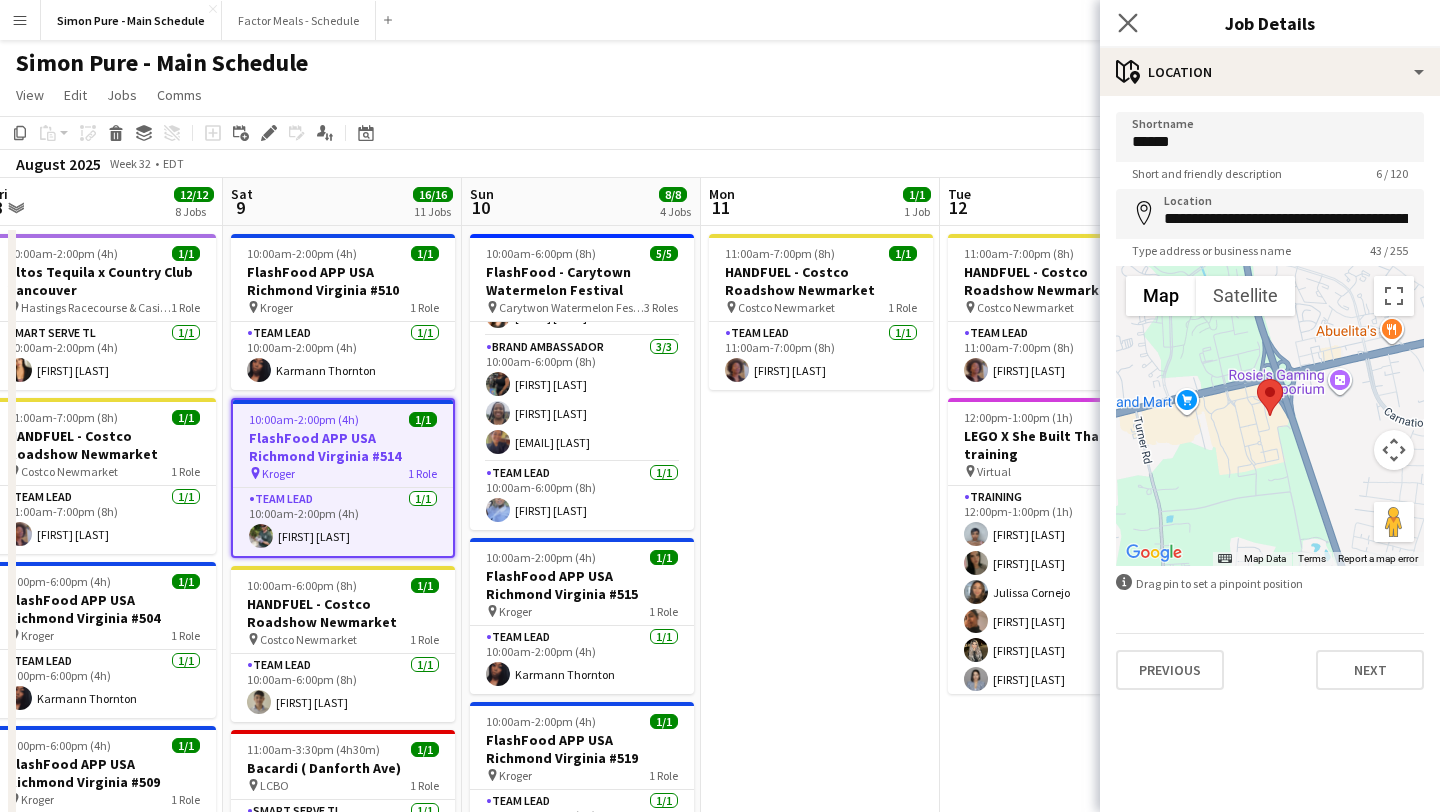 click on "Close pop-in" 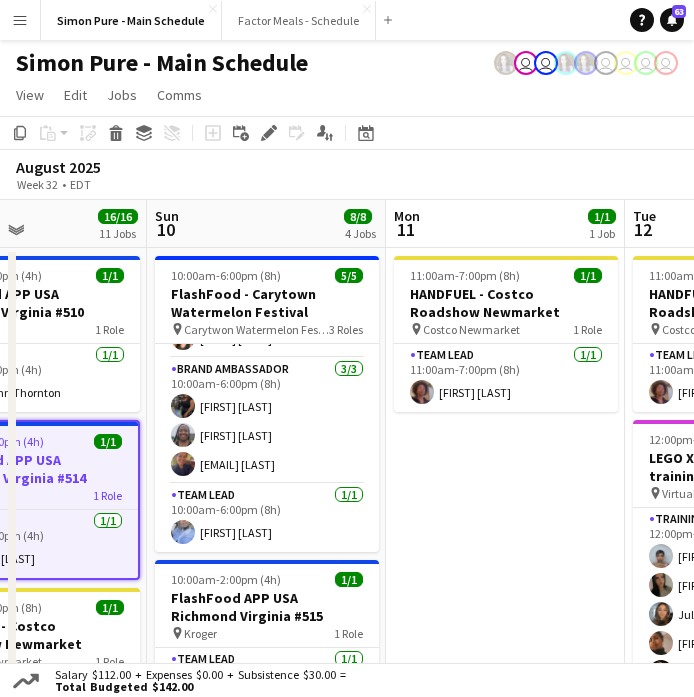 scroll, scrollTop: 0, scrollLeft: 567, axis: horizontal 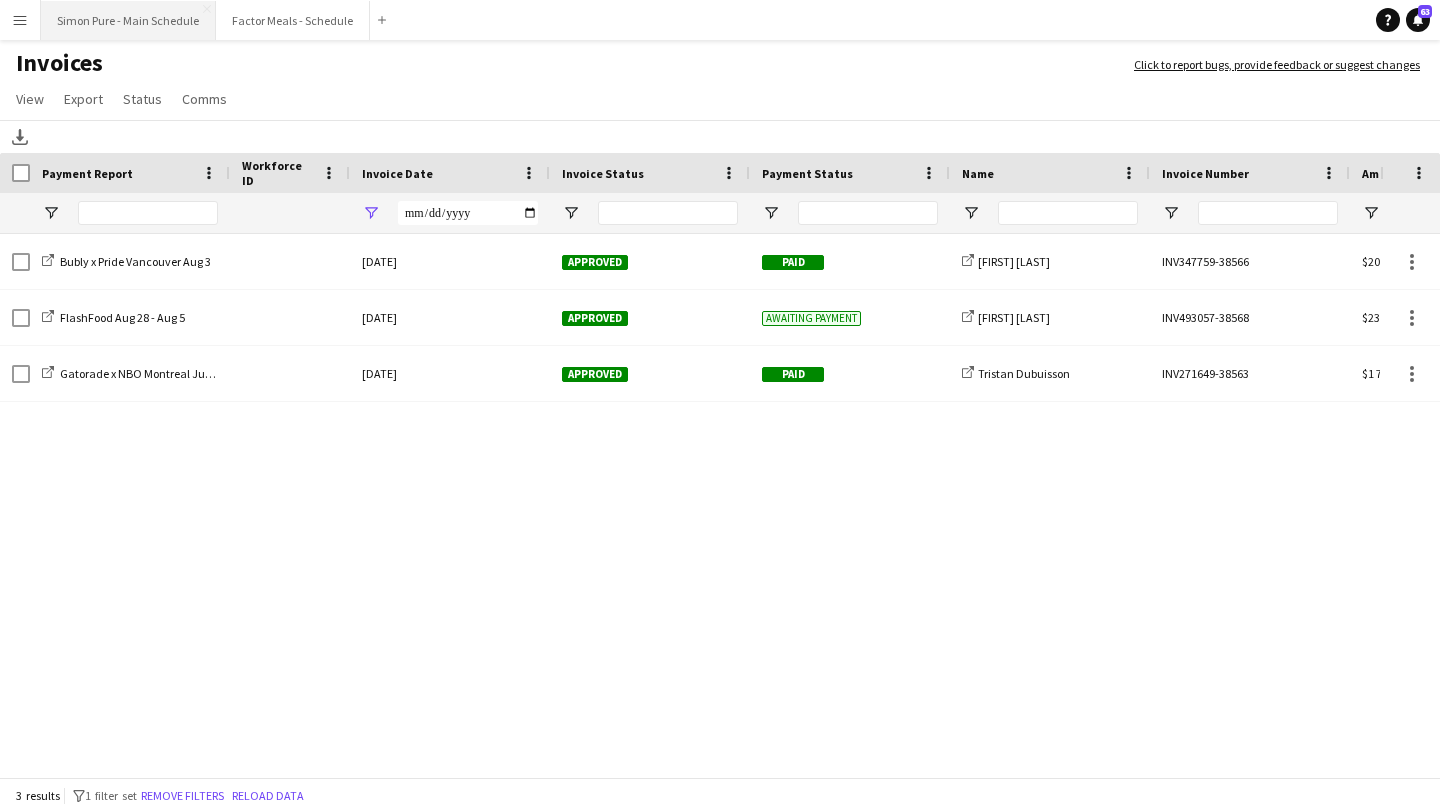 click on "Simon Pure - Main Schedule
Close" at bounding box center (128, 20) 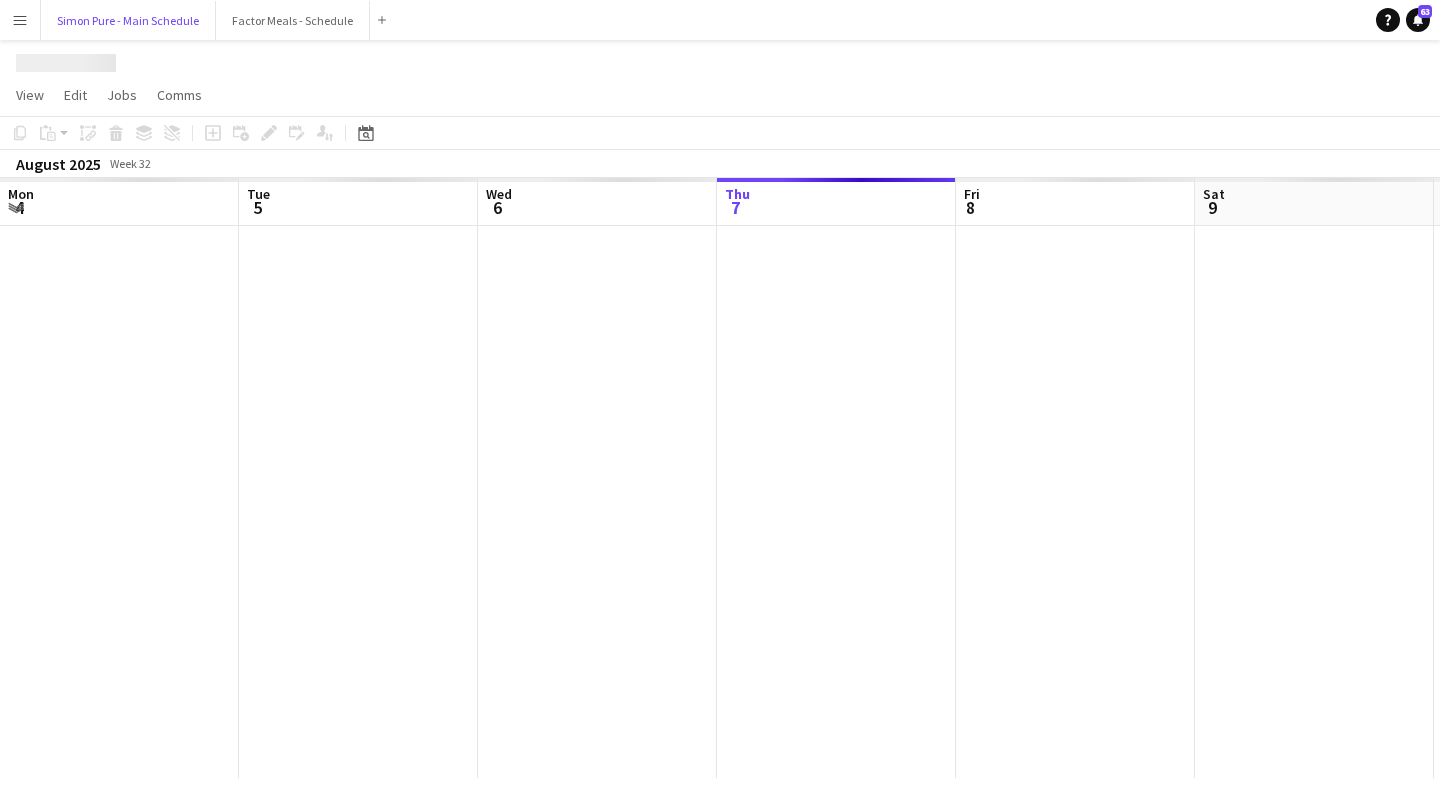 scroll, scrollTop: 0, scrollLeft: 478, axis: horizontal 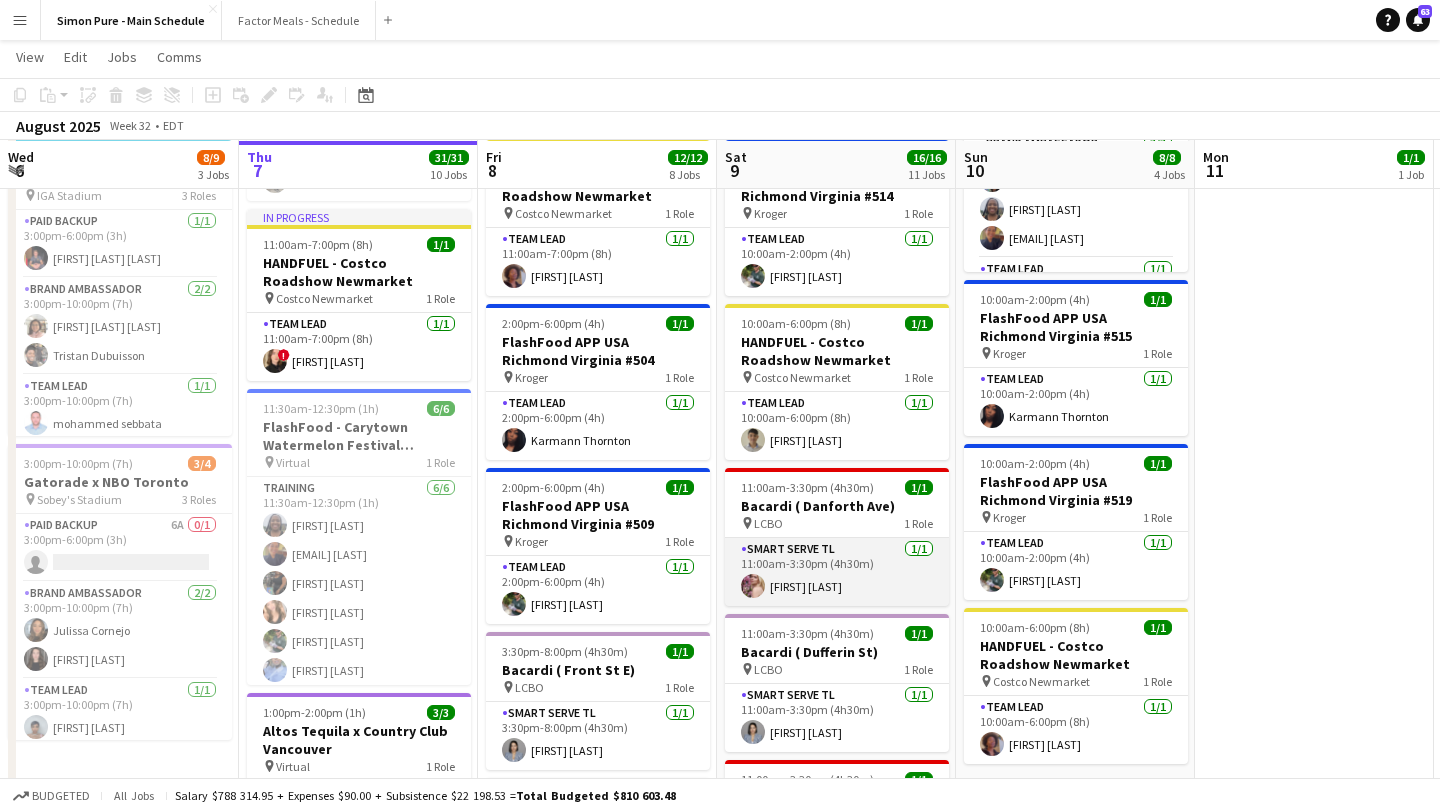 click on "Smart Serve TL   1/1   11:00am-3:30pm (4h30m)
Cristiana Bodnariuc" at bounding box center (837, 572) 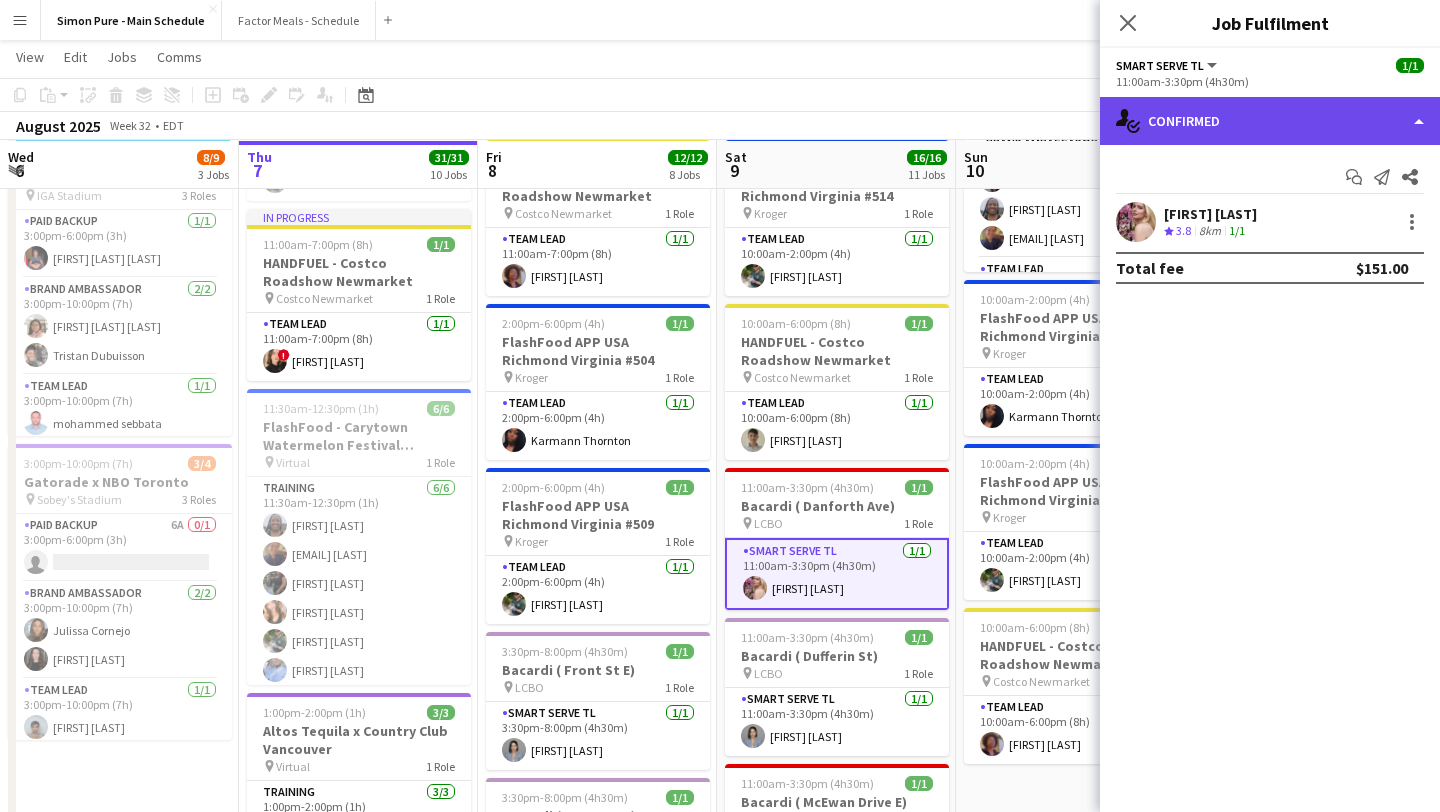 click on "single-neutral-actions-check-2
Confirmed" 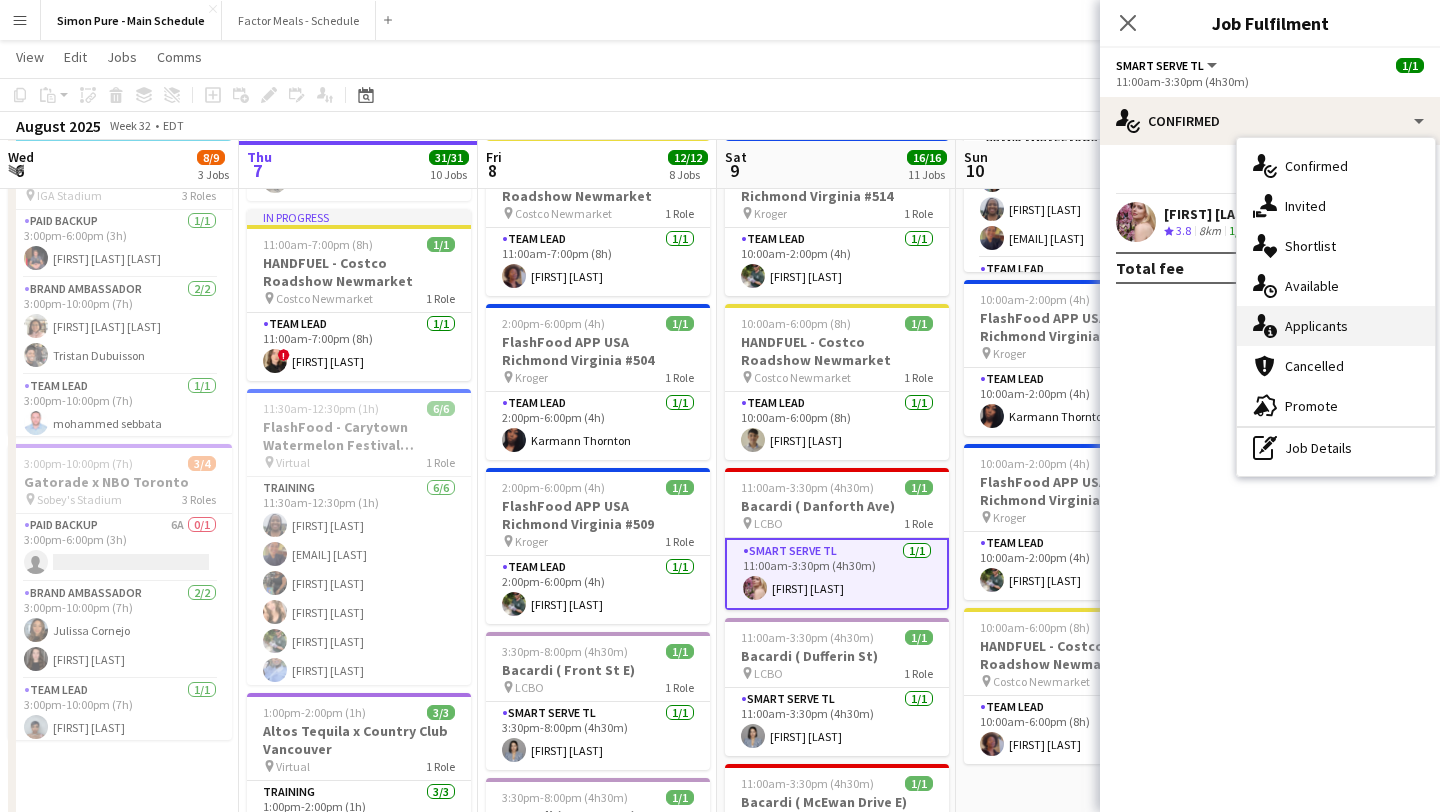click on "single-neutral-actions-information
Applicants" at bounding box center [1336, 326] 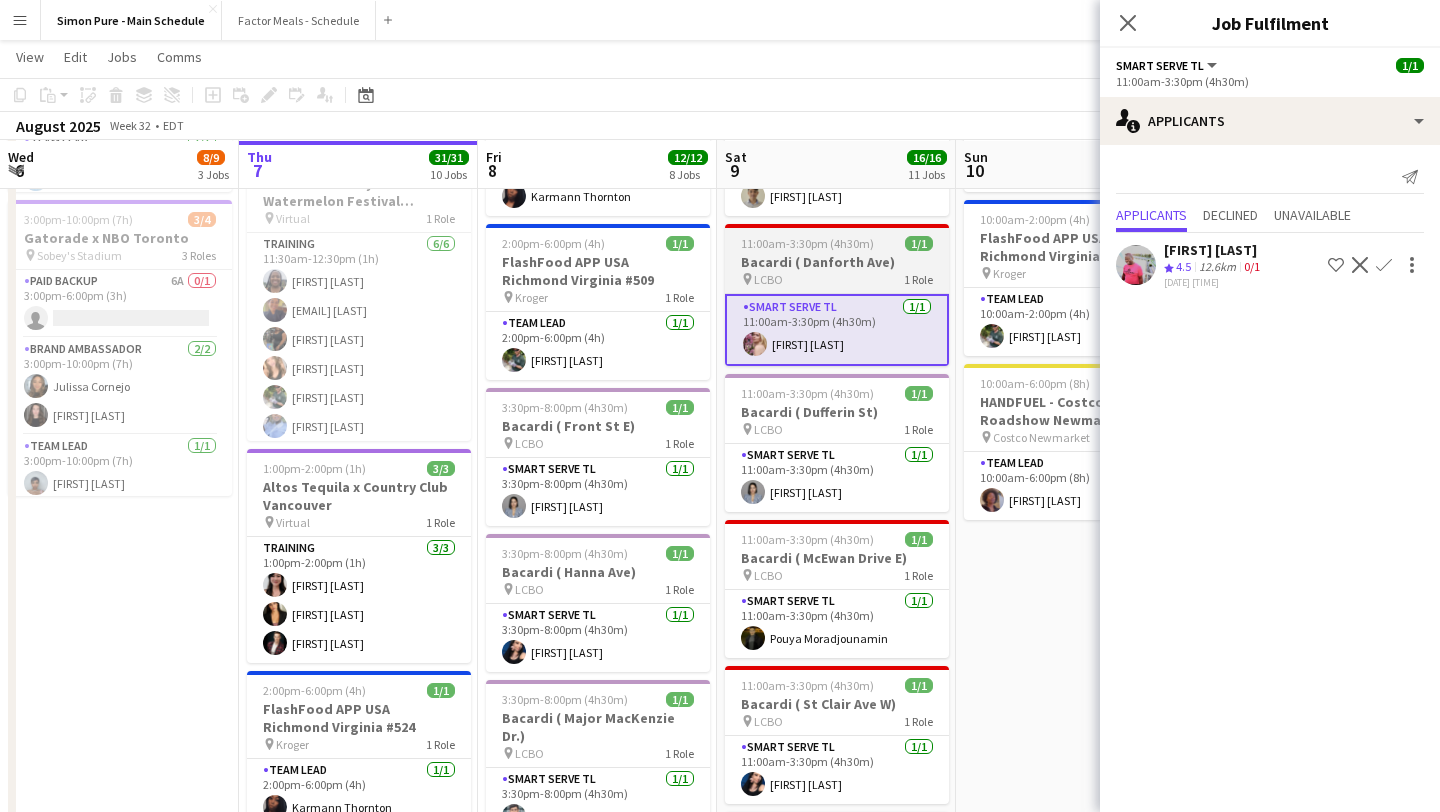 scroll, scrollTop: 501, scrollLeft: 0, axis: vertical 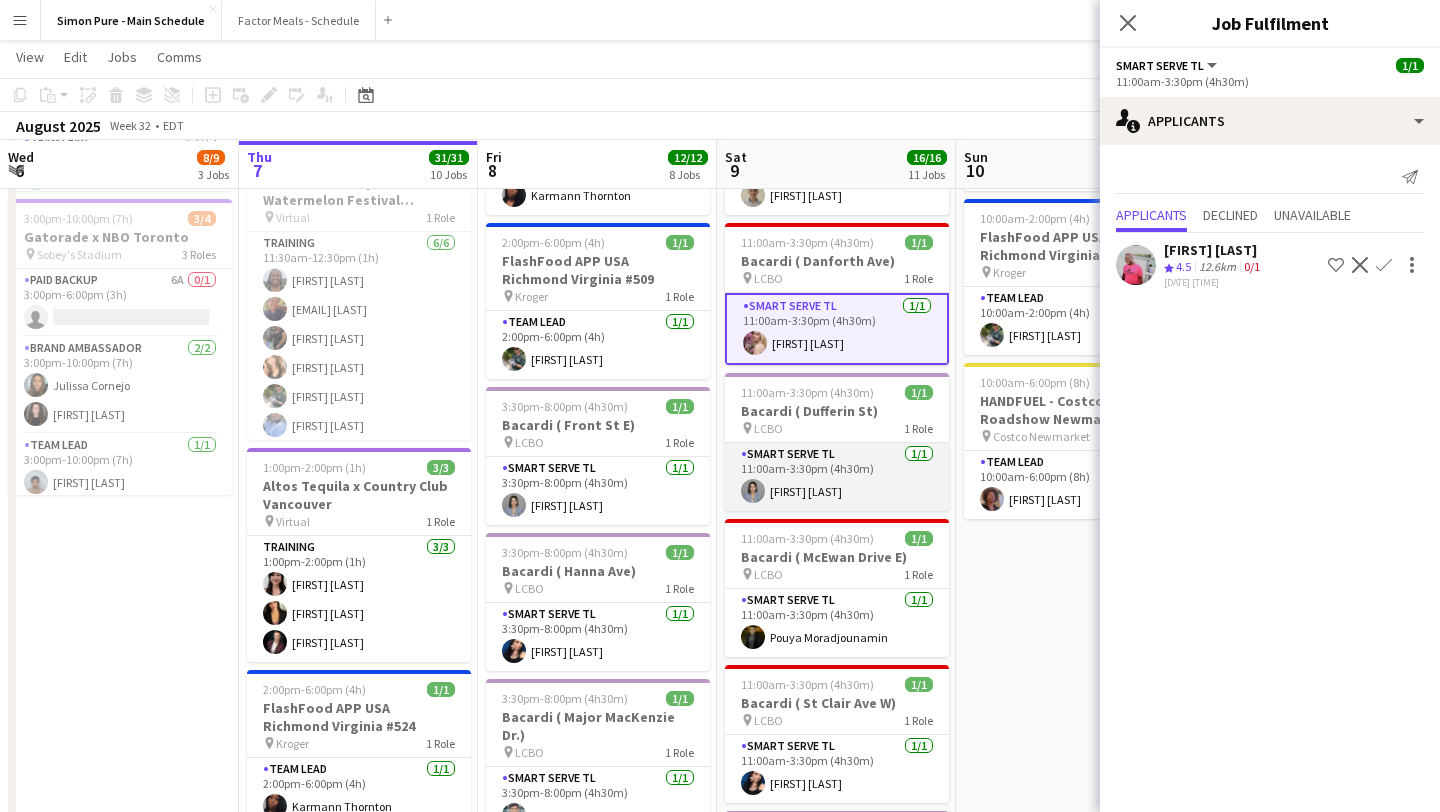 click on "Smart Serve TL   1/1   11:00am-3:30pm (4h30m)
Star Rafiee Bandary" at bounding box center [837, 477] 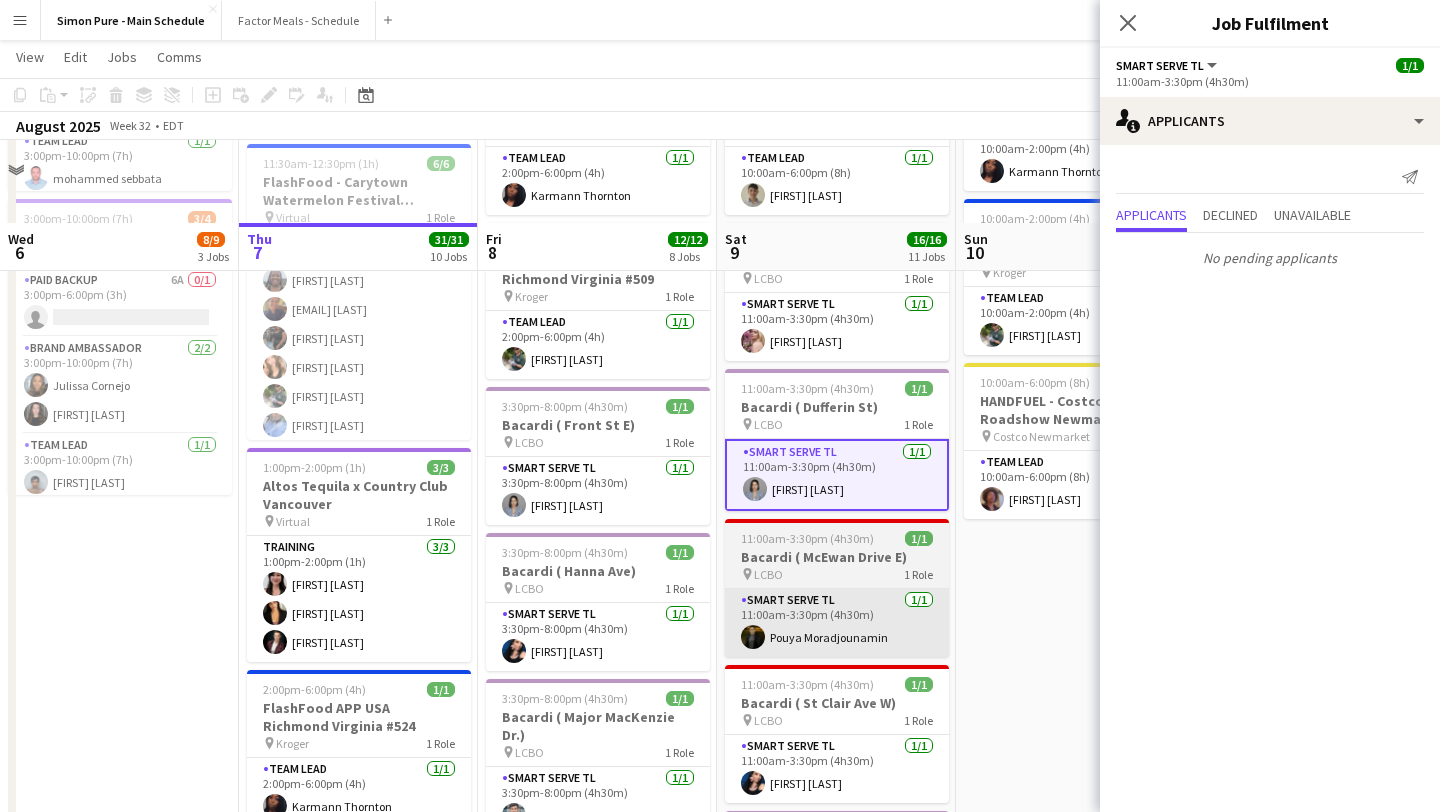 scroll, scrollTop: 589, scrollLeft: 0, axis: vertical 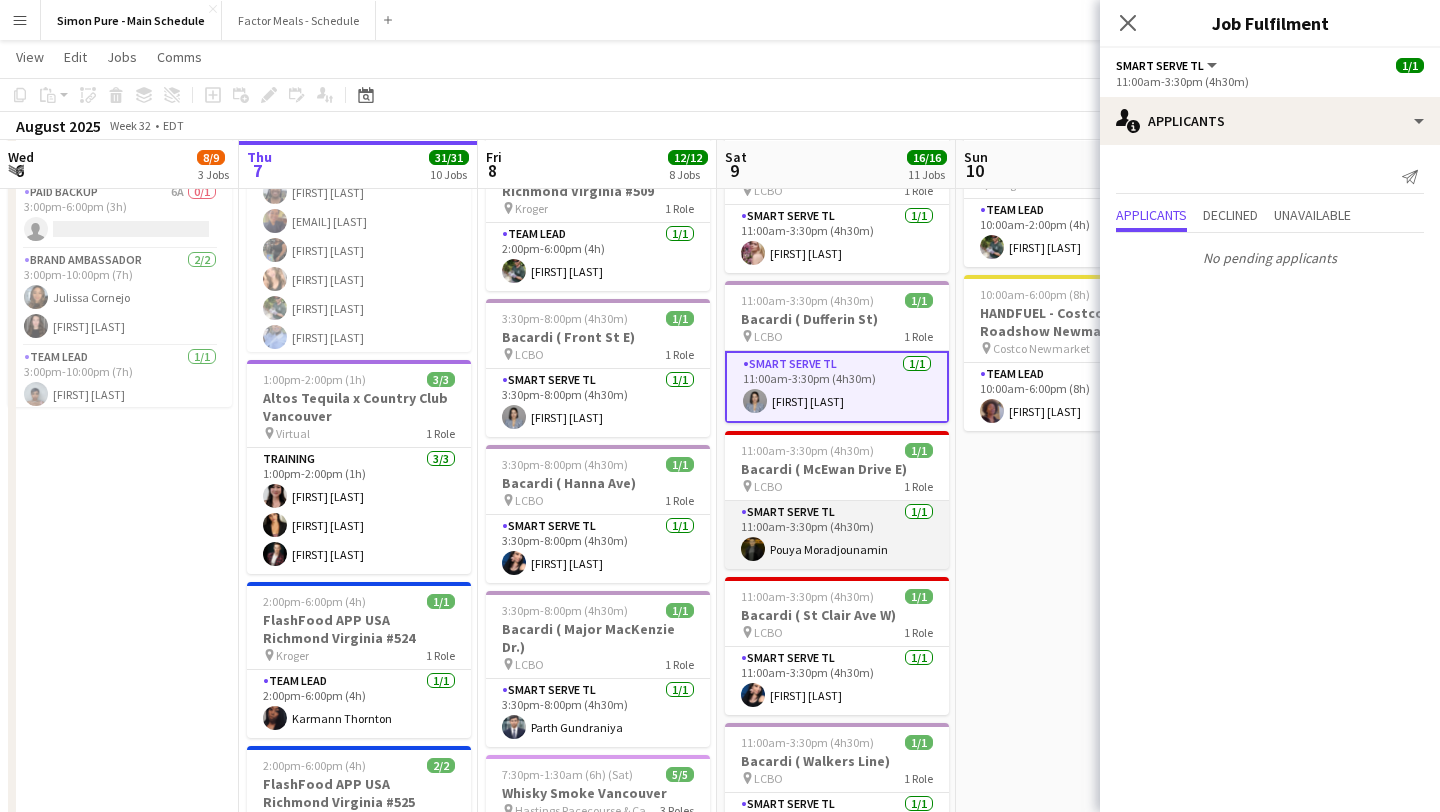 click on "Smart Serve TL   1/1   11:00am-3:30pm (4h30m)
Pouya Moradjounamin" at bounding box center [837, 535] 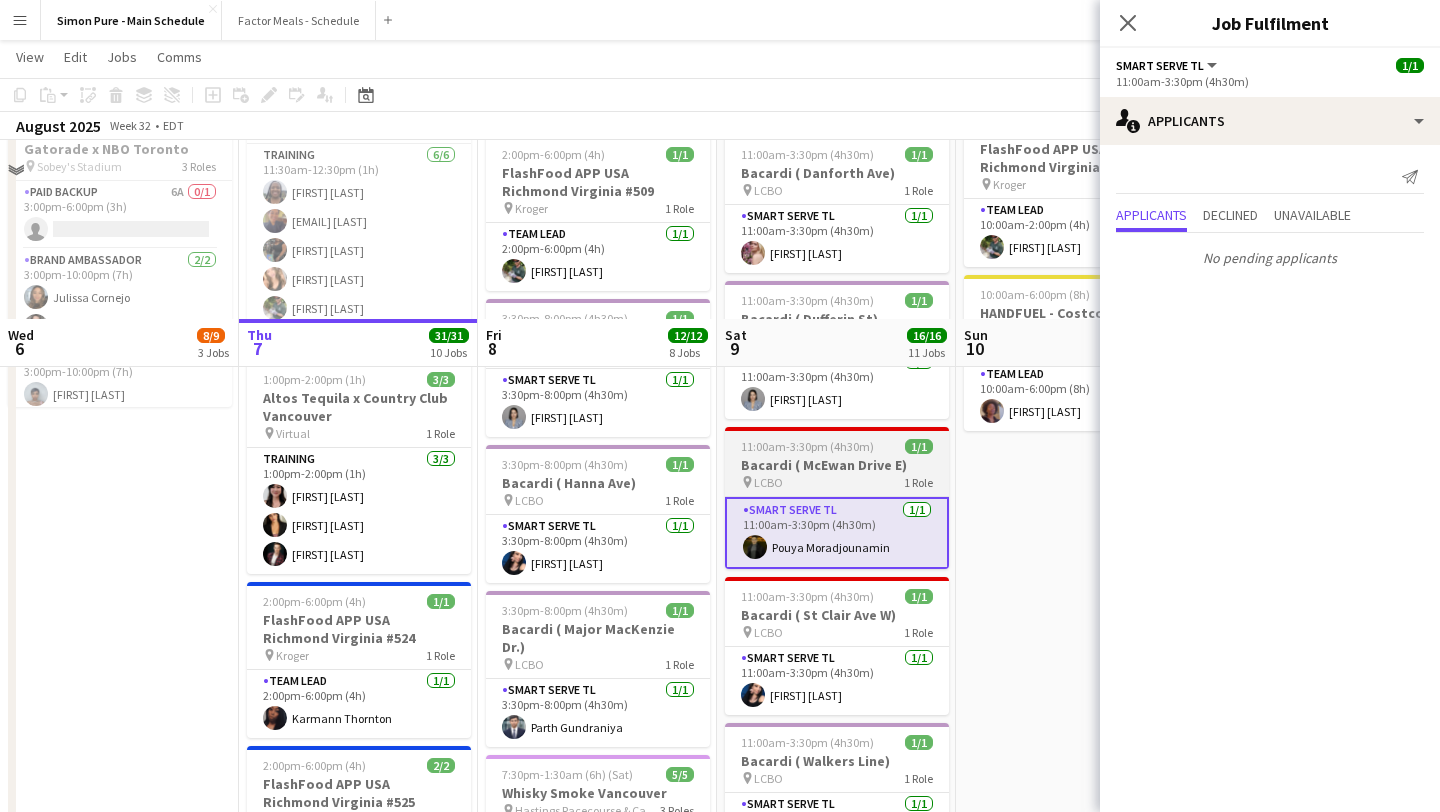 scroll, scrollTop: 788, scrollLeft: 0, axis: vertical 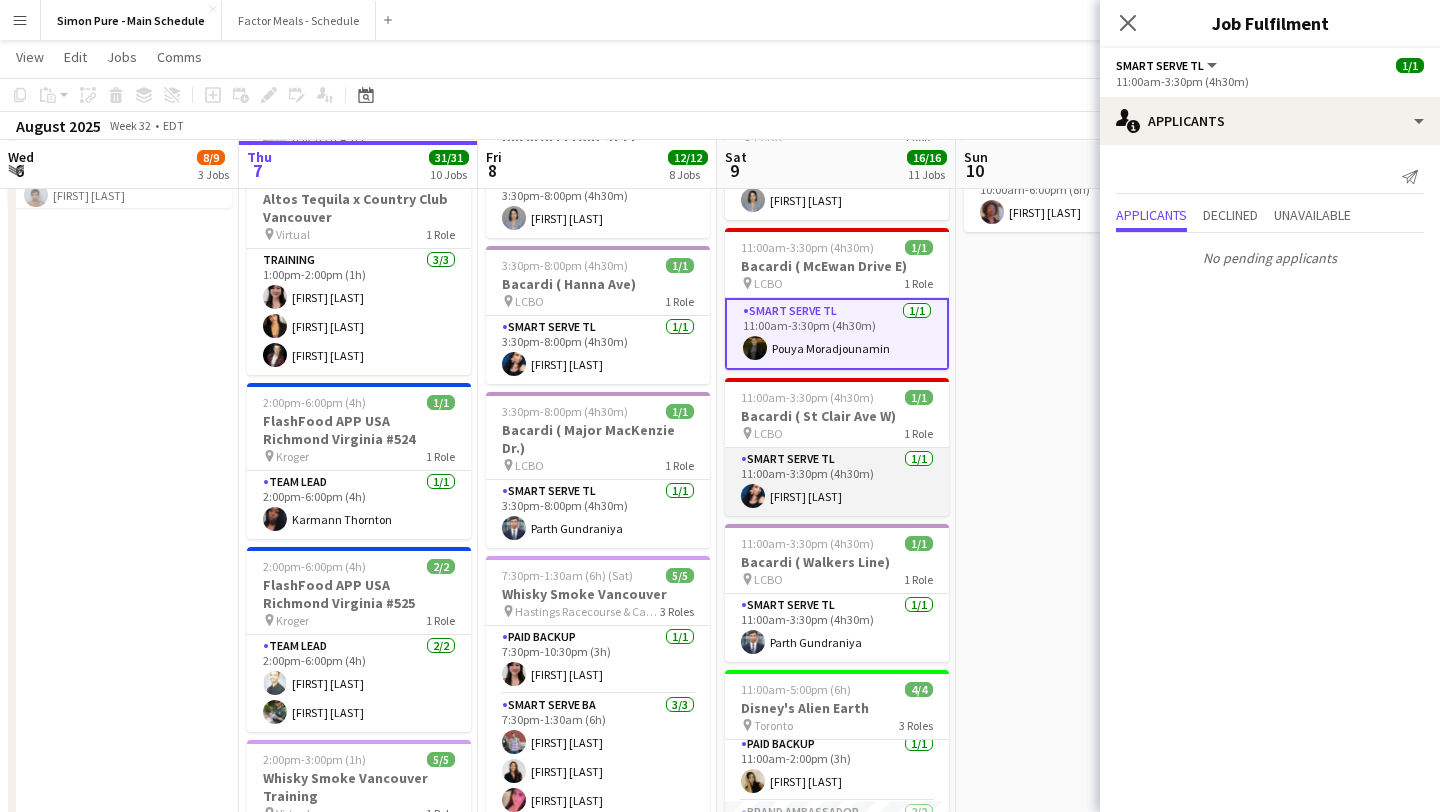 click on "Smart Serve TL   1/1   11:00am-3:30pm (4h30m)
Natalie Bilcar" at bounding box center (837, 482) 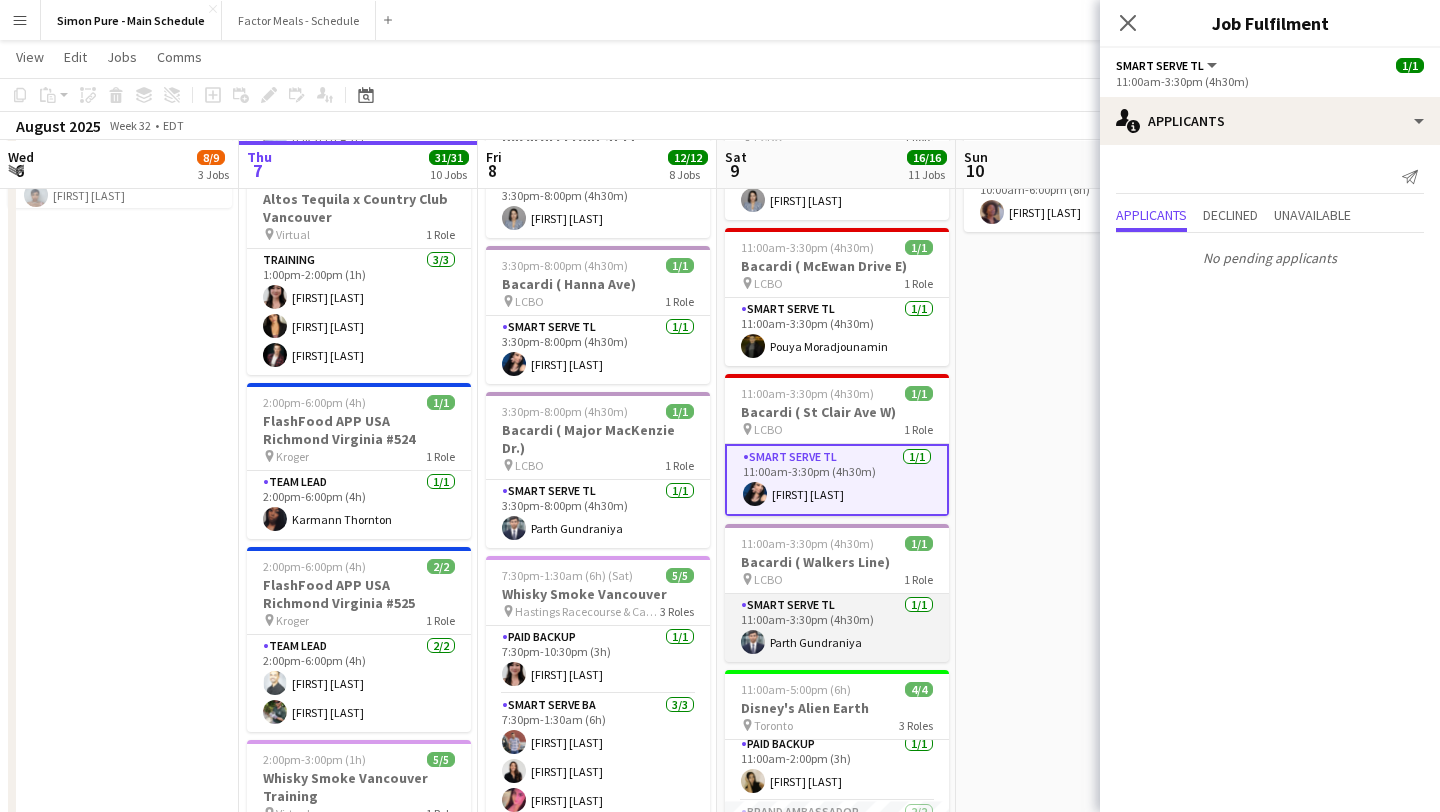 click on "Smart Serve TL   1/1   11:00am-3:30pm (4h30m)
Parth Gundraniya" at bounding box center (837, 628) 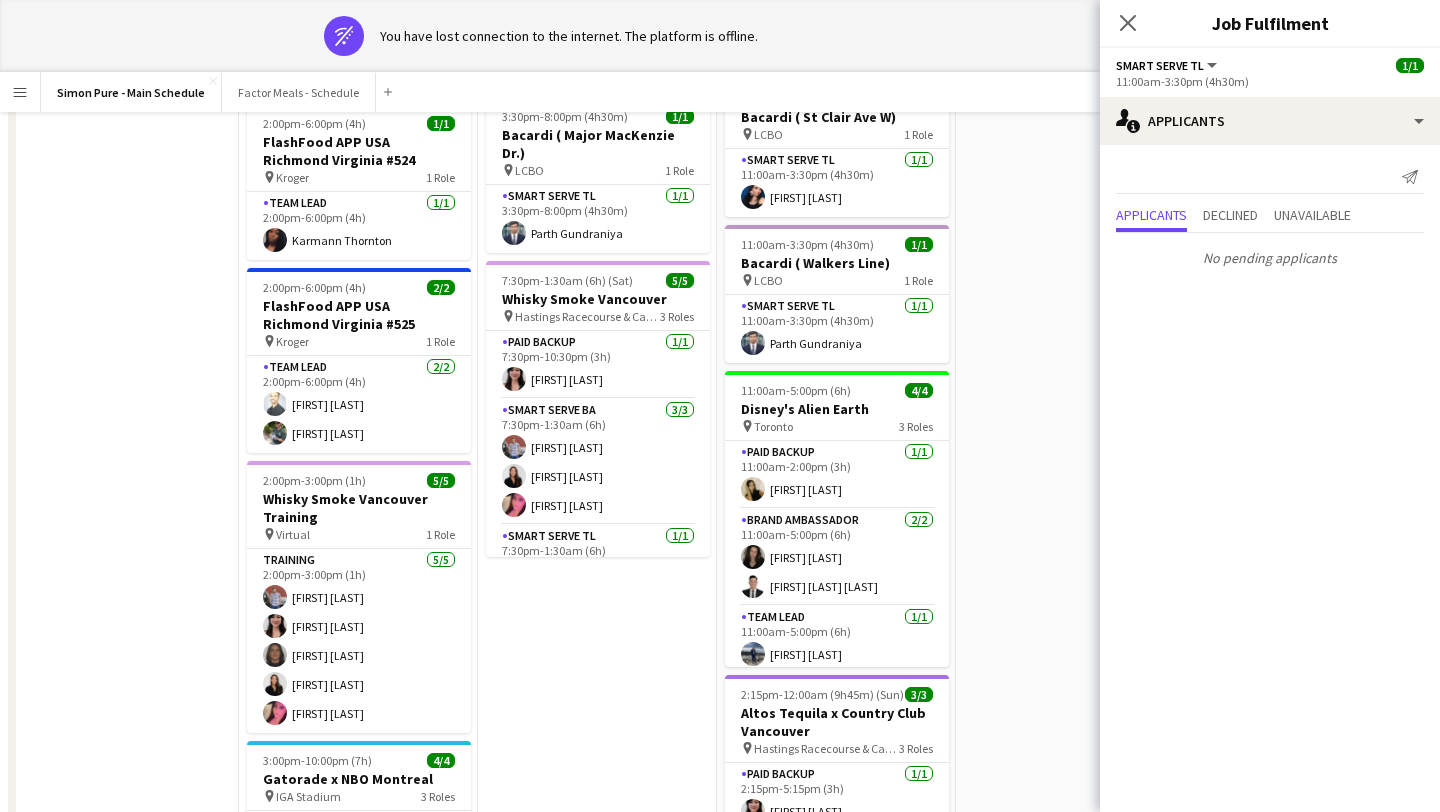 scroll, scrollTop: 0, scrollLeft: 0, axis: both 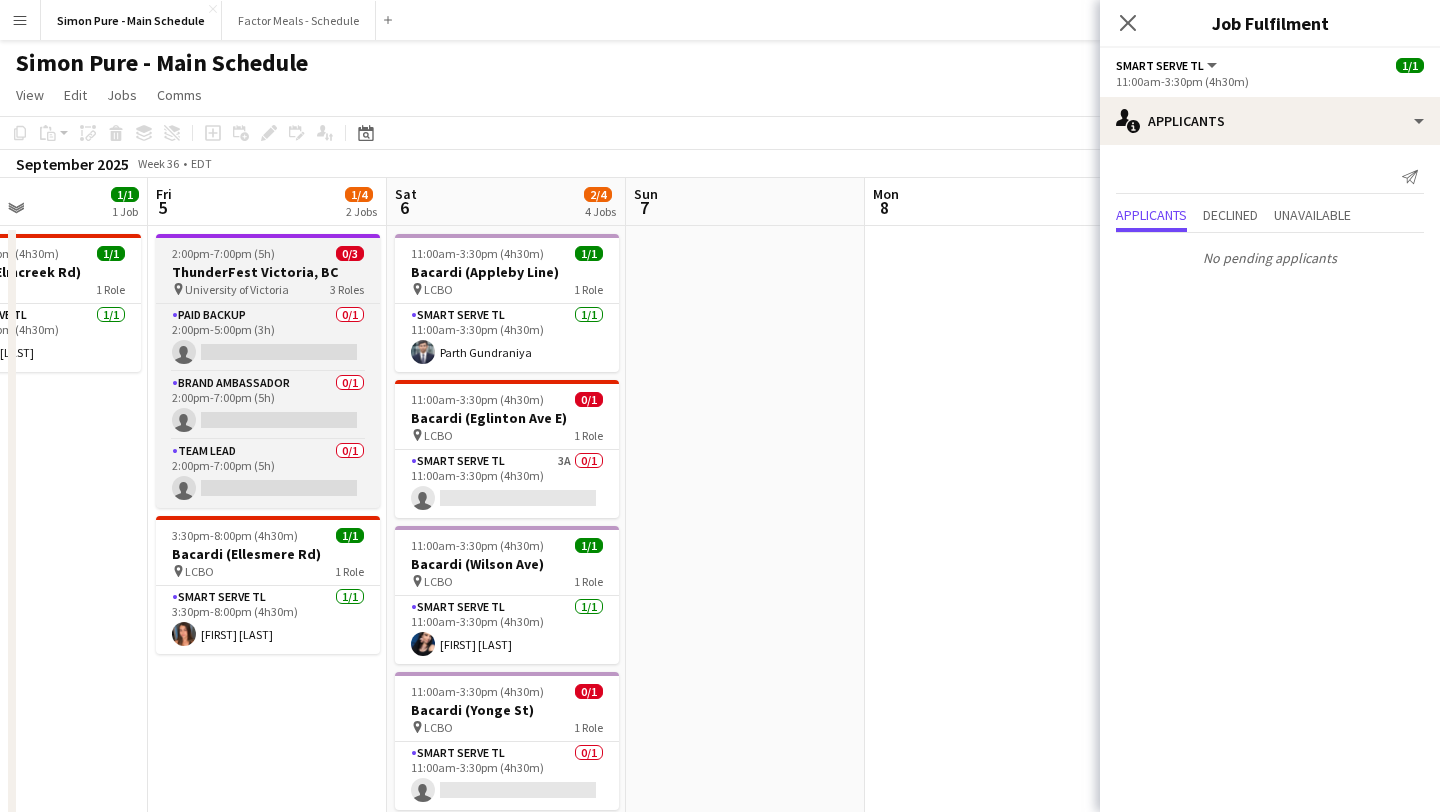 click on "2:00pm-7:00pm (5h)    0/3   ThunderFest Victoria, BC
pin
University of Victoria   3 Roles   Paid Backup   0/1   2:00pm-5:00pm (3h)
single-neutral-actions
Brand Ambassador    0/1   2:00pm-7:00pm (5h)
single-neutral-actions
Team Lead   0/1   2:00pm-7:00pm (5h)
single-neutral-actions" at bounding box center [268, 371] 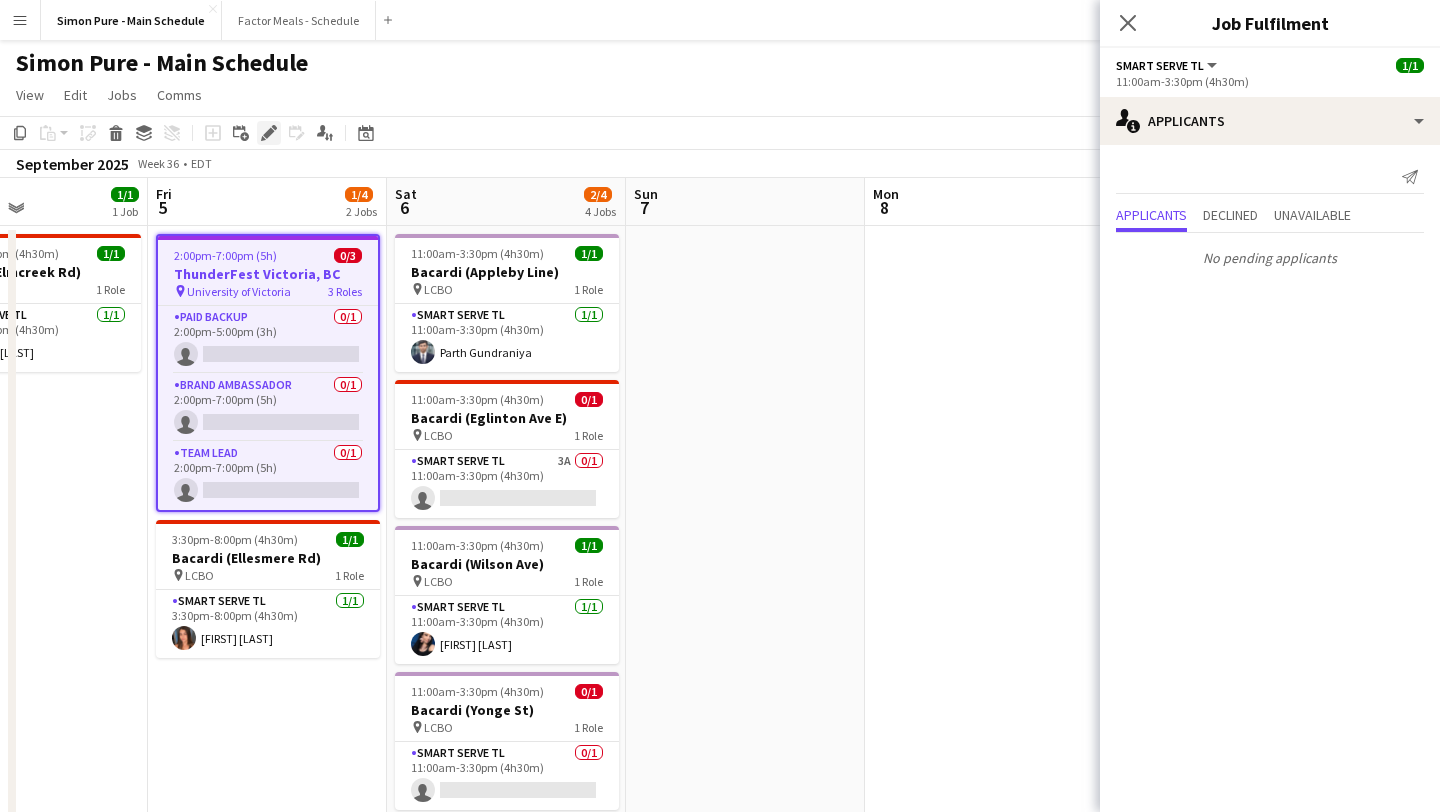click 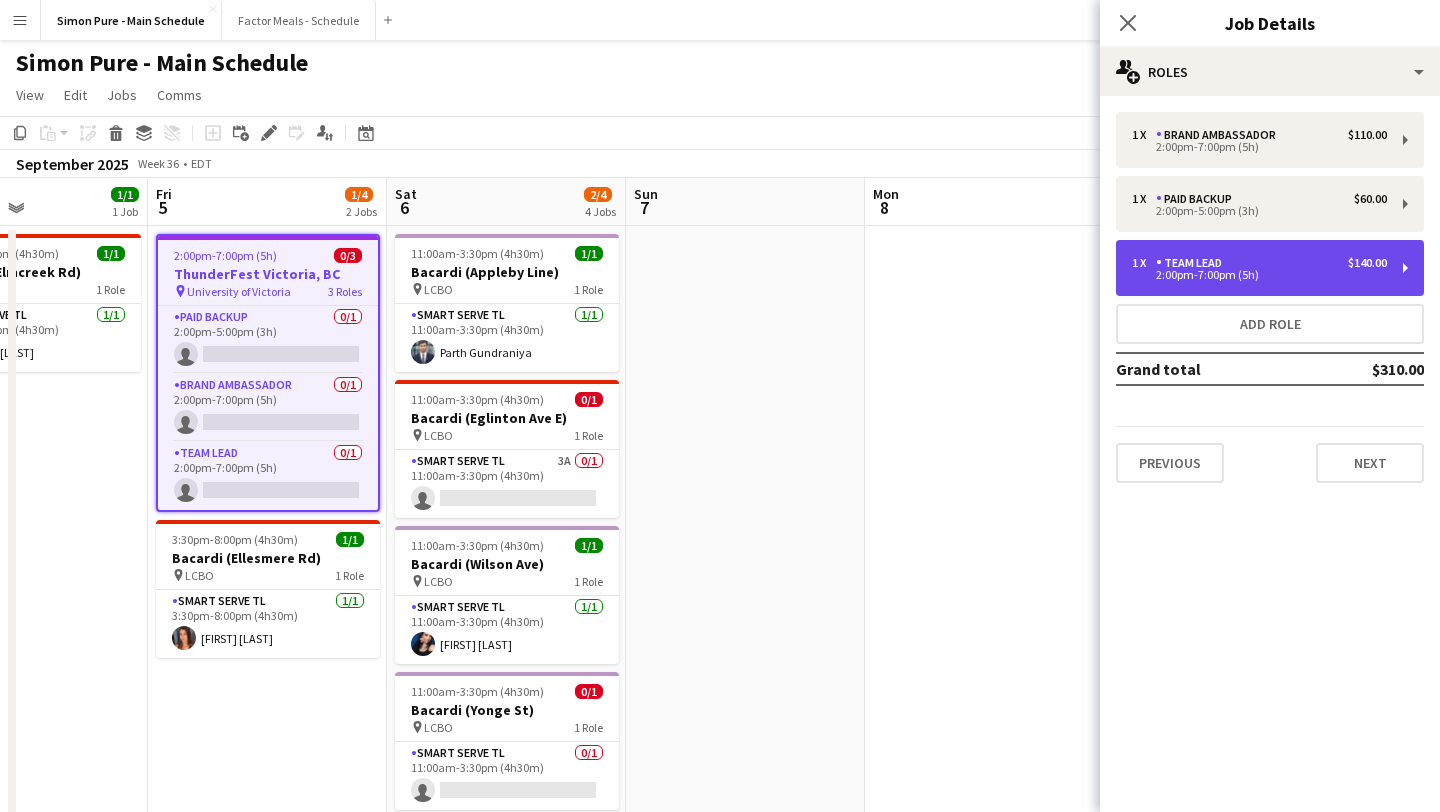 click on "2:00pm-7:00pm (5h)" at bounding box center (1259, 275) 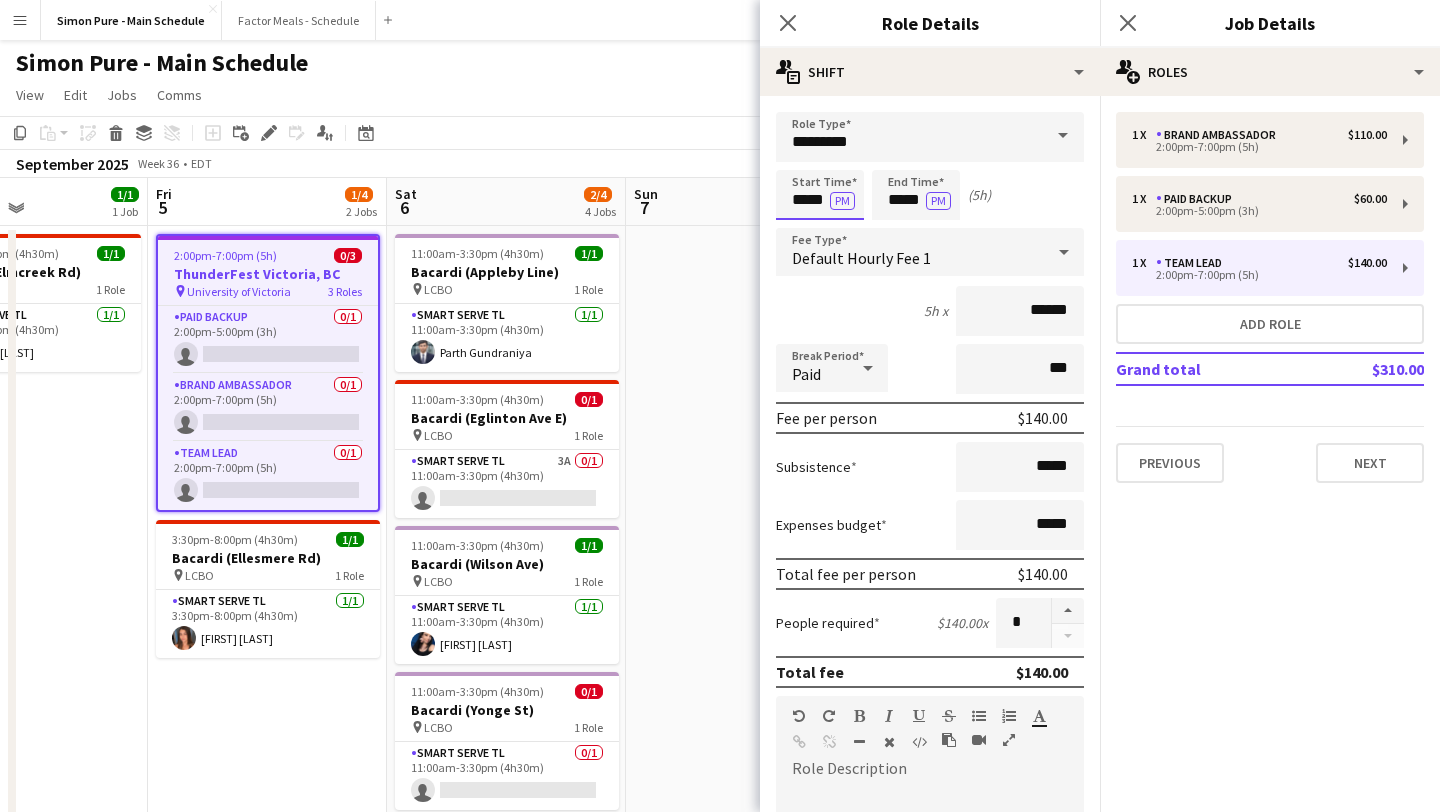 click on "*****" at bounding box center [820, 195] 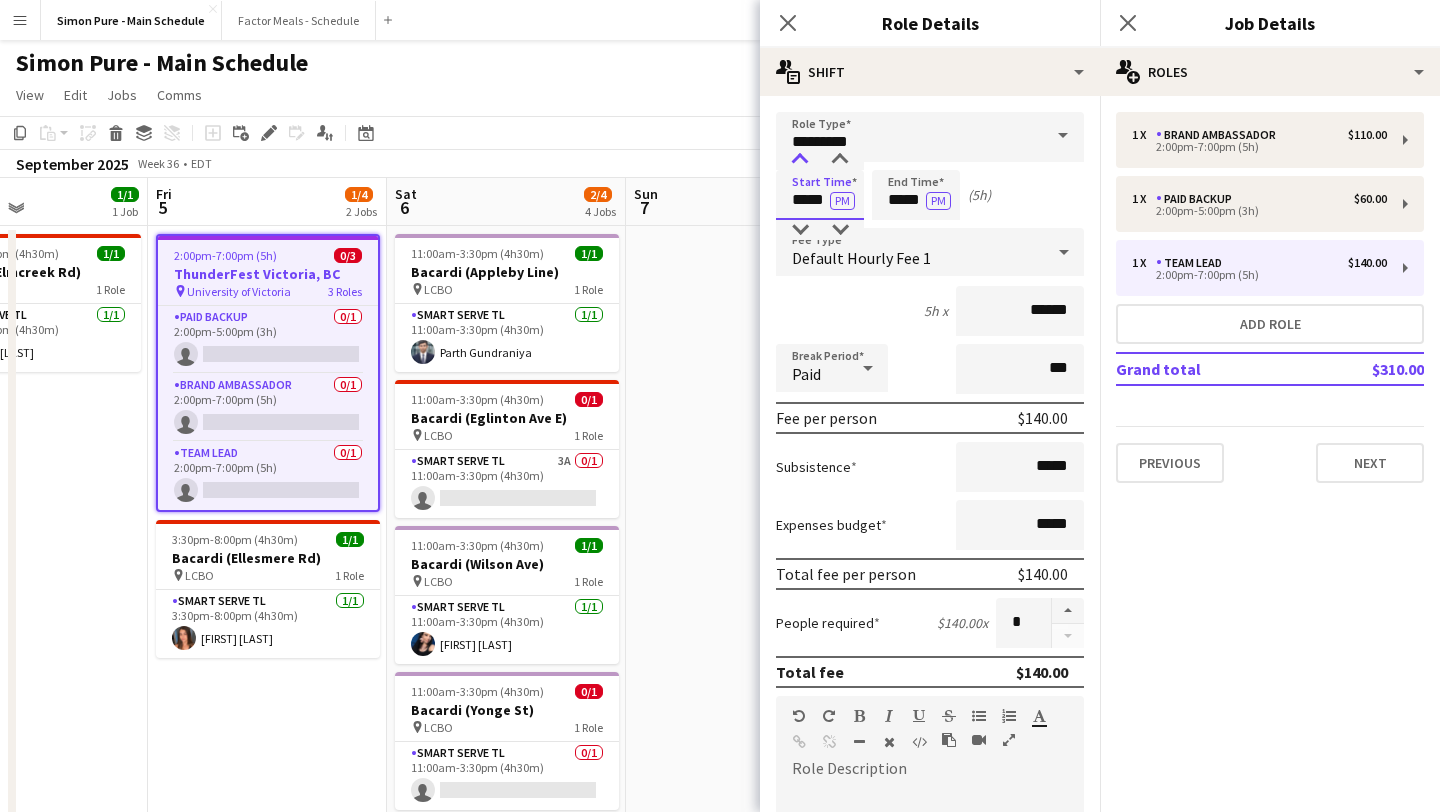 type on "*****" 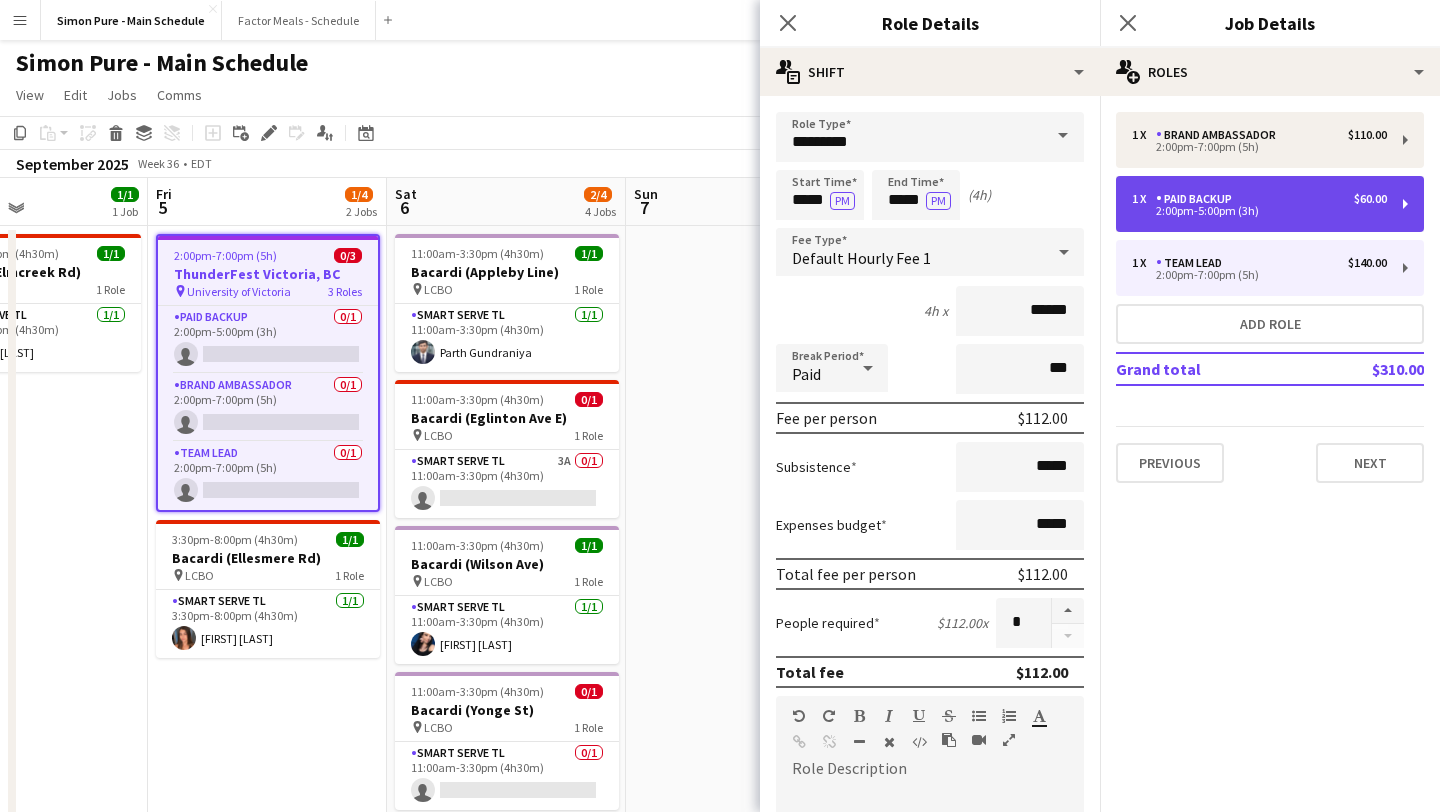 click on "2:00pm-5:00pm (3h)" at bounding box center (1259, 211) 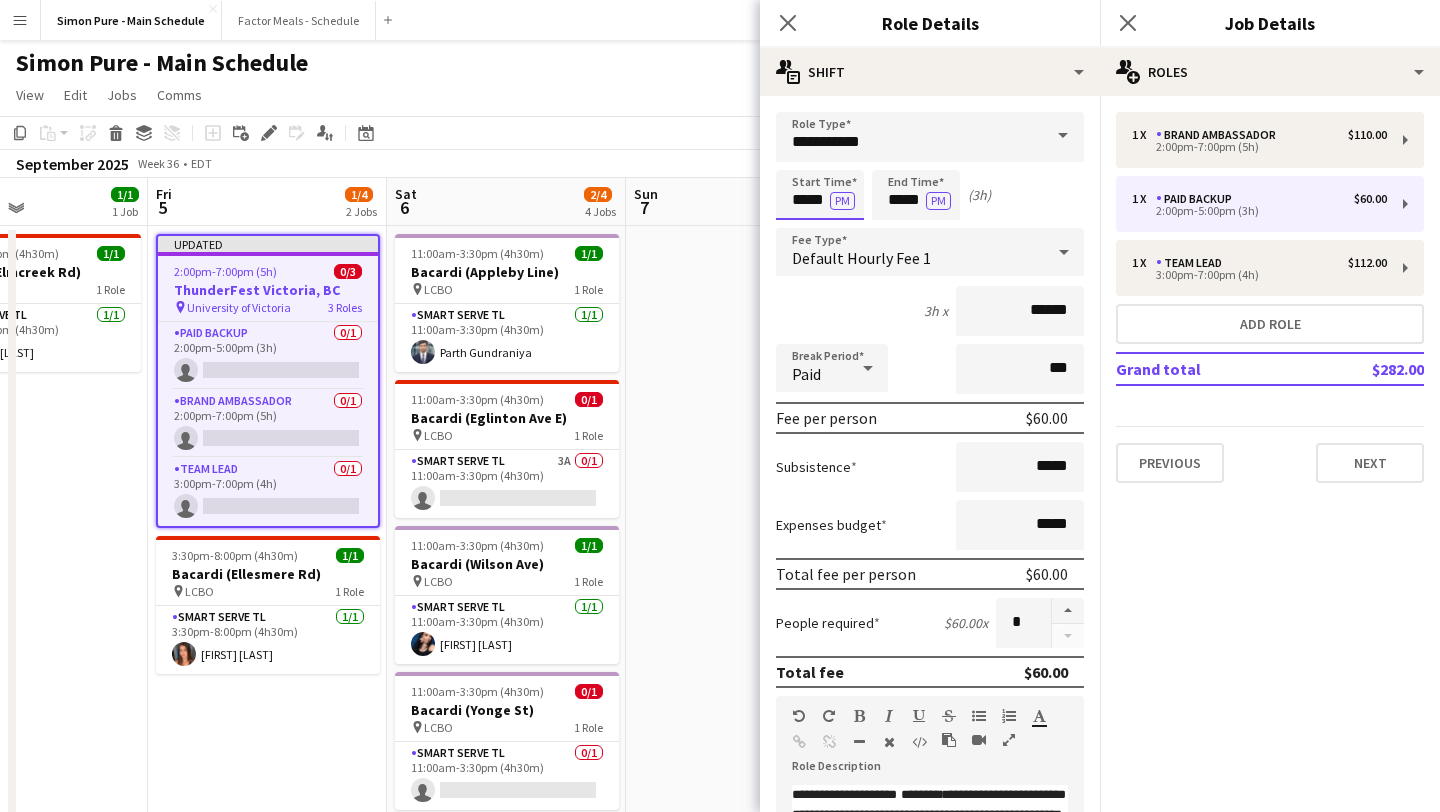click on "*****" at bounding box center (820, 195) 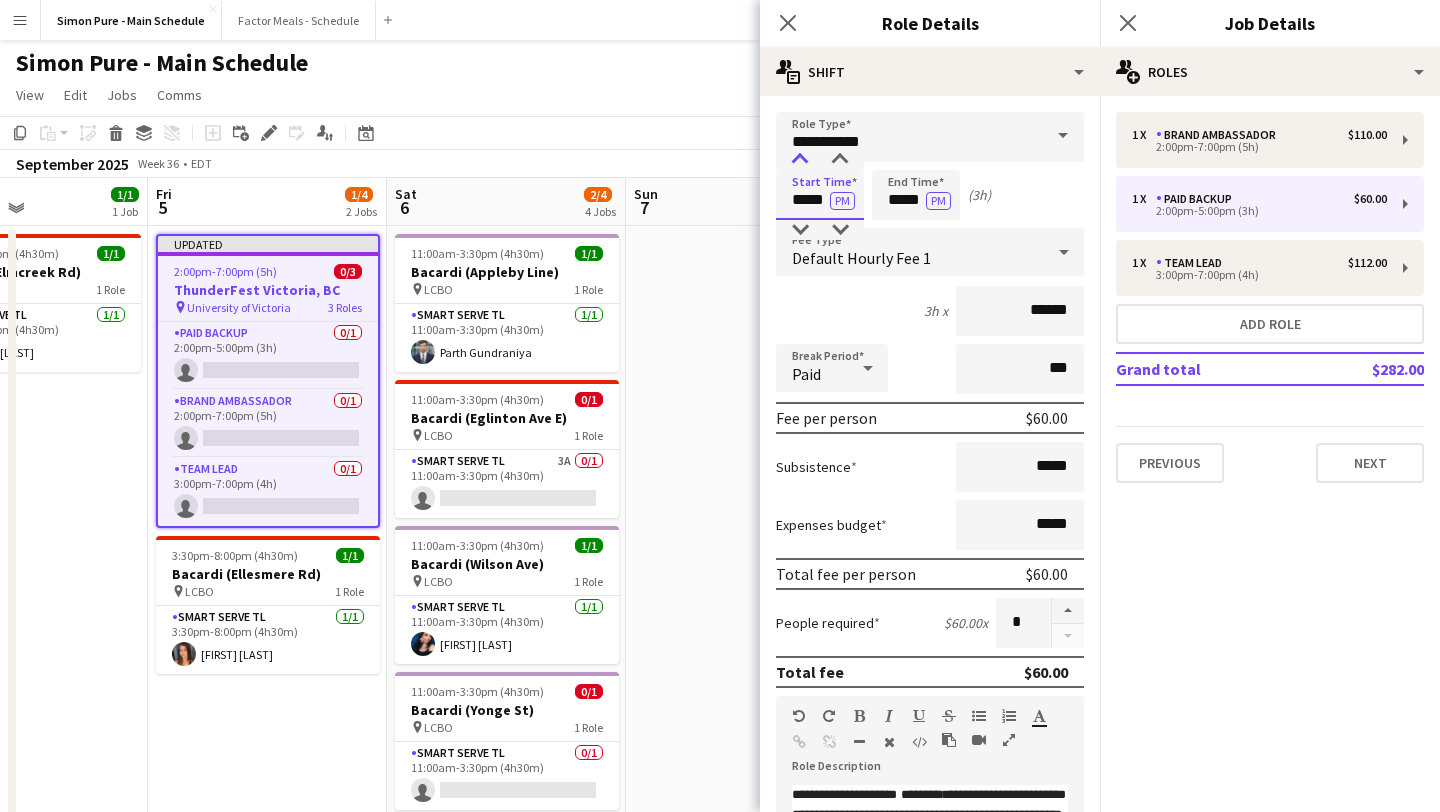 type on "*****" 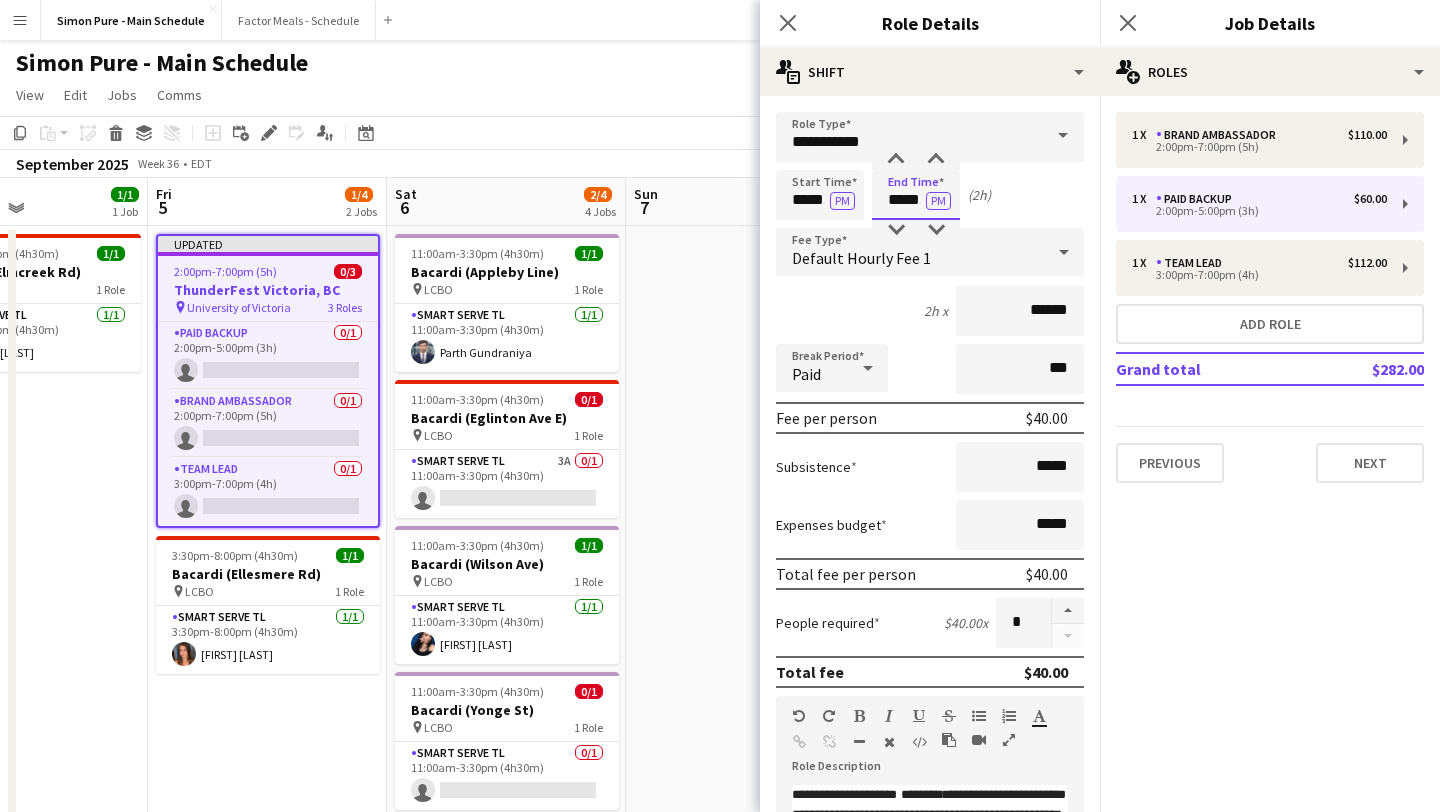 click on "*****" at bounding box center (916, 195) 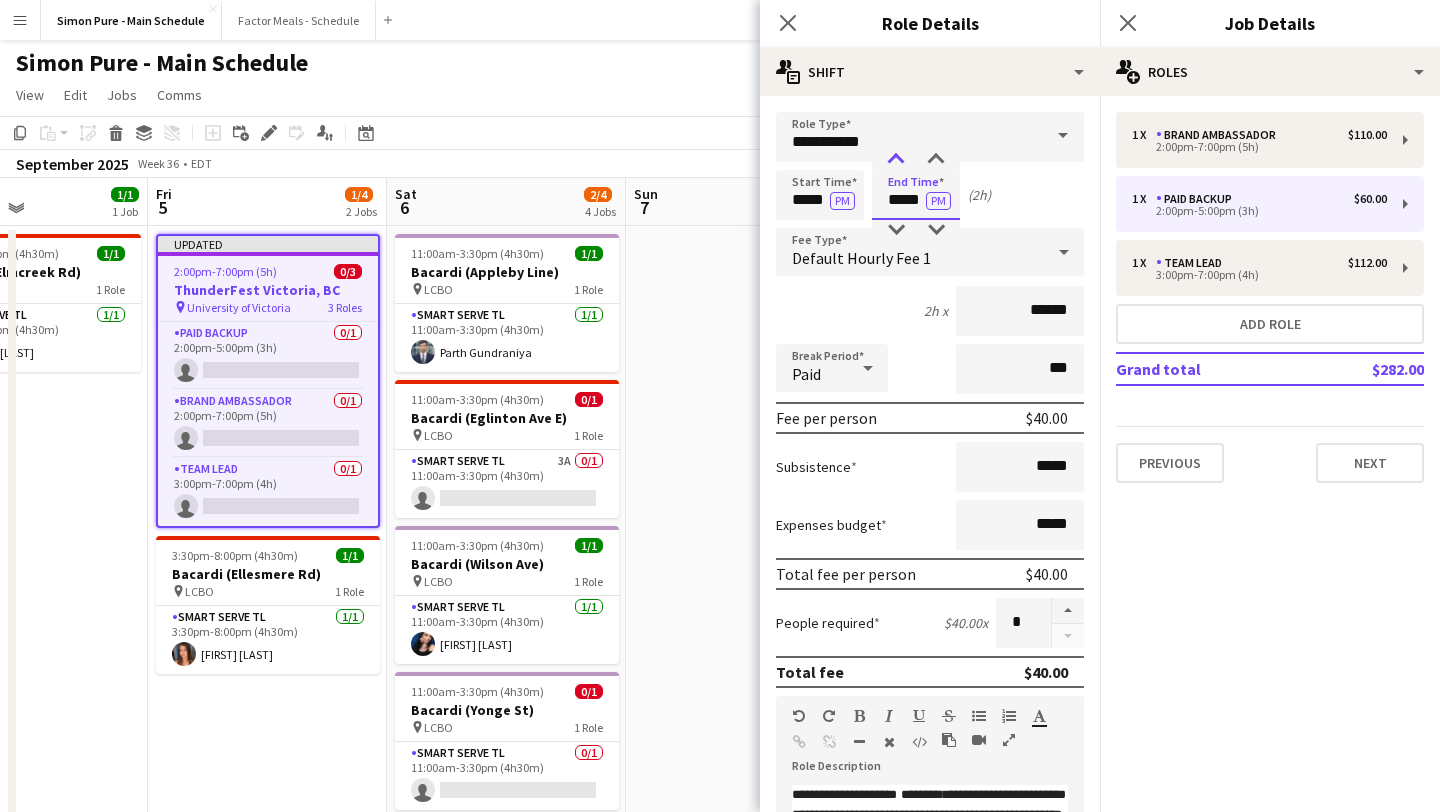type on "*****" 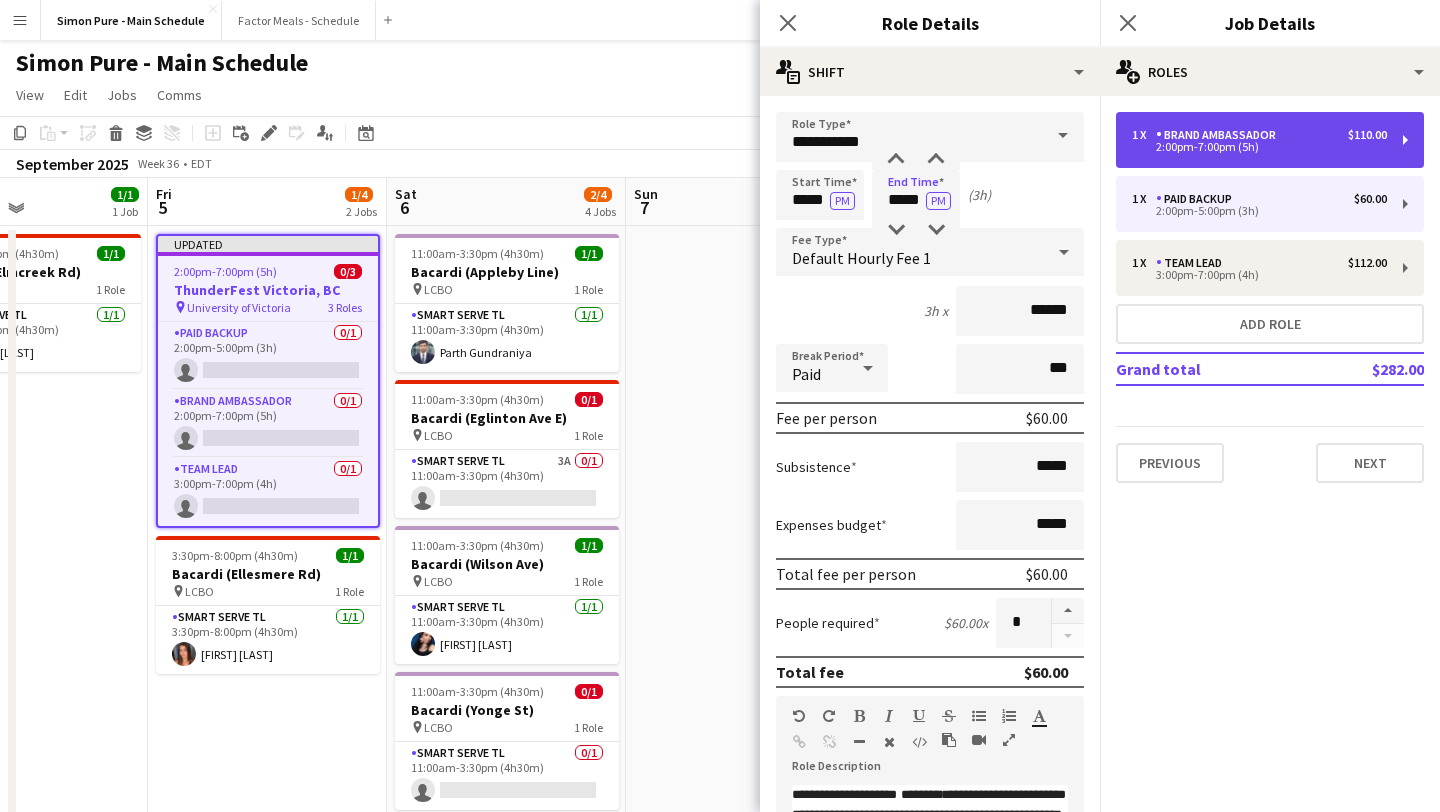 click on "1 x   Brand Ambassador    $110.00   2:00pm-7:00pm (5h)" at bounding box center [1270, 140] 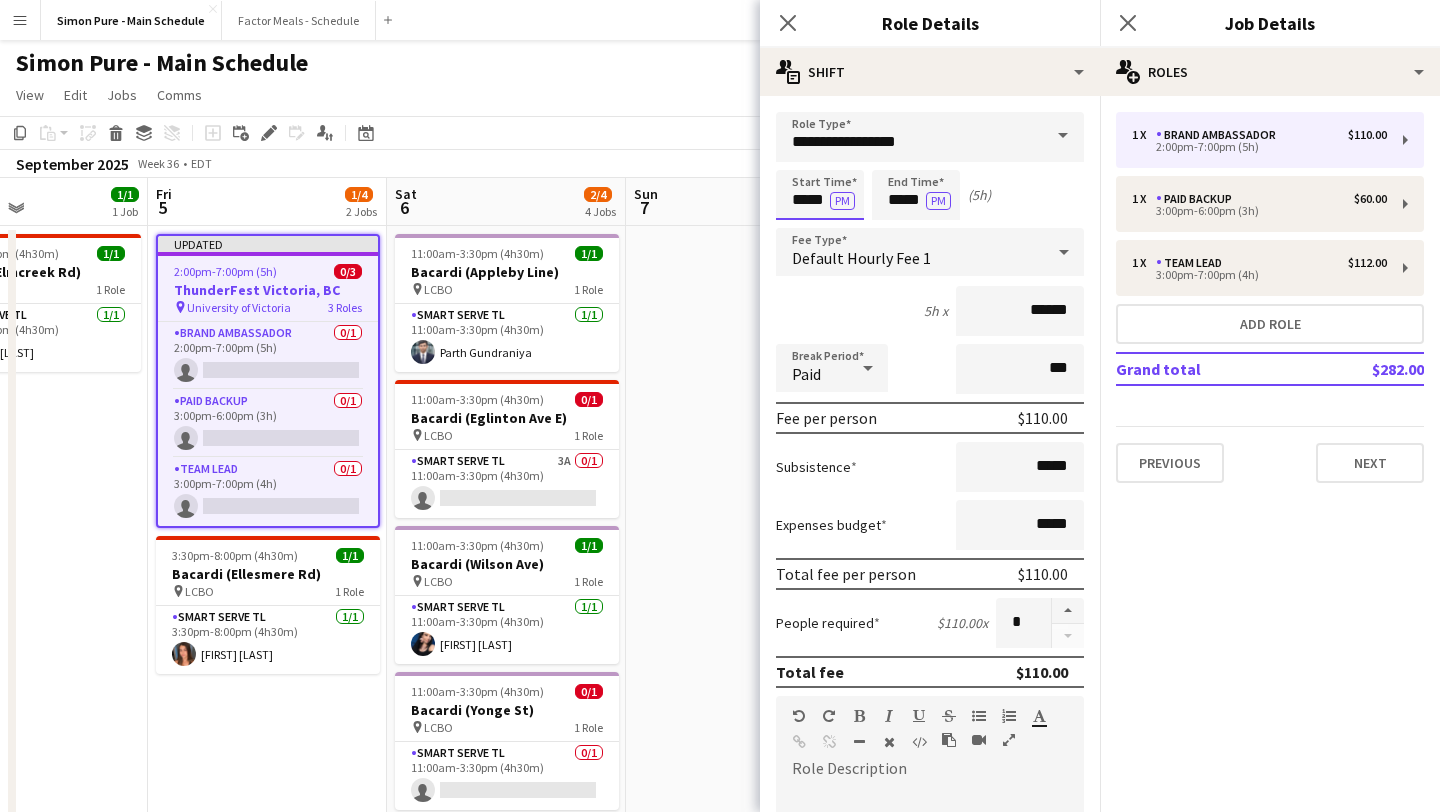 click on "*****" at bounding box center [820, 195] 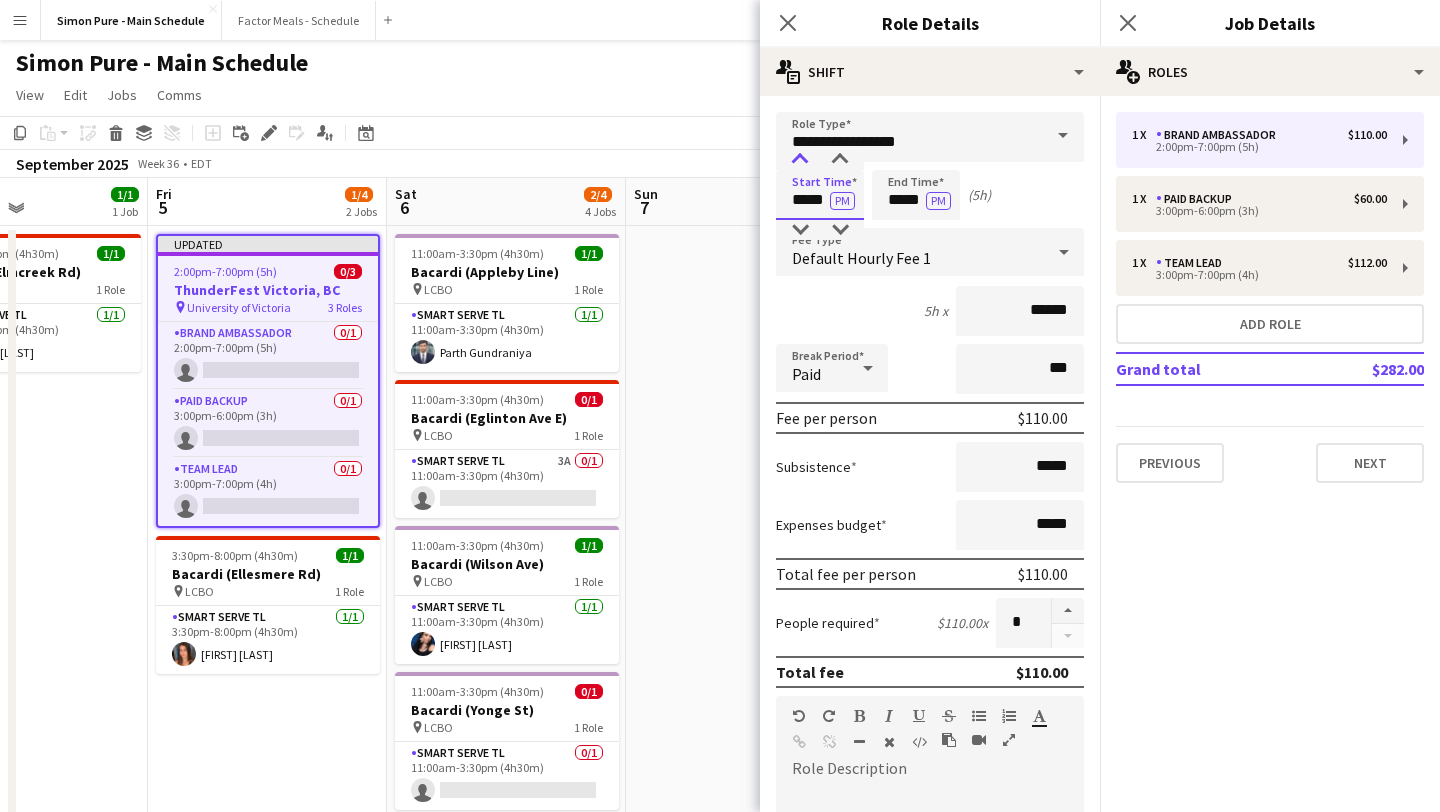 type on "*****" 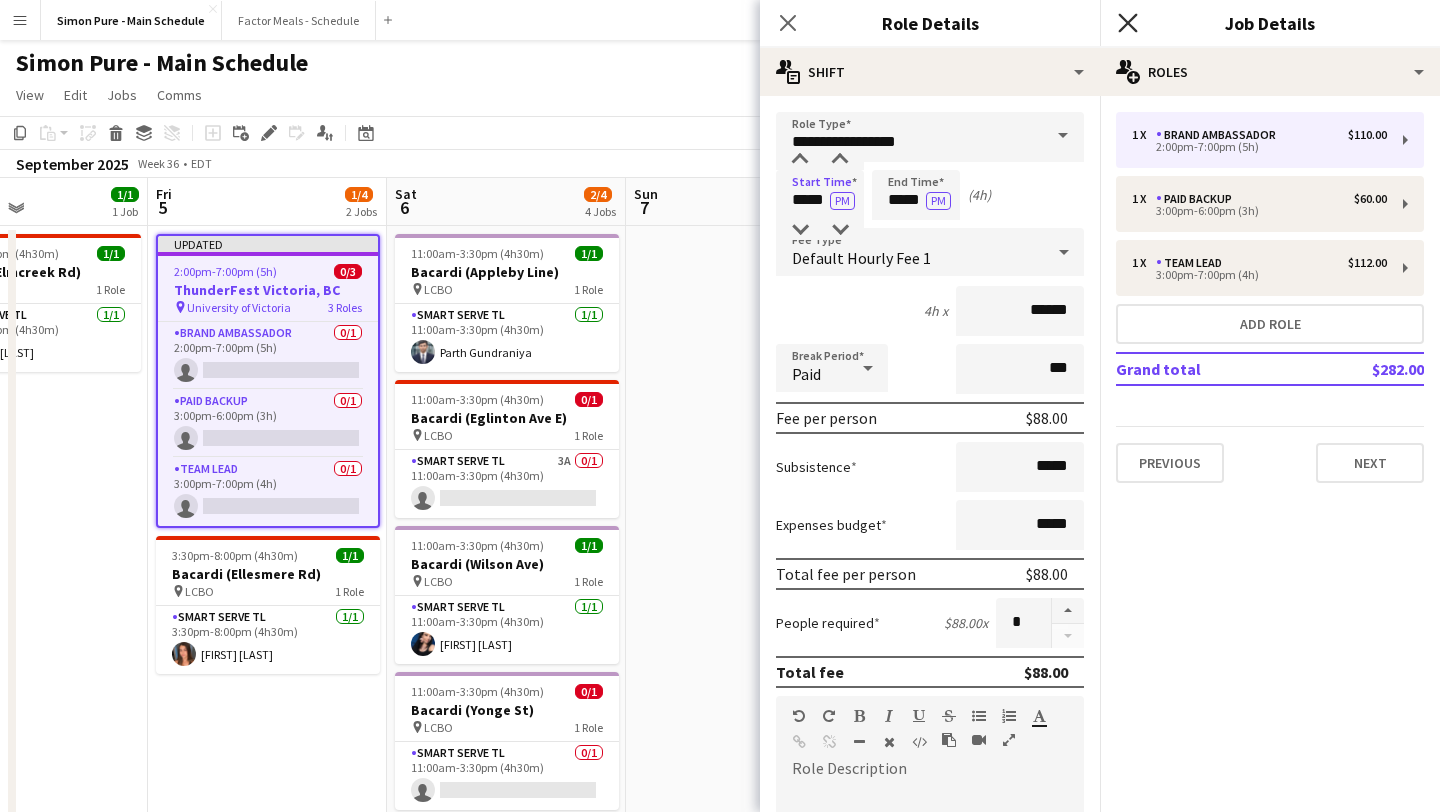 click 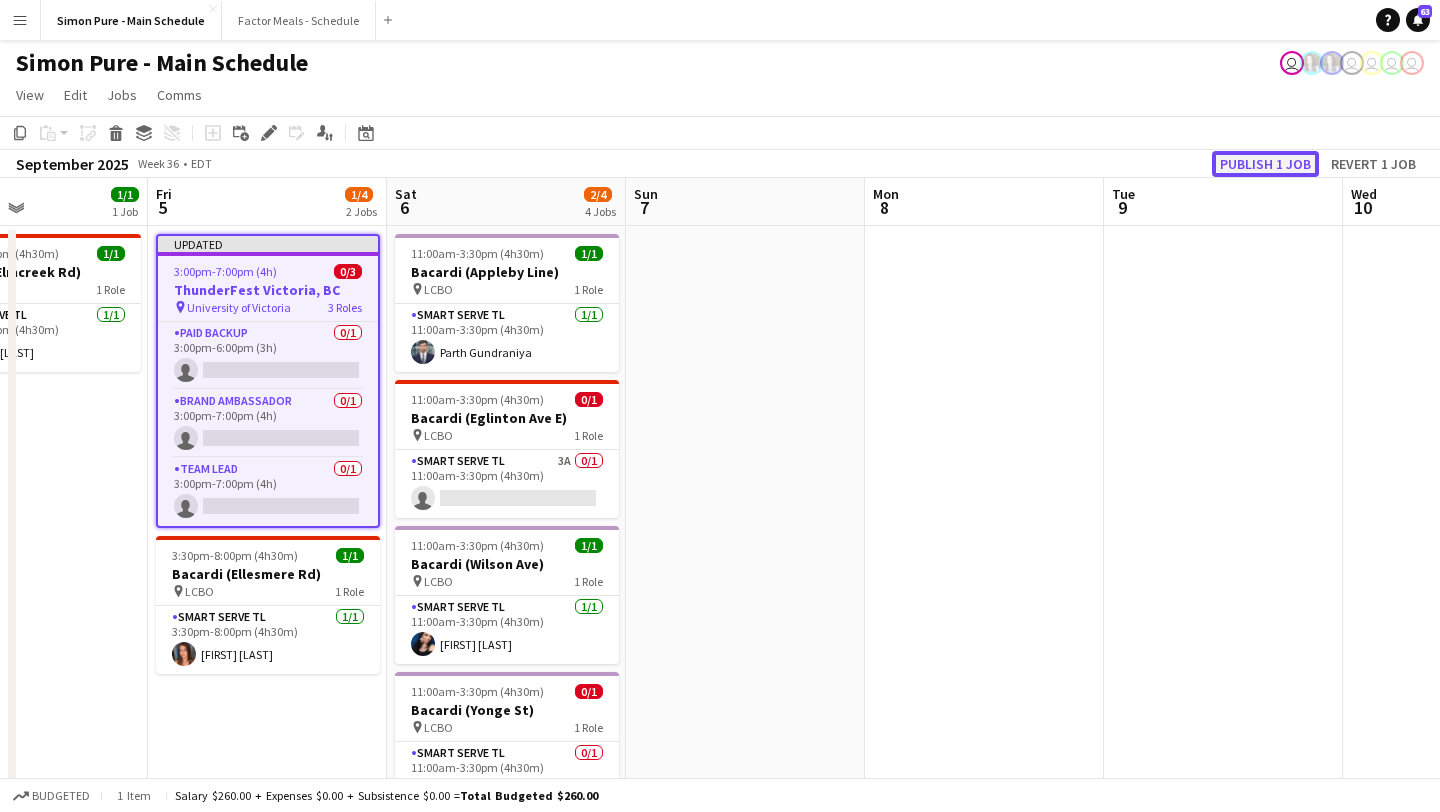 click on "Publish 1 job" 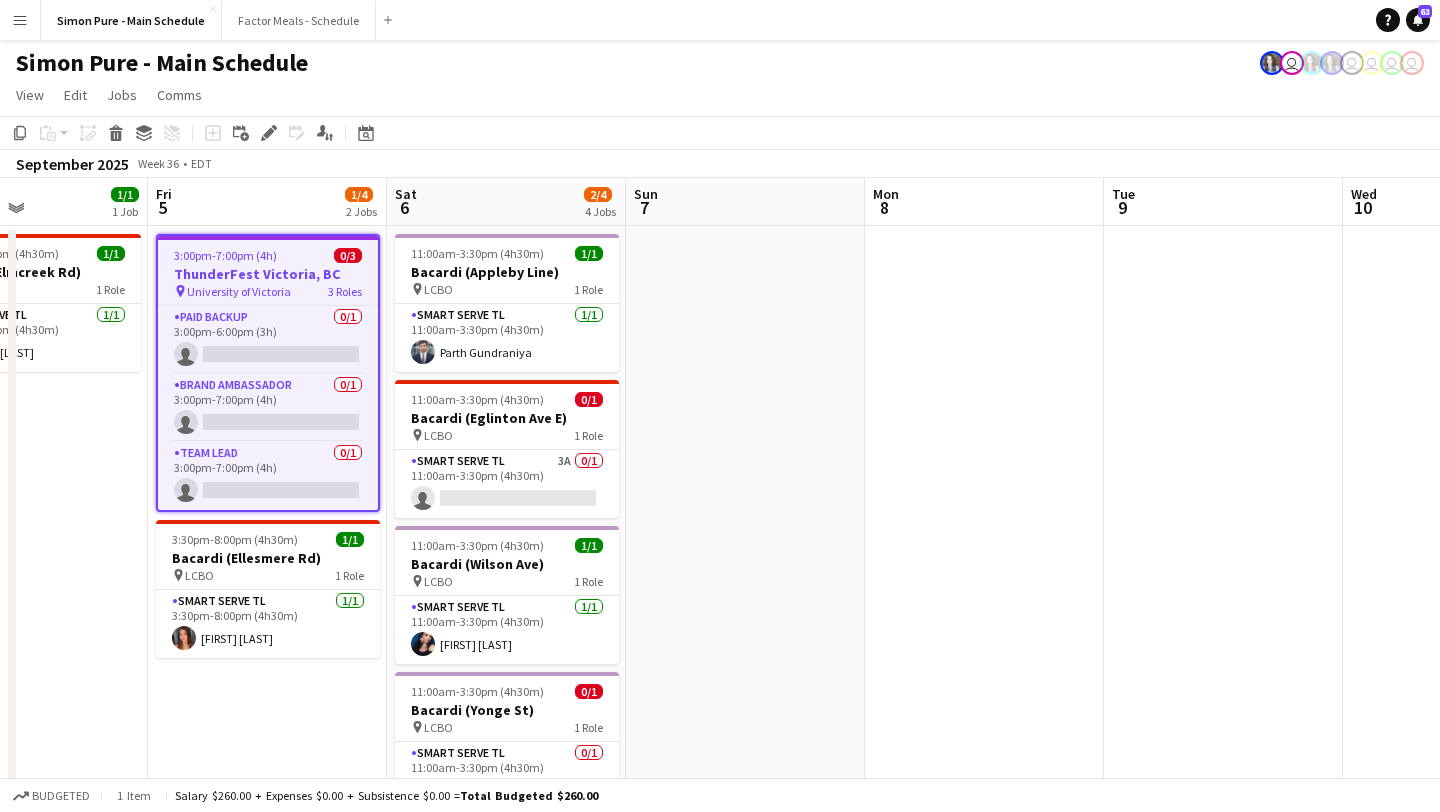 click on "Menu" at bounding box center [20, 20] 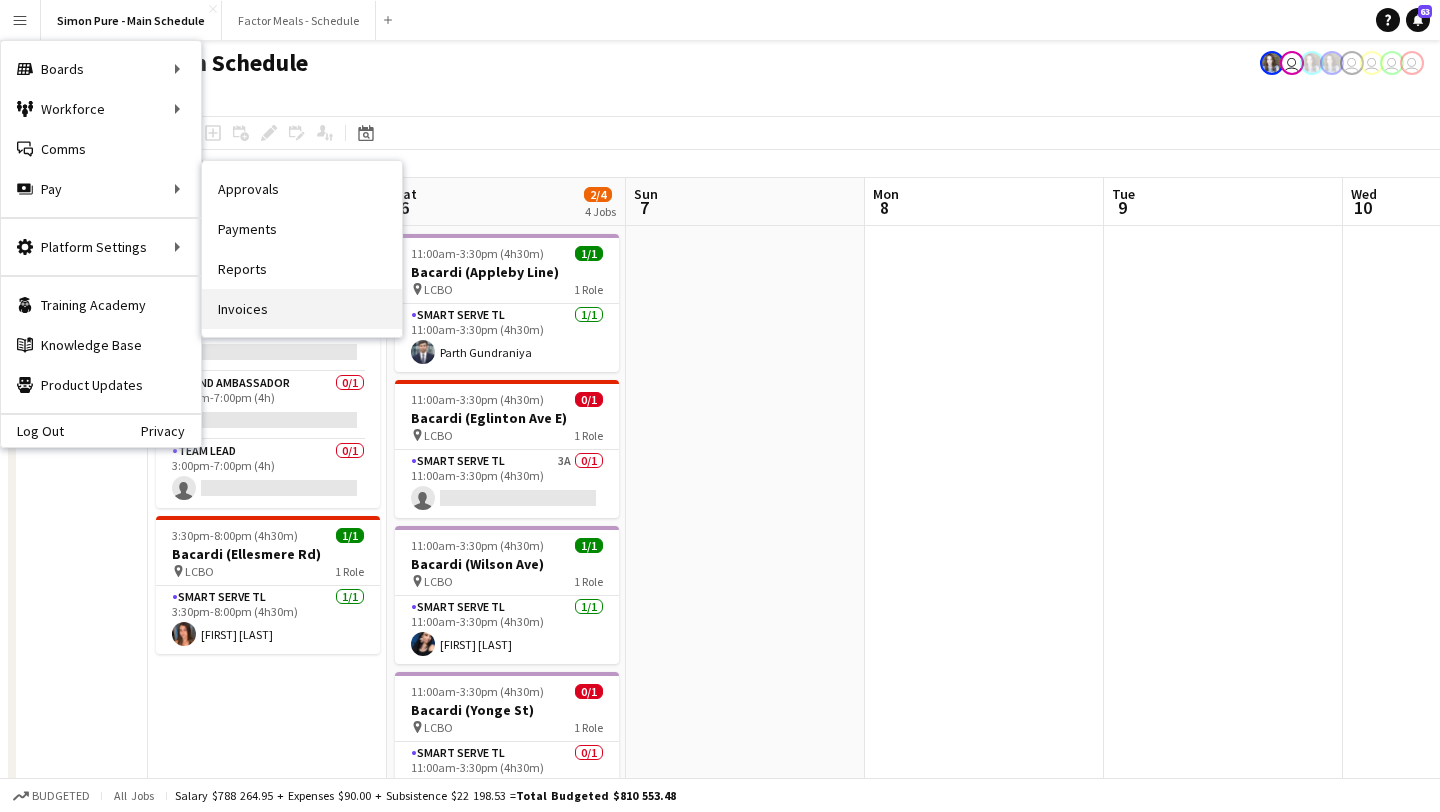 click on "Invoices" at bounding box center (302, 309) 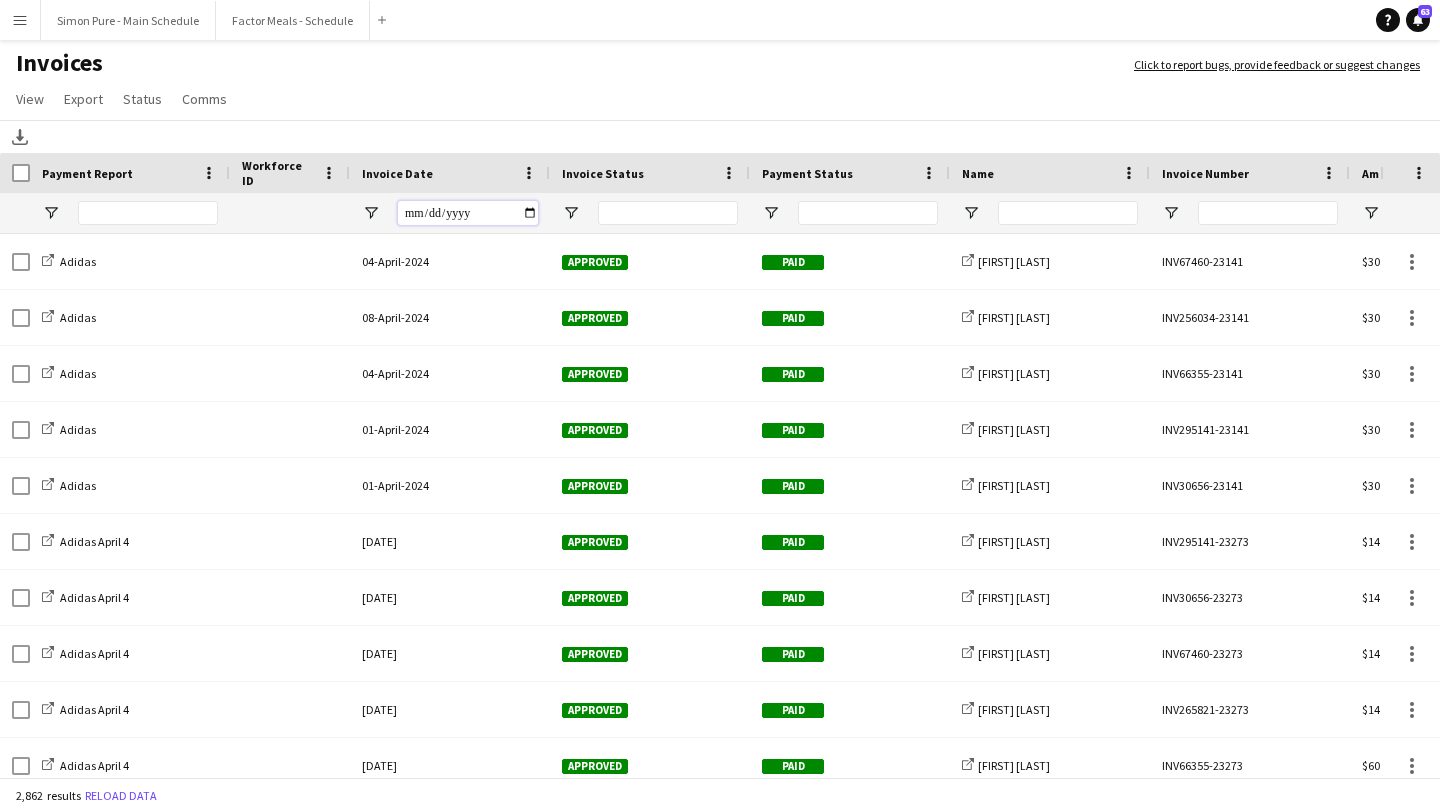 click at bounding box center (468, 213) 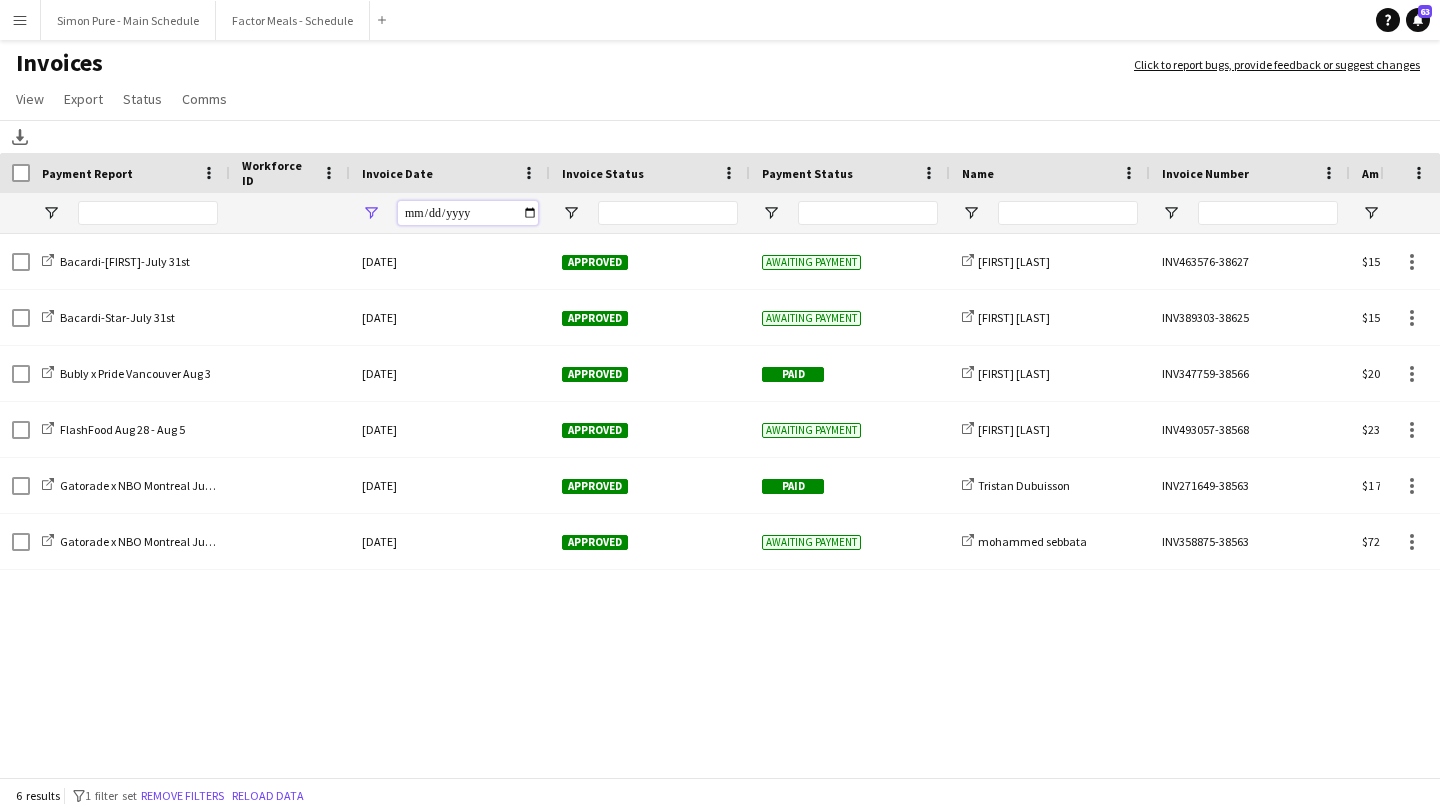 click on "**********" at bounding box center [468, 213] 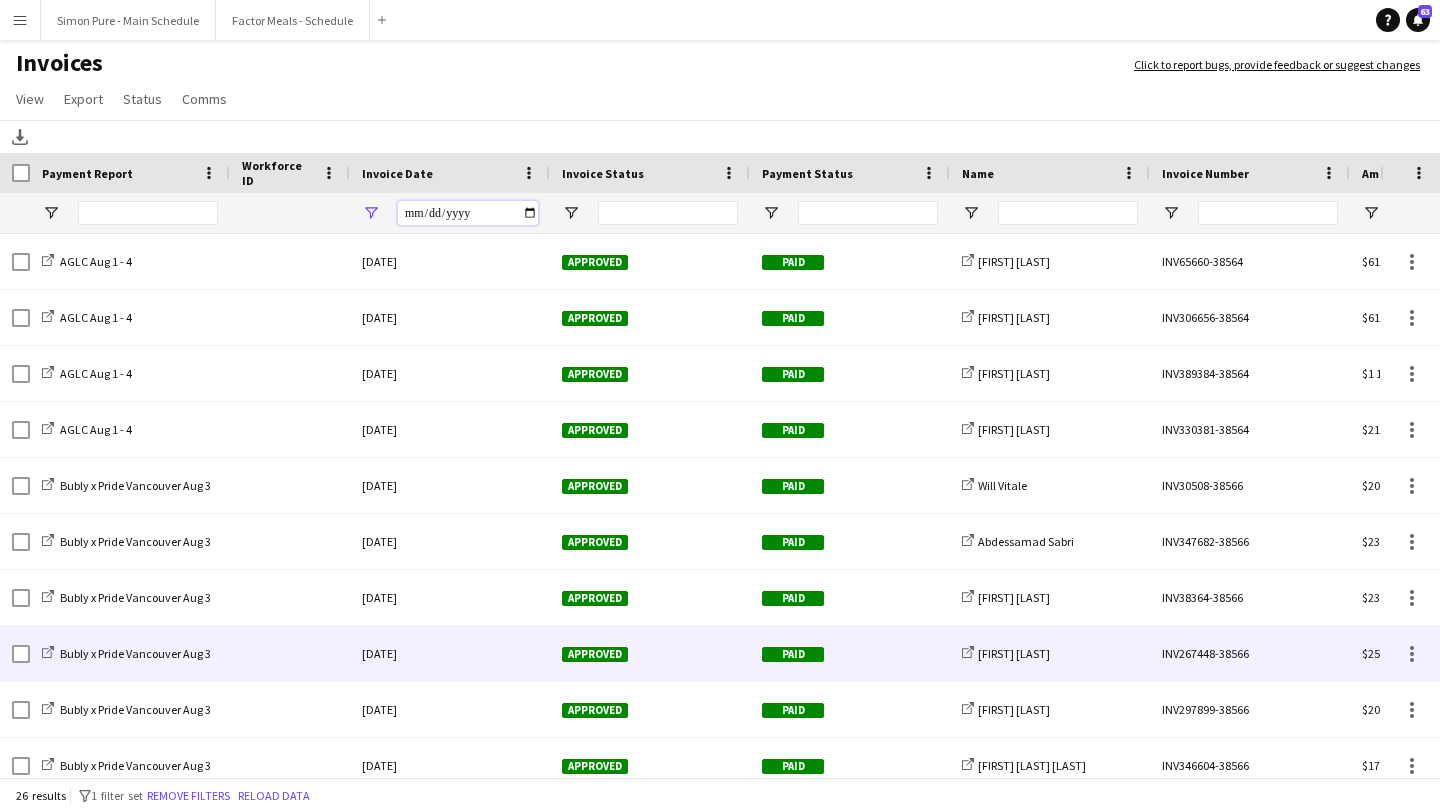 scroll, scrollTop: 368, scrollLeft: 0, axis: vertical 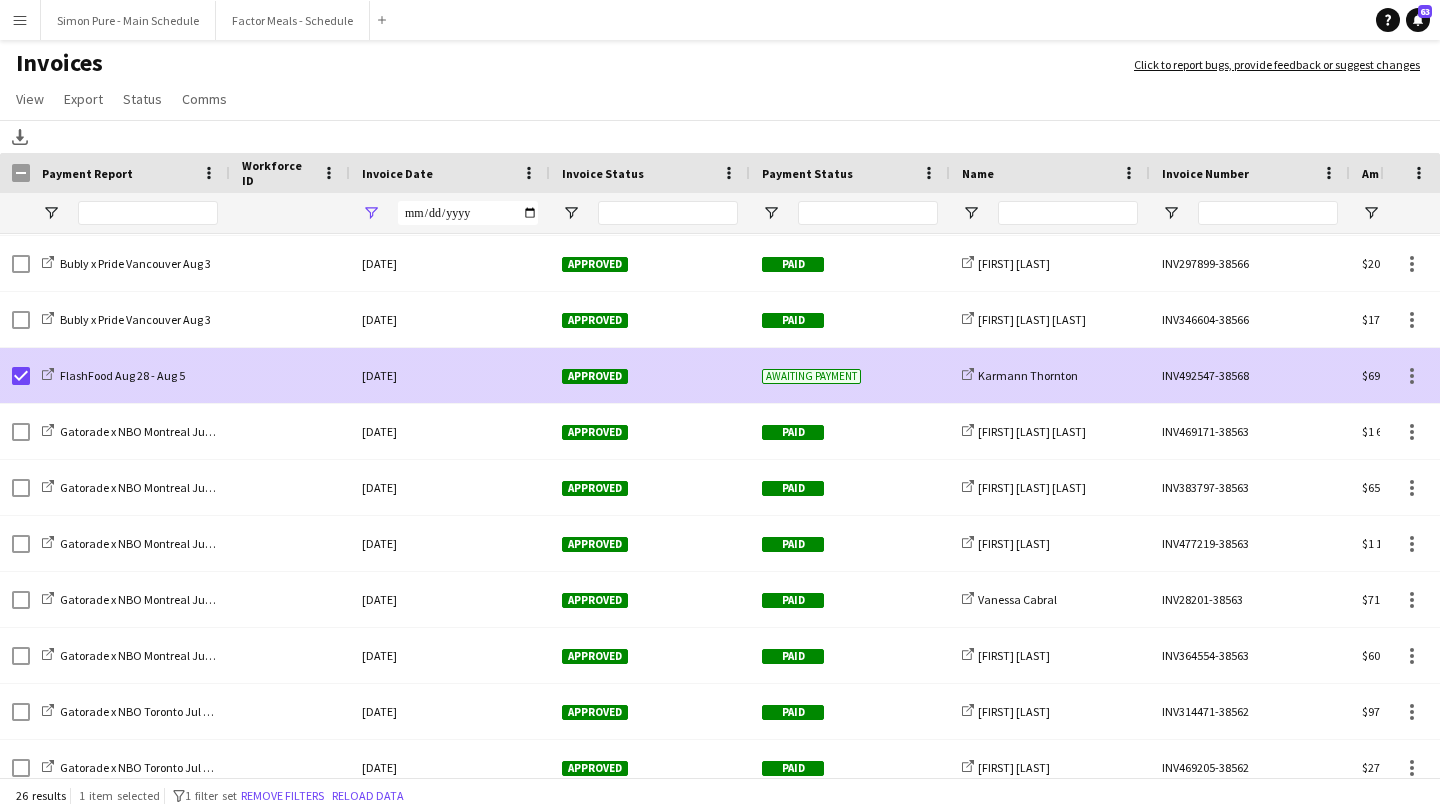 click on "Approved" 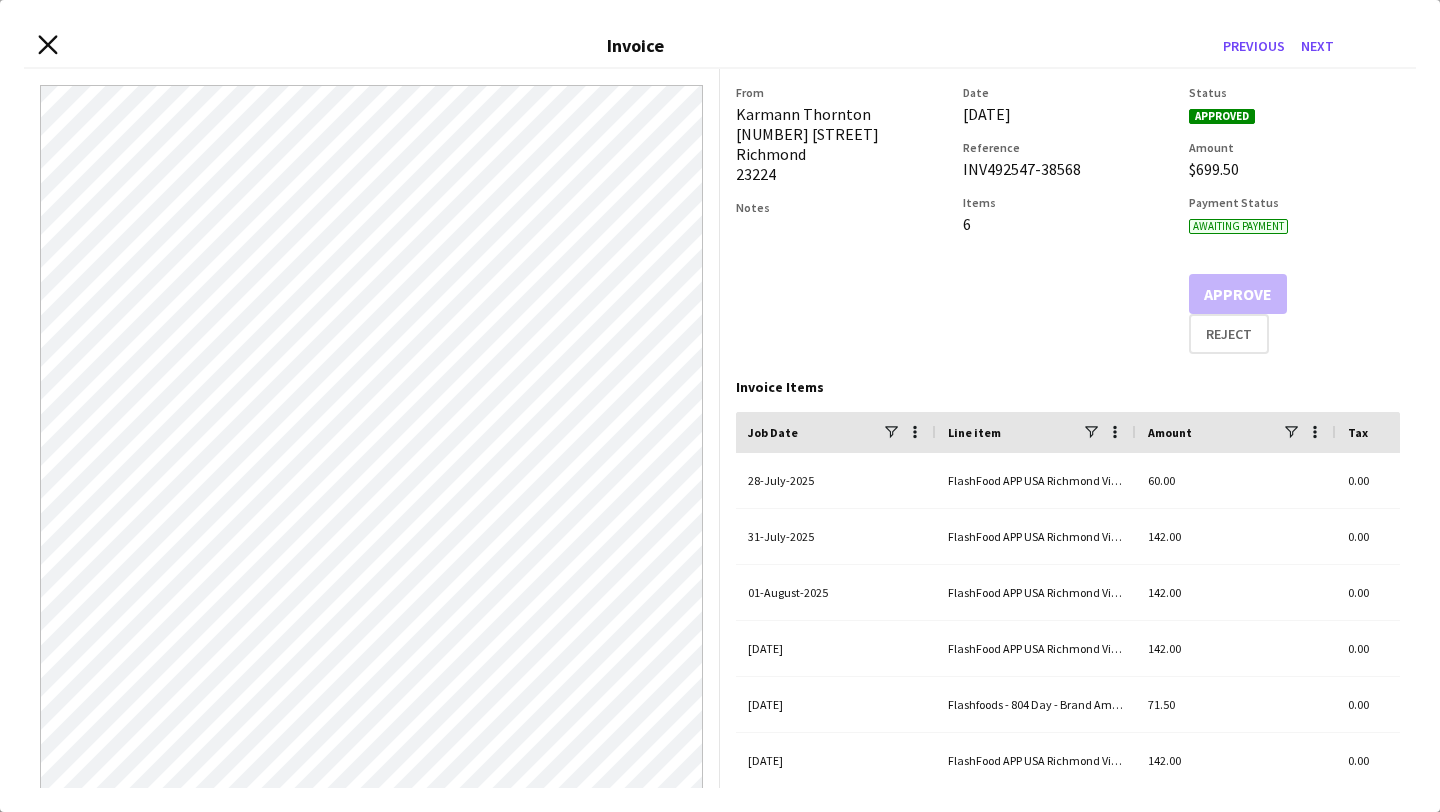 click on "Close invoice dialog" 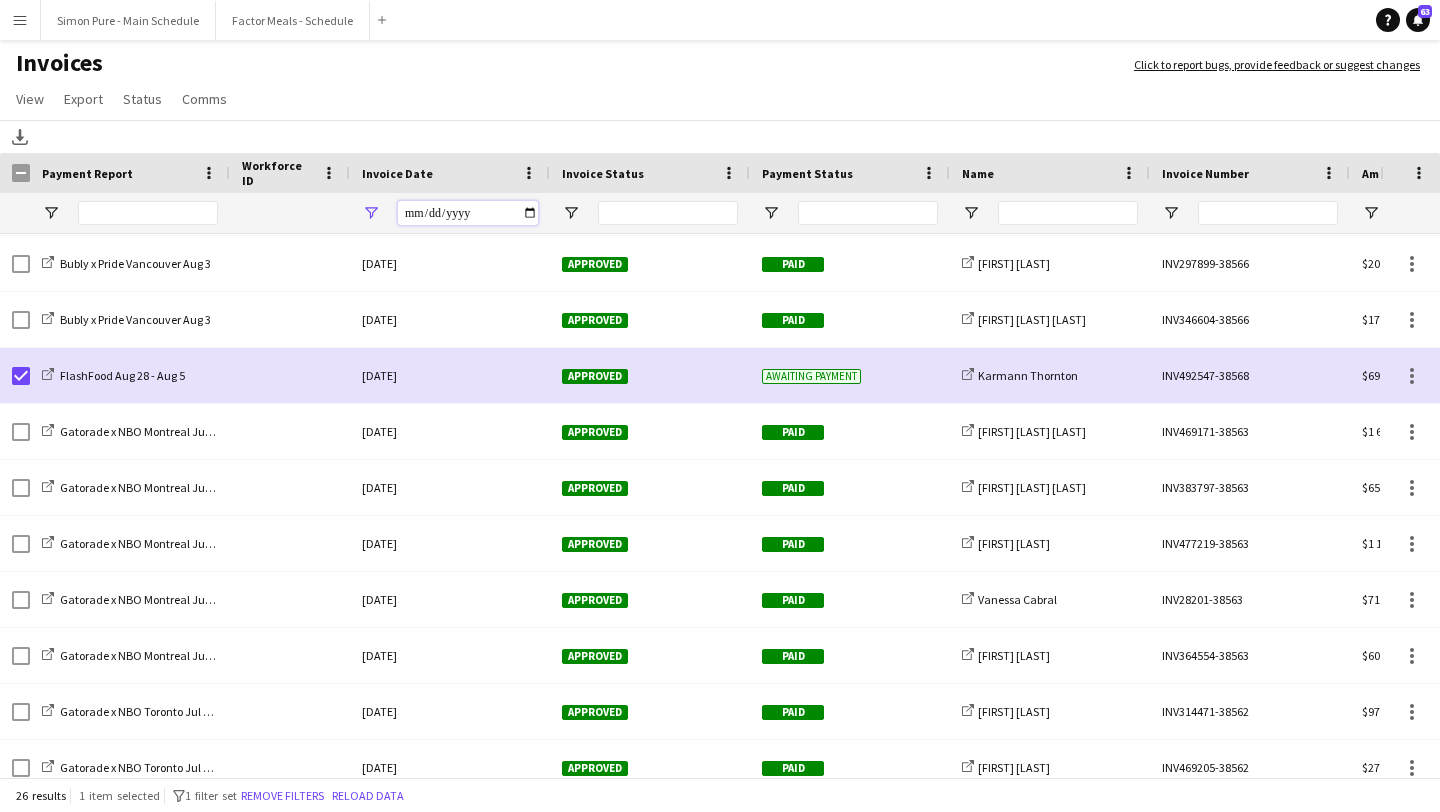 click on "**********" at bounding box center [468, 213] 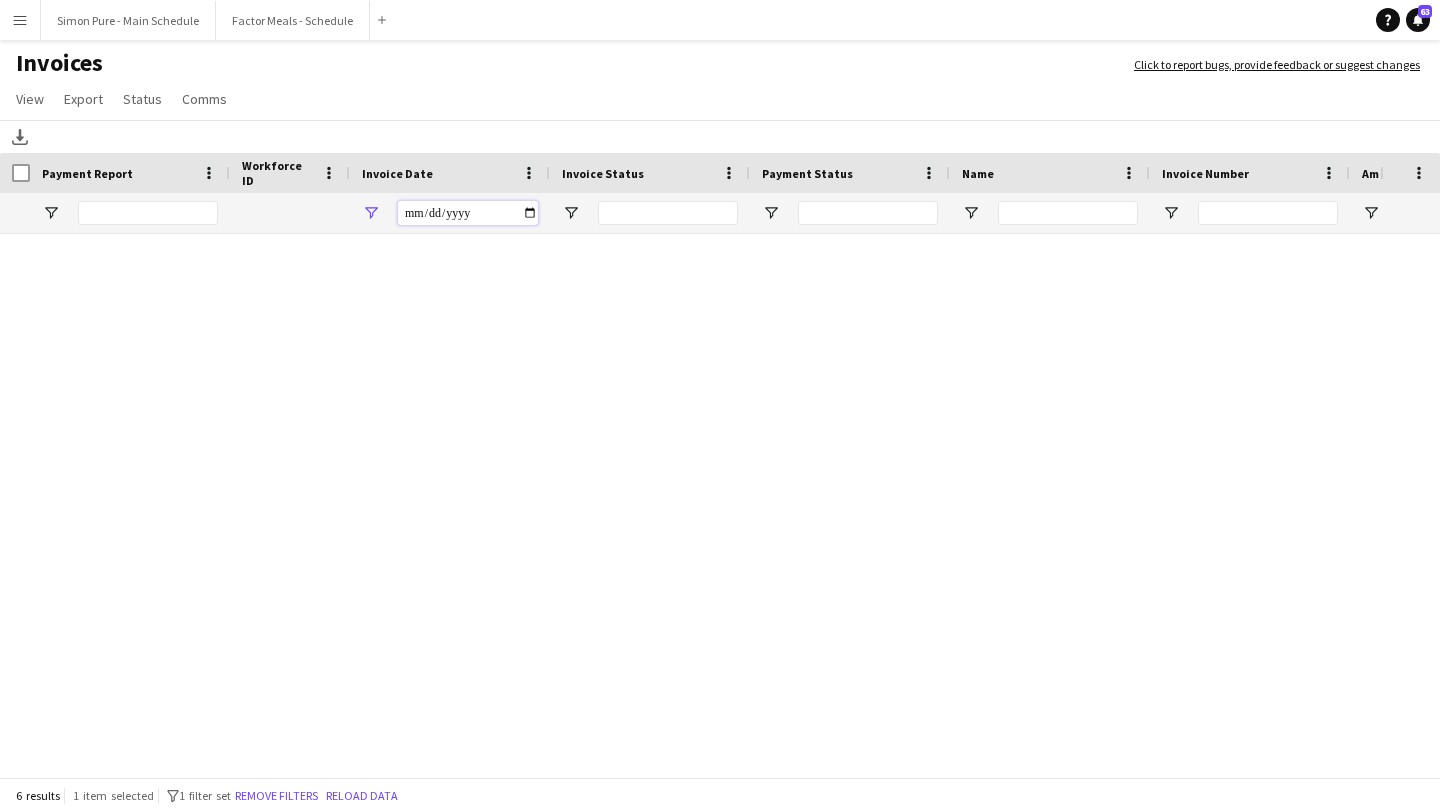 scroll, scrollTop: 0, scrollLeft: 0, axis: both 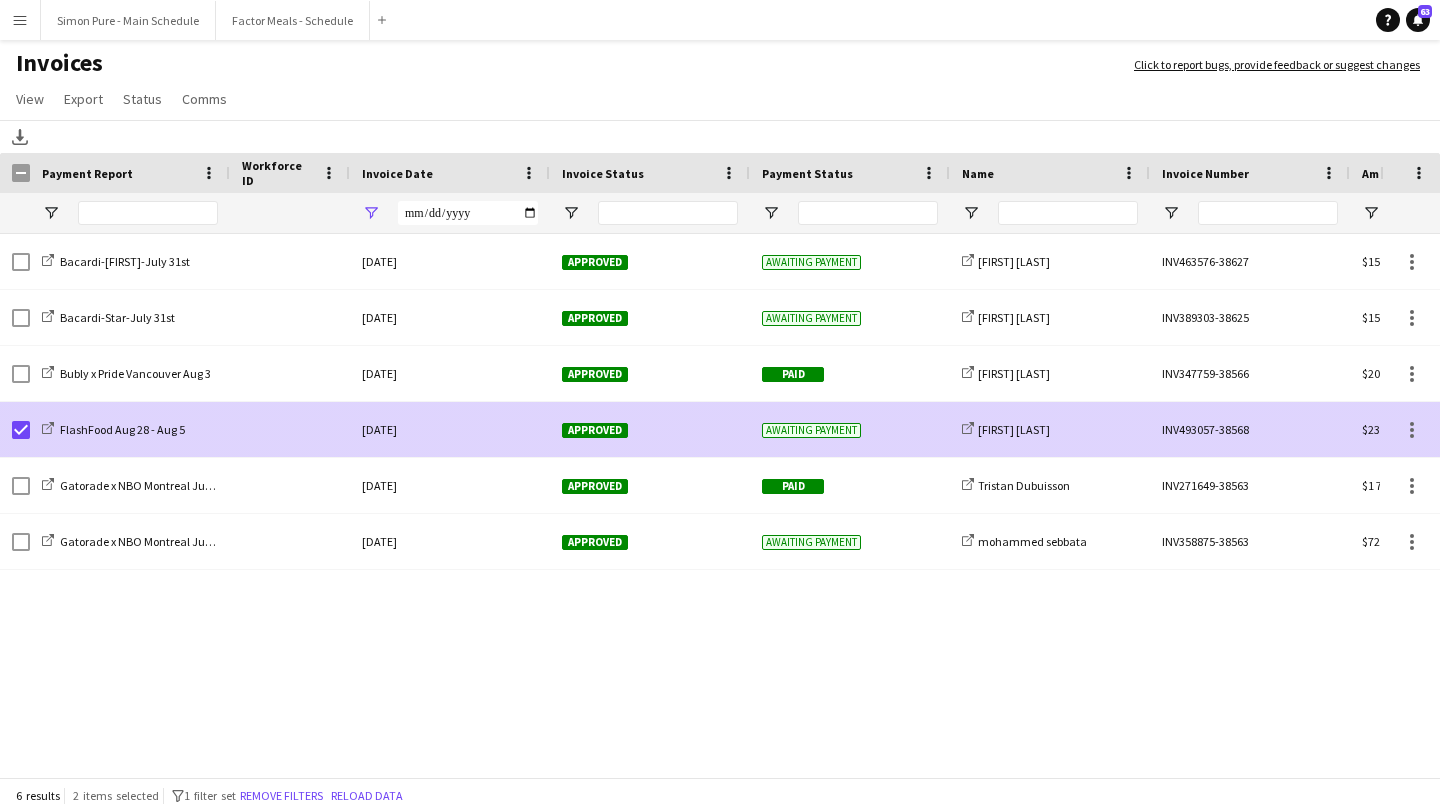 click on "Approved" 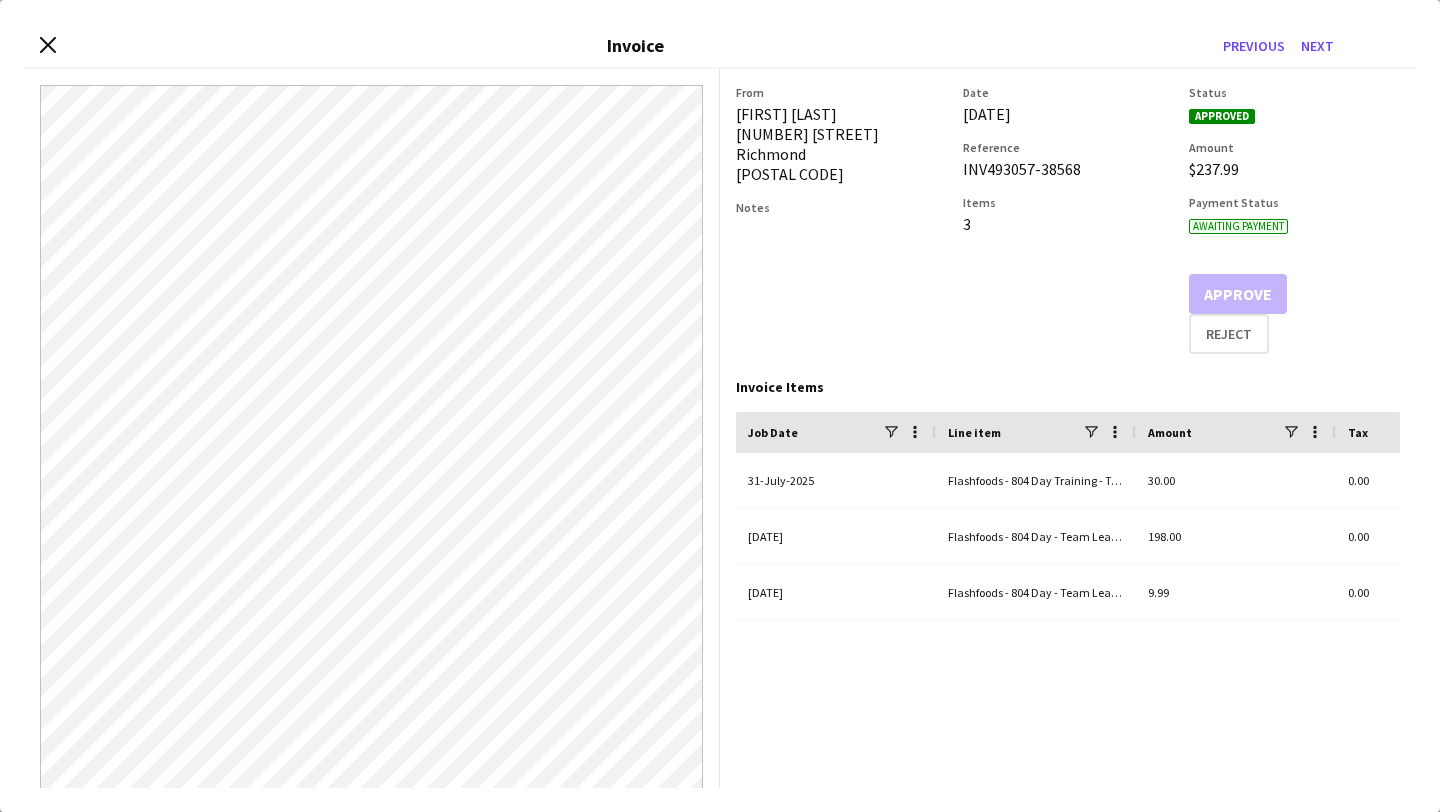 click on "Close invoice dialog
Invoice   Previous   Next" at bounding box center (720, 46) 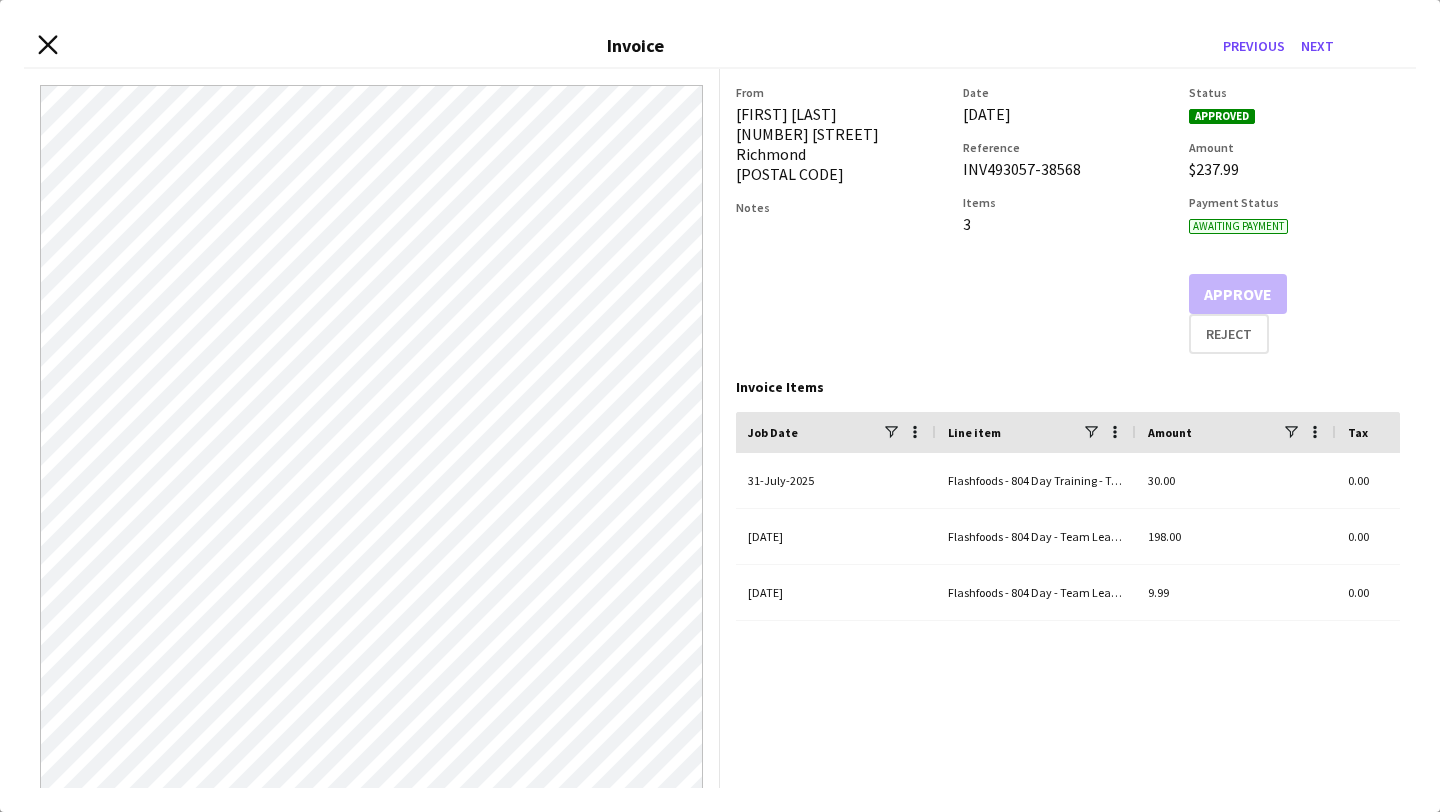 click on "Close invoice dialog" 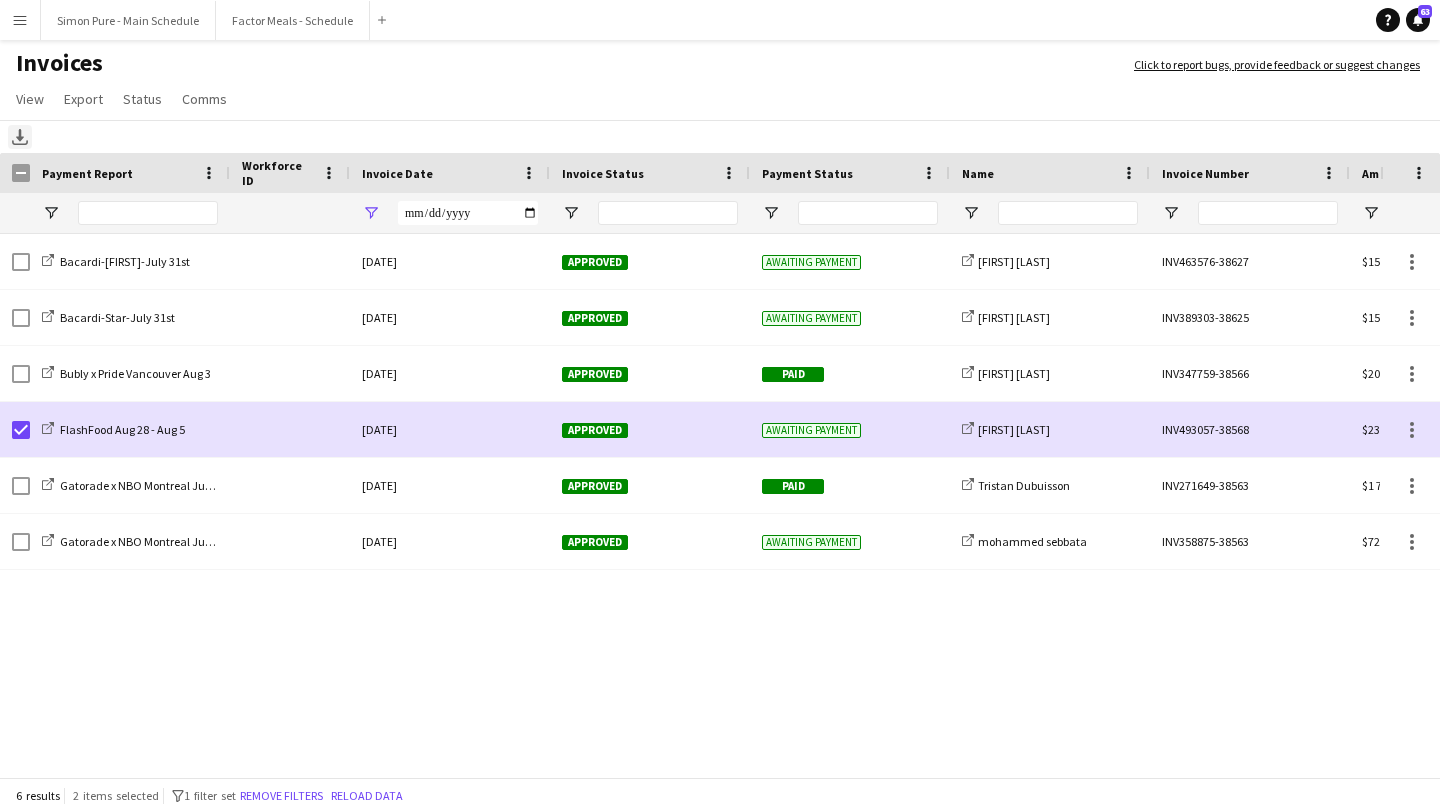click on "Download" 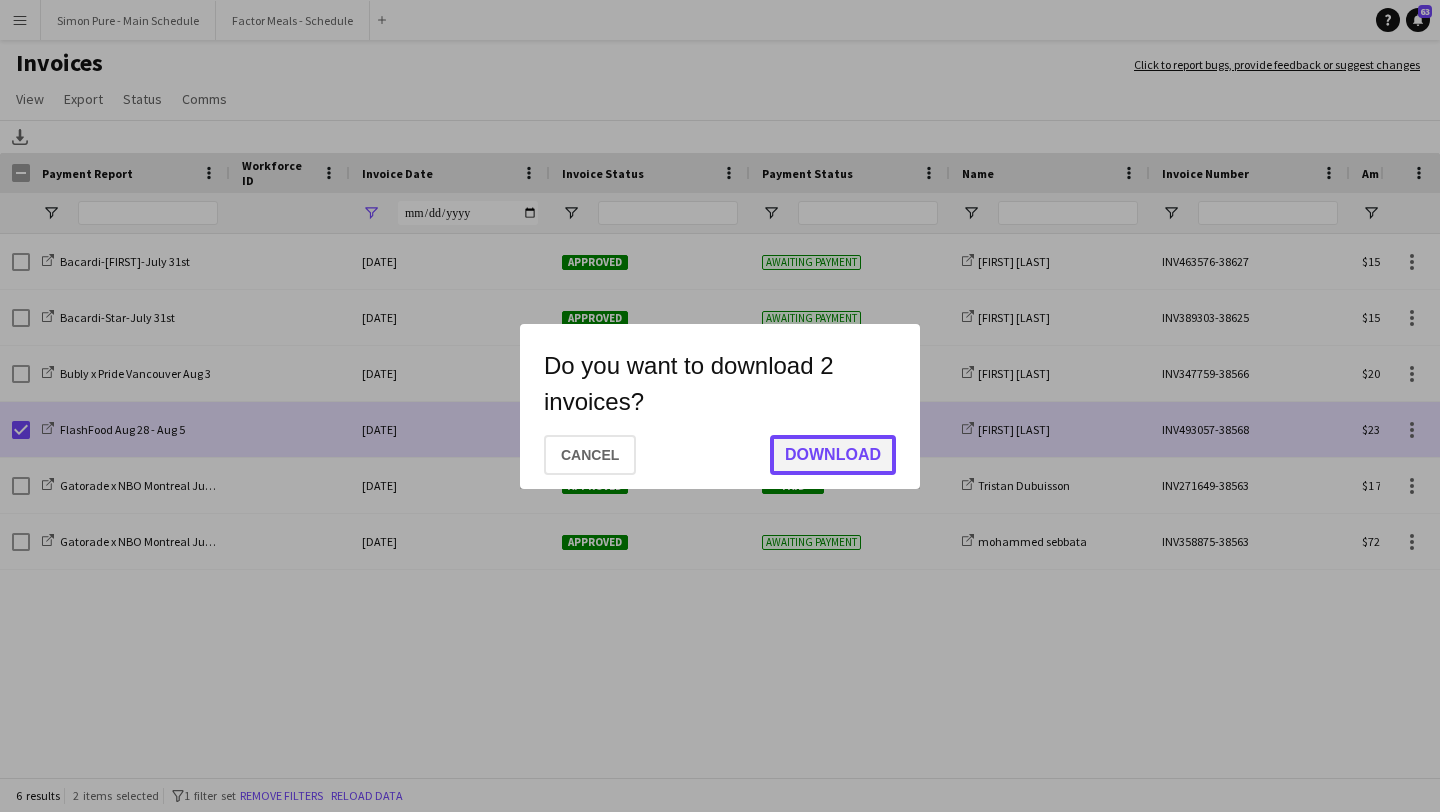 click on "Download" 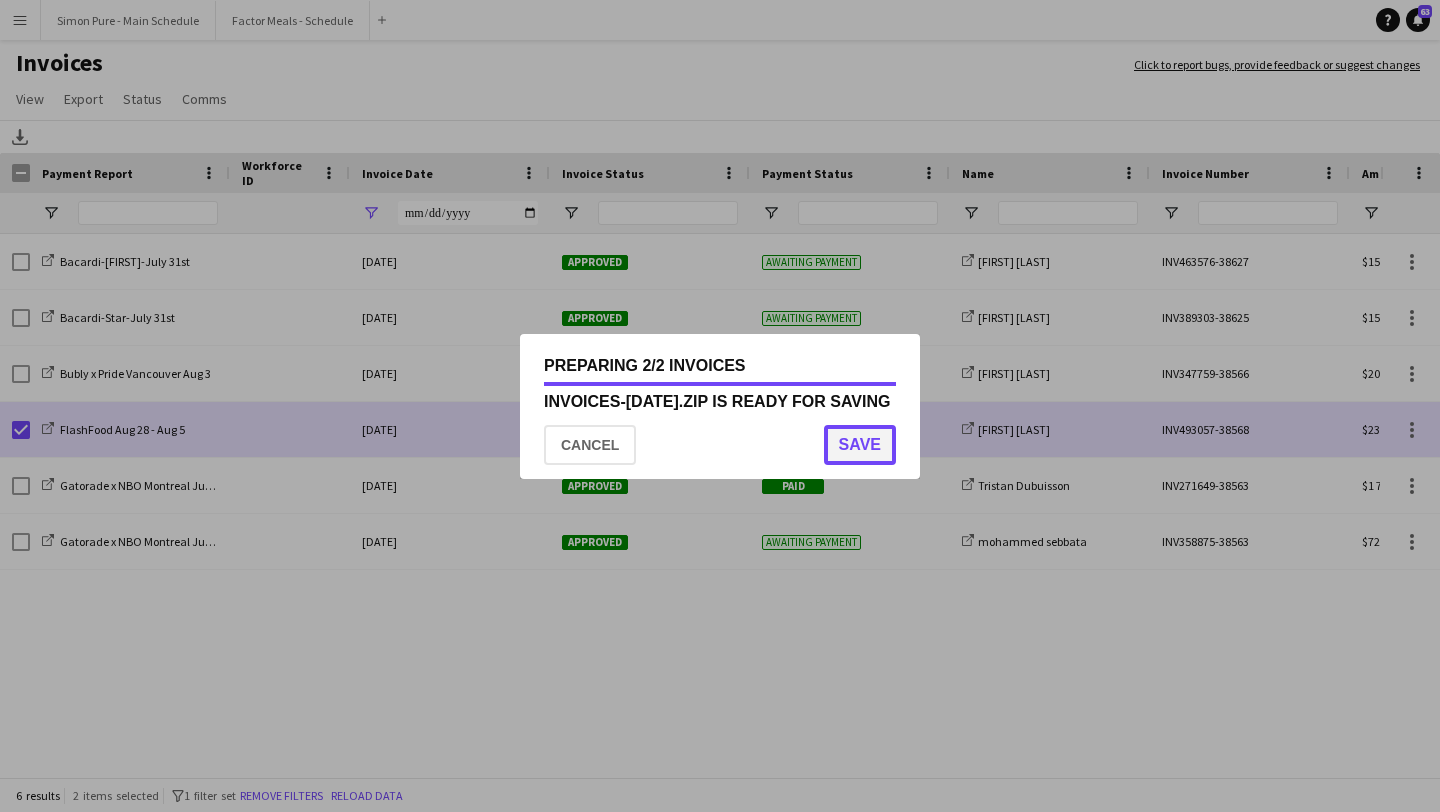 click on "Save" 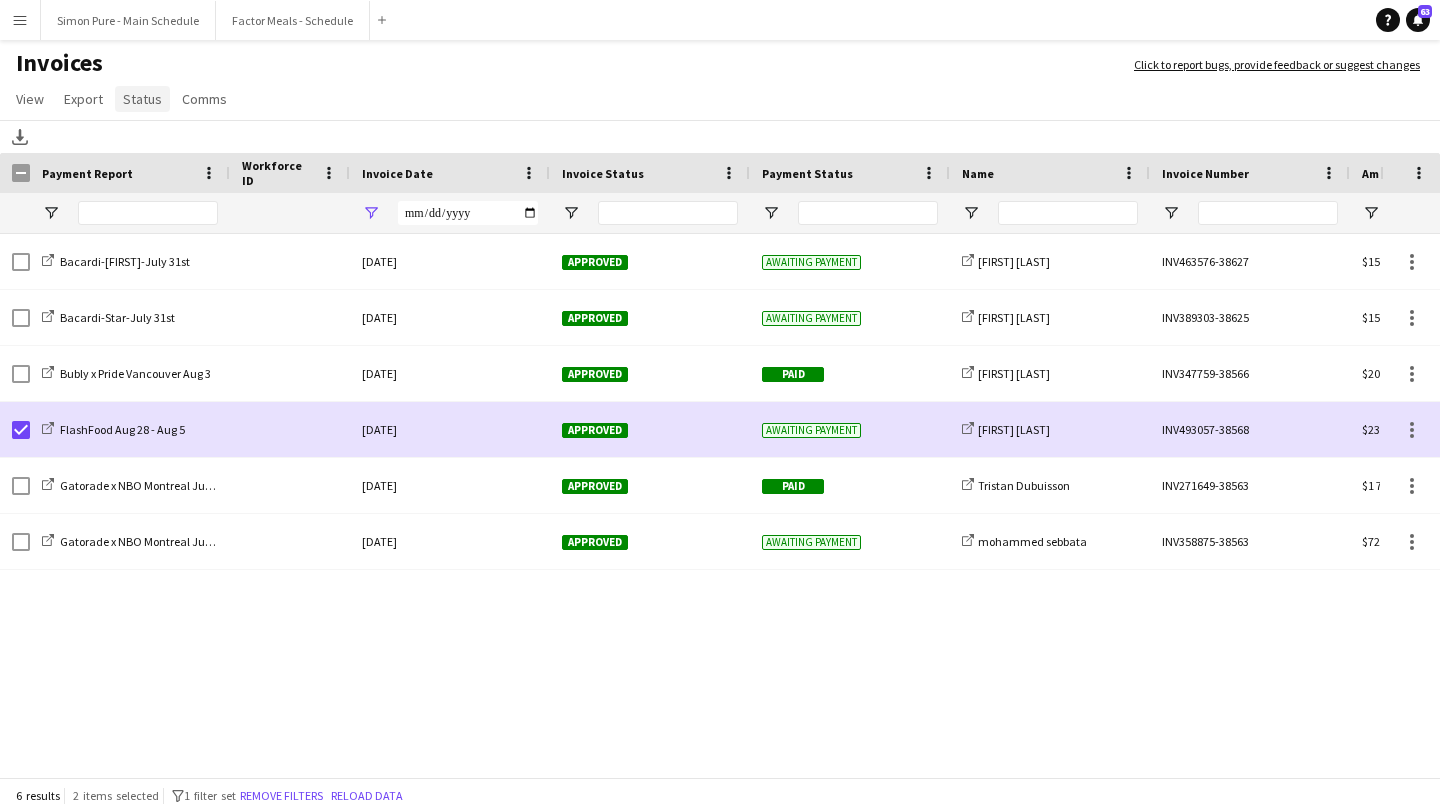 click on "Status" 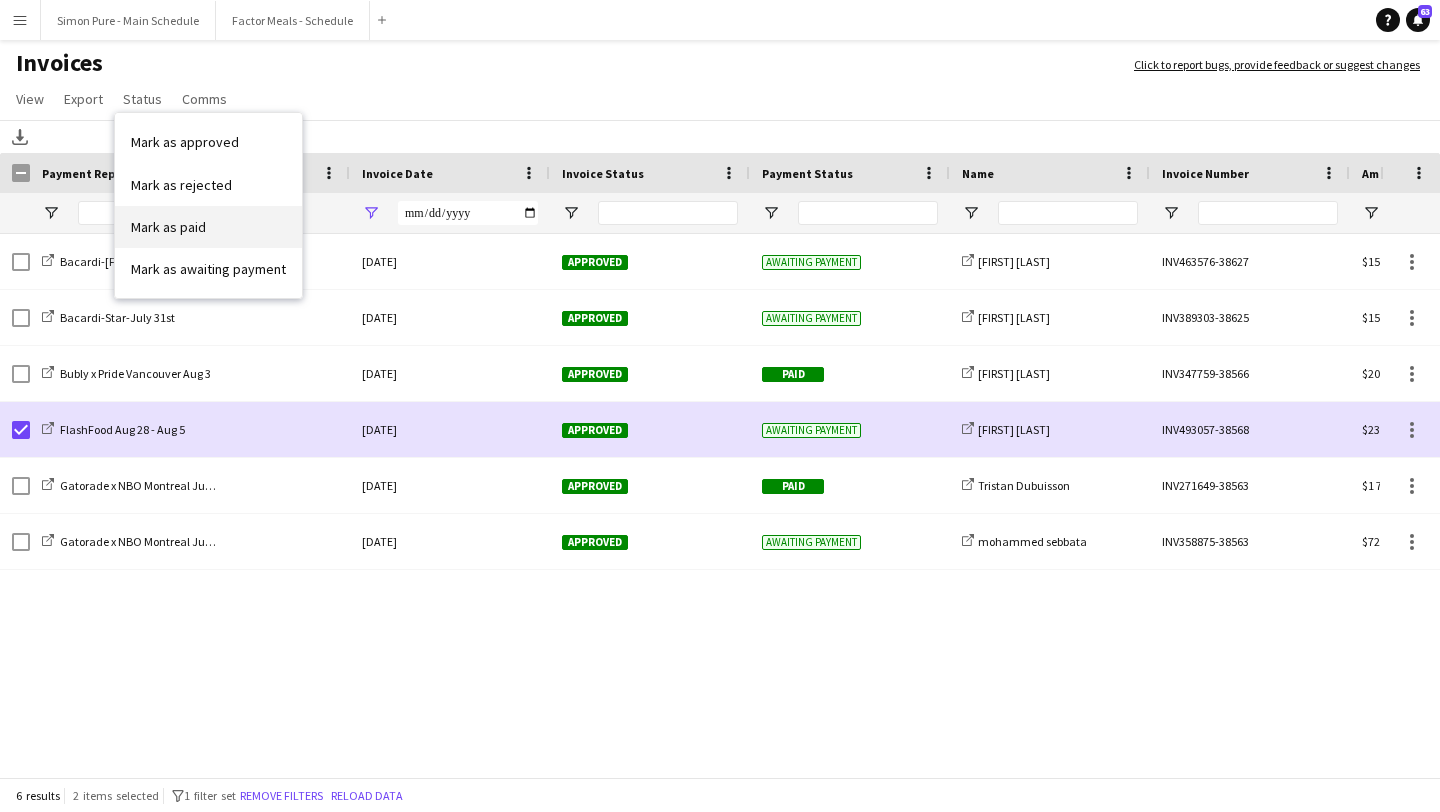 click on "Mark as paid" at bounding box center [168, 227] 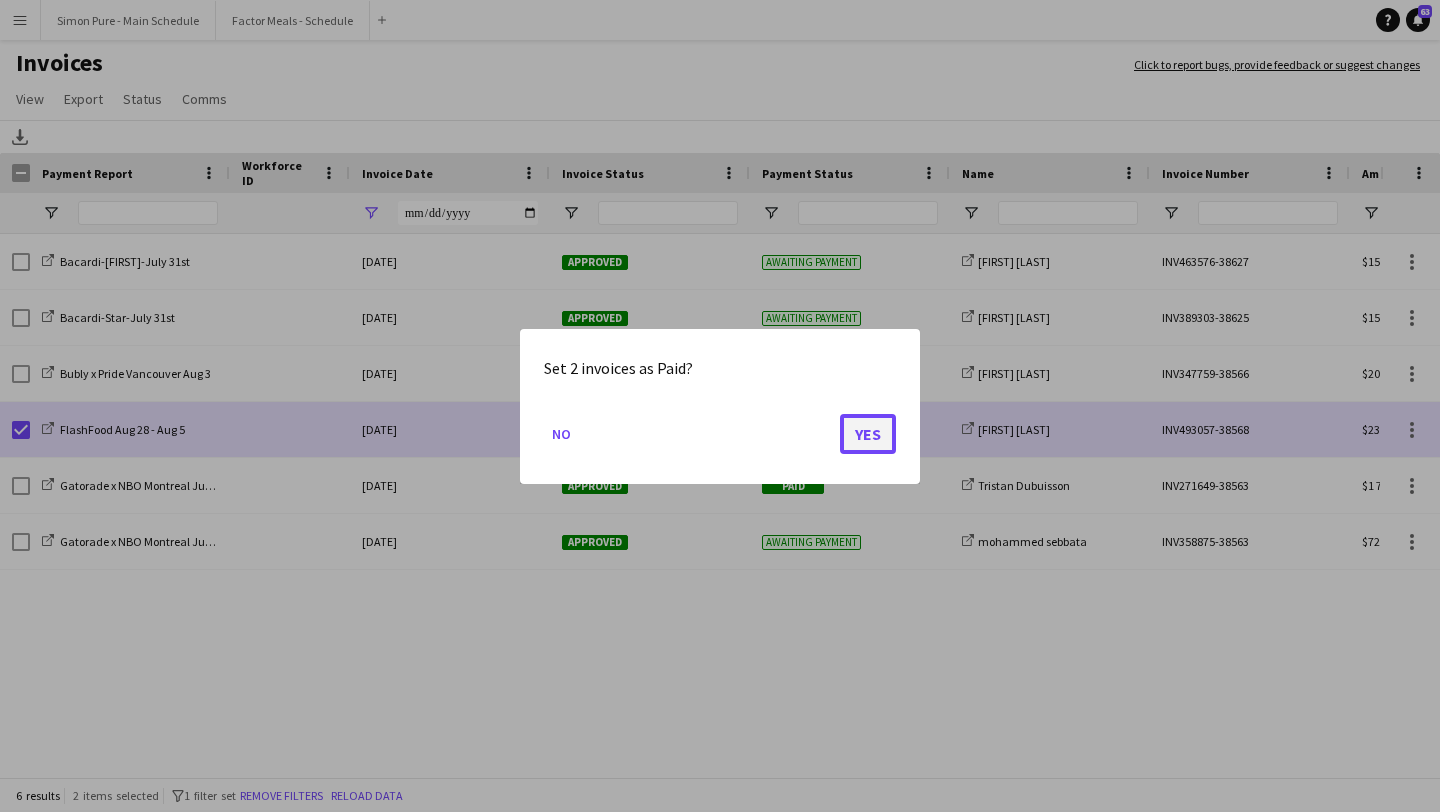 click on "Yes" 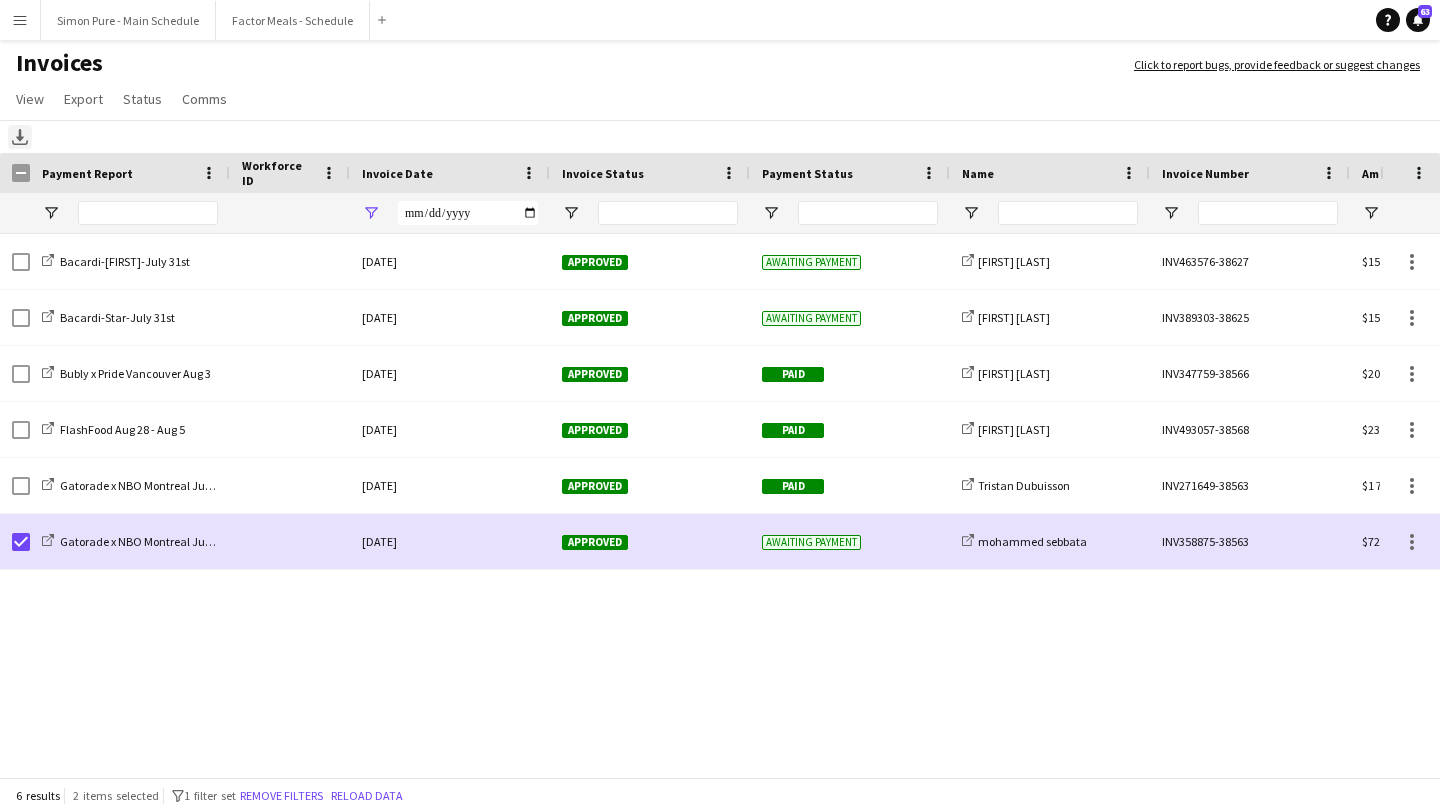 click 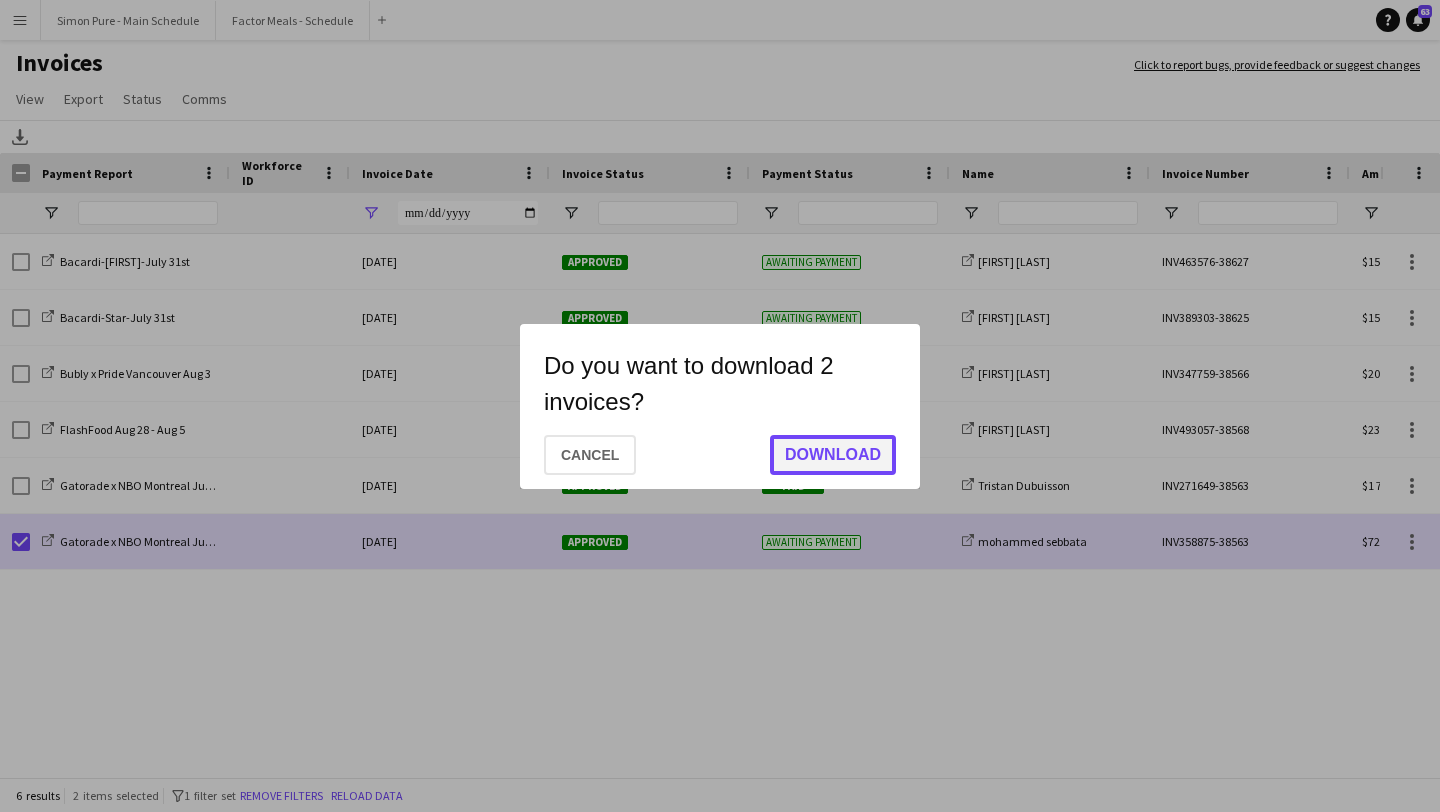click on "Download" 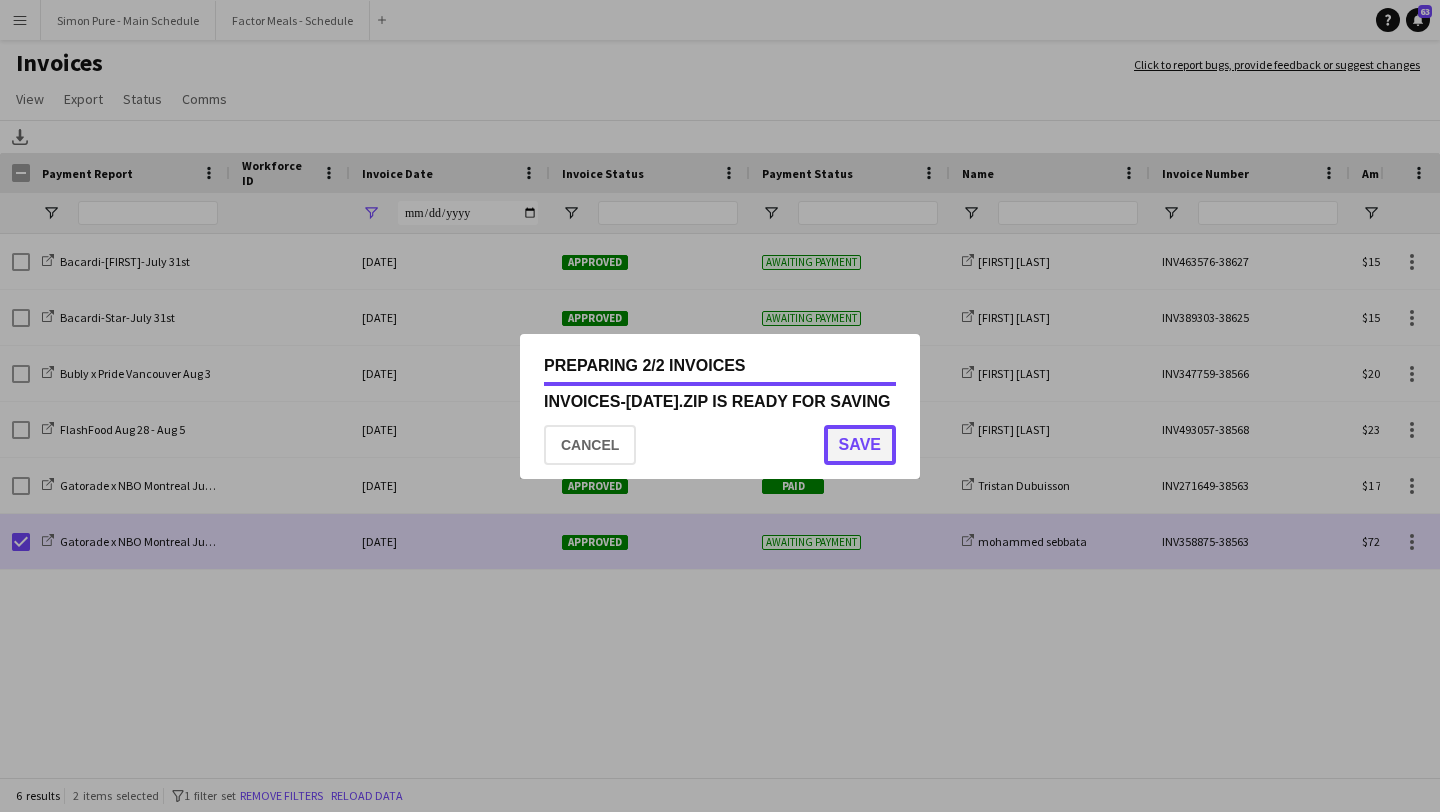 click on "Save" 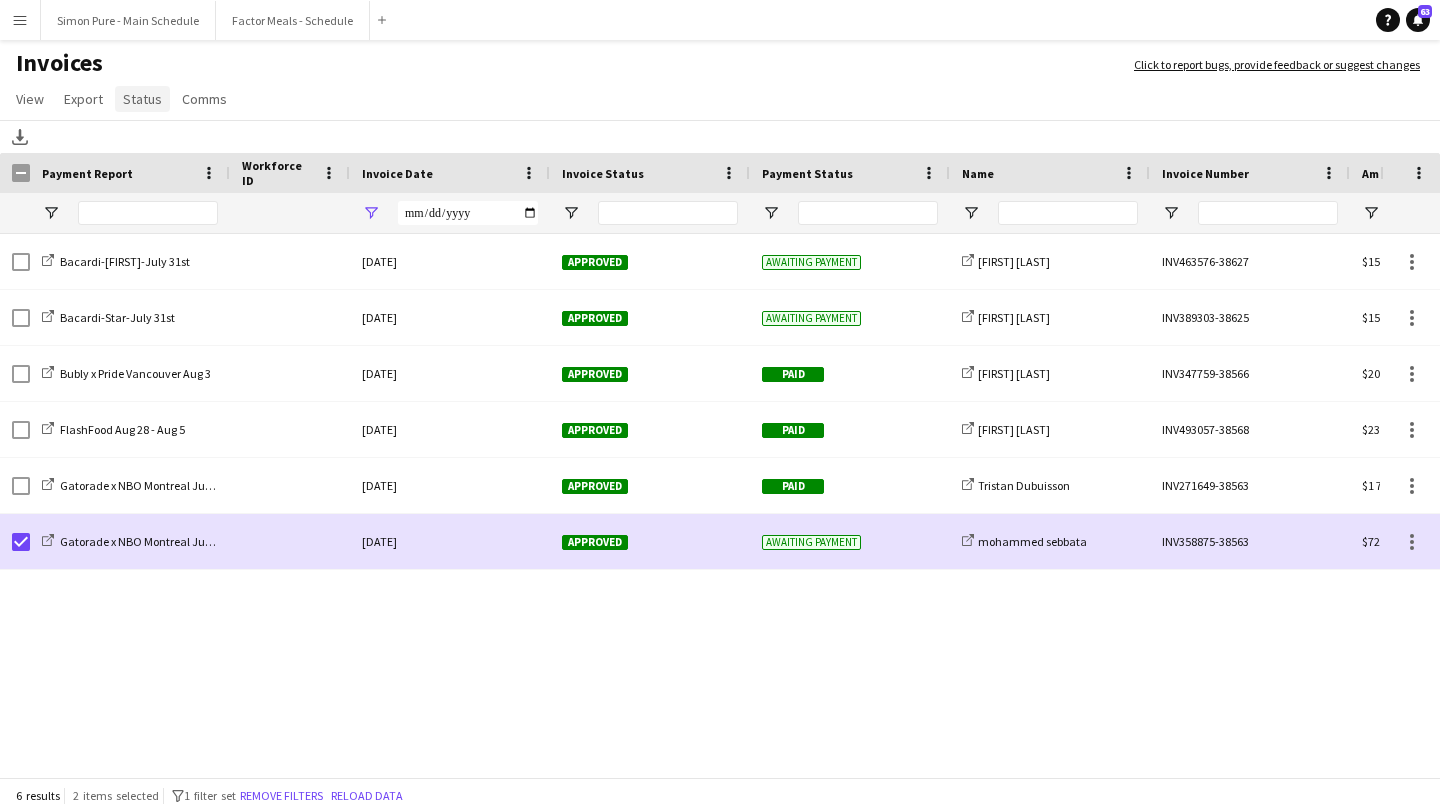 click on "Status" 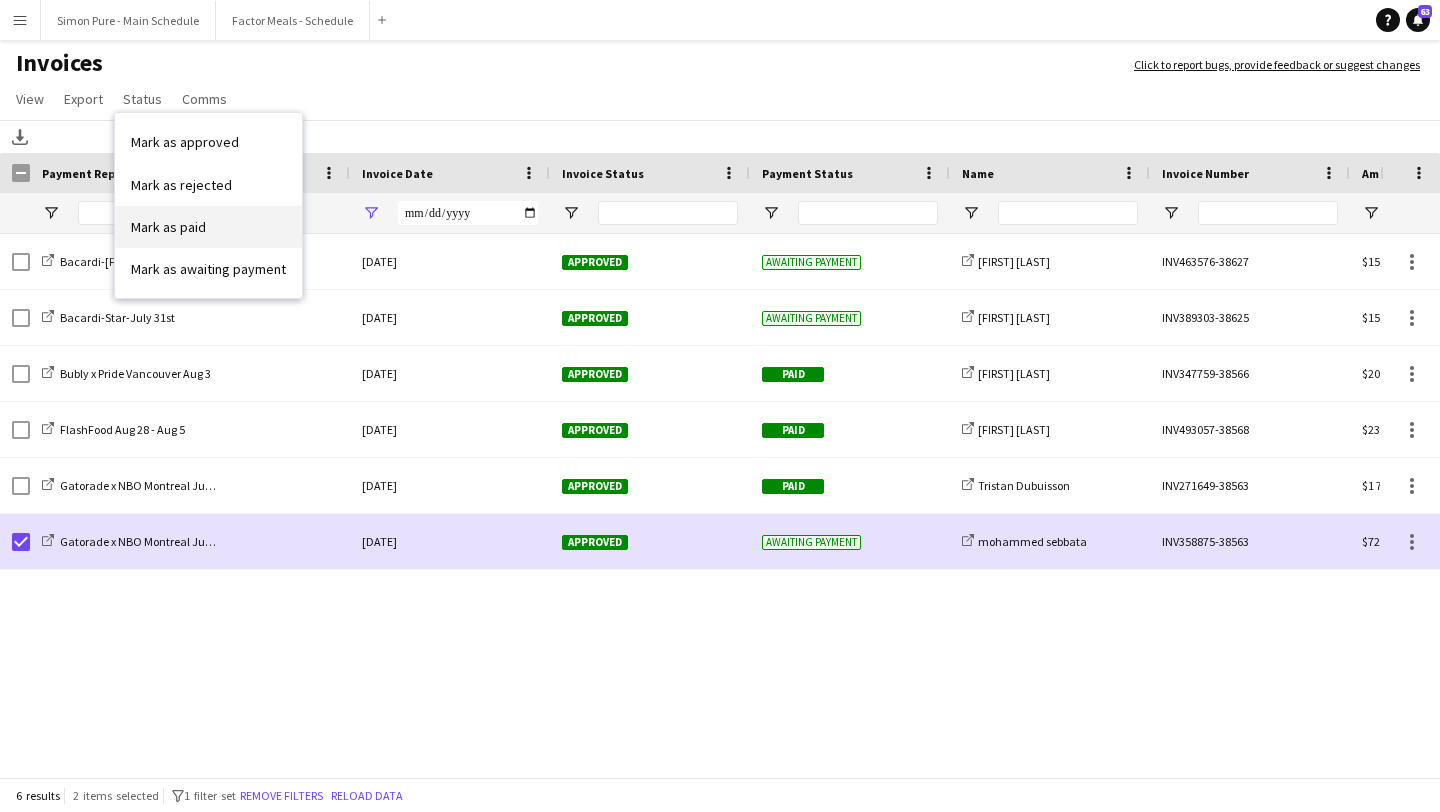 click on "Mark as paid" at bounding box center (208, 227) 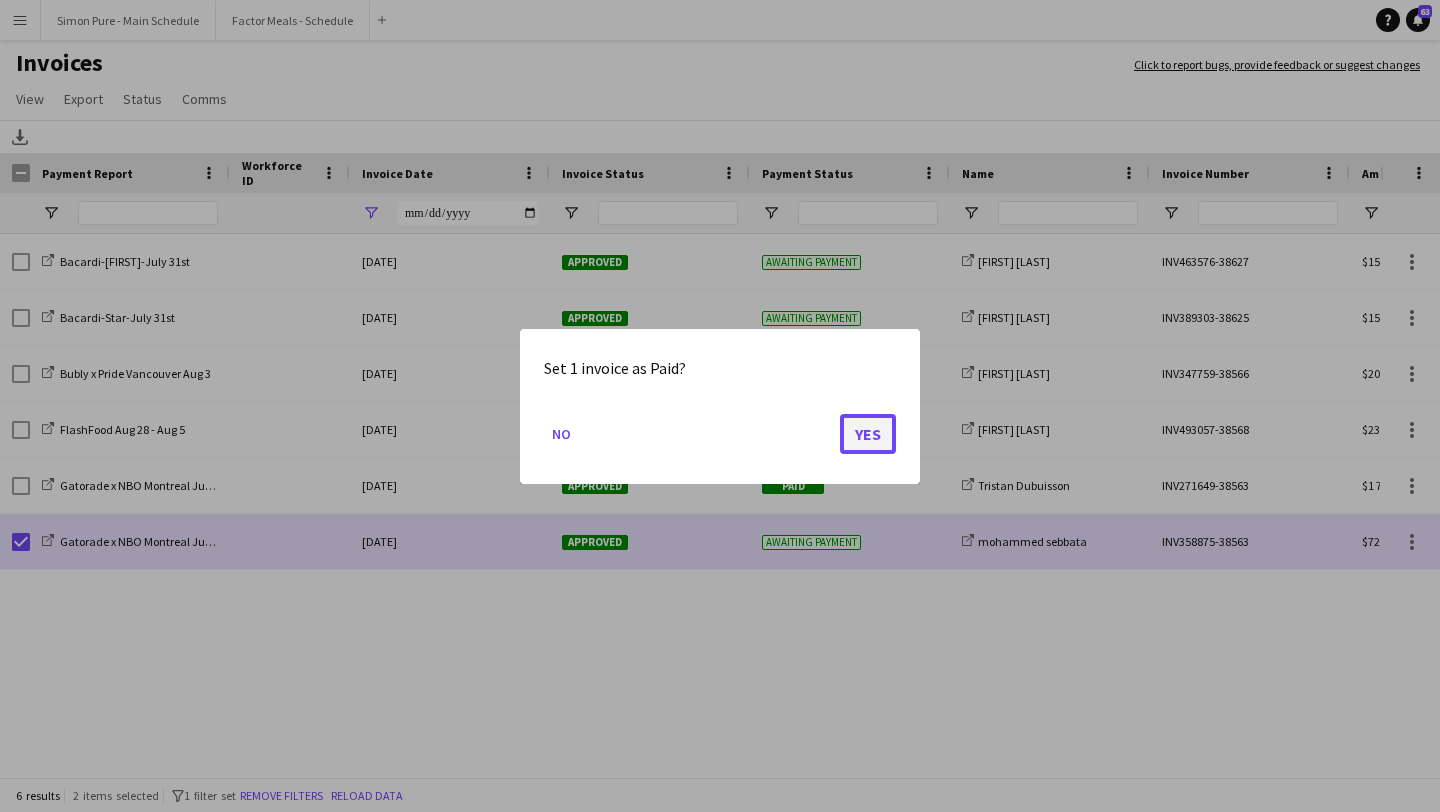 click on "Yes" 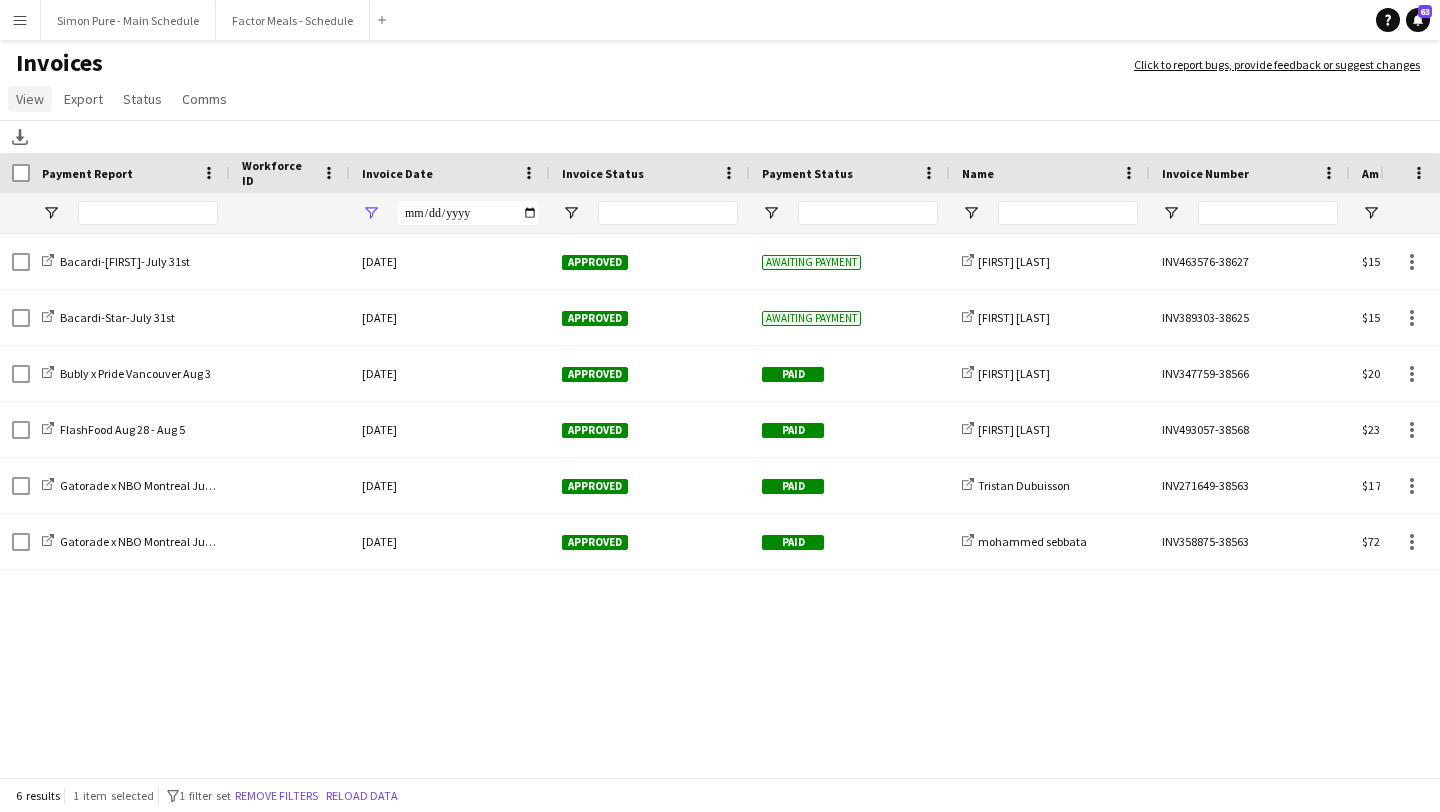 click on "View" 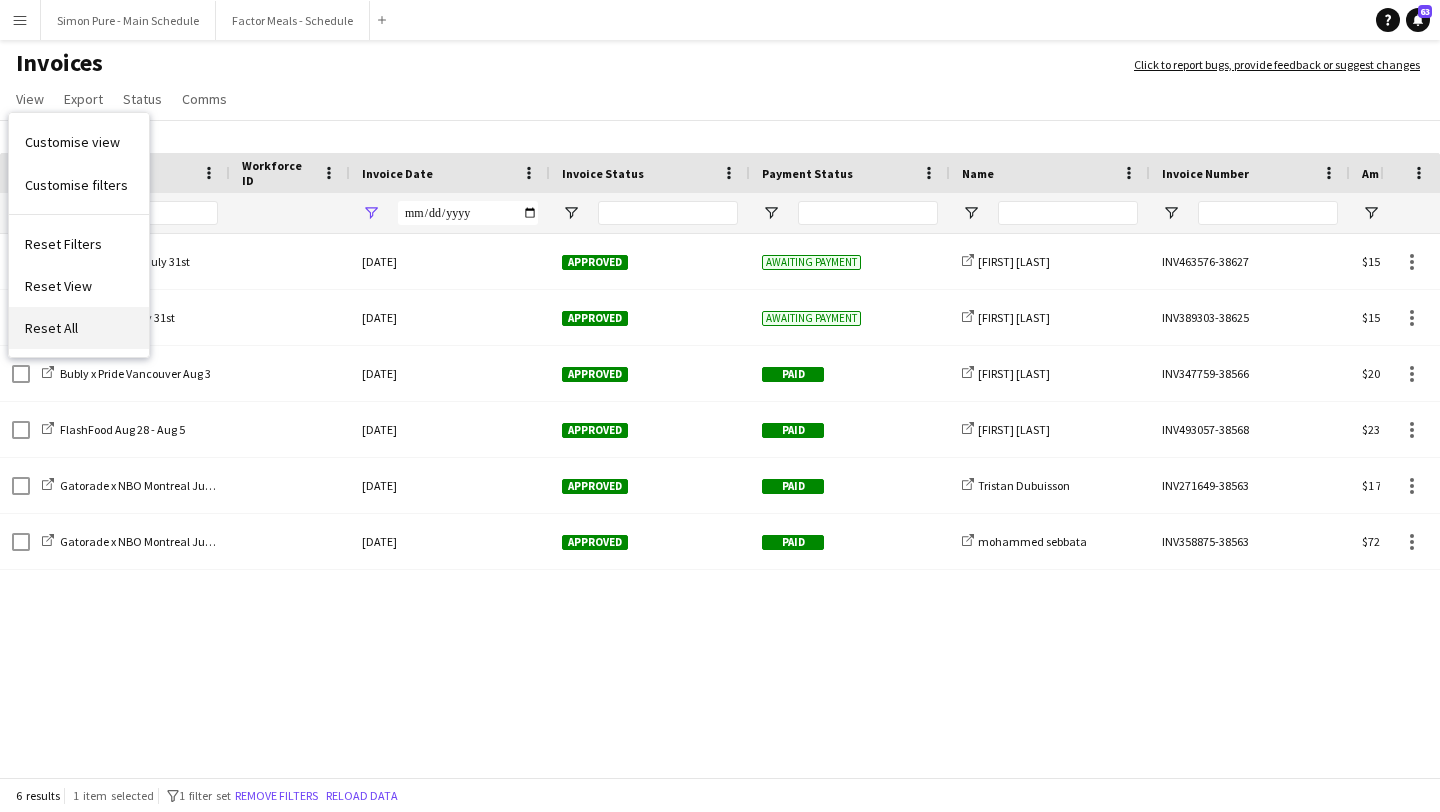 click on "Reset All" at bounding box center (51, 328) 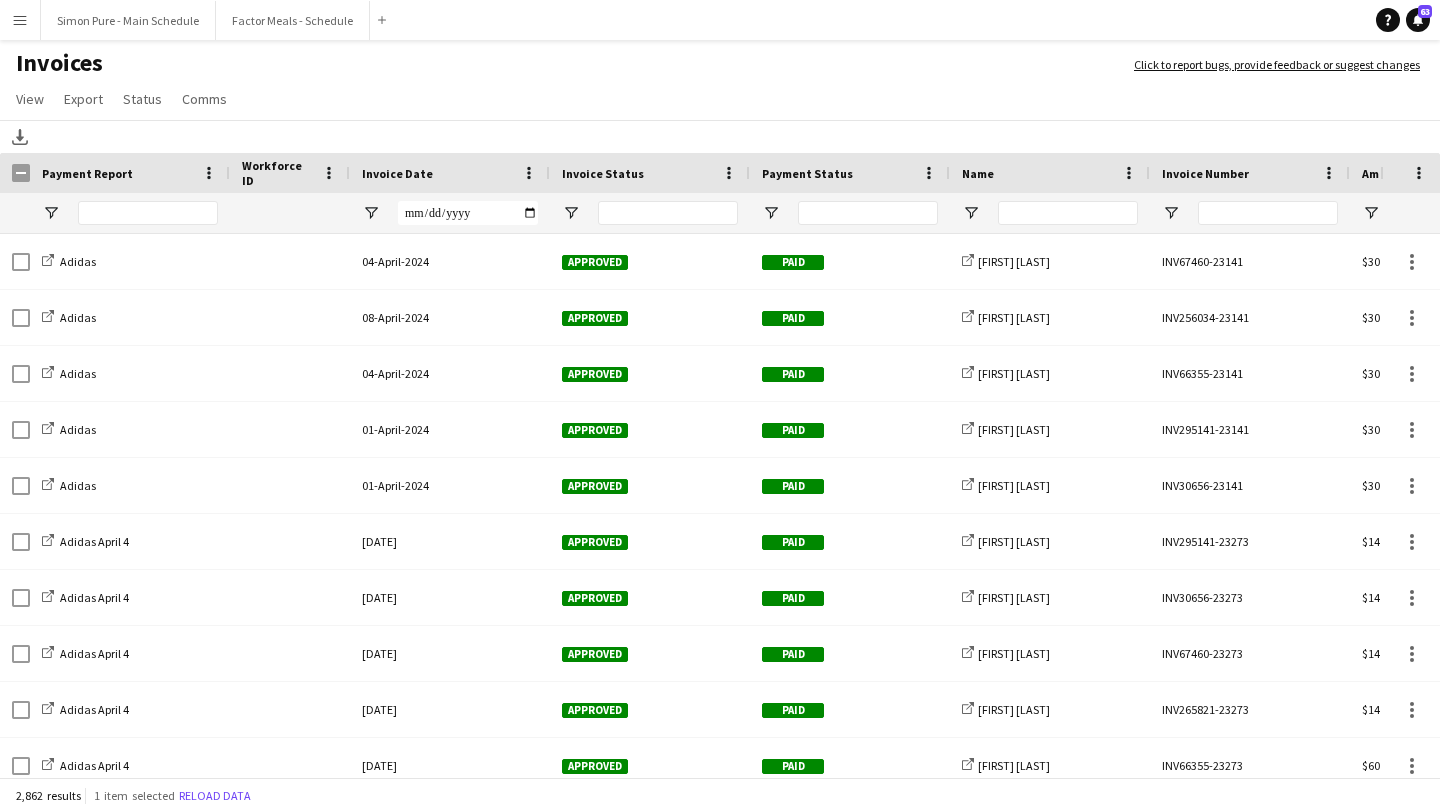 click 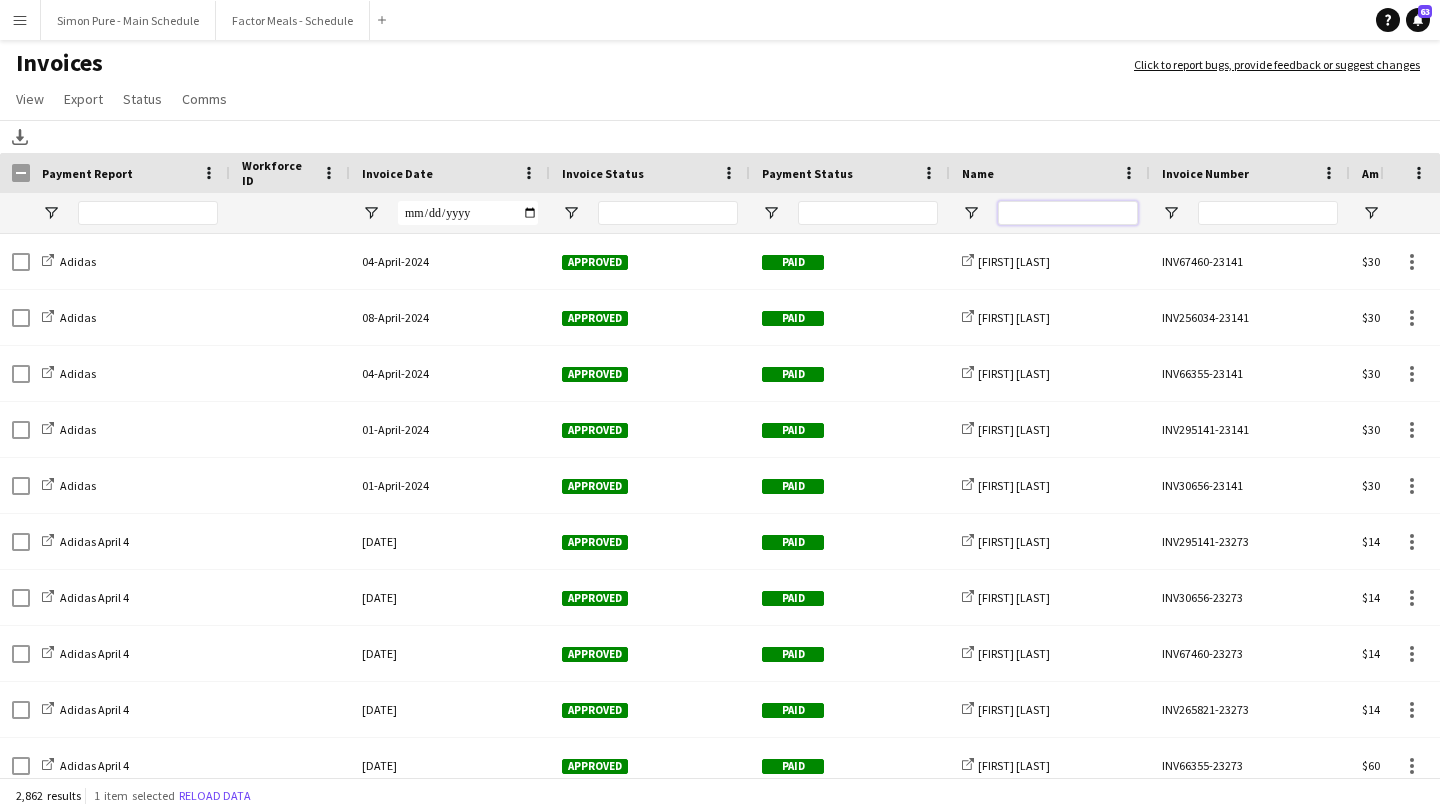 click at bounding box center (1068, 213) 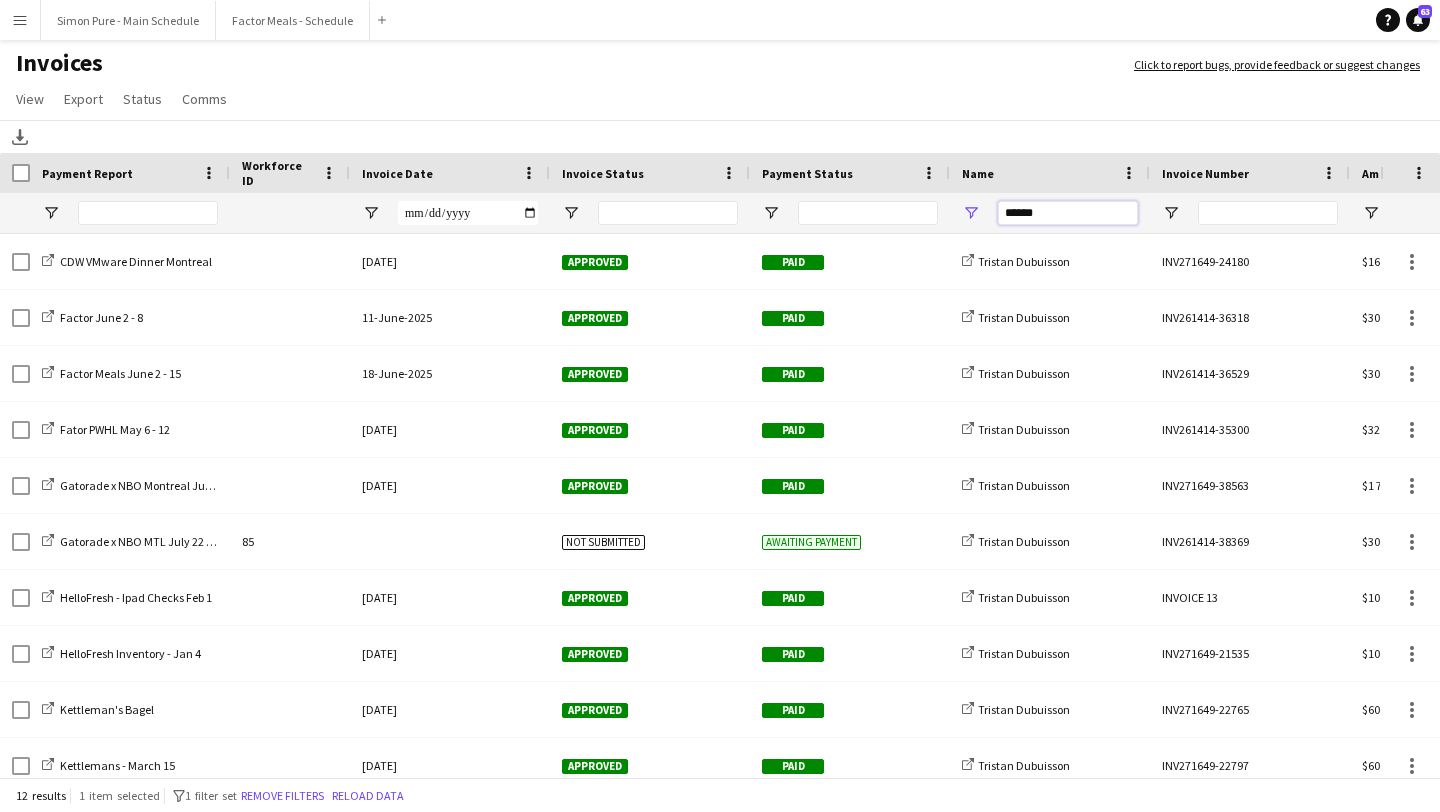 type on "******" 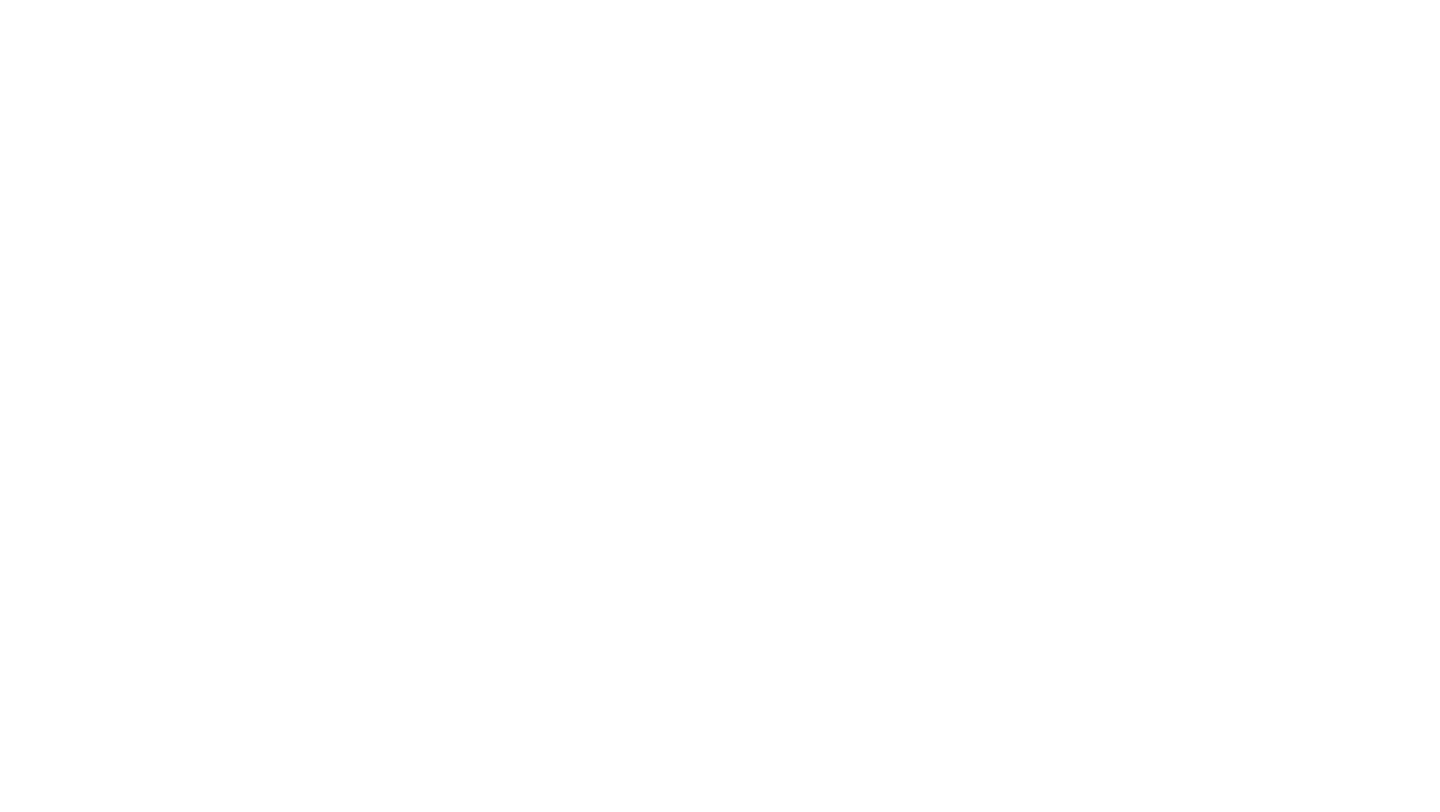 scroll, scrollTop: 0, scrollLeft: 0, axis: both 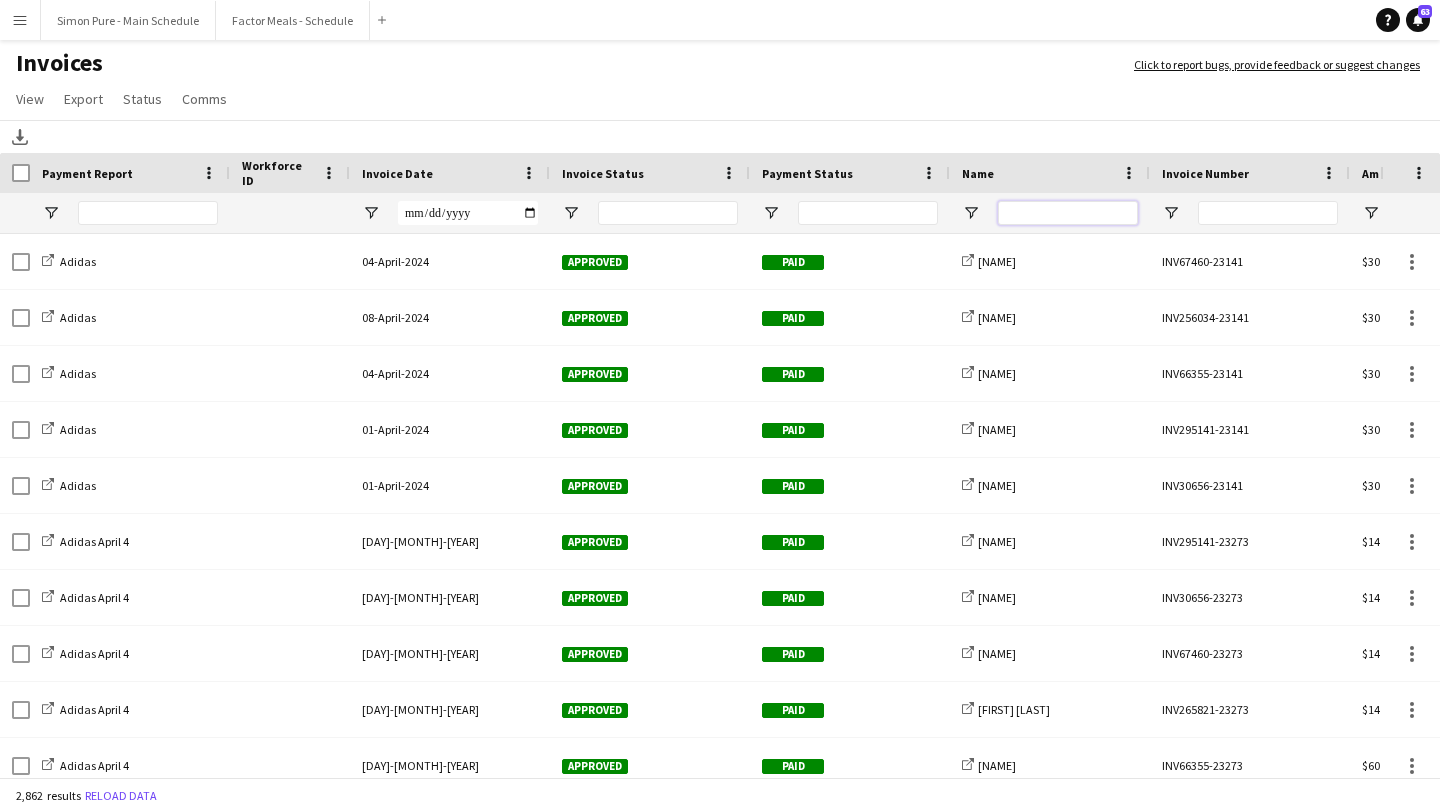 click at bounding box center [1068, 213] 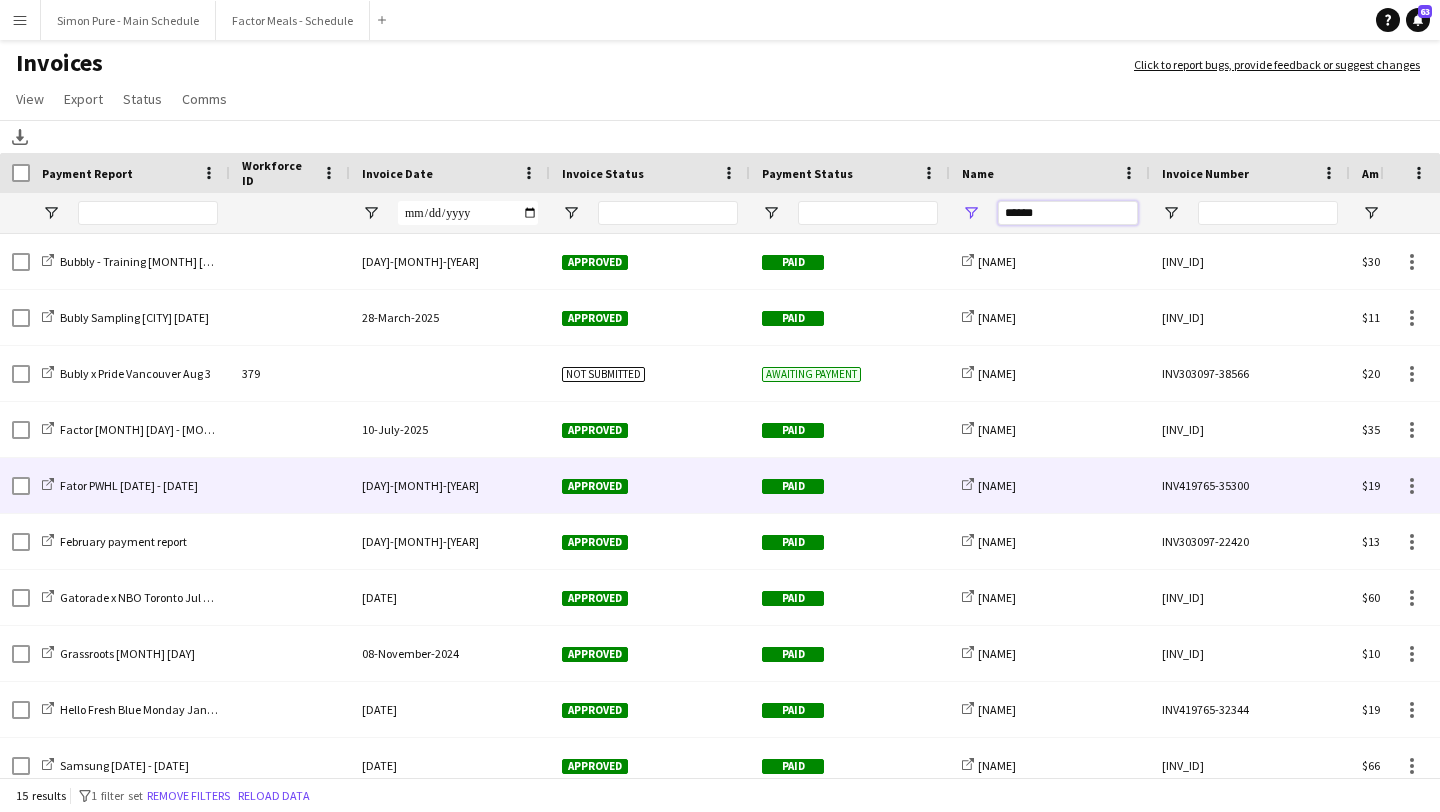 scroll, scrollTop: 212, scrollLeft: 0, axis: vertical 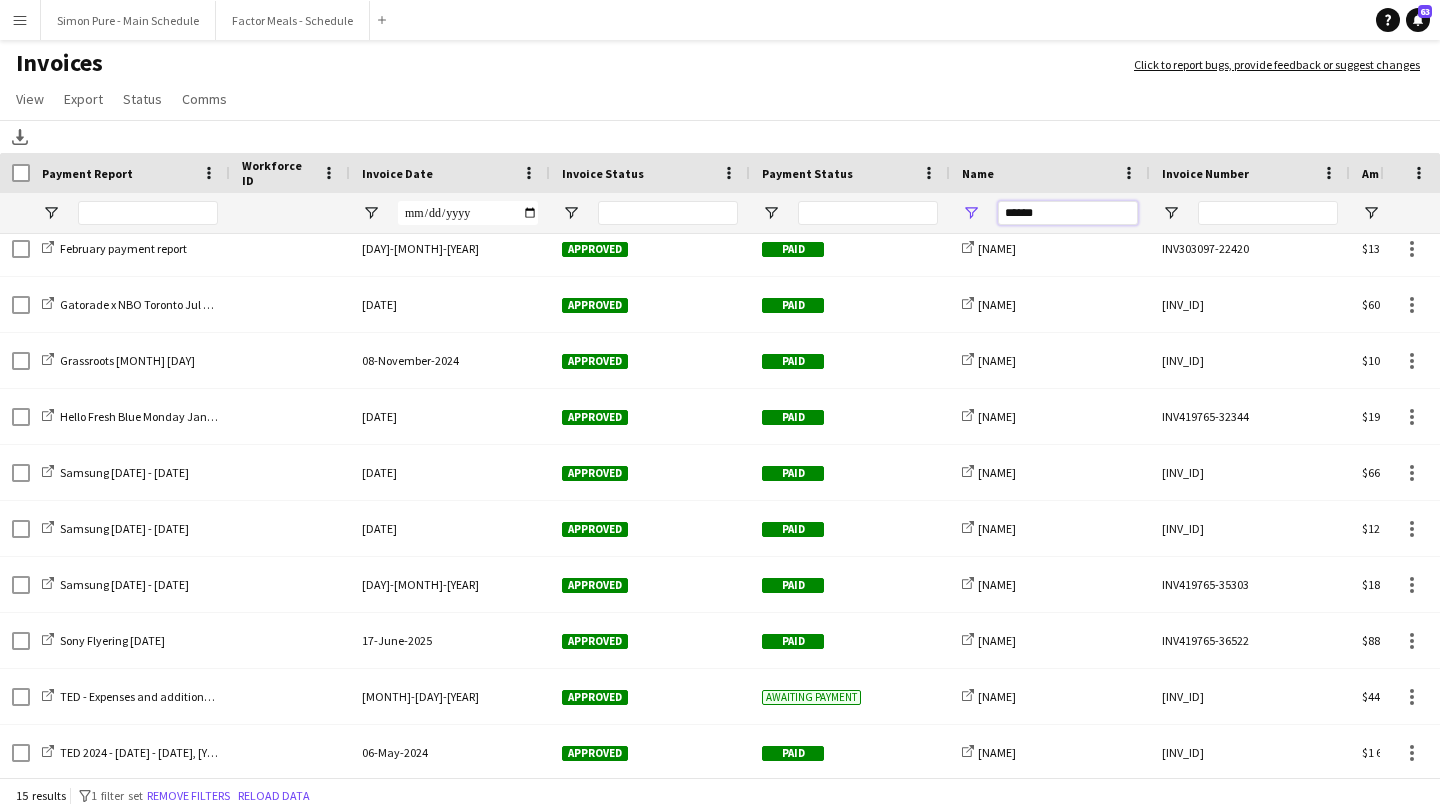 type on "******" 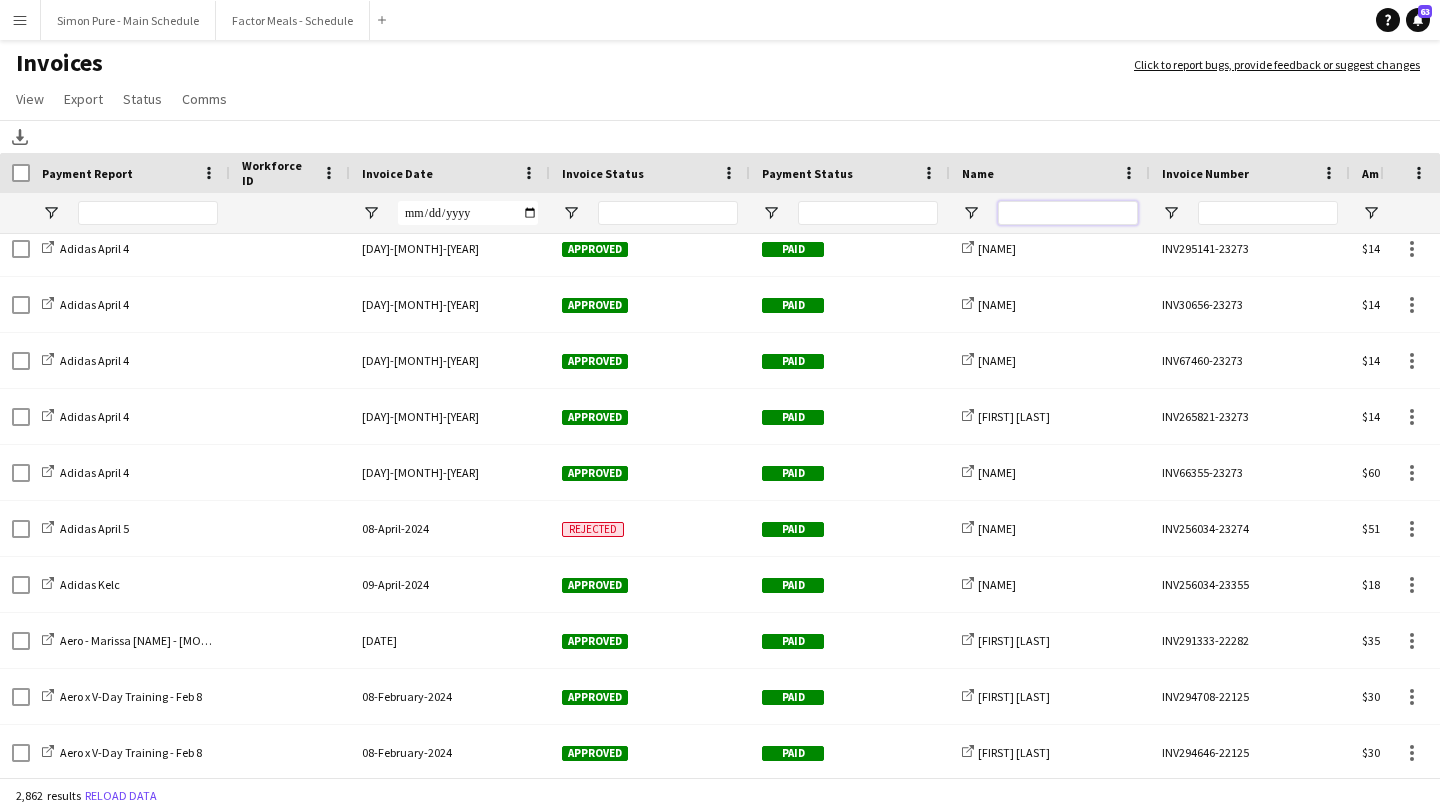 type 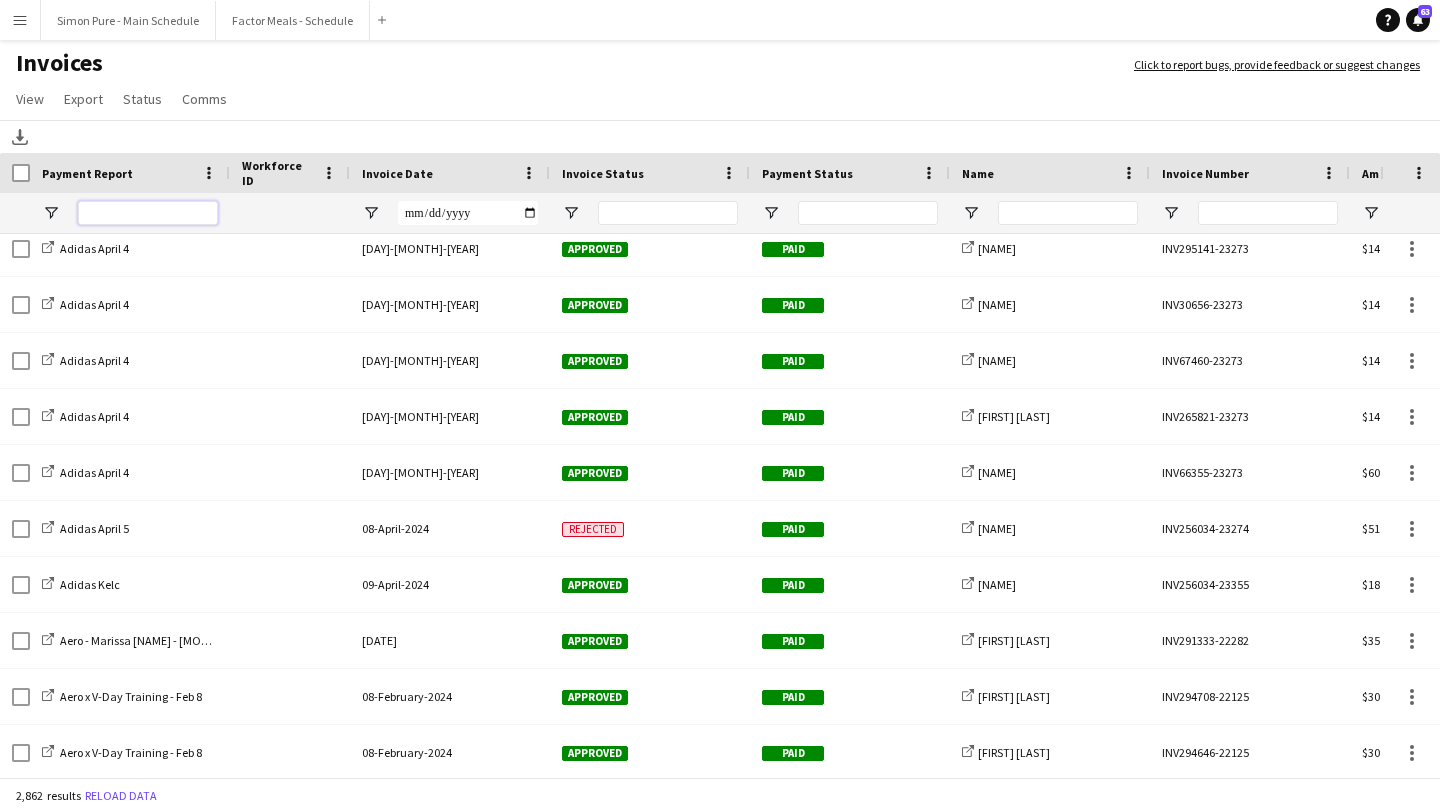 click at bounding box center [148, 213] 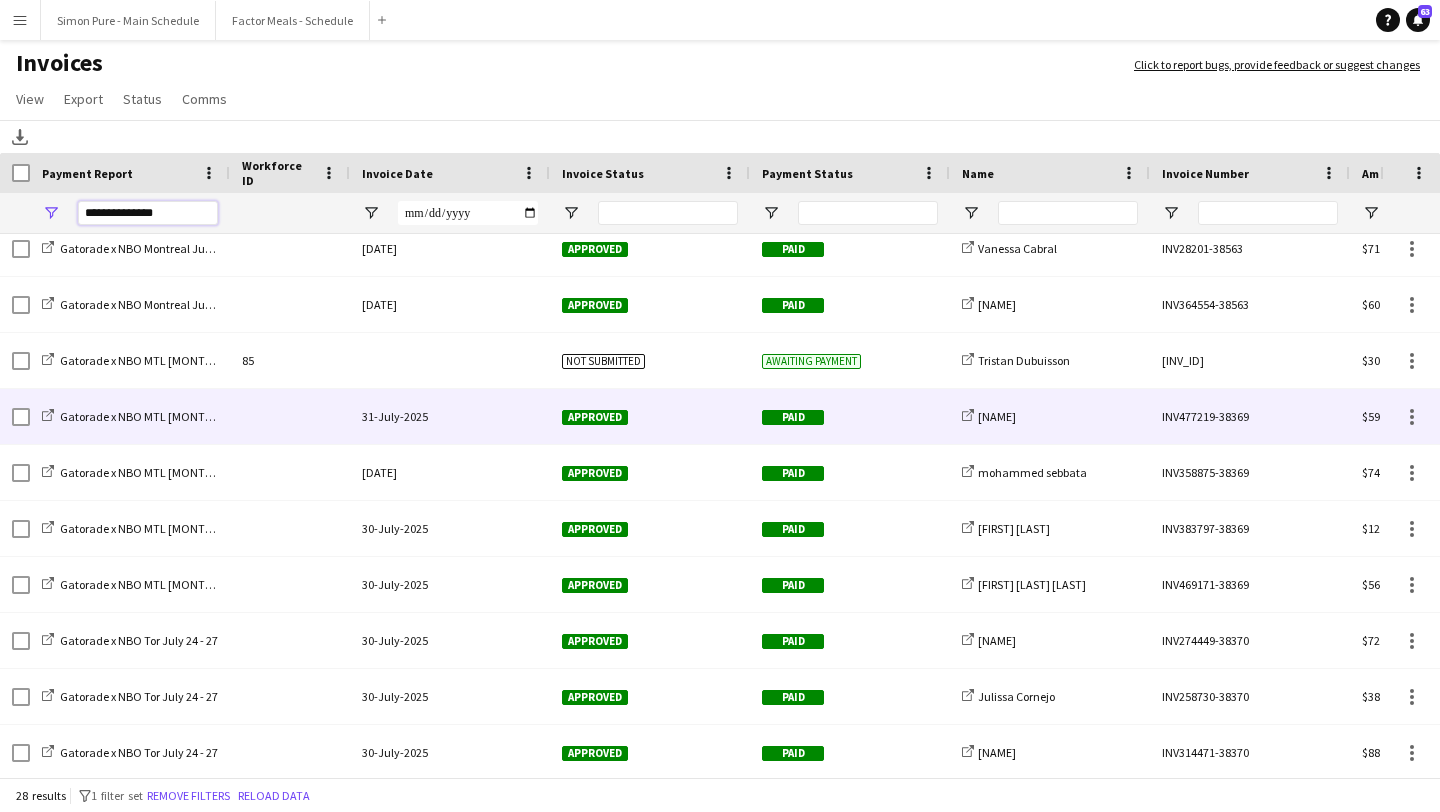 scroll, scrollTop: 45, scrollLeft: 0, axis: vertical 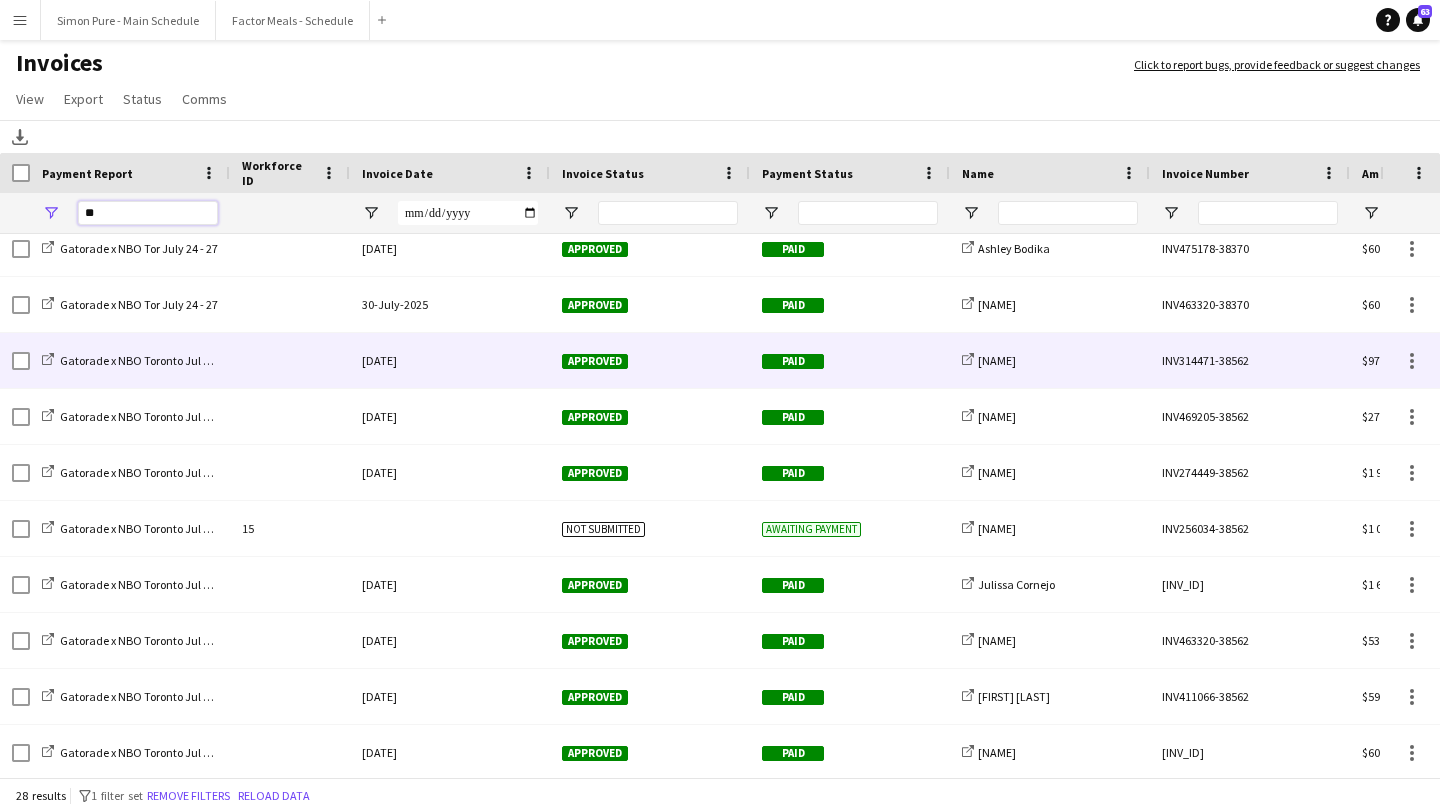 type on "*" 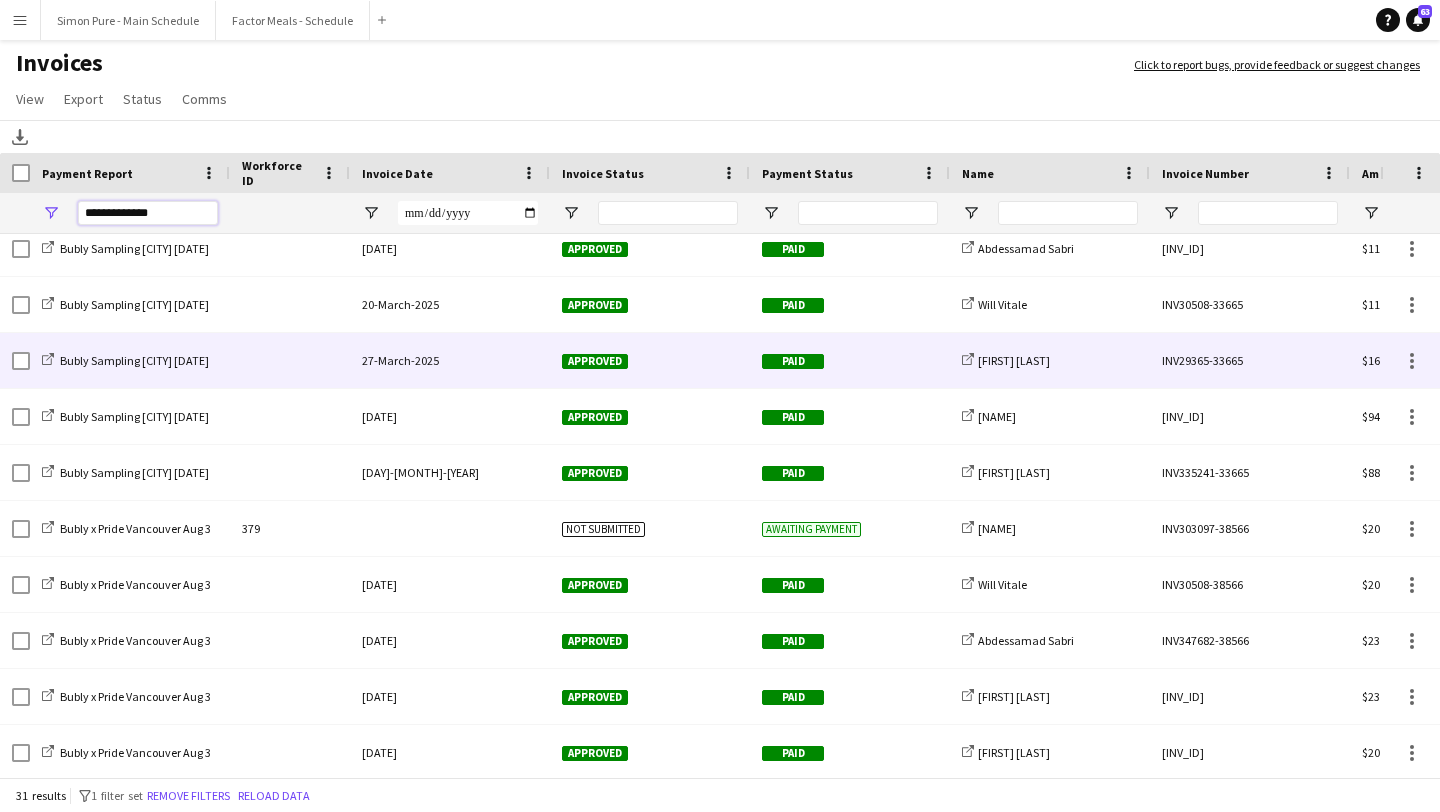 scroll, scrollTop: 0, scrollLeft: 0, axis: both 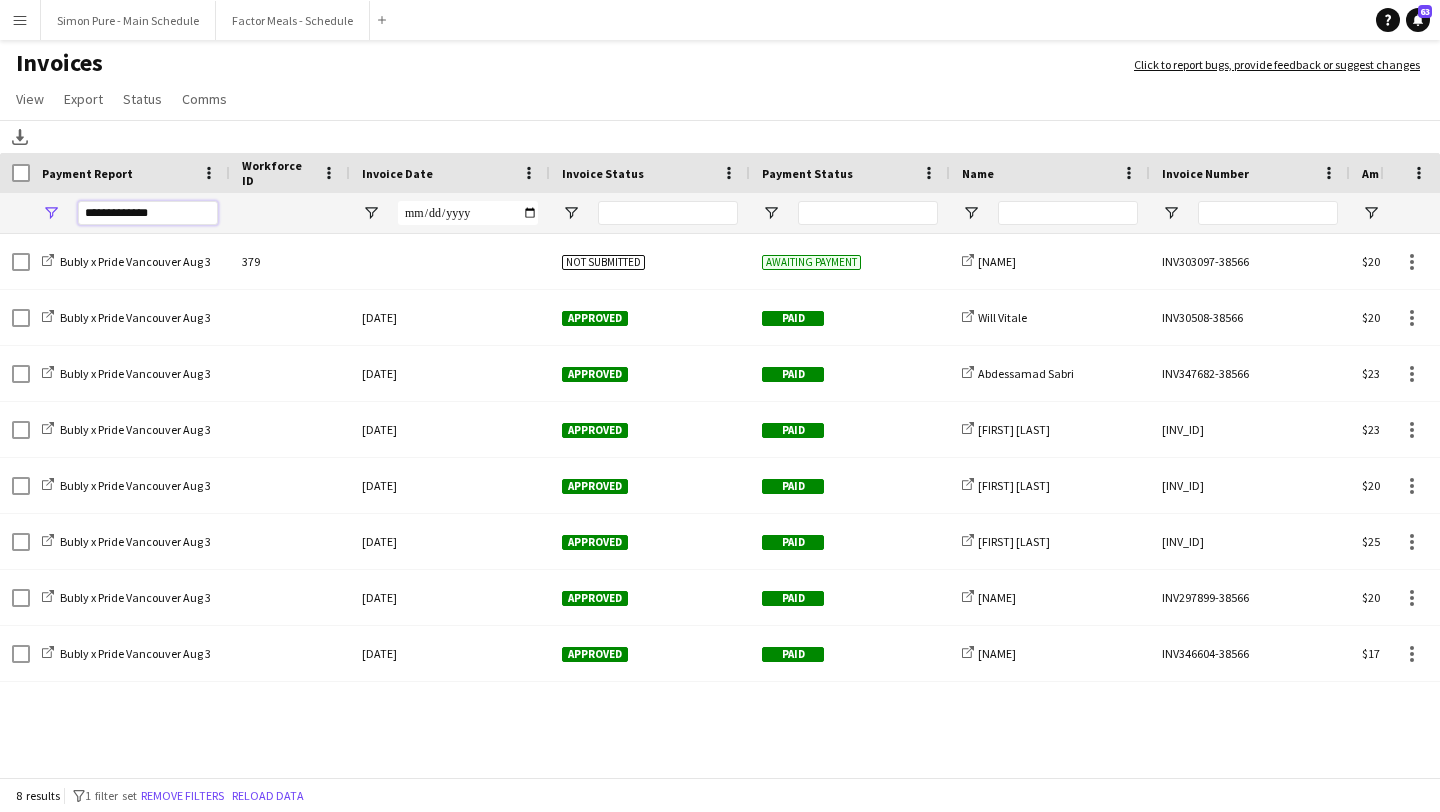 type on "**********" 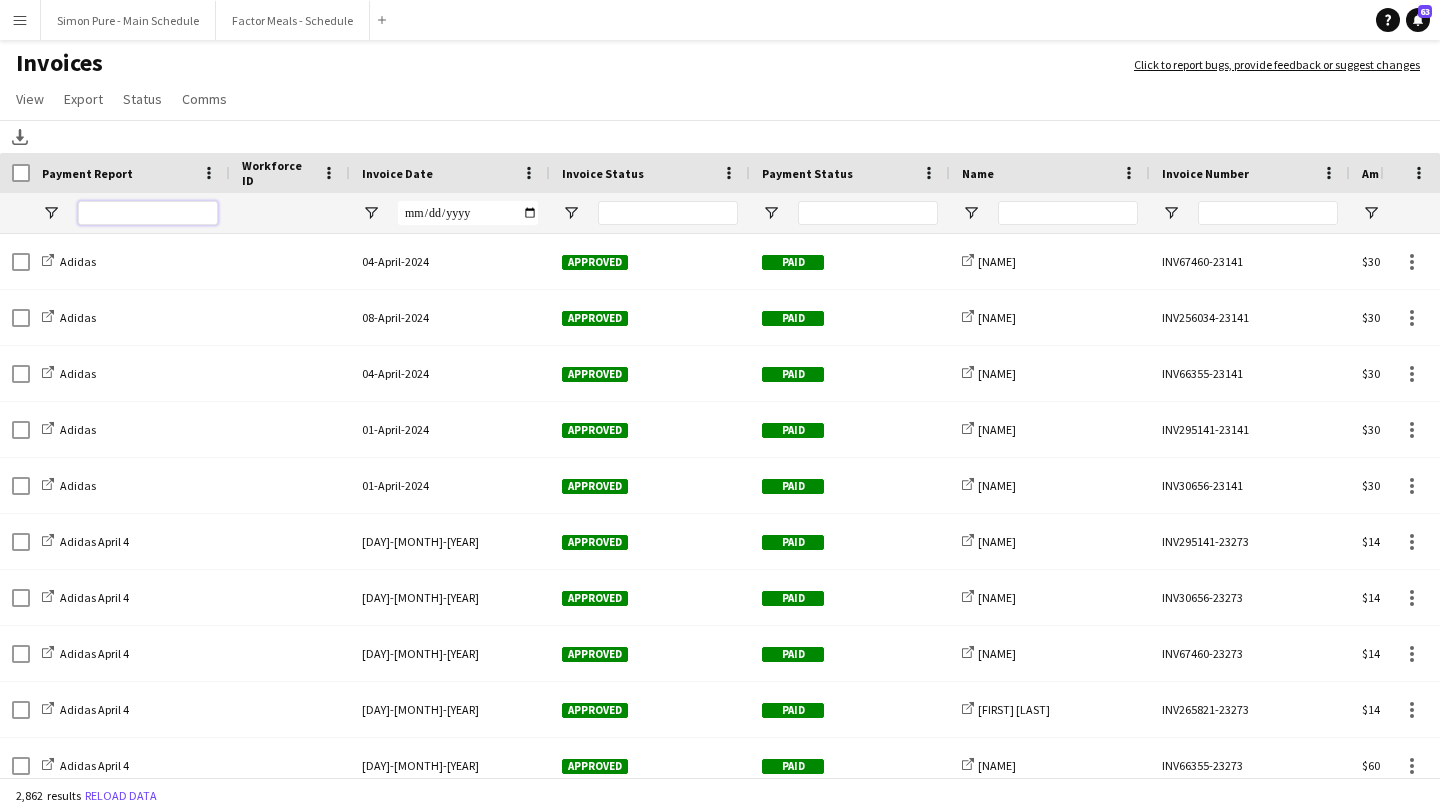type 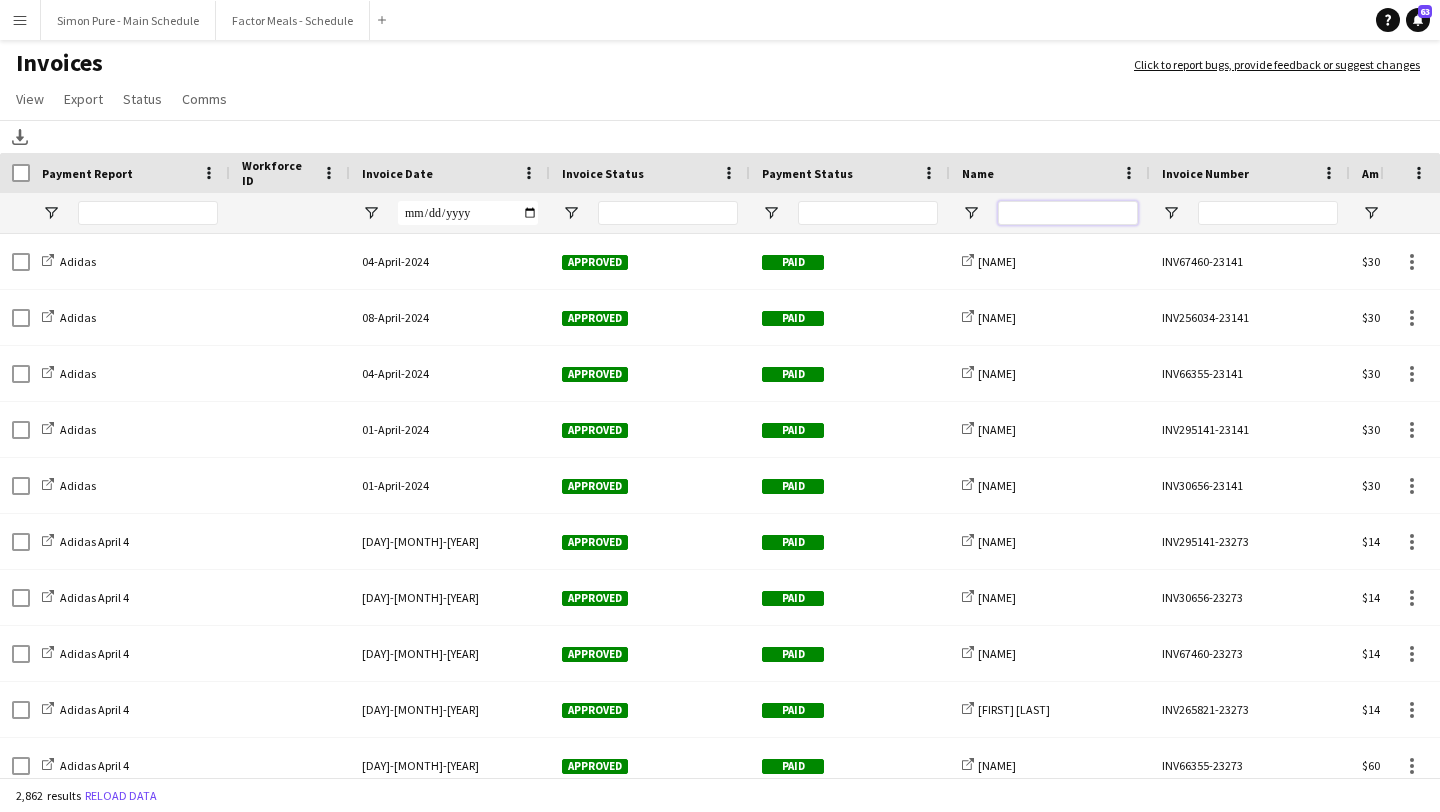 drag, startPoint x: 1084, startPoint y: 216, endPoint x: 1084, endPoint y: 202, distance: 14 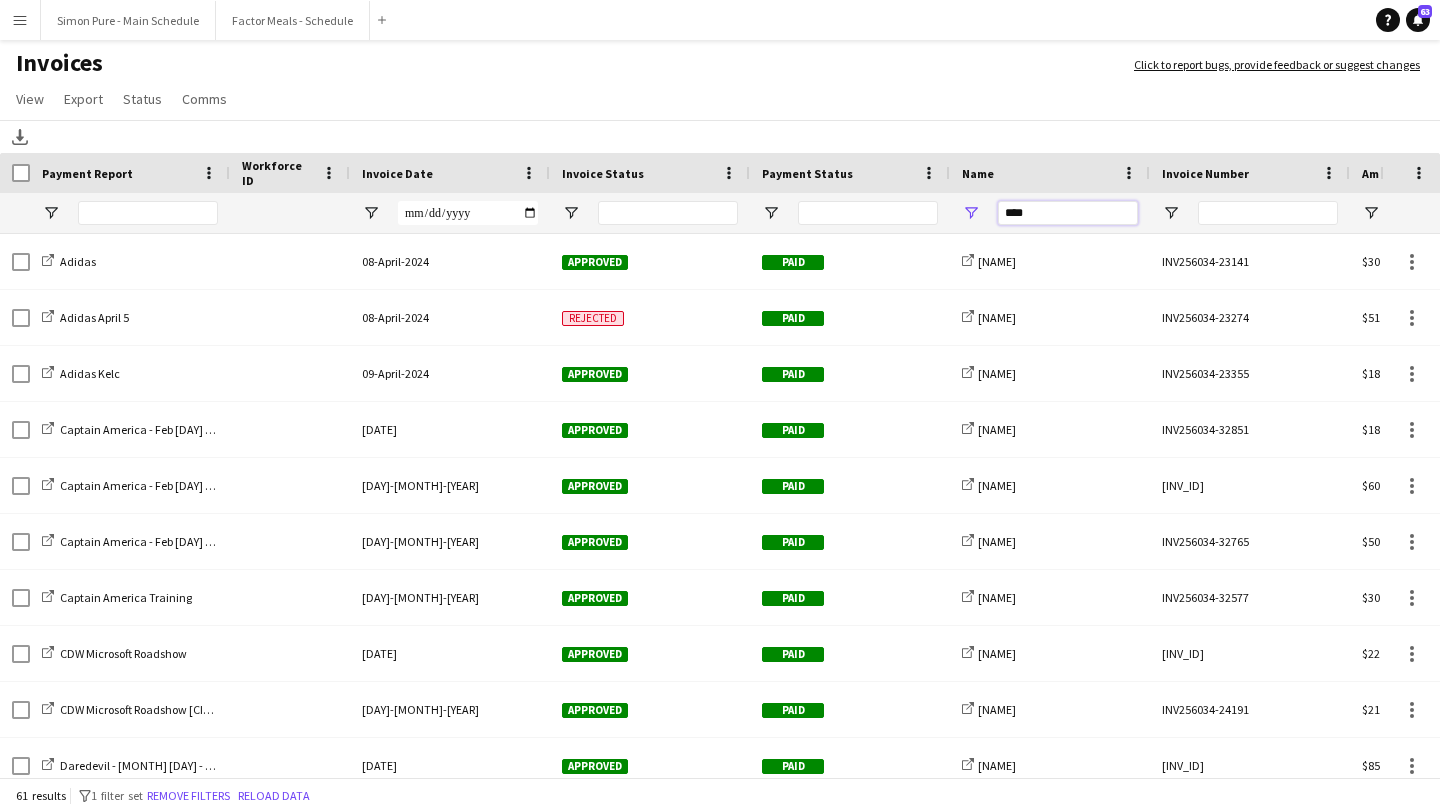 type on "****" 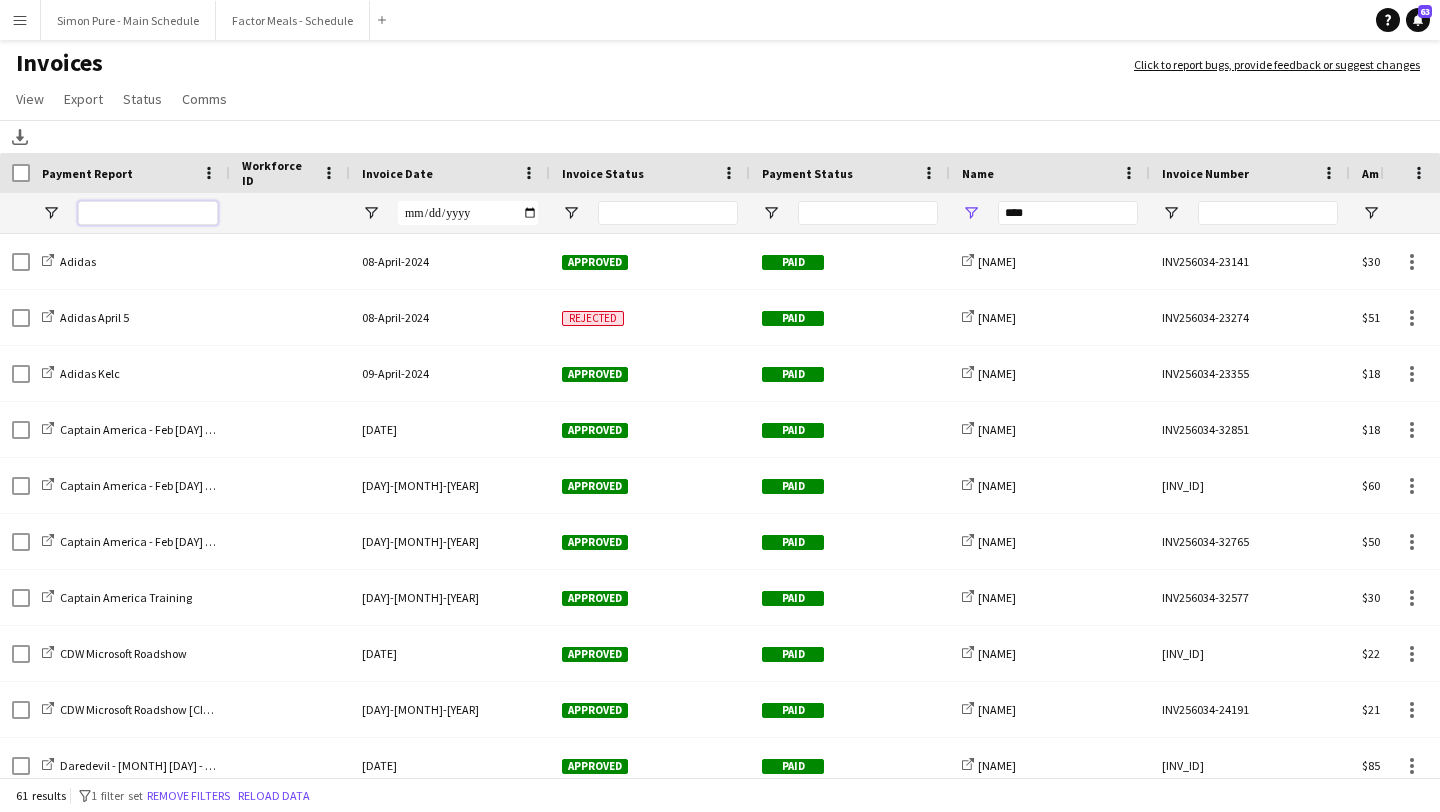 click at bounding box center [148, 213] 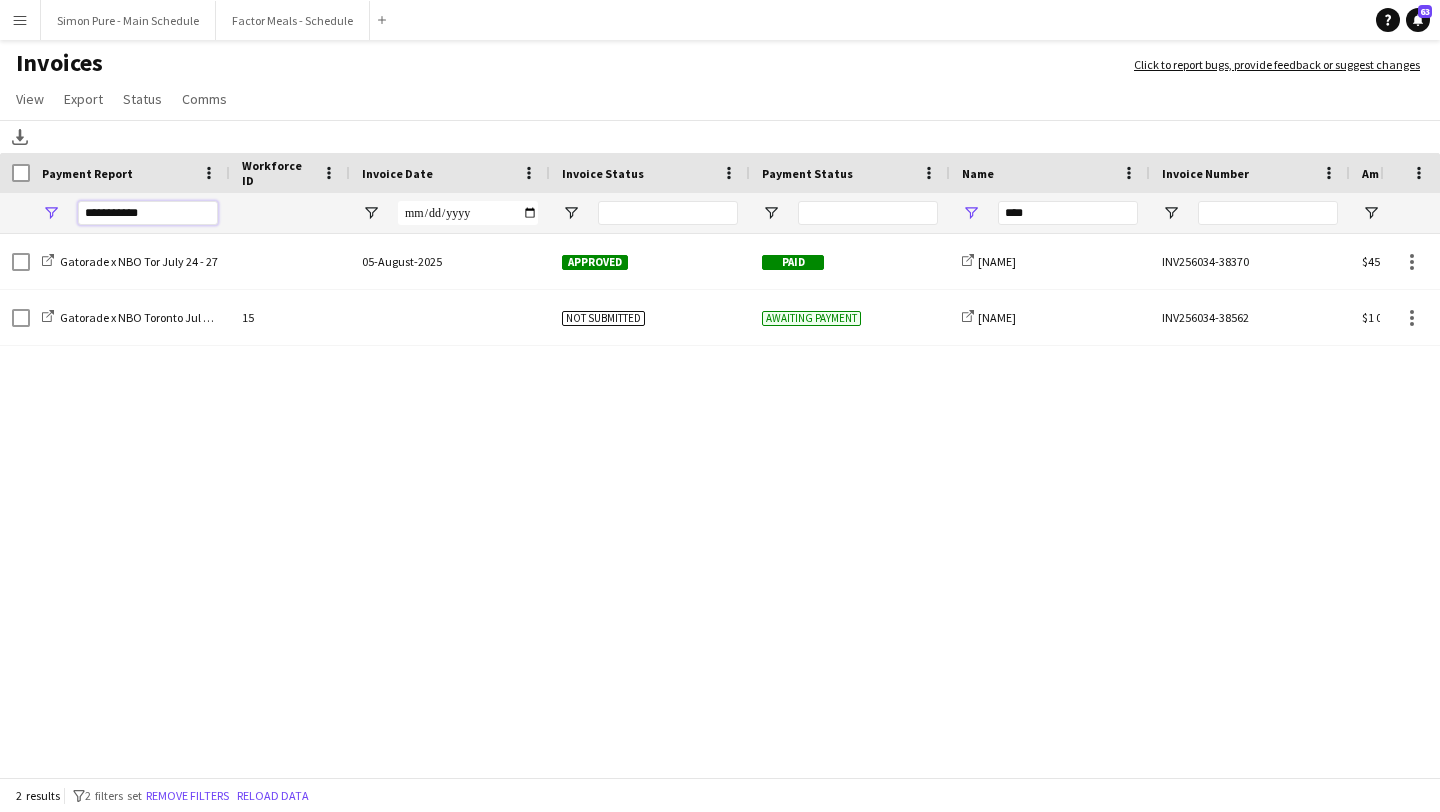type on "**********" 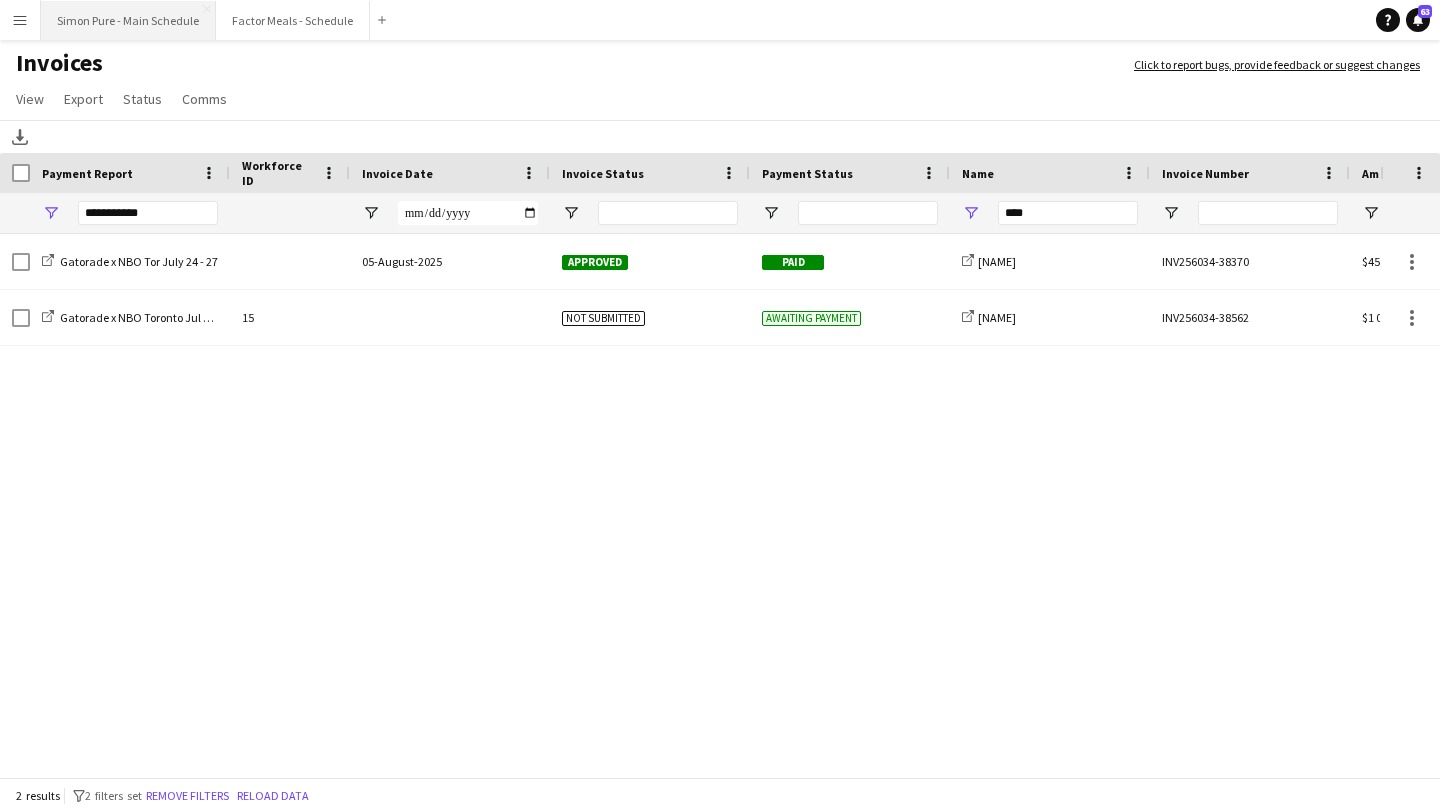 click on "Simon Pure - Main Schedule
Close" at bounding box center [128, 20] 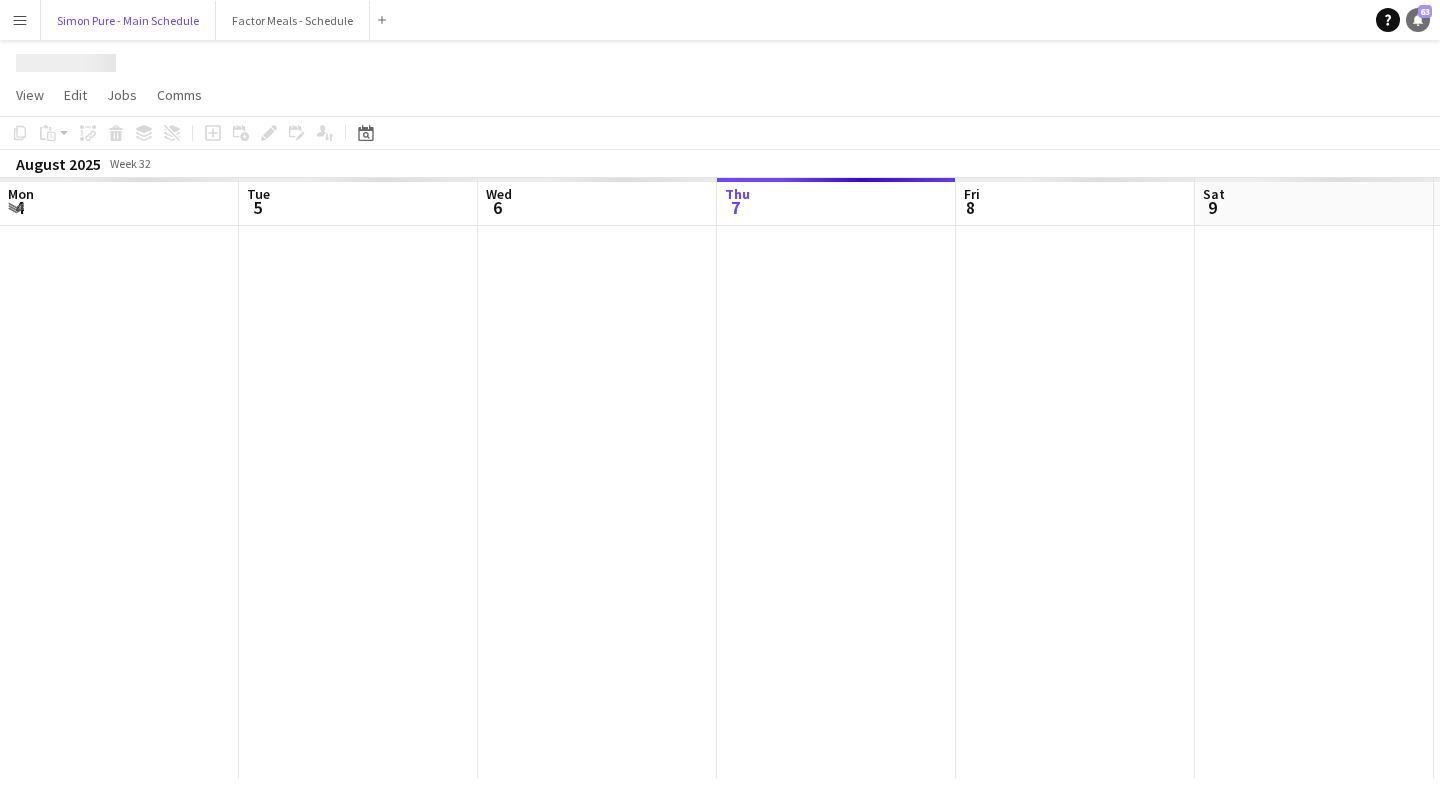 scroll, scrollTop: 0, scrollLeft: 478, axis: horizontal 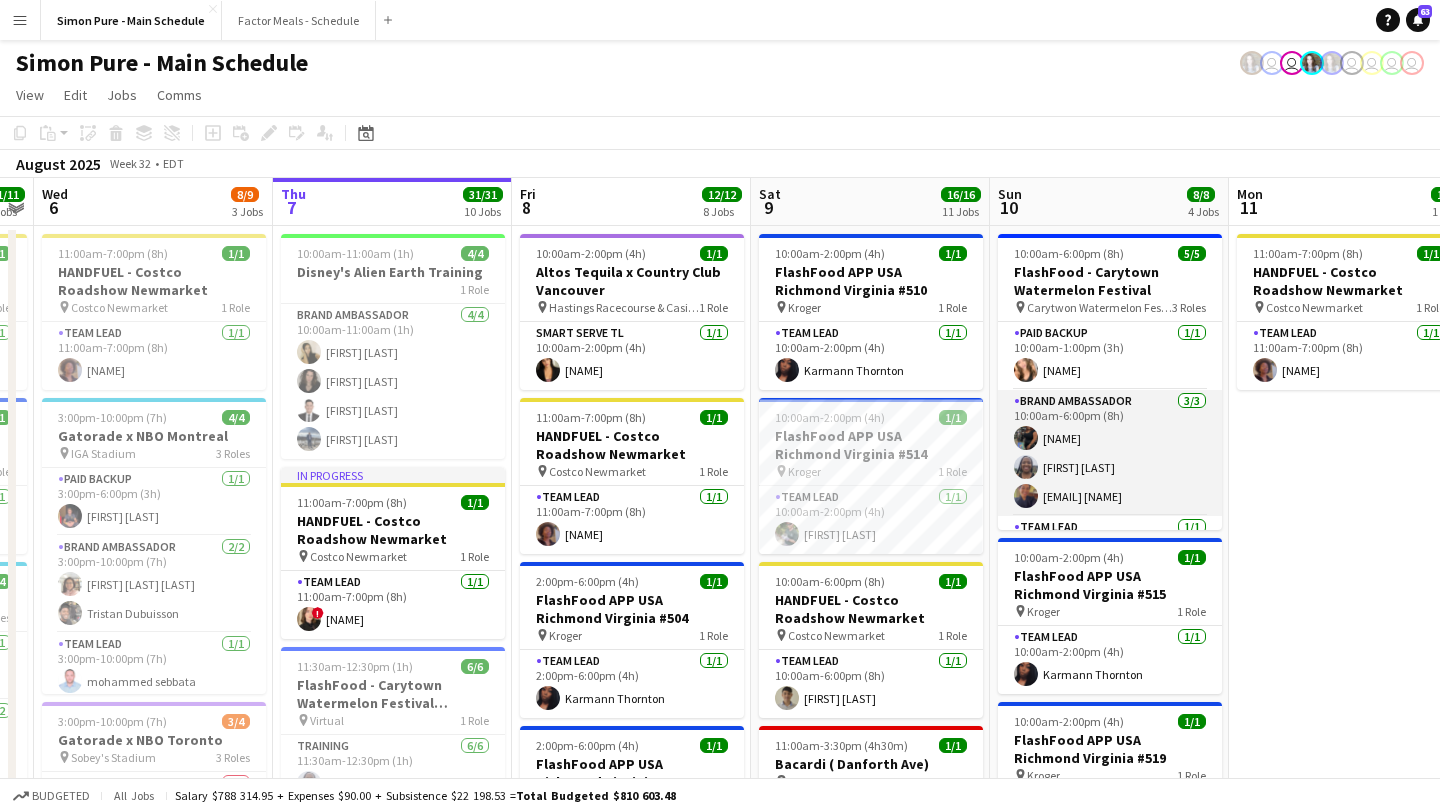 click on "Brand Ambassador    3/3   10:00am-6:00pm (8h)
Victoria Byrd Lashawnda Gary Scarleth_01@yahoo.com Perez" at bounding box center (1110, 453) 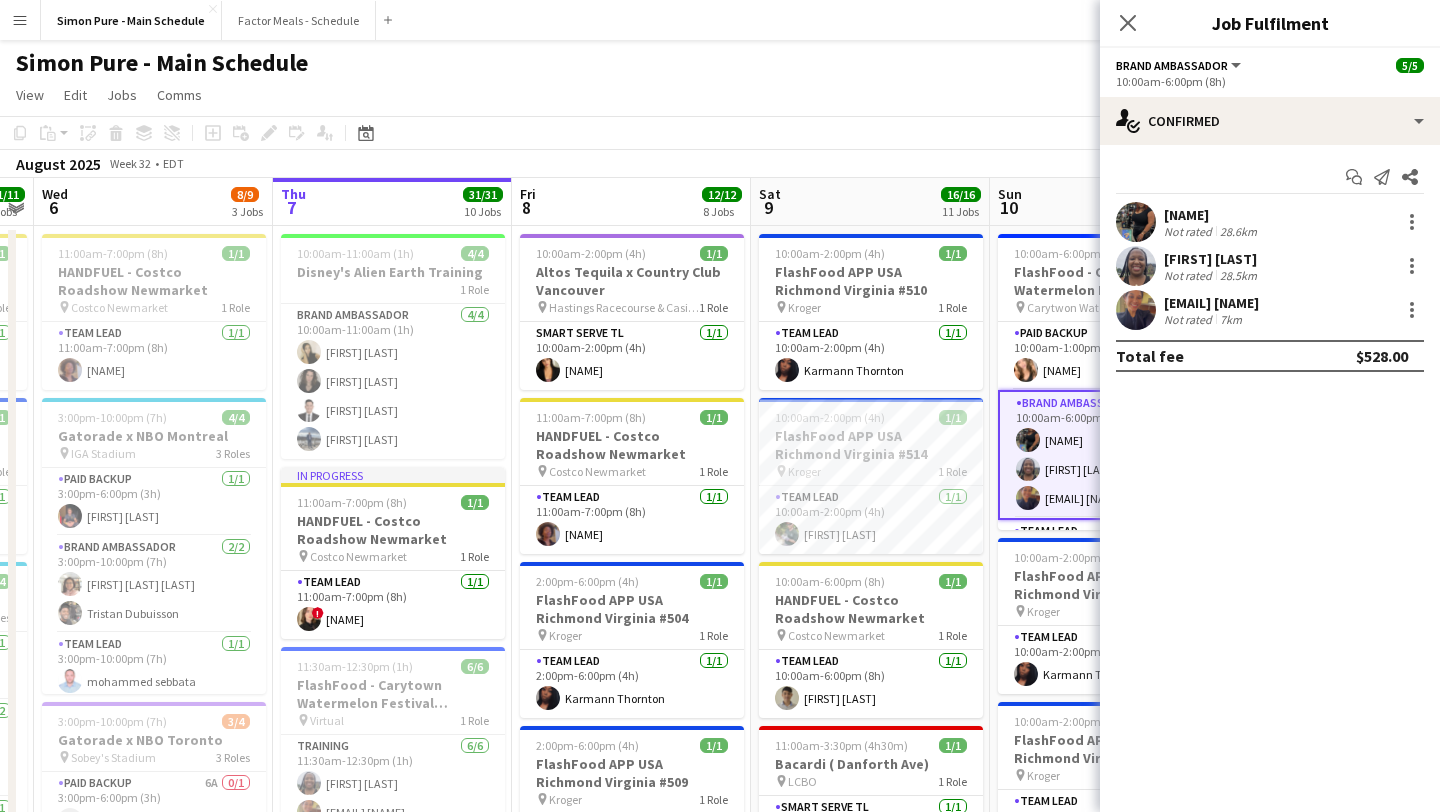 click at bounding box center [1136, 222] 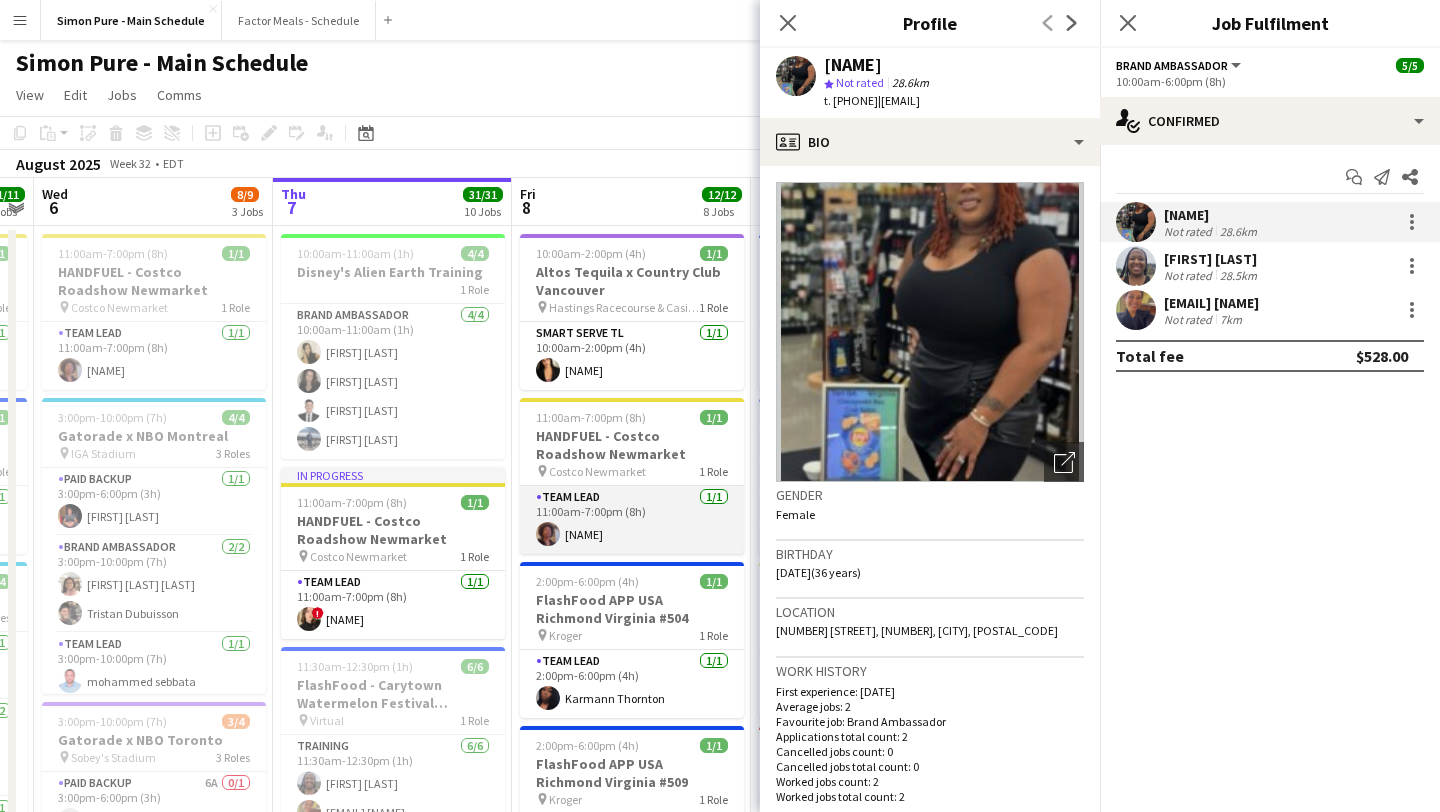 scroll, scrollTop: 0, scrollLeft: 591, axis: horizontal 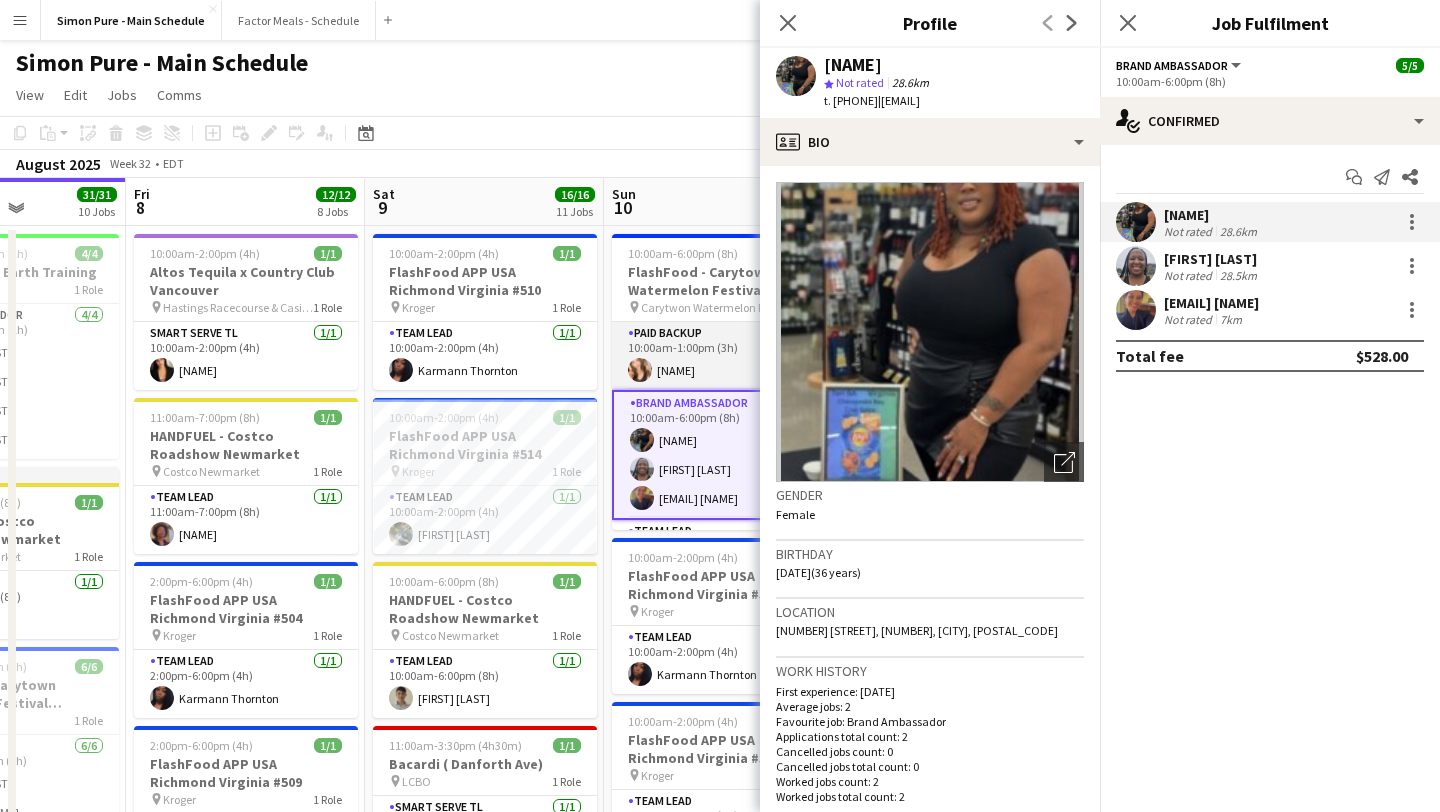 click on "Paid Backup   1/1   10:00am-1:00pm (3h)
Angie Garcia" at bounding box center (724, 356) 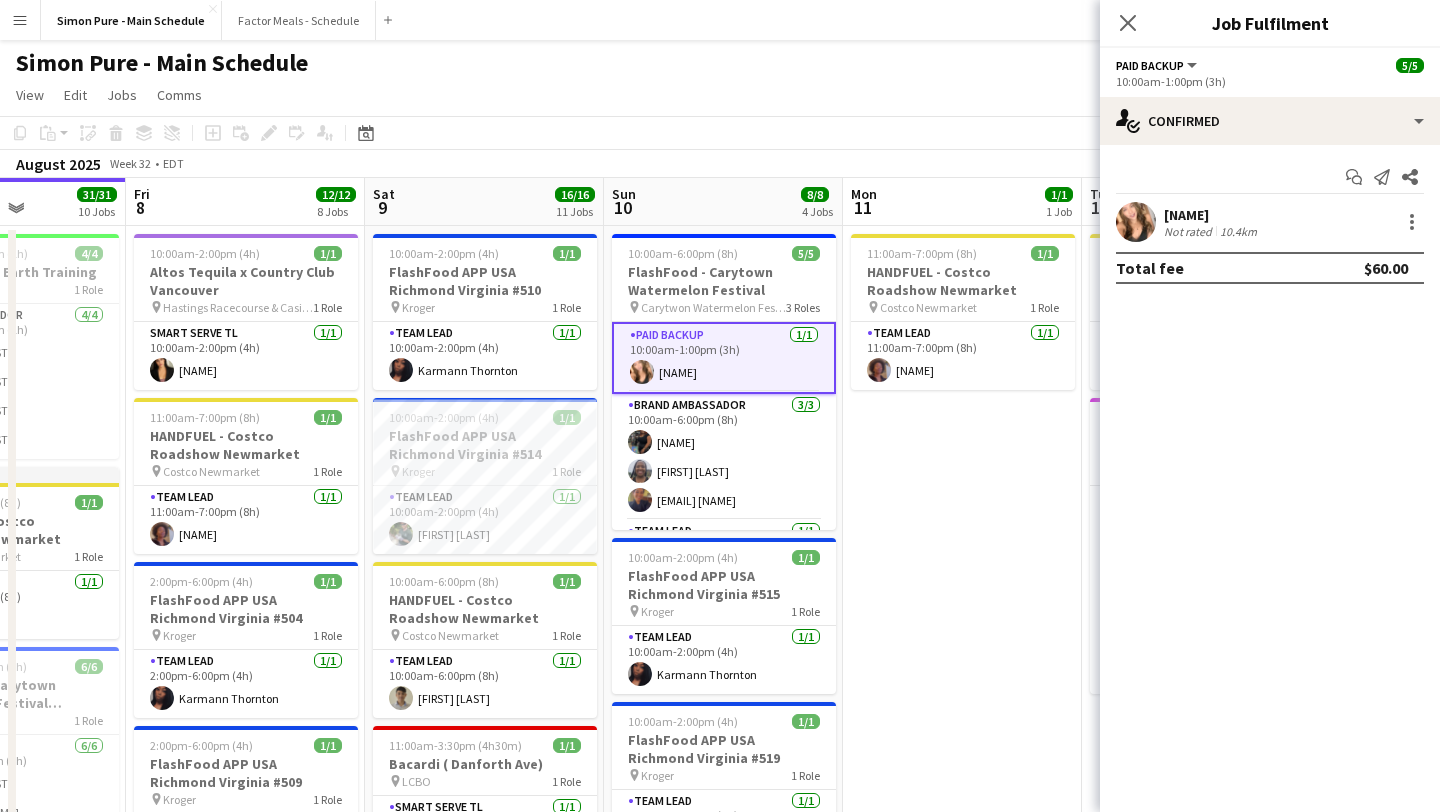 click on "Angie Garcia   Not rated   10.4km" at bounding box center (1270, 222) 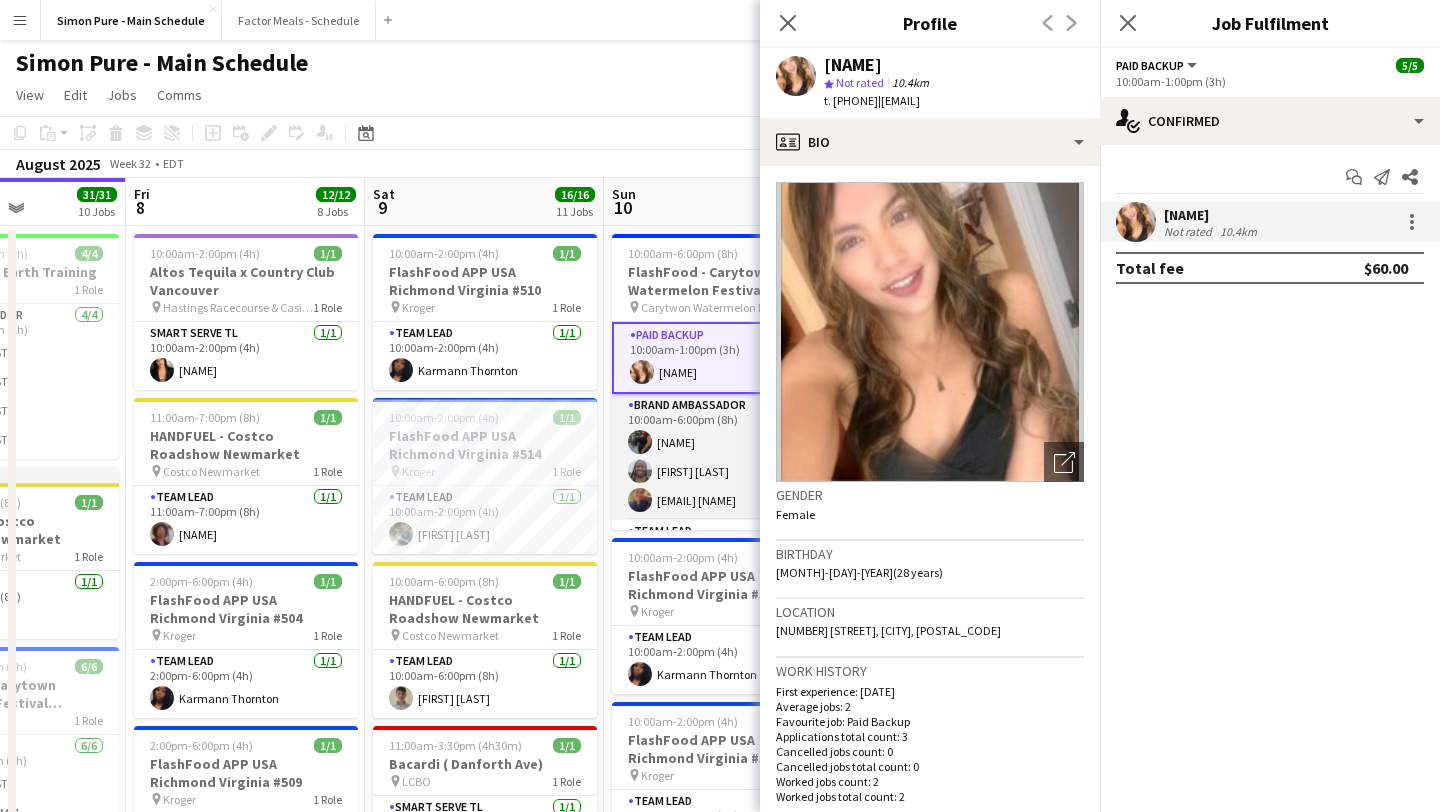 click on "Brand Ambassador    3/3   10:00am-6:00pm (8h)
Victoria Byrd Lashawnda Gary Scarleth_01@yahoo.com Perez" at bounding box center [724, 457] 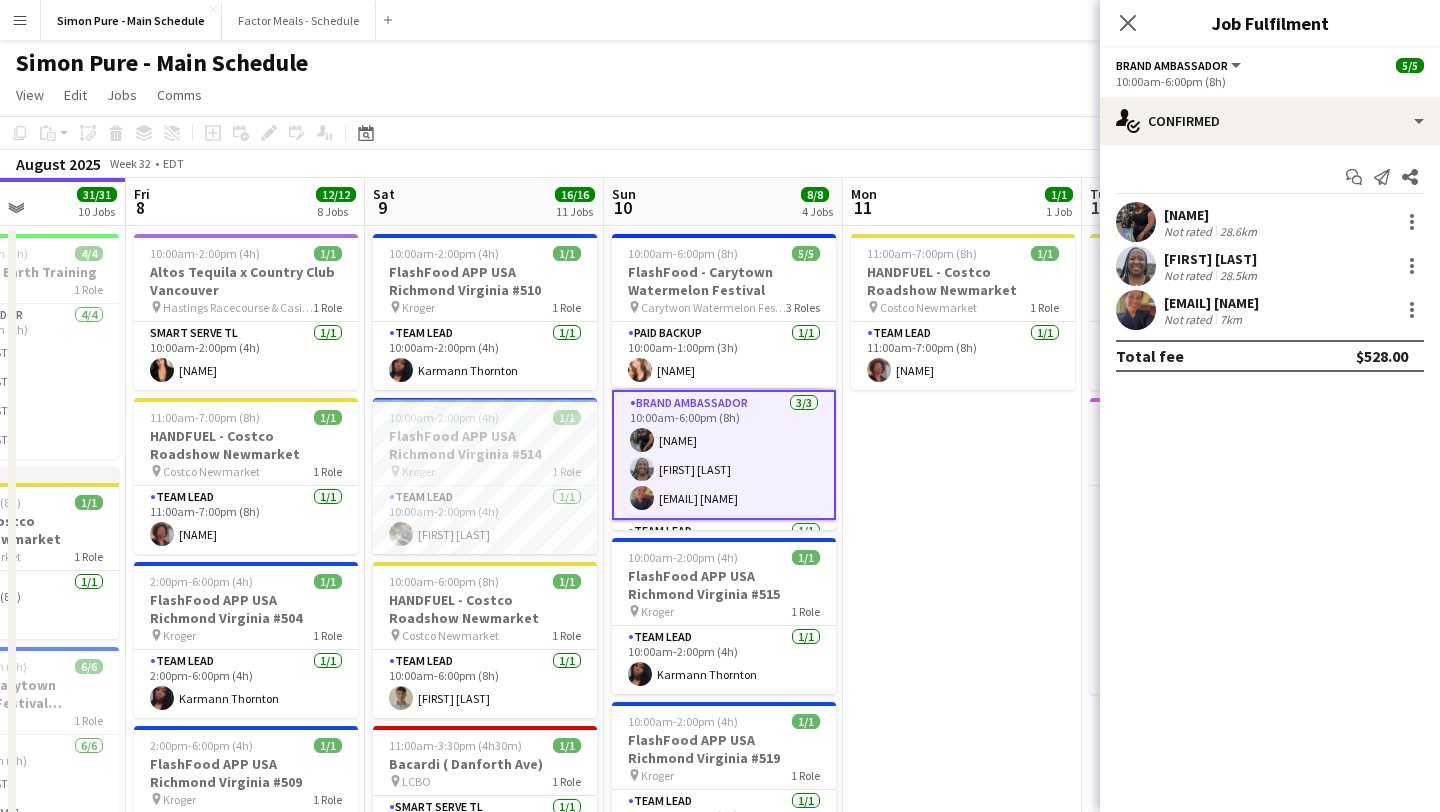click at bounding box center (1136, 310) 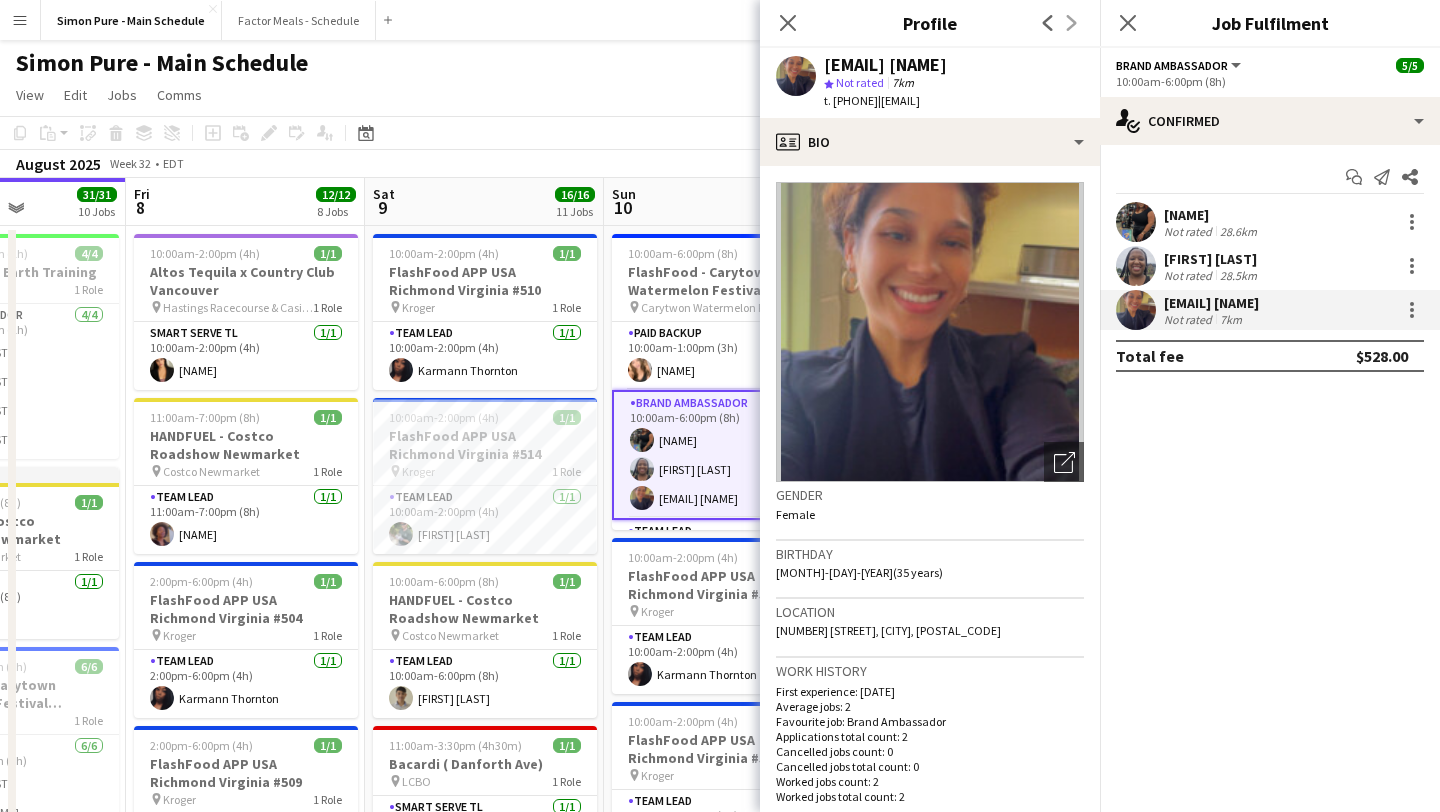drag, startPoint x: 1037, startPoint y: 102, endPoint x: 910, endPoint y: 108, distance: 127.141655 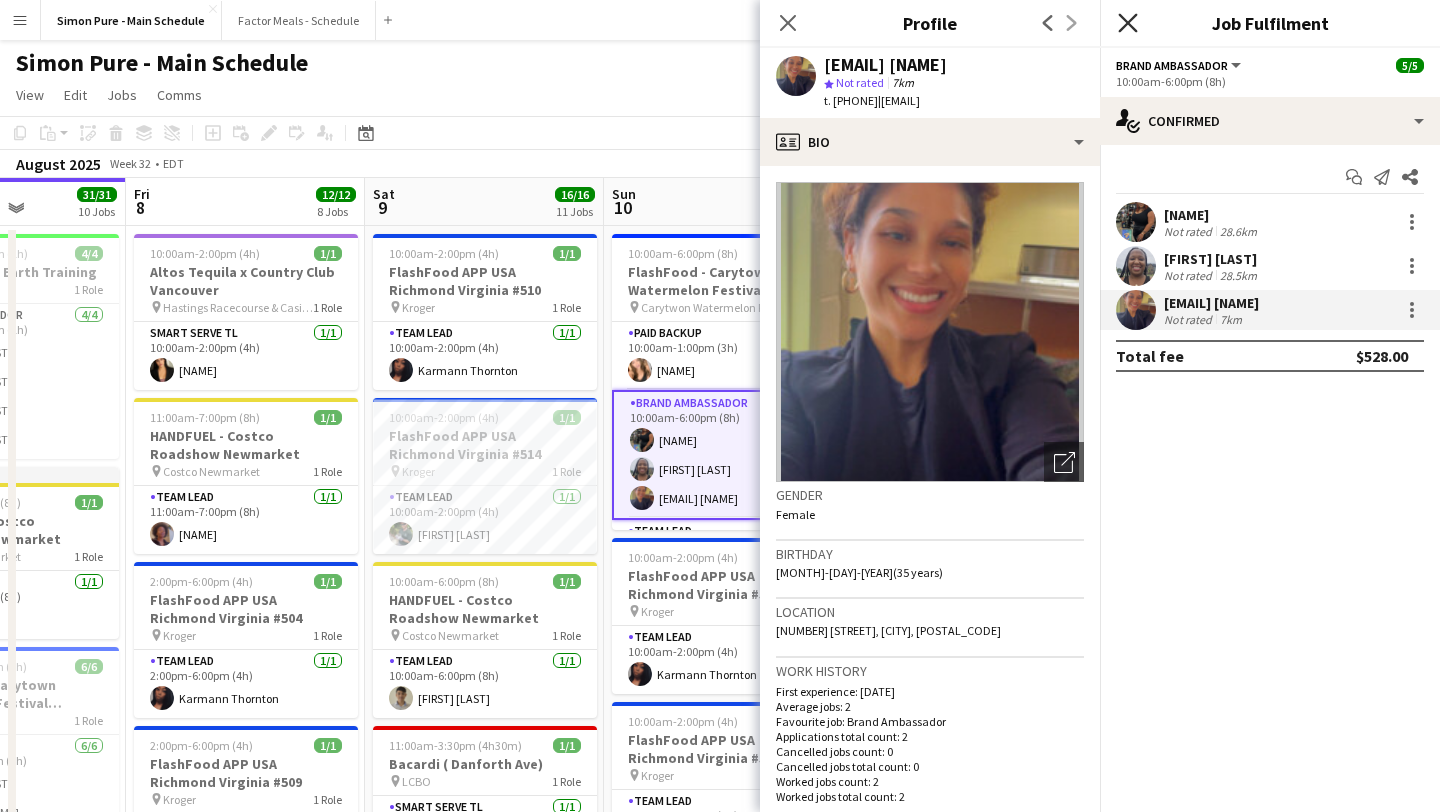 click on "Close pop-in" 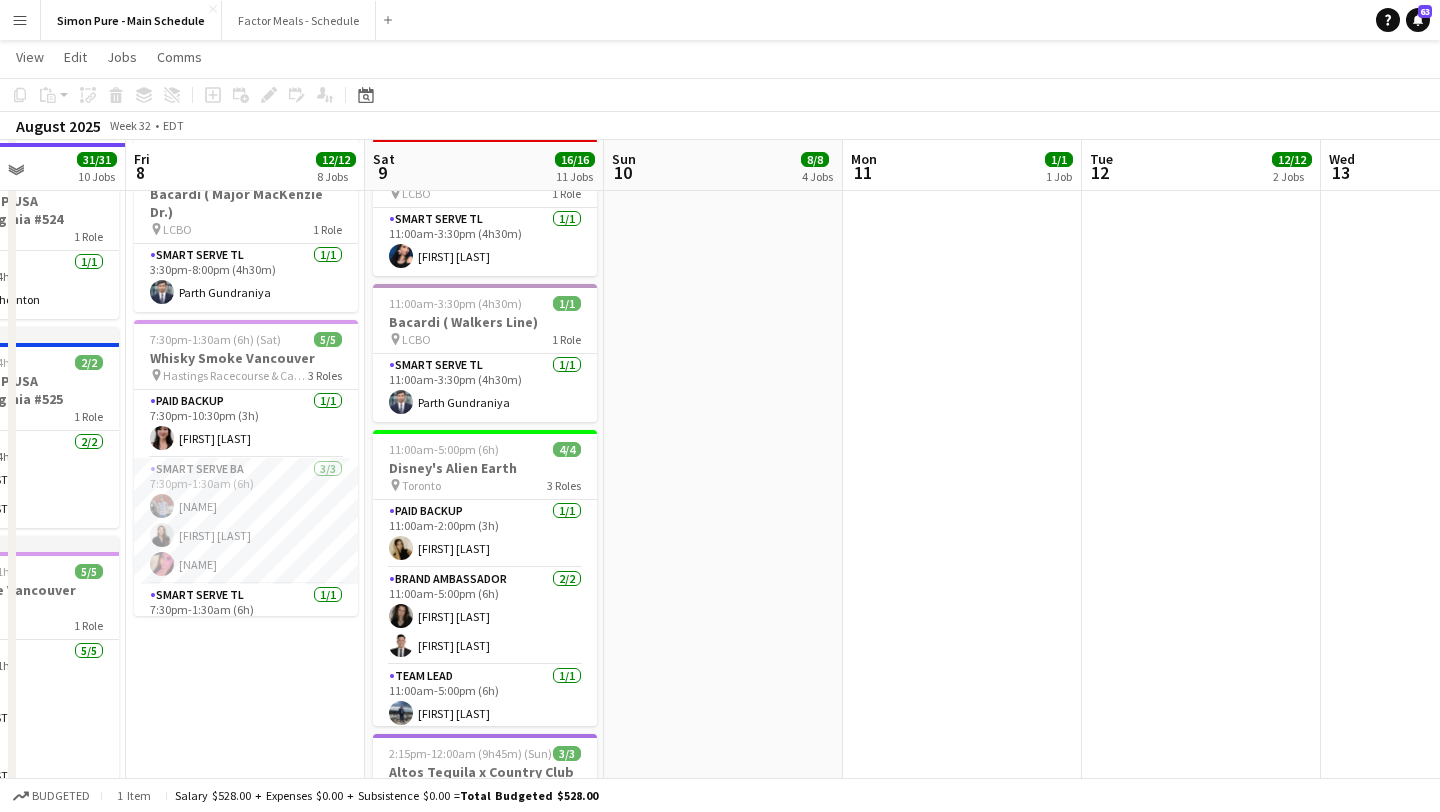 scroll, scrollTop: 1026, scrollLeft: 0, axis: vertical 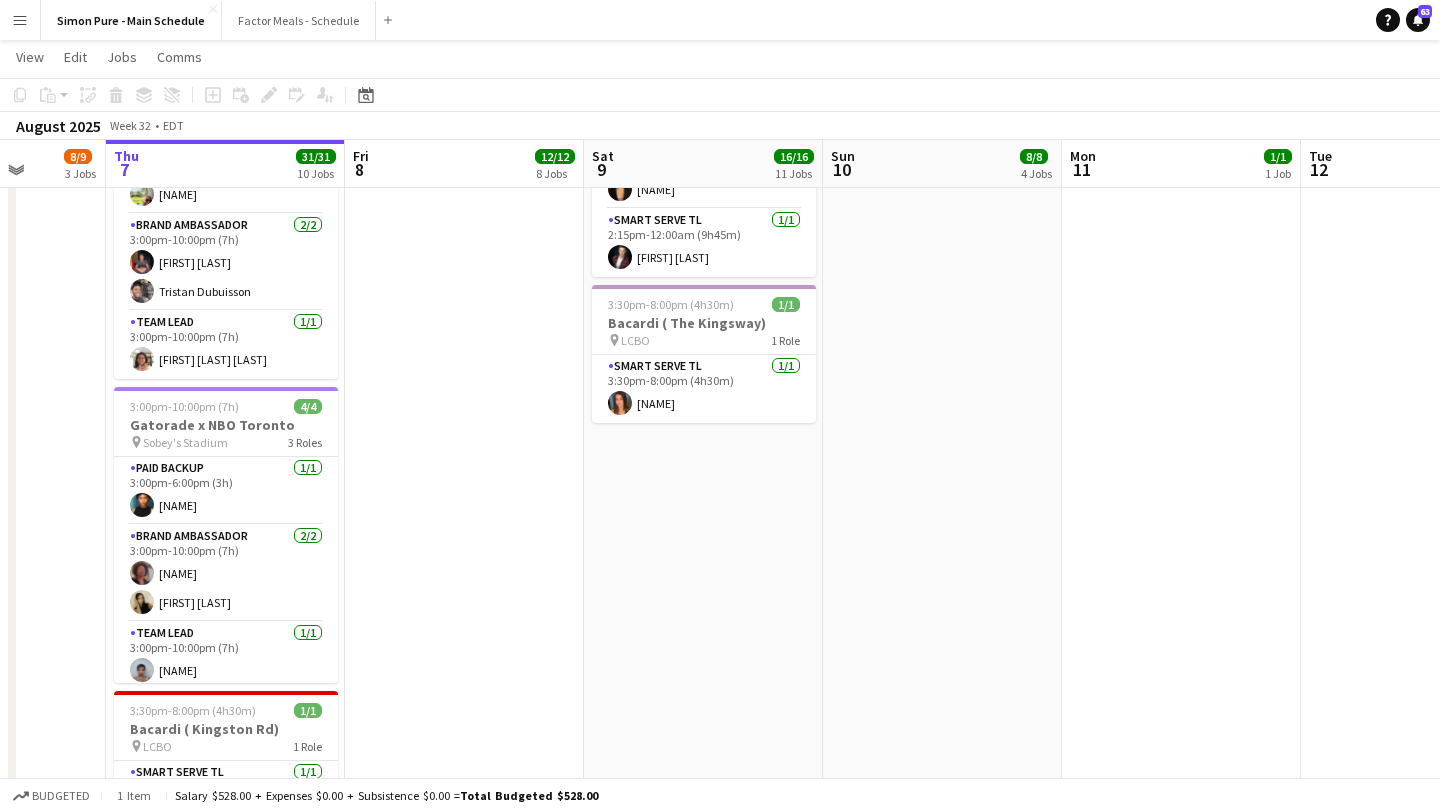 click on "10:00am-2:00pm (4h)    1/1   FlashFood APP USA Richmond Virginia #510
pin
Kroger   1 Role   Team Lead   1/1   10:00am-2:00pm (4h)
Karmann Thornton     10:00am-2:00pm (4h)    1/1   FlashFood APP USA Richmond Virginia #514
pin
Kroger   1 Role   Team Lead   1/1   10:00am-2:00pm (4h)
Brenton Davis     10:00am-6:00pm (8h)    1/1   HANDFUEL - Costco Roadshow Newmarket
pin
Costco Newmarket   1 Role   Team Lead   1/1   10:00am-6:00pm (8h)
Degonto Mazumder     11:00am-3:30pm (4h30m)    1/1   Bacardi ( Danforth Ave)
pin
LCBO    1 Role   Smart Serve TL   1/1   11:00am-3:30pm (4h30m)
Cristiana Bodnariuc     11:00am-3:30pm (4h30m)    1/1   Bacardi ( Dufferin St)
pin
LCBO    1 Role   Smart Serve TL   1/1   11:00am-3:30pm (4h30m)
Star Rafiee Bandary     11:00am-3:30pm (4h30m)    1/1   Bacardi ( McEwan Drive E)" at bounding box center [703, -333] 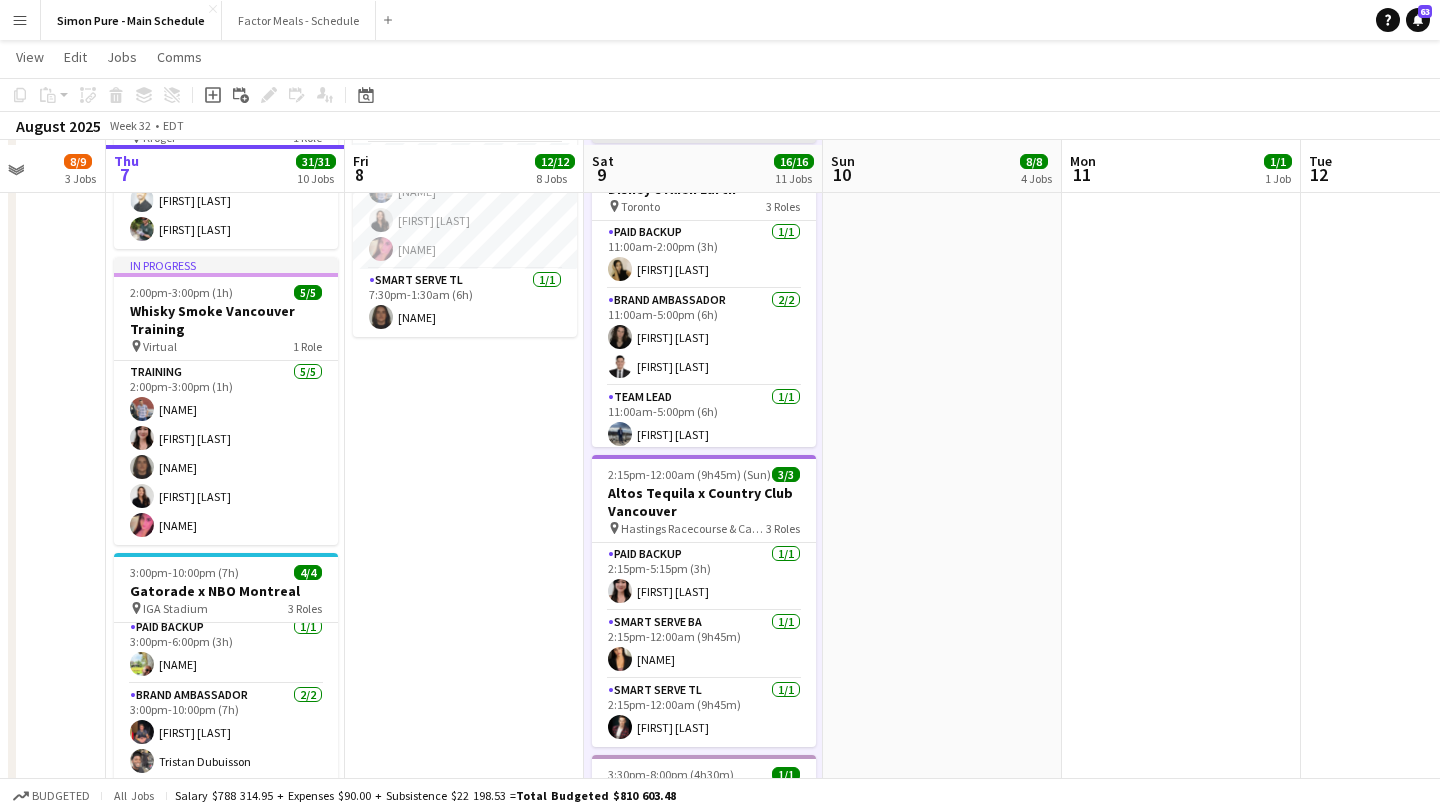 scroll, scrollTop: 1308, scrollLeft: 0, axis: vertical 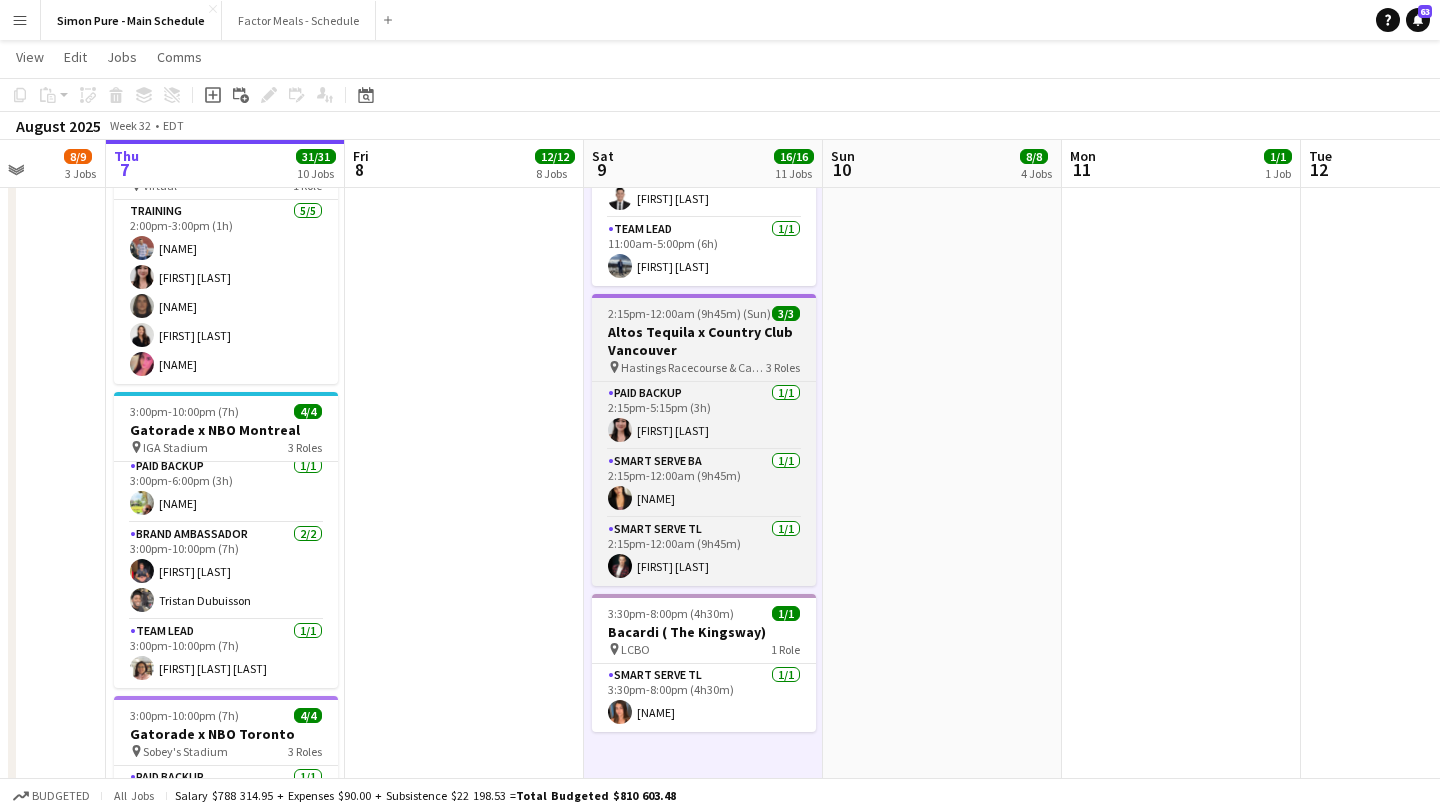 click on "Altos Tequila x Country Club Vancouver" at bounding box center (704, 341) 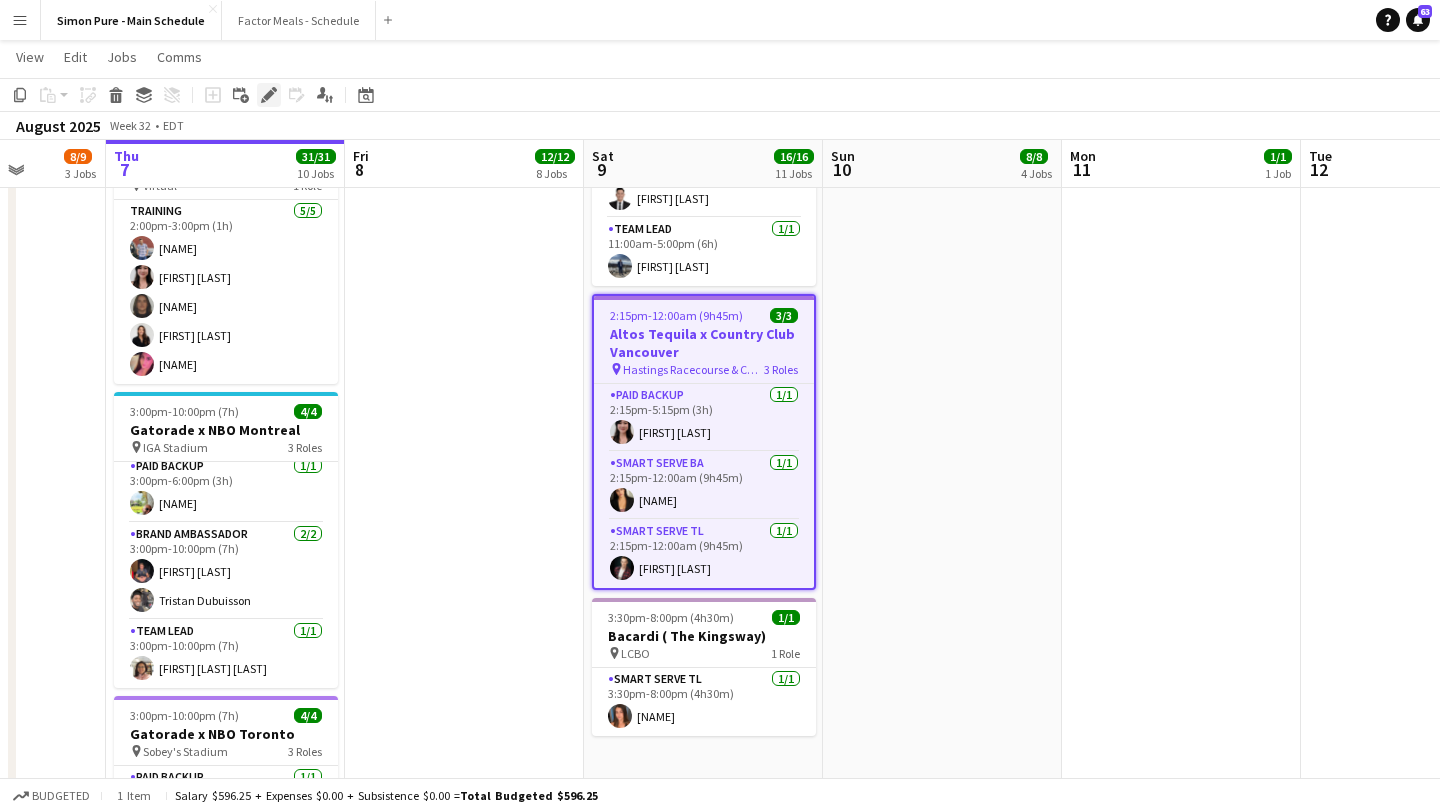 click 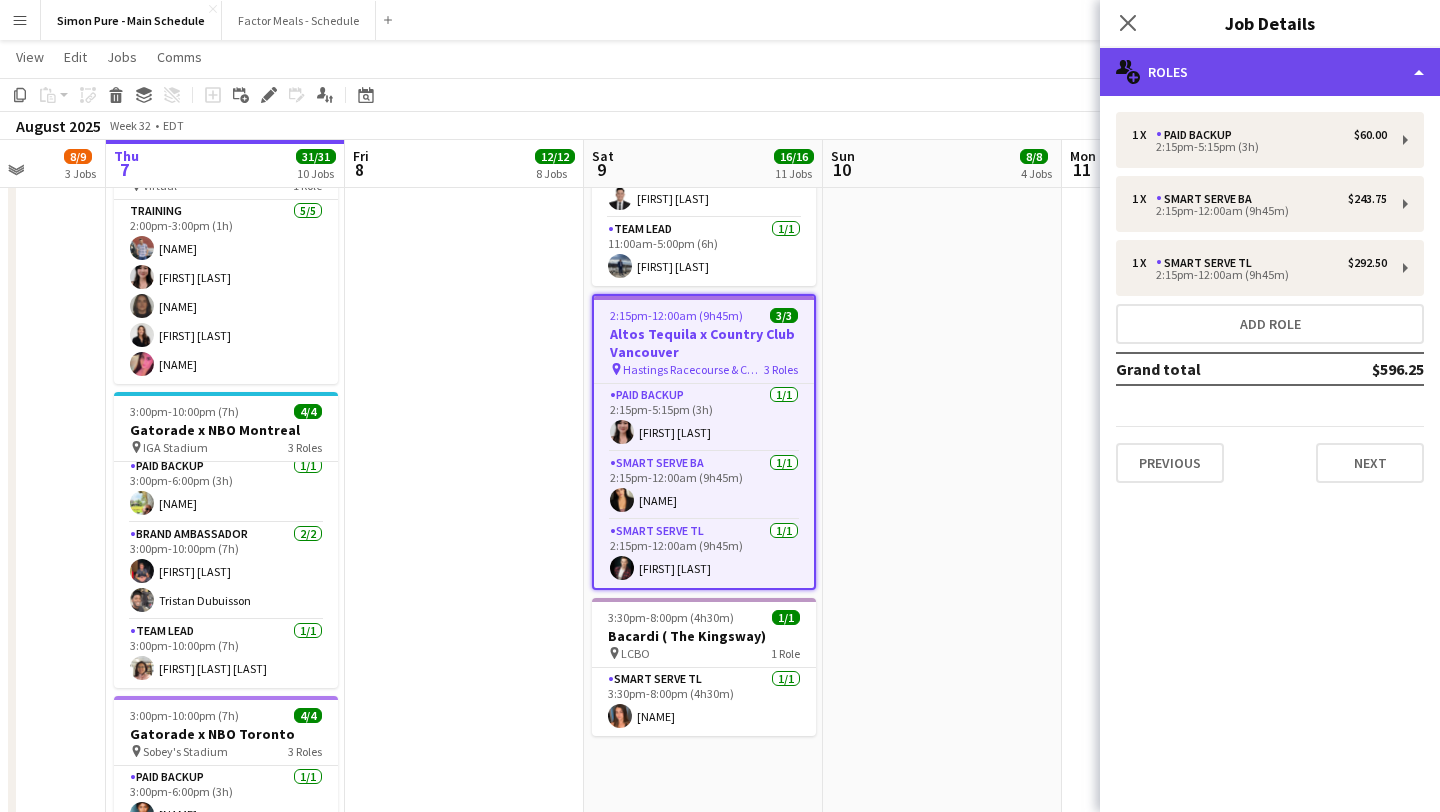 click on "multiple-users-add
Roles" 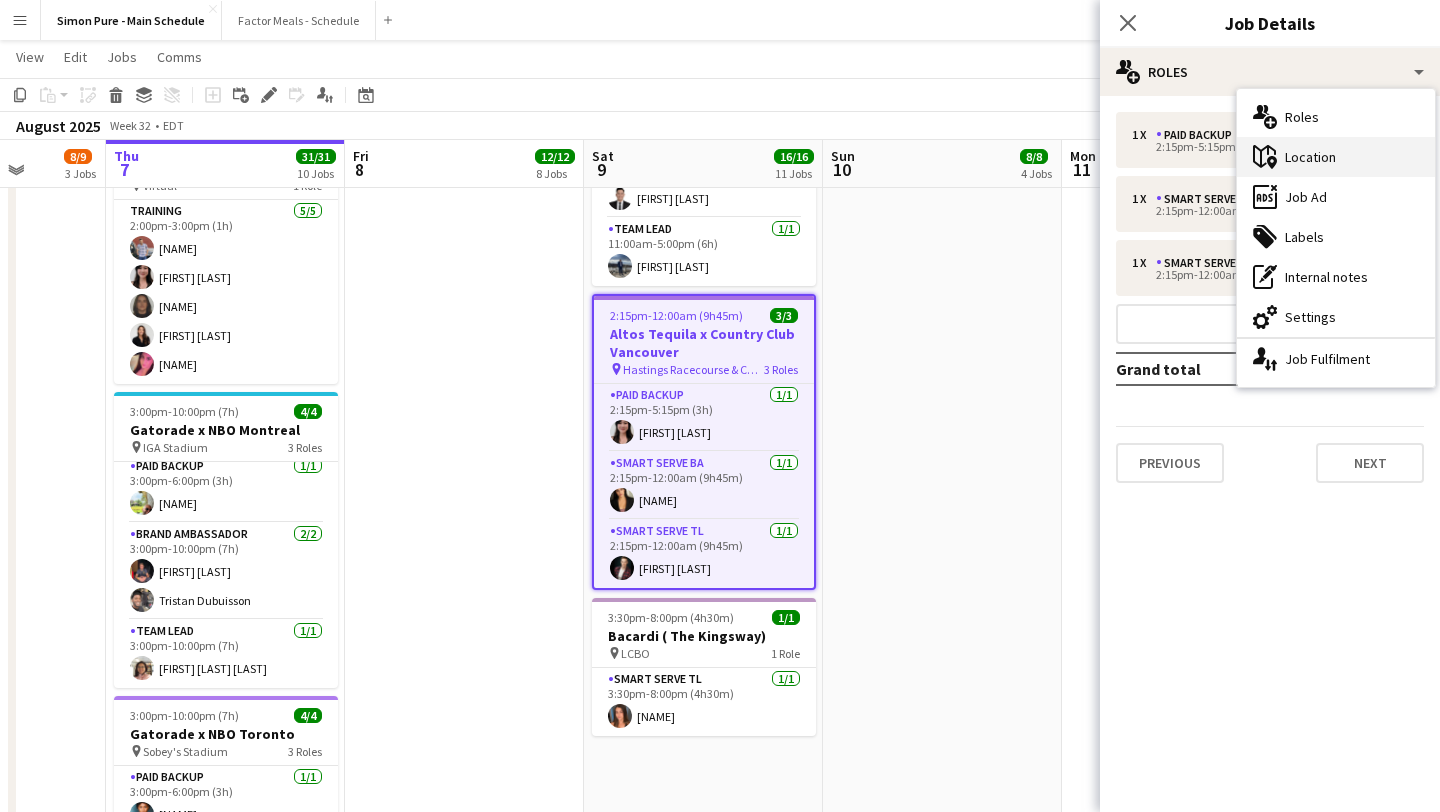 click on "maps-pin-1
Location" at bounding box center (1336, 157) 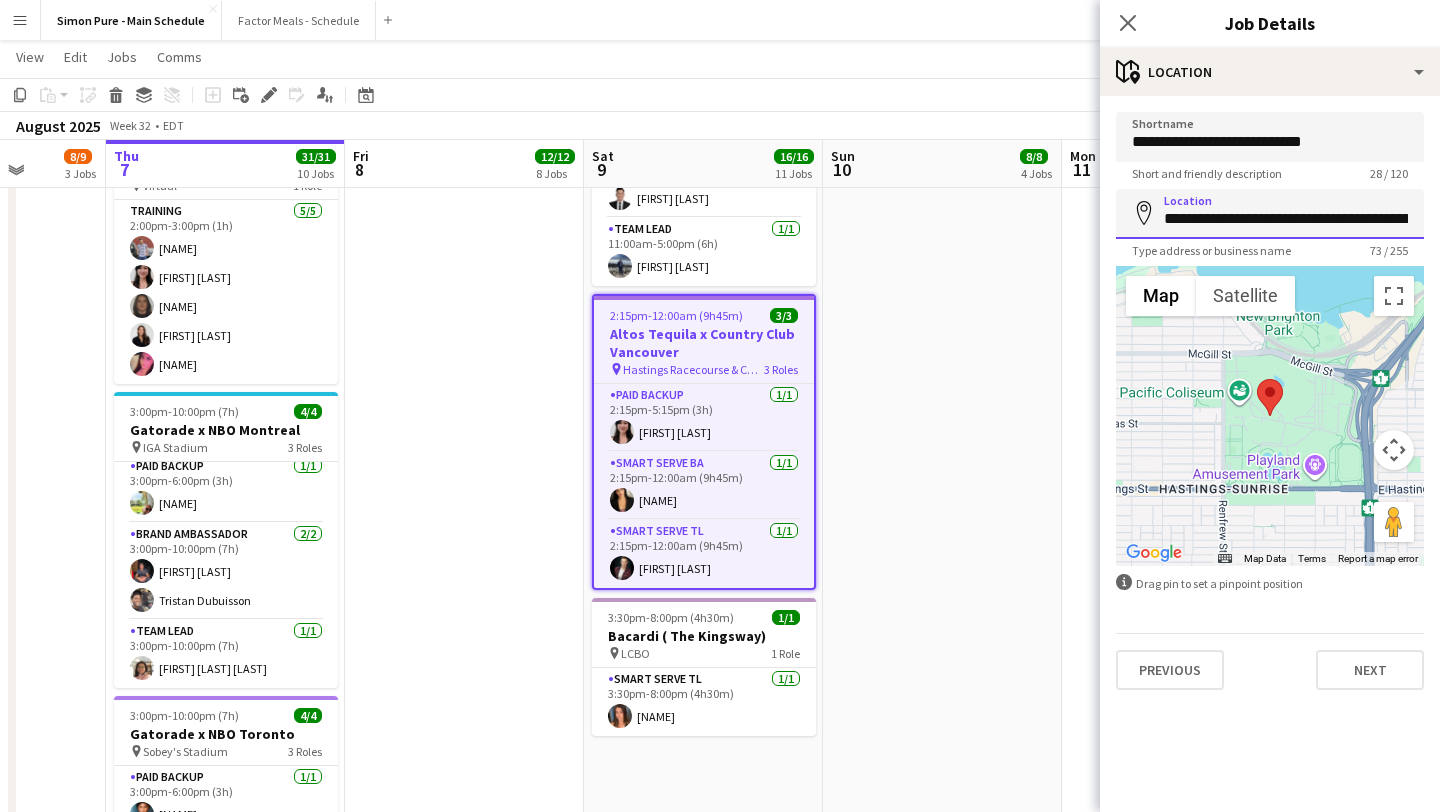 scroll, scrollTop: 0, scrollLeft: 262, axis: horizontal 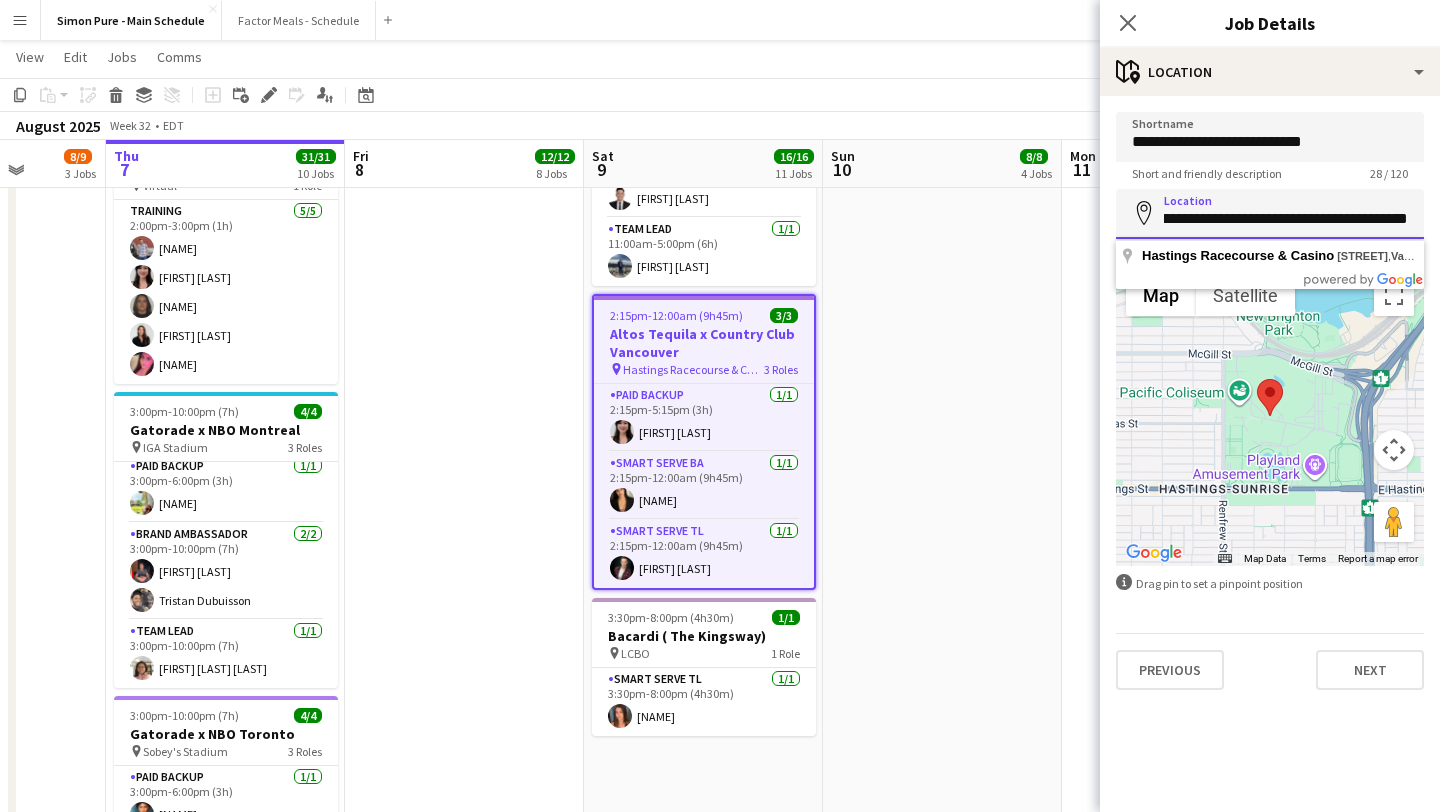 drag, startPoint x: 1165, startPoint y: 217, endPoint x: 1436, endPoint y: 211, distance: 271.0664 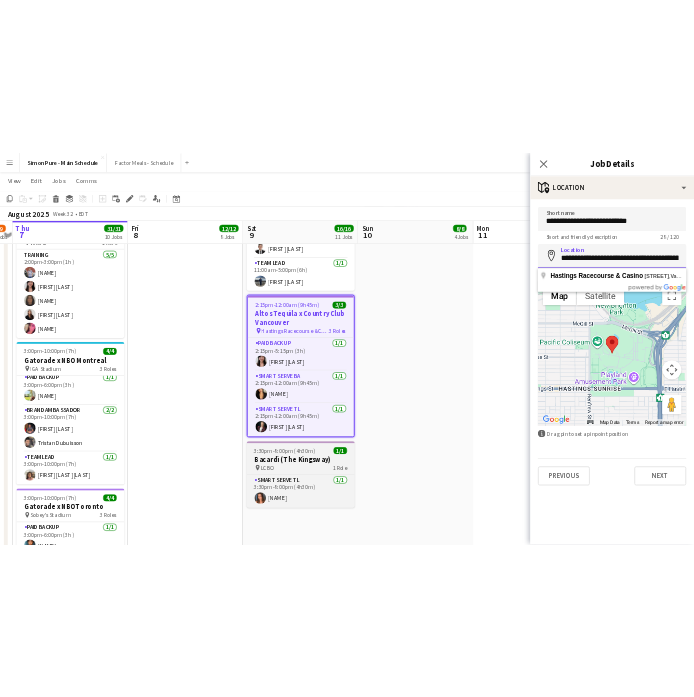 scroll, scrollTop: 0, scrollLeft: 702, axis: horizontal 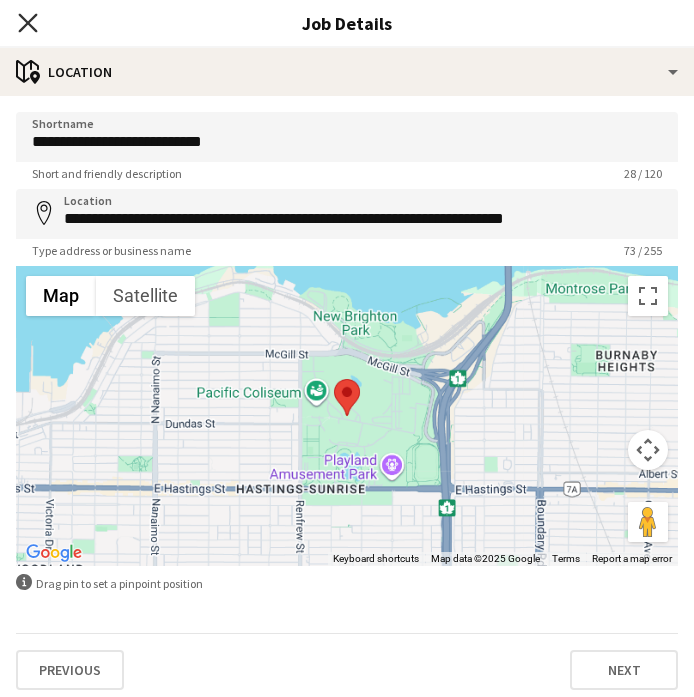 click 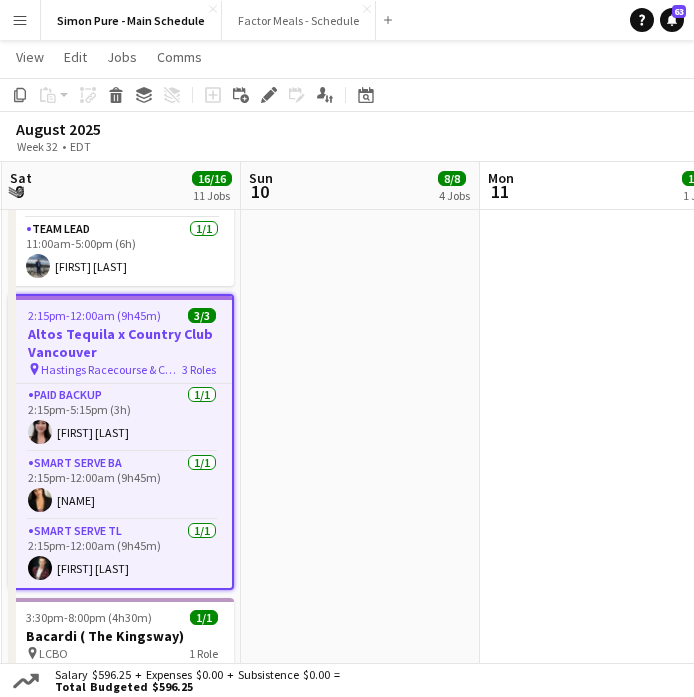 scroll, scrollTop: 0, scrollLeft: 708, axis: horizontal 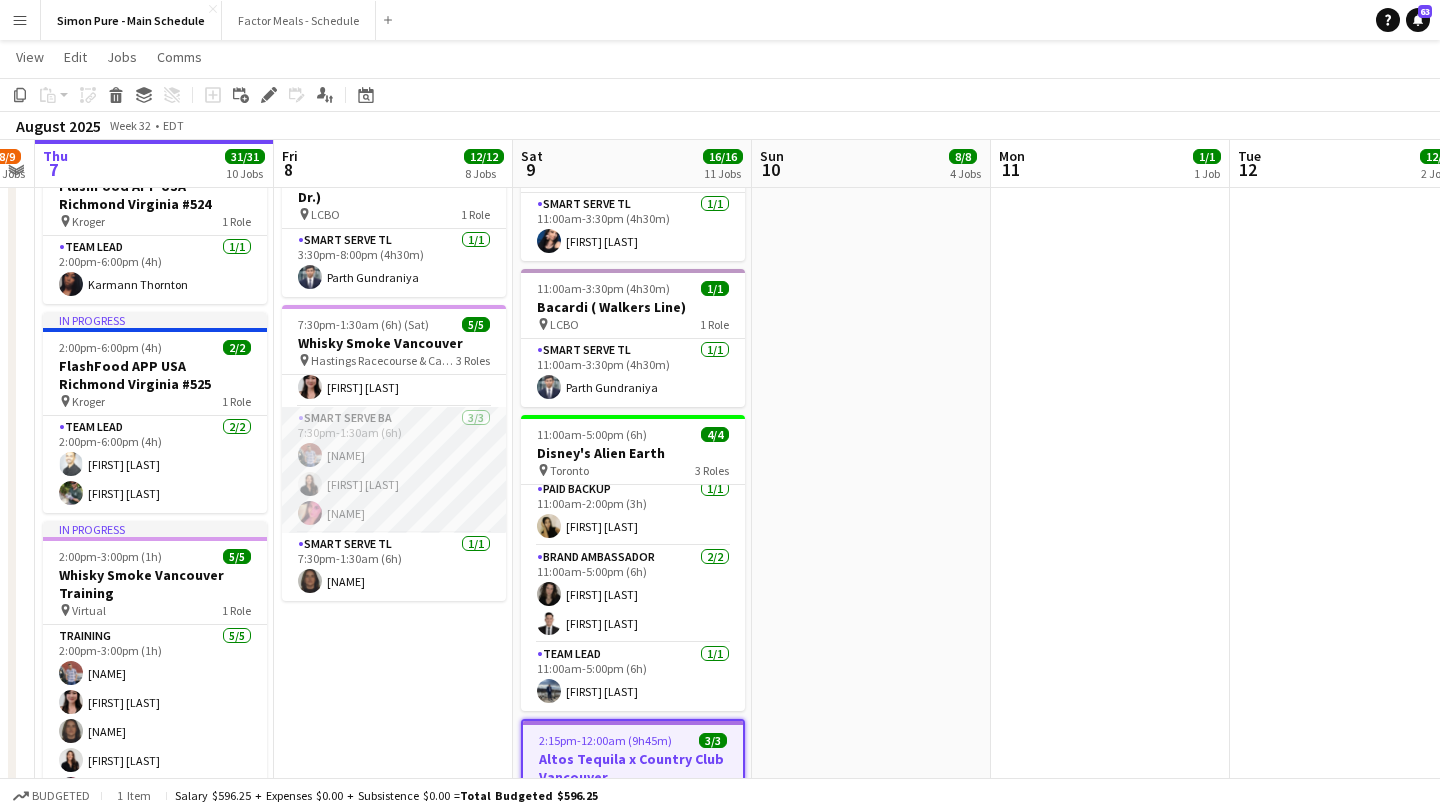 click on "Smart Serve BA   3/3   7:30pm-1:30am (6h)
Chirag Joshi Angelique Maingot Kim Nezezon" at bounding box center (394, 470) 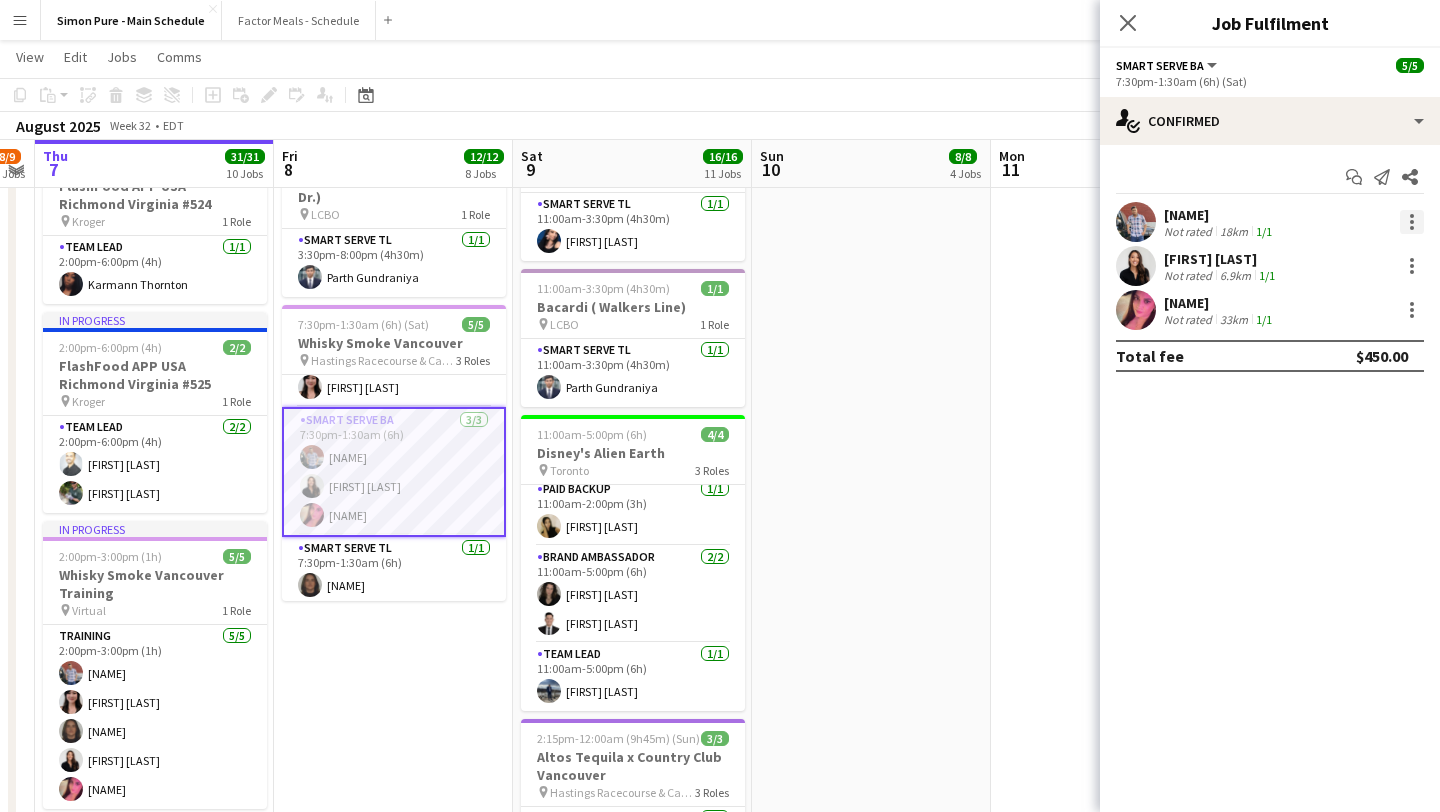 click at bounding box center [1412, 222] 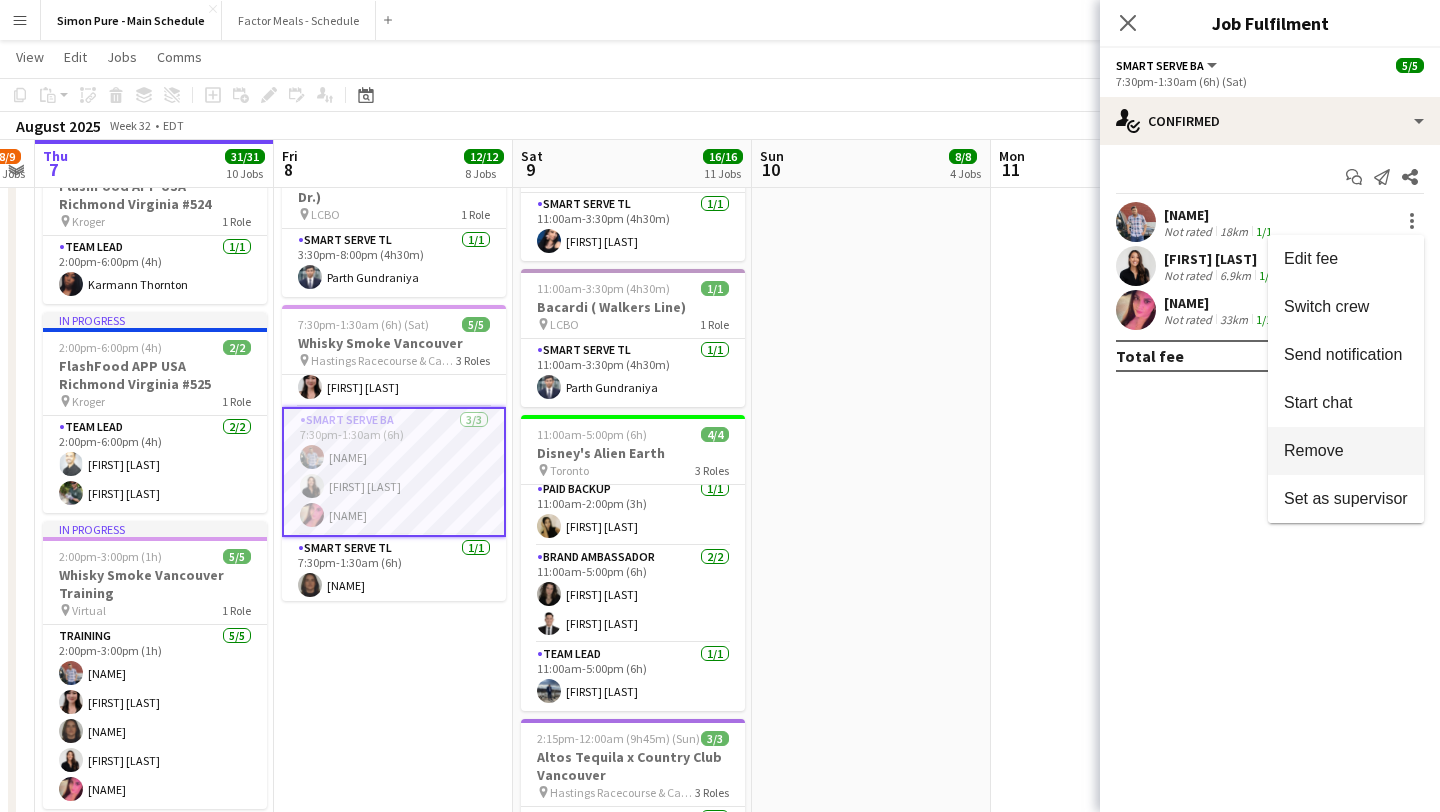 click on "Remove" at bounding box center (1346, 451) 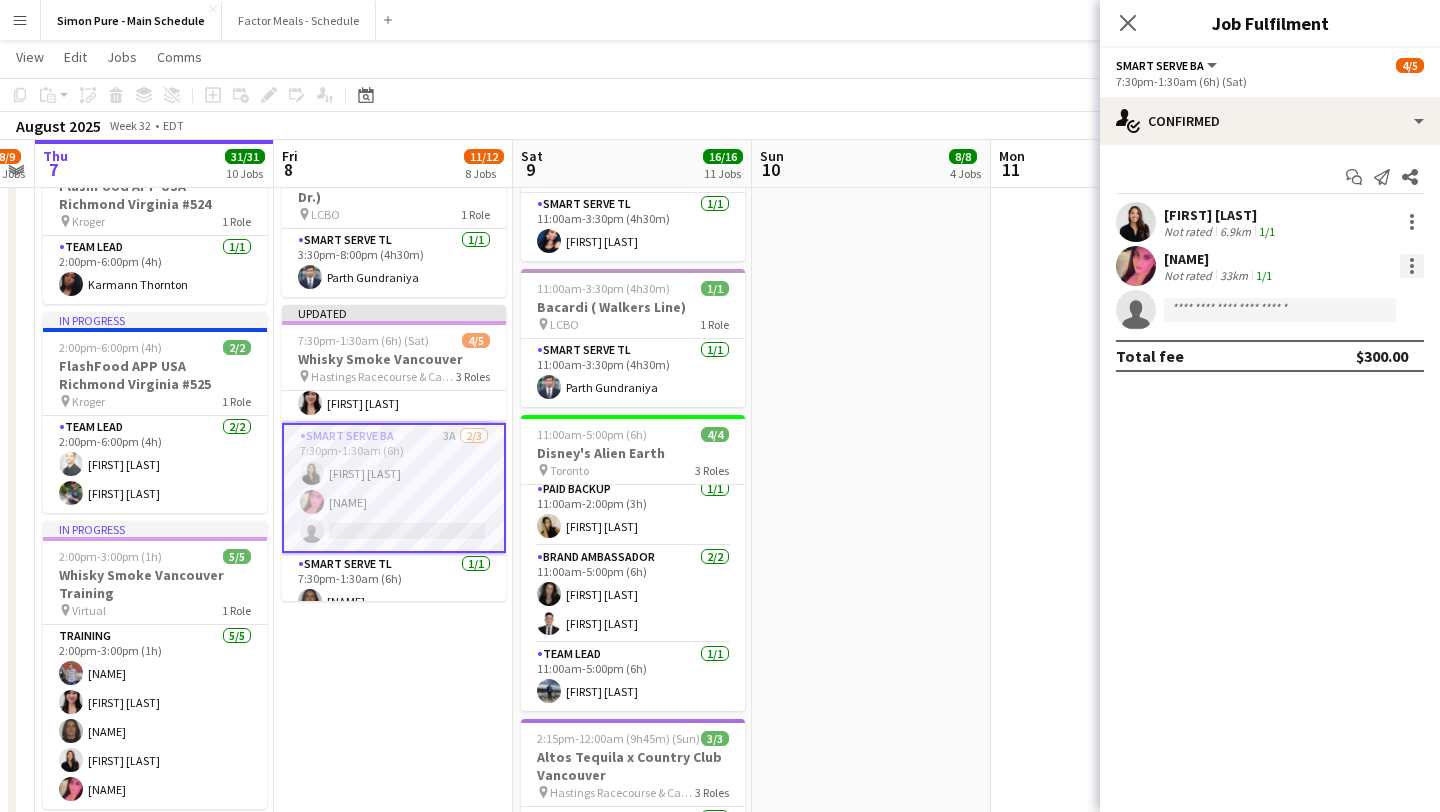 click at bounding box center (1412, 266) 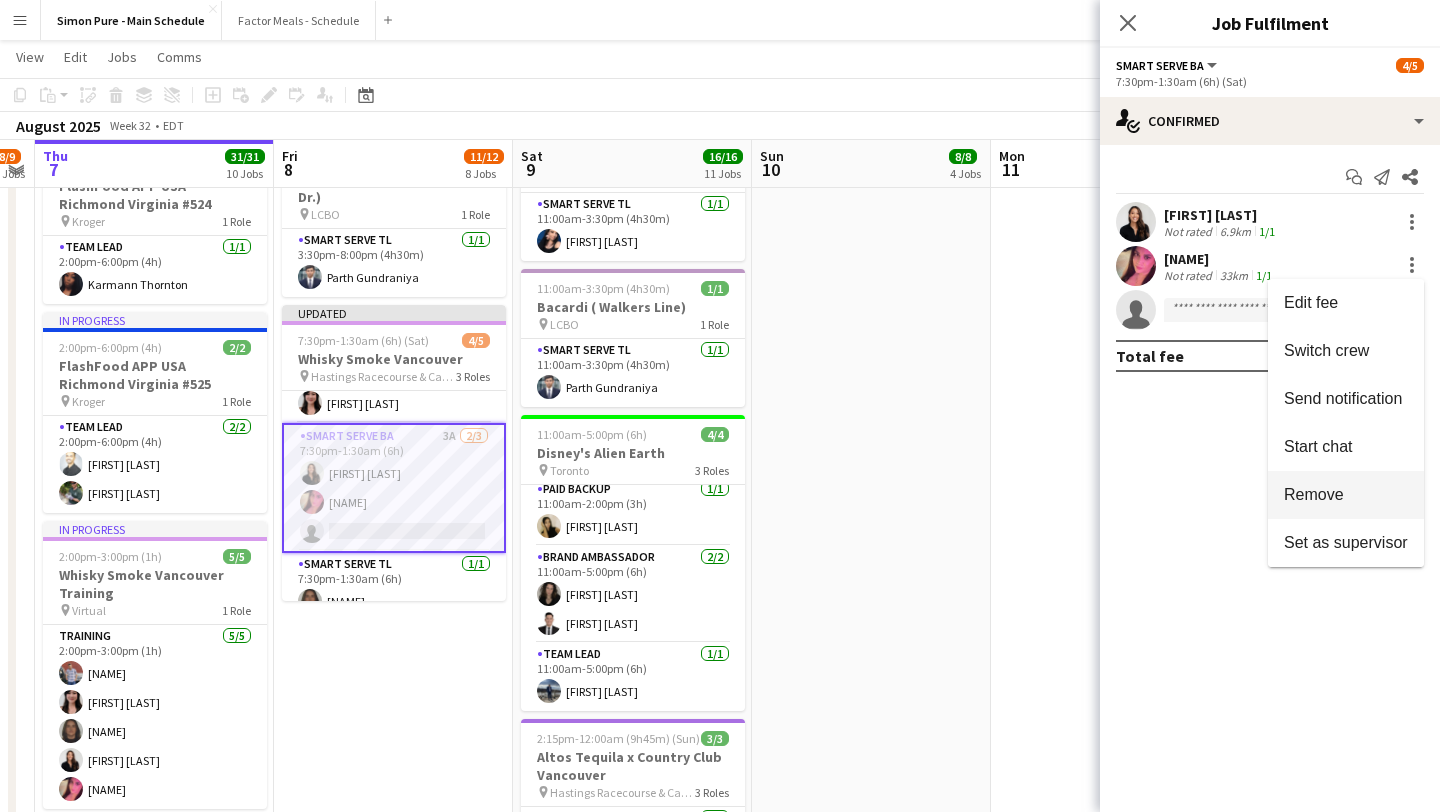 click on "Remove" at bounding box center (1346, 495) 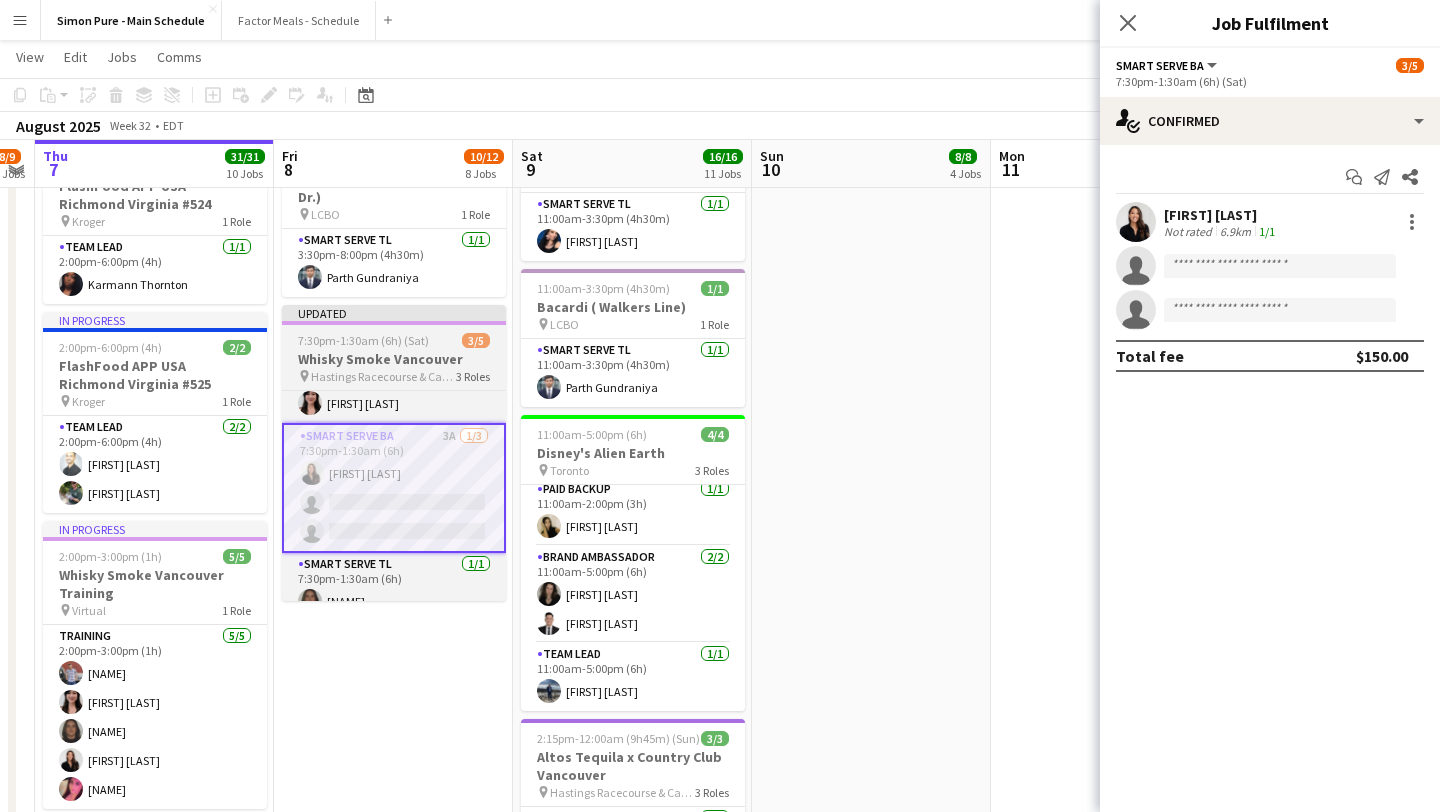 click on "7:30pm-1:30am (6h) (Sat)" at bounding box center [363, 340] 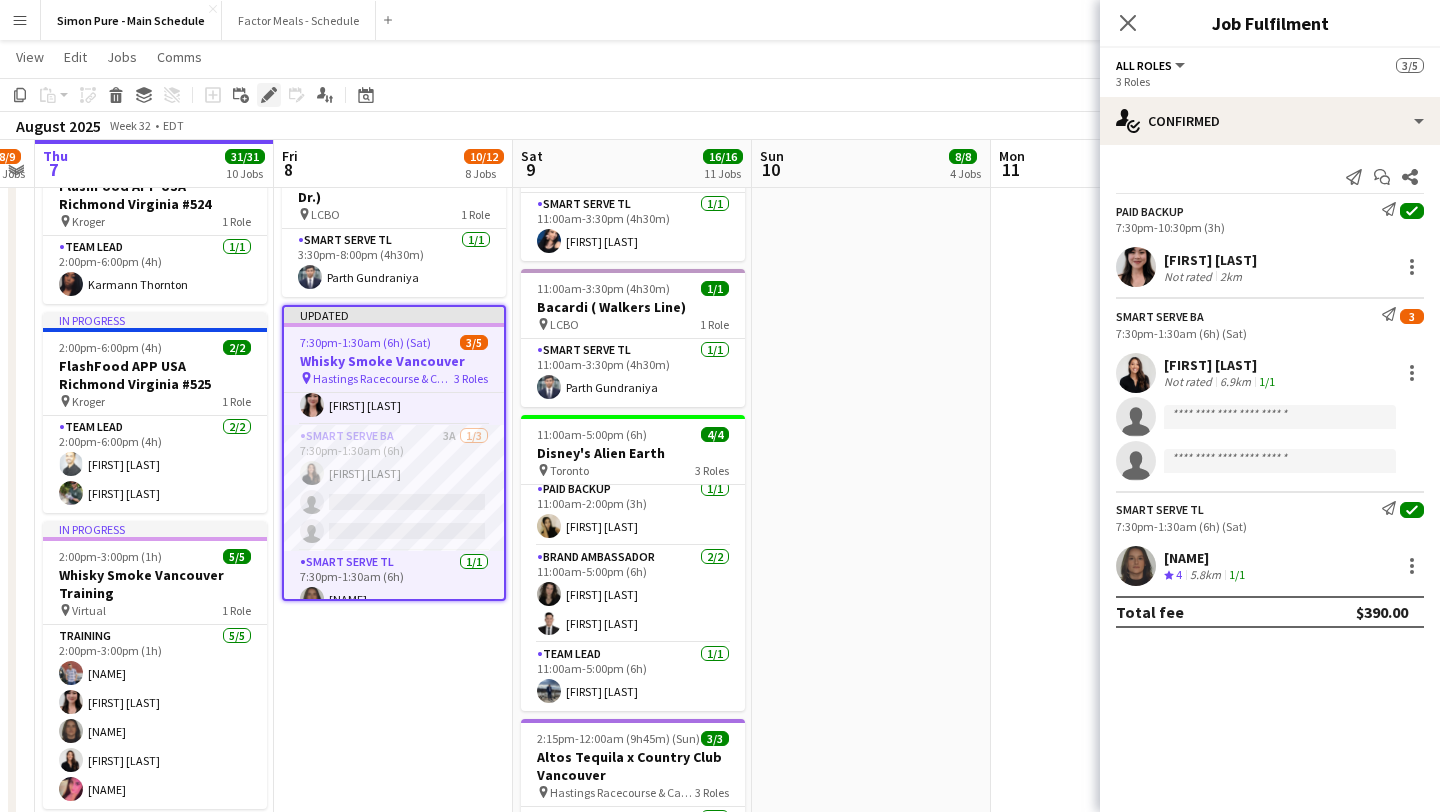 click 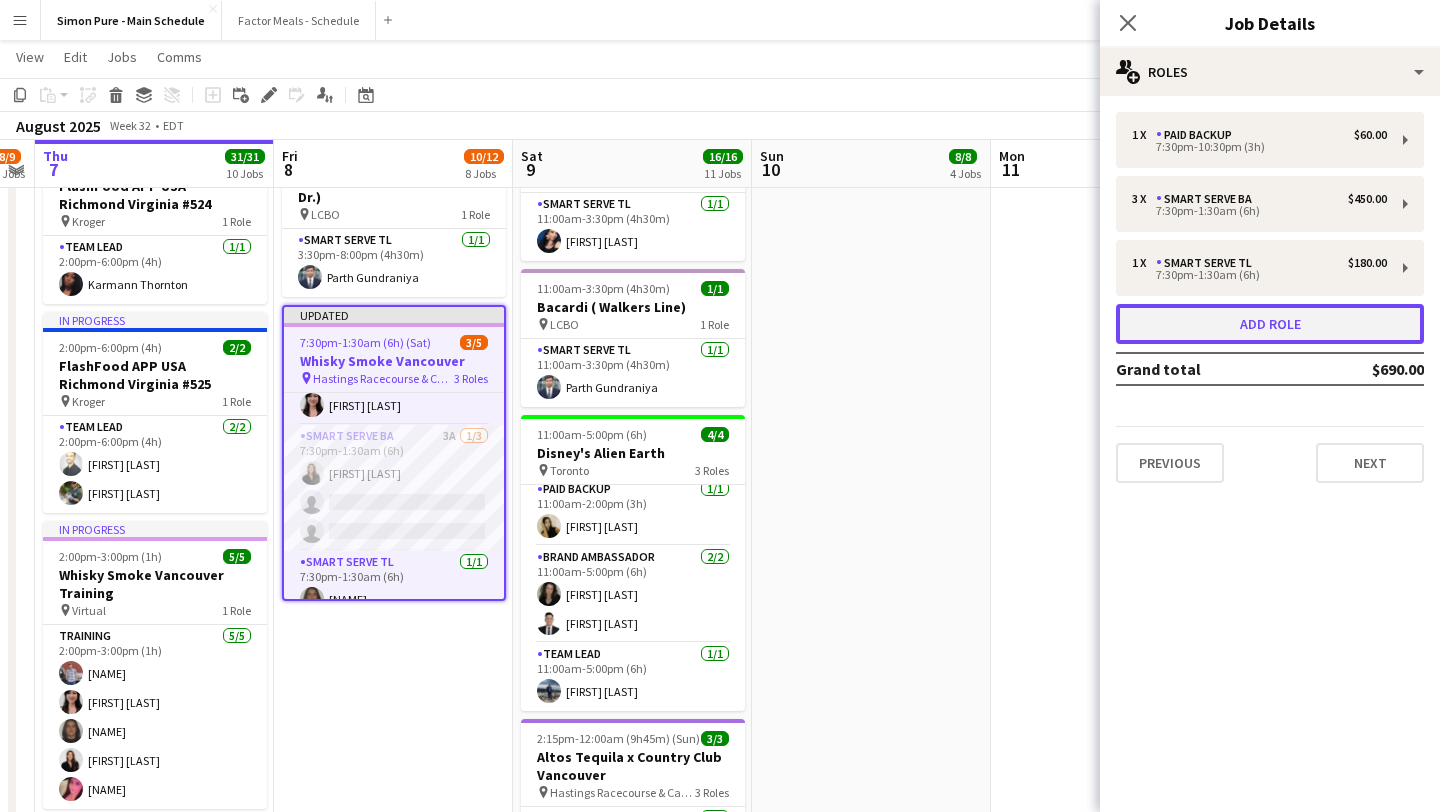 click on "Add role" at bounding box center [1270, 324] 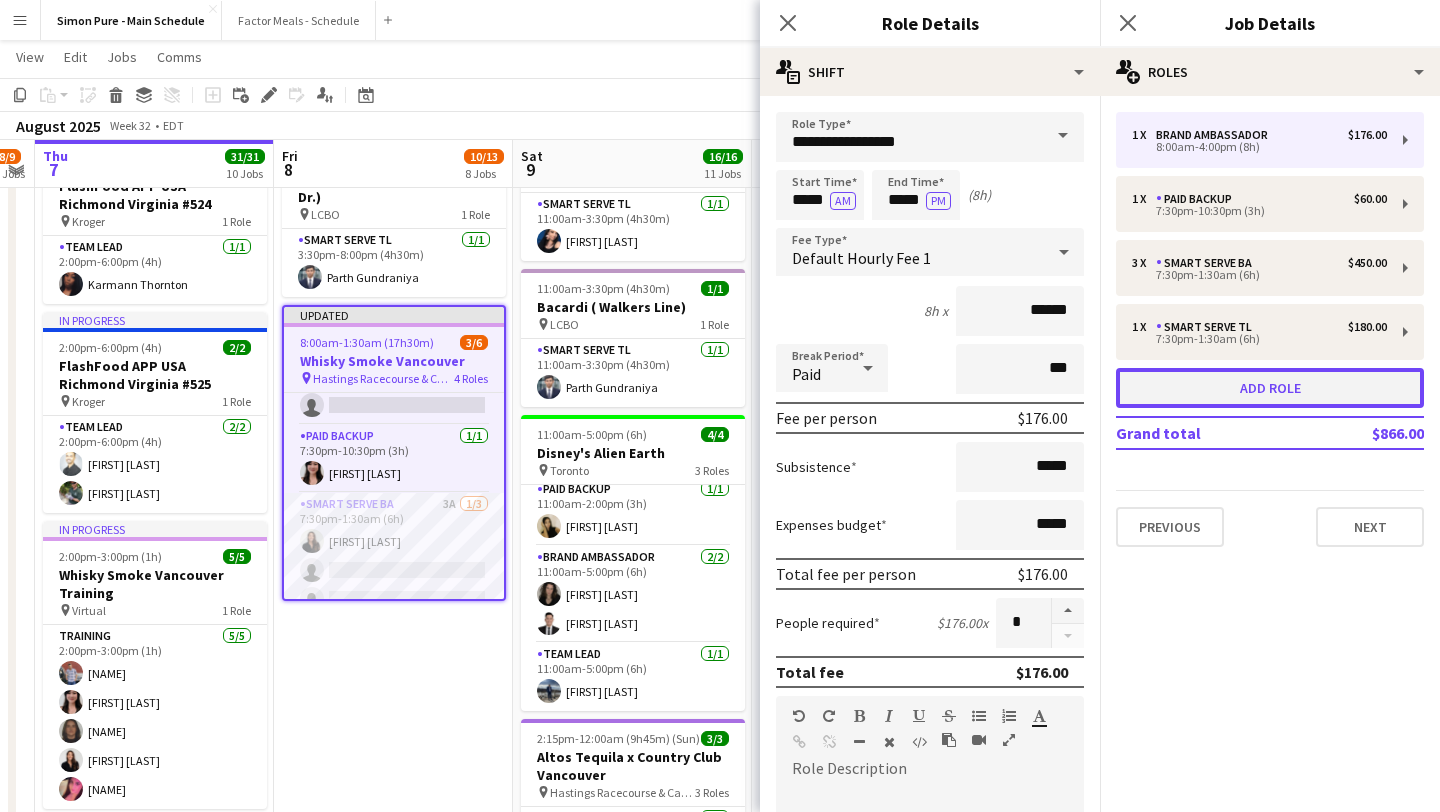 scroll, scrollTop: 104, scrollLeft: 0, axis: vertical 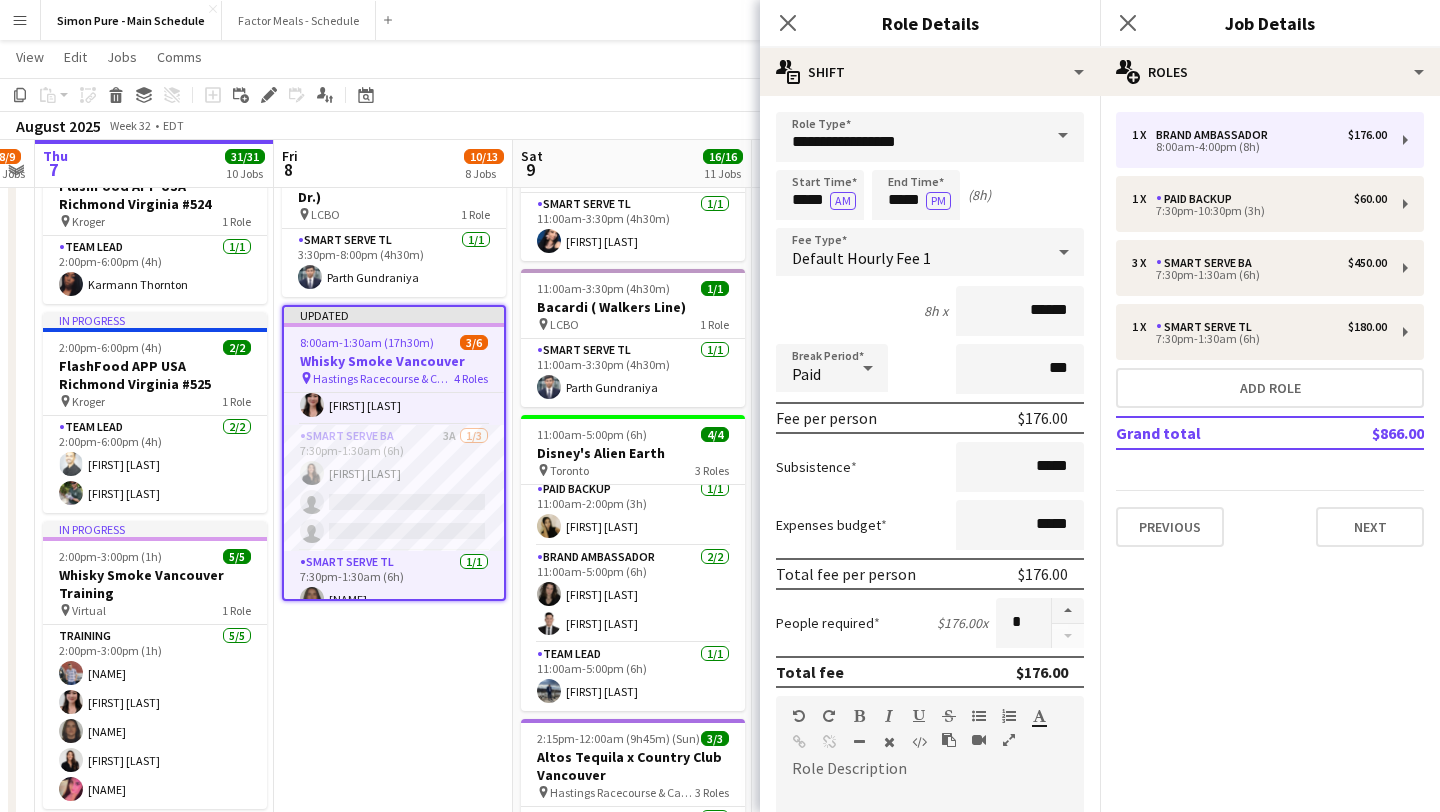 click at bounding box center (1063, 136) 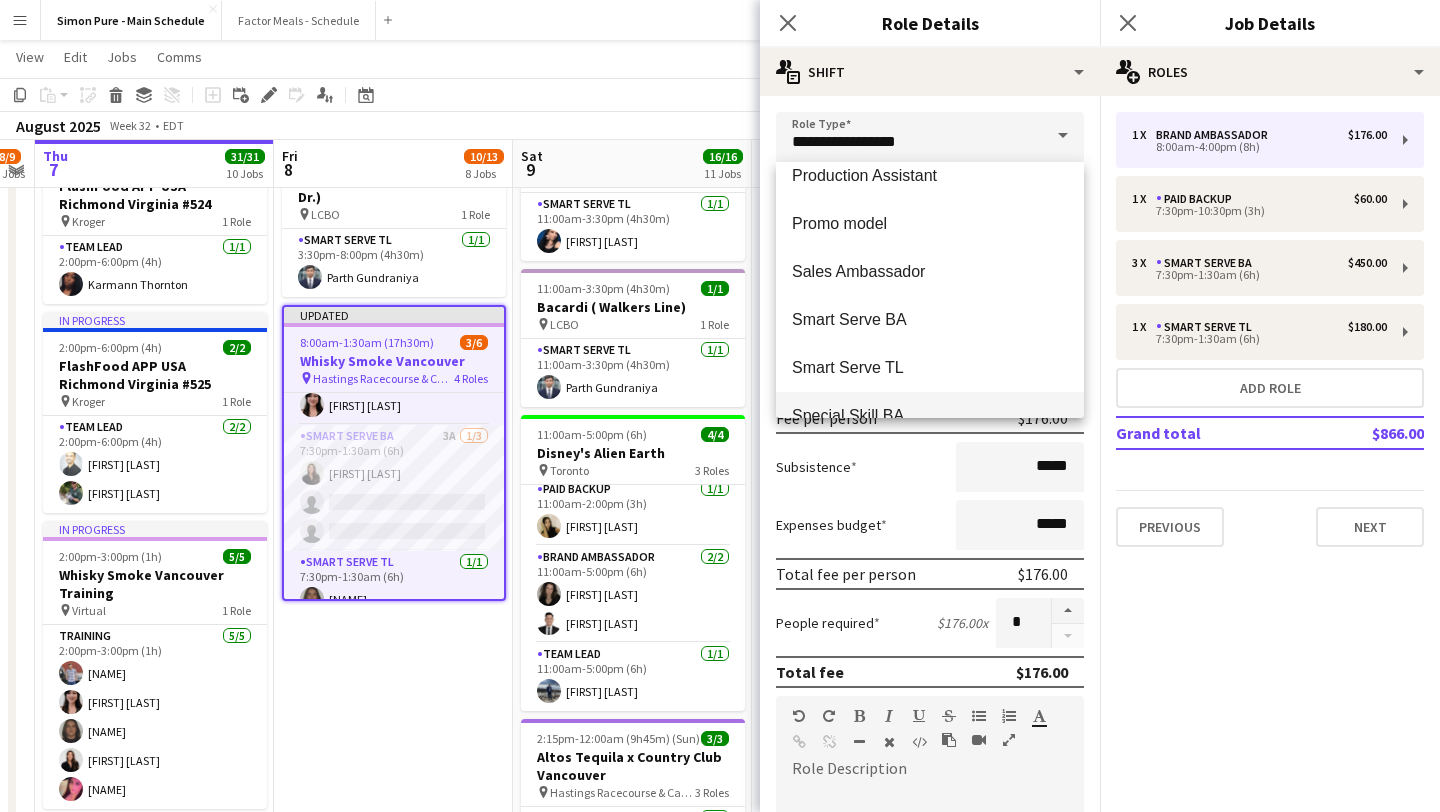 scroll, scrollTop: 300, scrollLeft: 0, axis: vertical 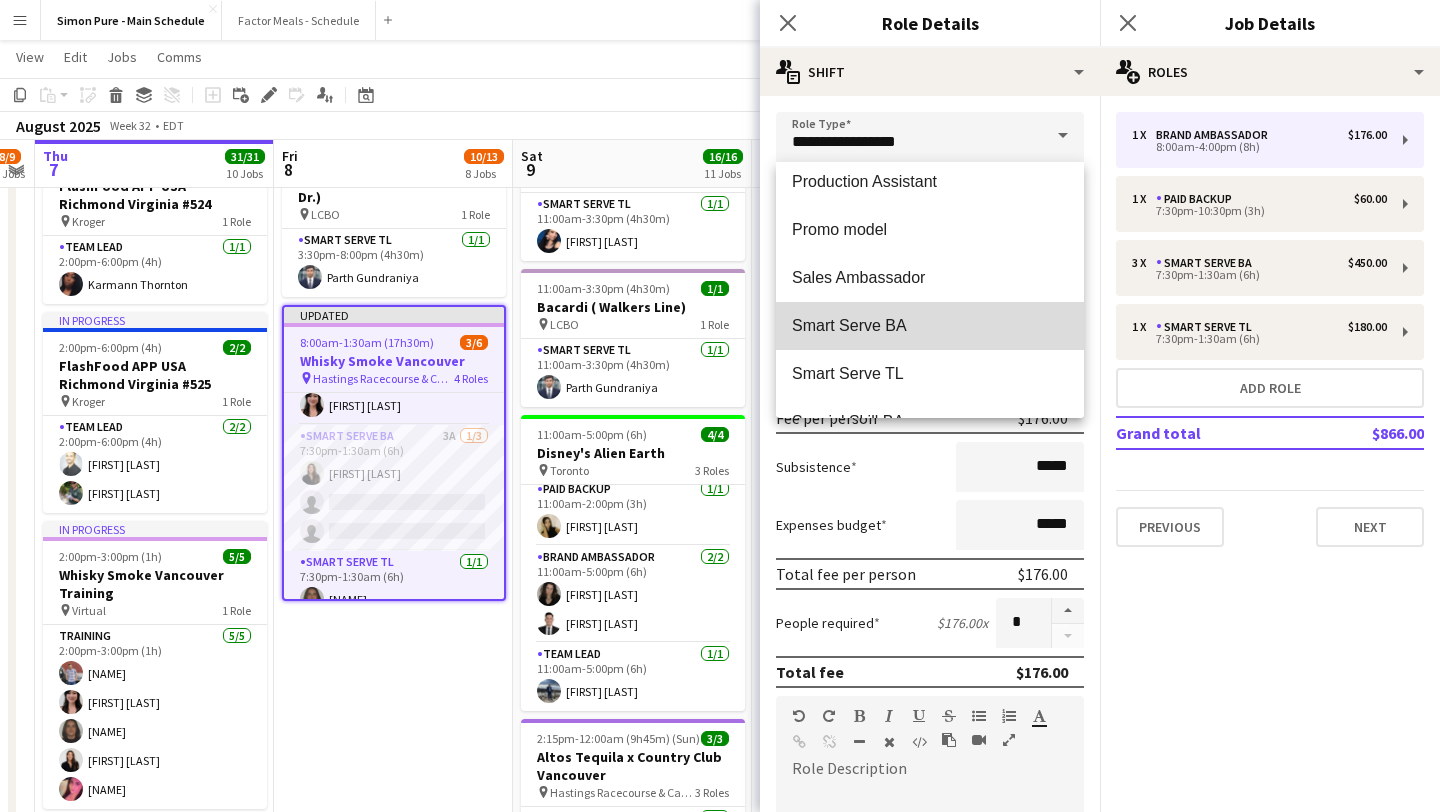 click on "Smart Serve BA" at bounding box center [930, 326] 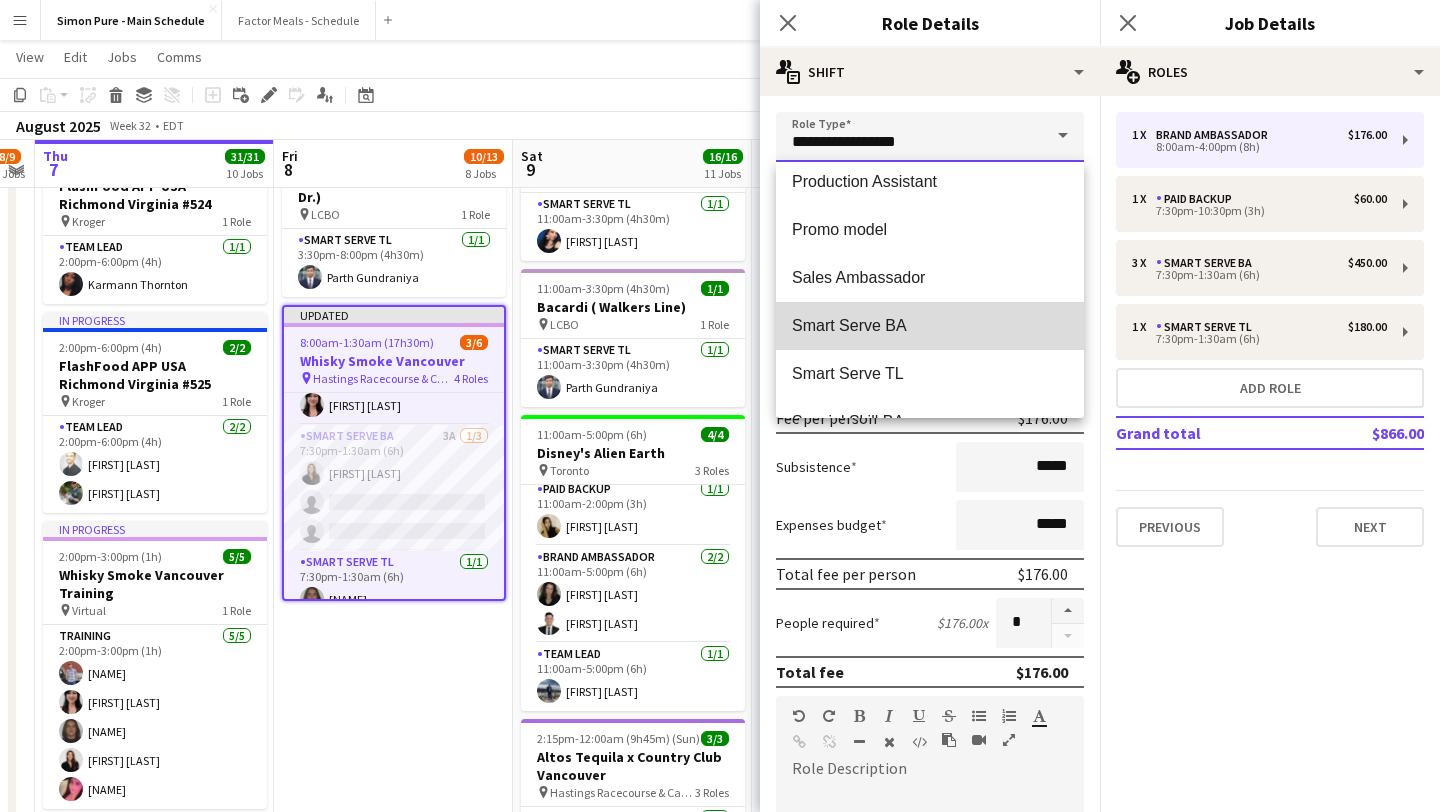 type on "**********" 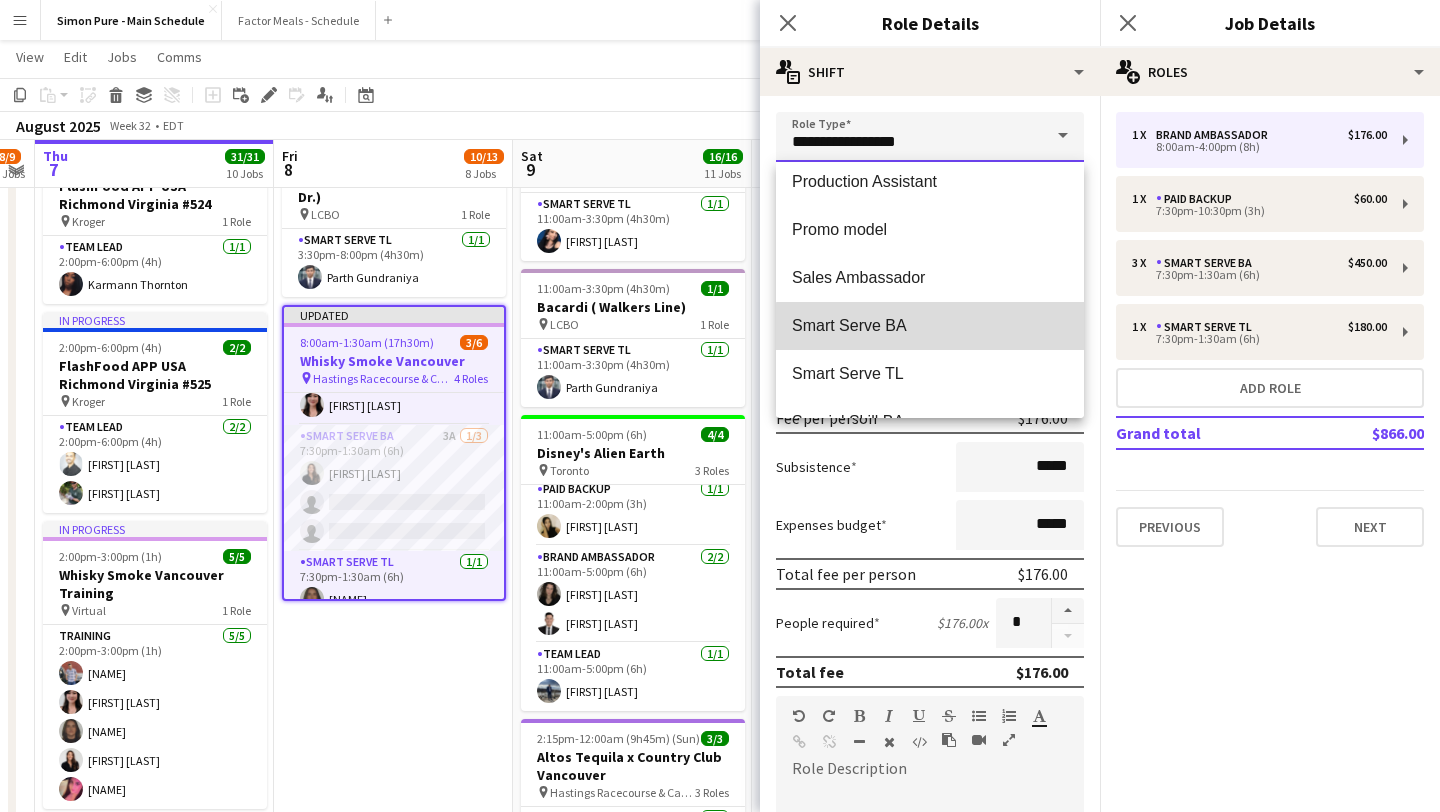 type on "******" 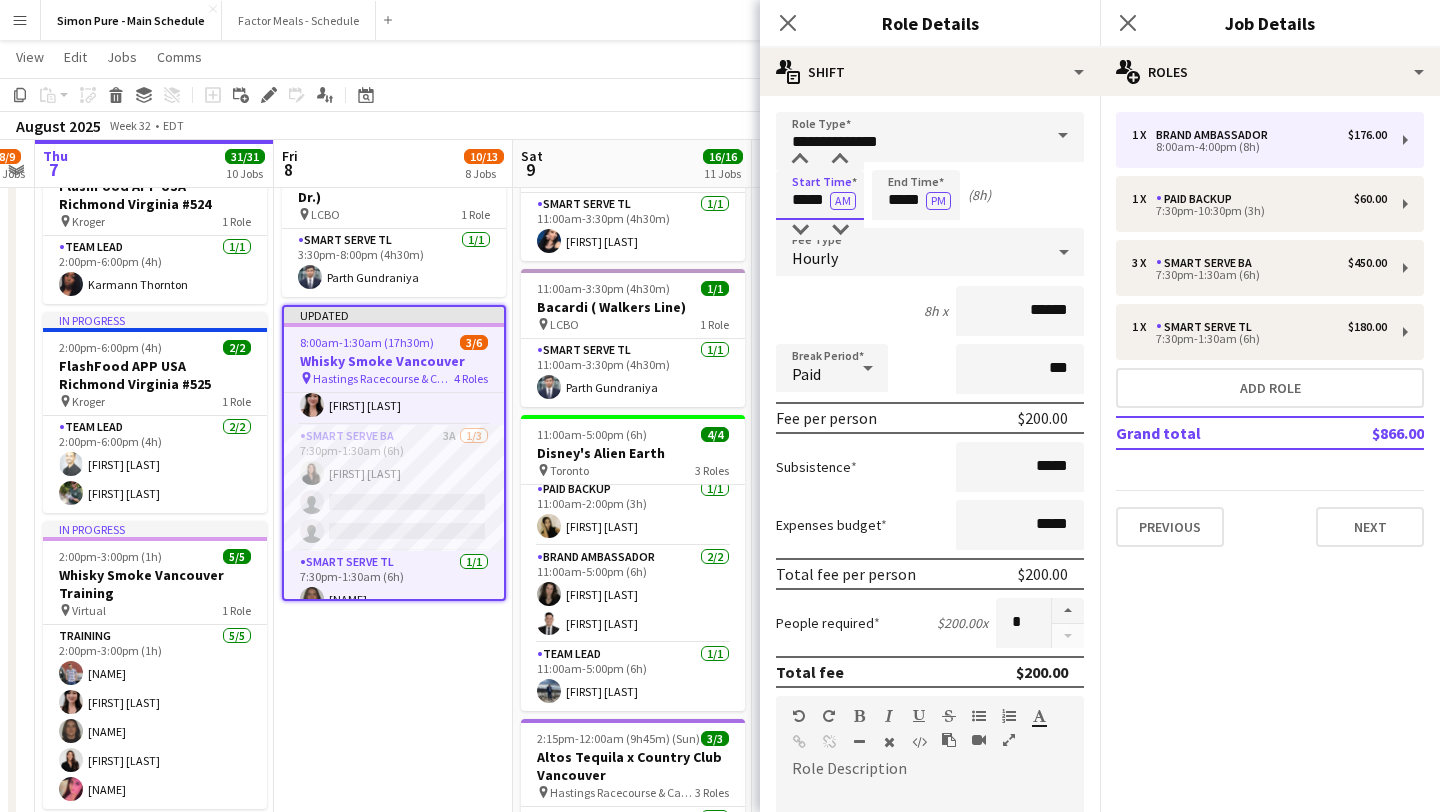 click on "*****" at bounding box center [820, 195] 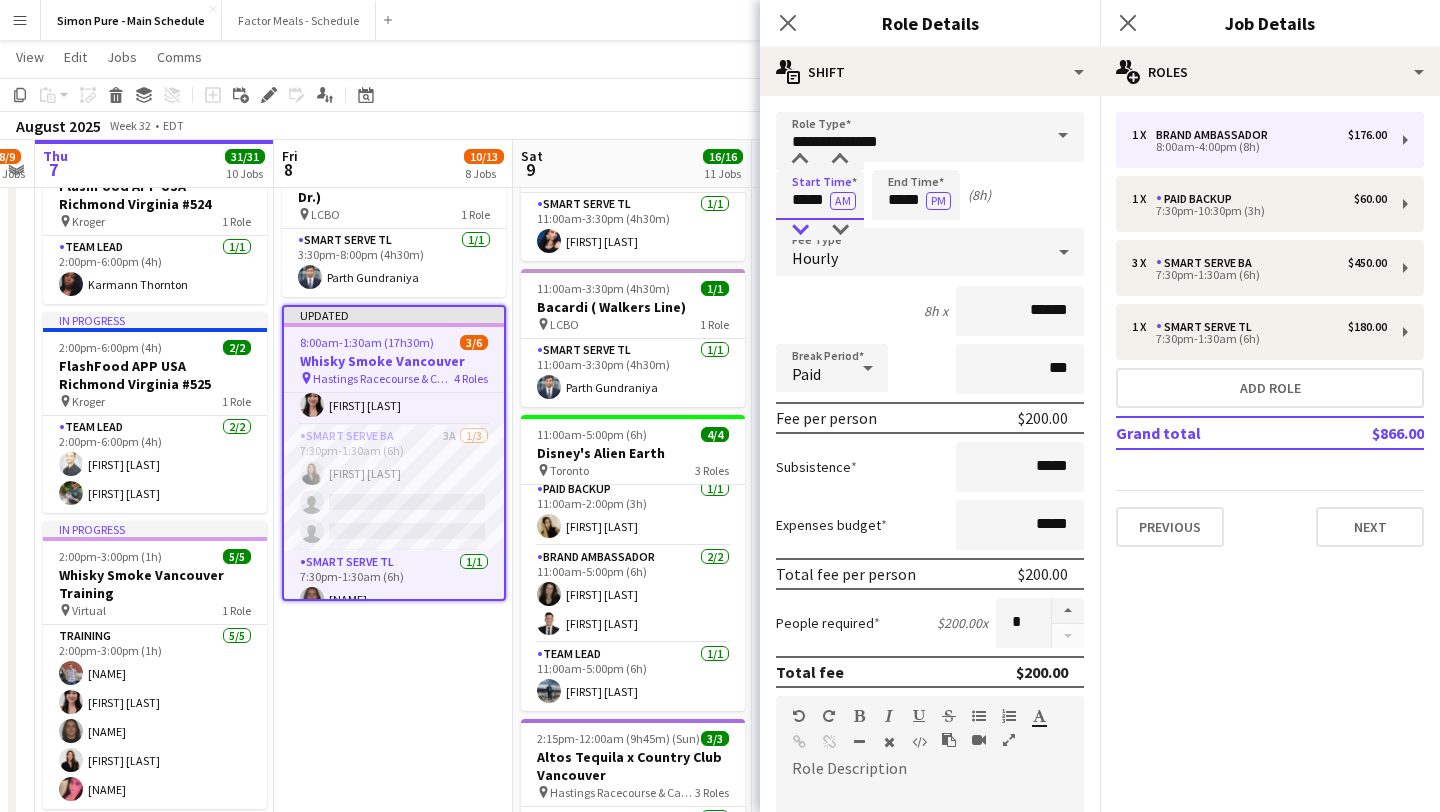 click at bounding box center [800, 230] 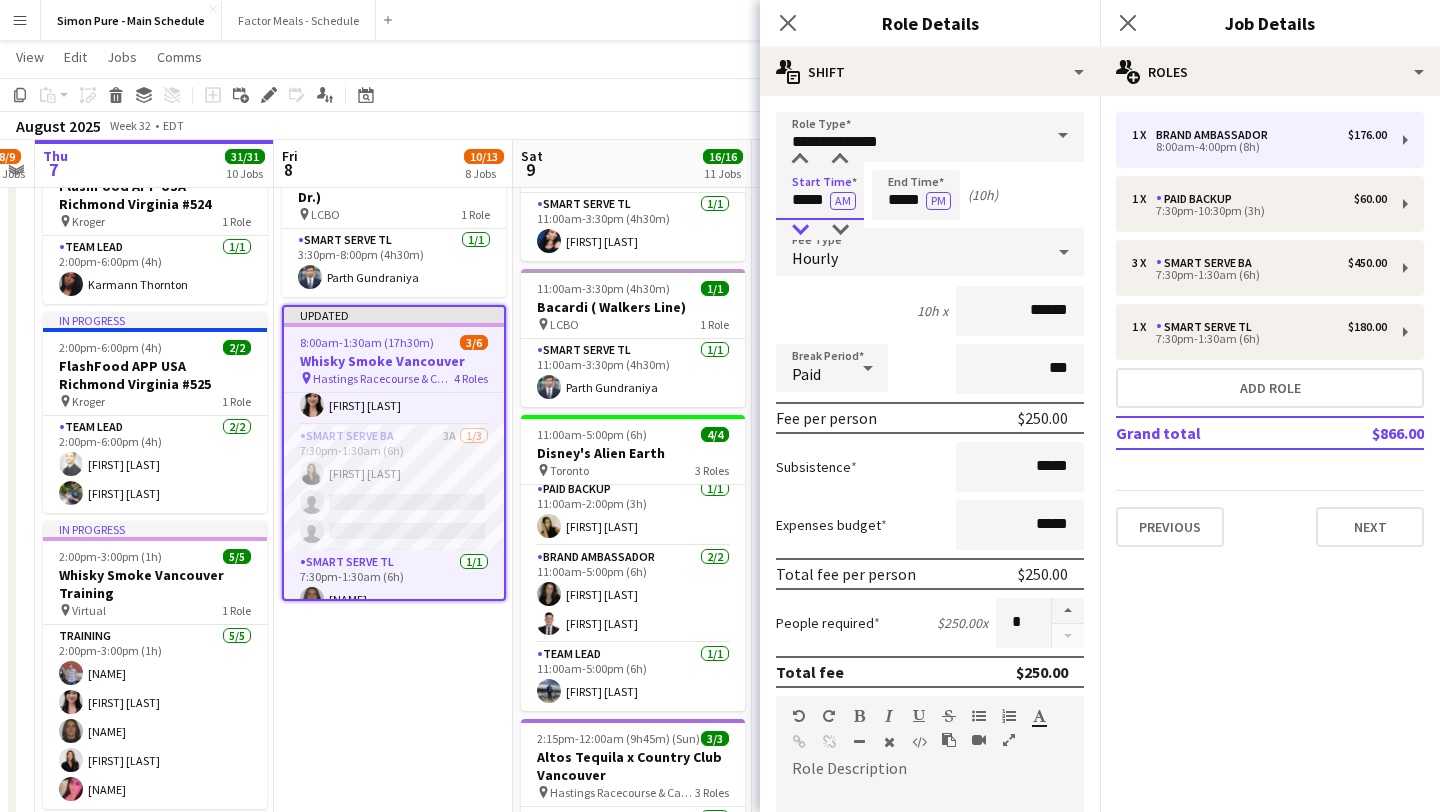 click at bounding box center [800, 230] 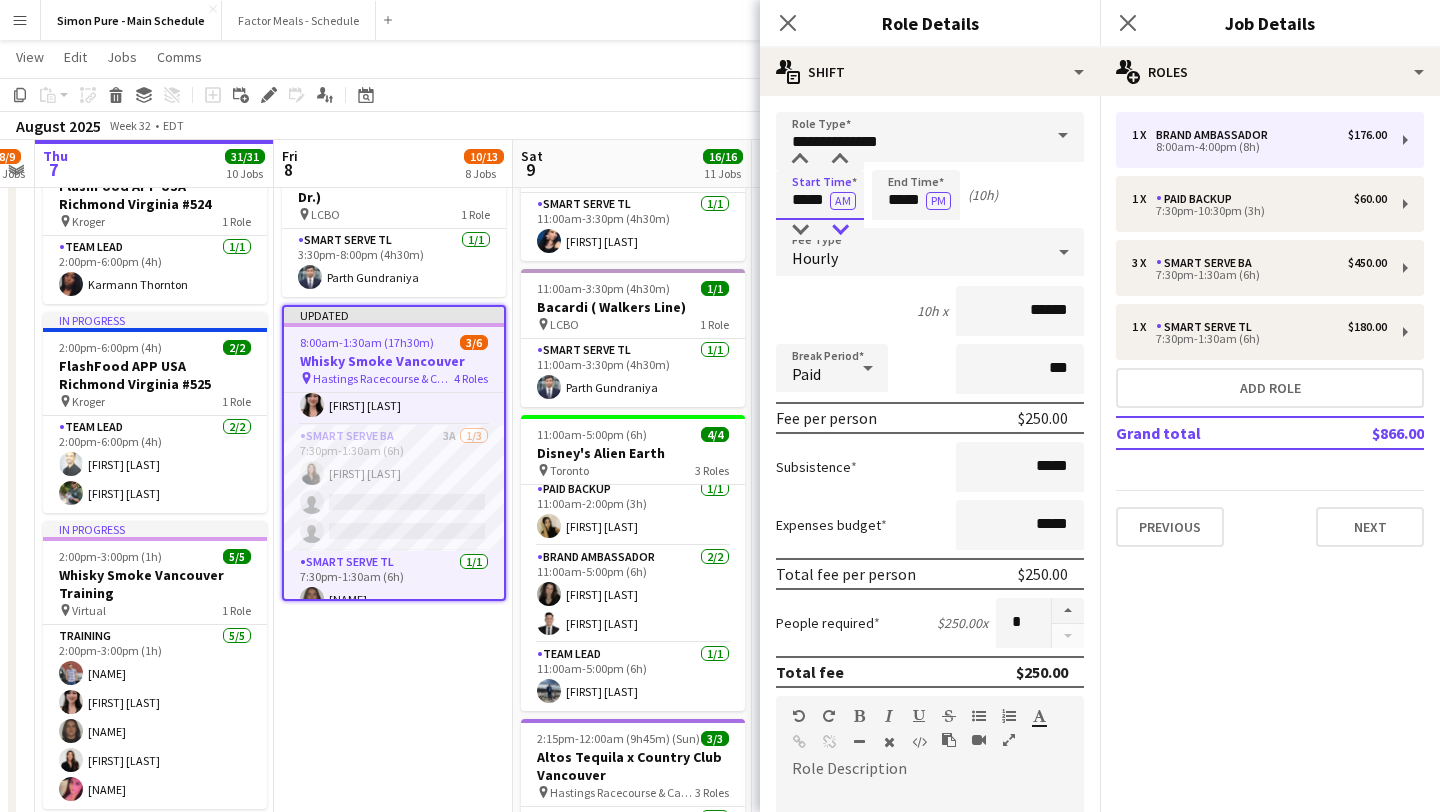 click at bounding box center [840, 230] 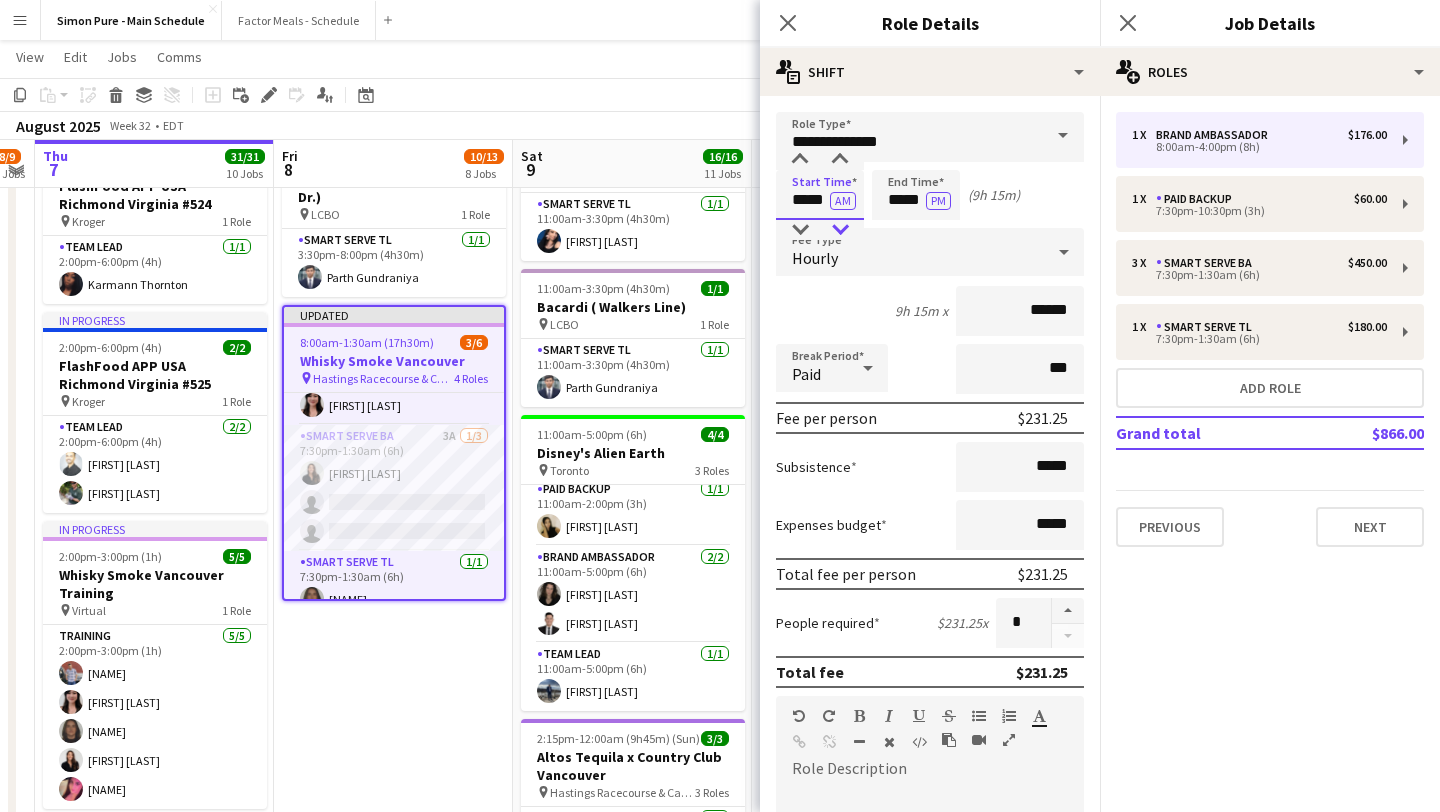 type on "*****" 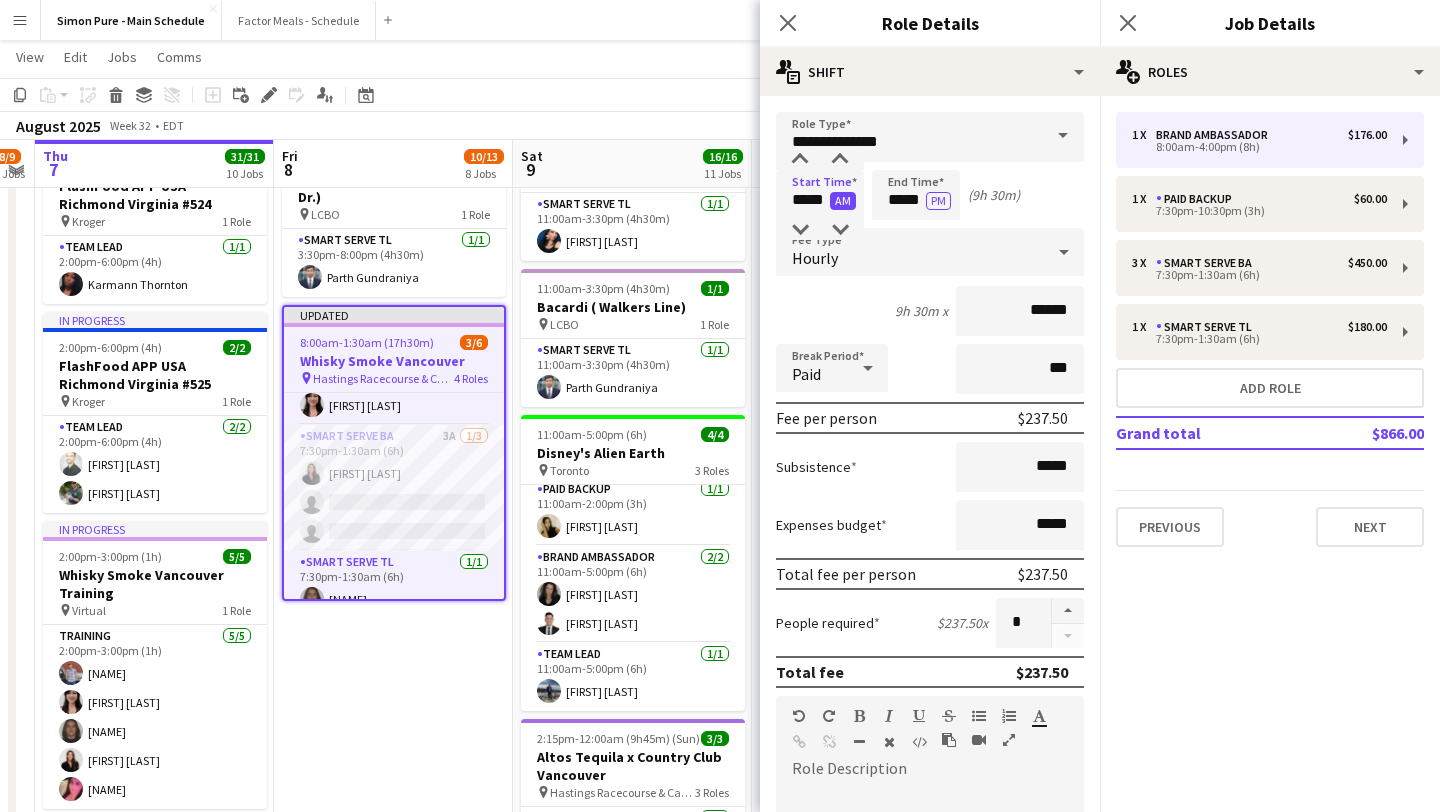 click on "AM" at bounding box center [843, 201] 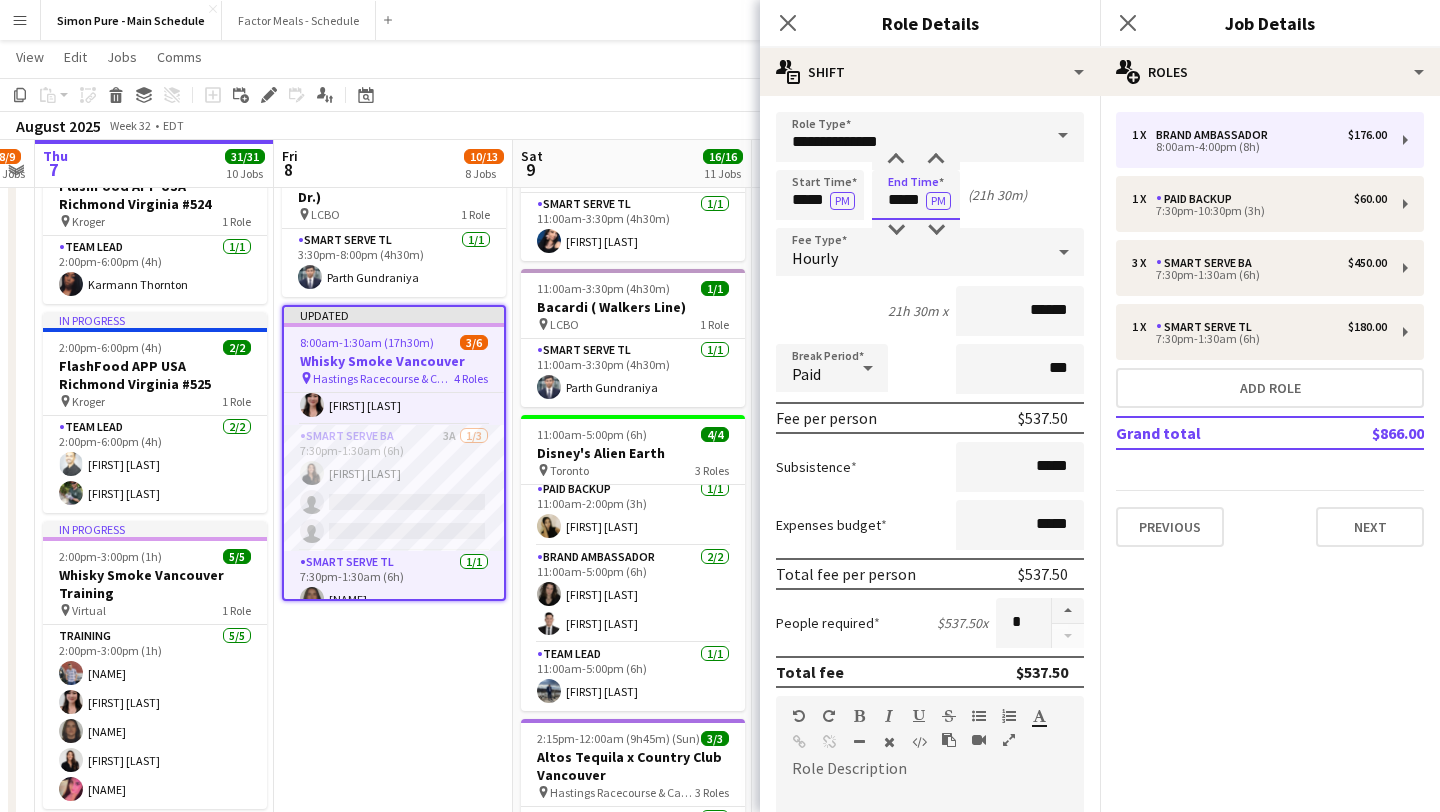 click on "*****" at bounding box center [916, 195] 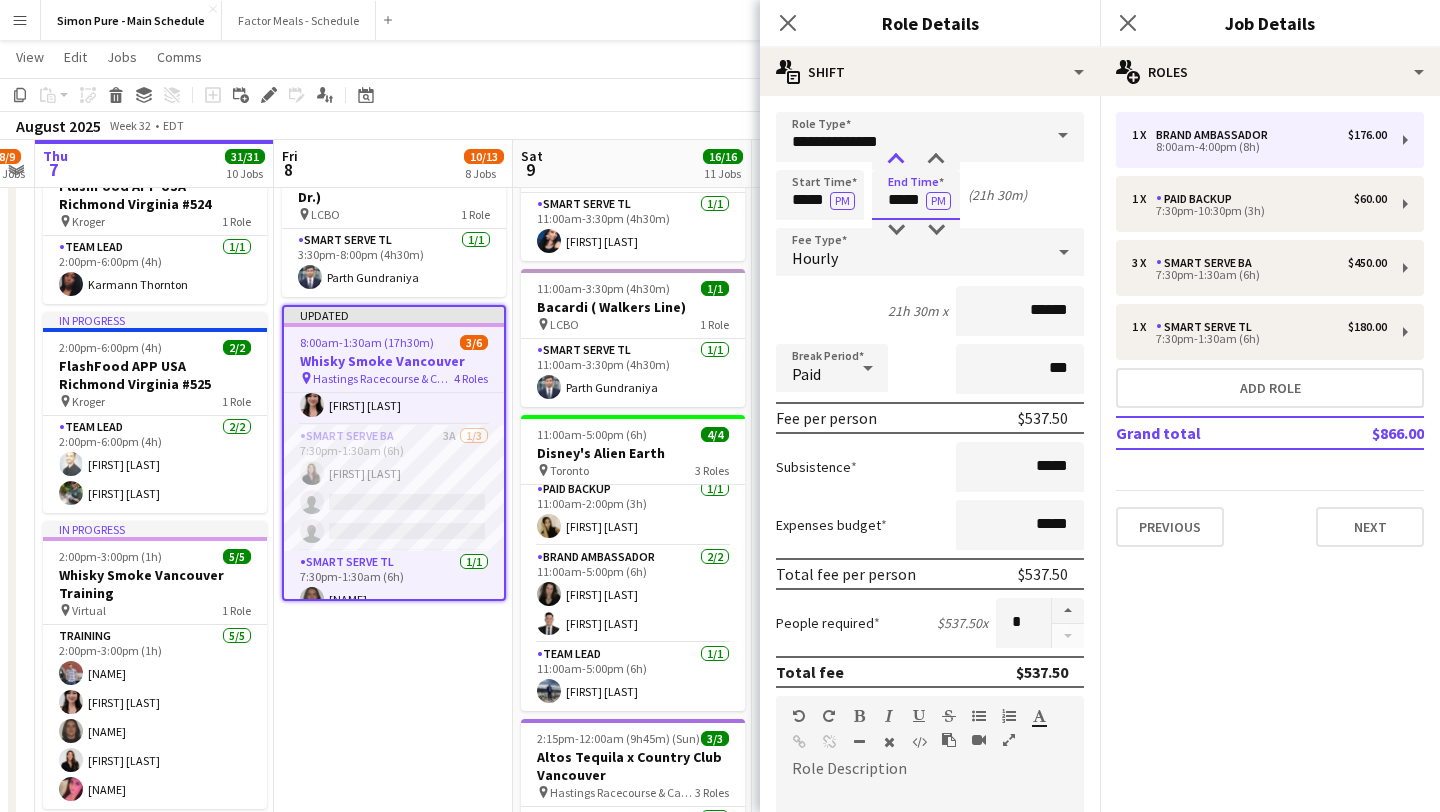click at bounding box center (896, 160) 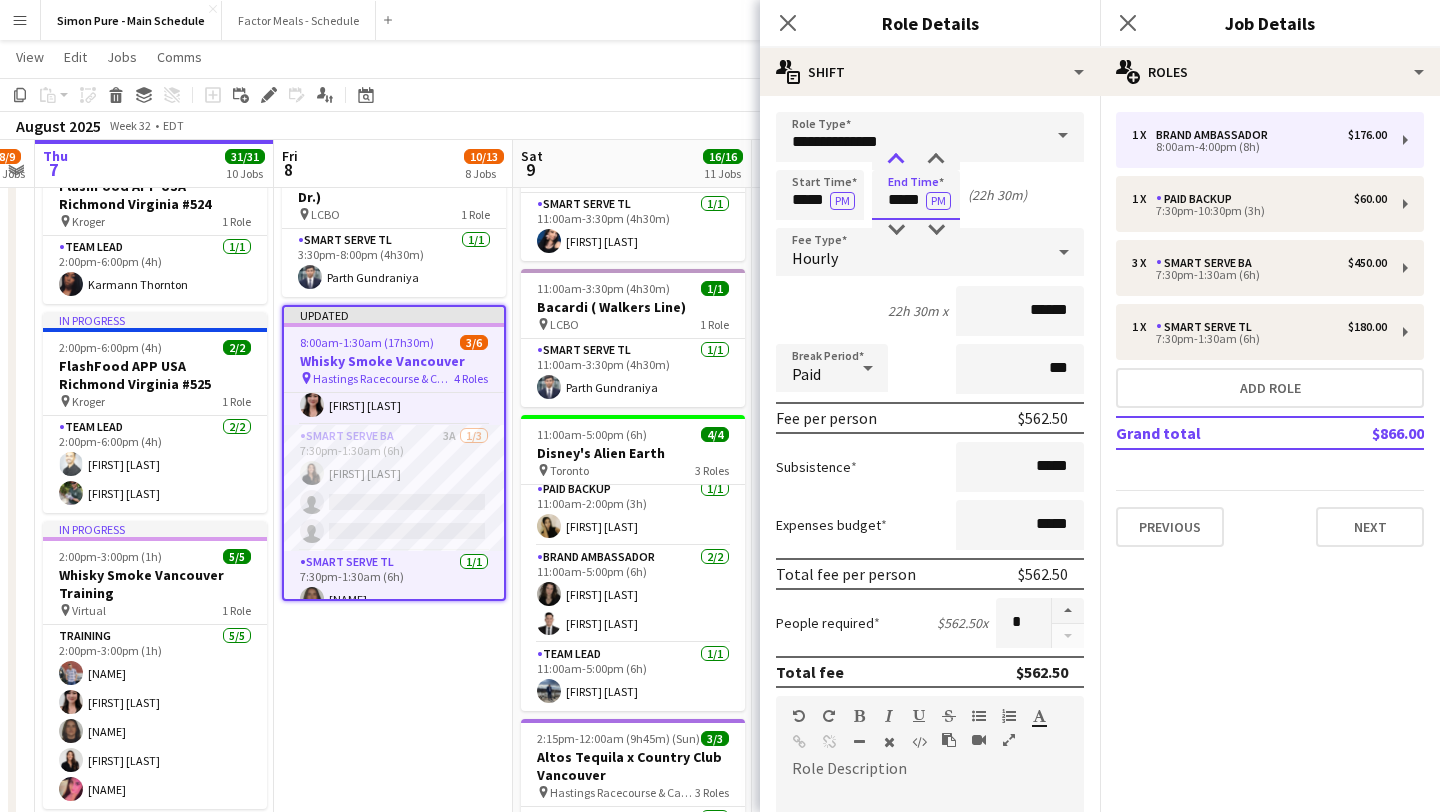 click at bounding box center [896, 160] 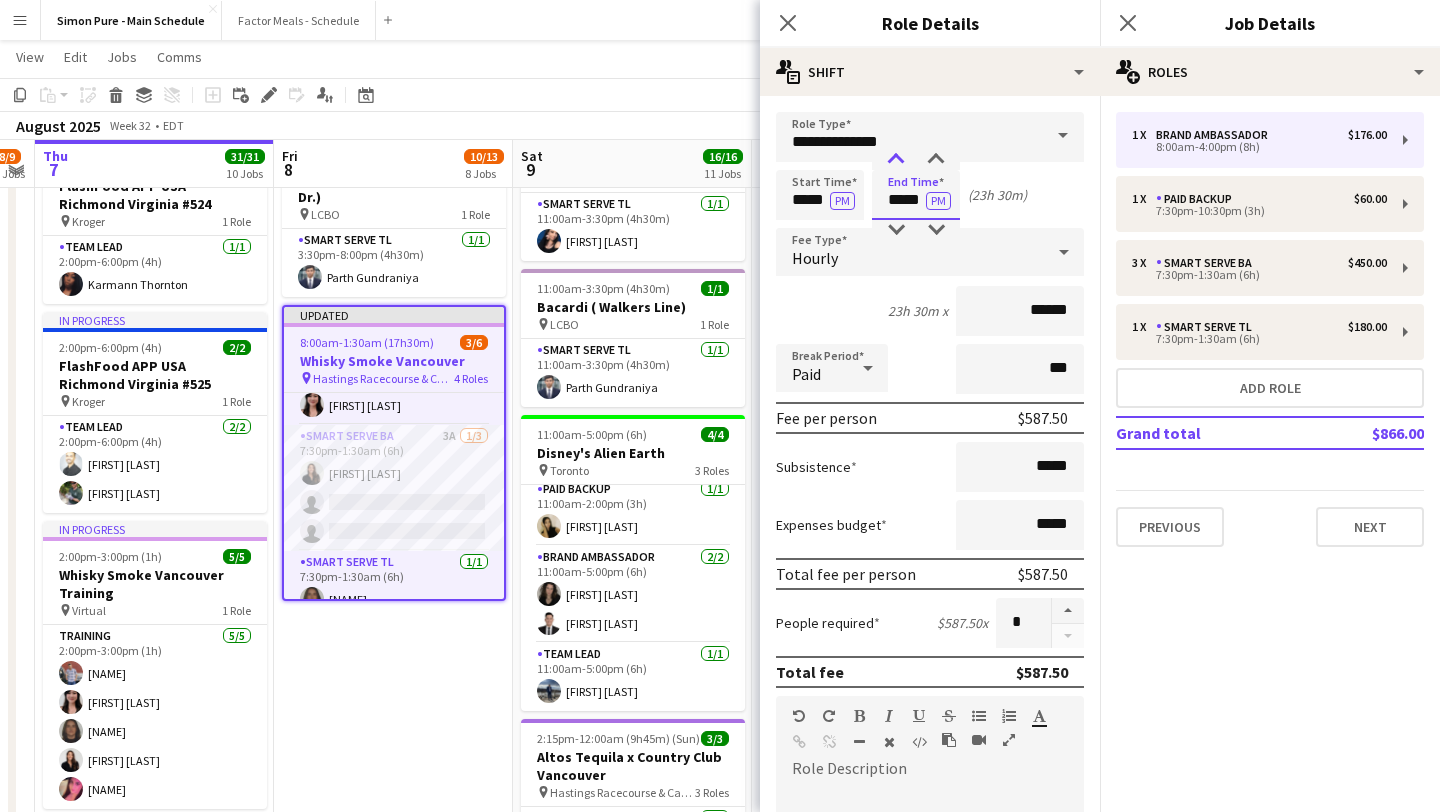click at bounding box center (896, 160) 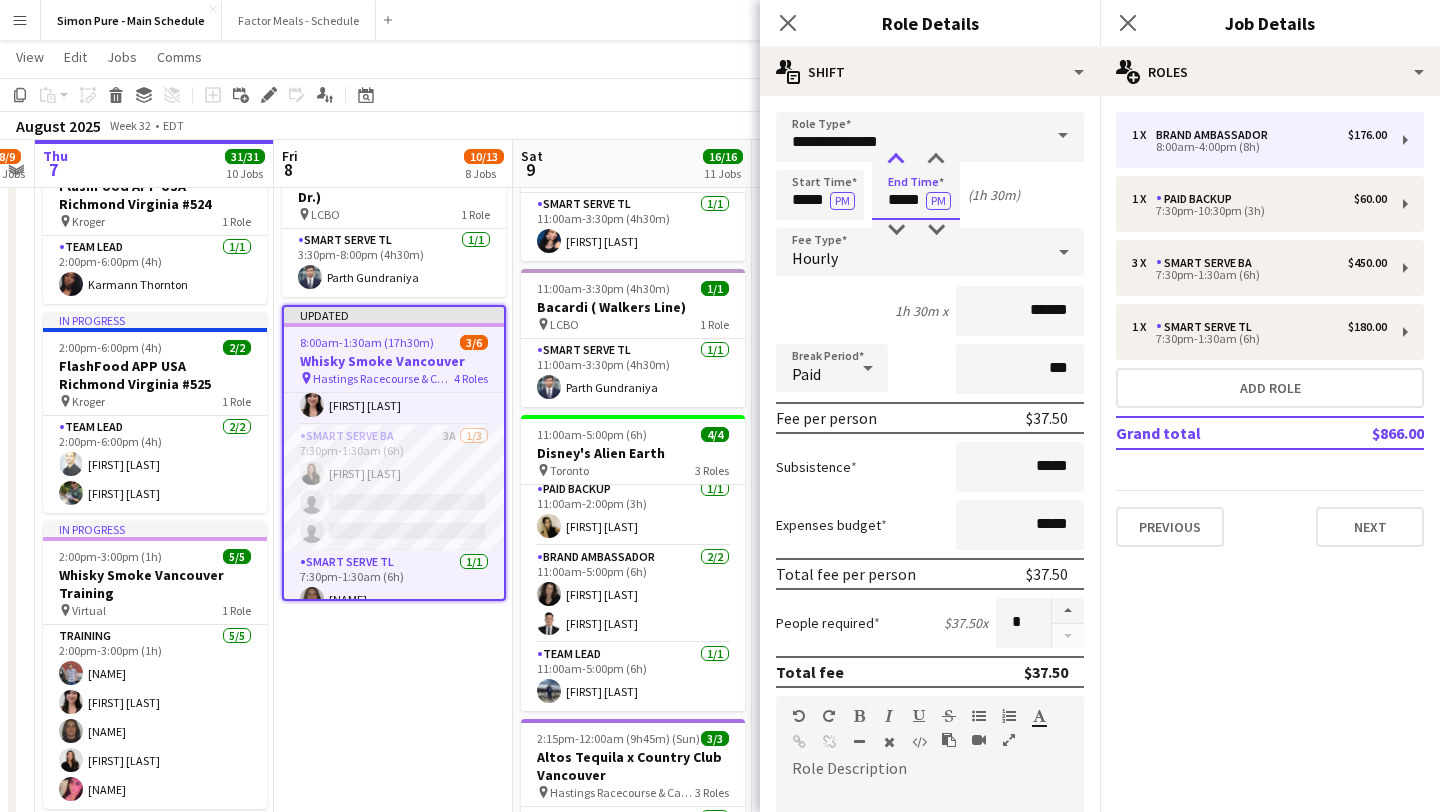click at bounding box center (896, 160) 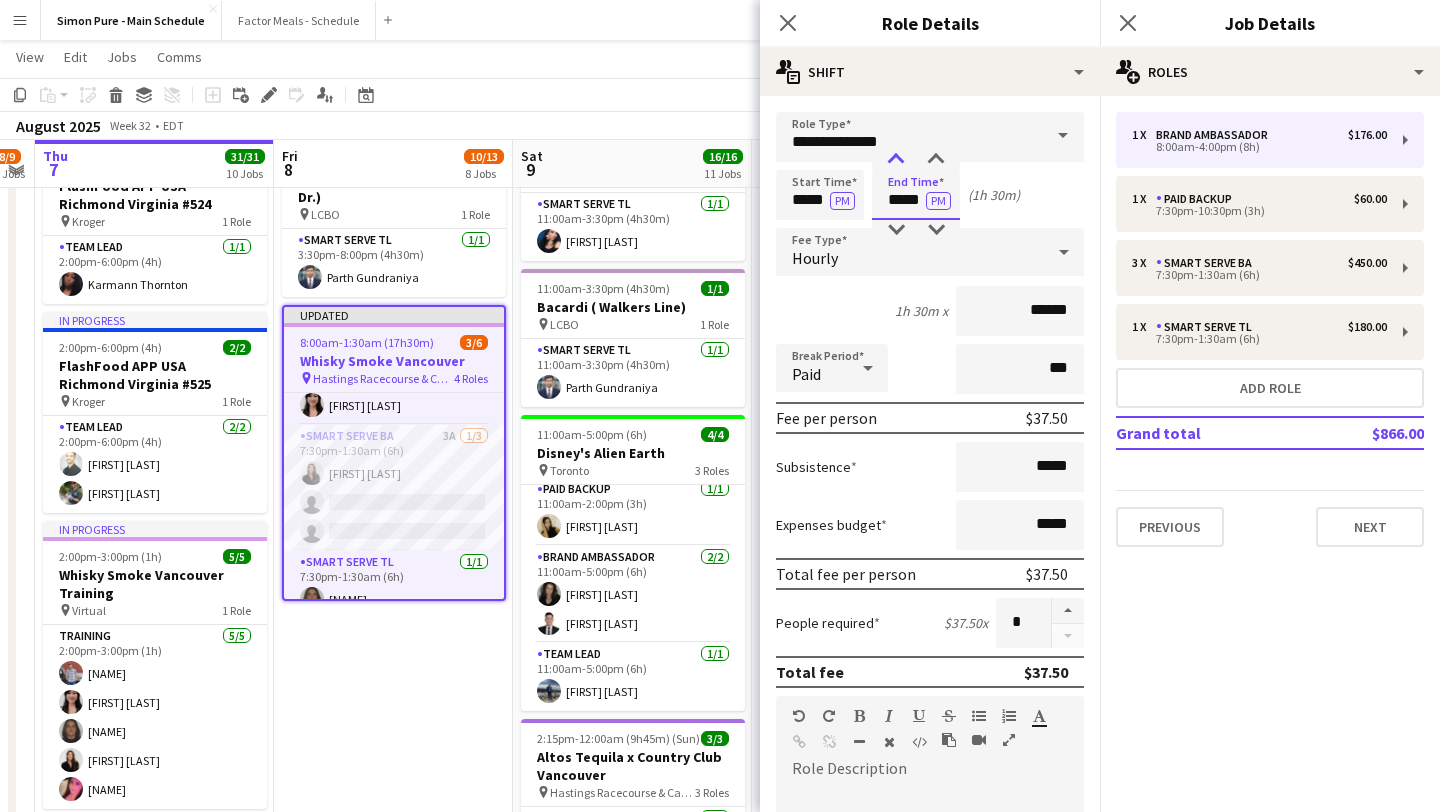 click at bounding box center [896, 160] 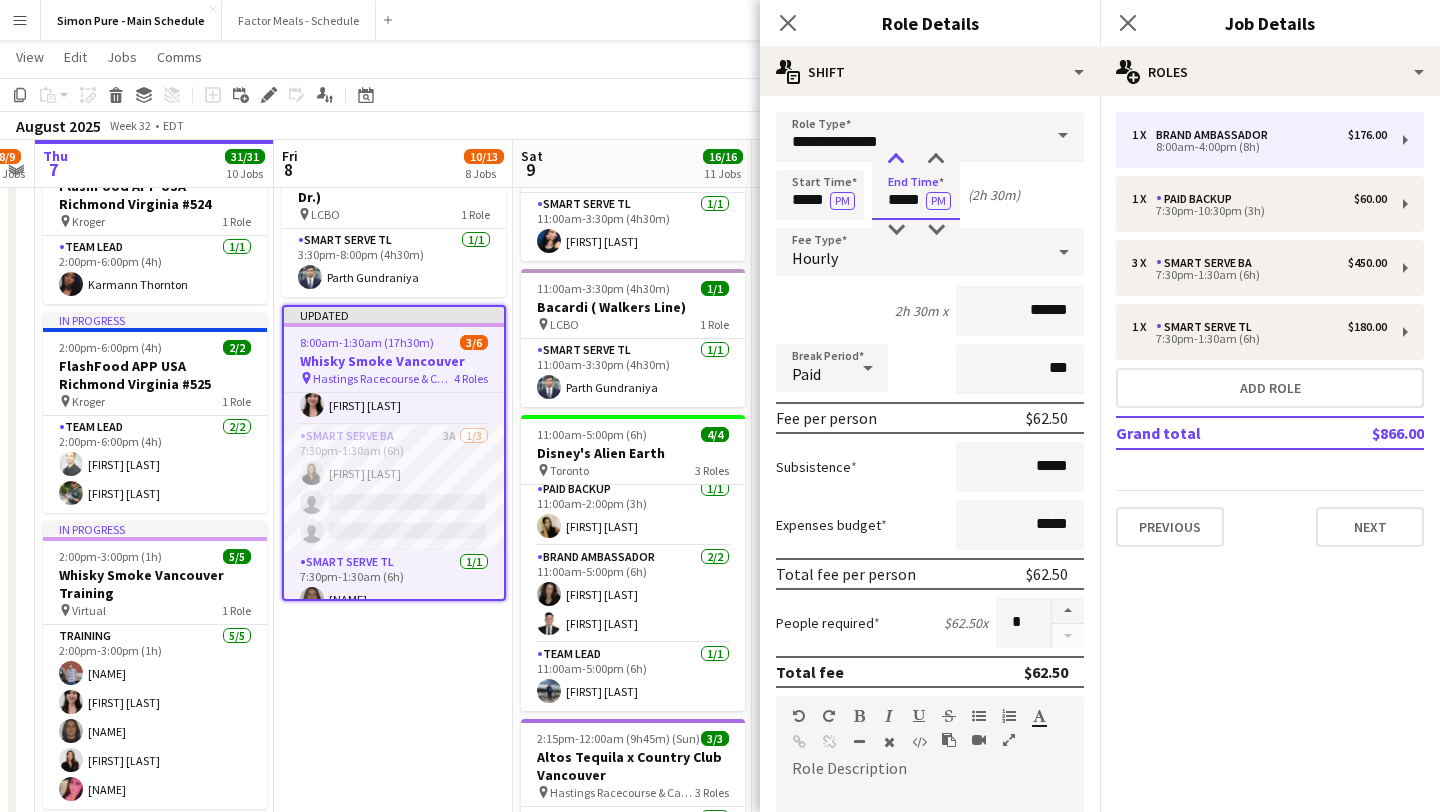 click at bounding box center (896, 160) 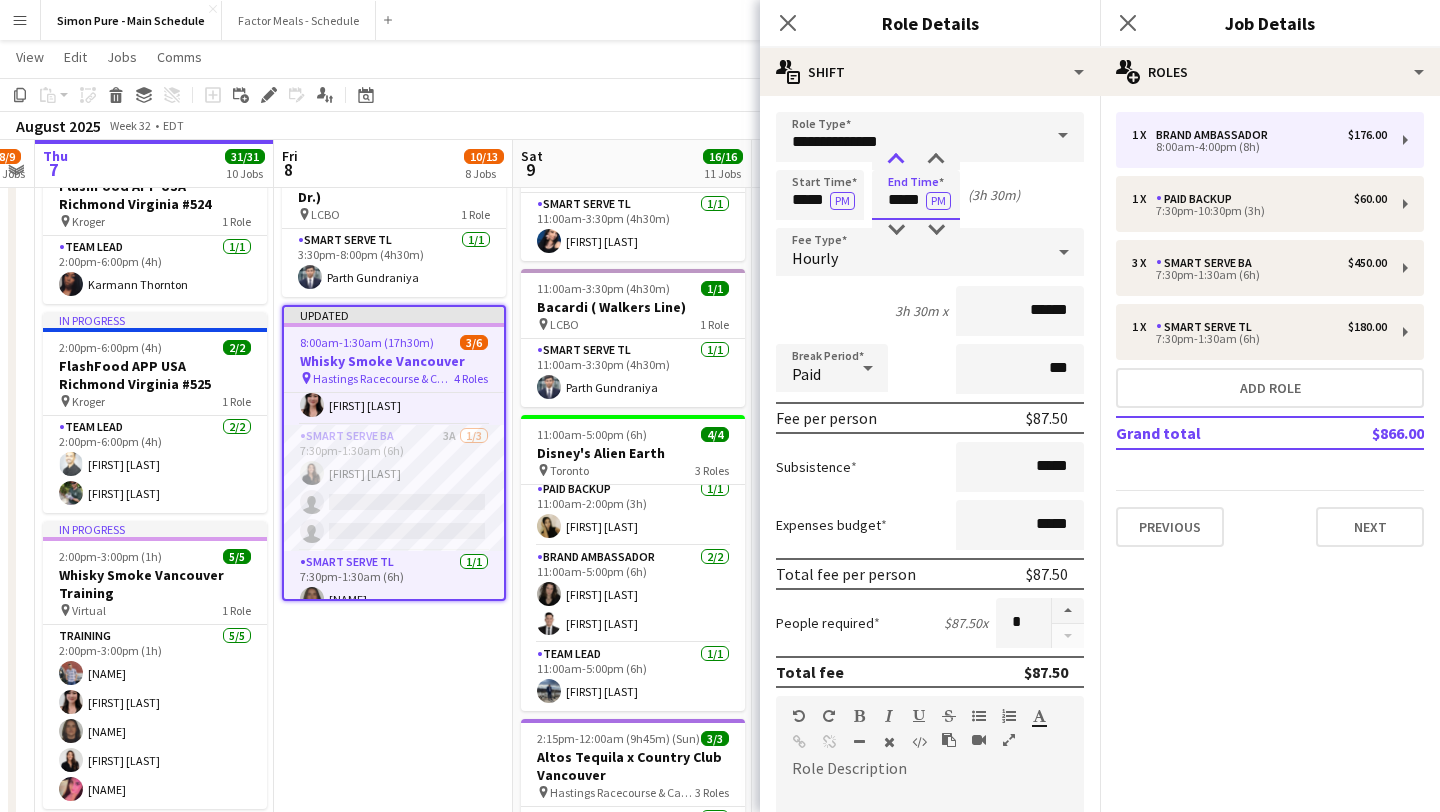 click at bounding box center [896, 160] 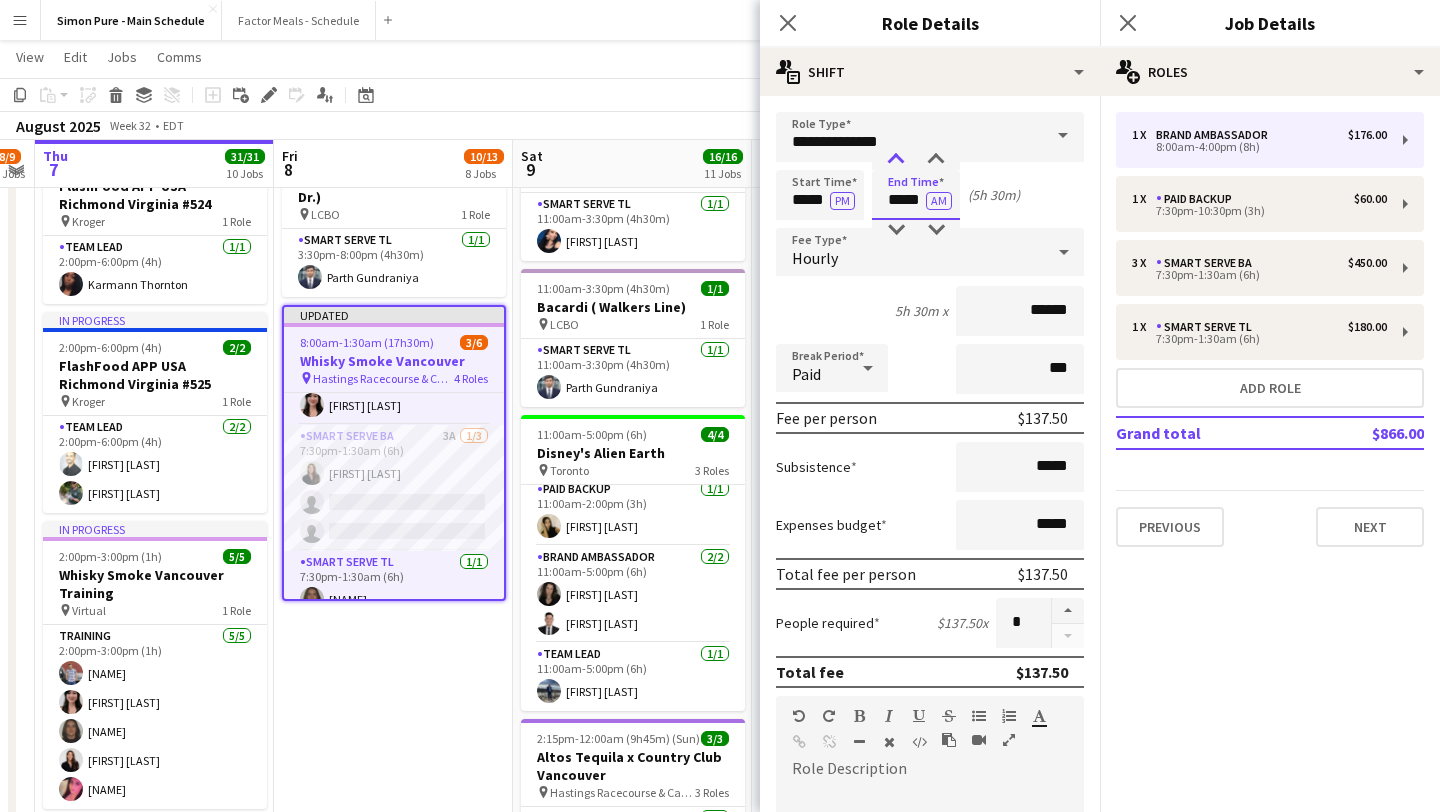 click at bounding box center (896, 160) 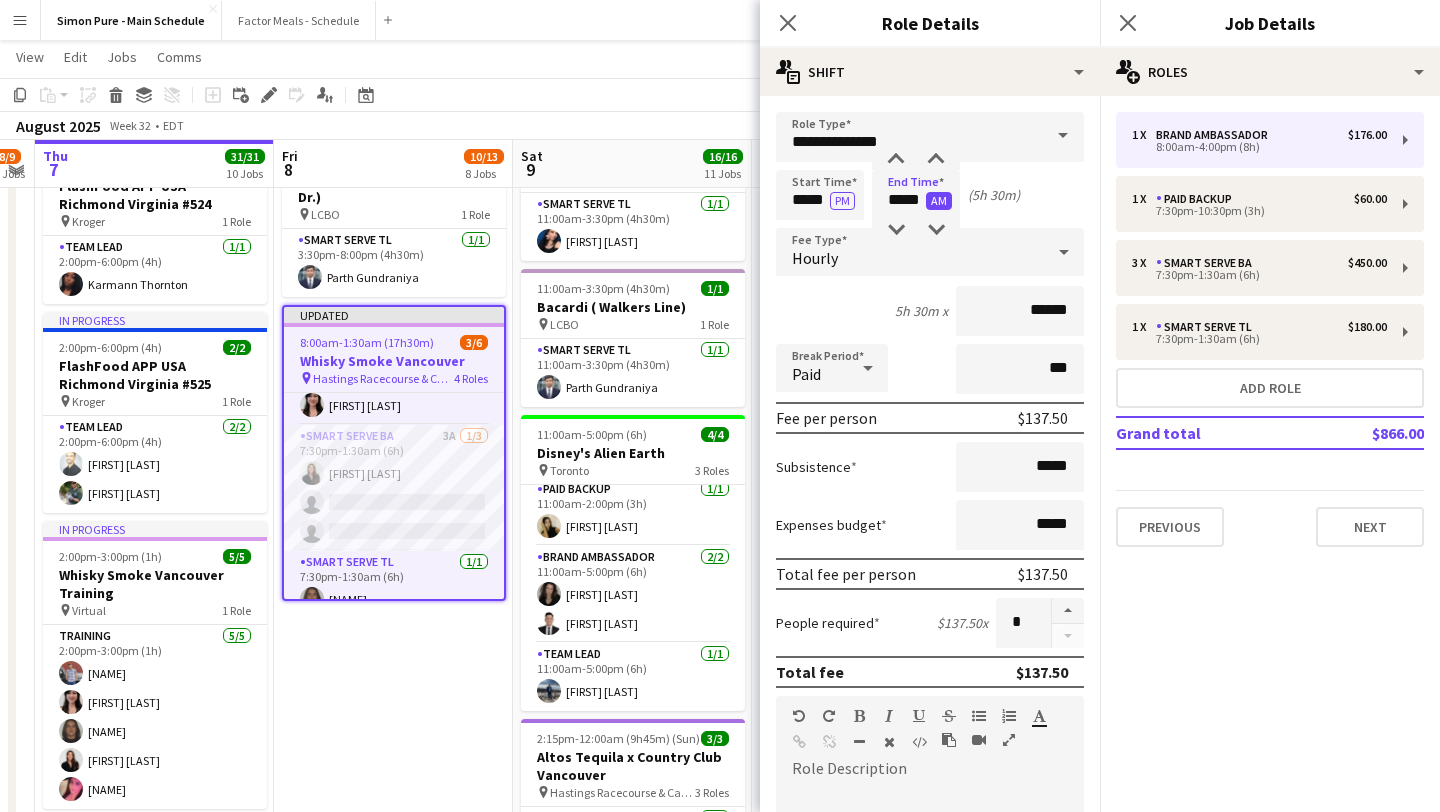 click on "AM" at bounding box center (939, 201) 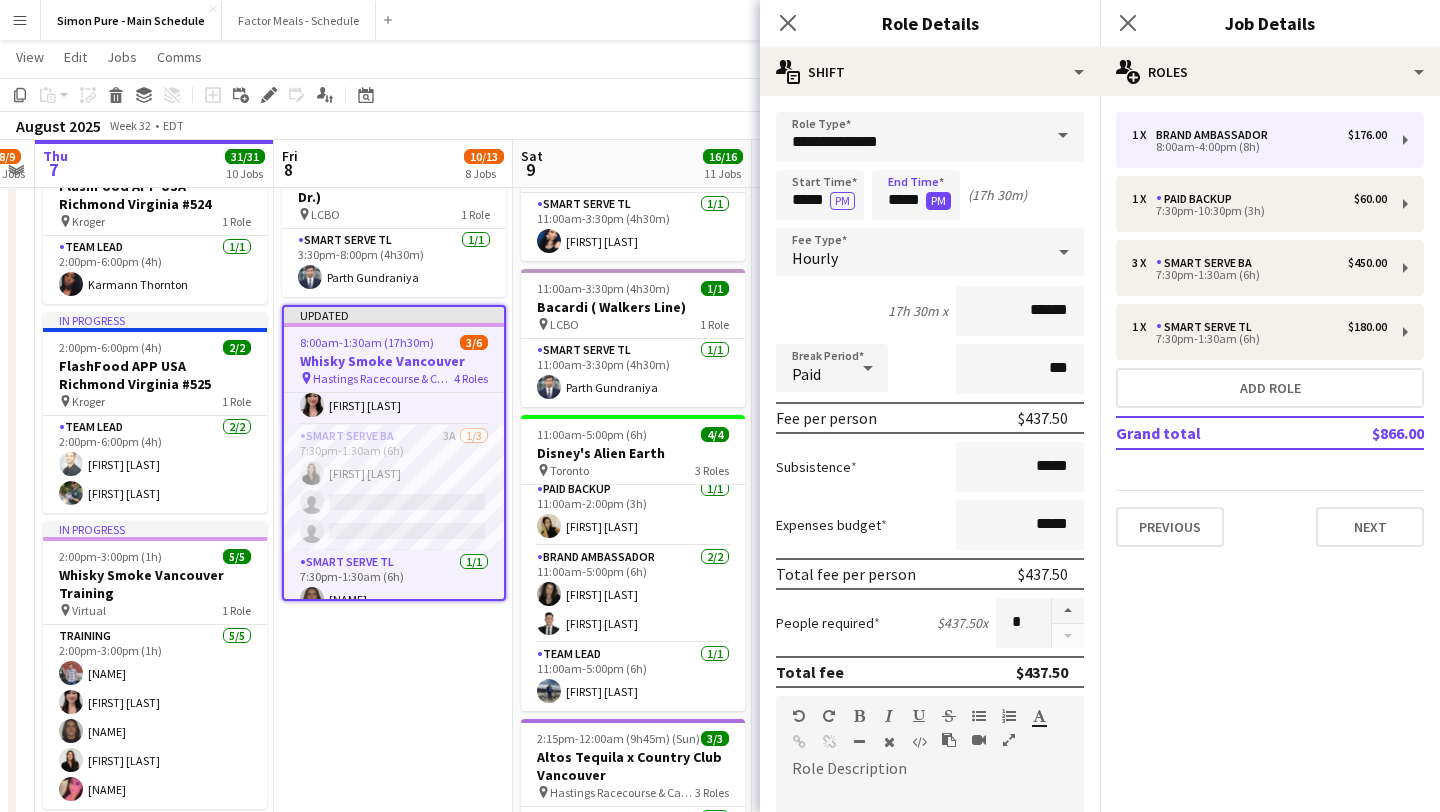 click on "PM" at bounding box center (938, 201) 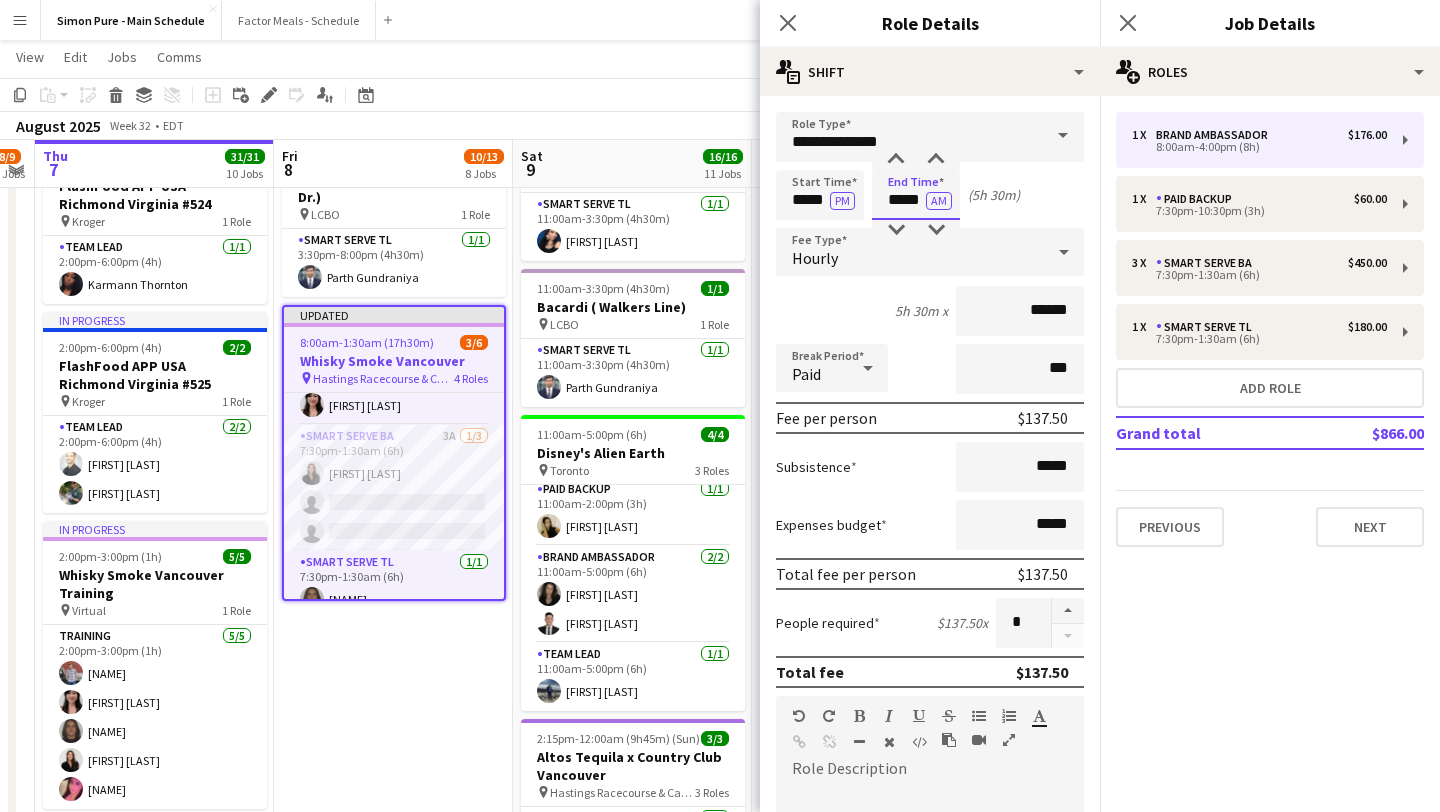 click on "*****" at bounding box center (916, 195) 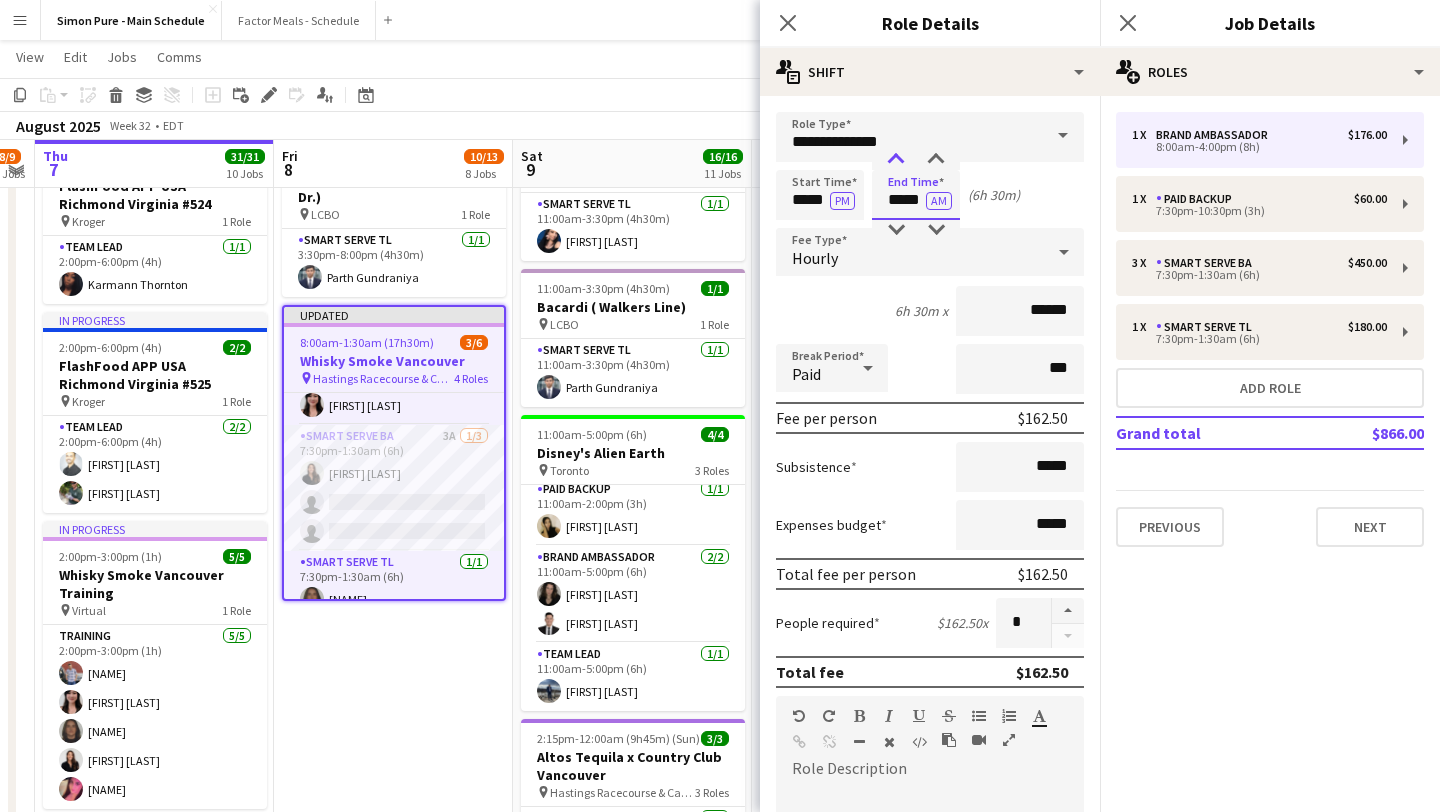 click at bounding box center (896, 160) 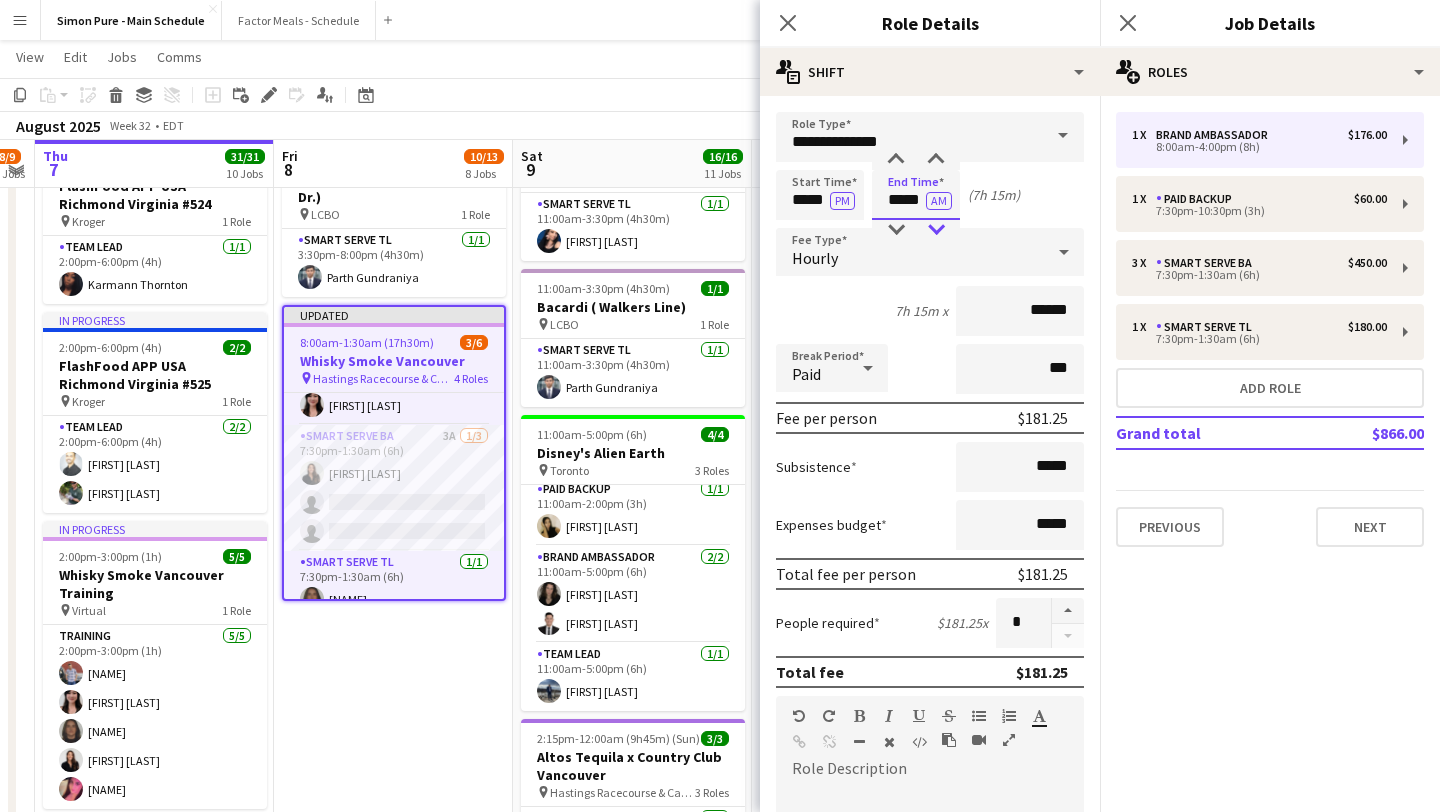 click at bounding box center [936, 230] 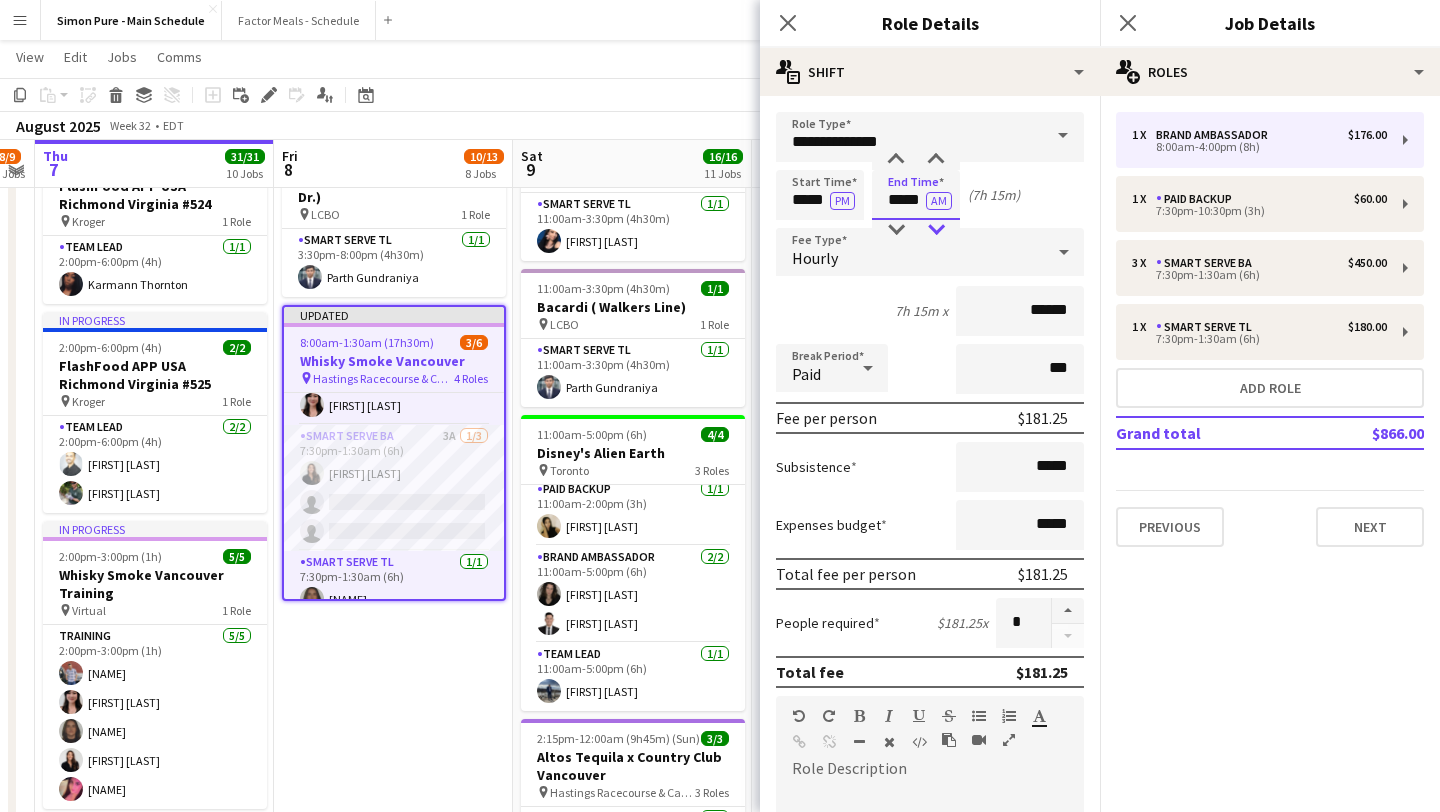 type on "*****" 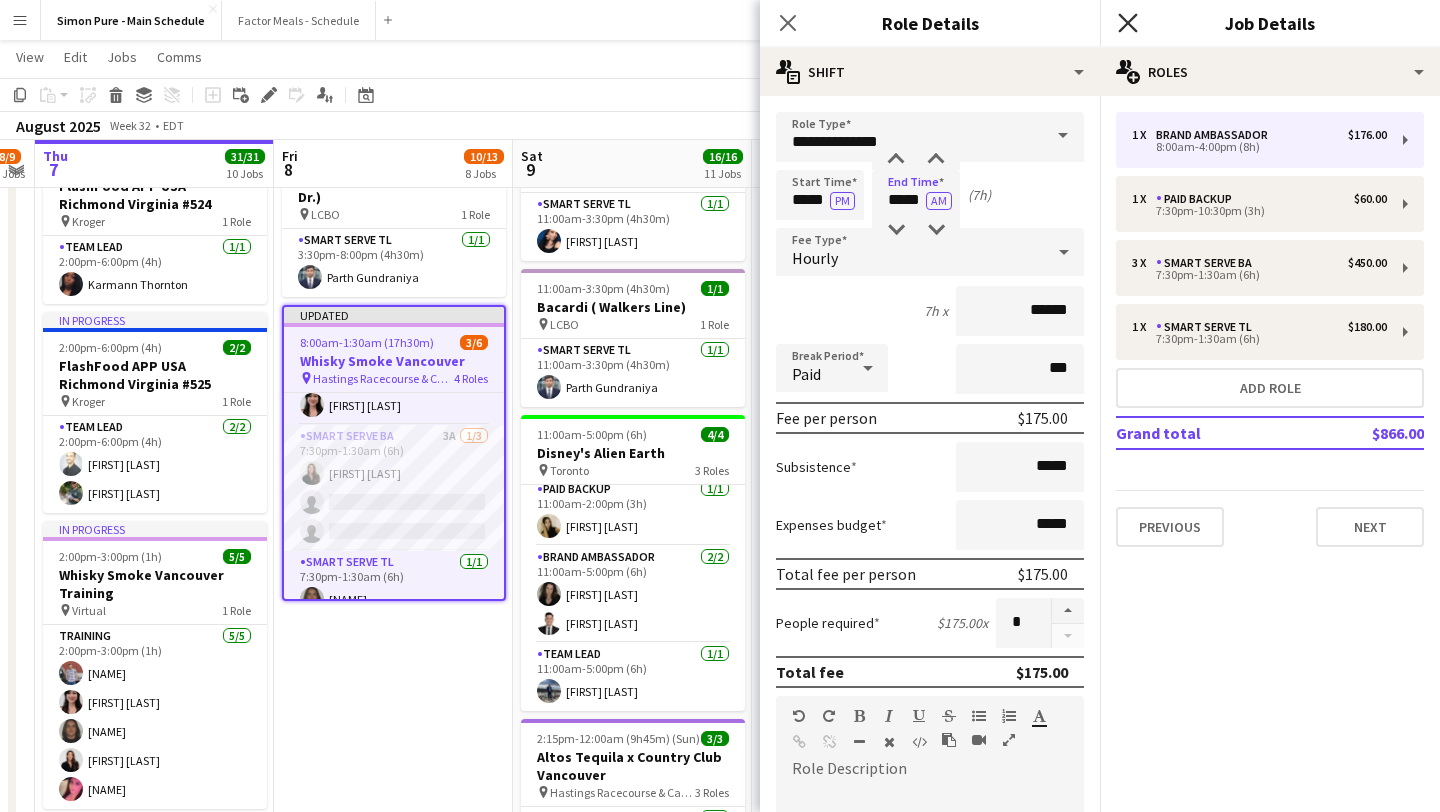 click 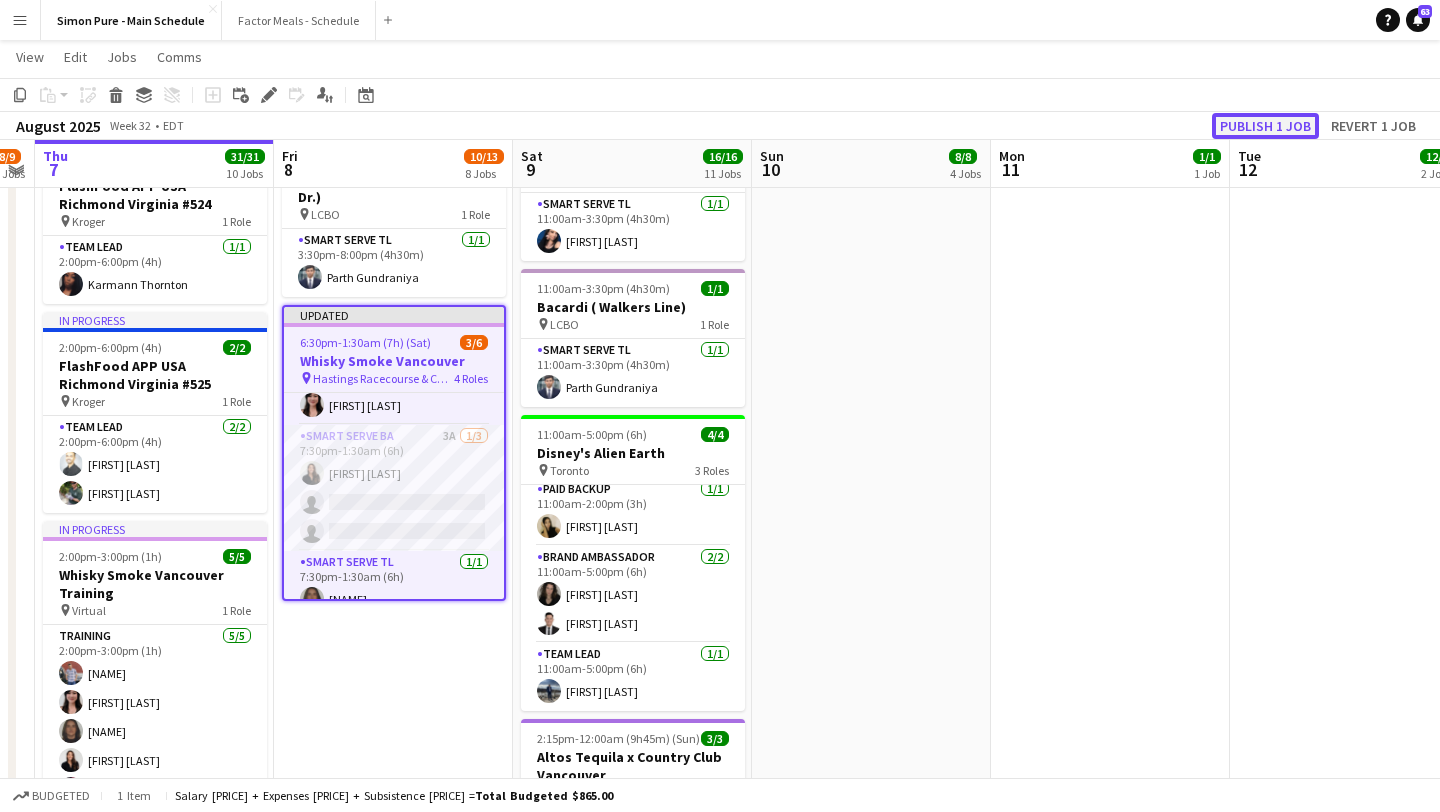 click on "Publish 1 job" 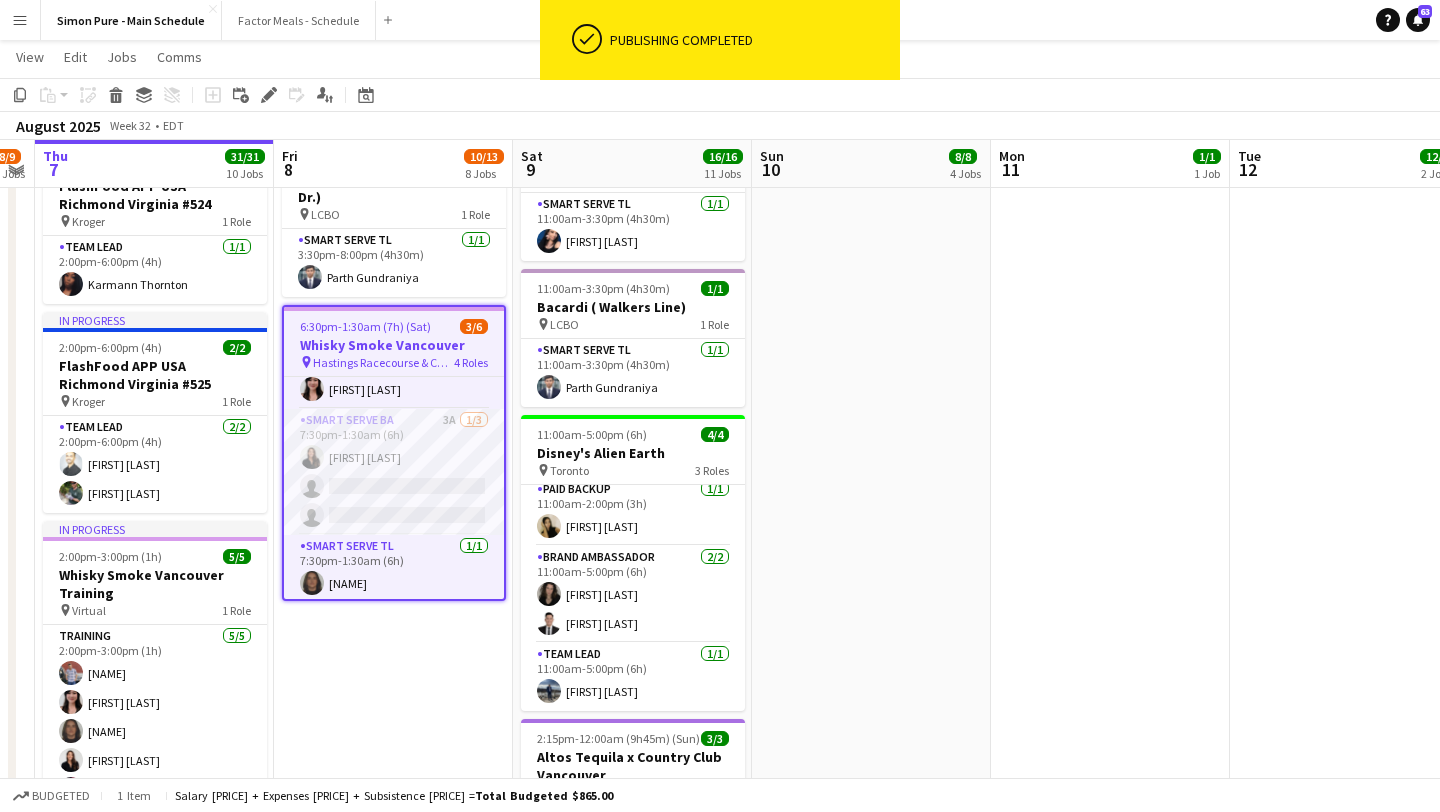 scroll, scrollTop: 0, scrollLeft: 0, axis: both 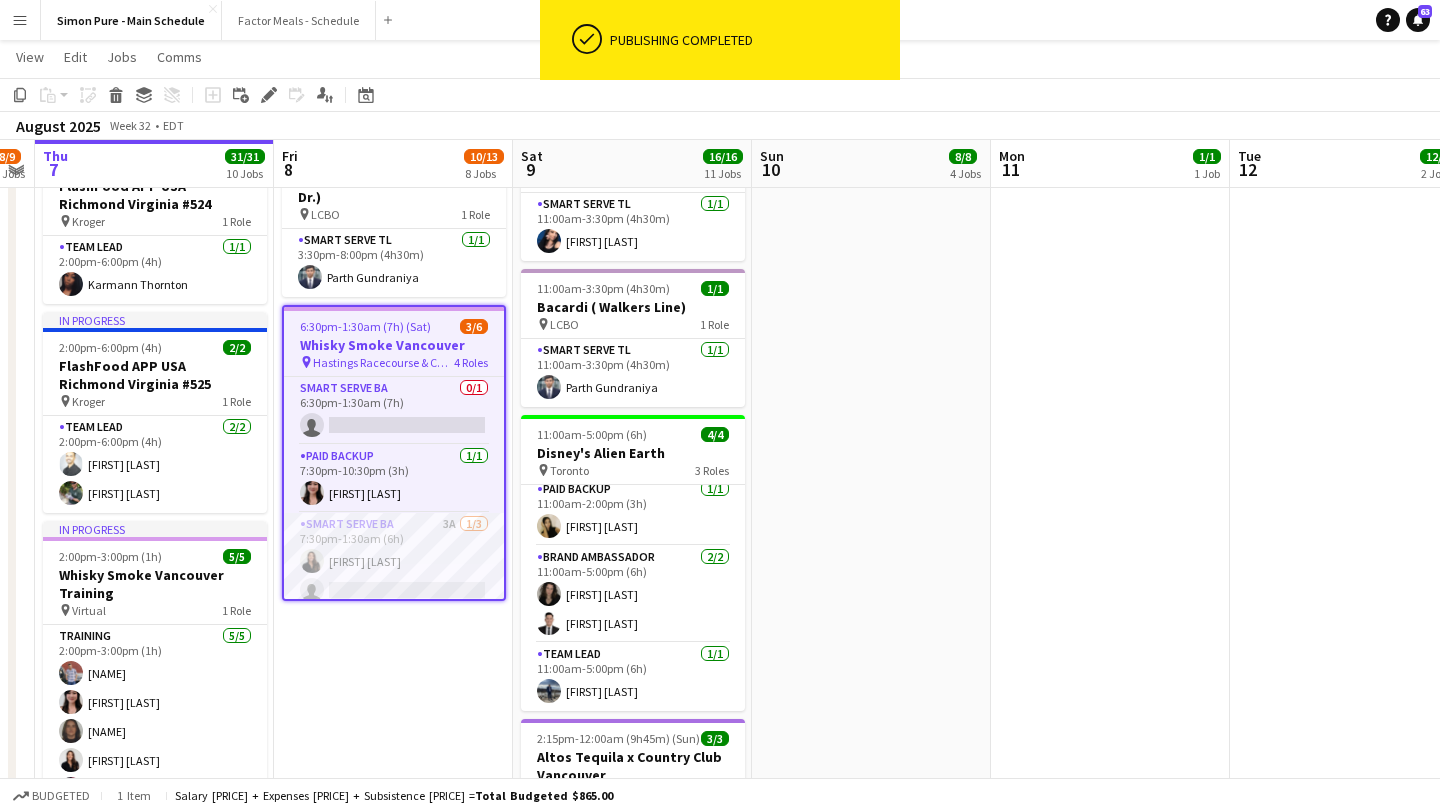 click on "6:30pm-1:30am (7h) (Sat)" at bounding box center [365, 326] 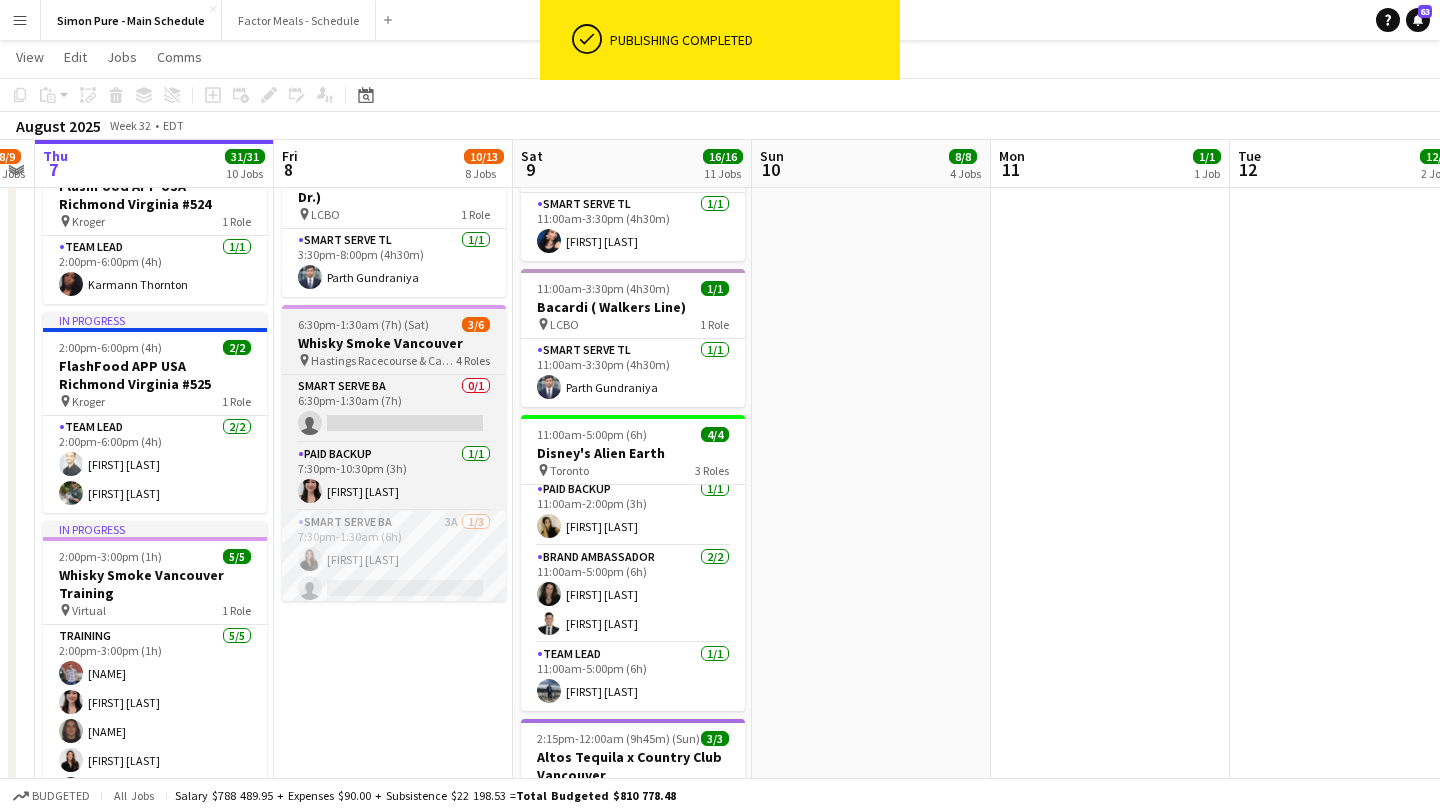 click on "Whisky Smoke Vancouver" at bounding box center (394, 343) 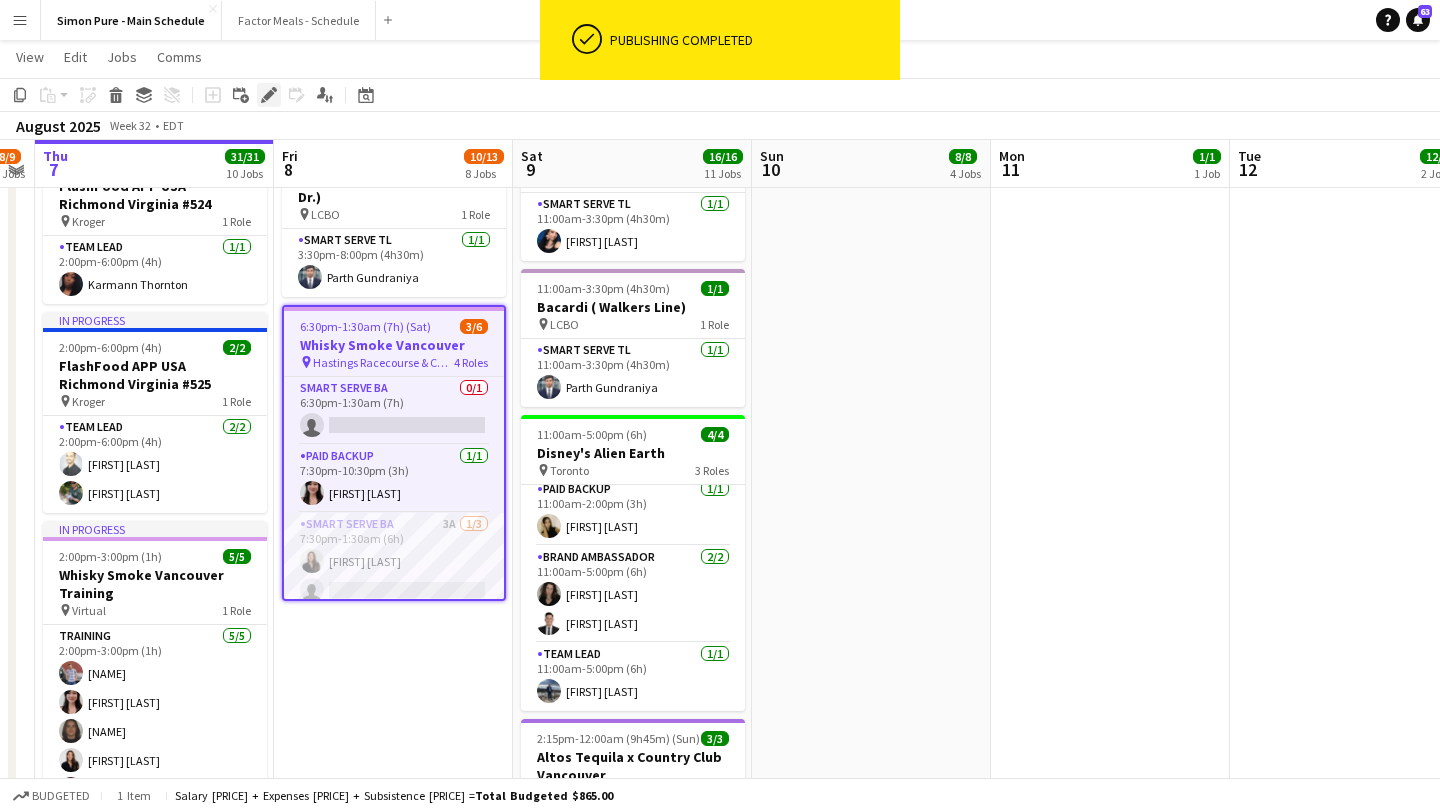 click on "Edit" at bounding box center [269, 95] 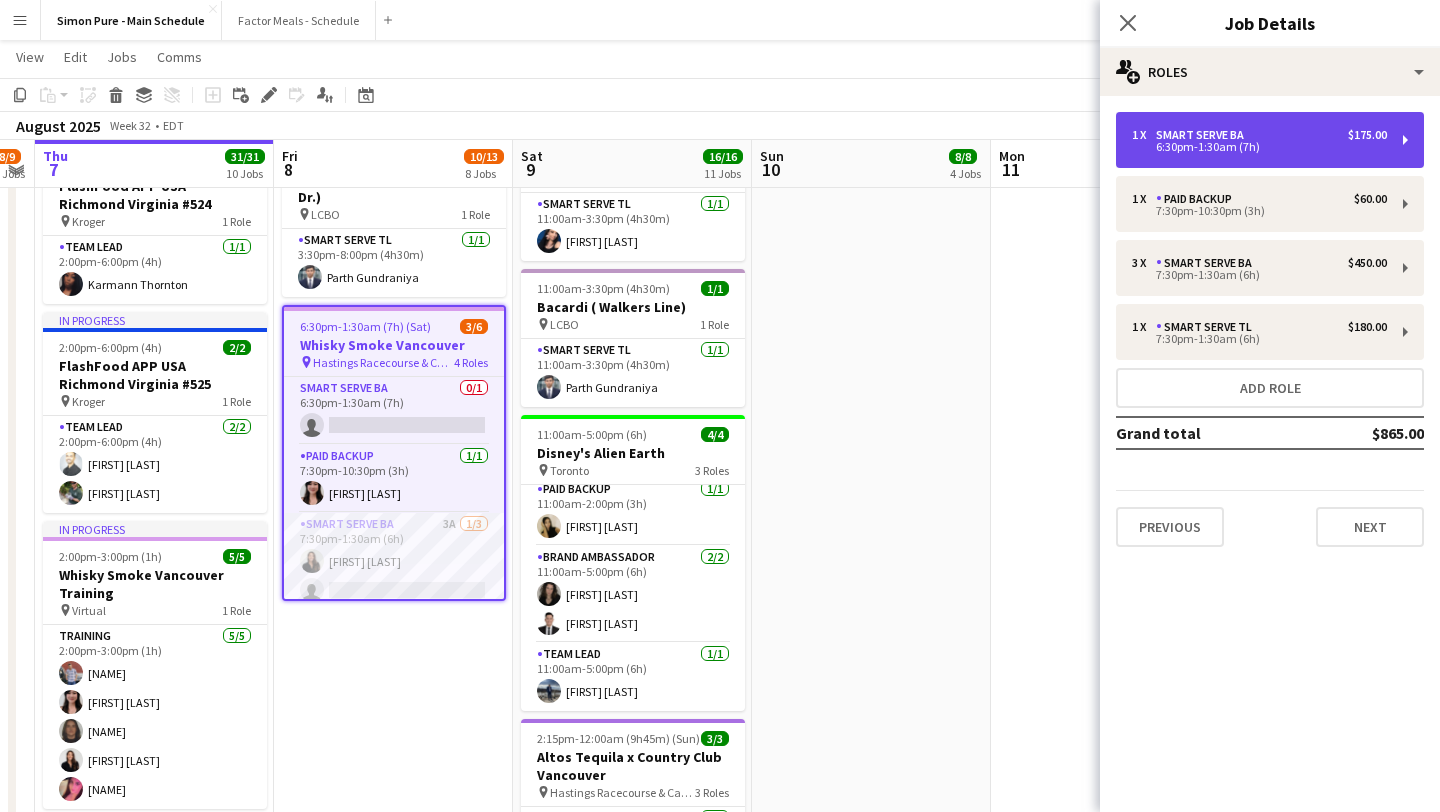 click on "1 x   Smart Serve BA   $175.00   6:30pm-1:30am (7h)" at bounding box center [1270, 140] 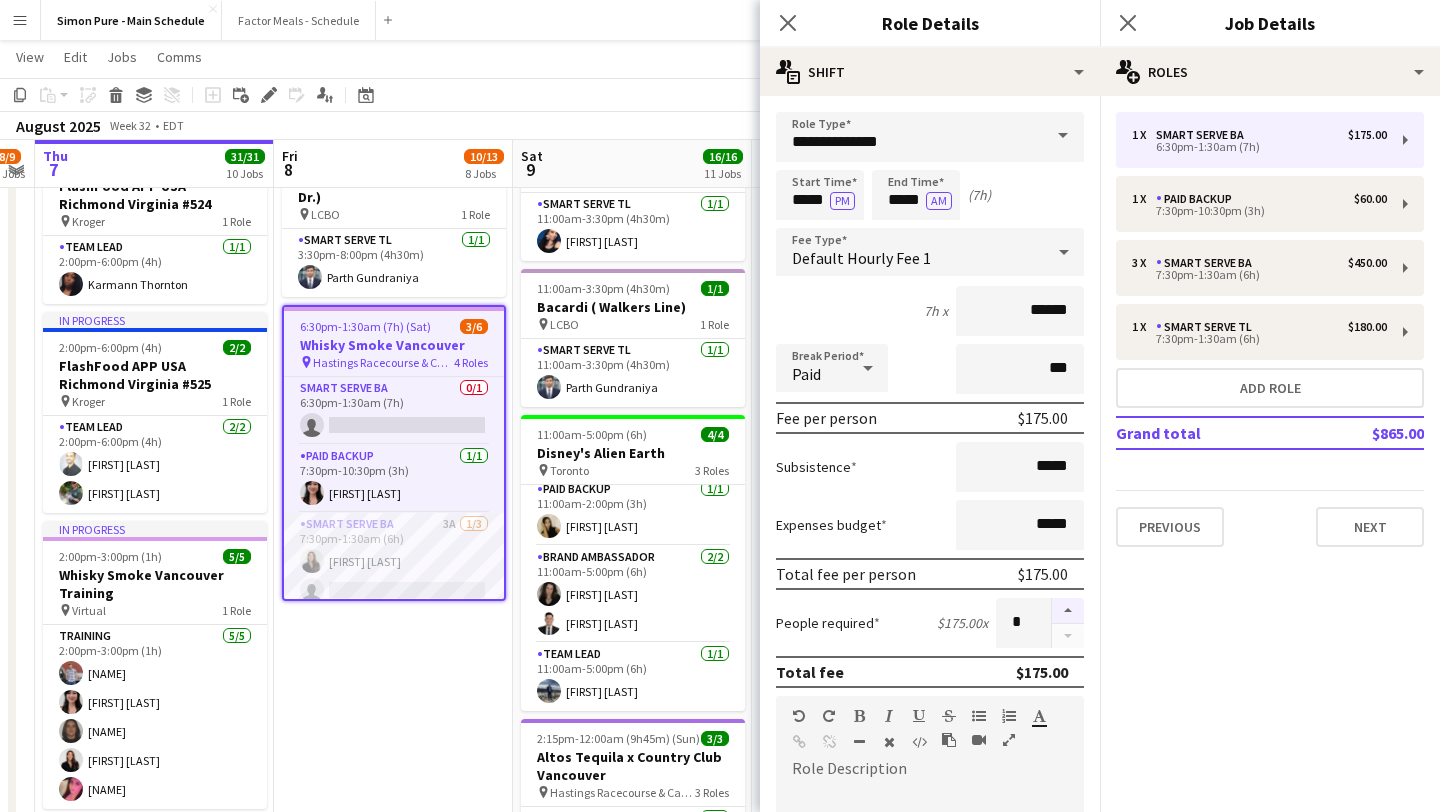 click at bounding box center [1068, 611] 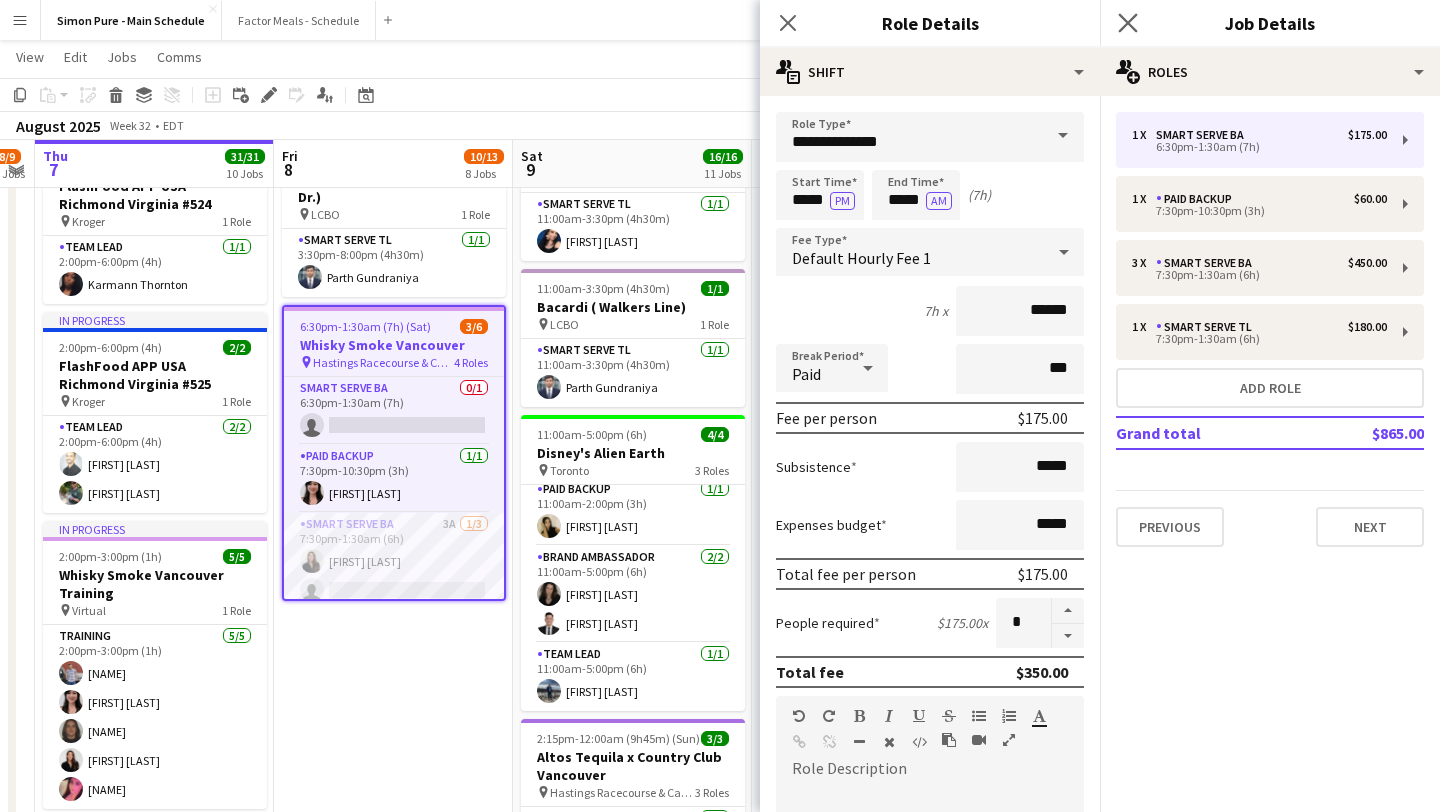 click on "Close pop-in" 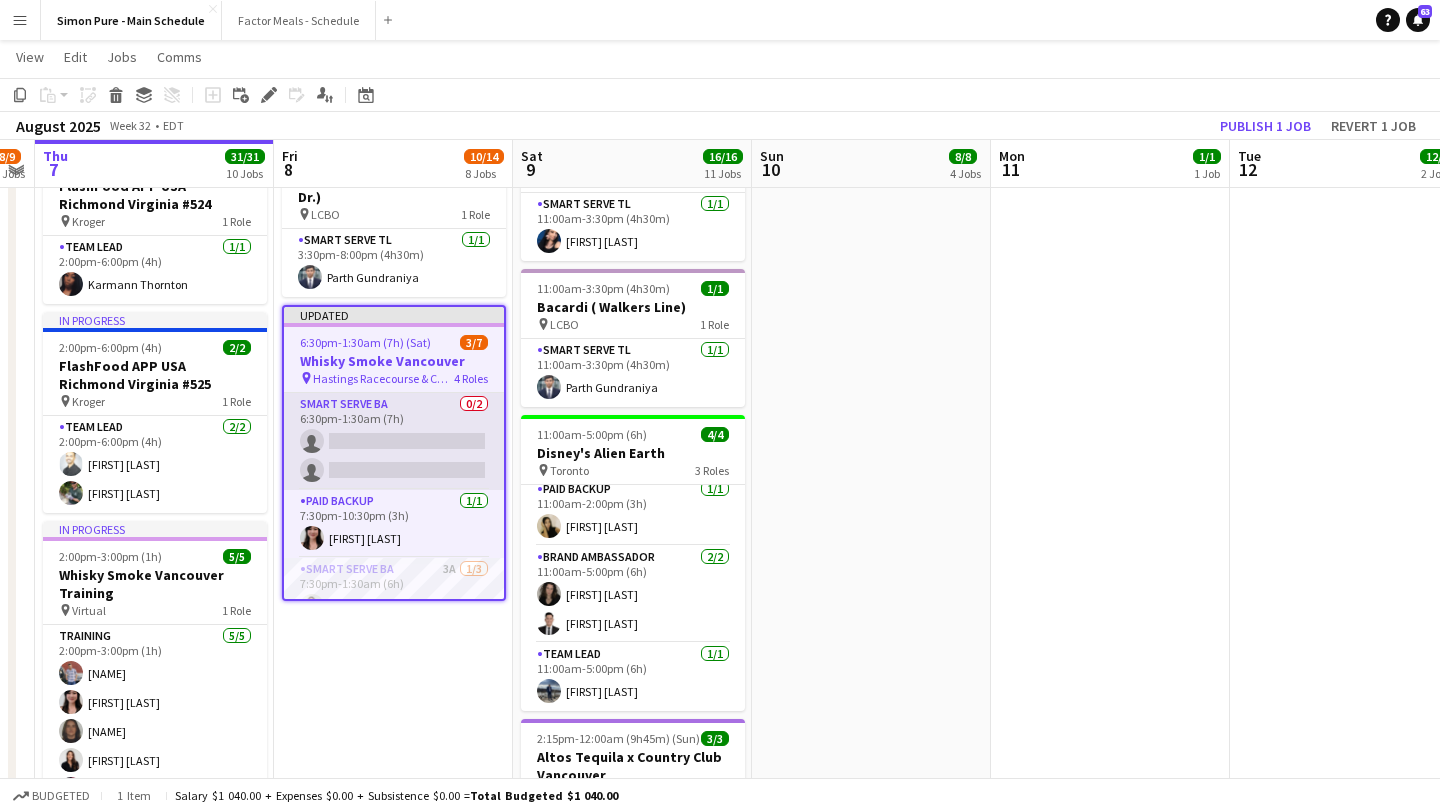 click on "Smart Serve BA   0/2   6:30pm-1:30am (7h)
single-neutral-actions
single-neutral-actions" at bounding box center (394, 441) 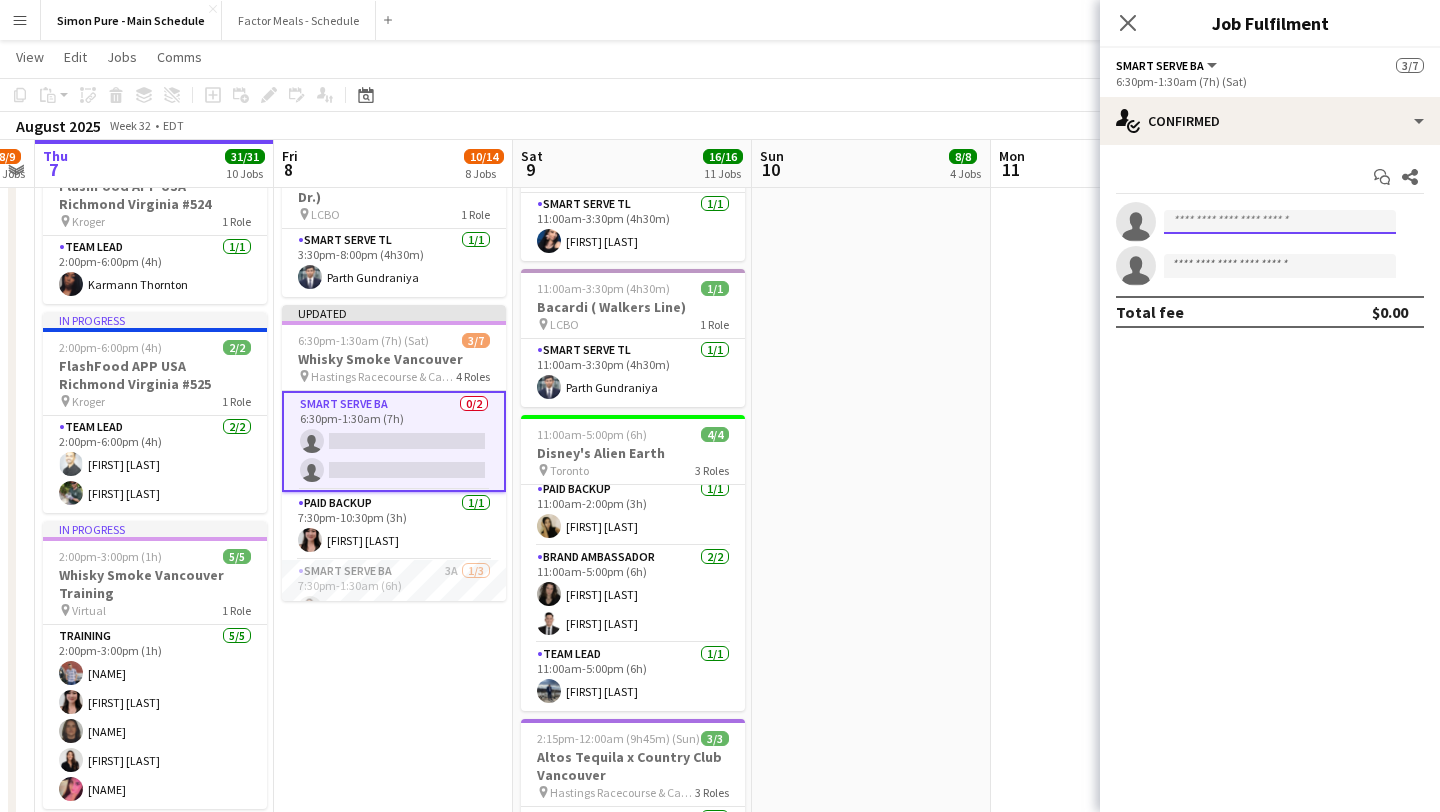 click at bounding box center (1280, 222) 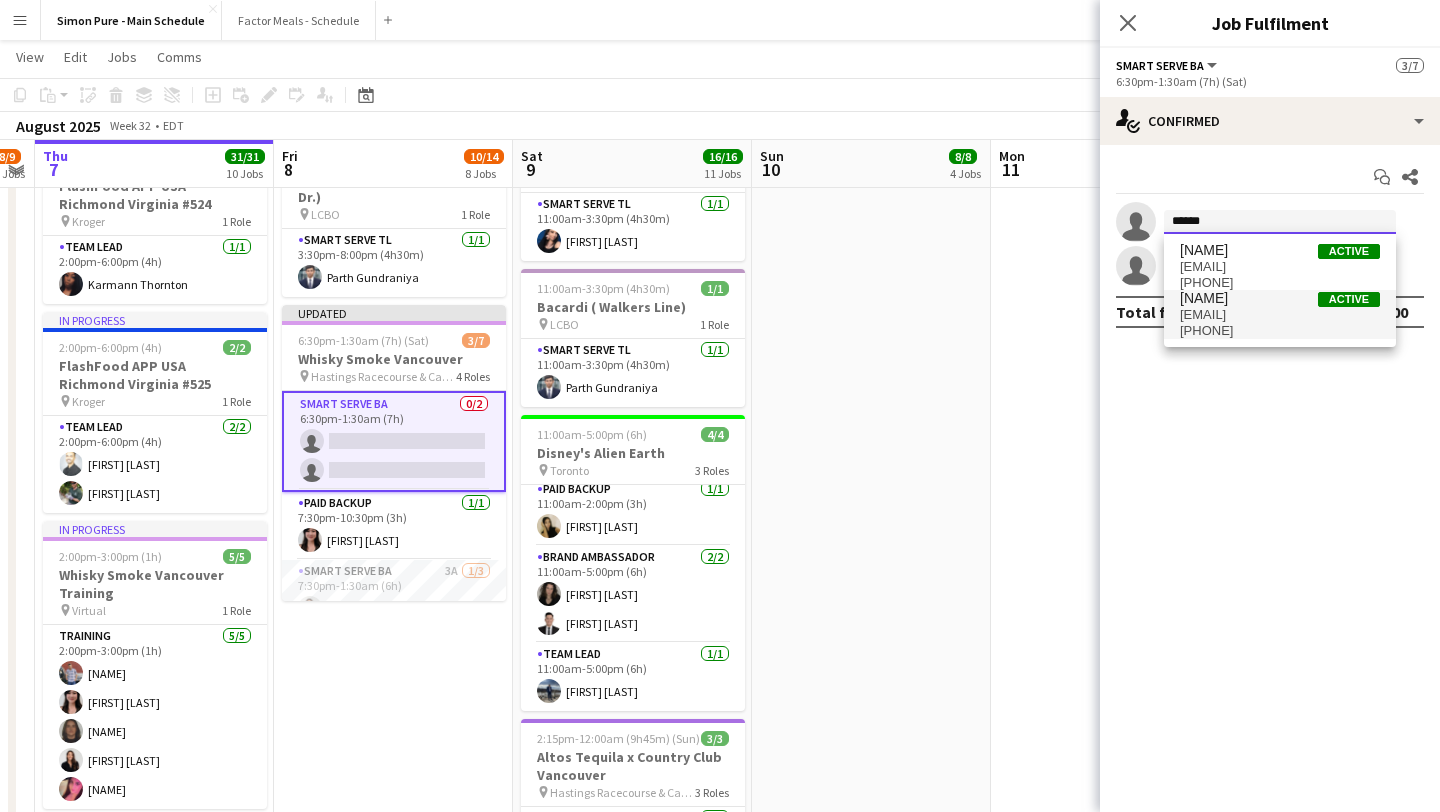 type on "******" 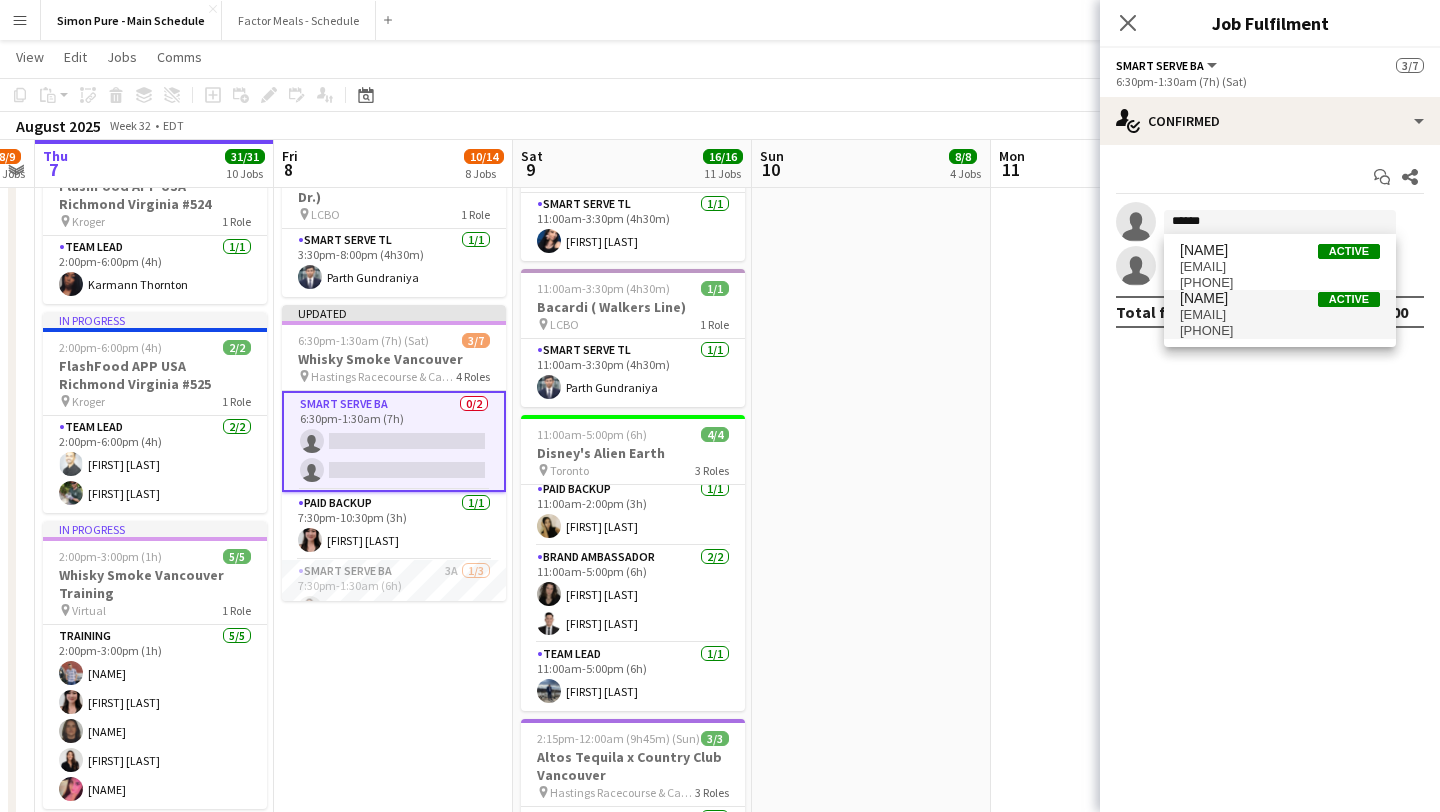 click on "Chirag Joshi  Active" at bounding box center (1280, 298) 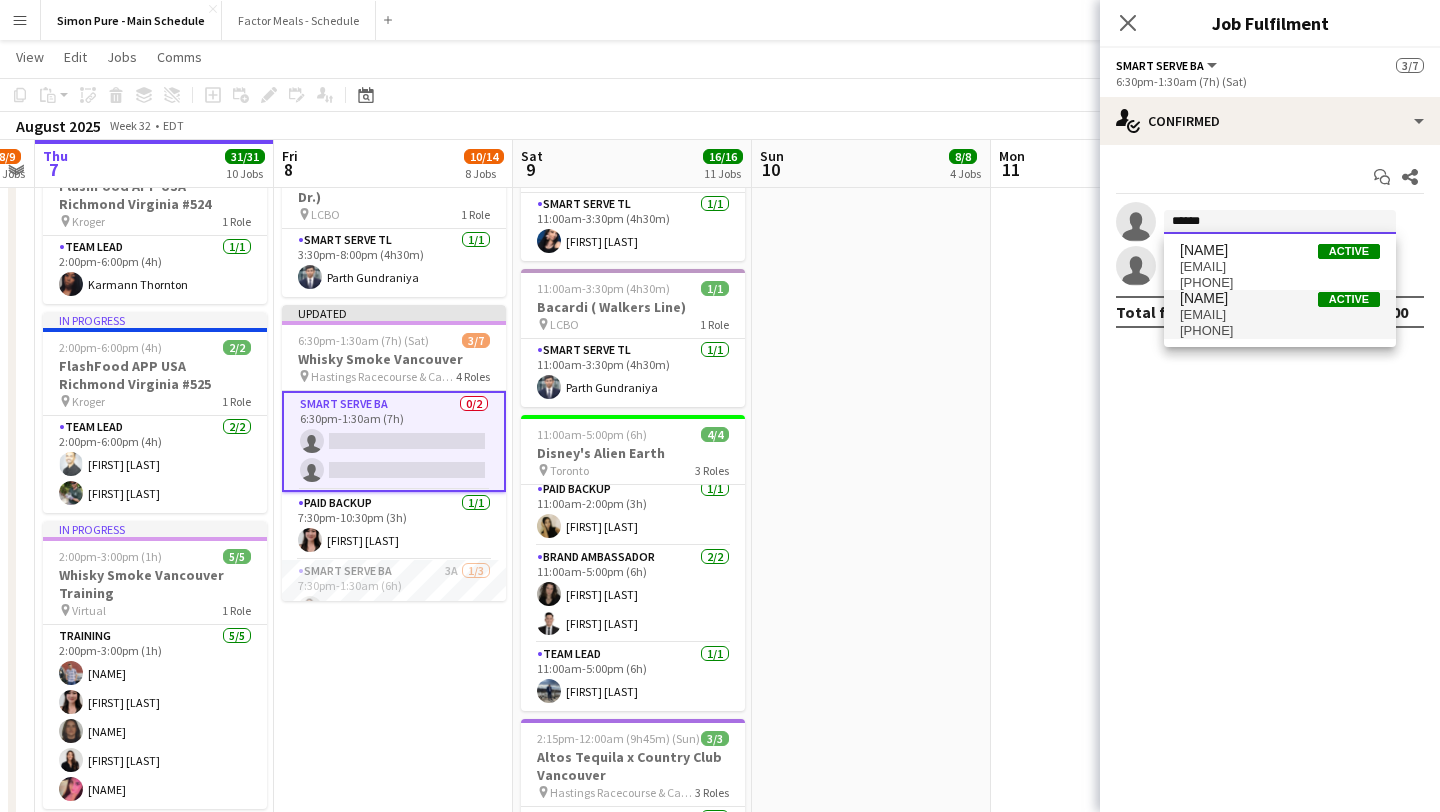 type 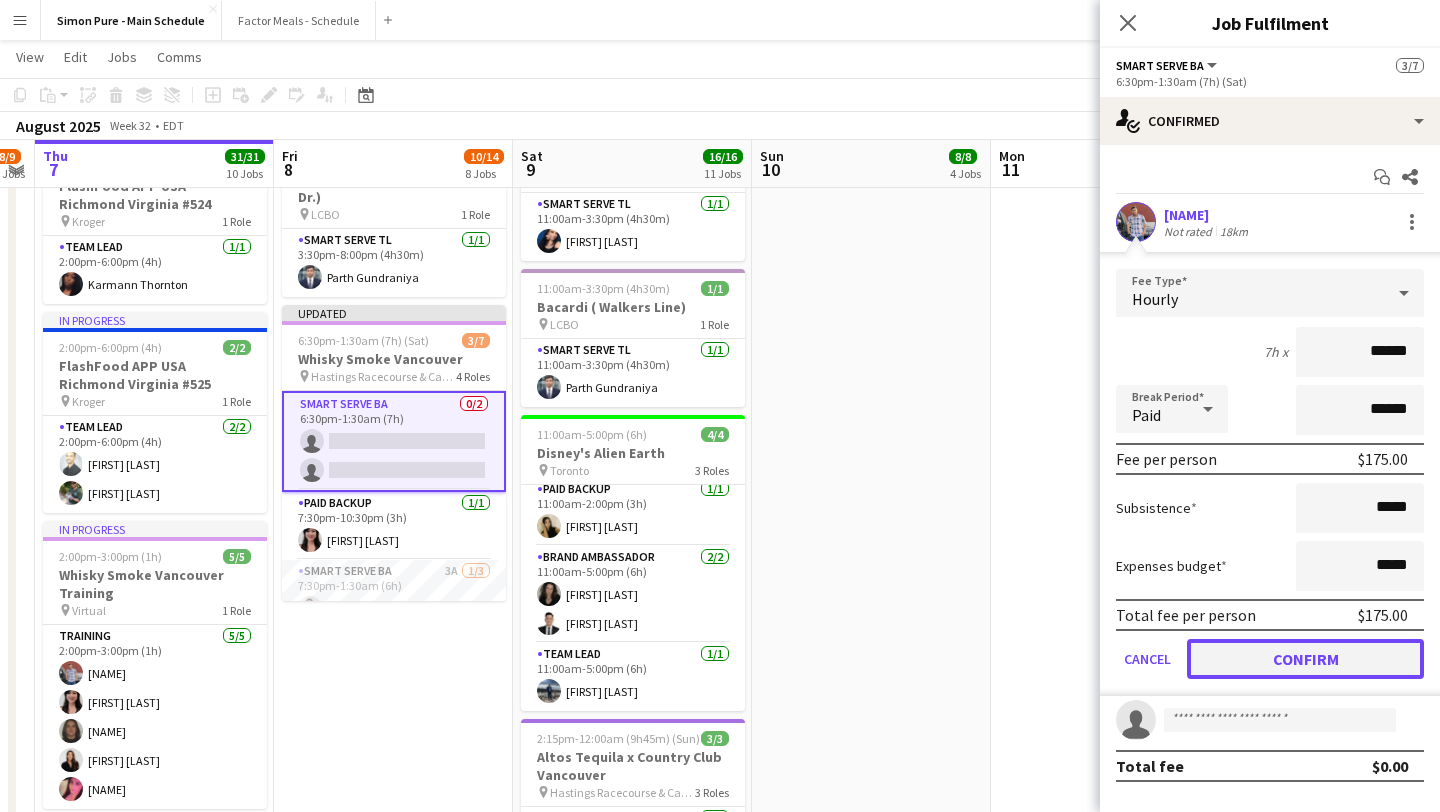 click on "Confirm" at bounding box center (1305, 659) 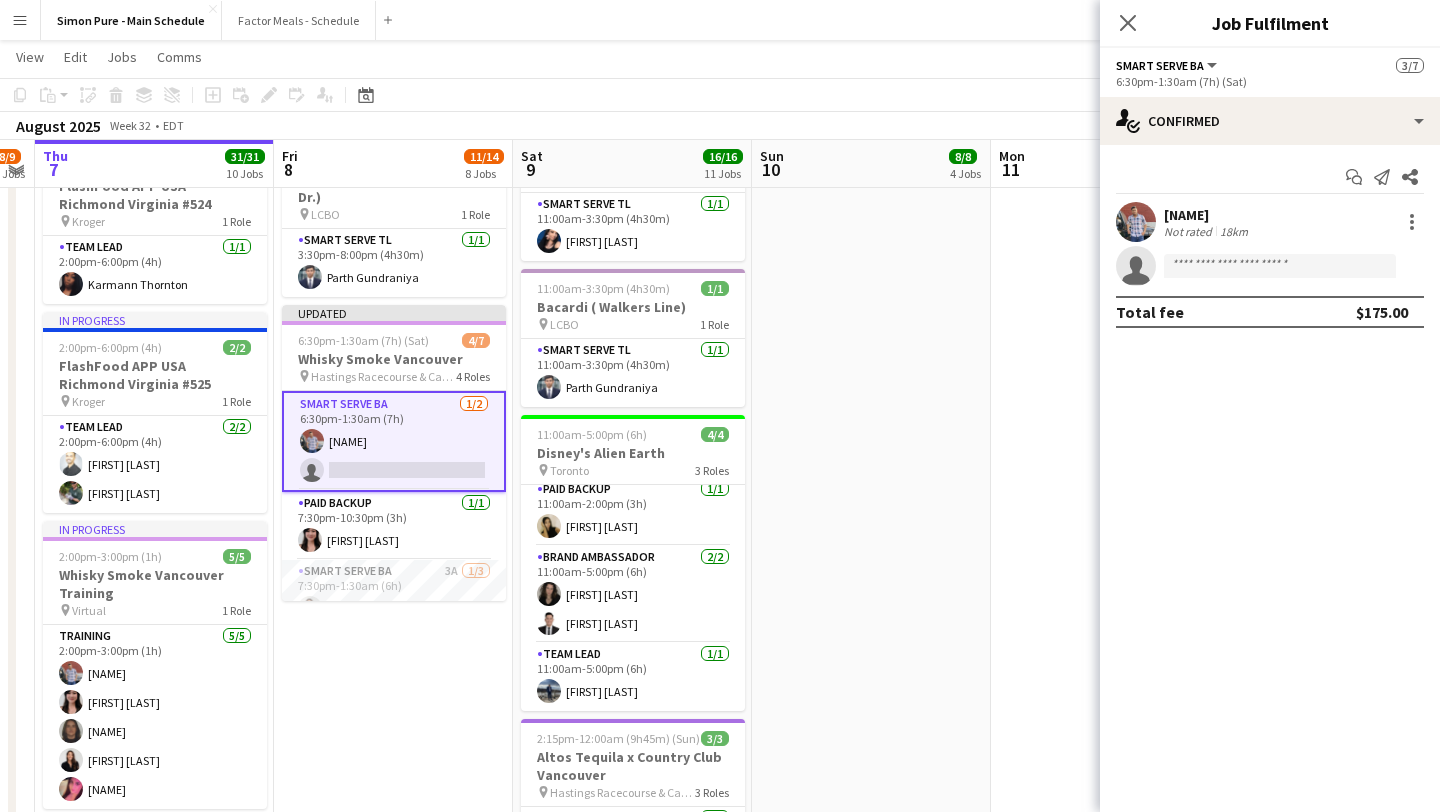 click at bounding box center (1136, 222) 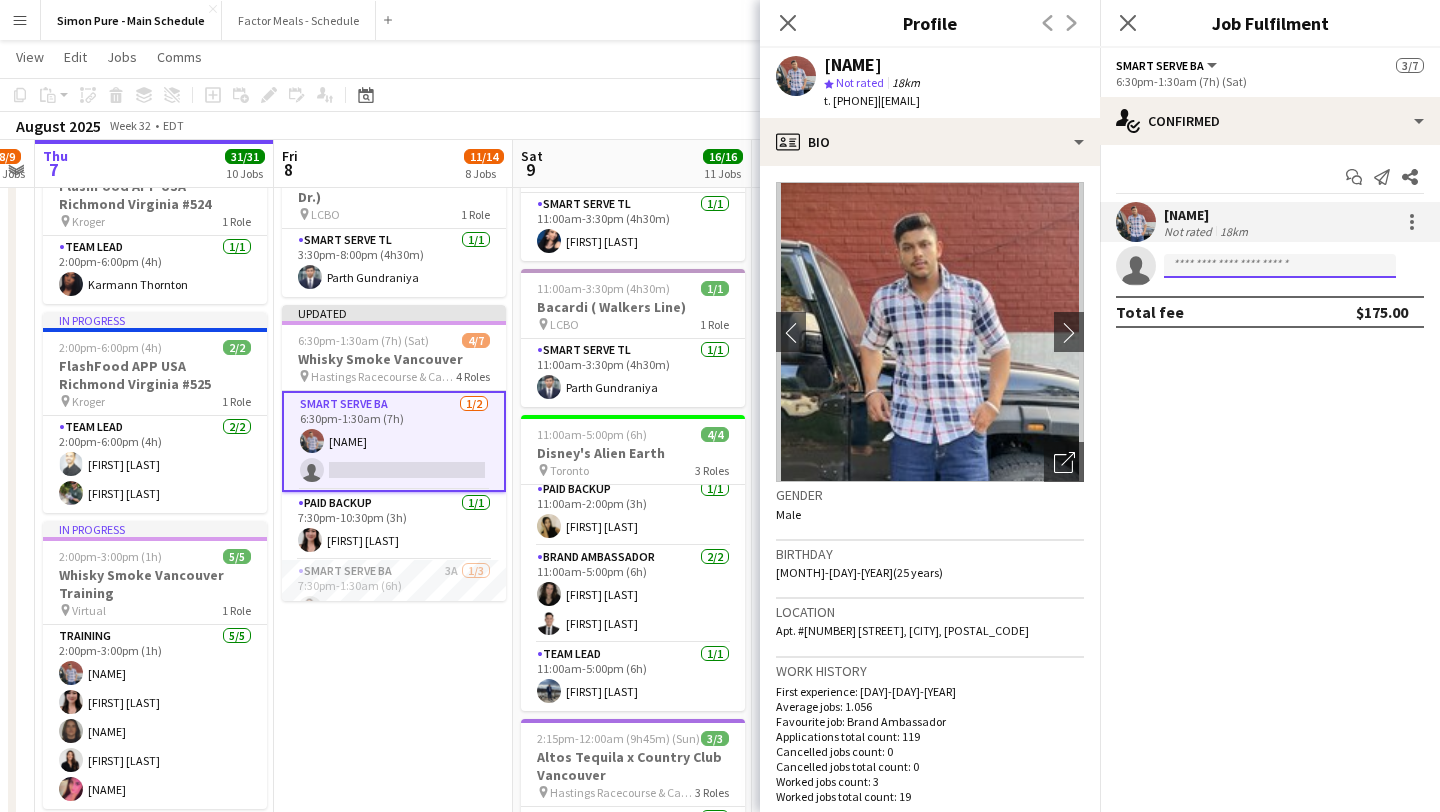 click 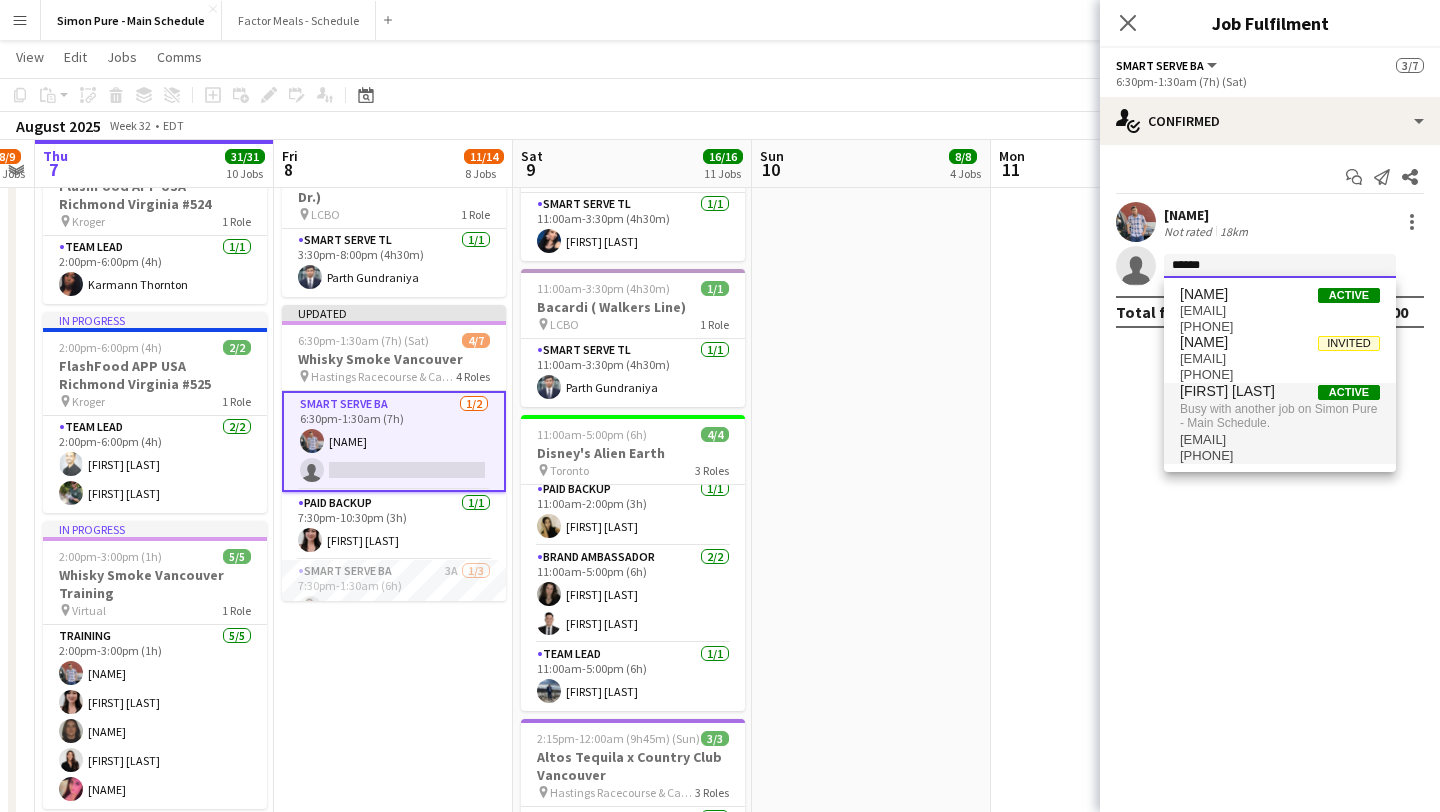 type on "******" 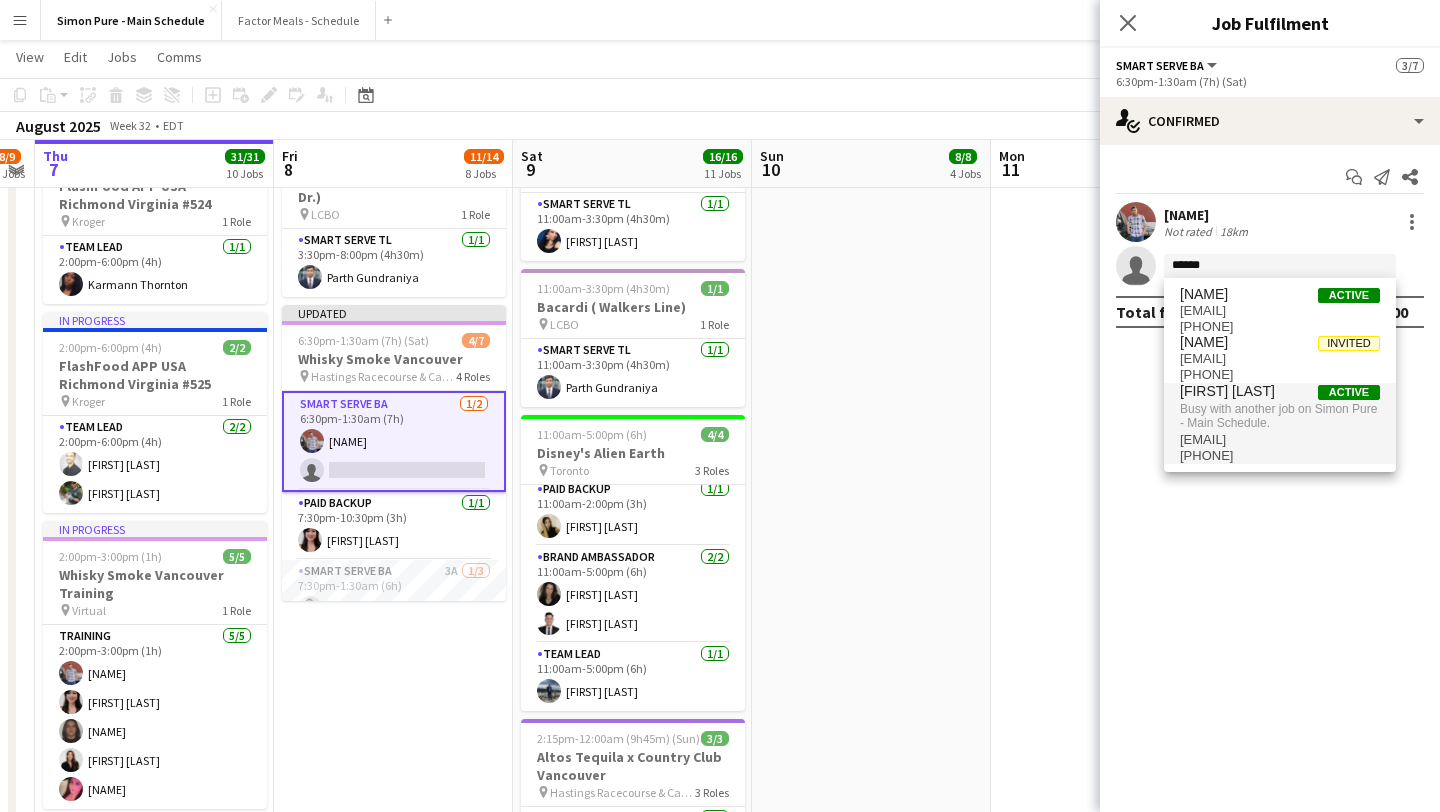 click on "Busy with another job on Simon Pure - Main Schedule." at bounding box center (1280, 416) 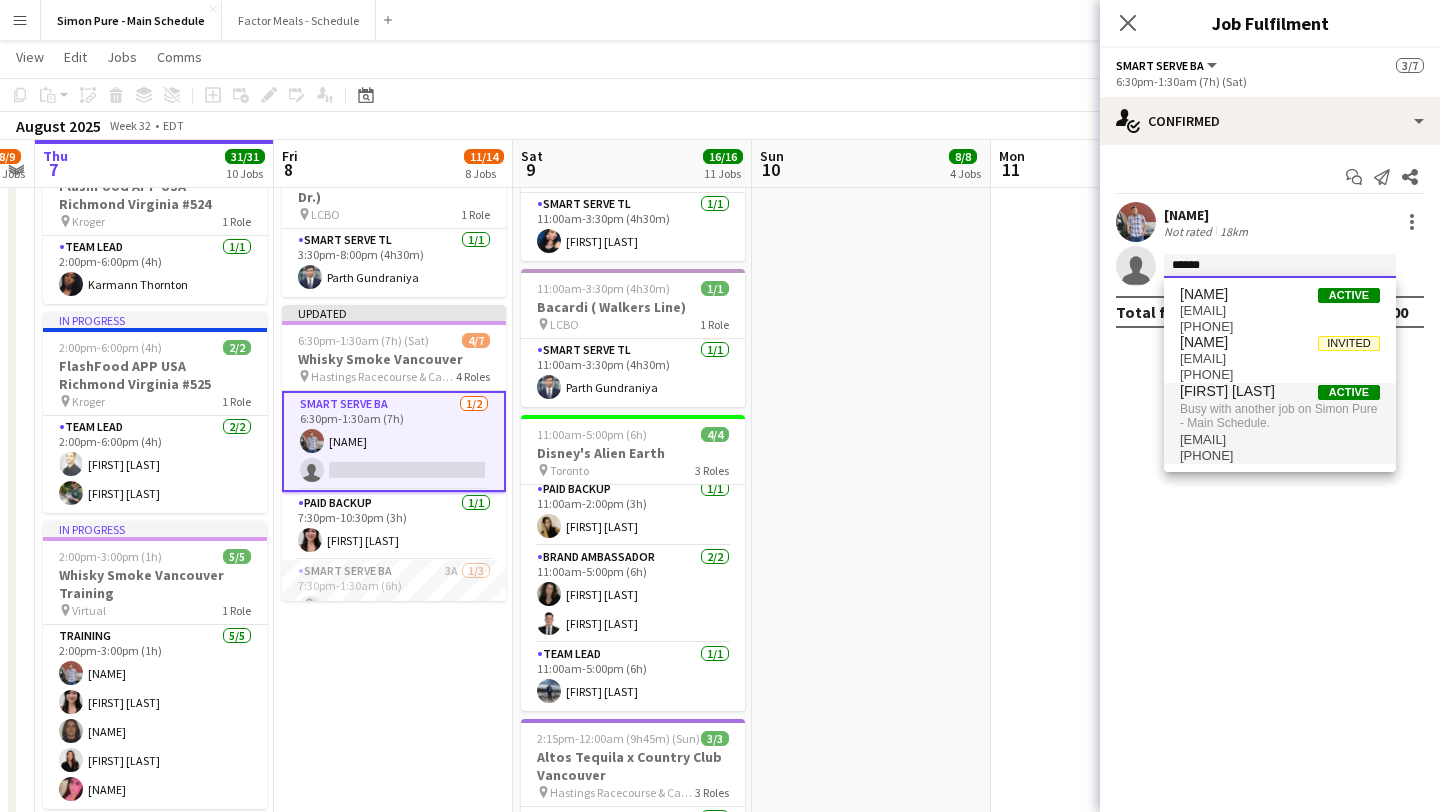 type 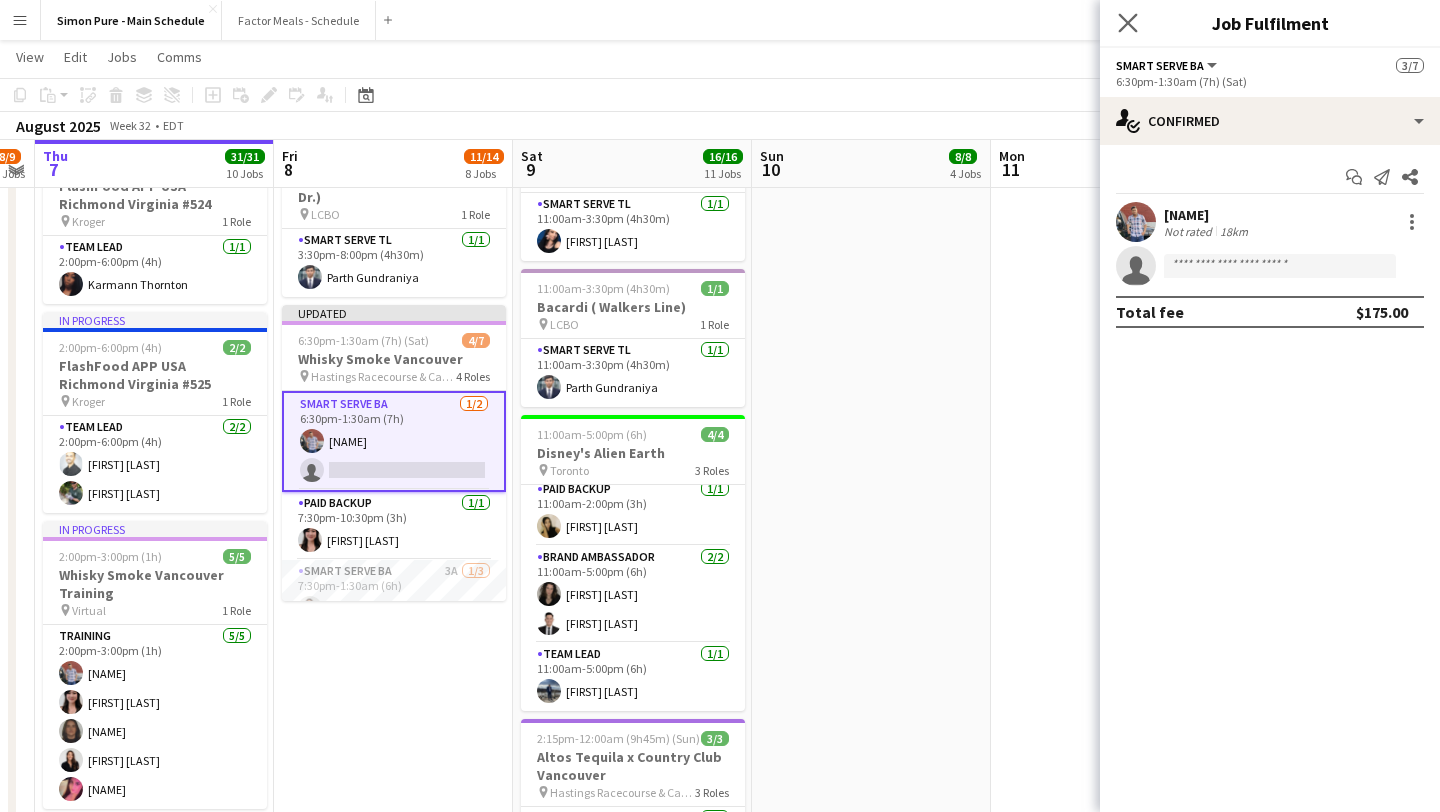 click on "Close pop-in" 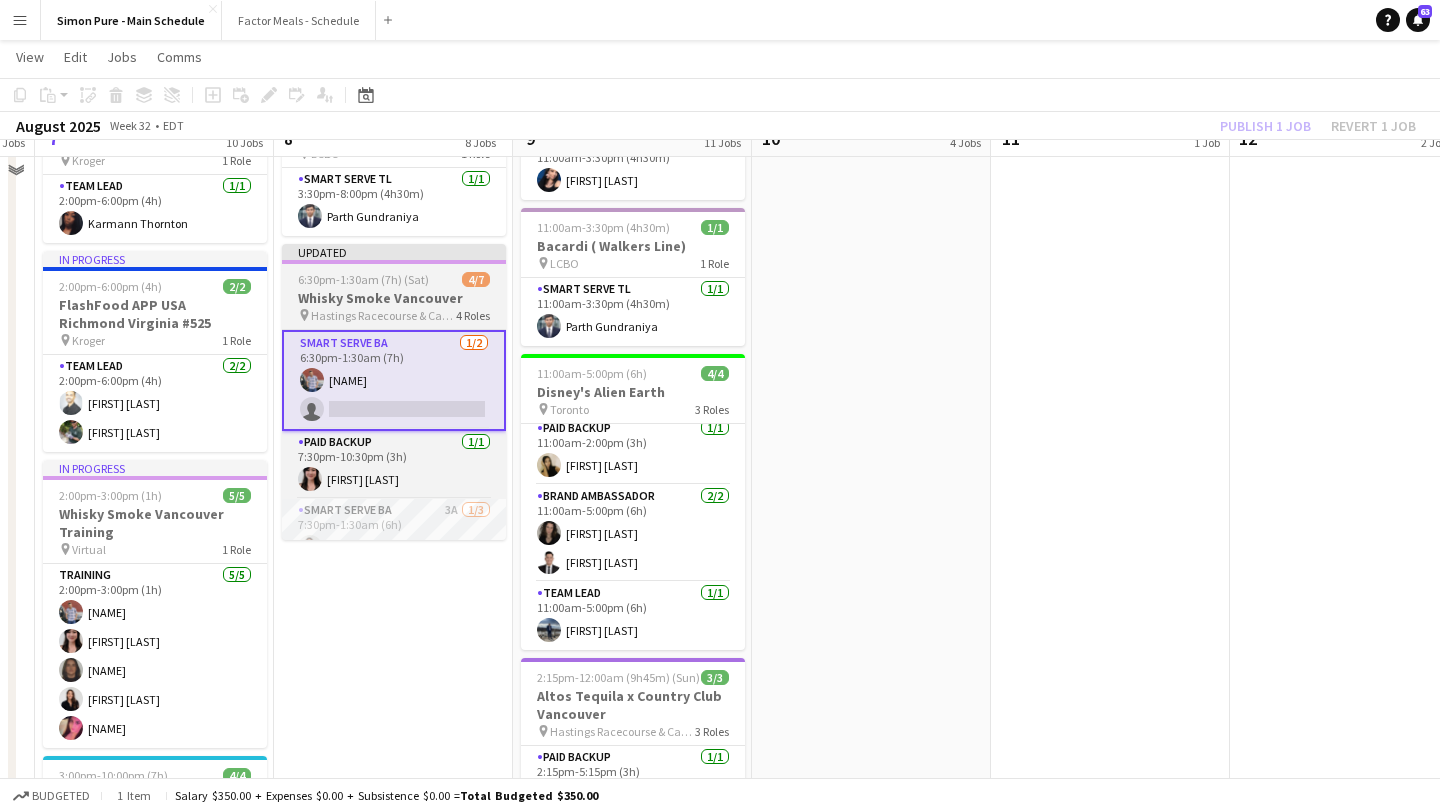 scroll, scrollTop: 1068, scrollLeft: 0, axis: vertical 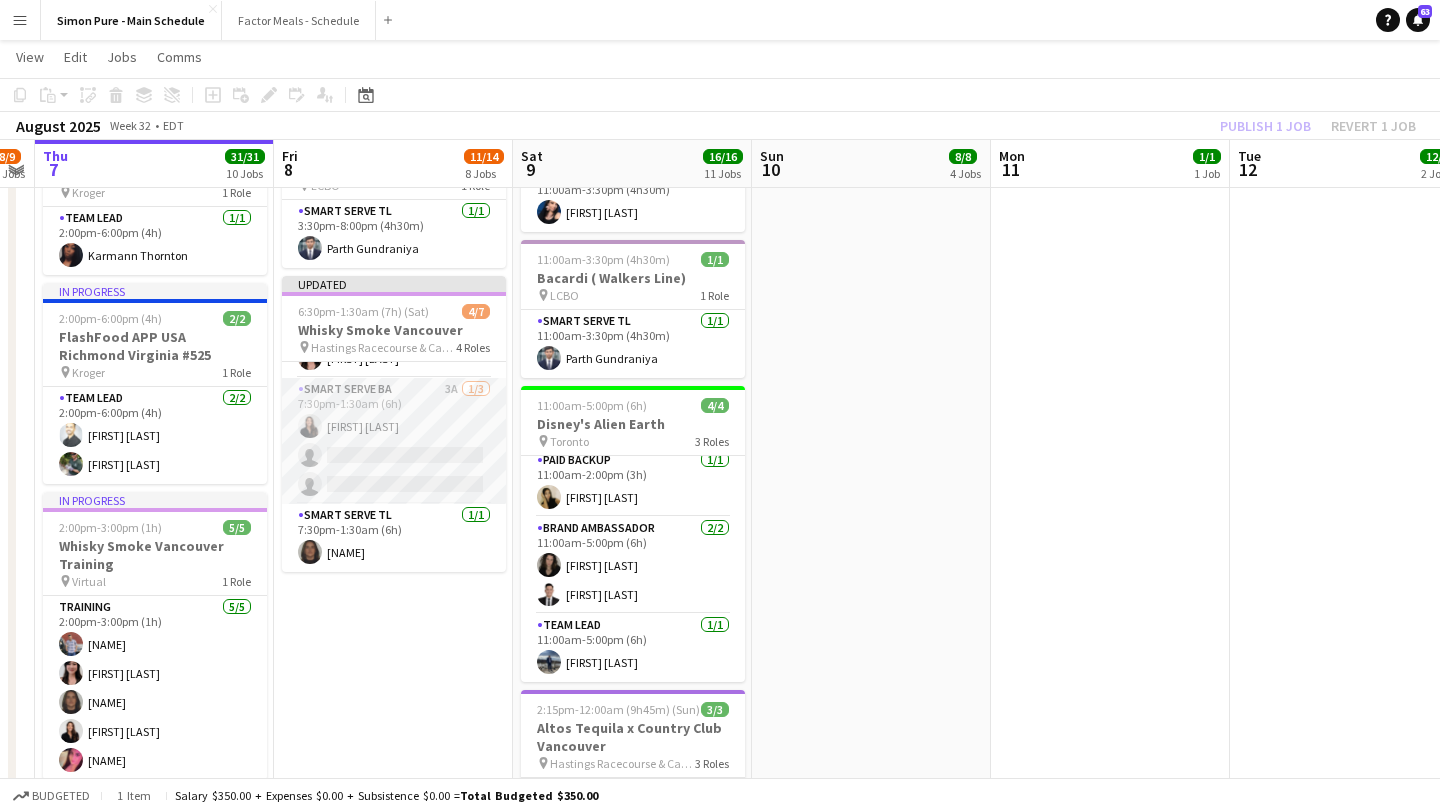 click on "Smart Serve BA   3A   1/3   7:30pm-1:30am (6h)
Angelique Maingot
single-neutral-actions
single-neutral-actions" at bounding box center [394, 441] 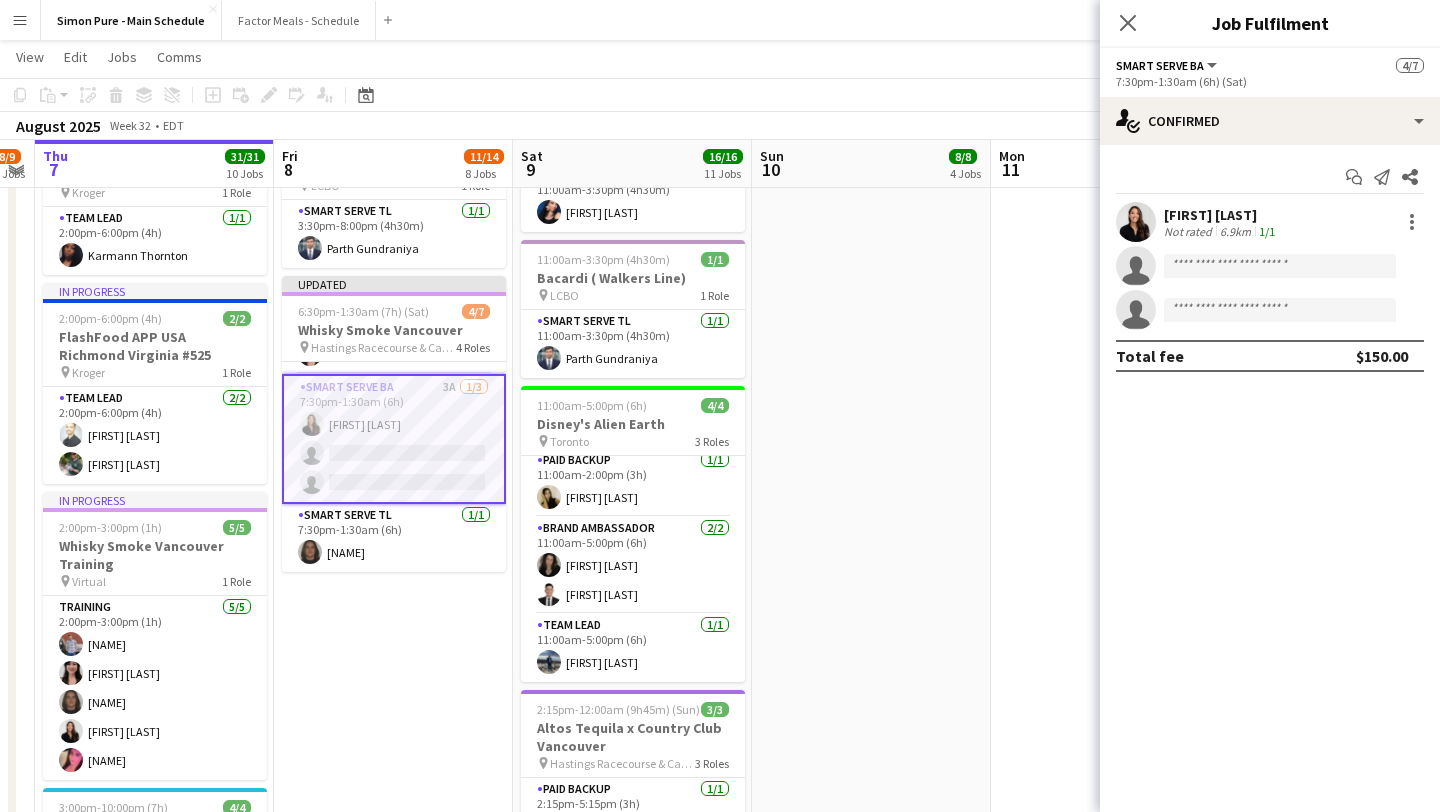 scroll, scrollTop: 149, scrollLeft: 0, axis: vertical 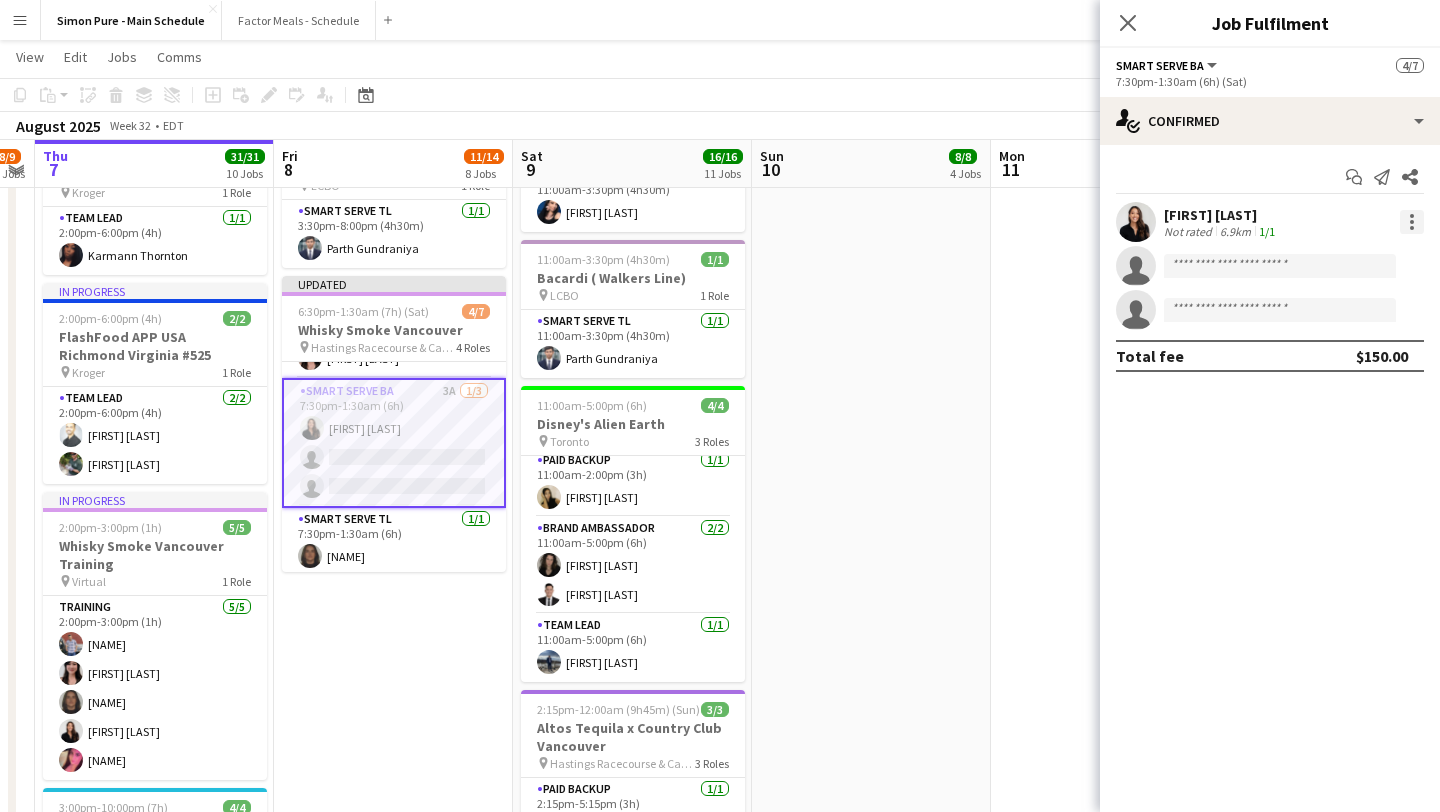 click at bounding box center (1412, 222) 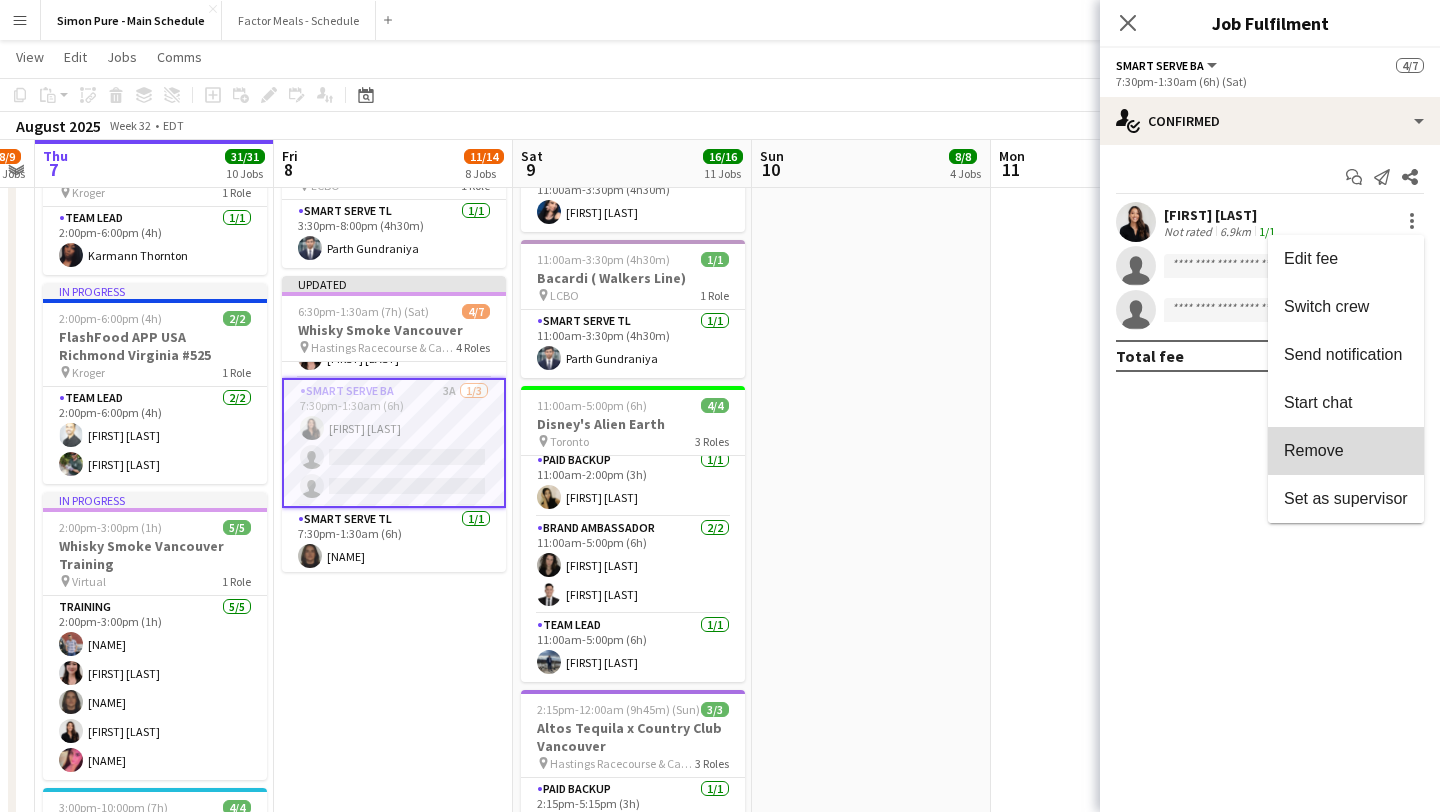 click on "Remove" at bounding box center (1346, 451) 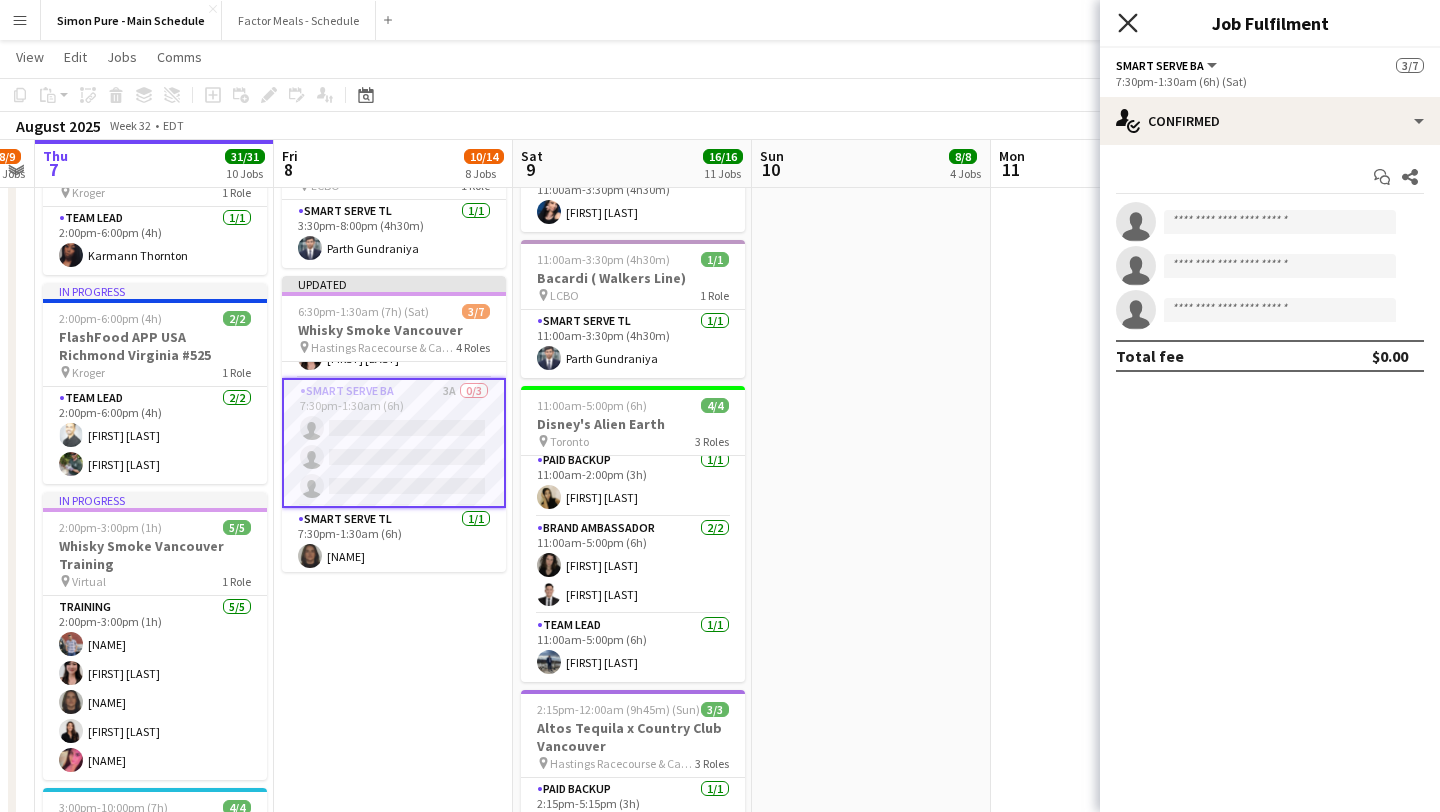click on "Close pop-in" 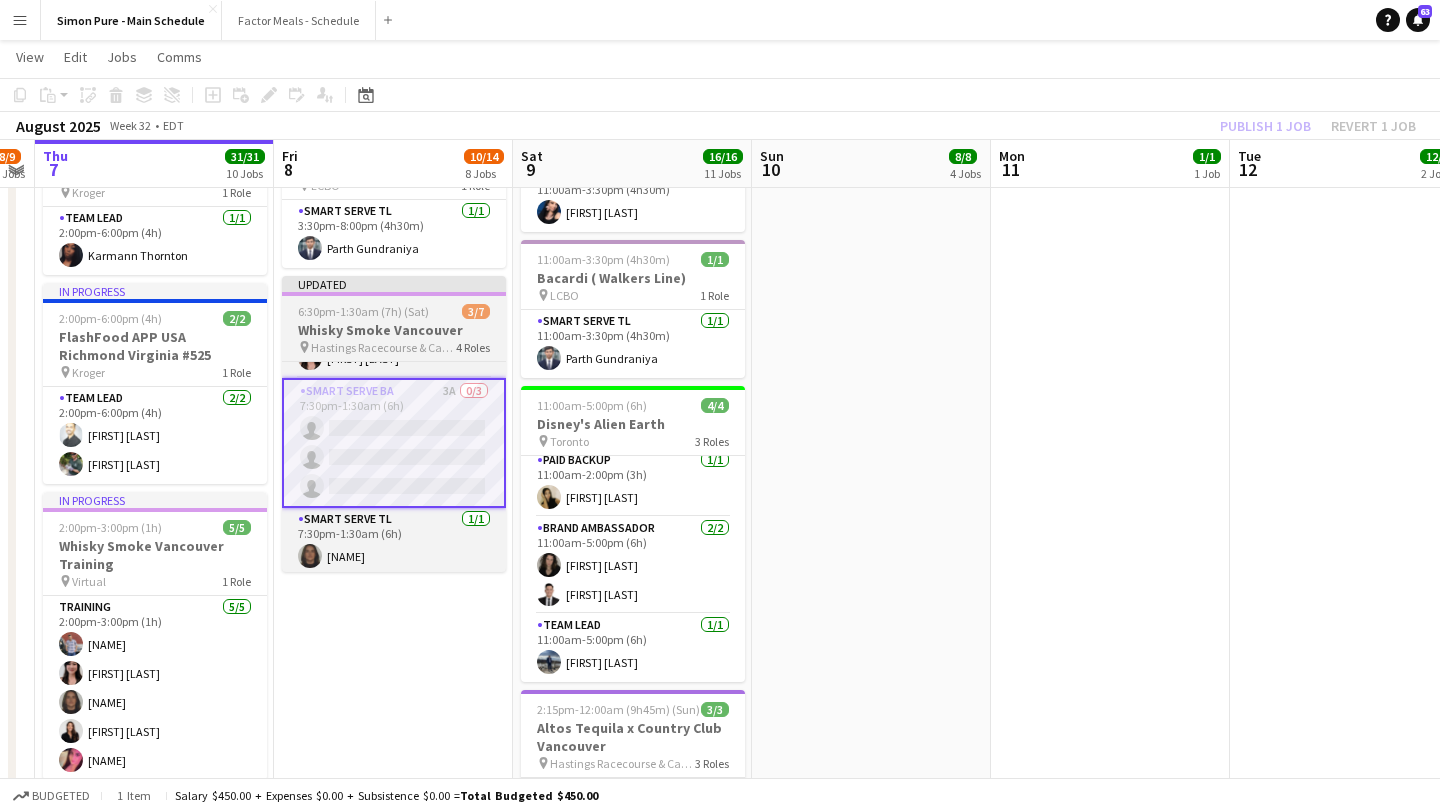click at bounding box center (394, 294) 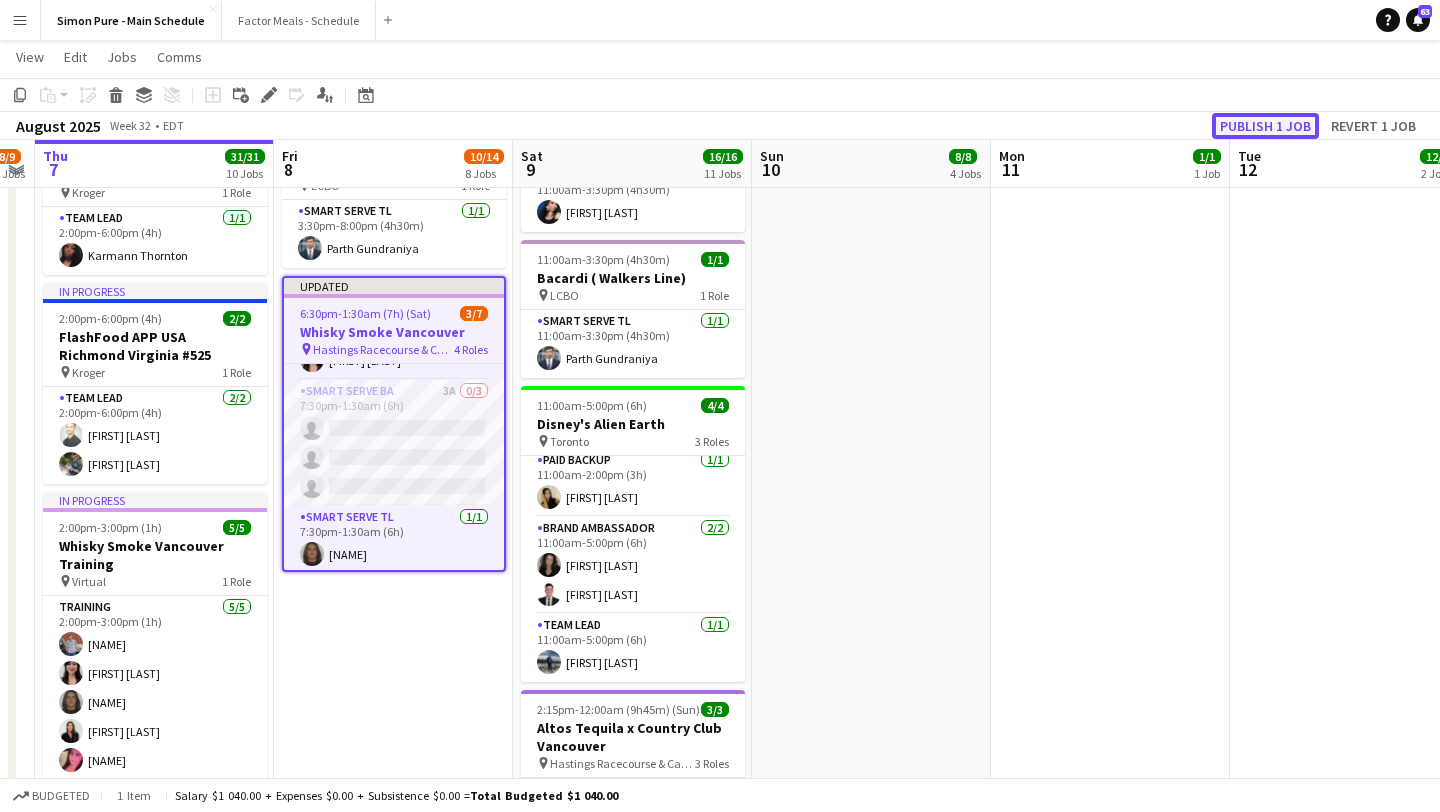 click on "Publish 1 job" 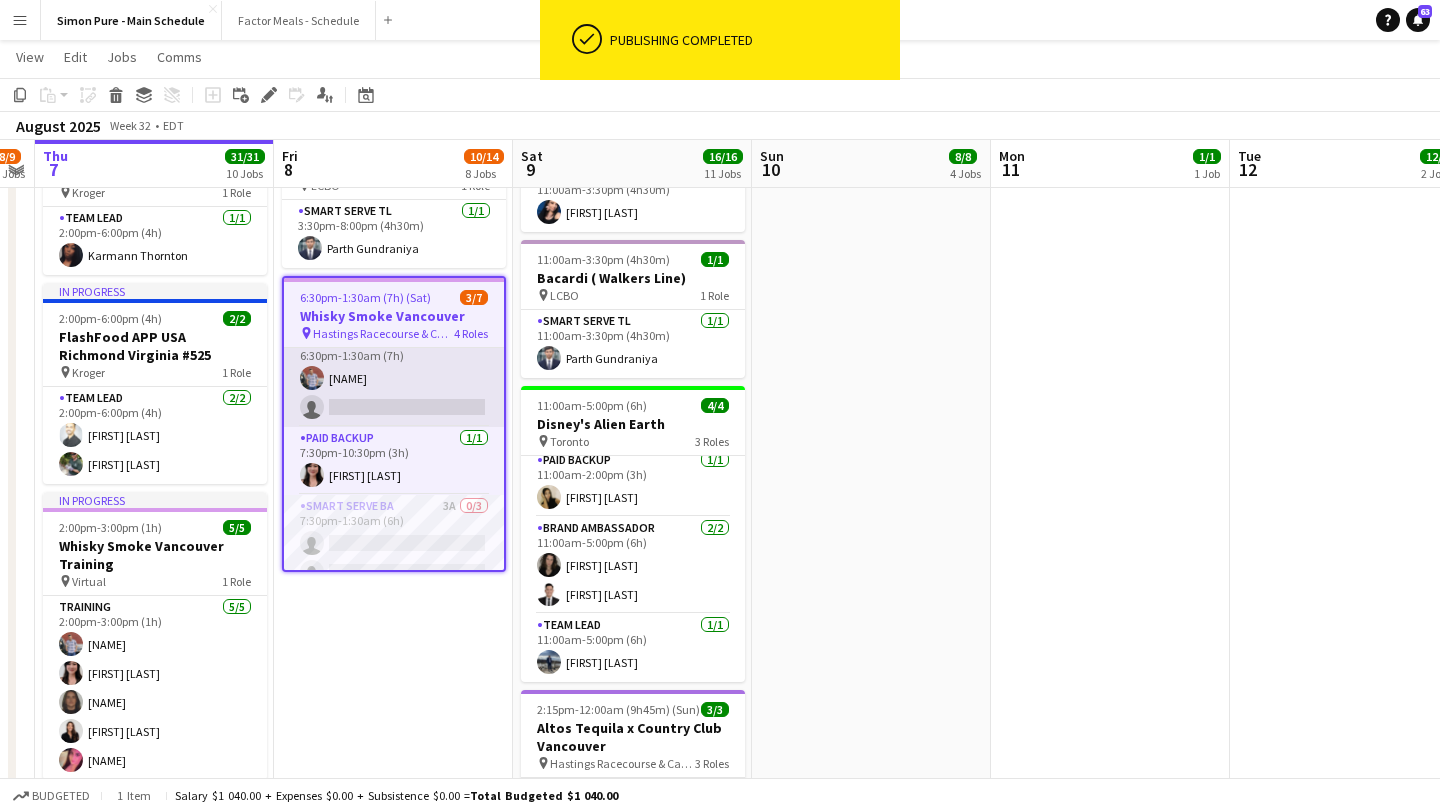 click on "Smart Serve BA   1/2   6:30pm-1:30am (7h)
Chirag Joshi
single-neutral-actions" at bounding box center (394, 378) 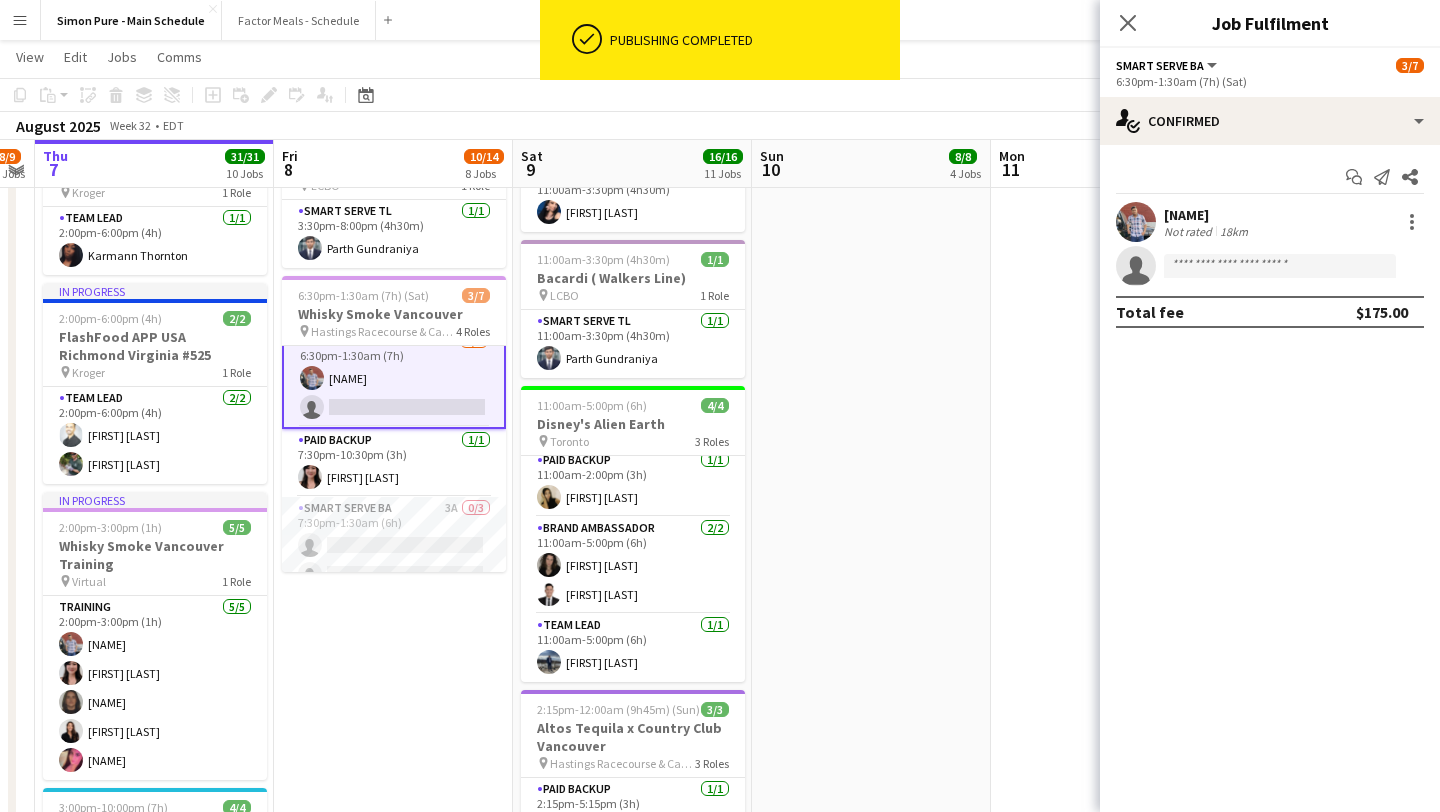 scroll, scrollTop: 20, scrollLeft: 0, axis: vertical 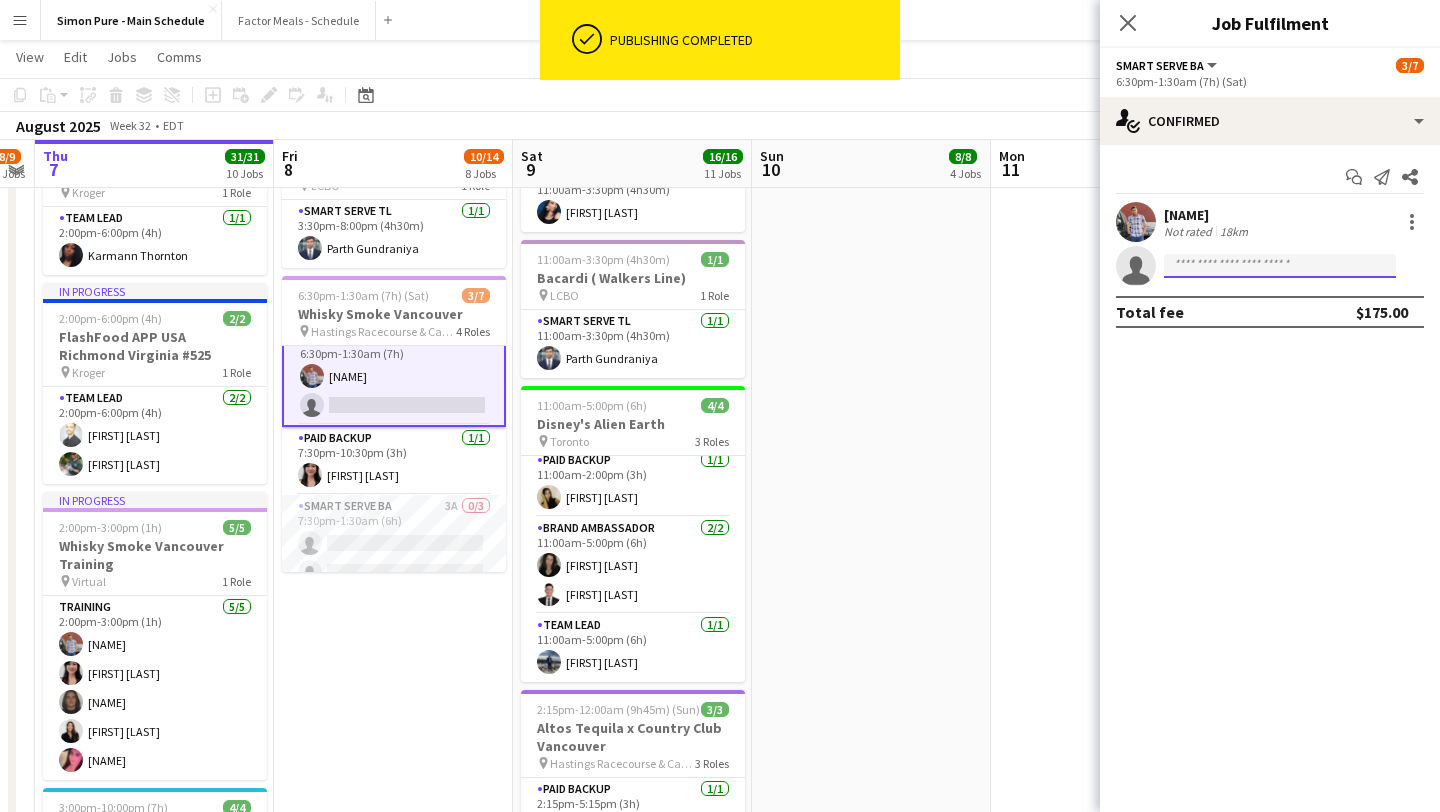 click 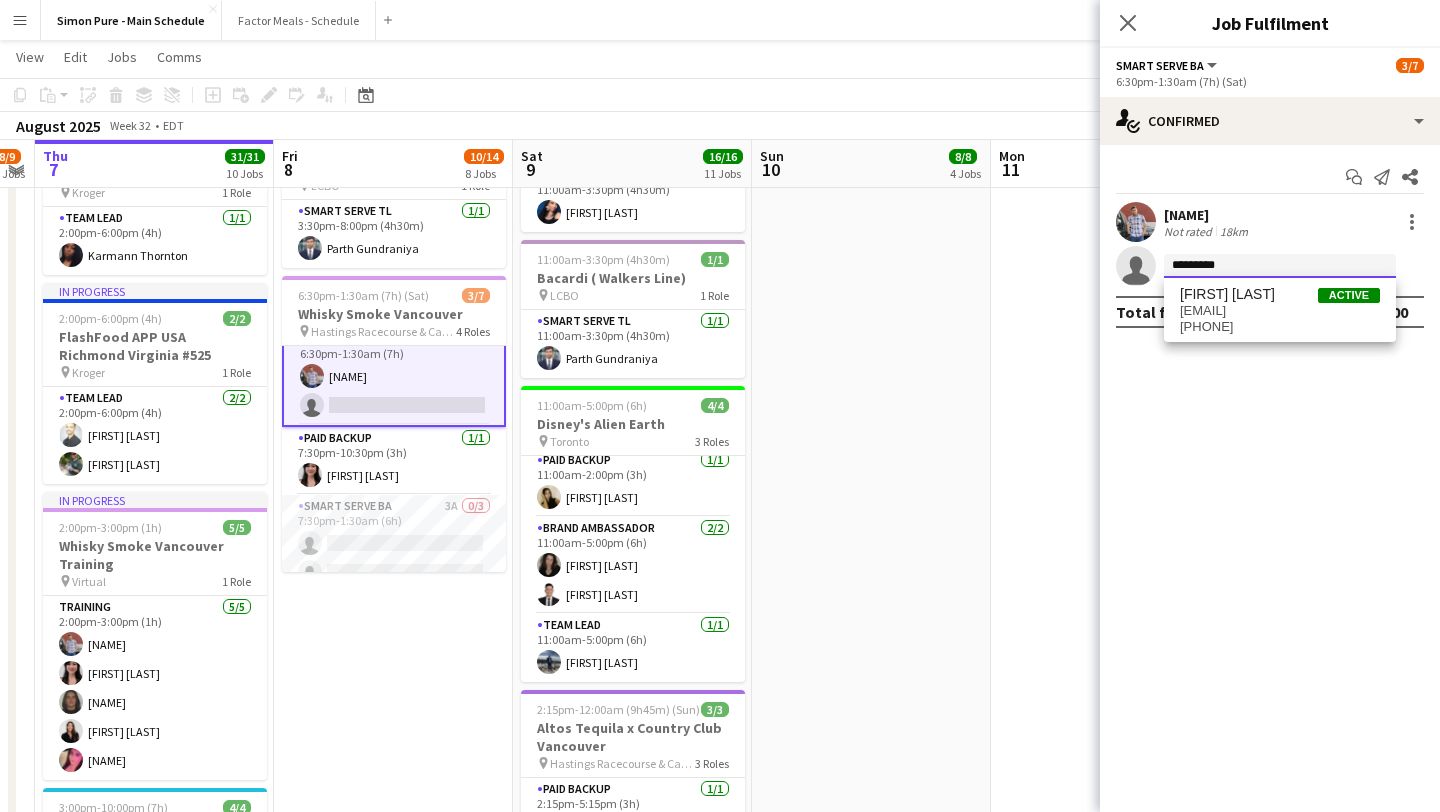type on "*********" 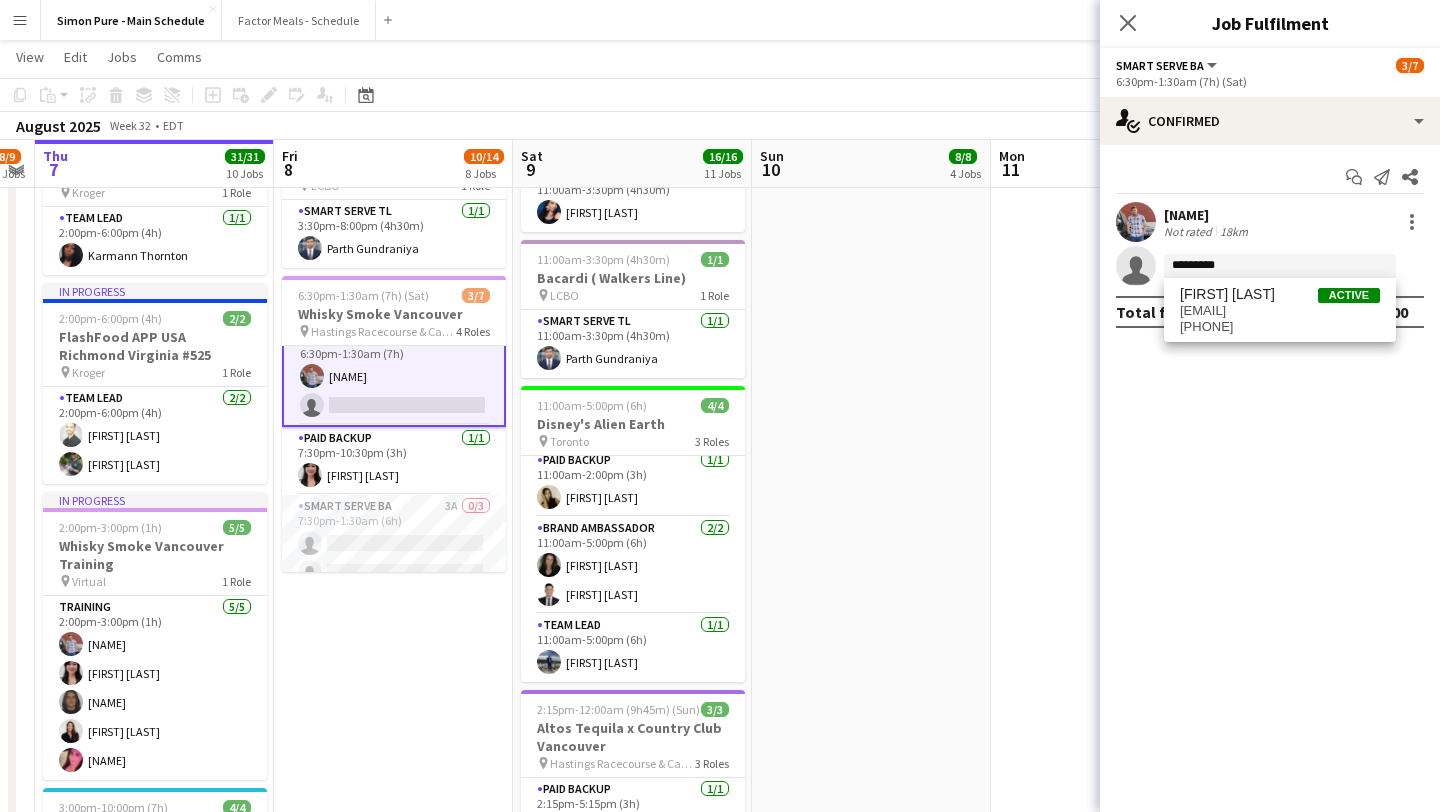 click on "Angelique Maingot  Active   angiemgt@gmail.com   +17788146044" at bounding box center (1280, 310) 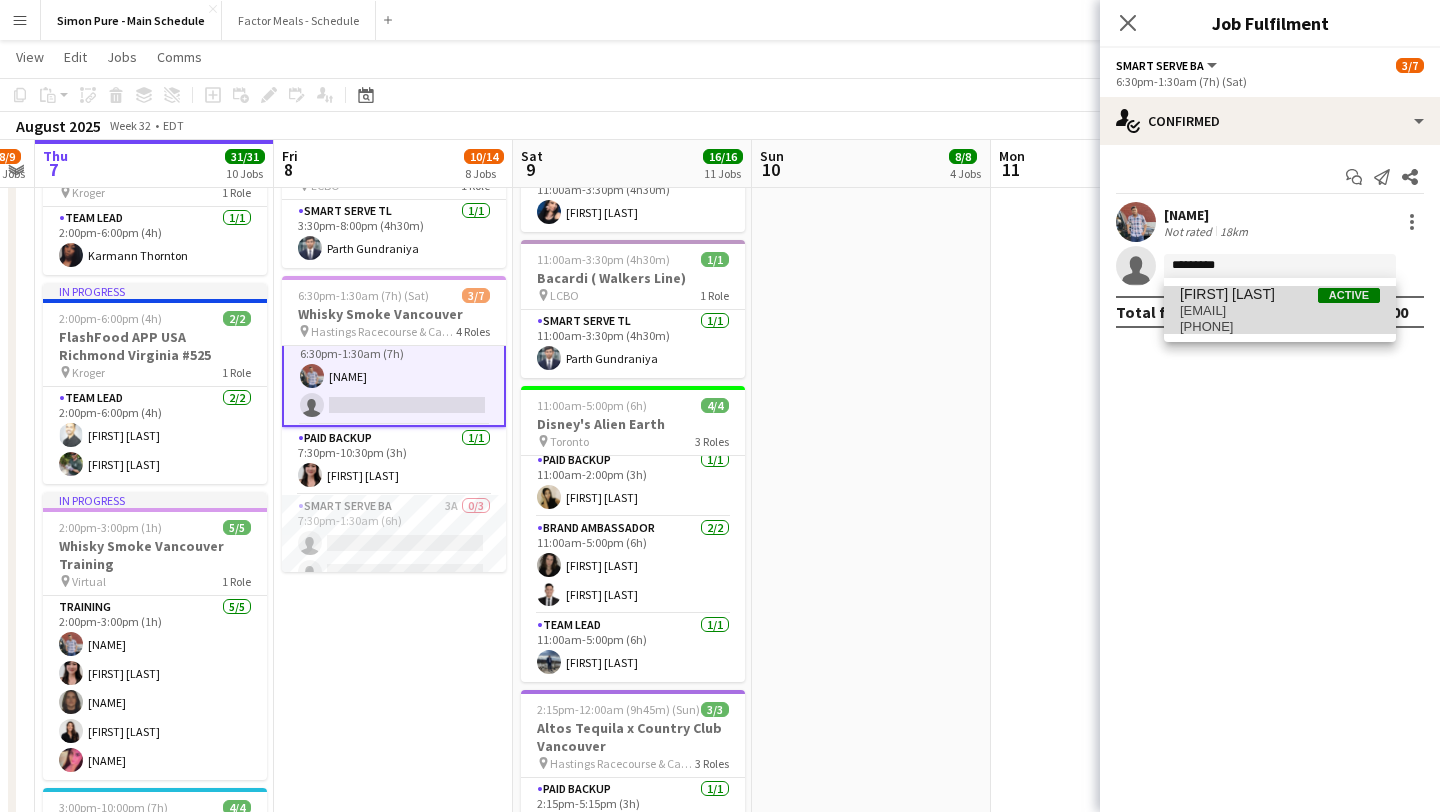 click on "angiemgt@gmail.com" at bounding box center [1280, 311] 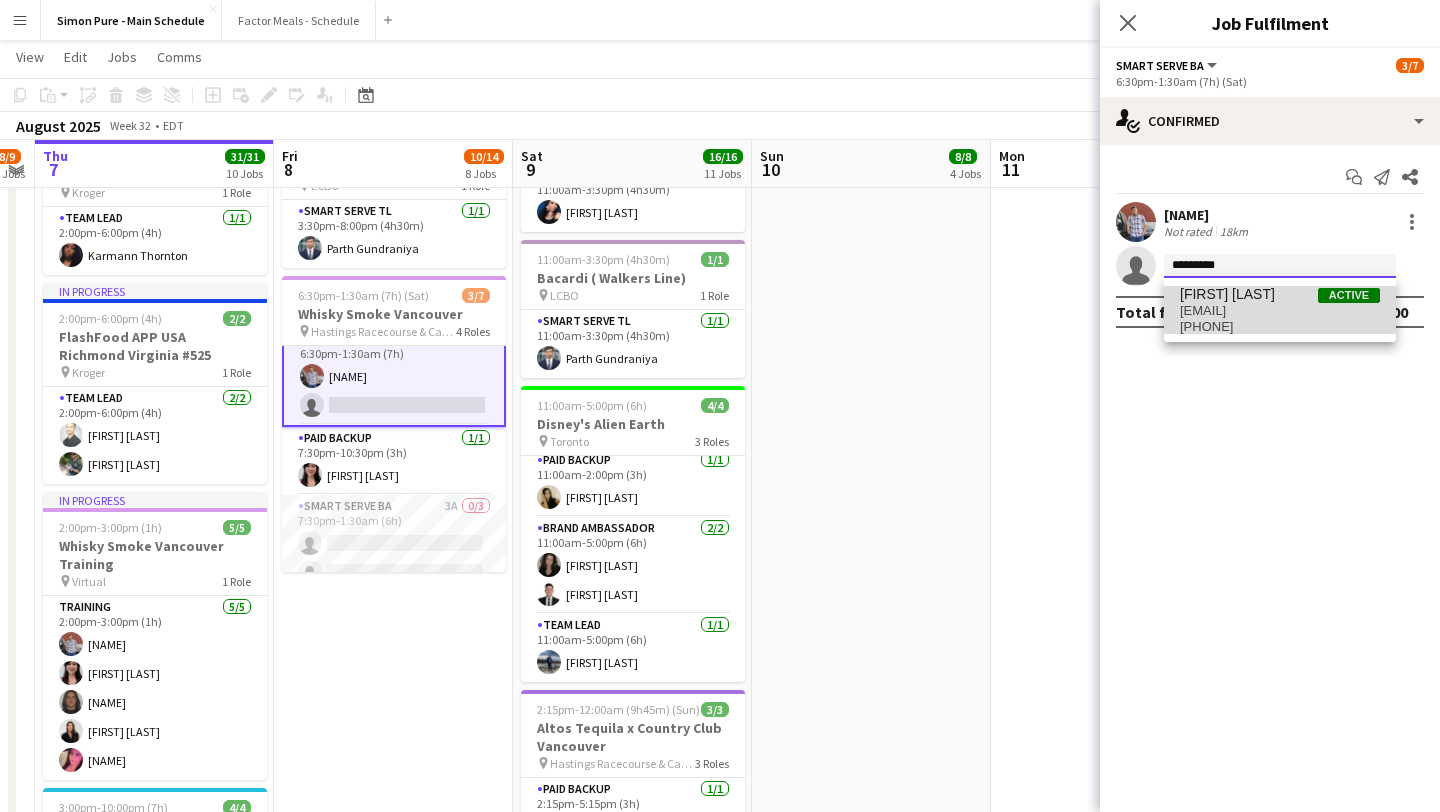type 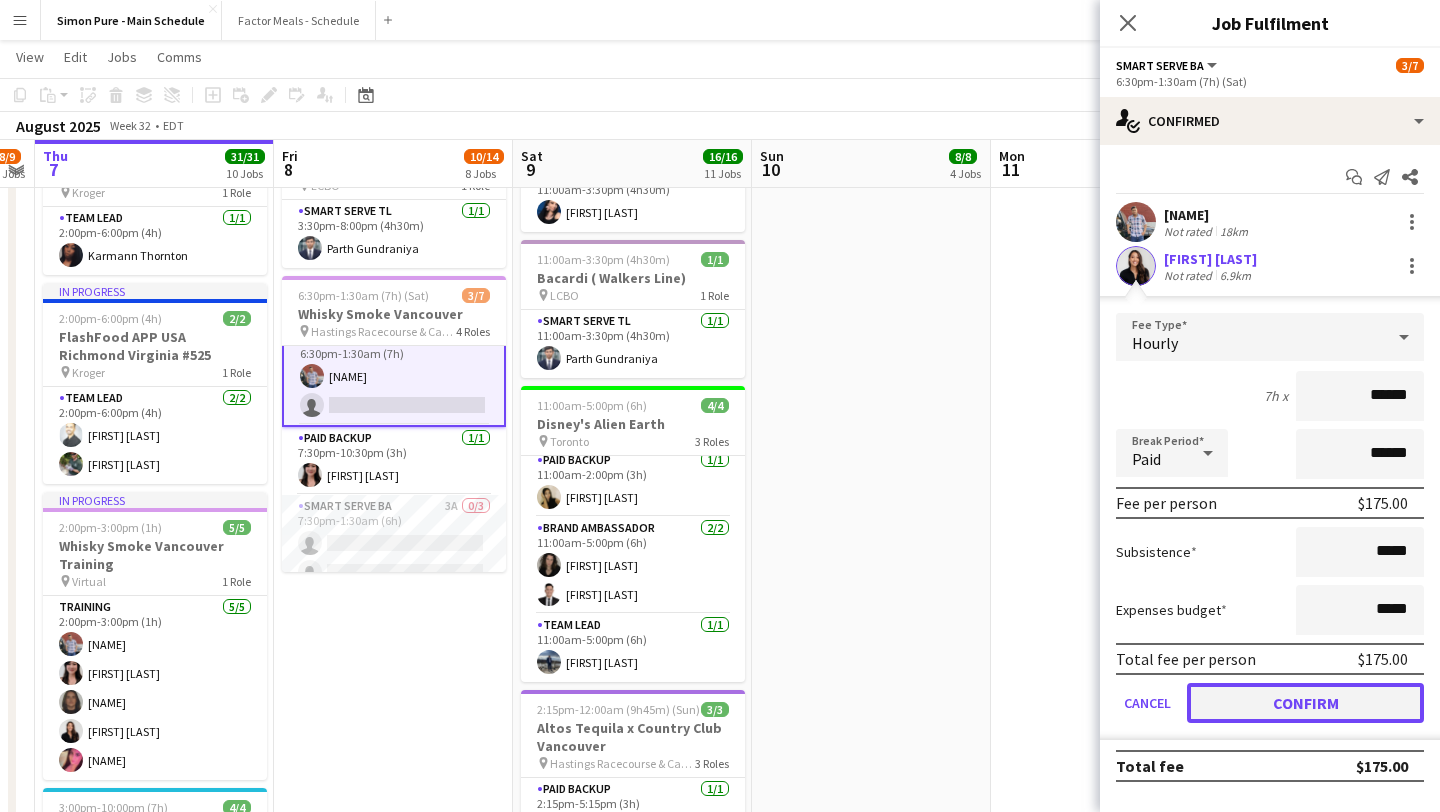 click on "Confirm" at bounding box center (1305, 703) 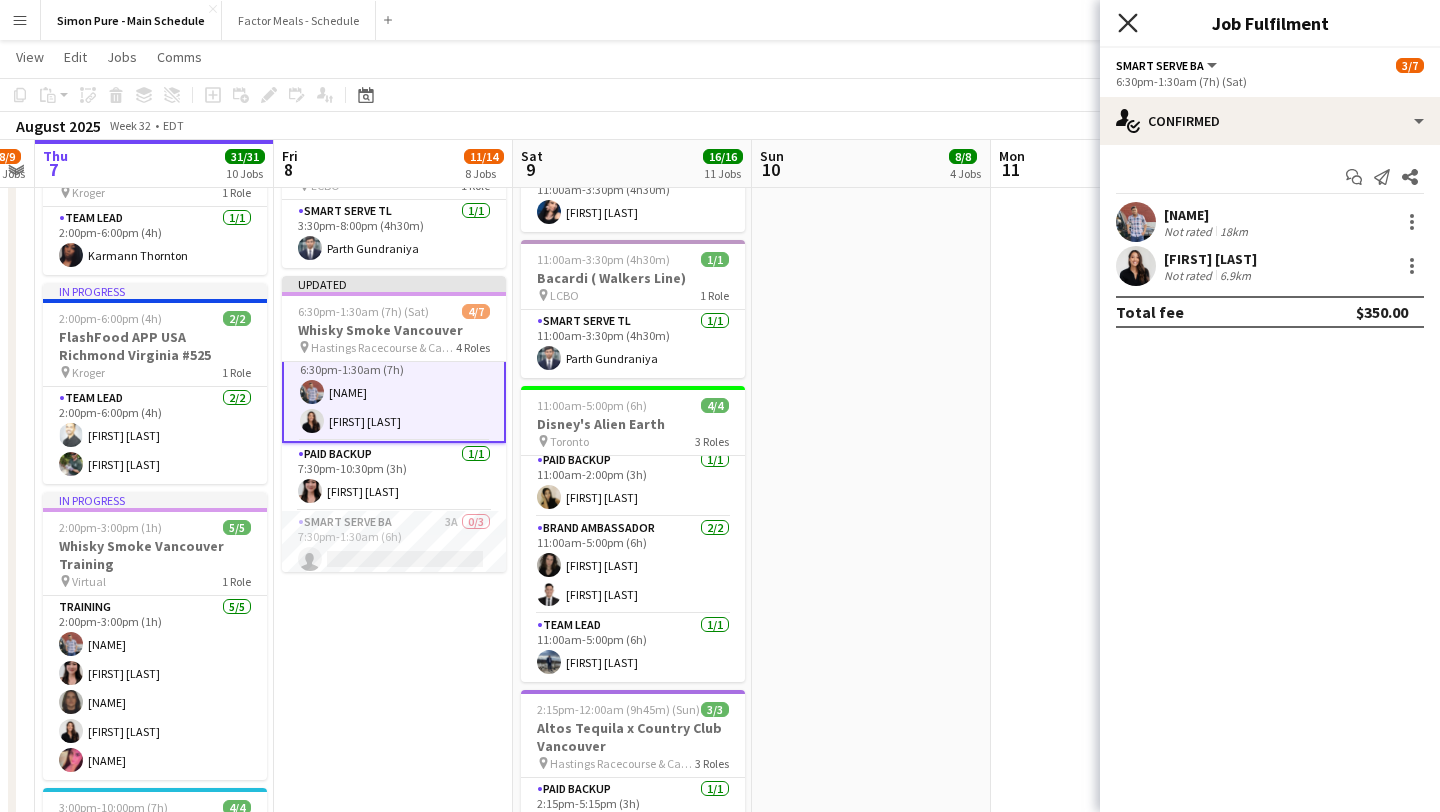 click on "Close pop-in" 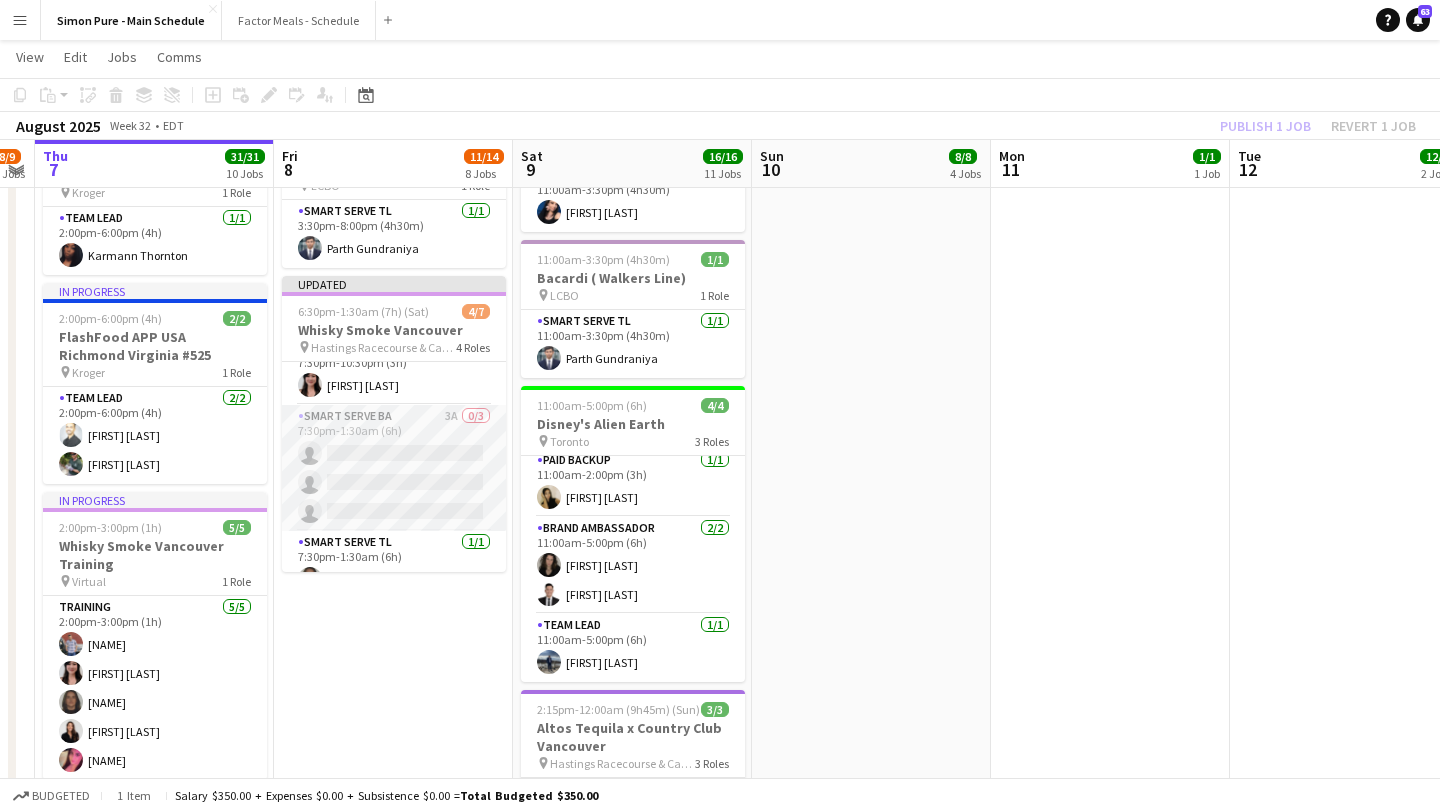 click on "Smart Serve BA   3A   0/3   7:30pm-1:30am (6h)
single-neutral-actions
single-neutral-actions
single-neutral-actions" at bounding box center (394, 468) 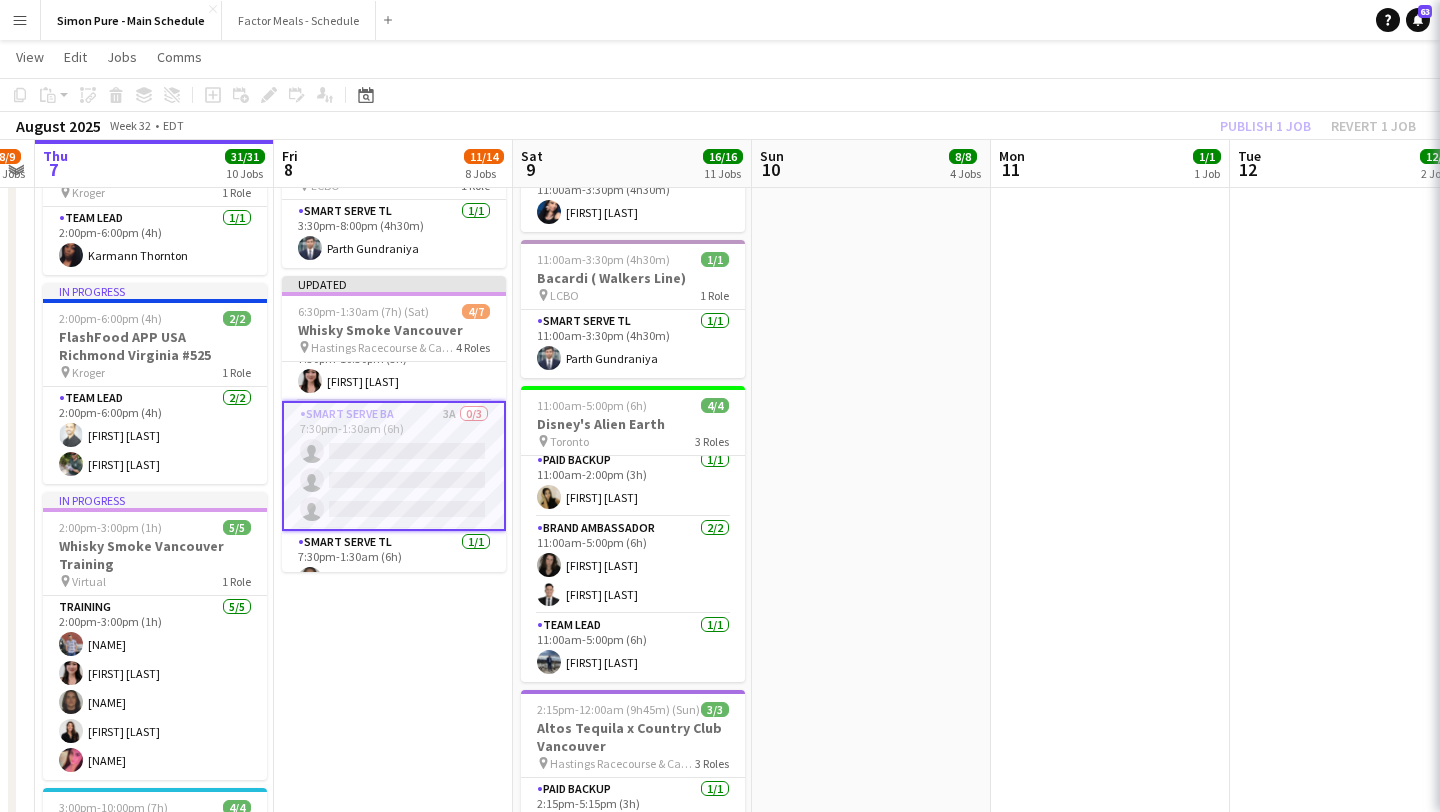 scroll, scrollTop: 122, scrollLeft: 0, axis: vertical 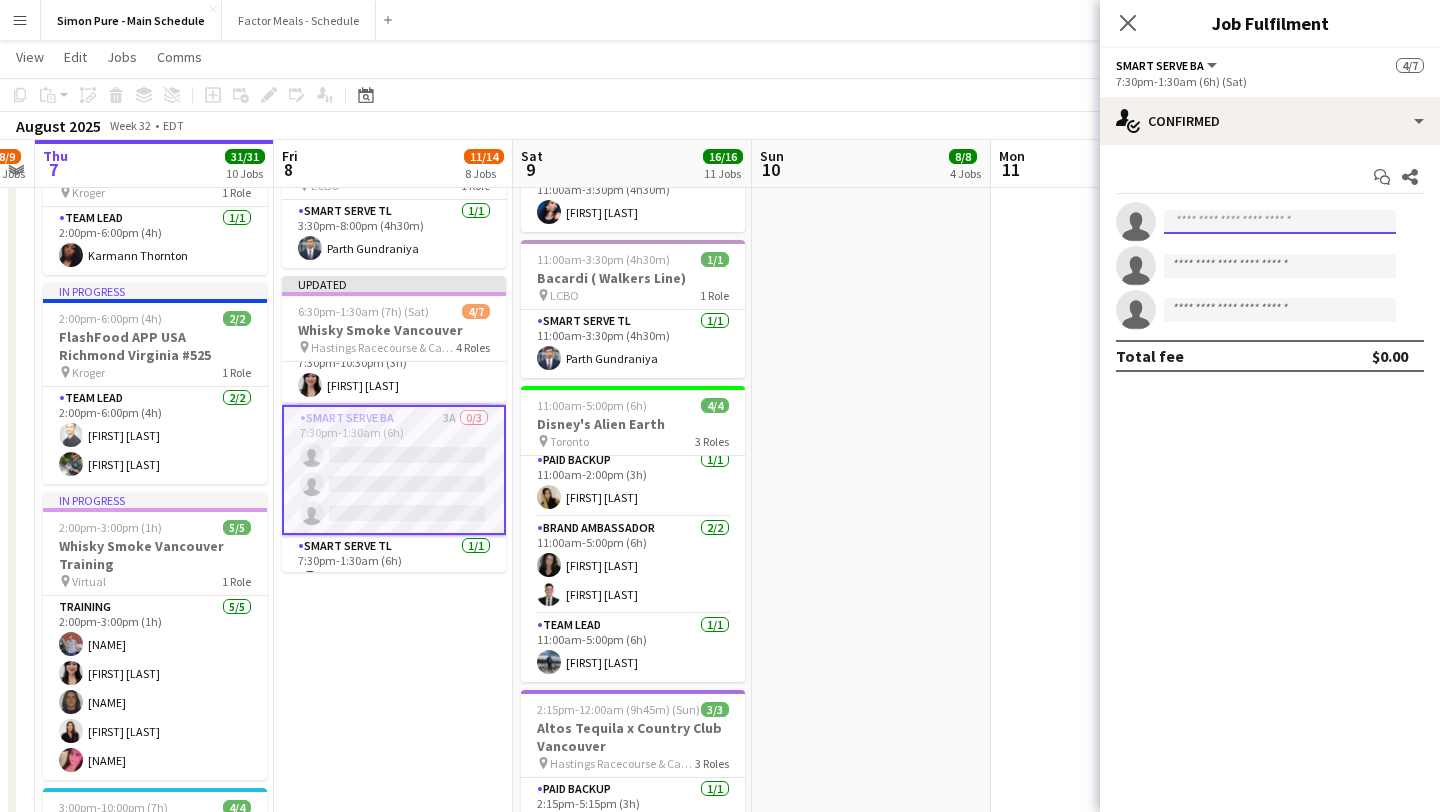 click at bounding box center (1280, 222) 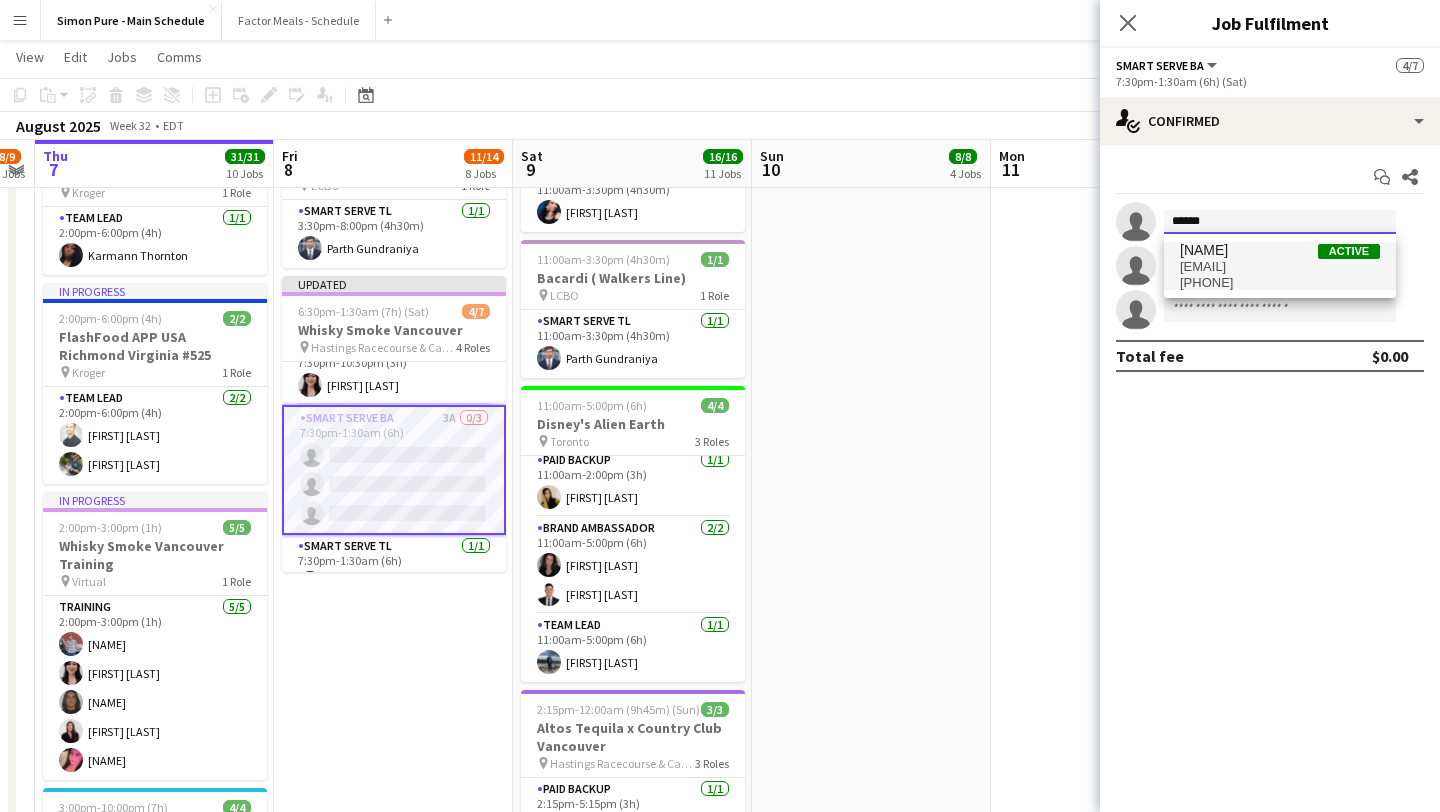 type on "******" 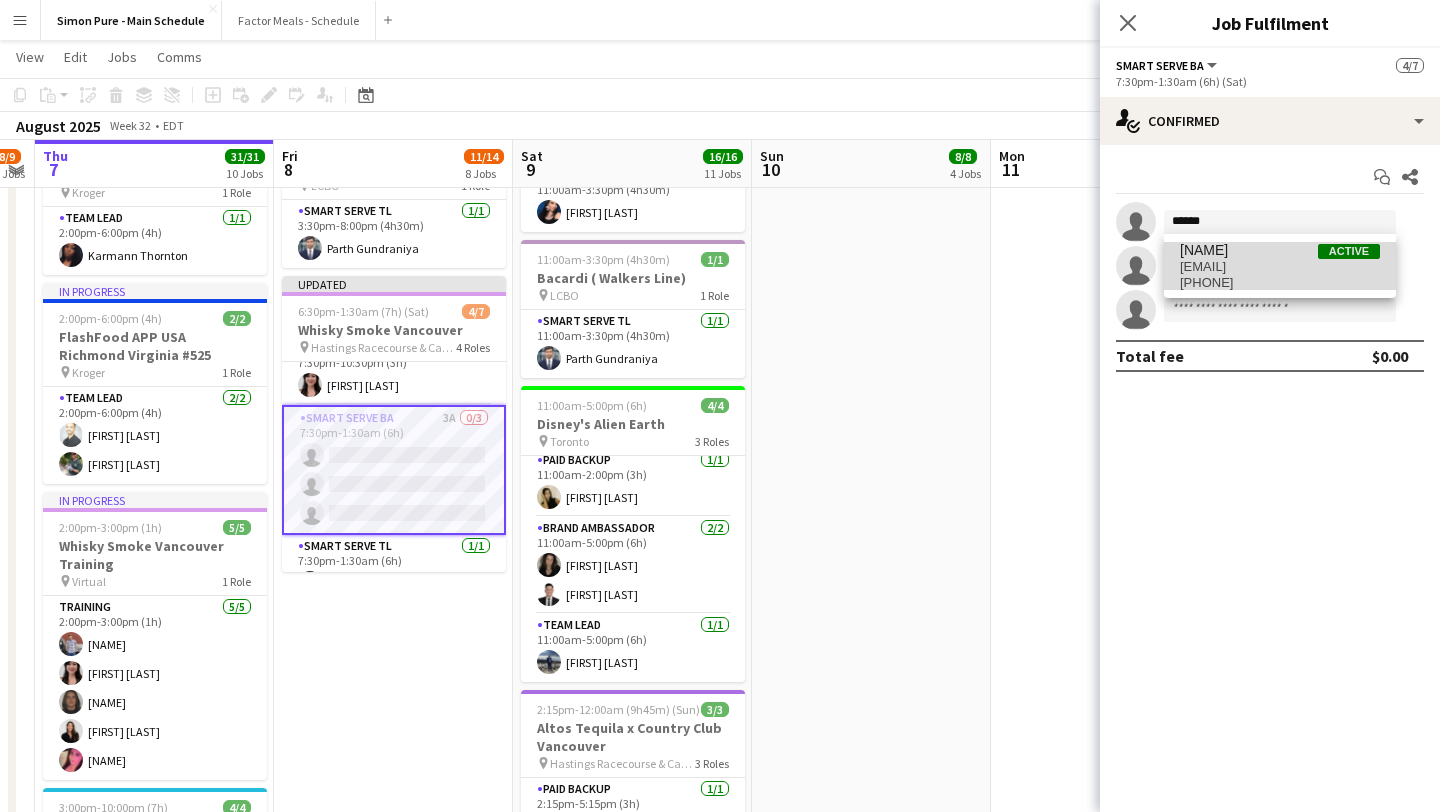 click on "Kim Nezezon  Active" at bounding box center [1280, 250] 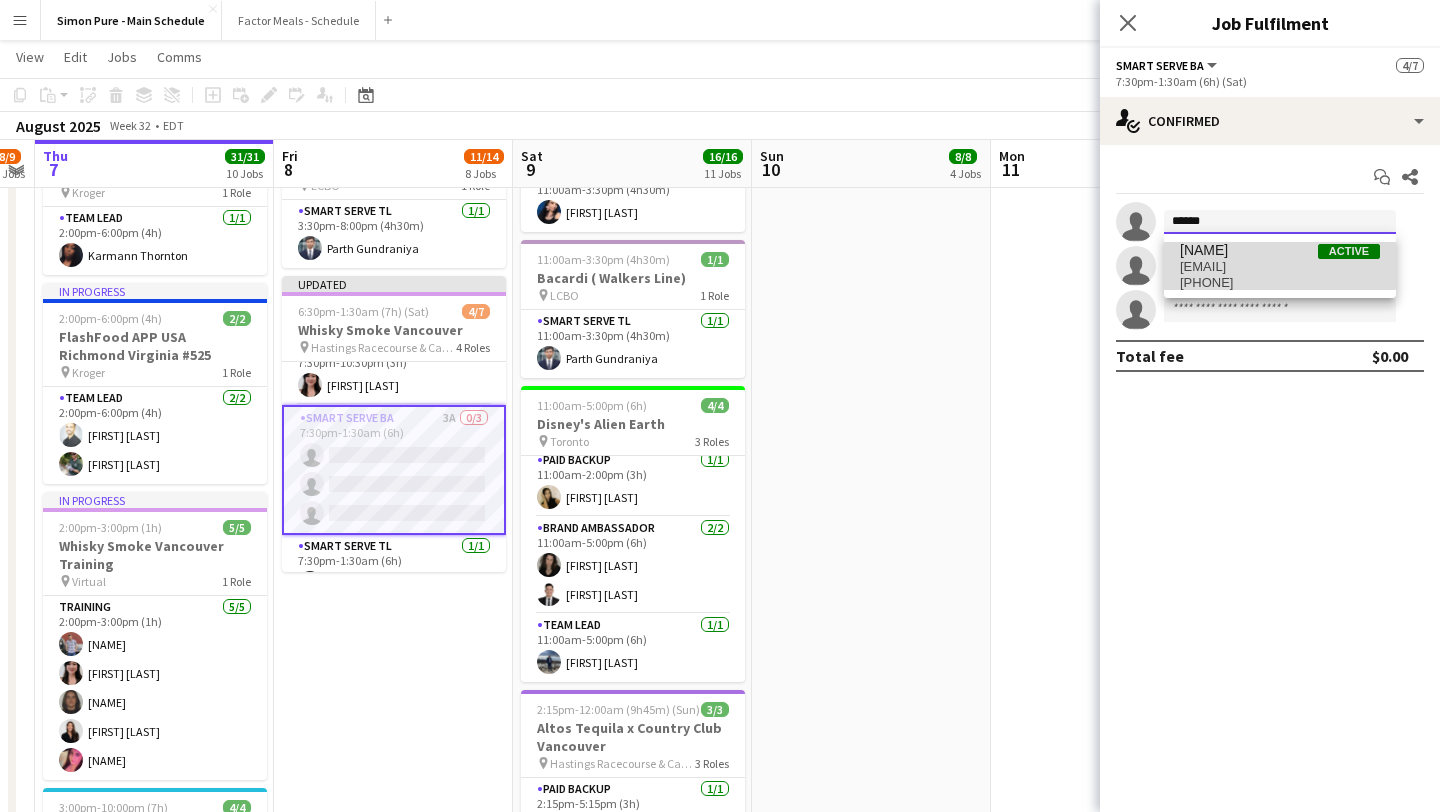 type 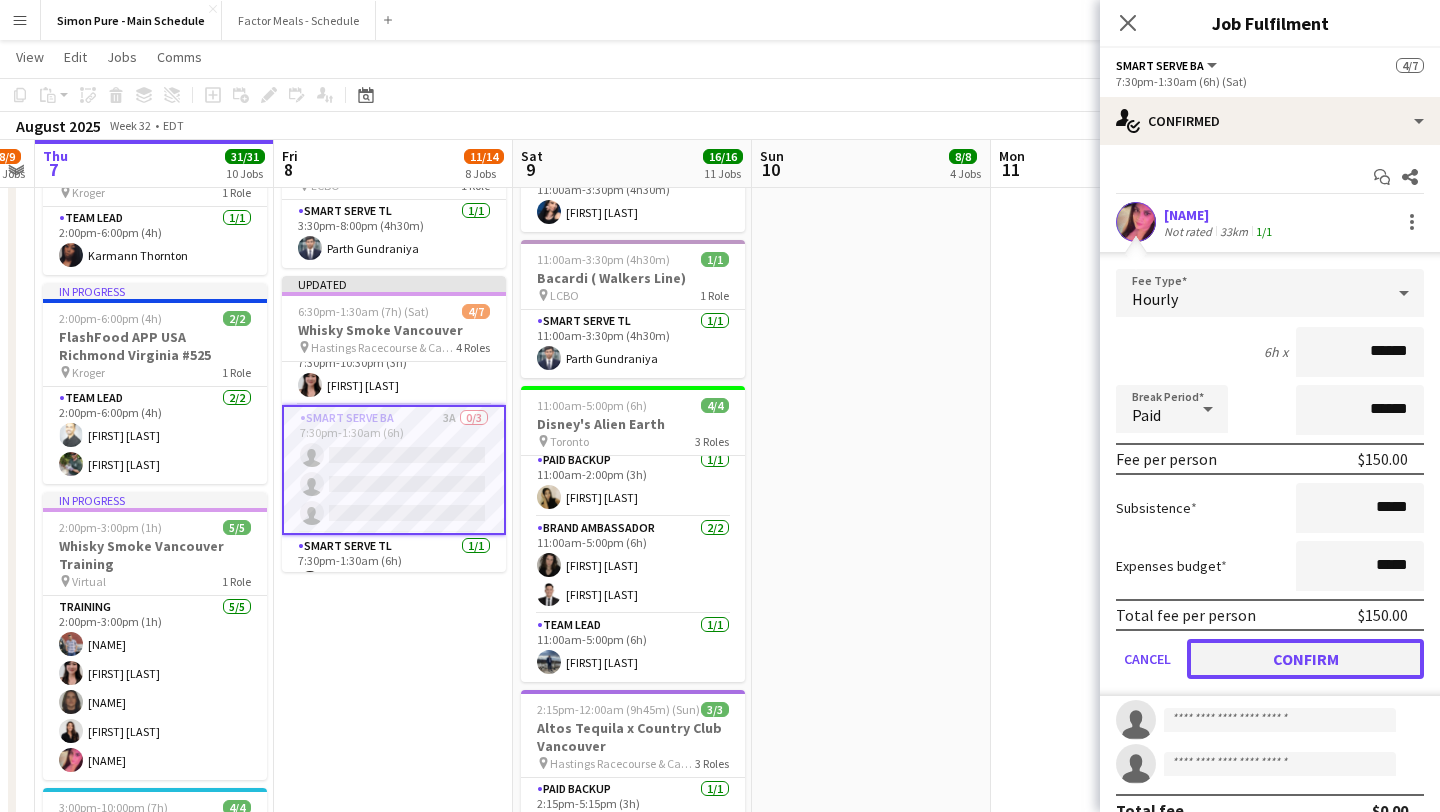 click on "Confirm" at bounding box center (1305, 659) 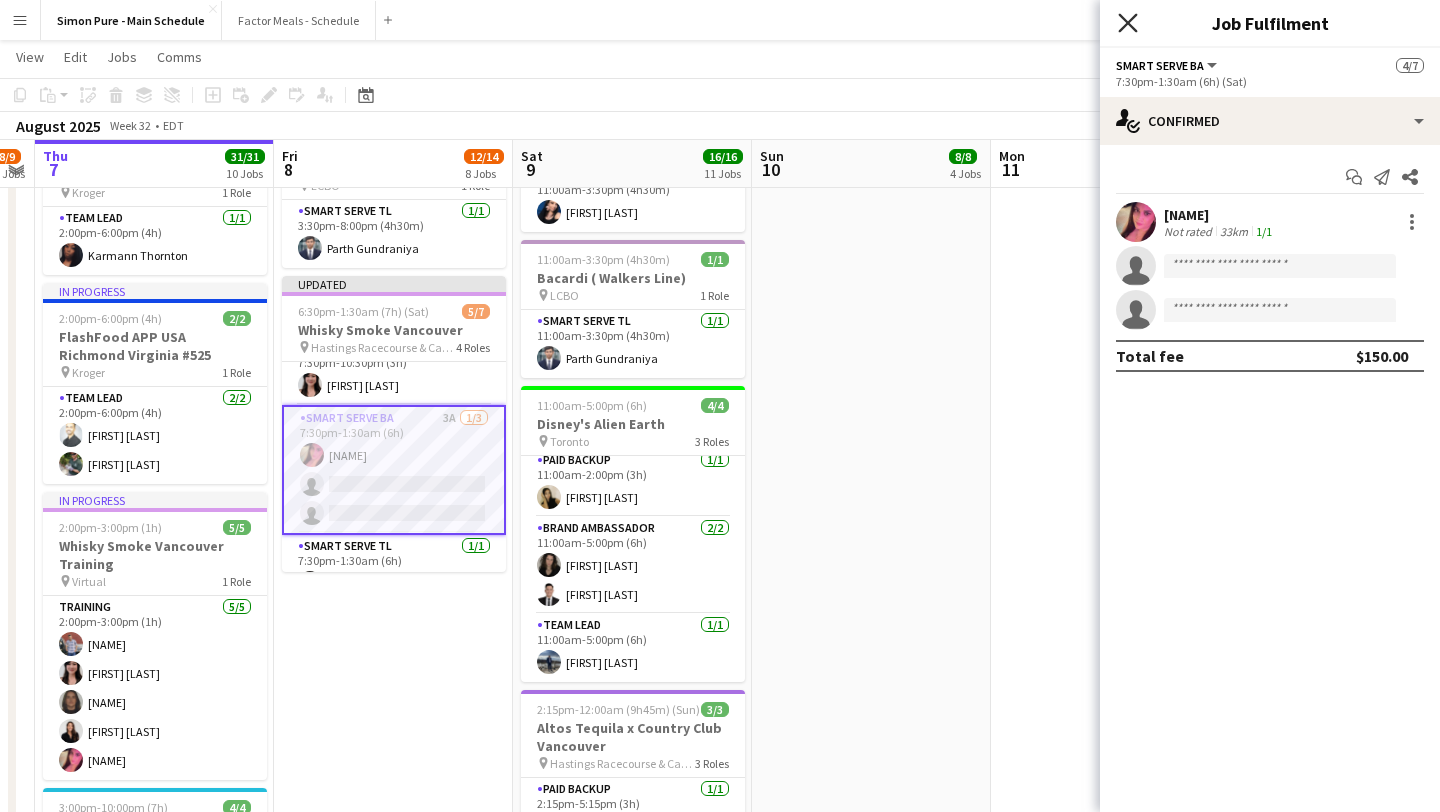 click on "Close pop-in" 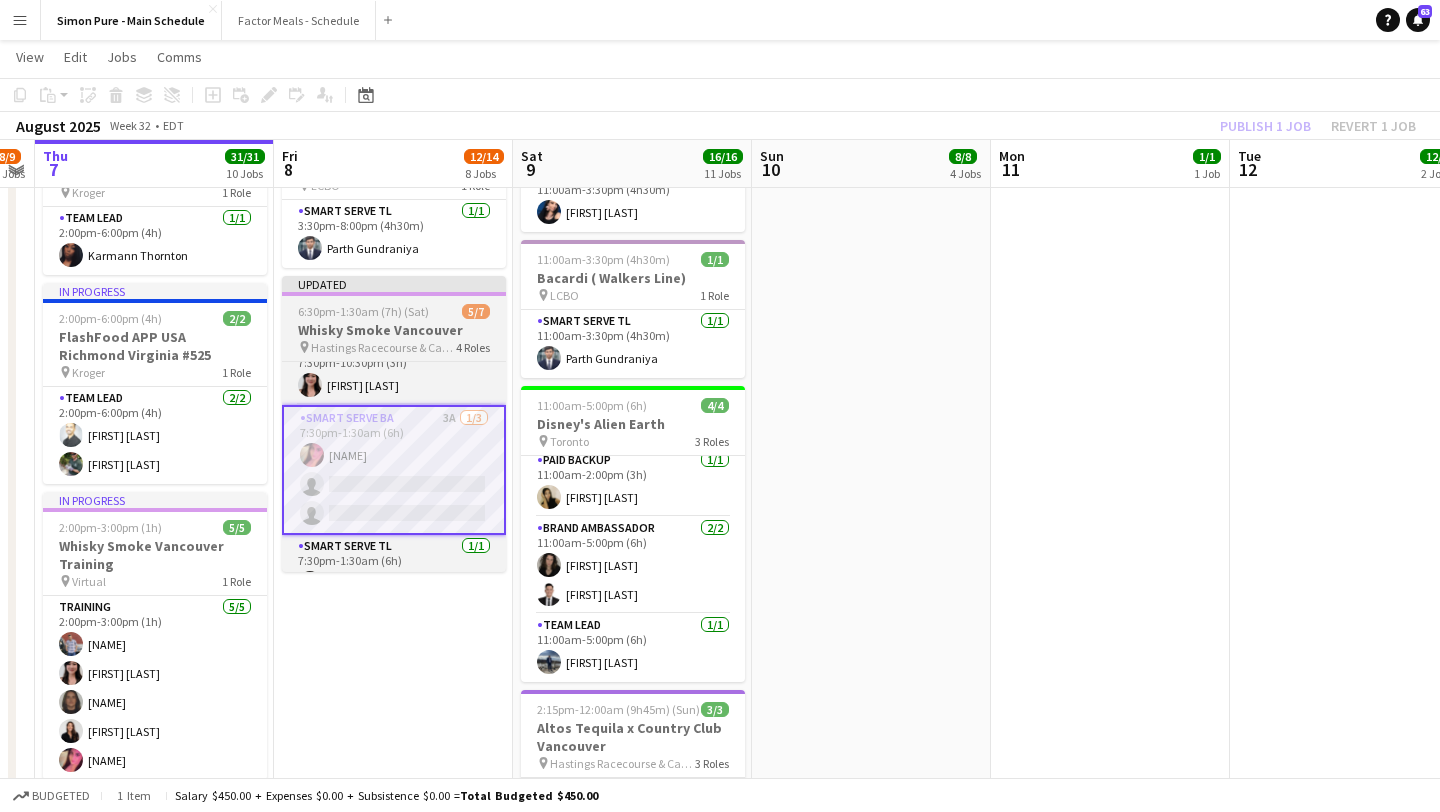click on "6:30pm-1:30am (7h) (Sat)" at bounding box center (363, 311) 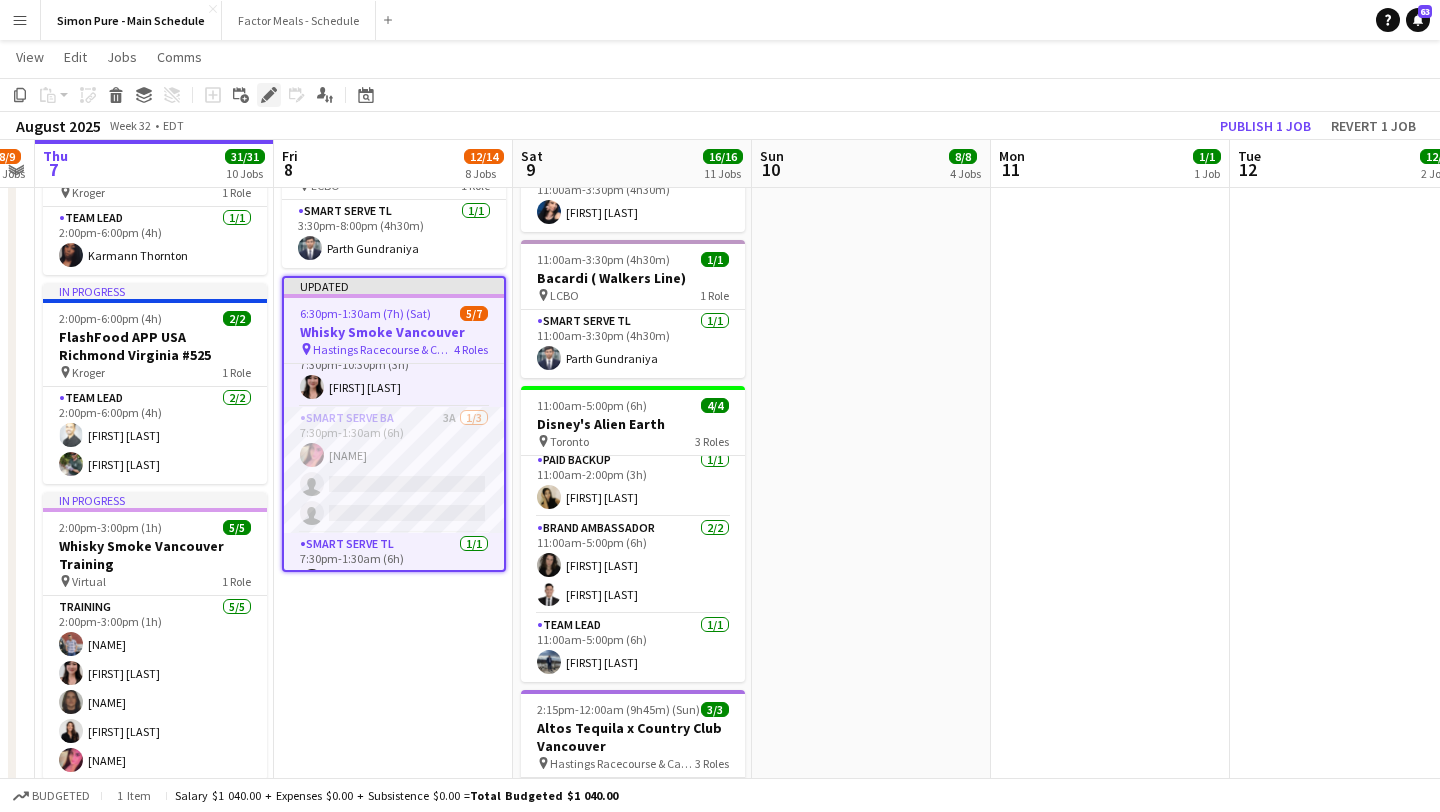 click 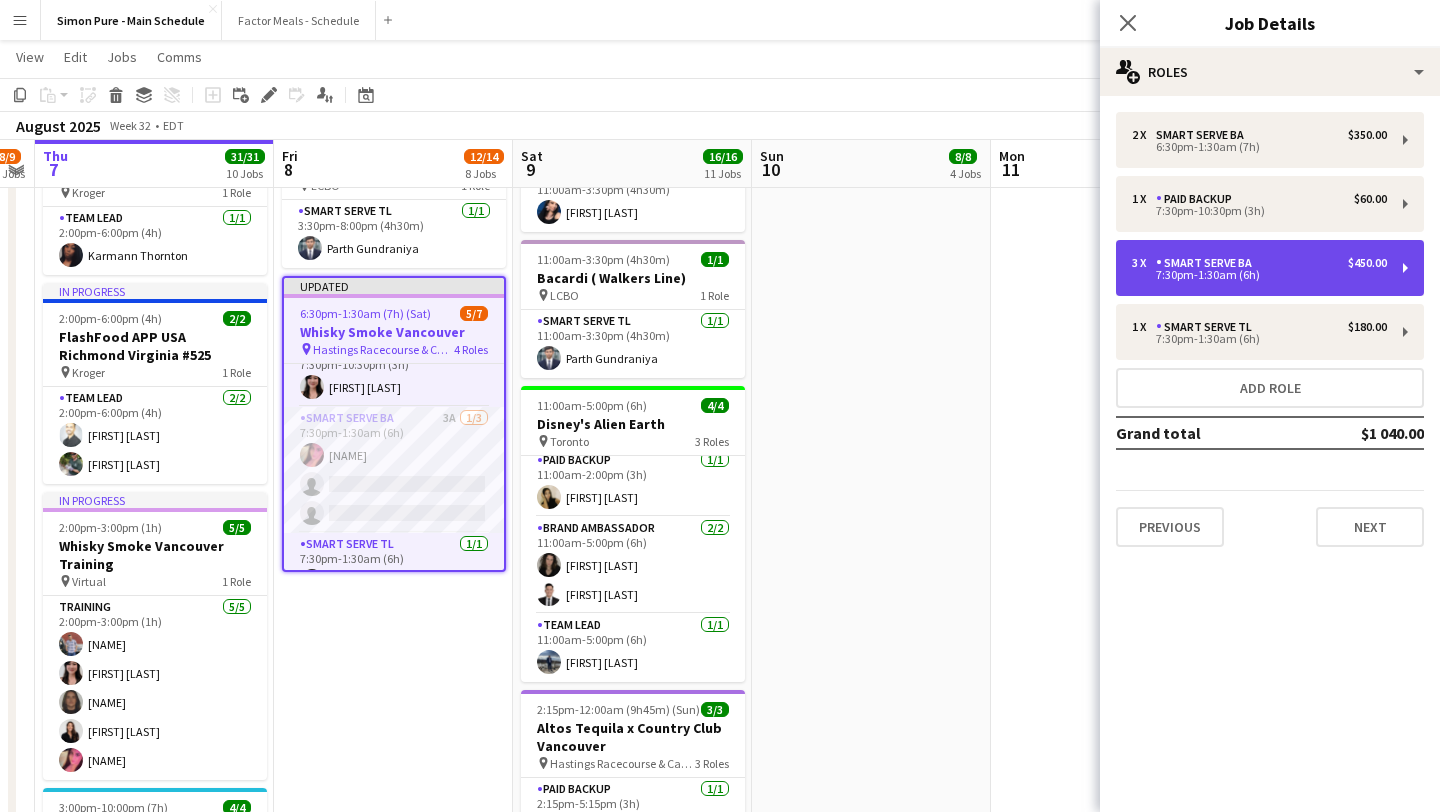 click on "Smart Serve BA" at bounding box center (1208, 263) 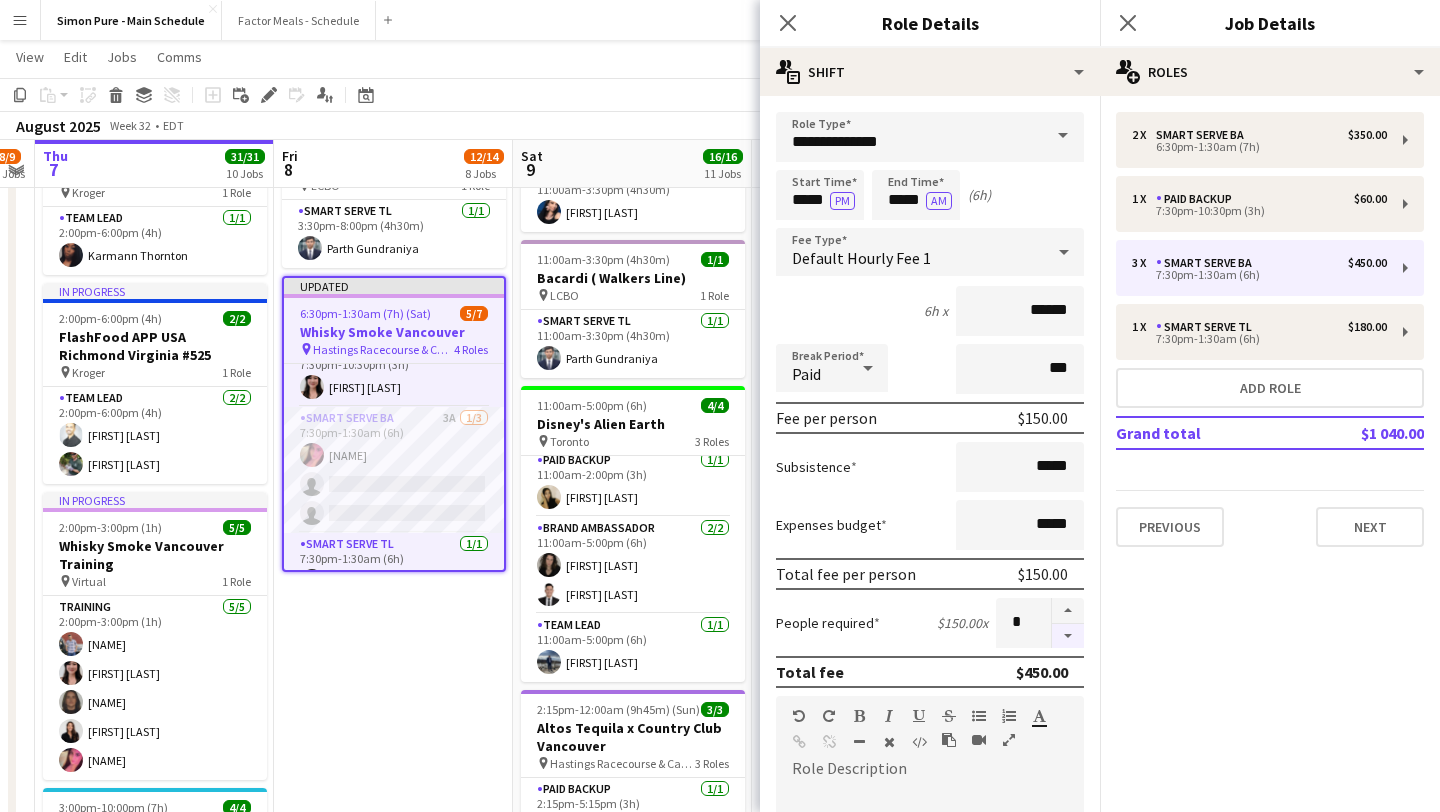 click at bounding box center (1068, 636) 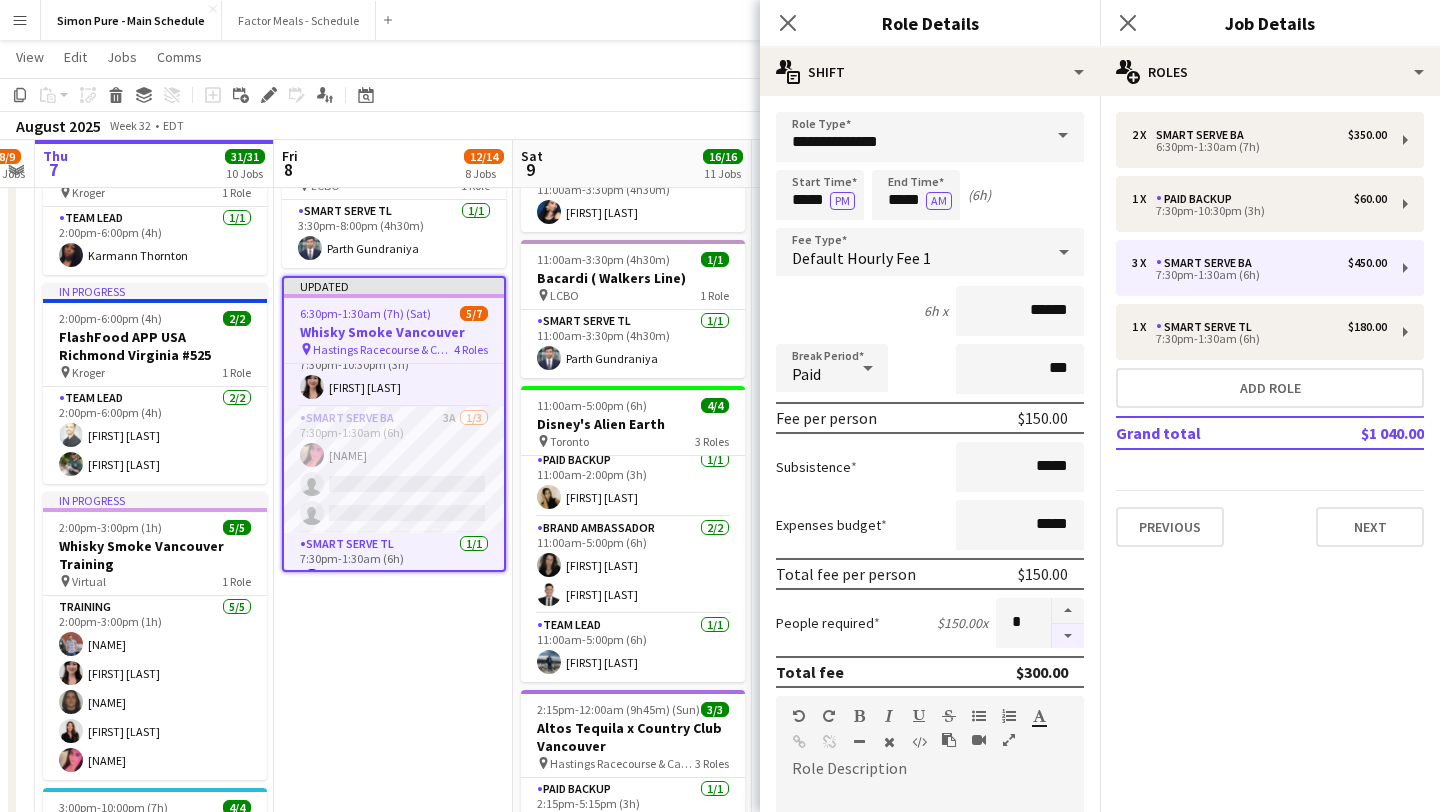 click at bounding box center [1068, 636] 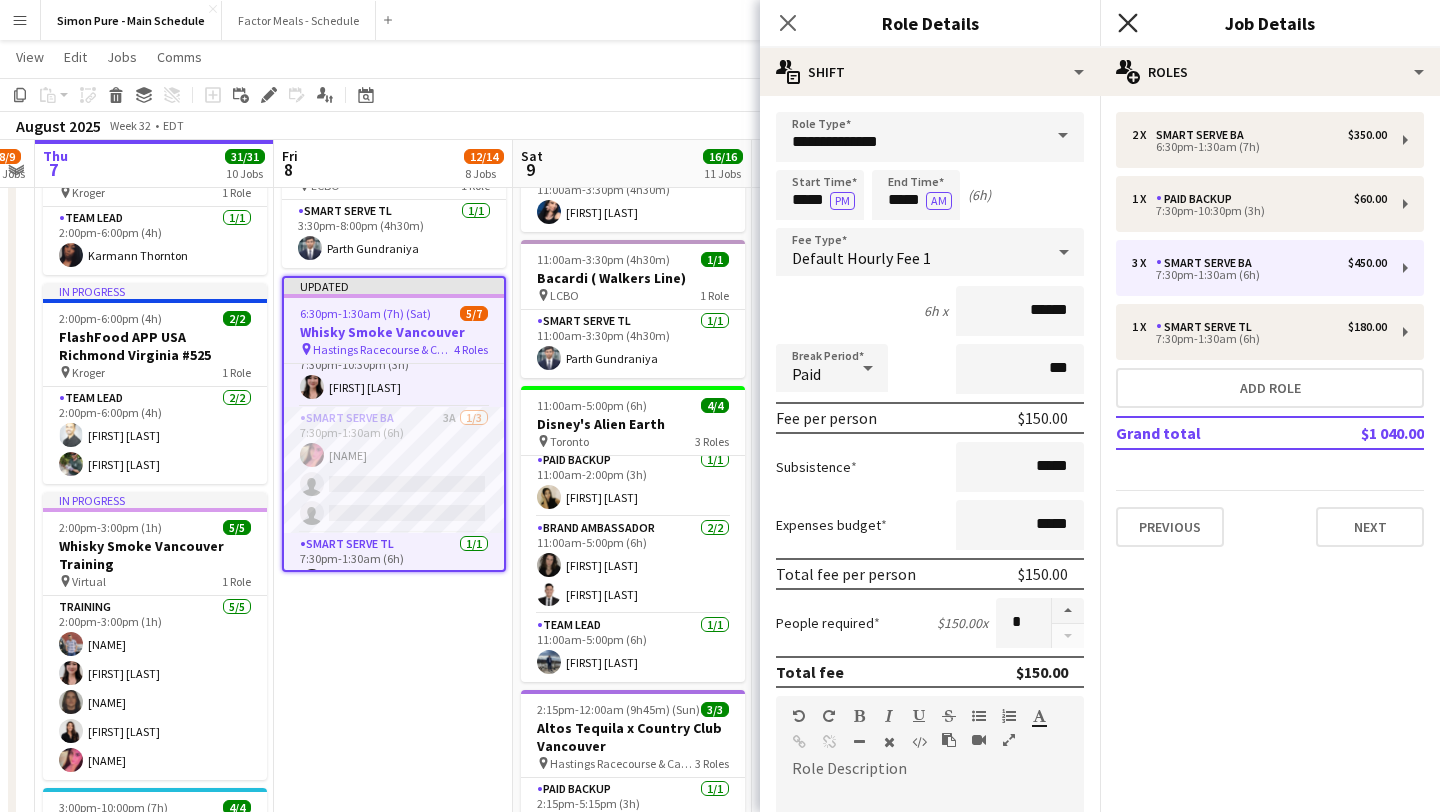 click on "Close pop-in" 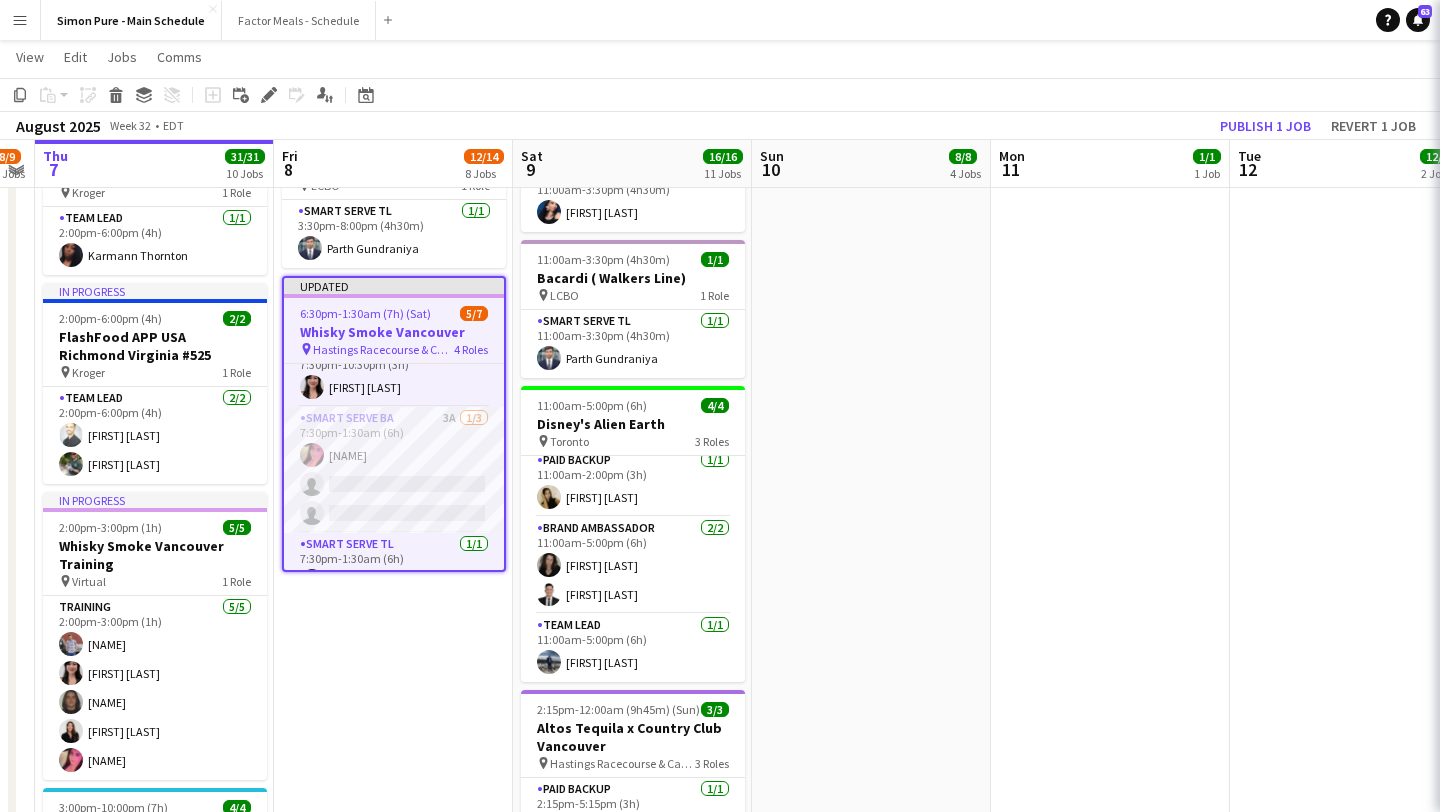 scroll, scrollTop: 95, scrollLeft: 0, axis: vertical 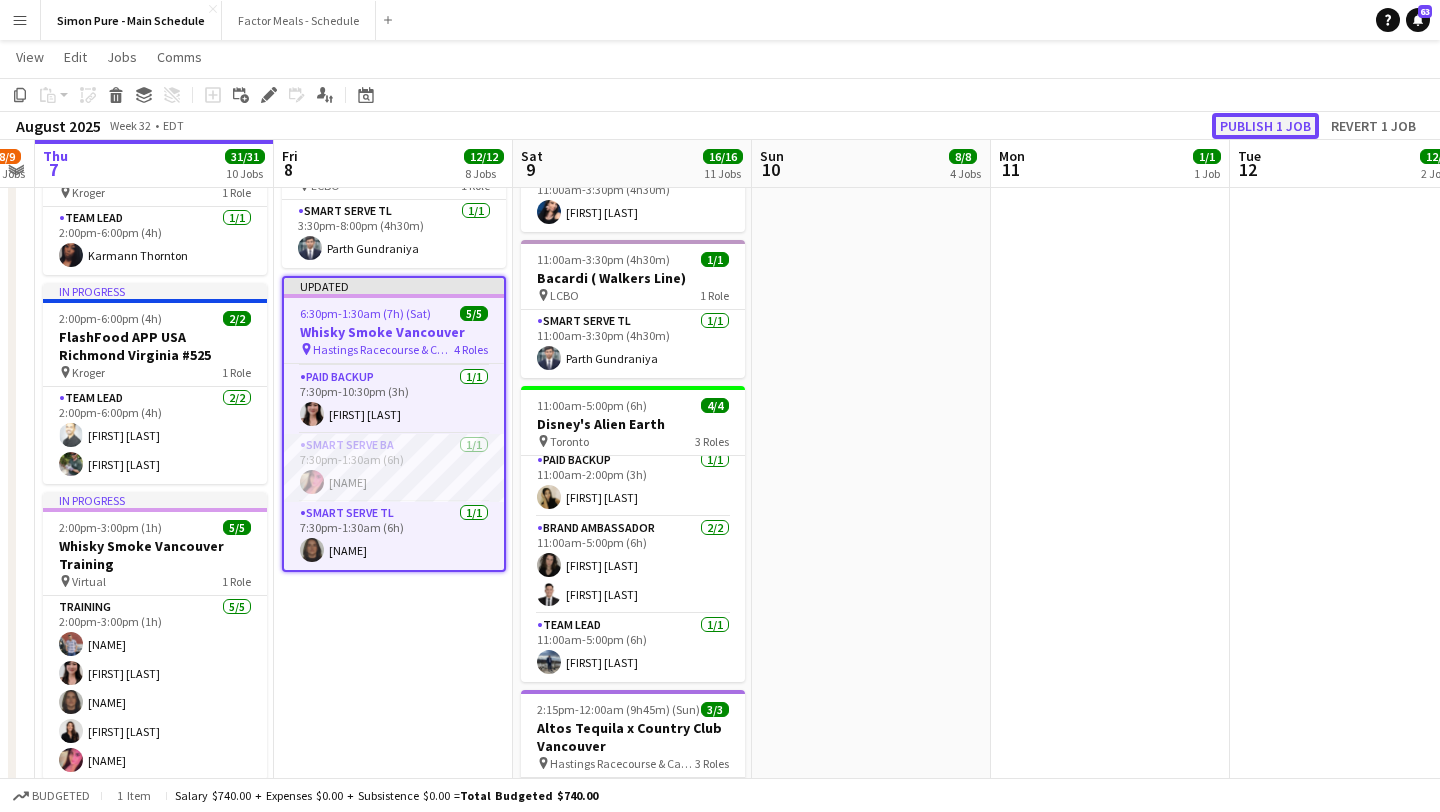 click on "Publish 1 job" 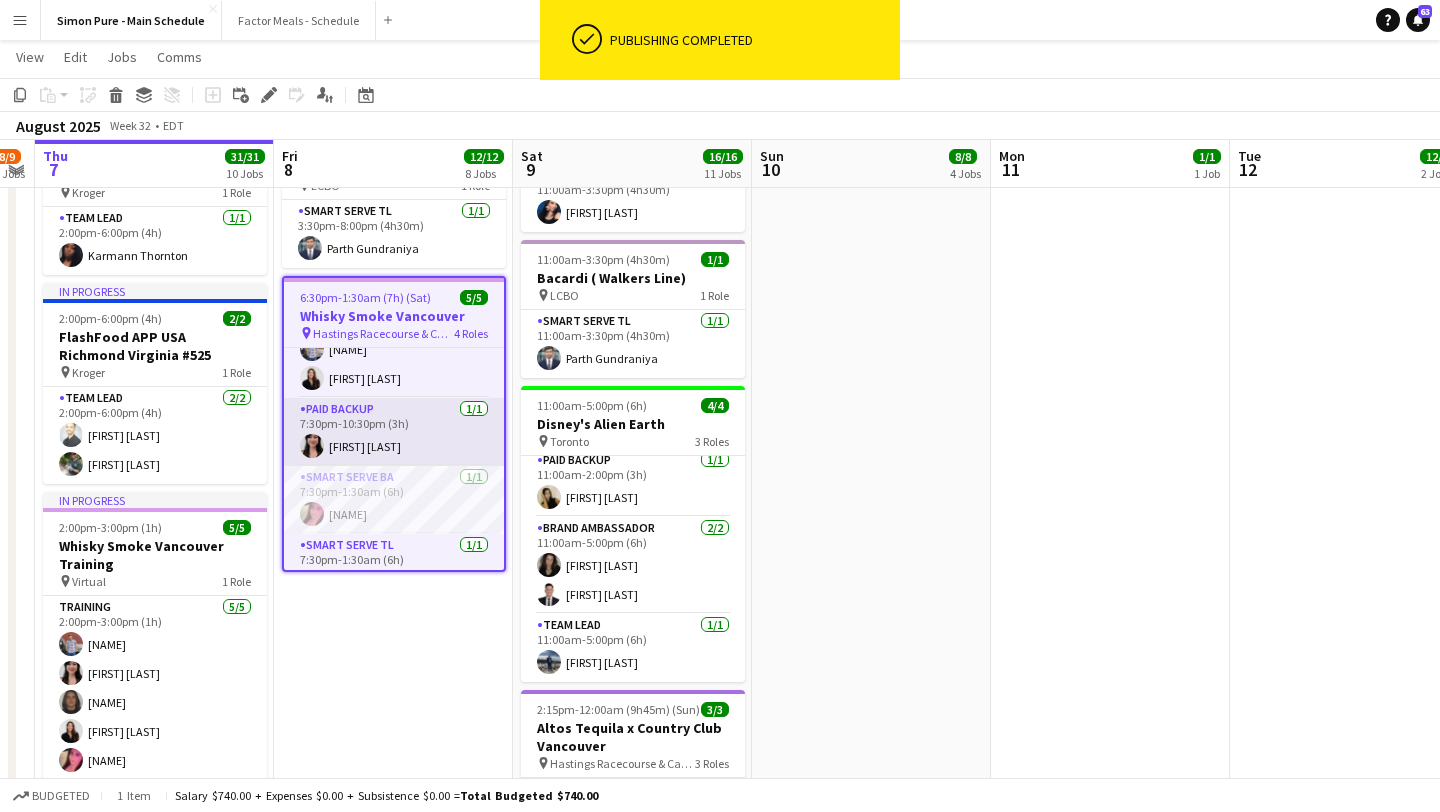 scroll, scrollTop: 0, scrollLeft: 0, axis: both 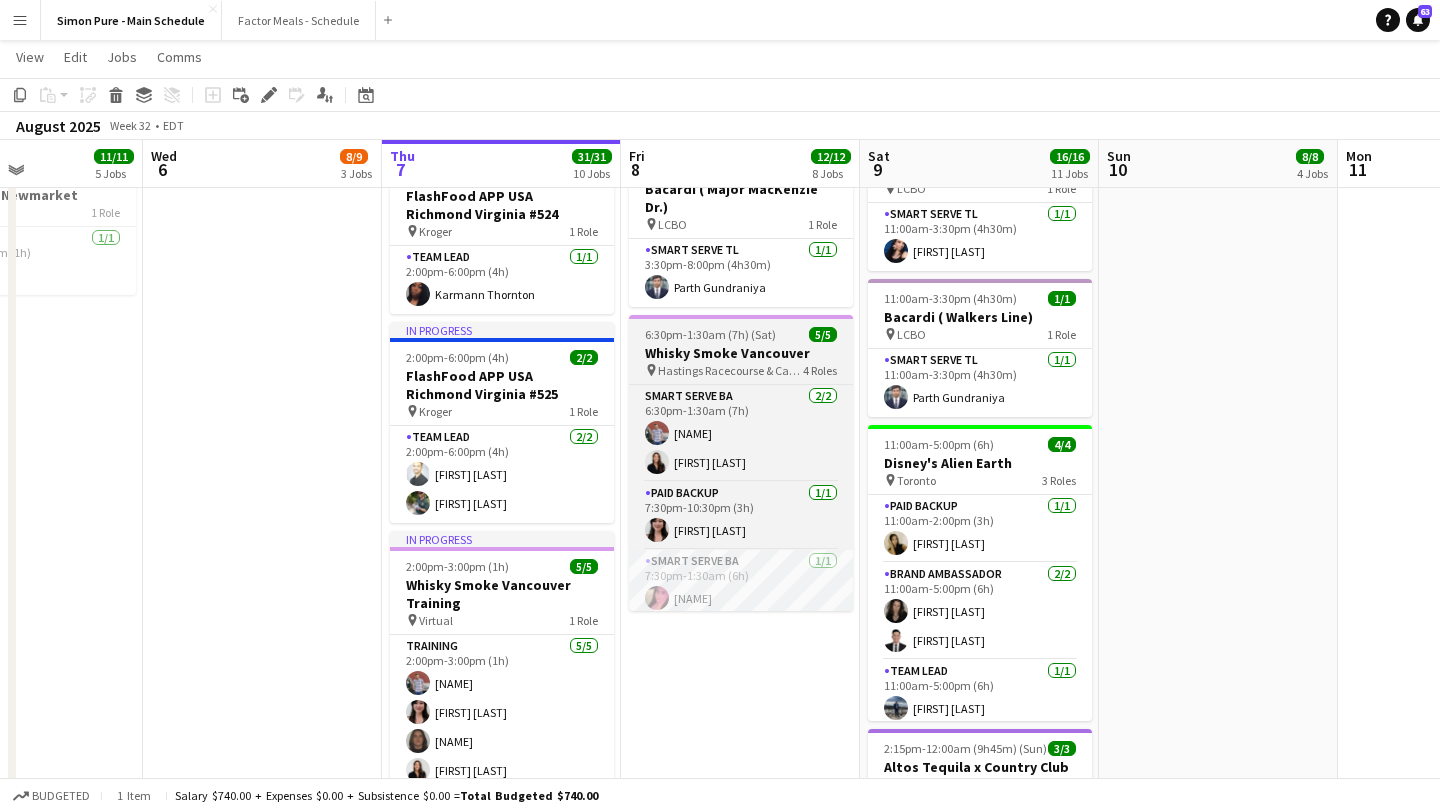 click on "Whisky Smoke Vancouver" at bounding box center [741, 353] 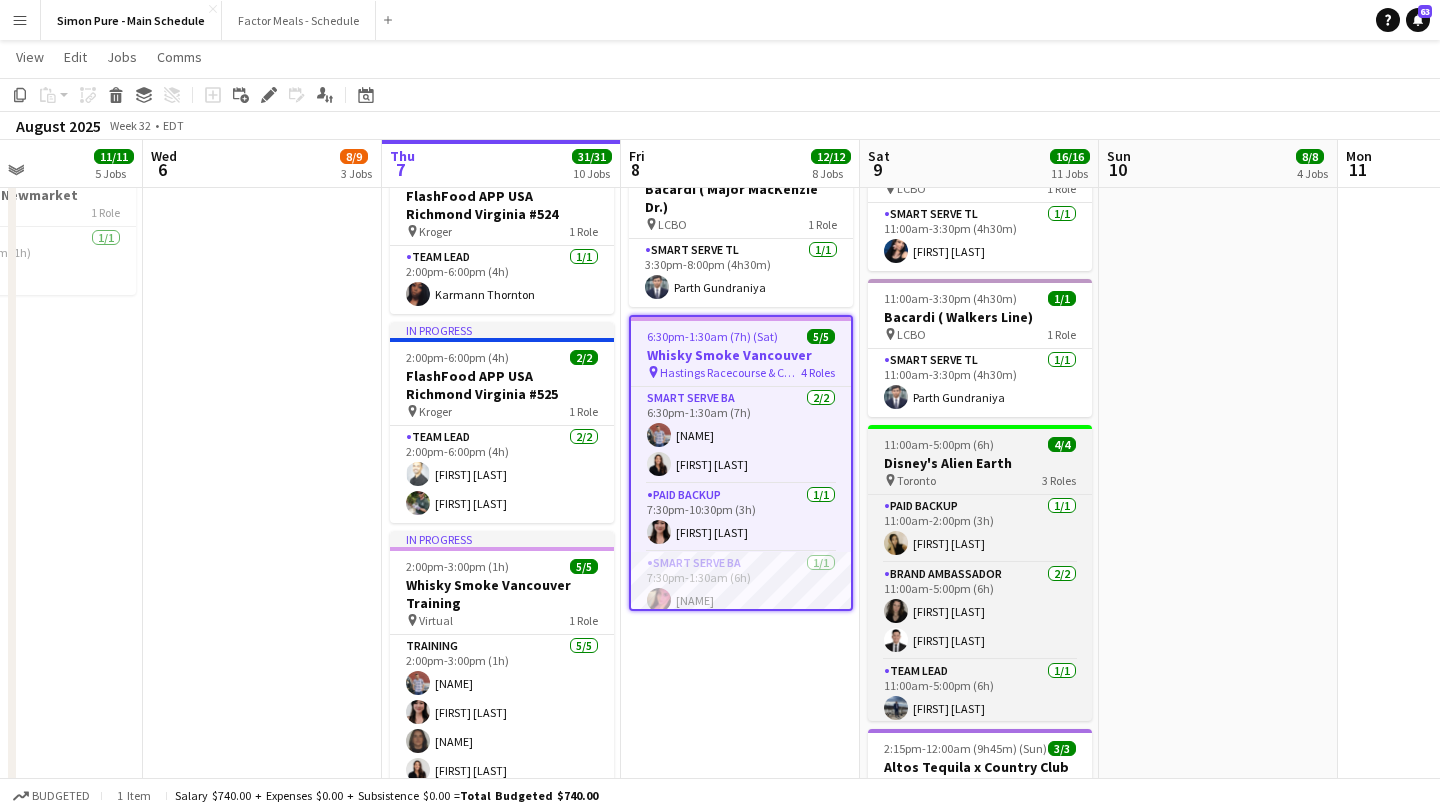 scroll, scrollTop: 0, scrollLeft: 626, axis: horizontal 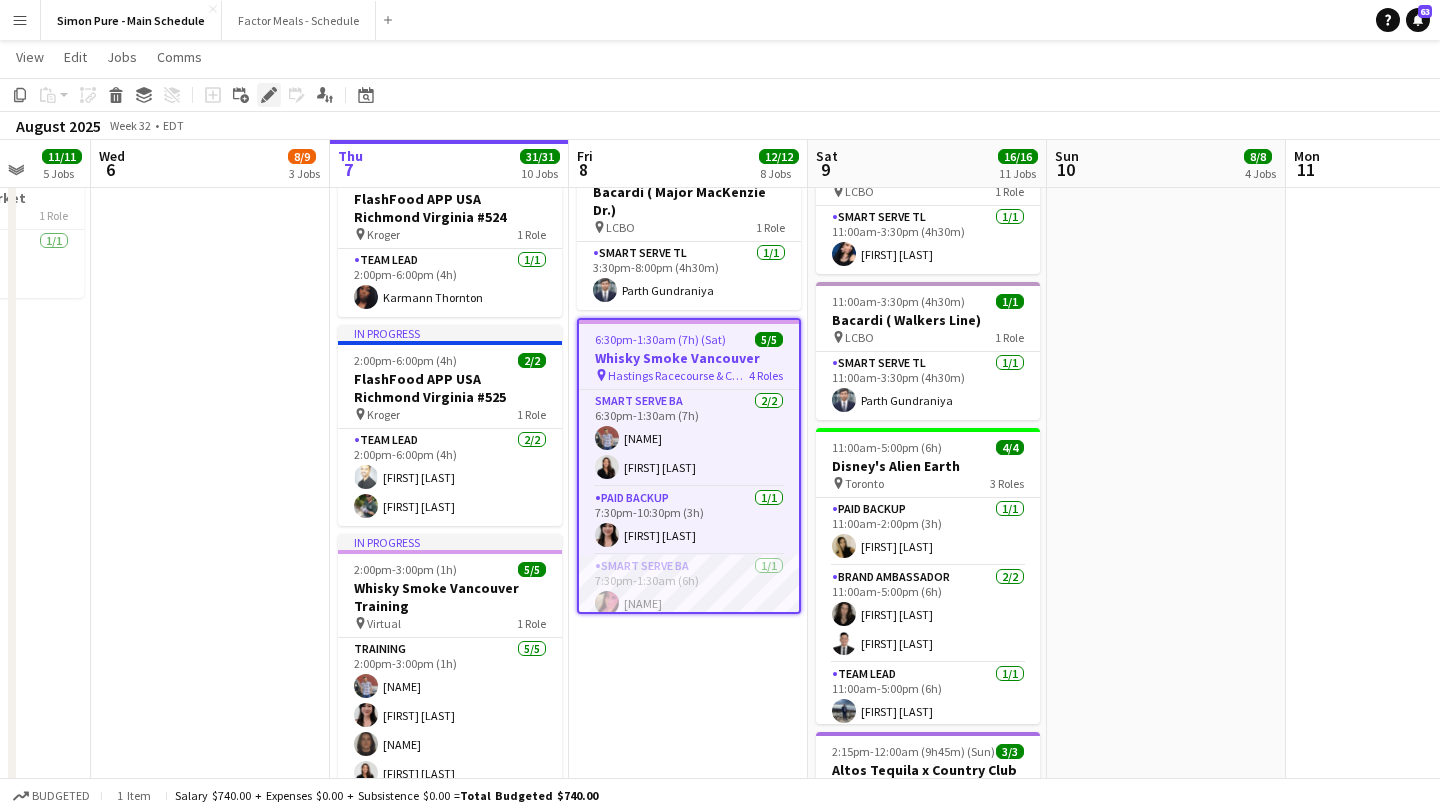 click on "Edit" 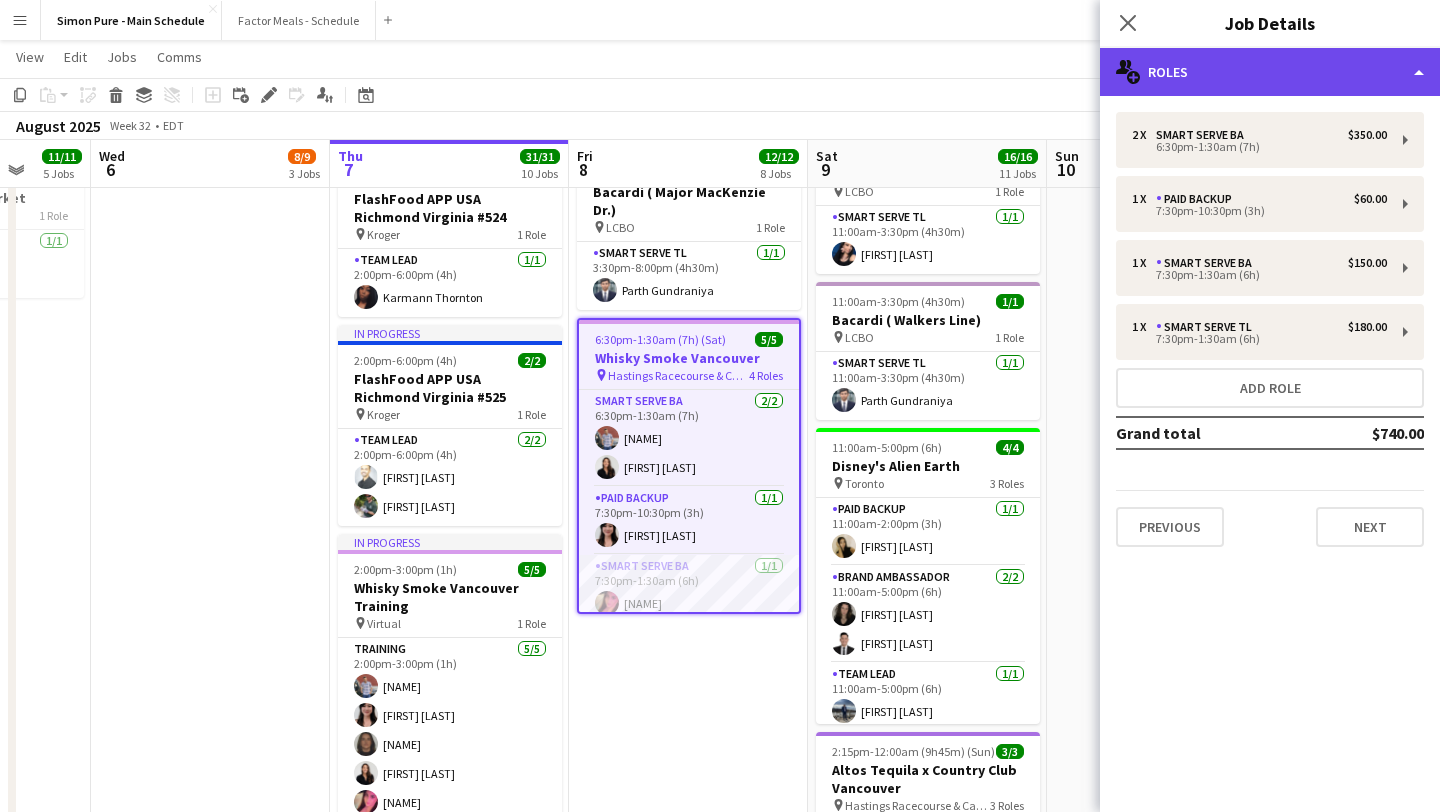 click on "multiple-users-add
Roles" 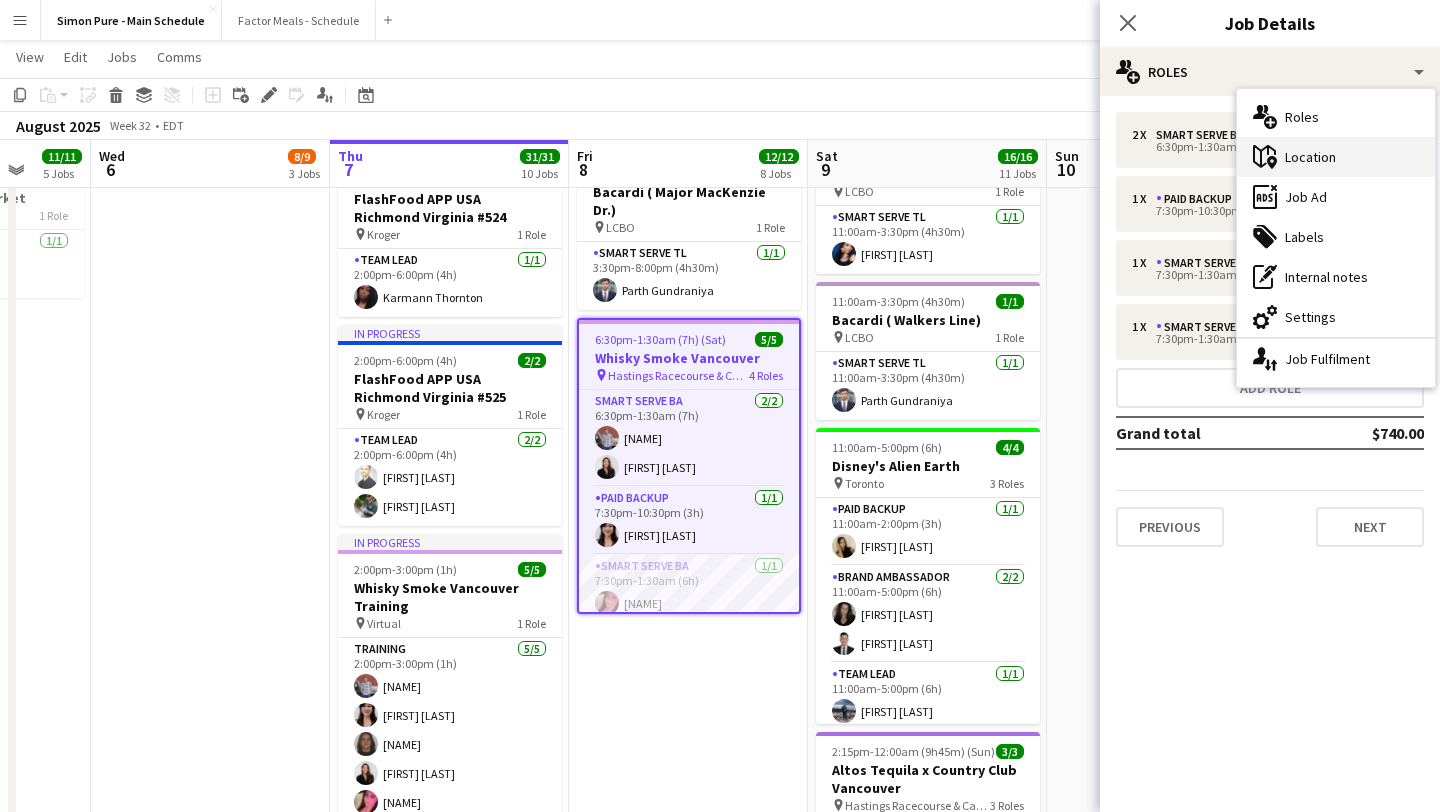 click on "maps-pin-1
Location" at bounding box center (1336, 157) 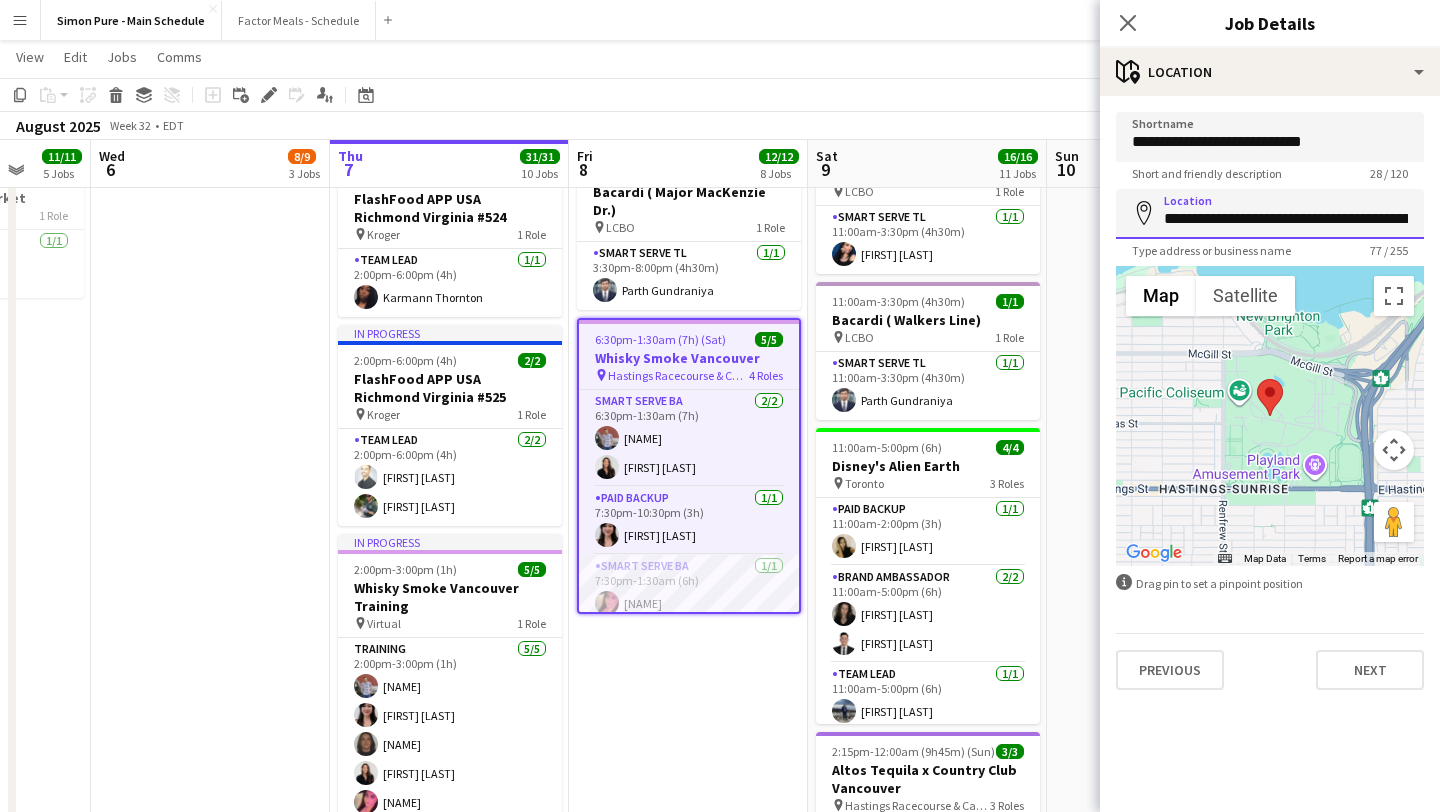 scroll, scrollTop: 0, scrollLeft: 292, axis: horizontal 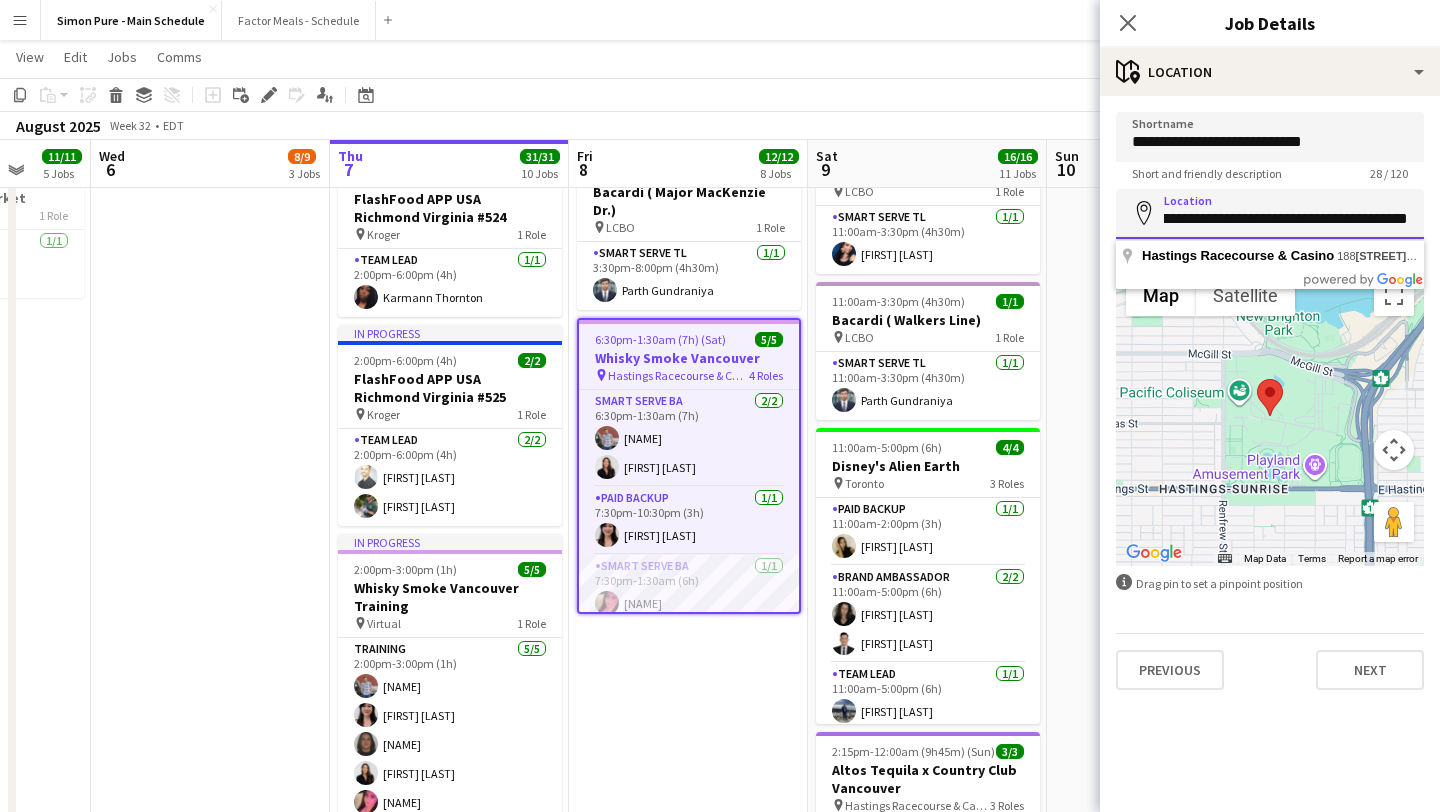 drag, startPoint x: 1162, startPoint y: 221, endPoint x: 1435, endPoint y: 211, distance: 273.18307 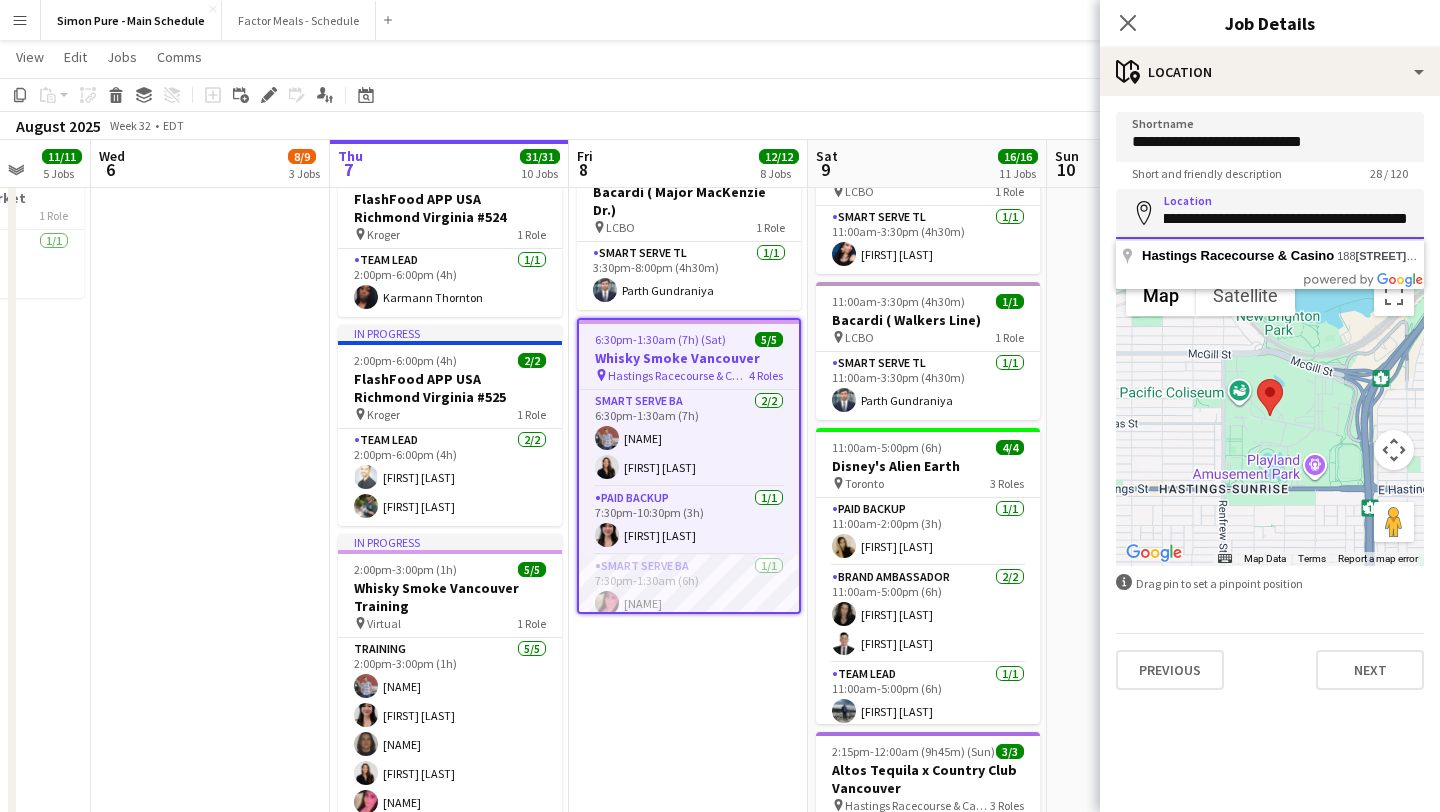 scroll, scrollTop: 0, scrollLeft: 0, axis: both 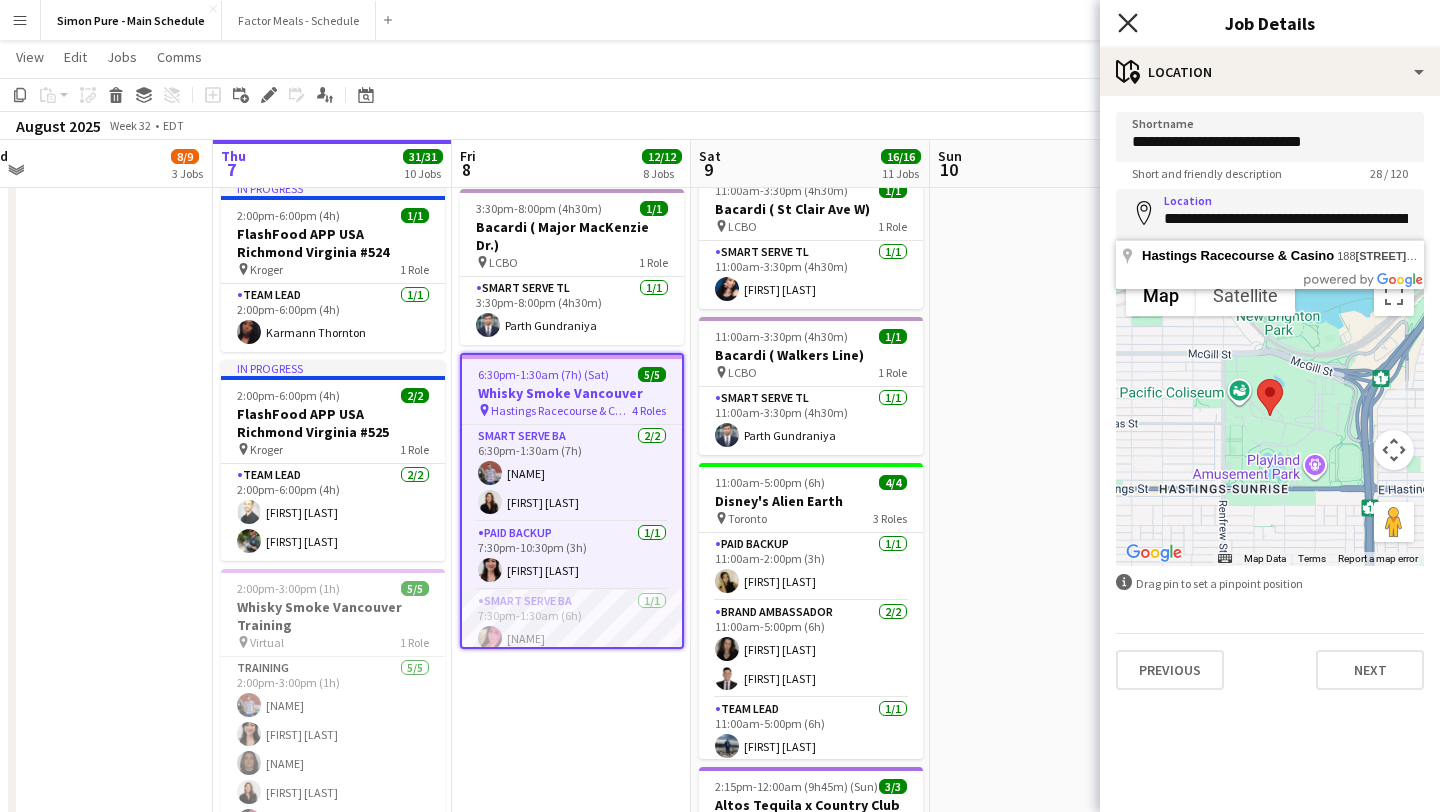 click on "Close pop-in" 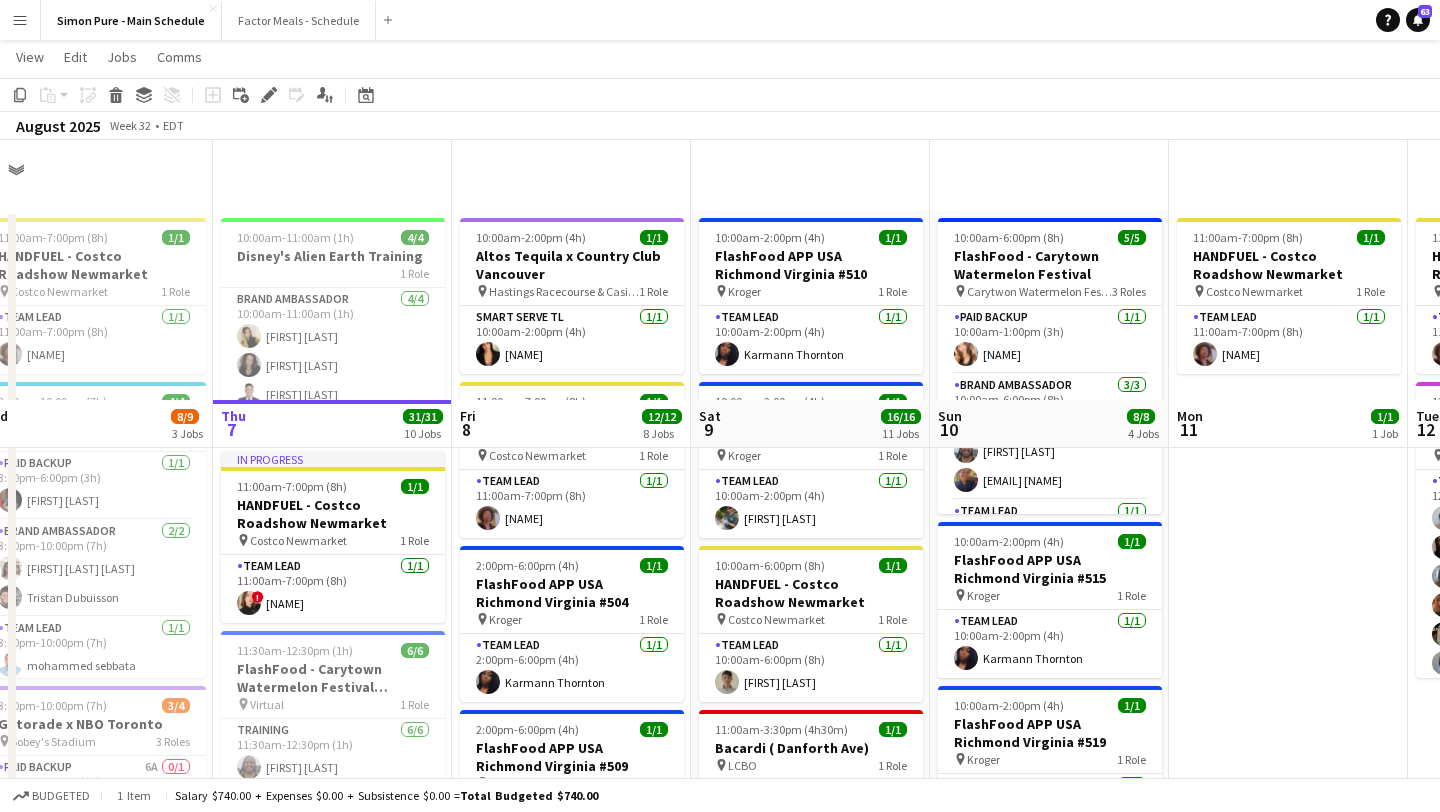 scroll, scrollTop: 0, scrollLeft: 0, axis: both 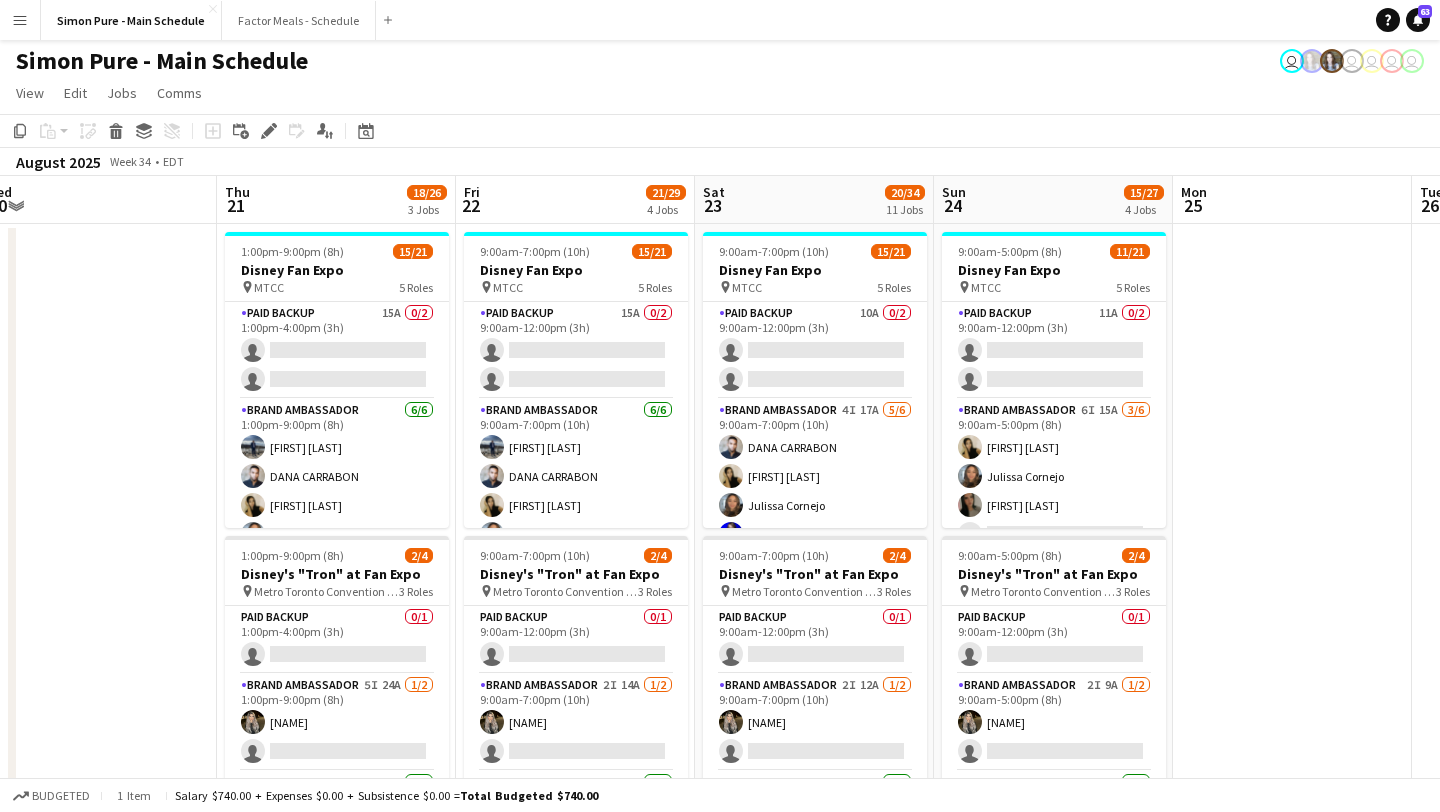 click on "Menu" at bounding box center (20, 20) 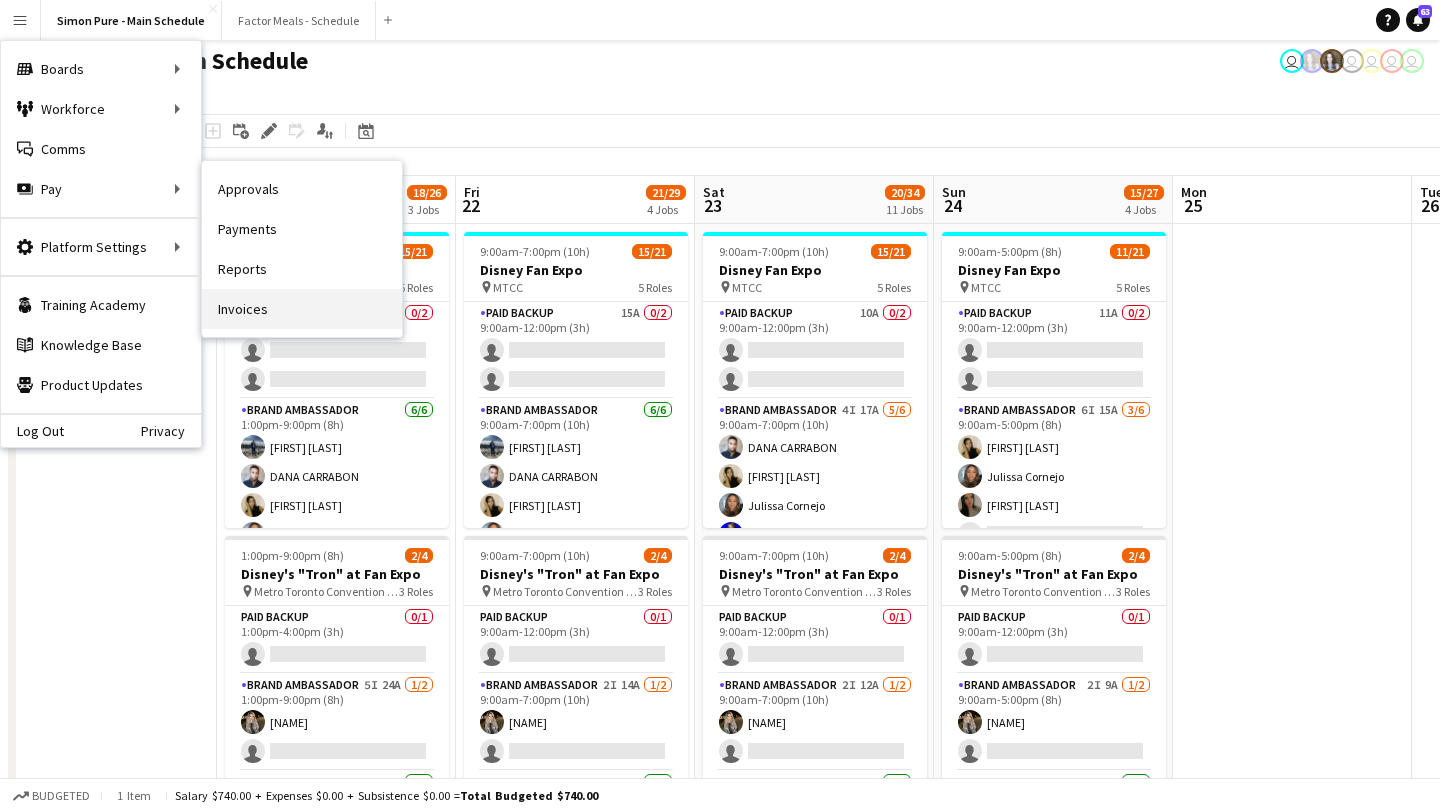 click on "Invoices" at bounding box center [302, 309] 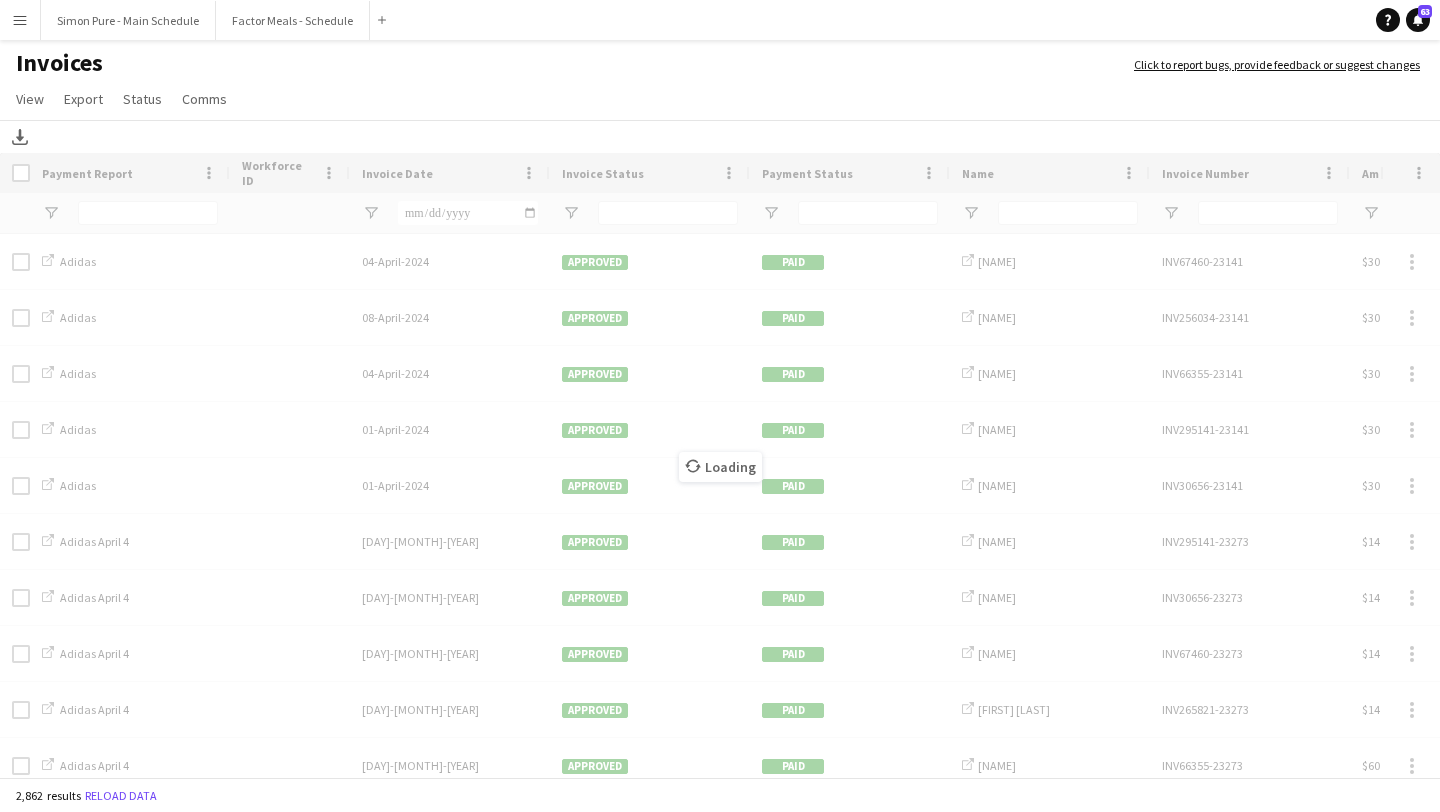 scroll, scrollTop: 0, scrollLeft: 0, axis: both 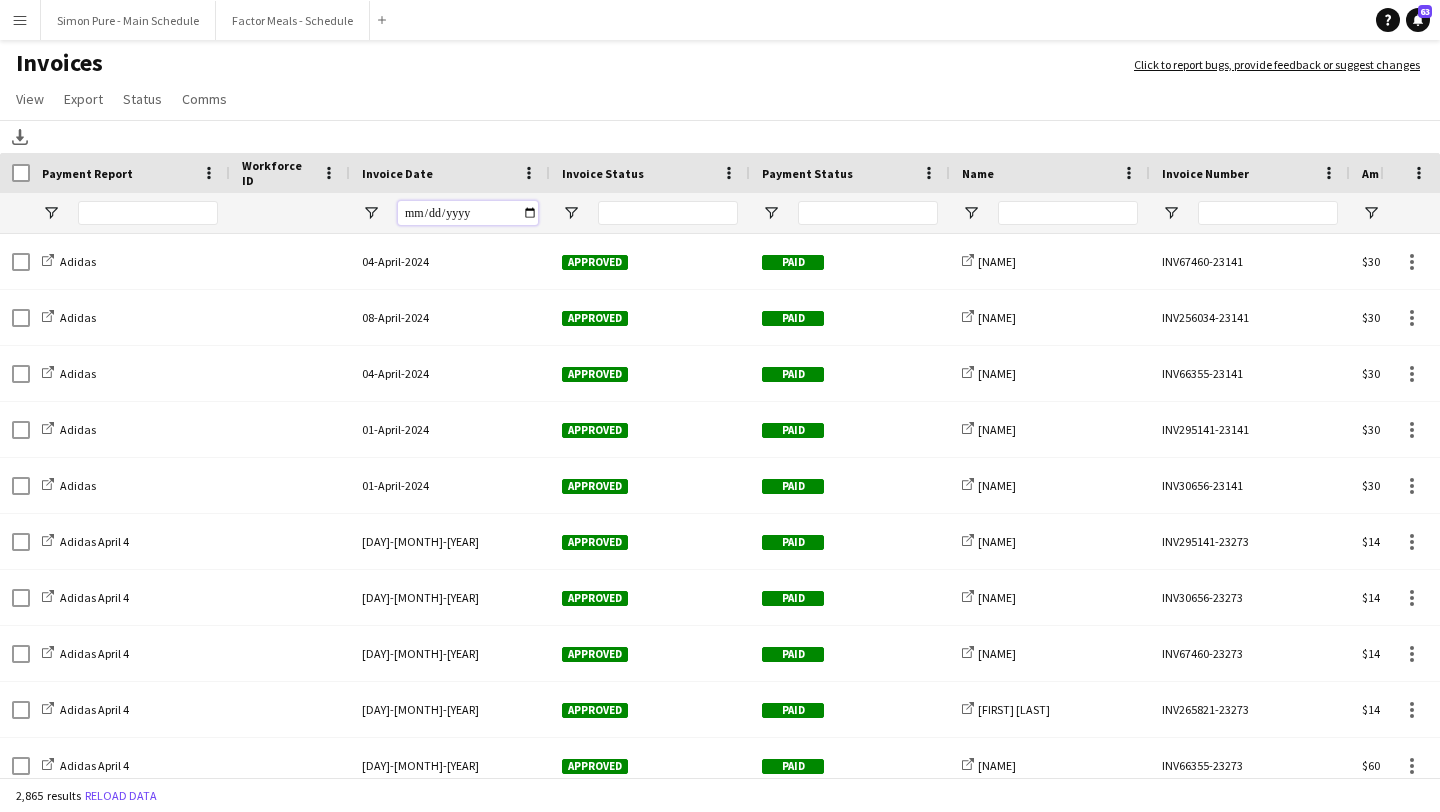 click at bounding box center (468, 213) 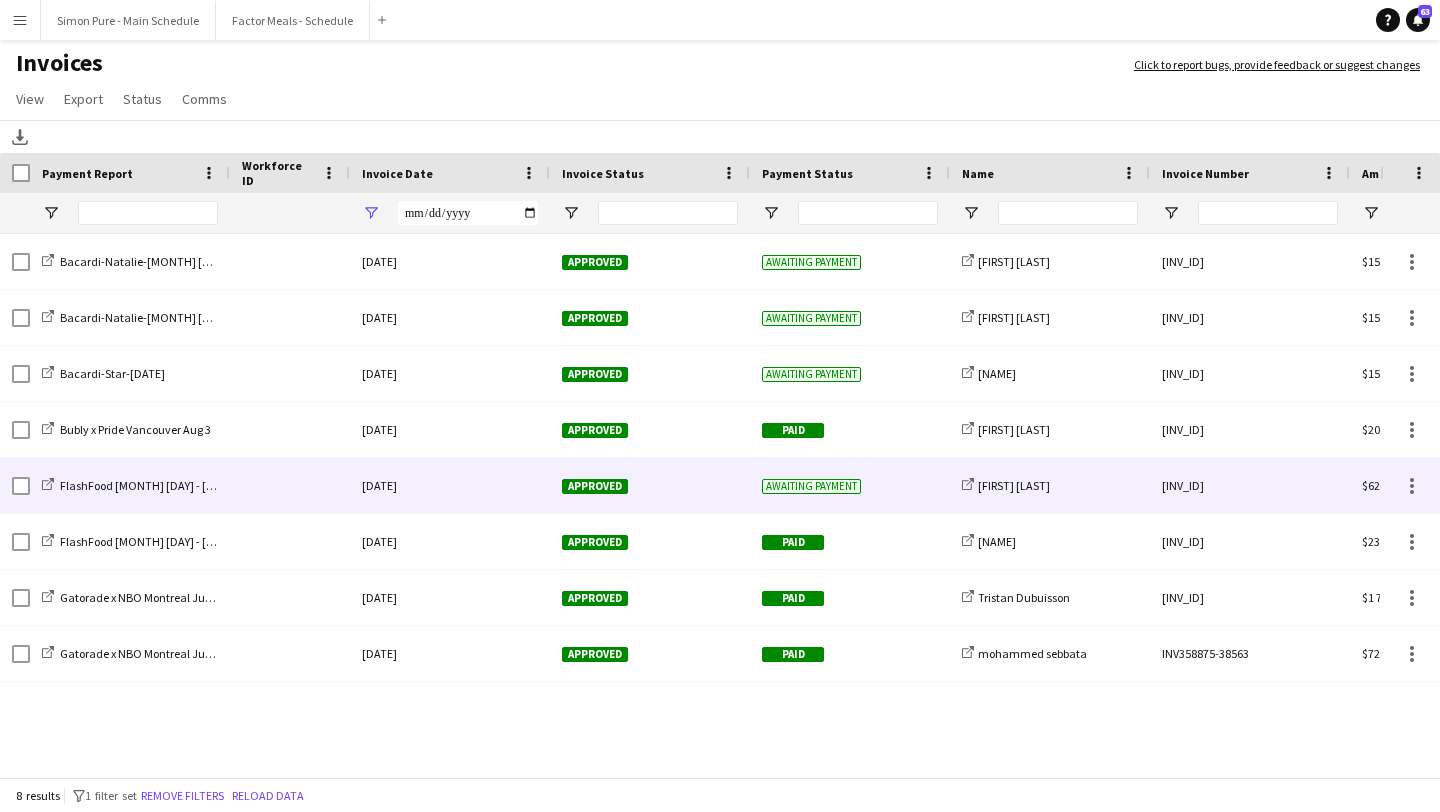 click on "Approved" 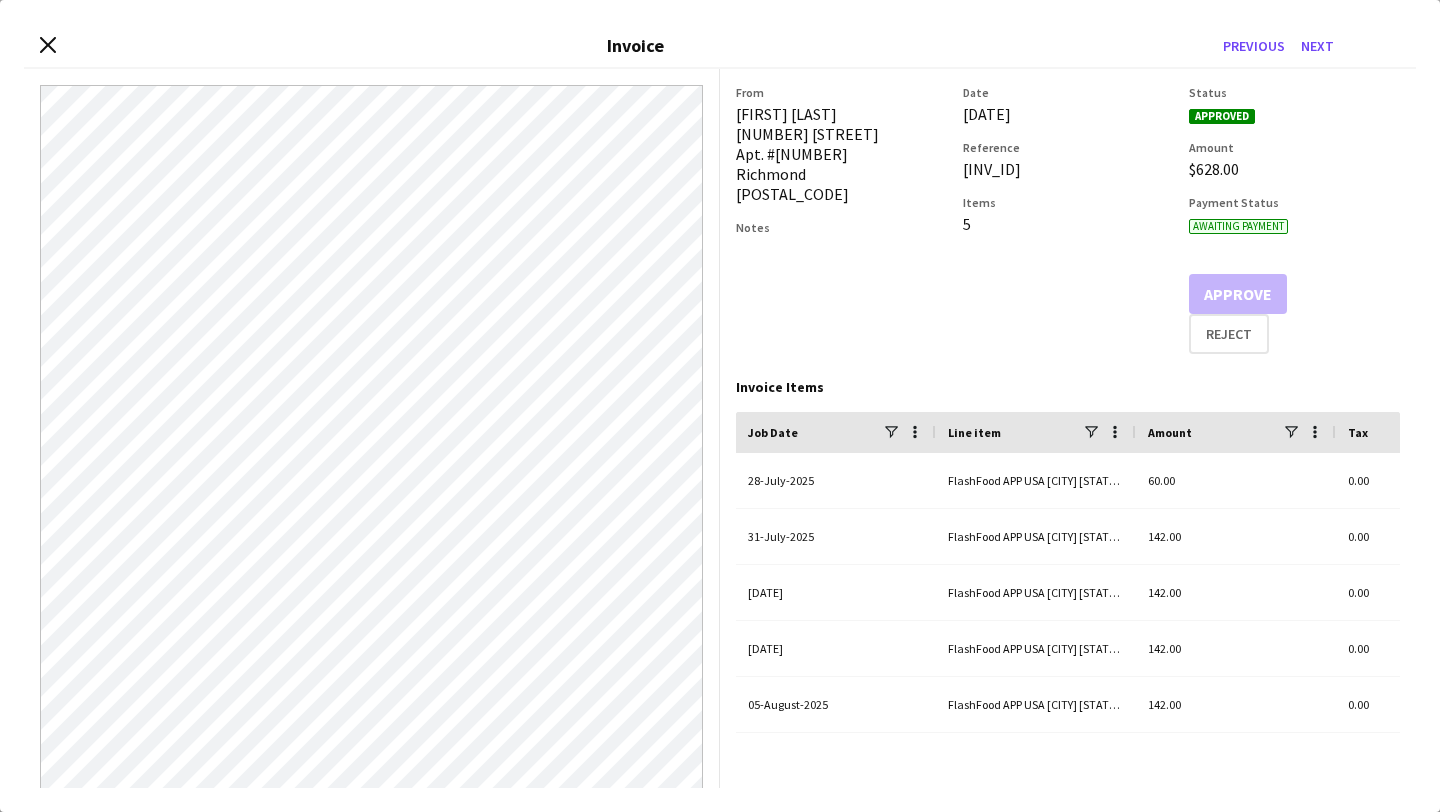 click on "Close invoice dialog
Invoice   Previous   Next" at bounding box center (720, 46) 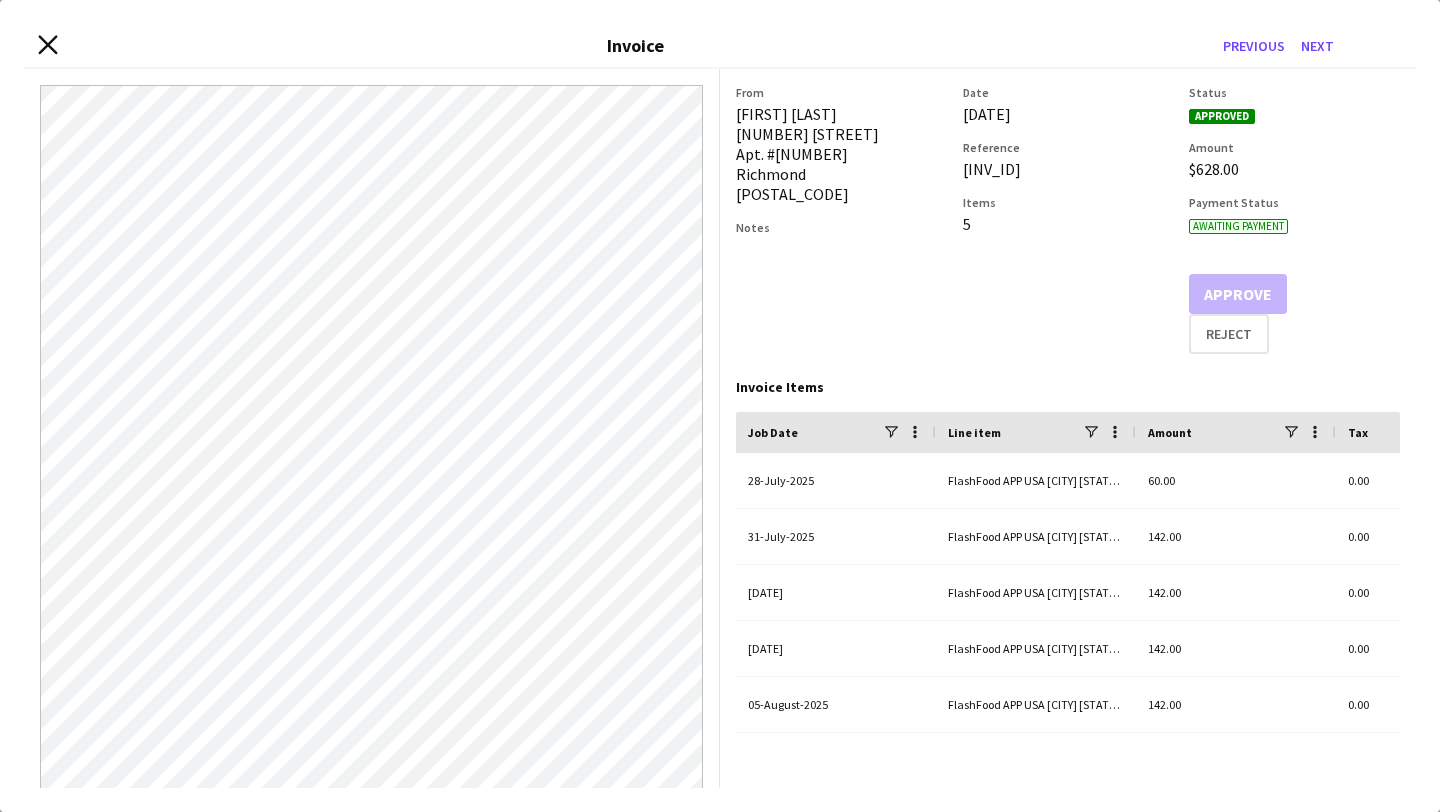 click on "Close invoice dialog" 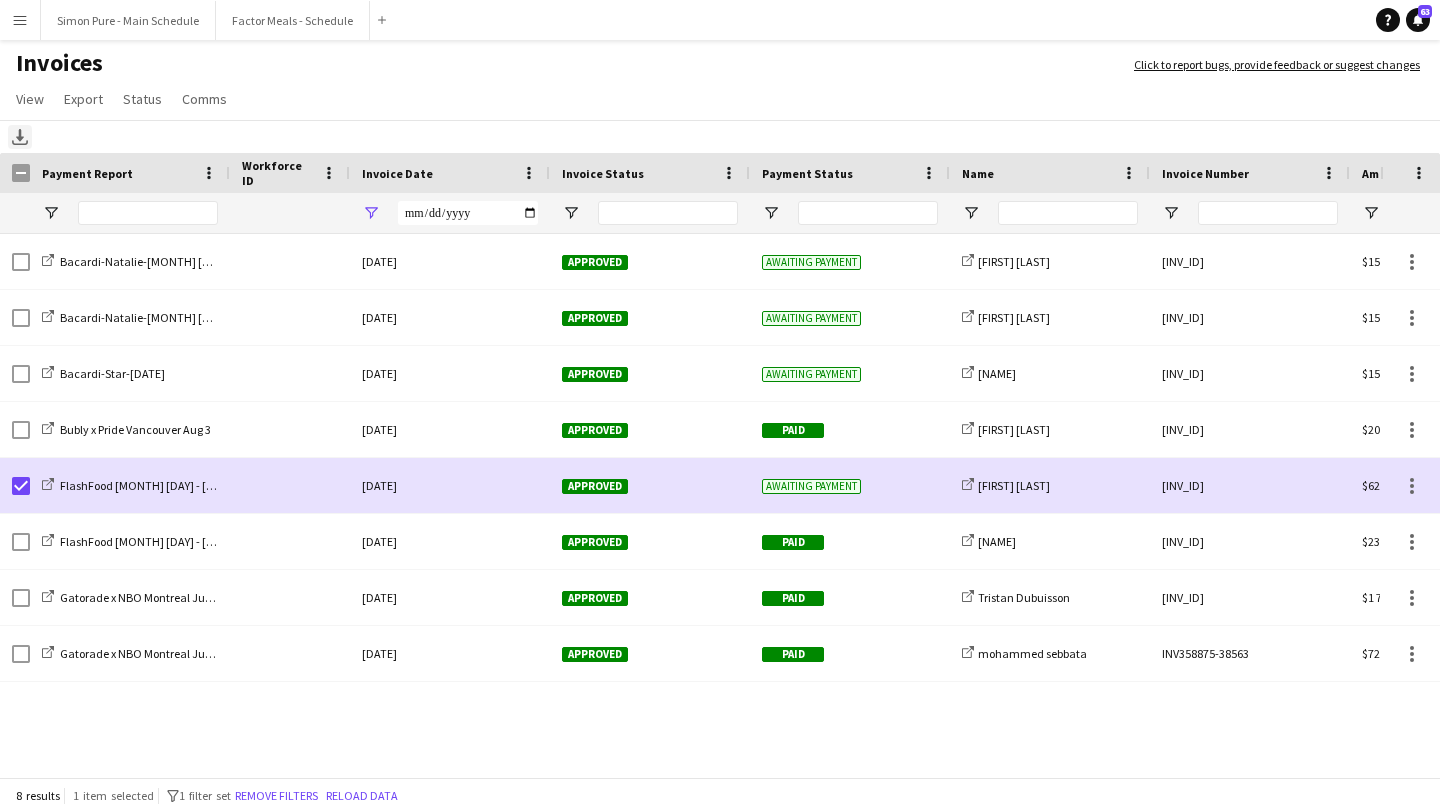 click 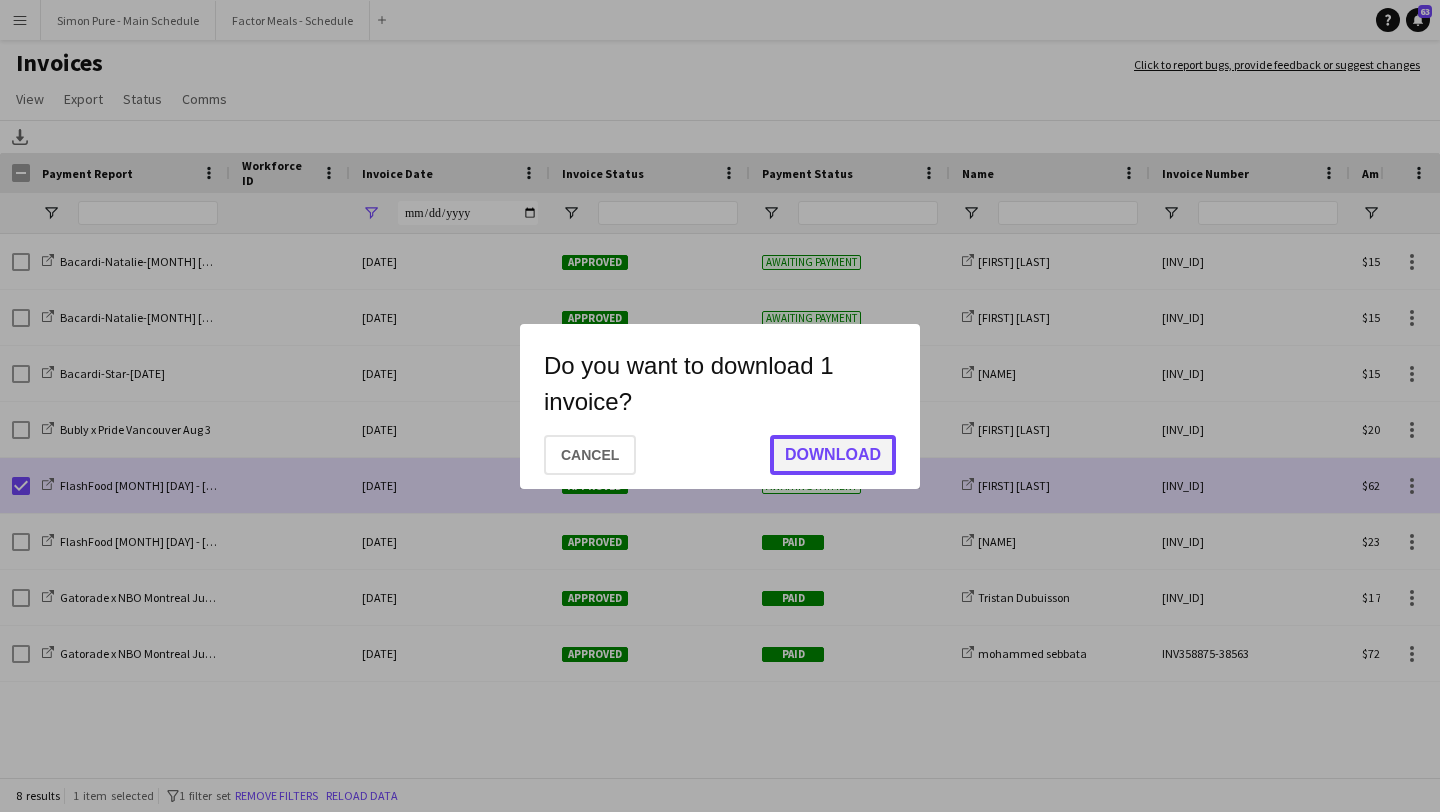 click on "Download" 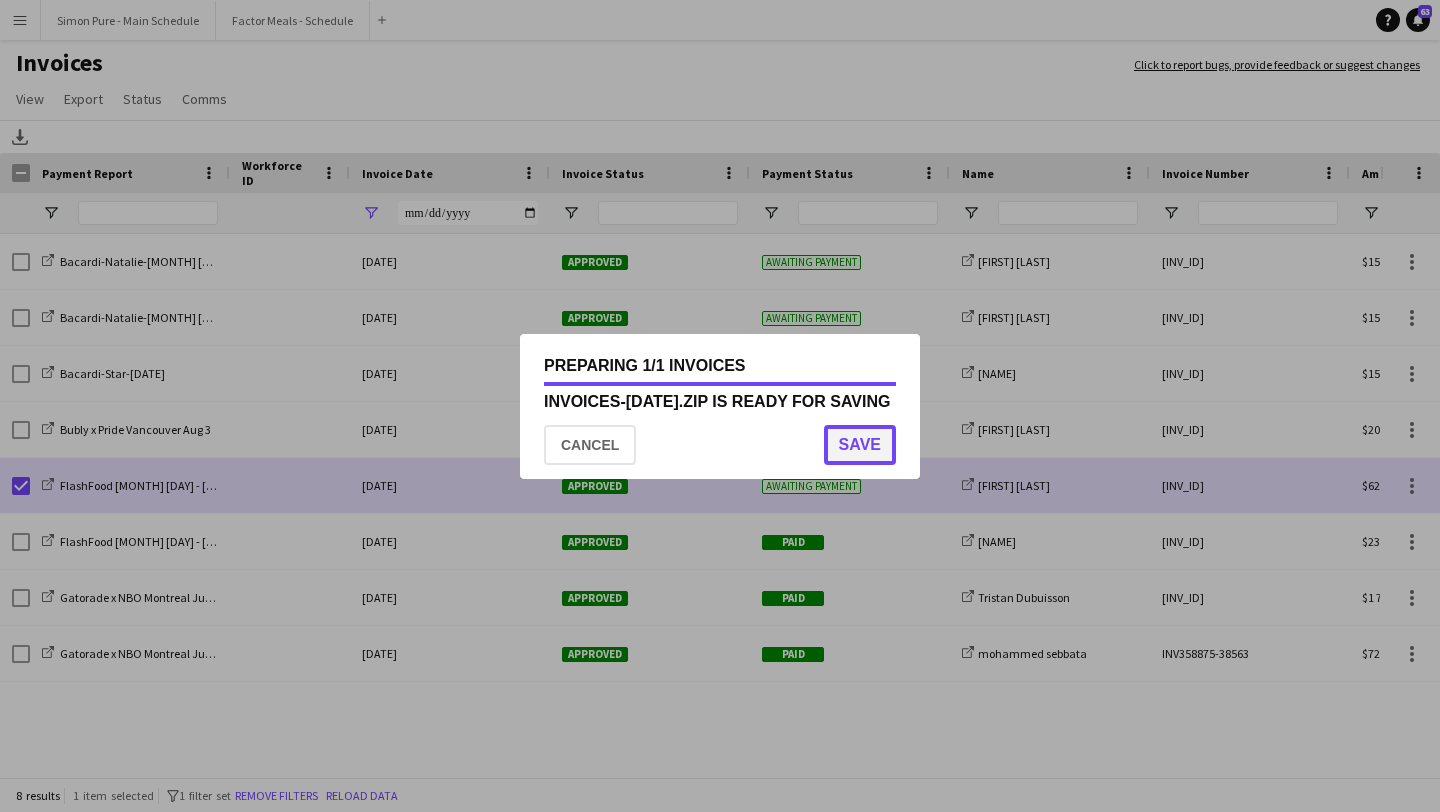 click on "Save" 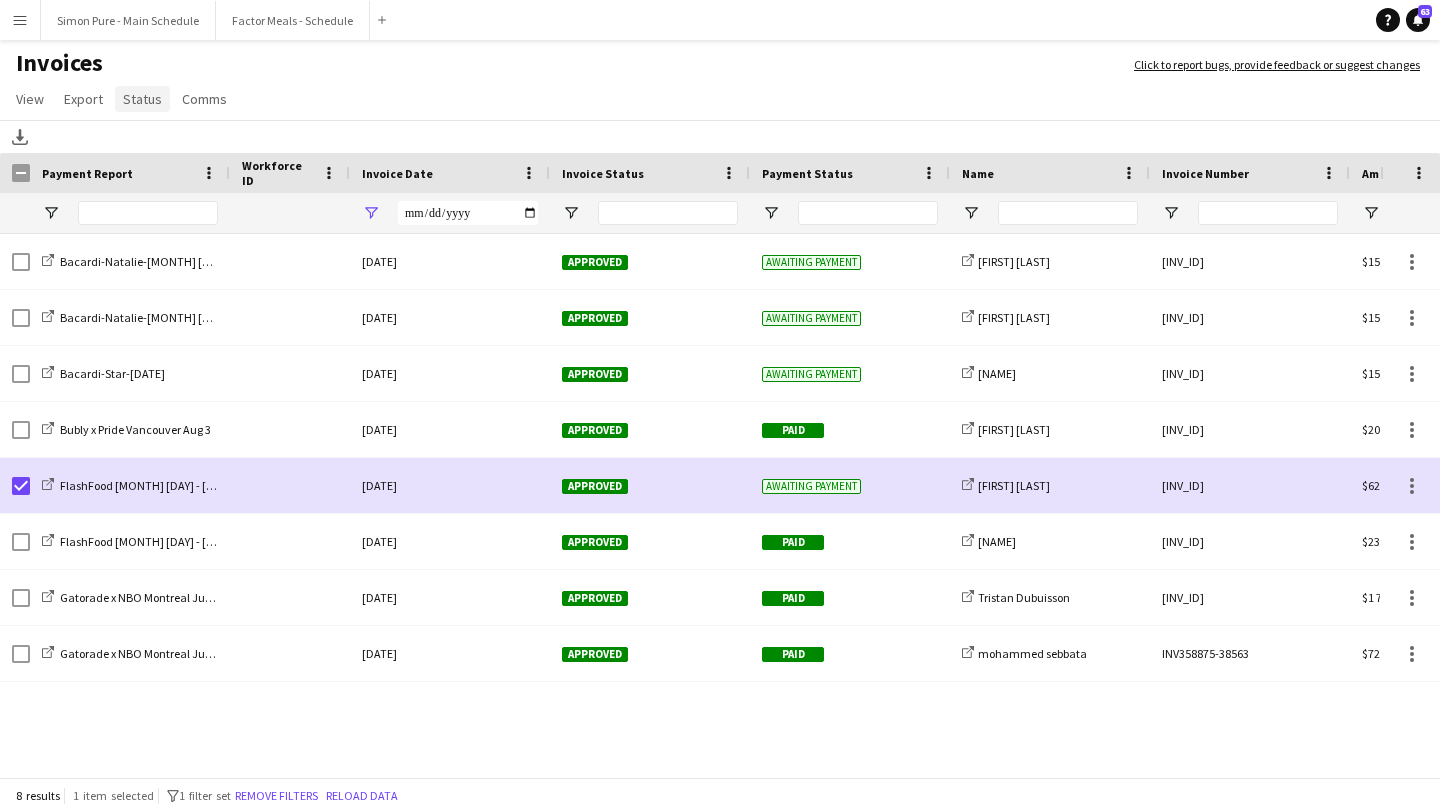 click on "Status" 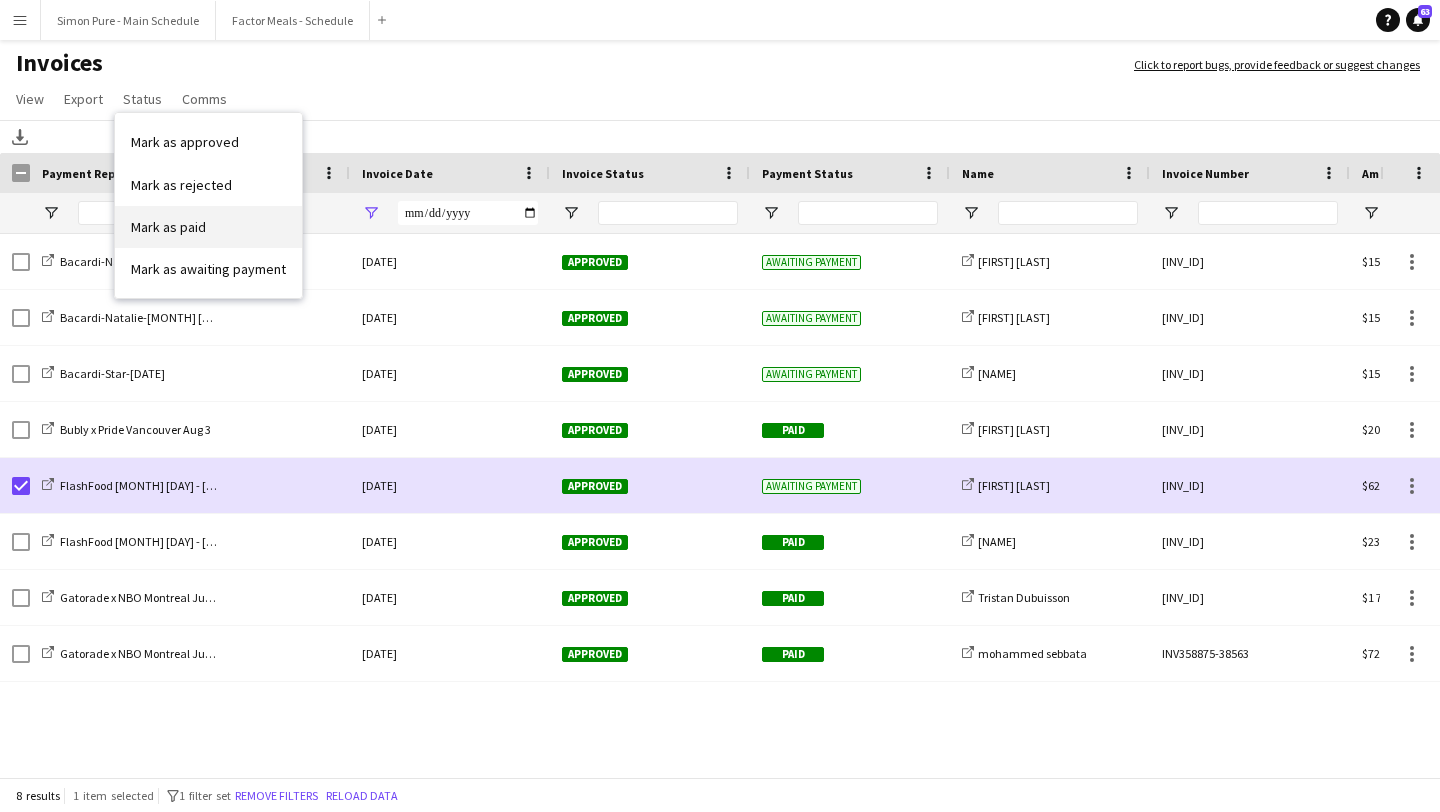 click on "Mark as paid" at bounding box center [208, 227] 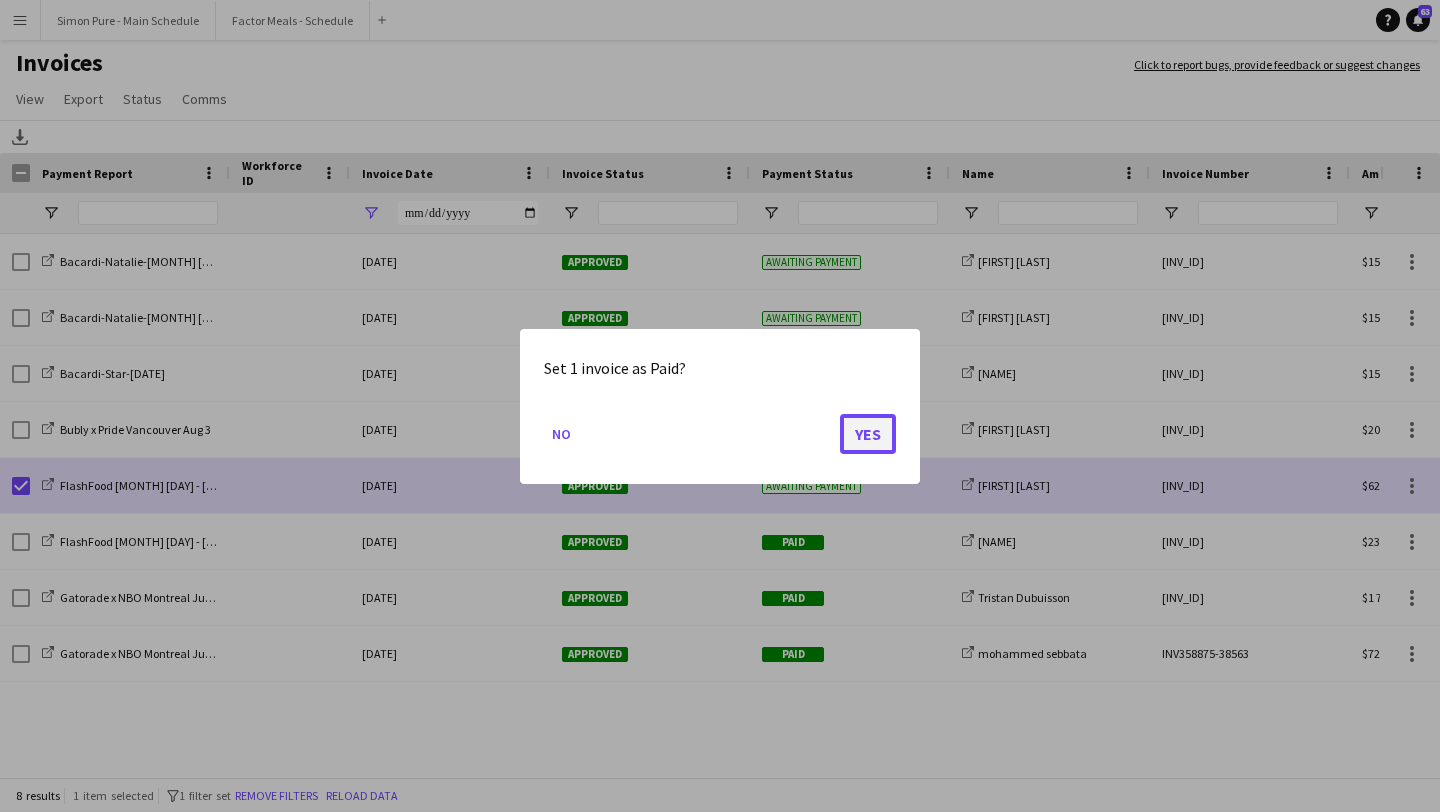 click on "Yes" 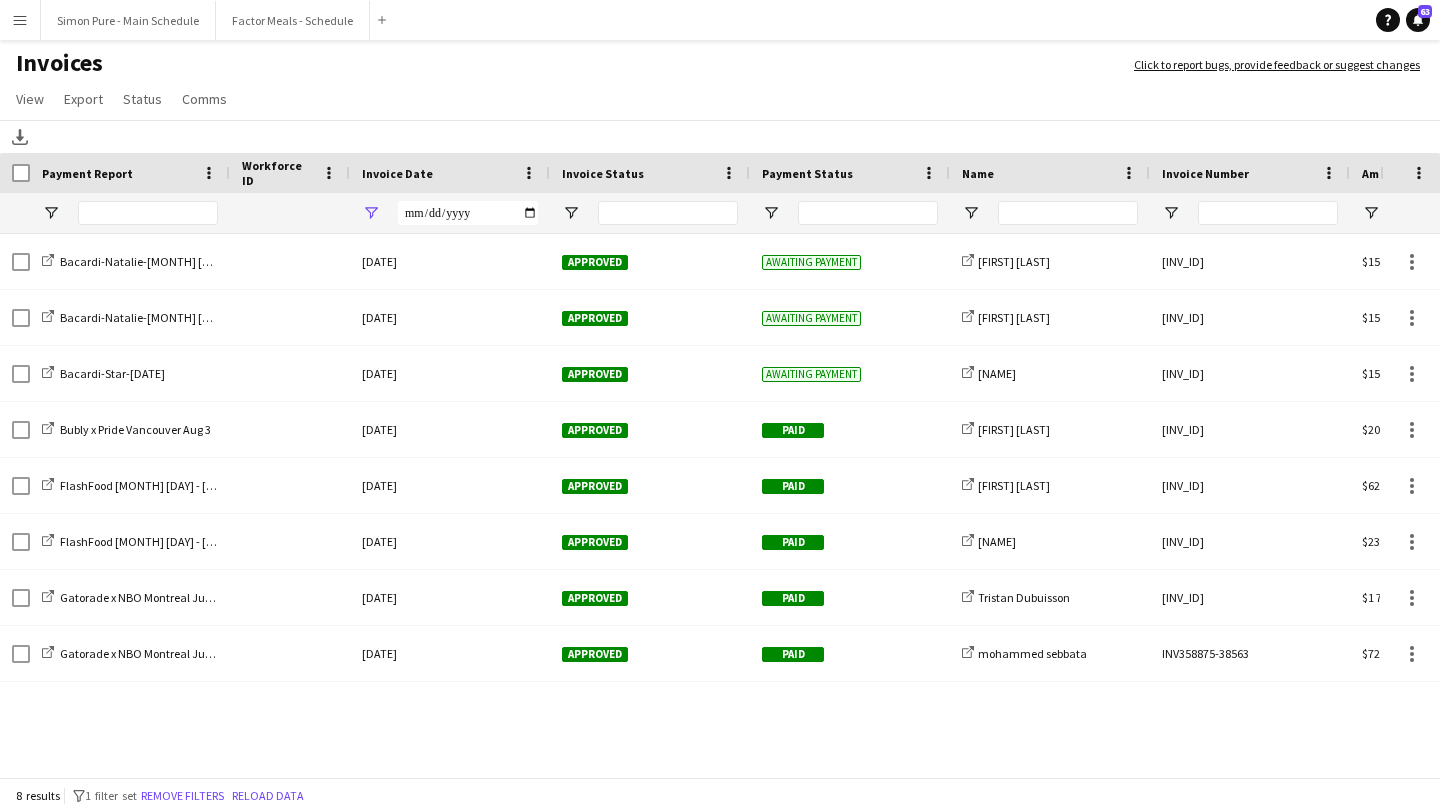 click on "Menu" at bounding box center (20, 20) 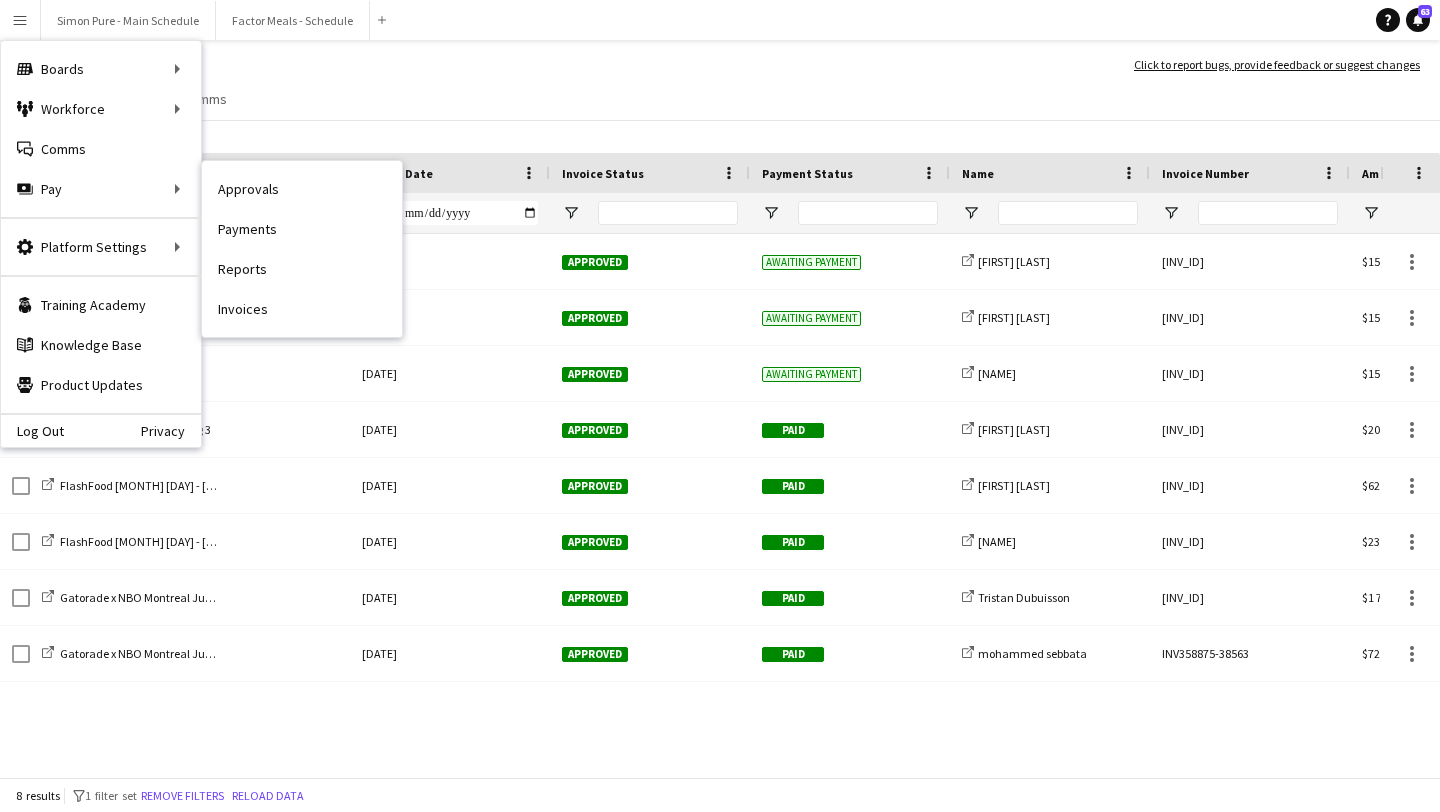 click on "Approvals" at bounding box center (302, 189) 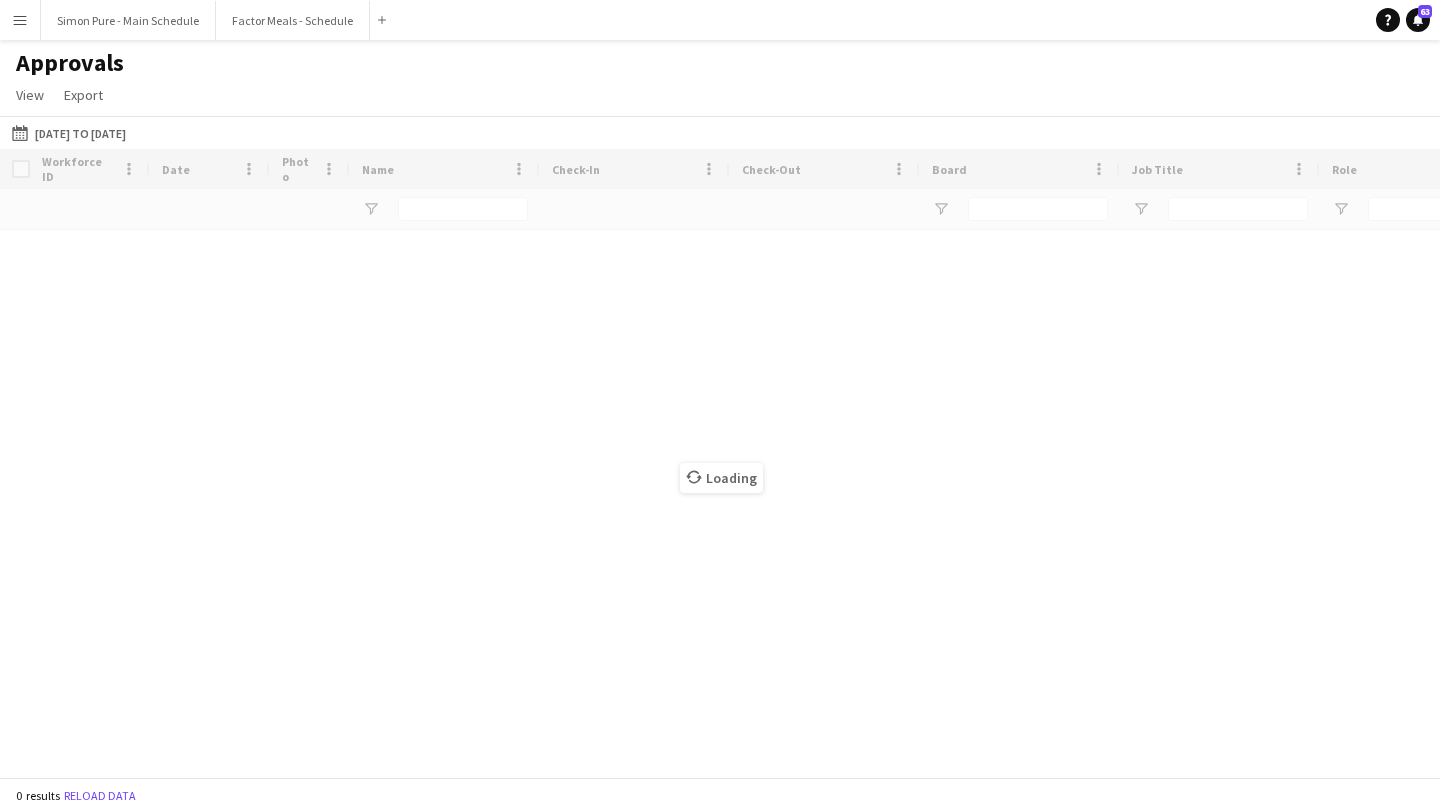 type on "*********" 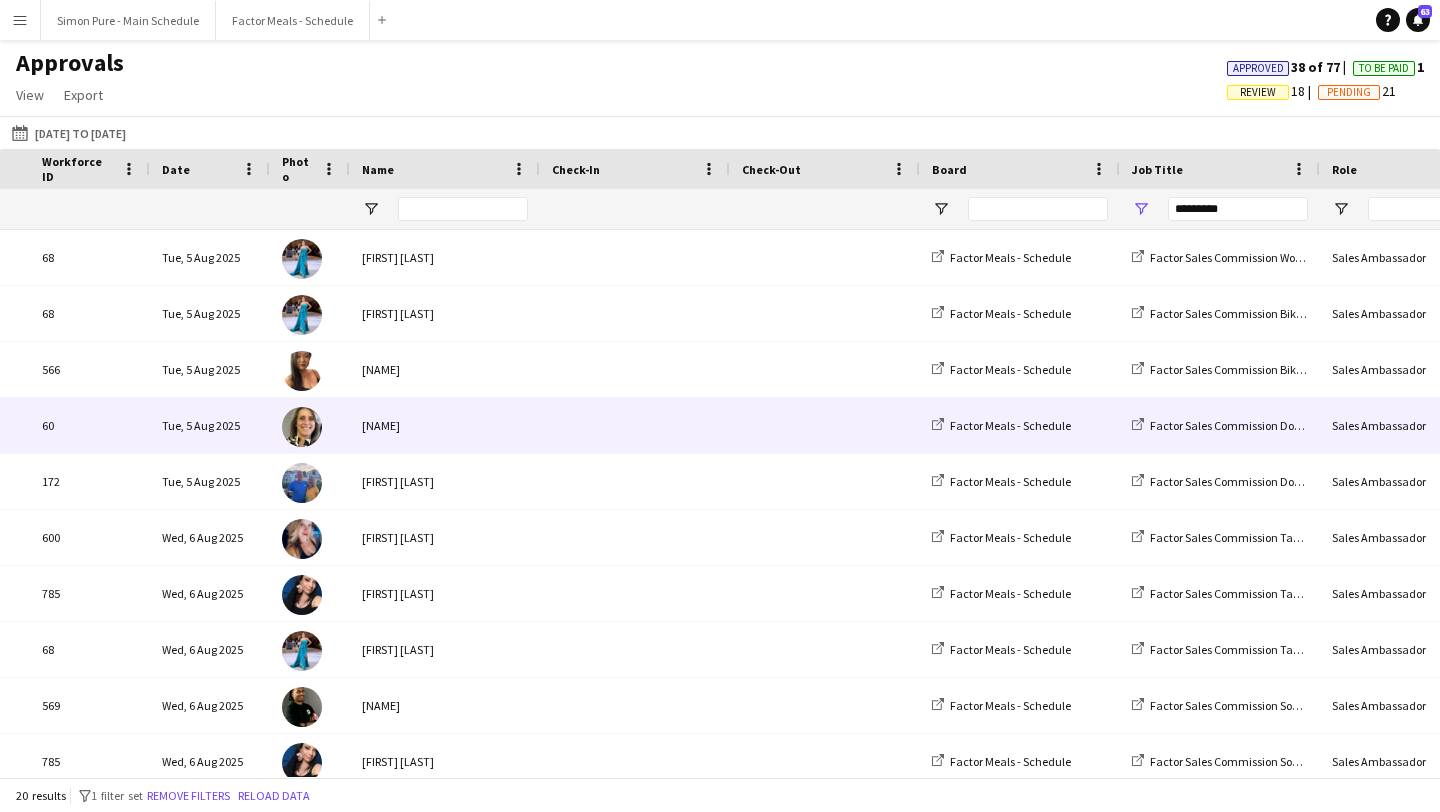 scroll, scrollTop: 0, scrollLeft: 1103, axis: horizontal 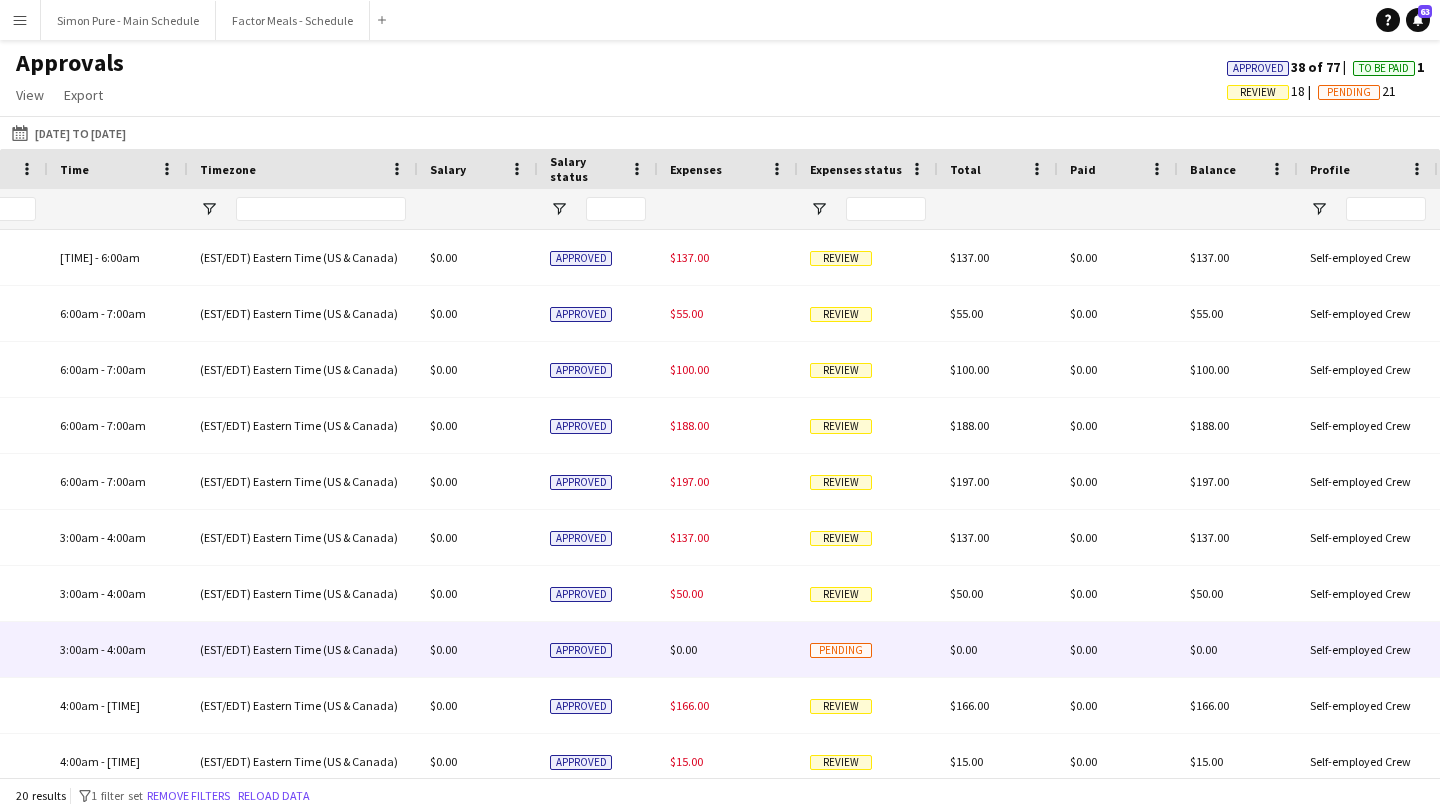 click on "$0.00" at bounding box center (478, 649) 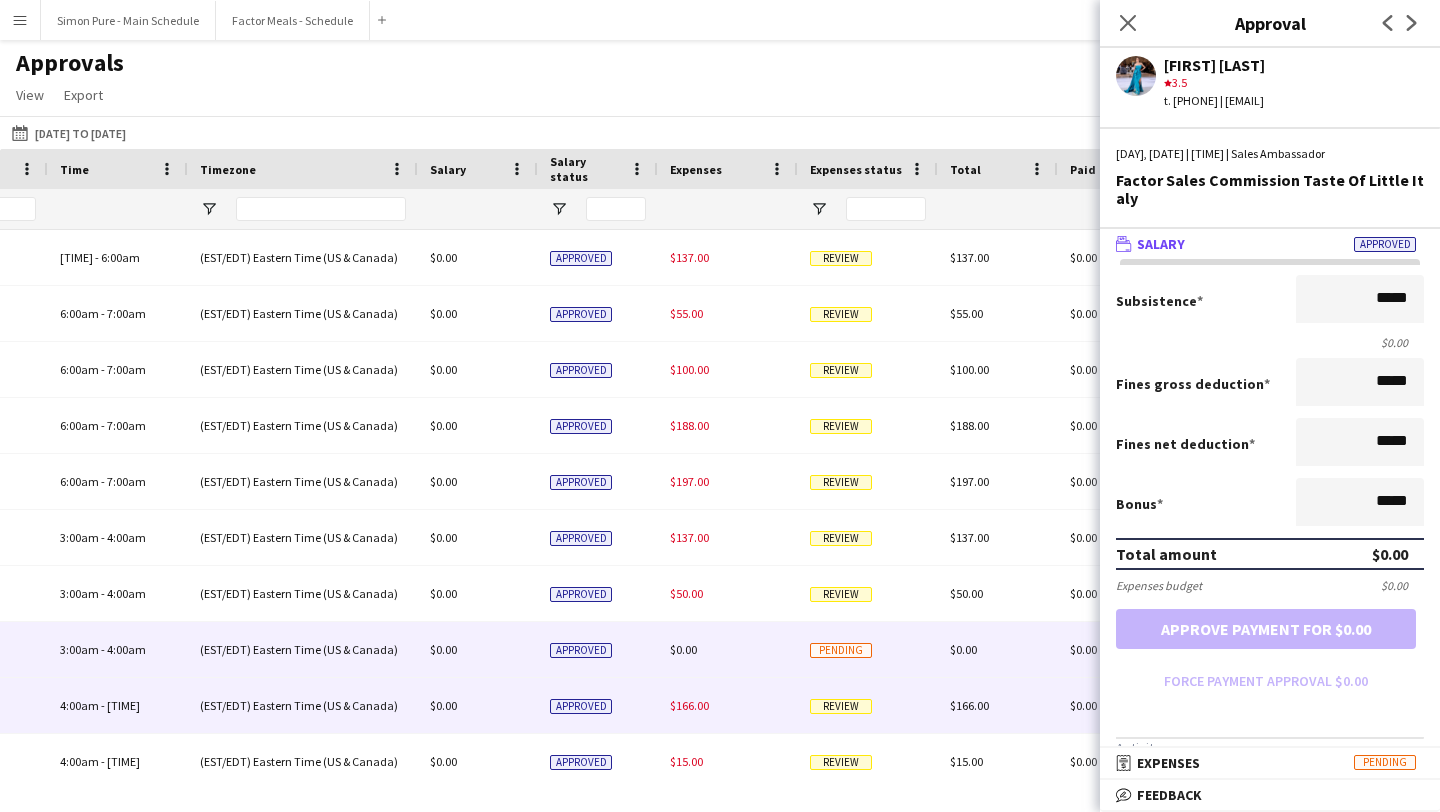 scroll, scrollTop: 190, scrollLeft: 0, axis: vertical 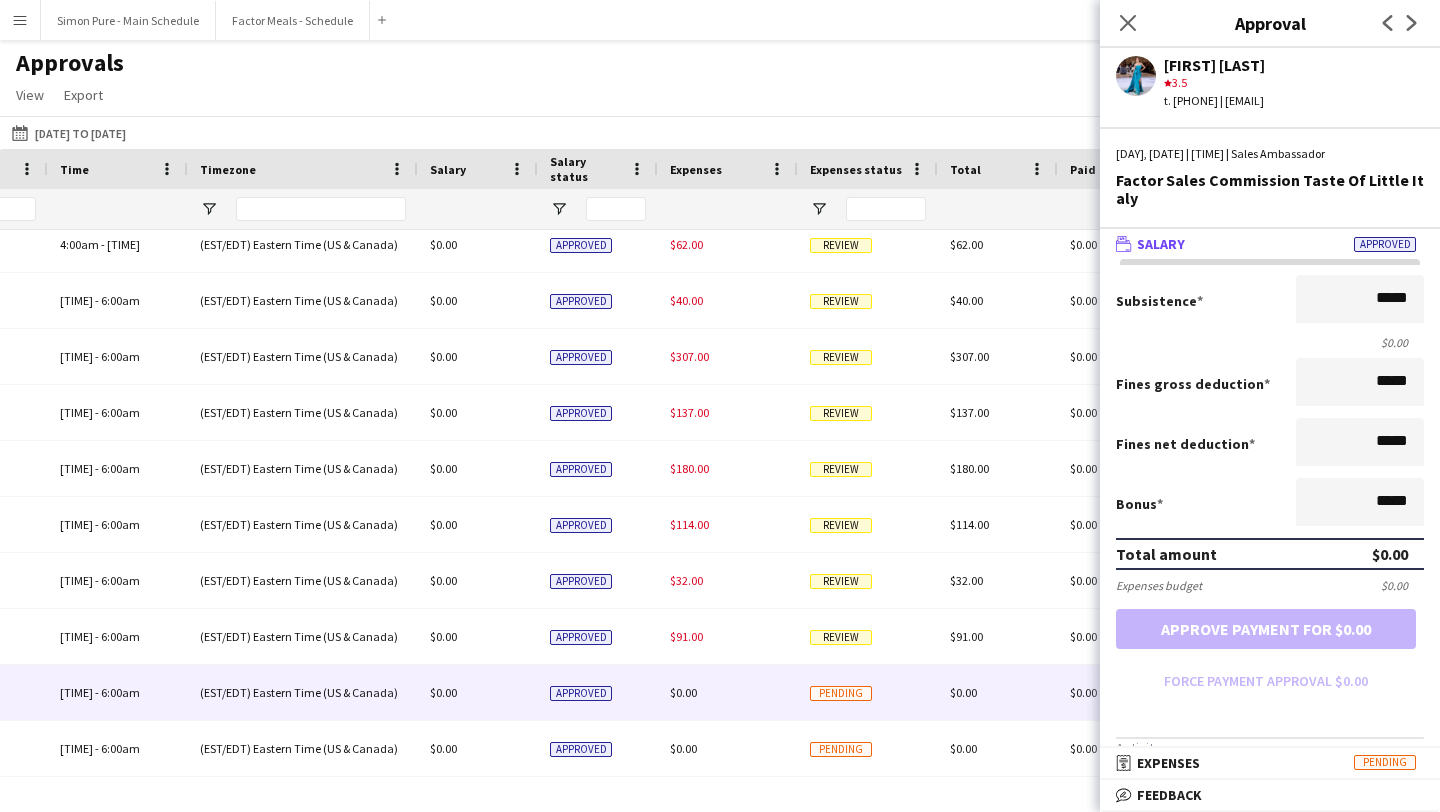 click on "(EST/EDT) Eastern Time (US & Canada)" at bounding box center (303, 692) 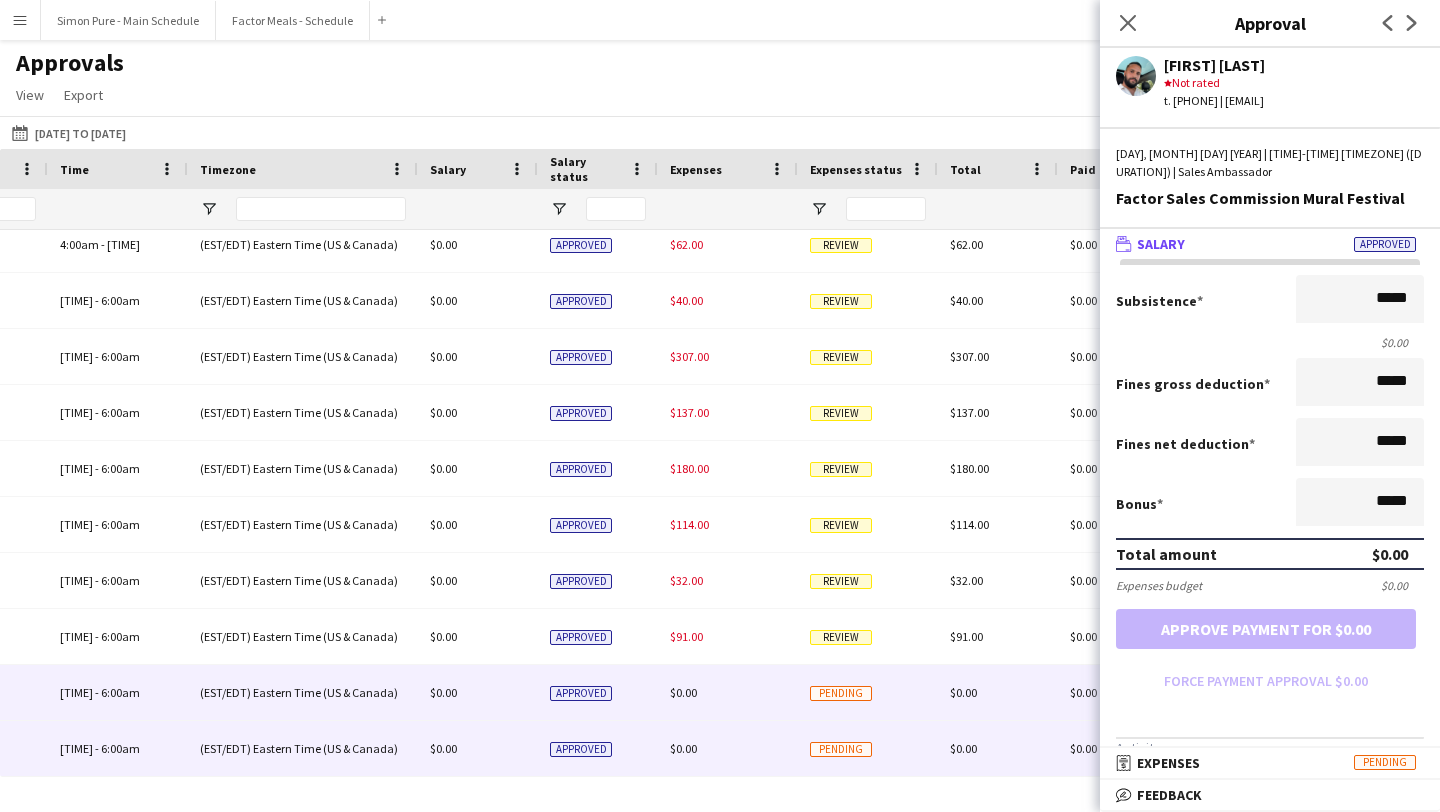 click on "(EST/EDT) Eastern Time (US & Canada)" at bounding box center [303, 748] 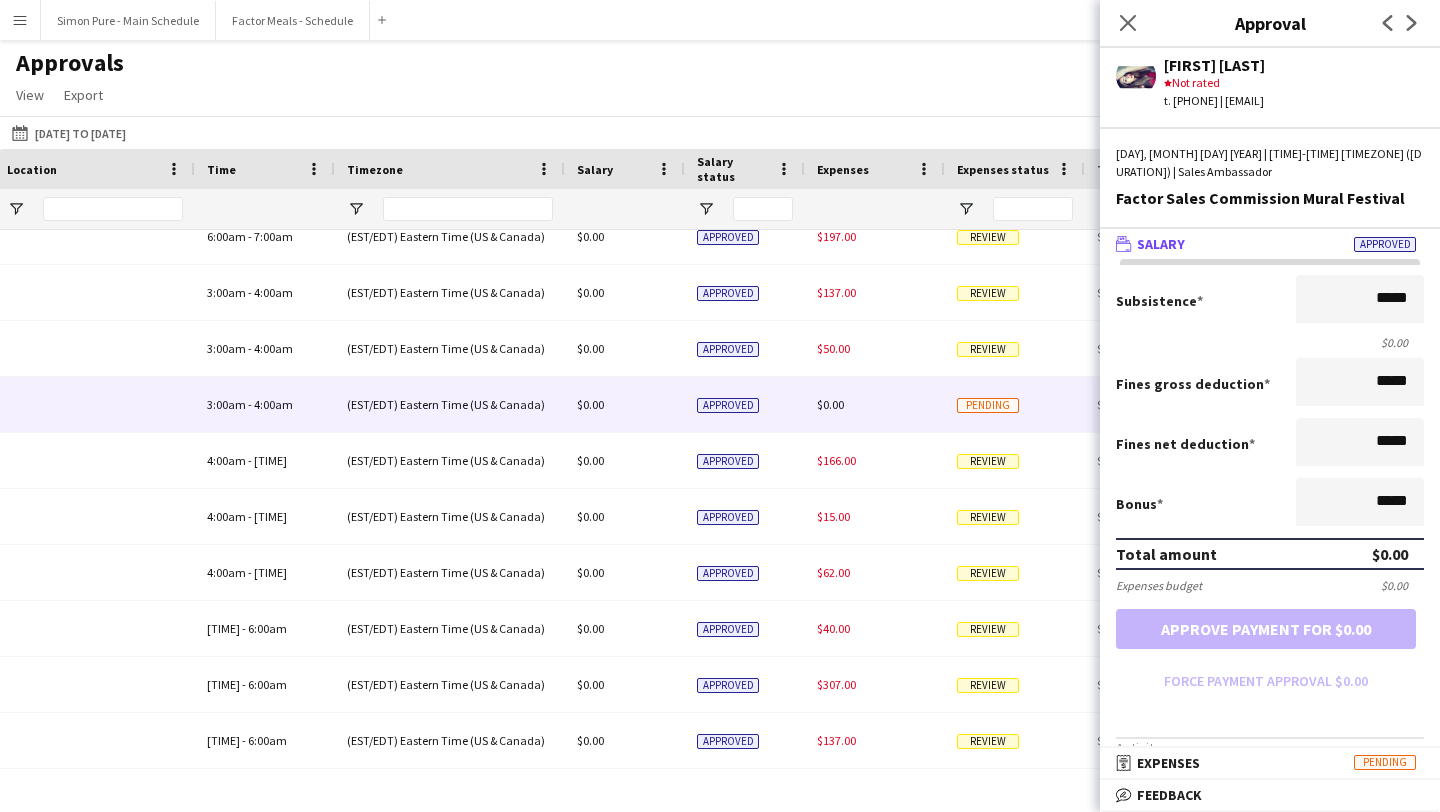 click on "3:00am
-
4:00am" at bounding box center (265, 404) 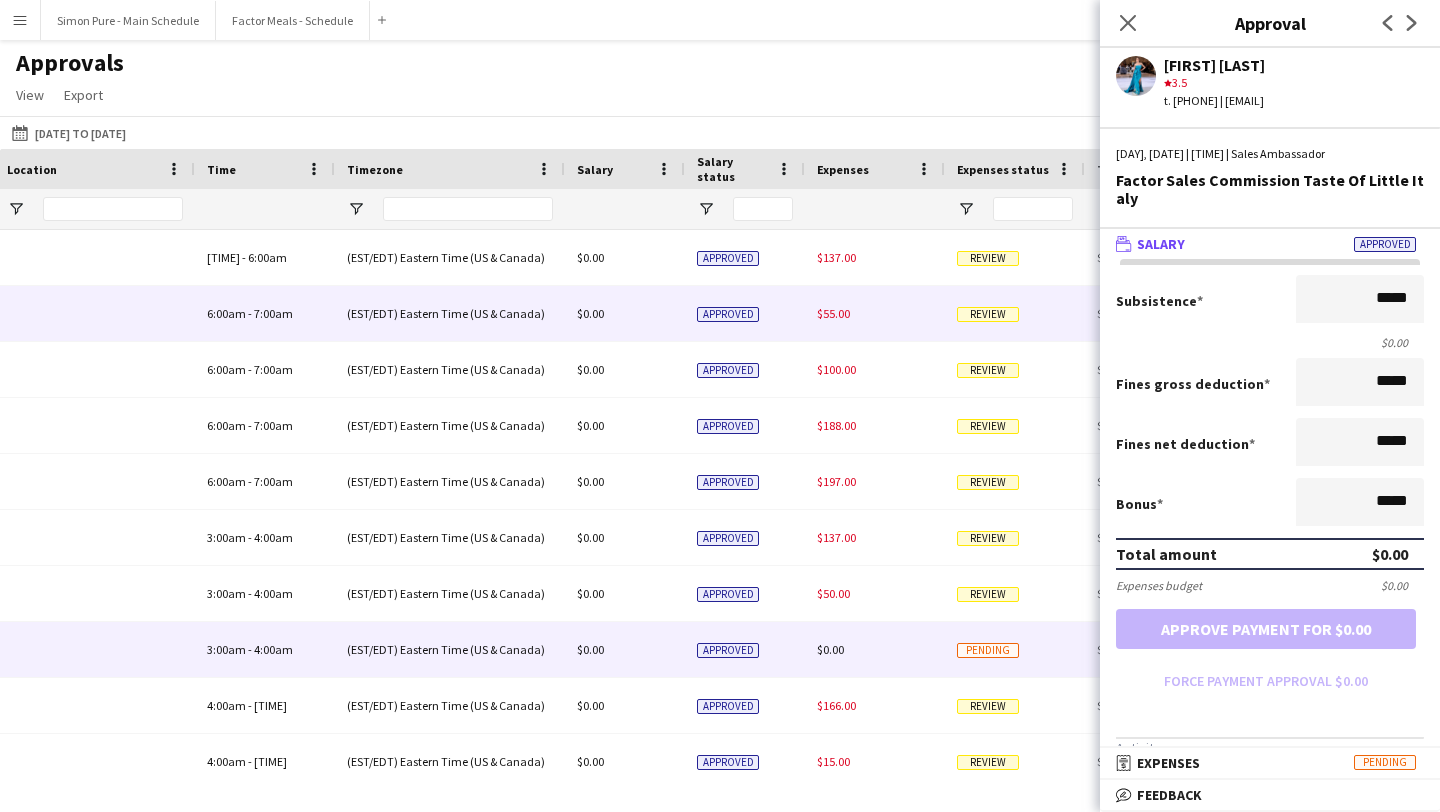 click on "$0.00" at bounding box center (625, 257) 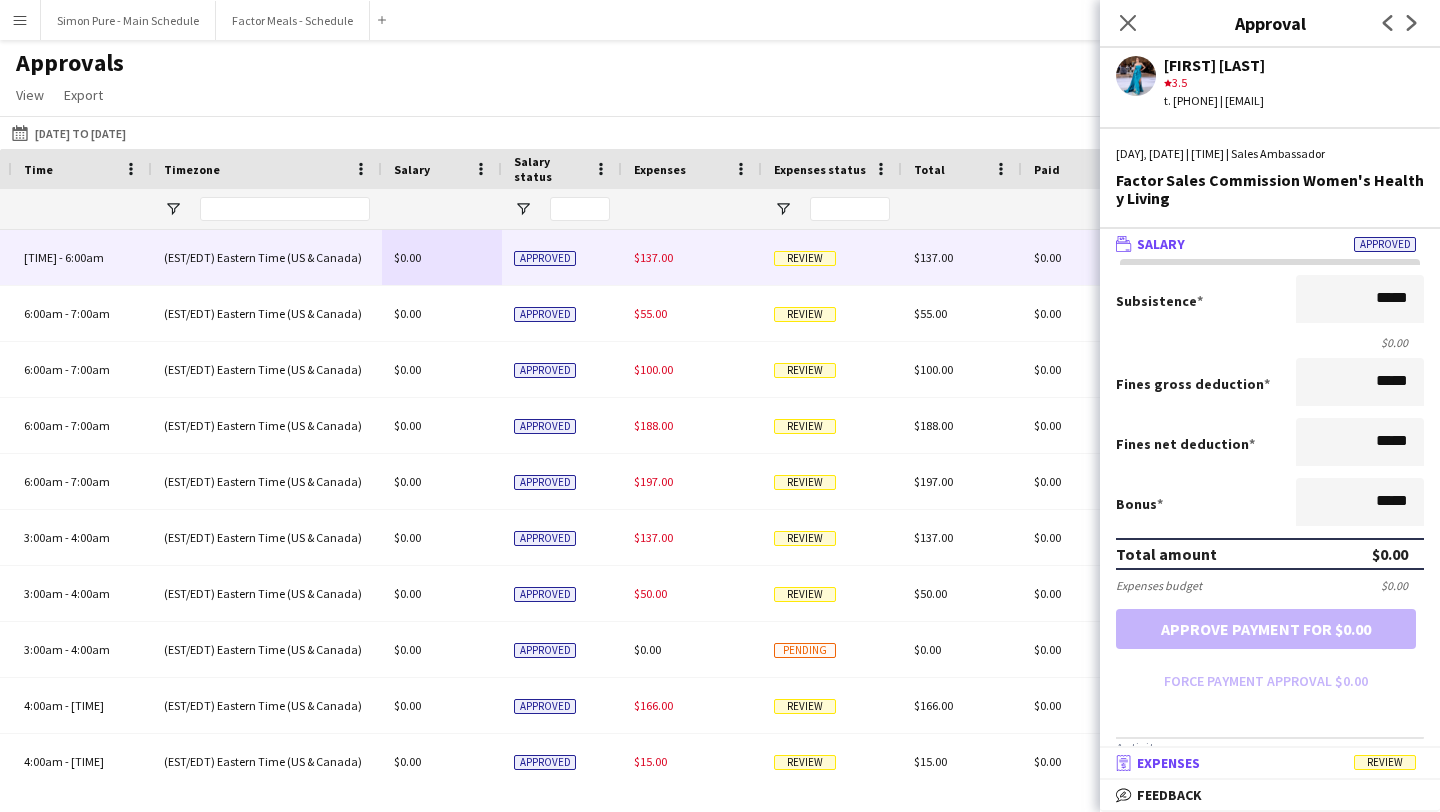 click on "receipt
Expenses   Review" at bounding box center [1266, 763] 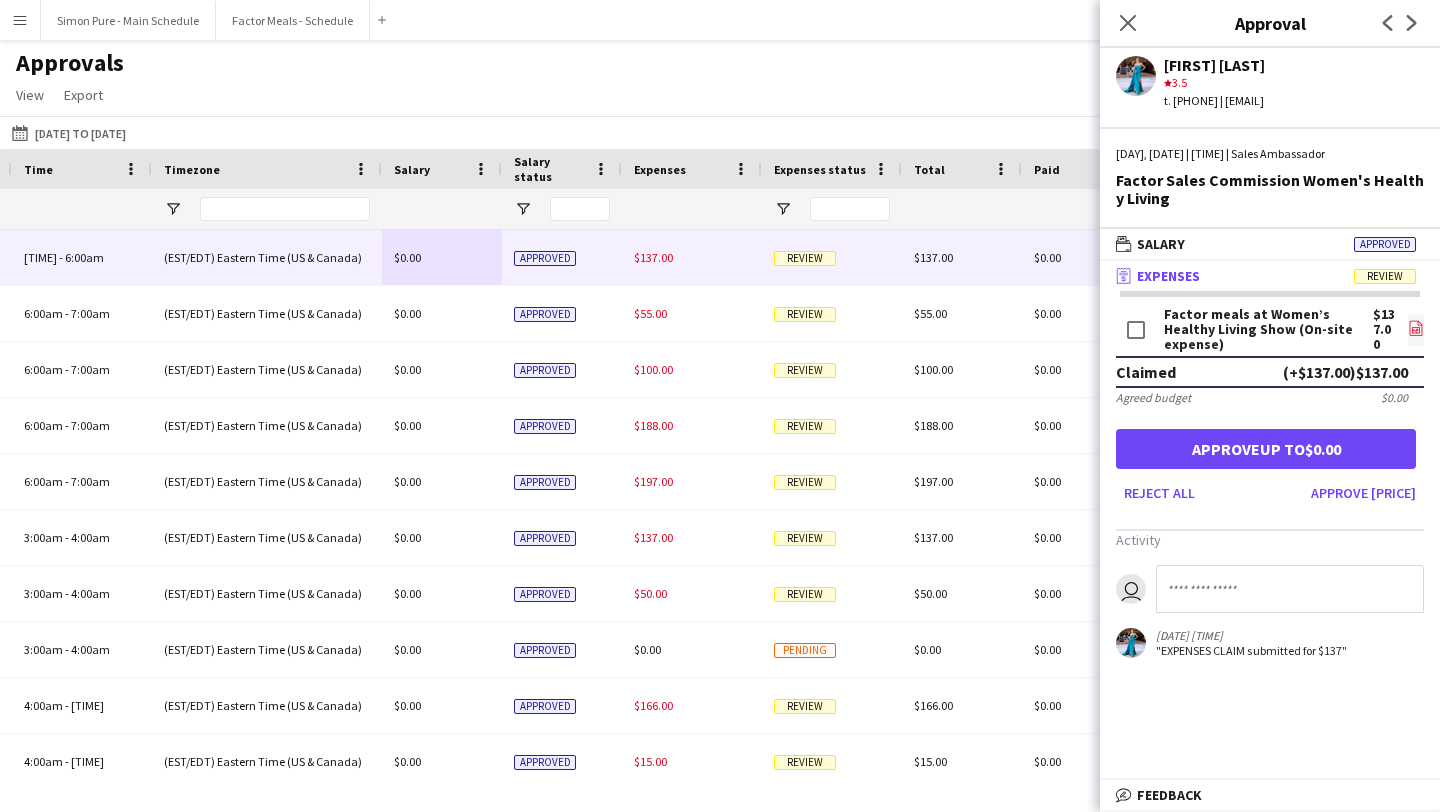 click 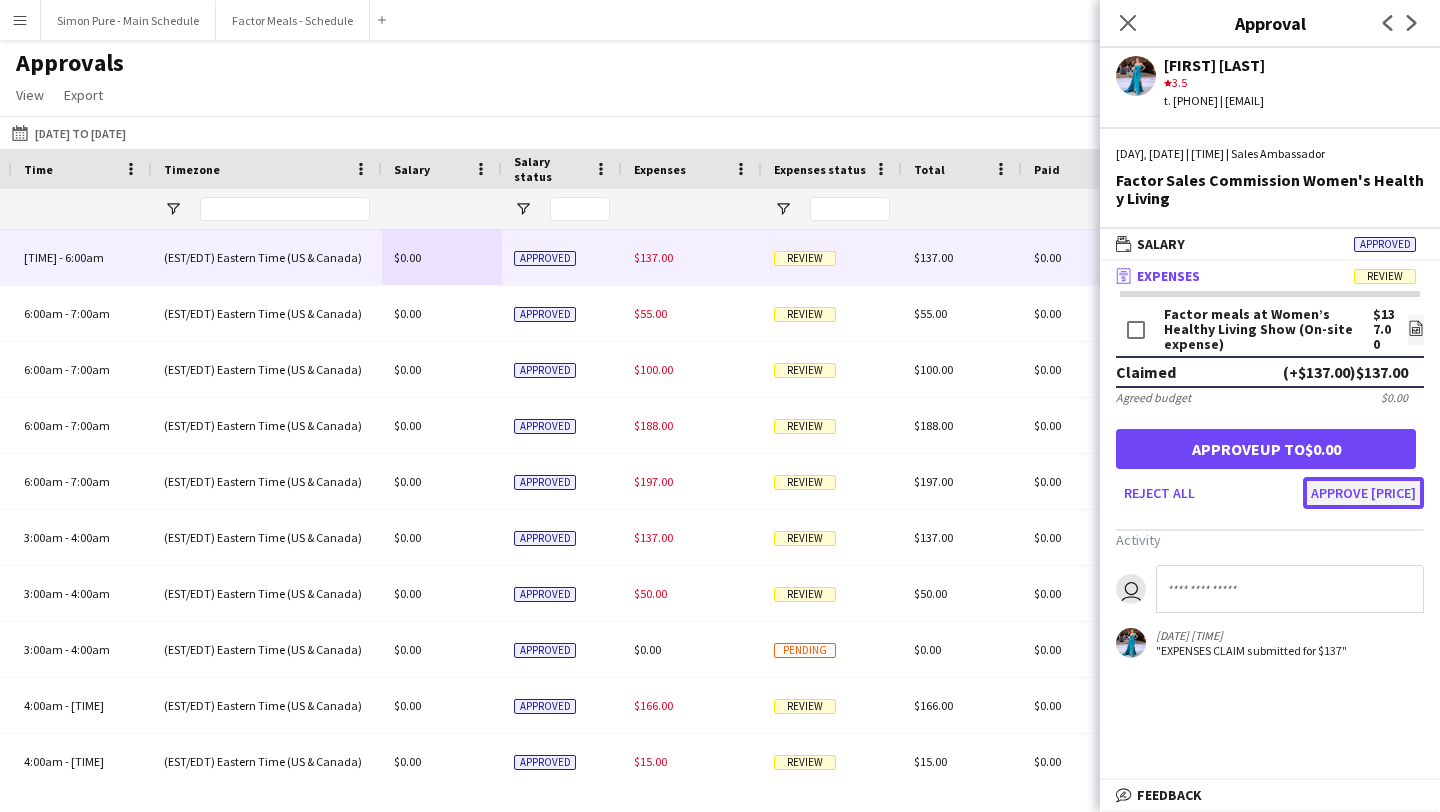 click on "Approve $137.00" at bounding box center (1363, 493) 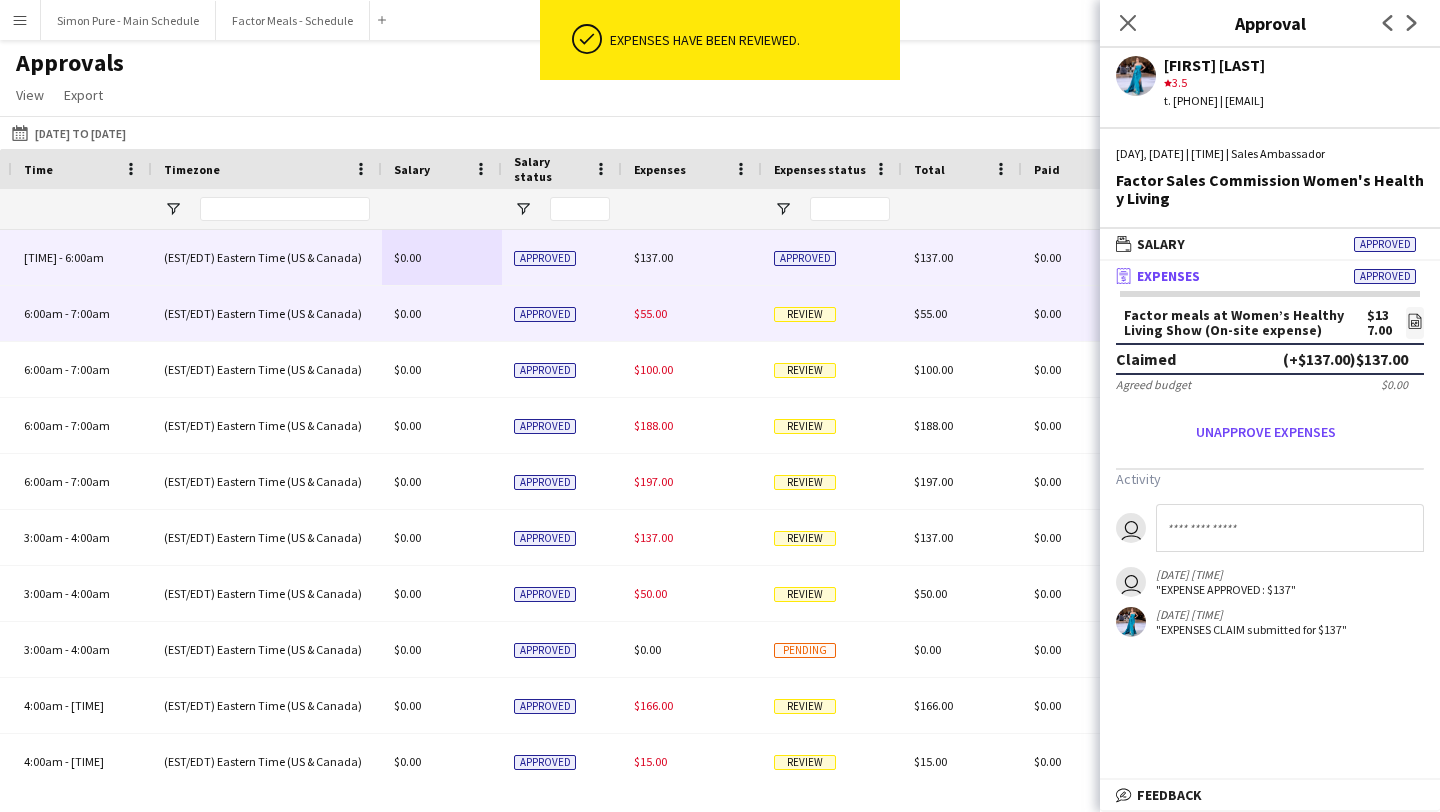 click on "$55.00" at bounding box center [692, 313] 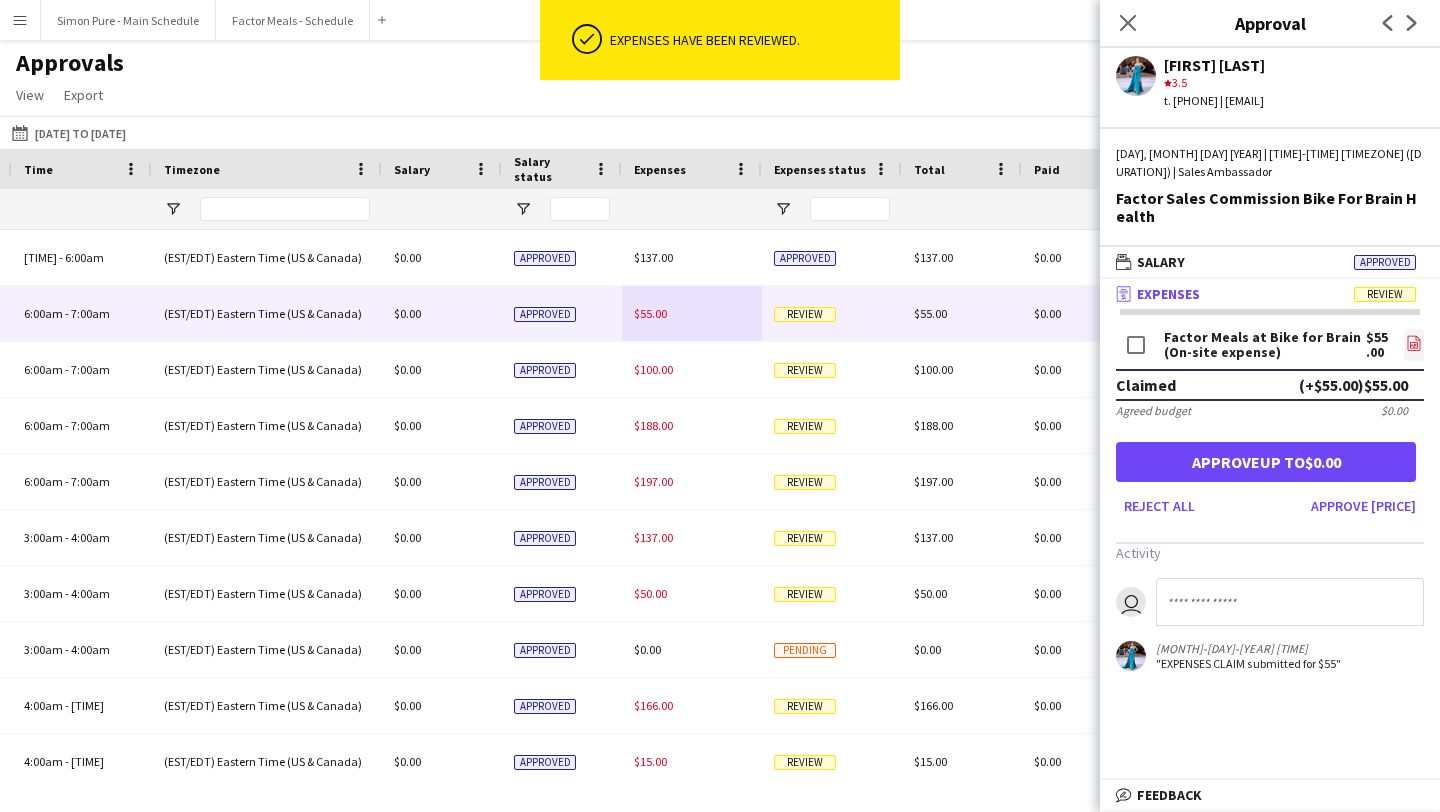 click 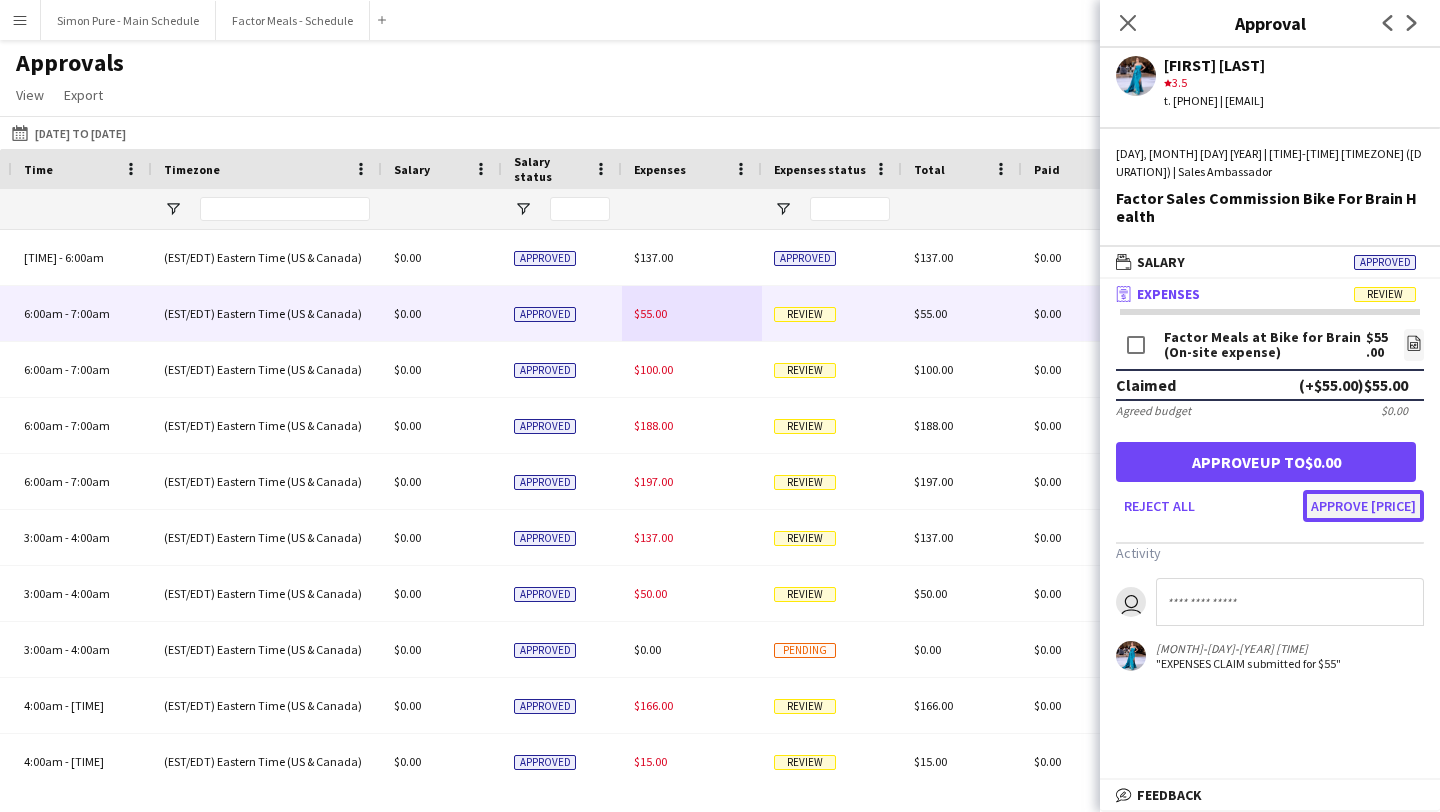 click on "Approve $55.00" at bounding box center (1363, 506) 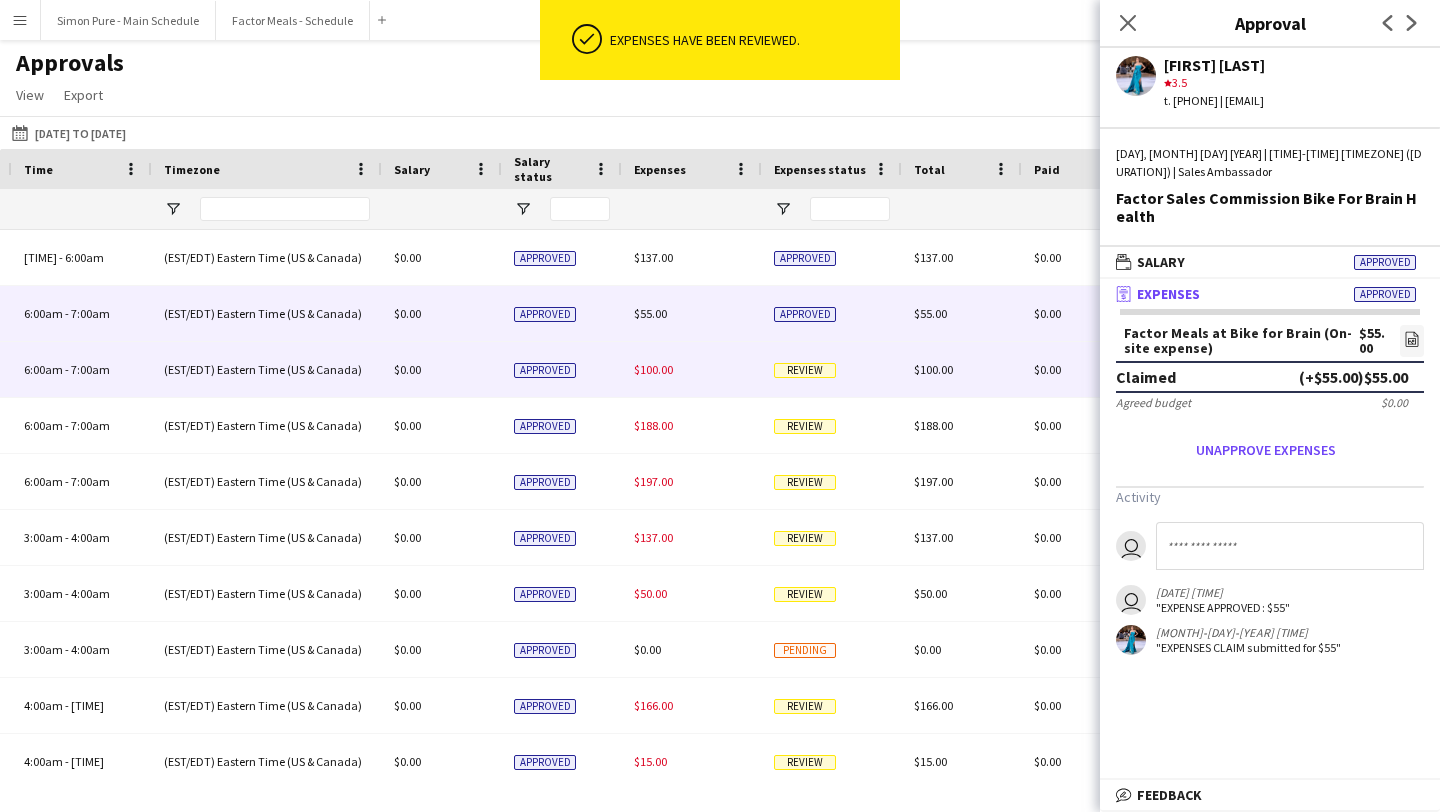 click on "Review" at bounding box center (832, 369) 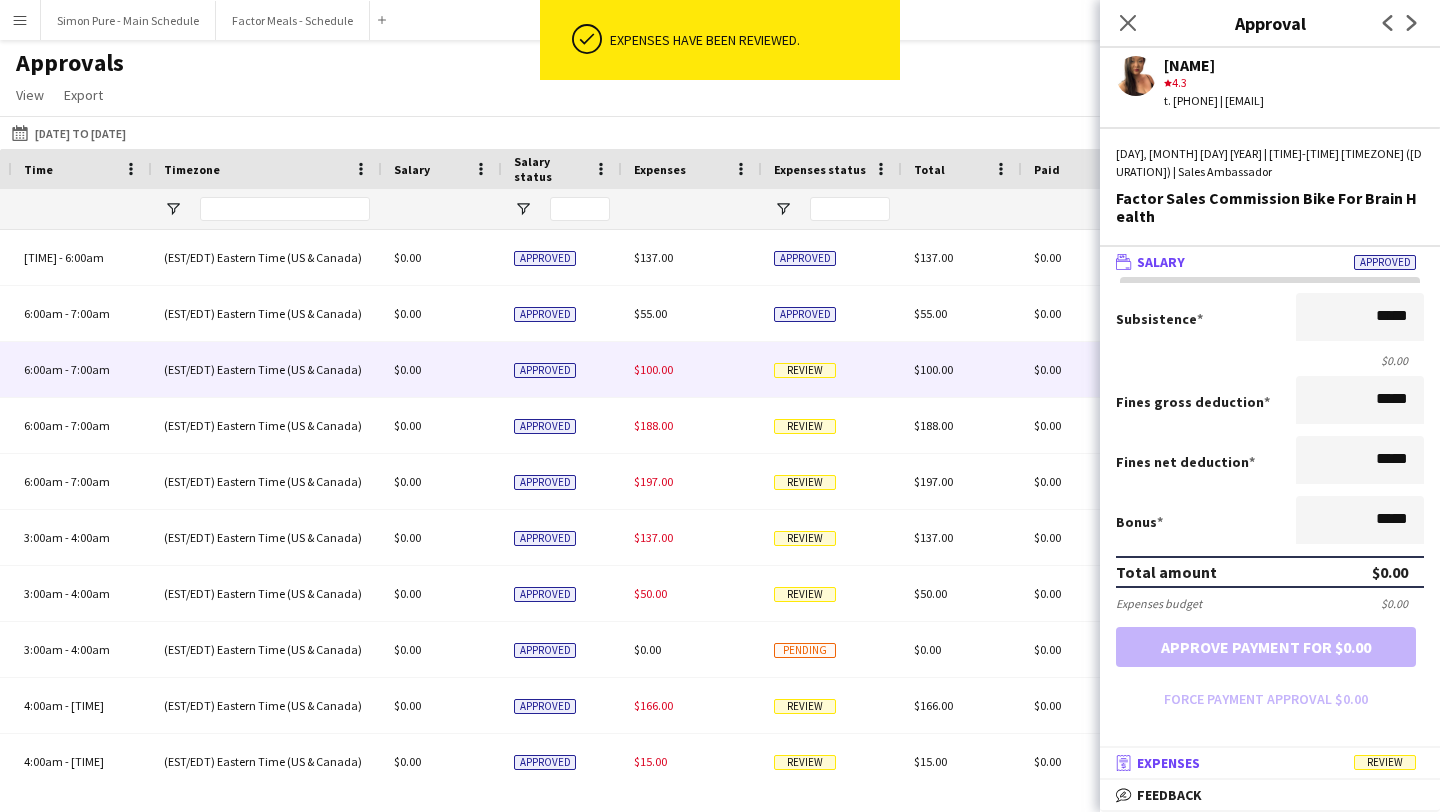click on "receipt
Expenses   Review" at bounding box center (1270, 763) 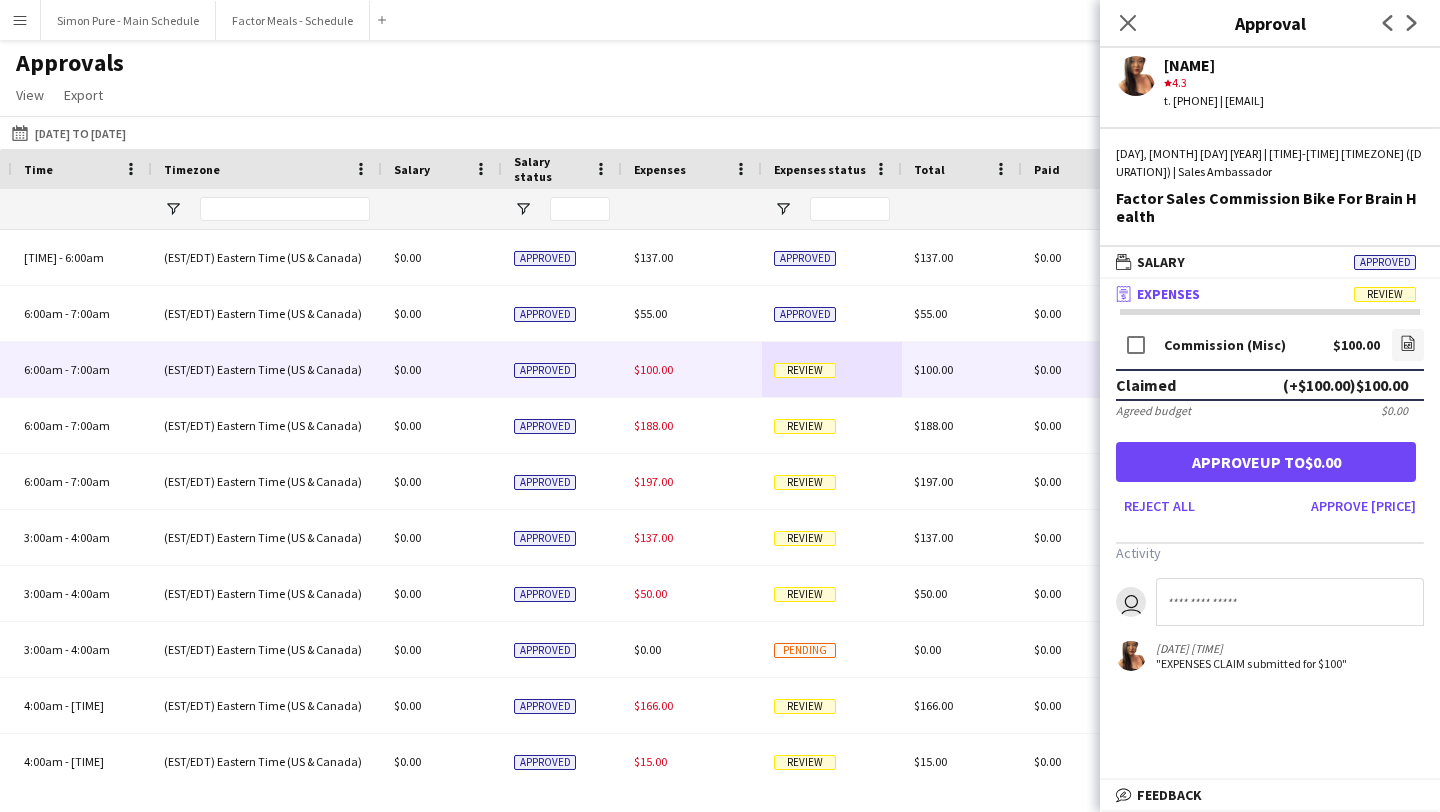 click on "Commission (Misc)   $100.00
file-image" at bounding box center (1270, 347) 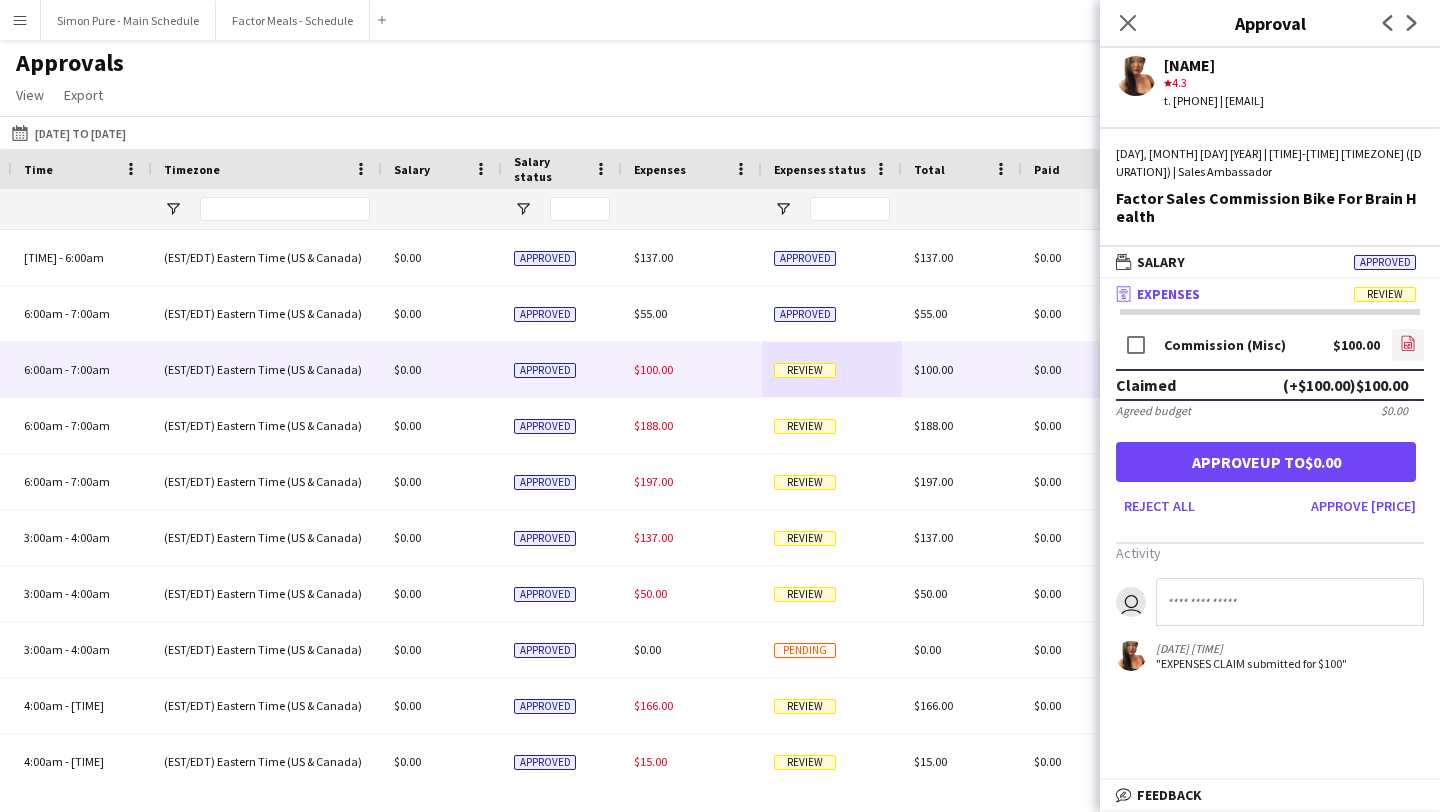 click on "file-image" at bounding box center [1408, 345] 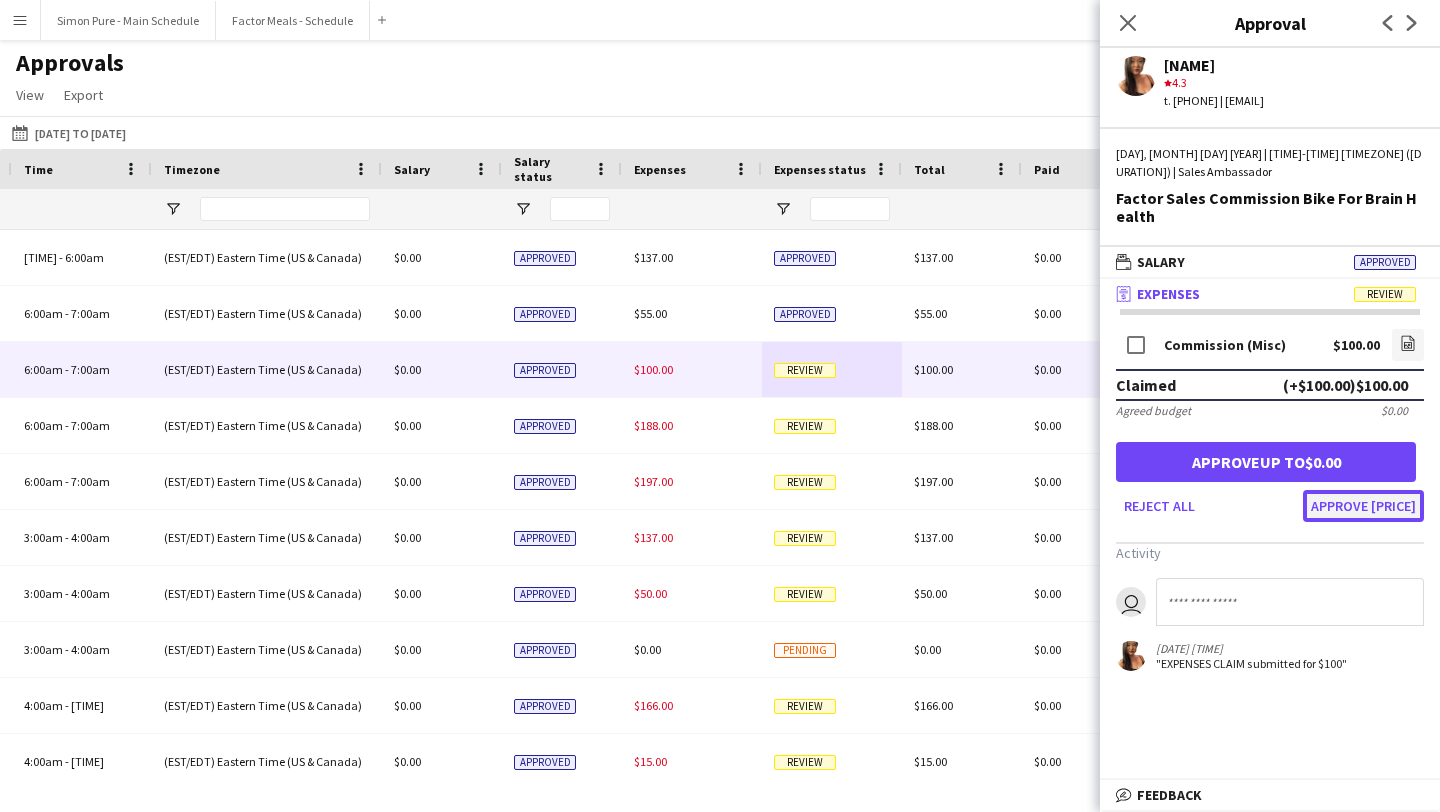 click on "Approve $100.00" at bounding box center (1363, 506) 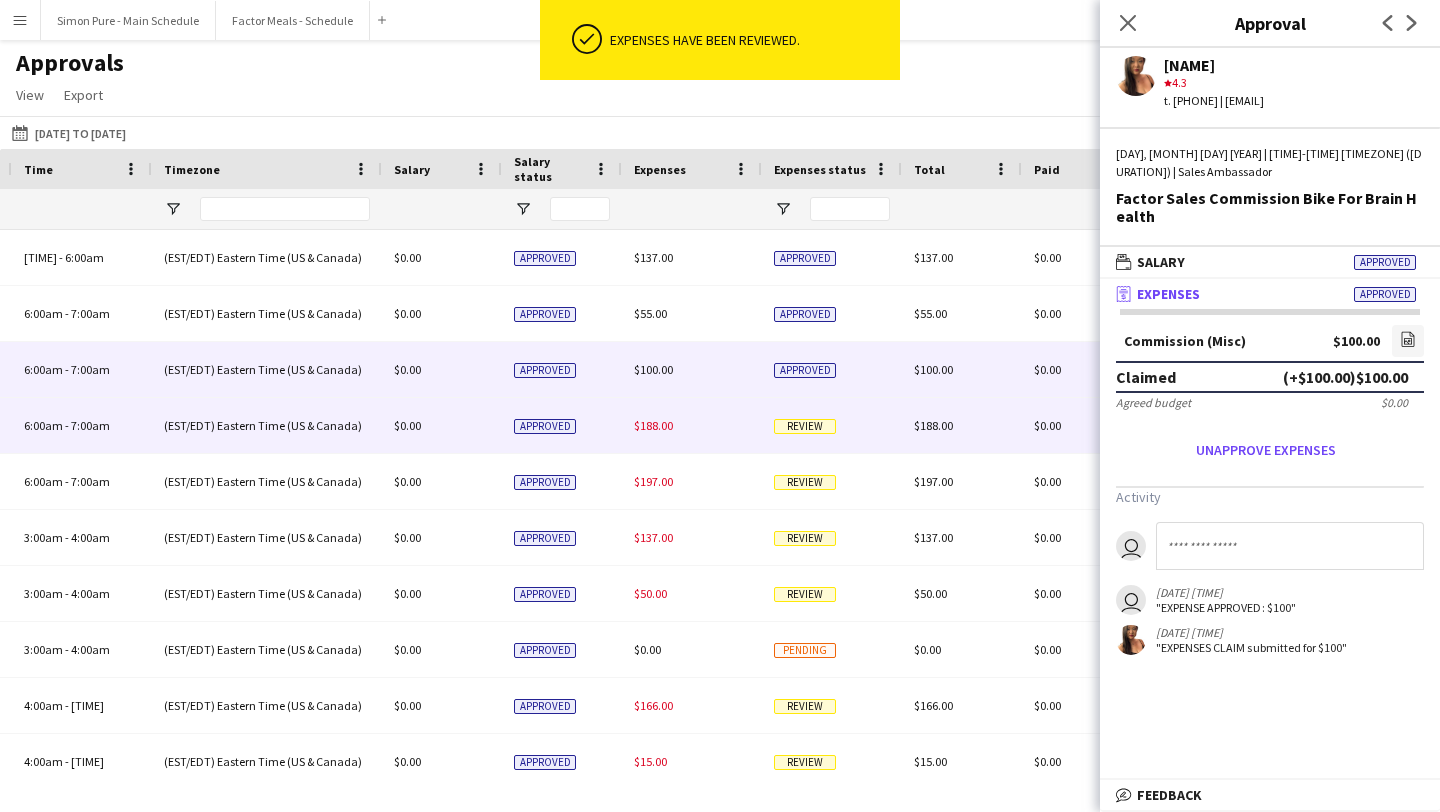 click on "Review" at bounding box center (832, 425) 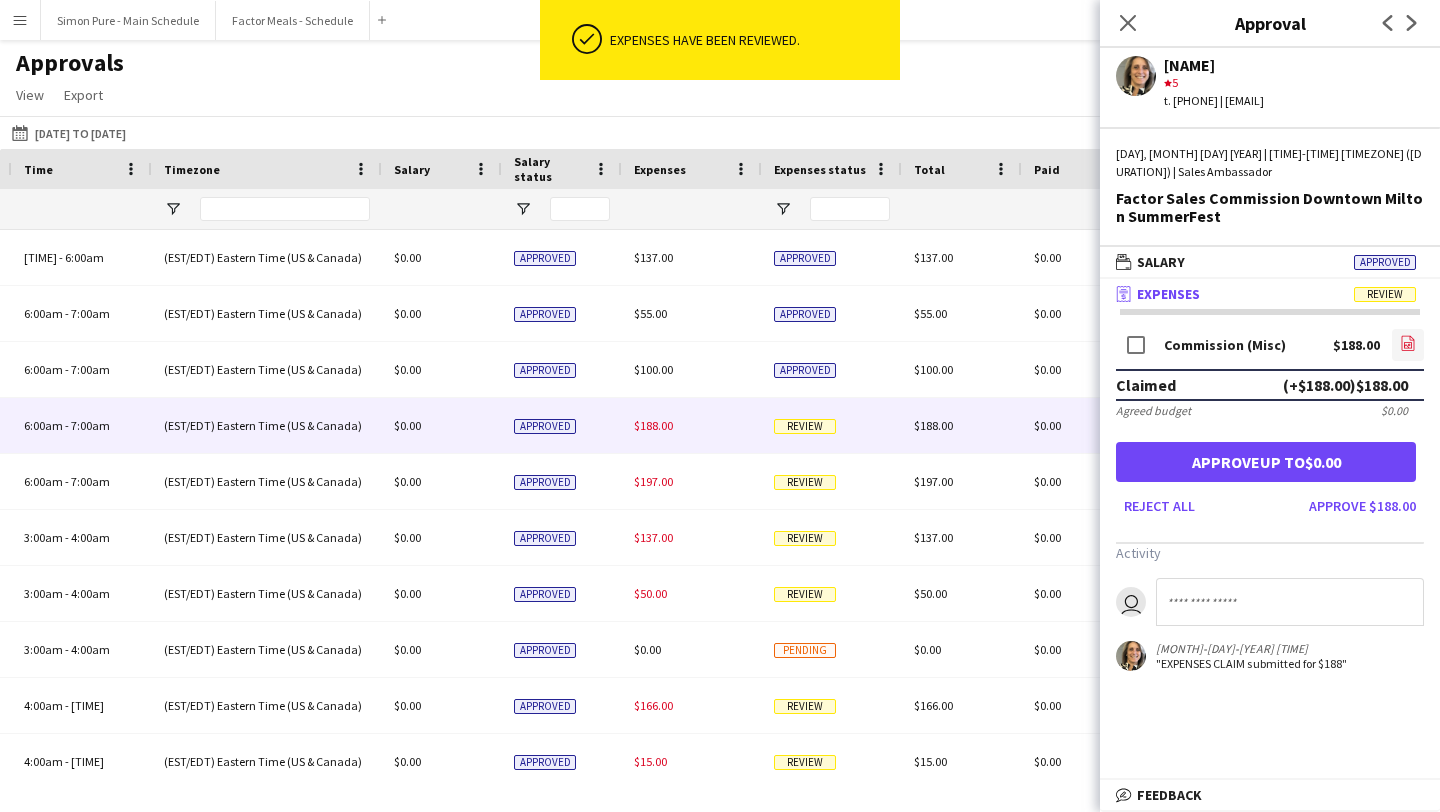 click on "file-image" at bounding box center (1408, 345) 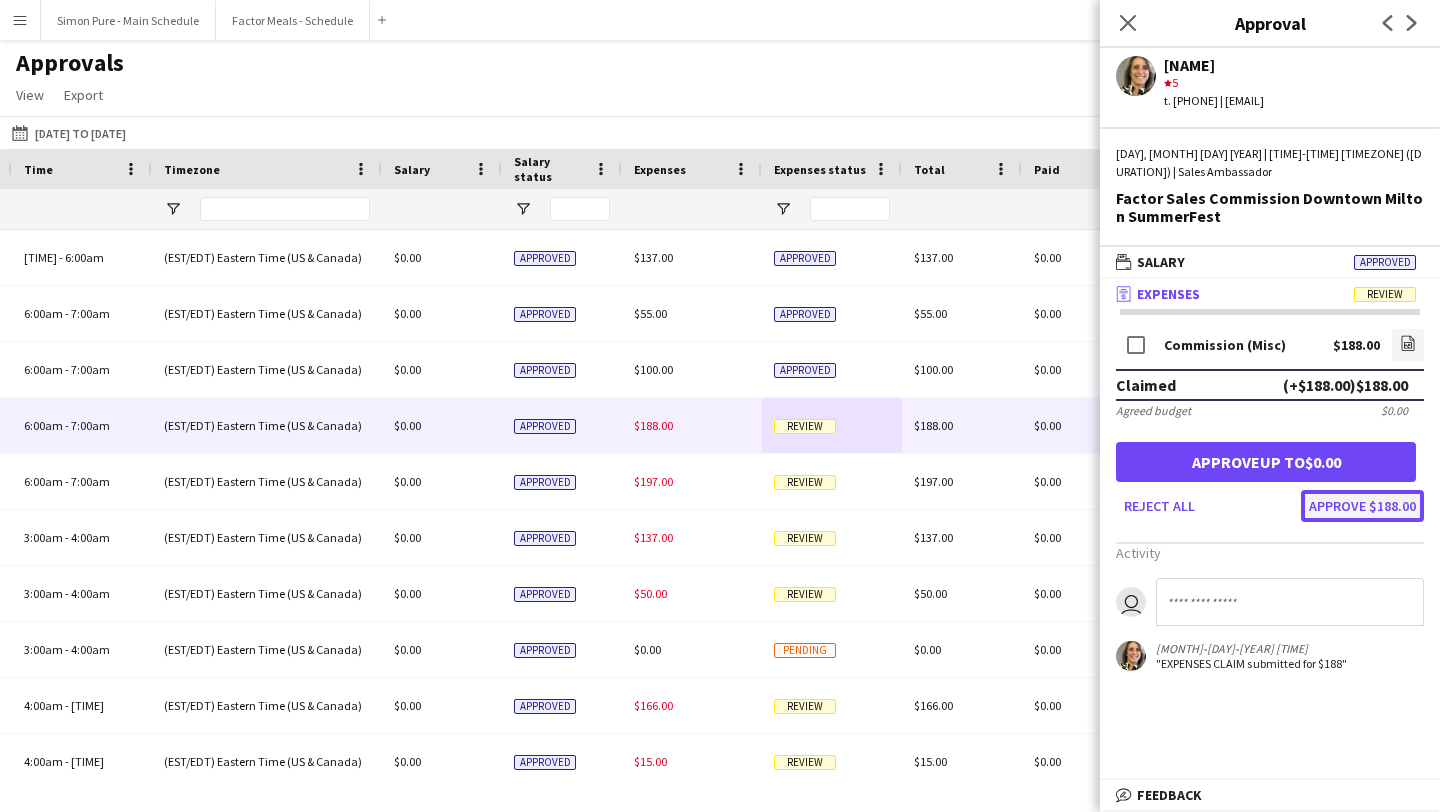 click on "Approve $188.00" at bounding box center (1362, 506) 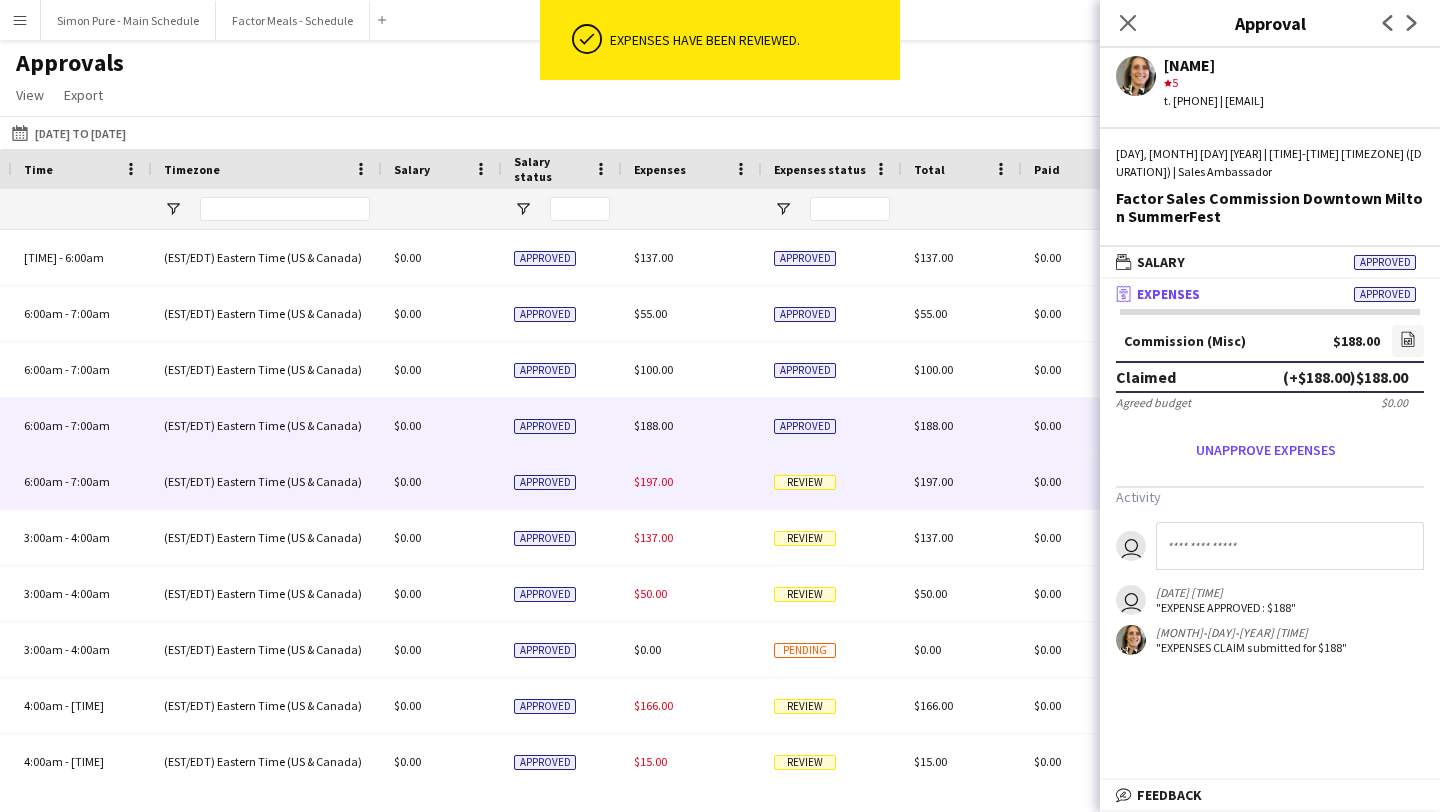 click on "Review" at bounding box center [832, 481] 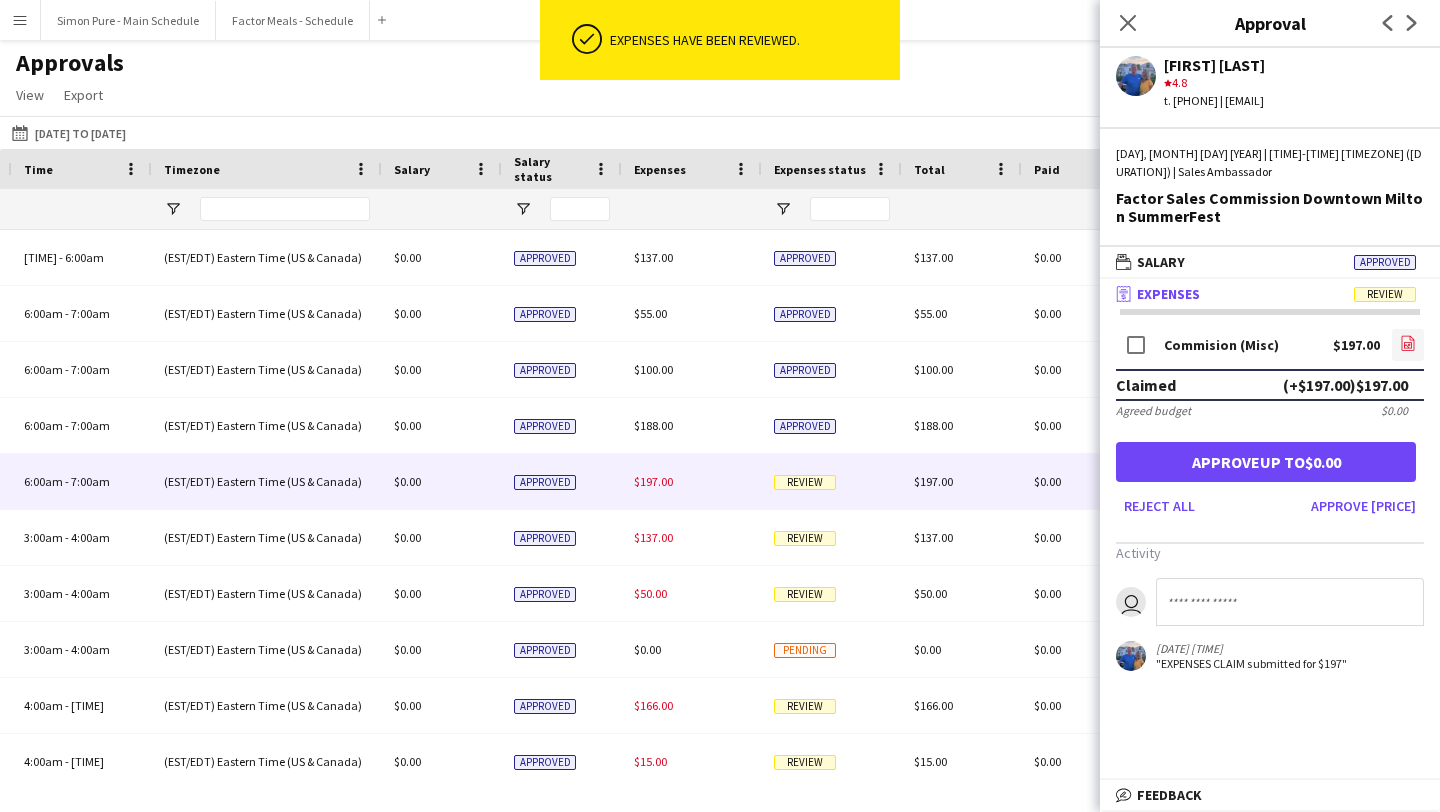 click on "file-image" 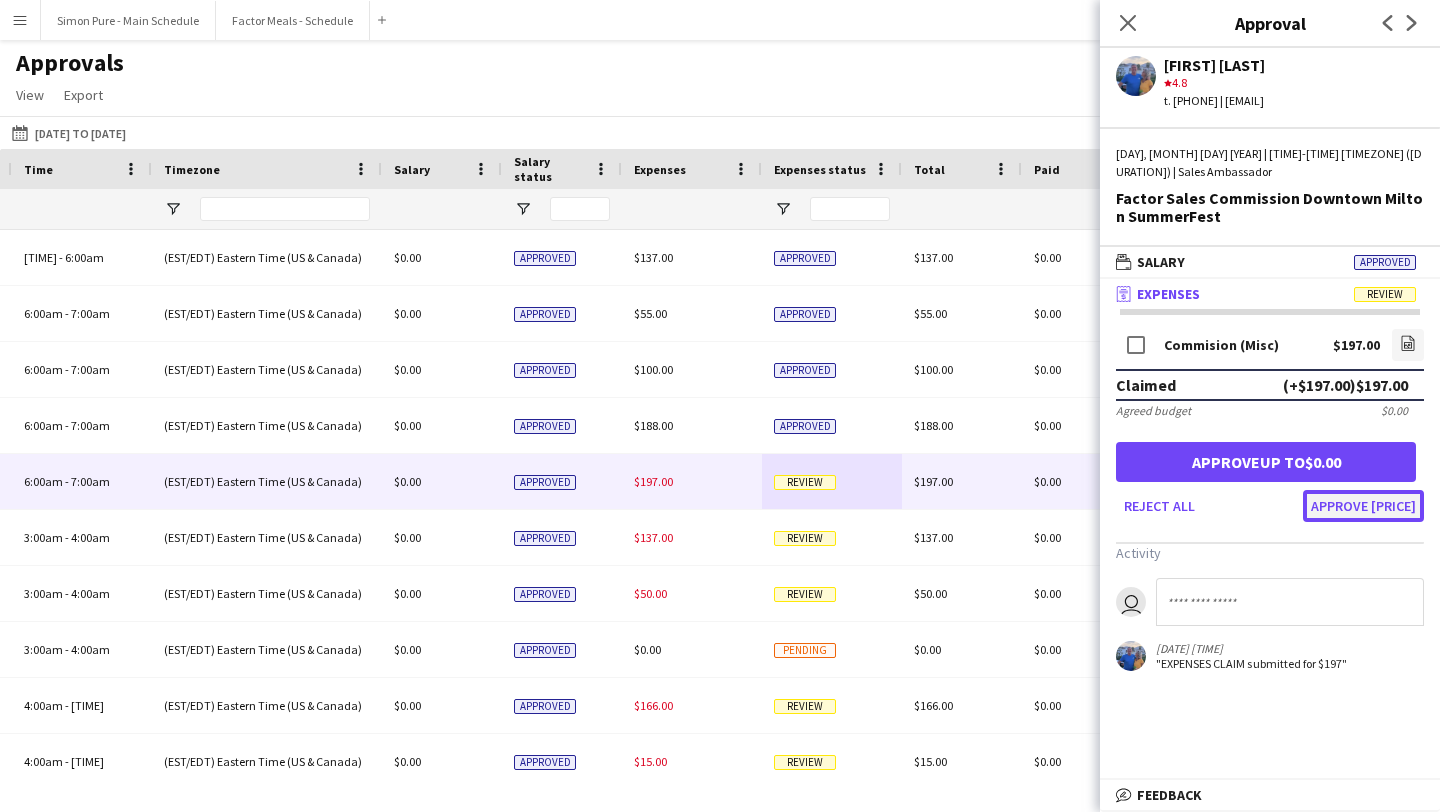 click on "Approve $197.00" at bounding box center (1363, 506) 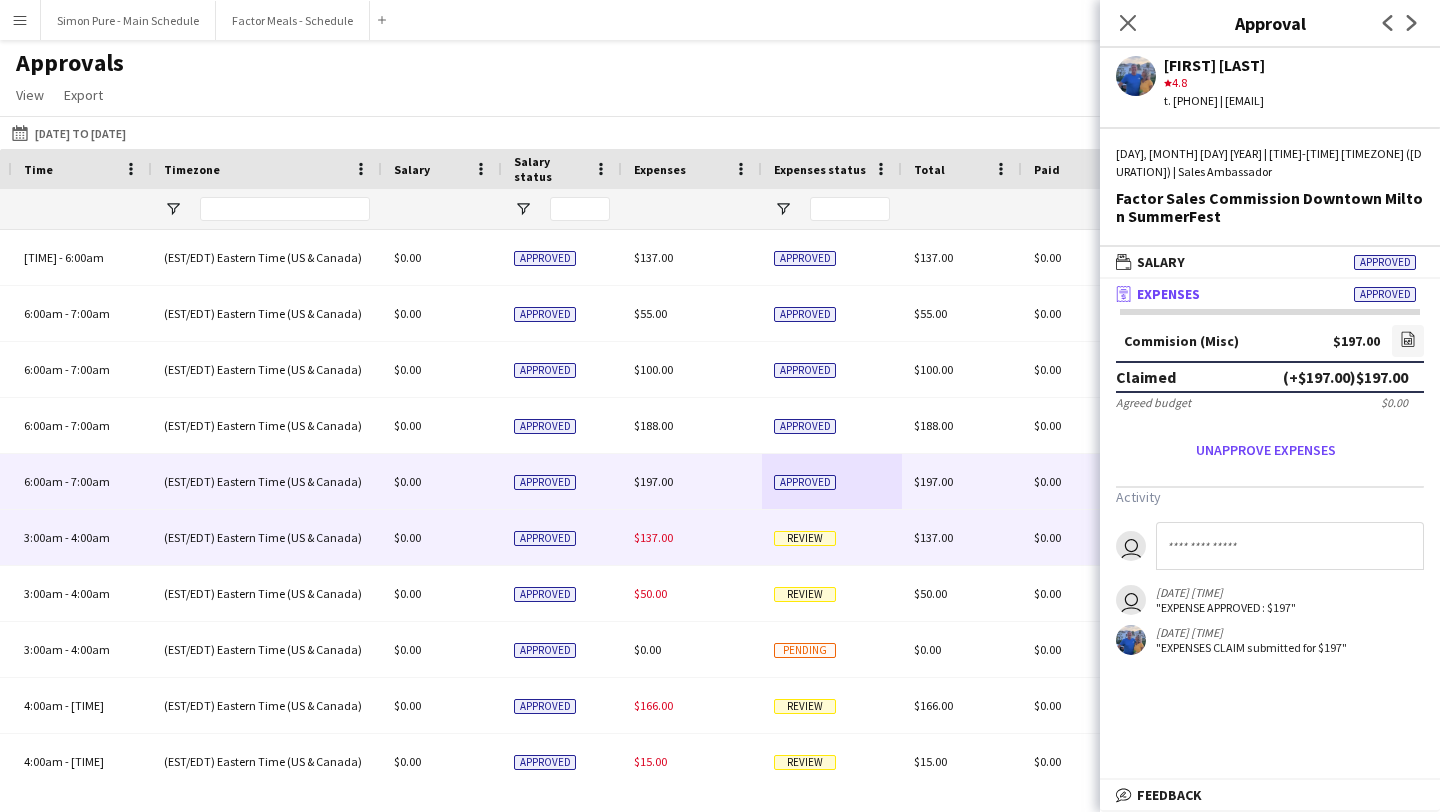click on "Approved" at bounding box center (545, 538) 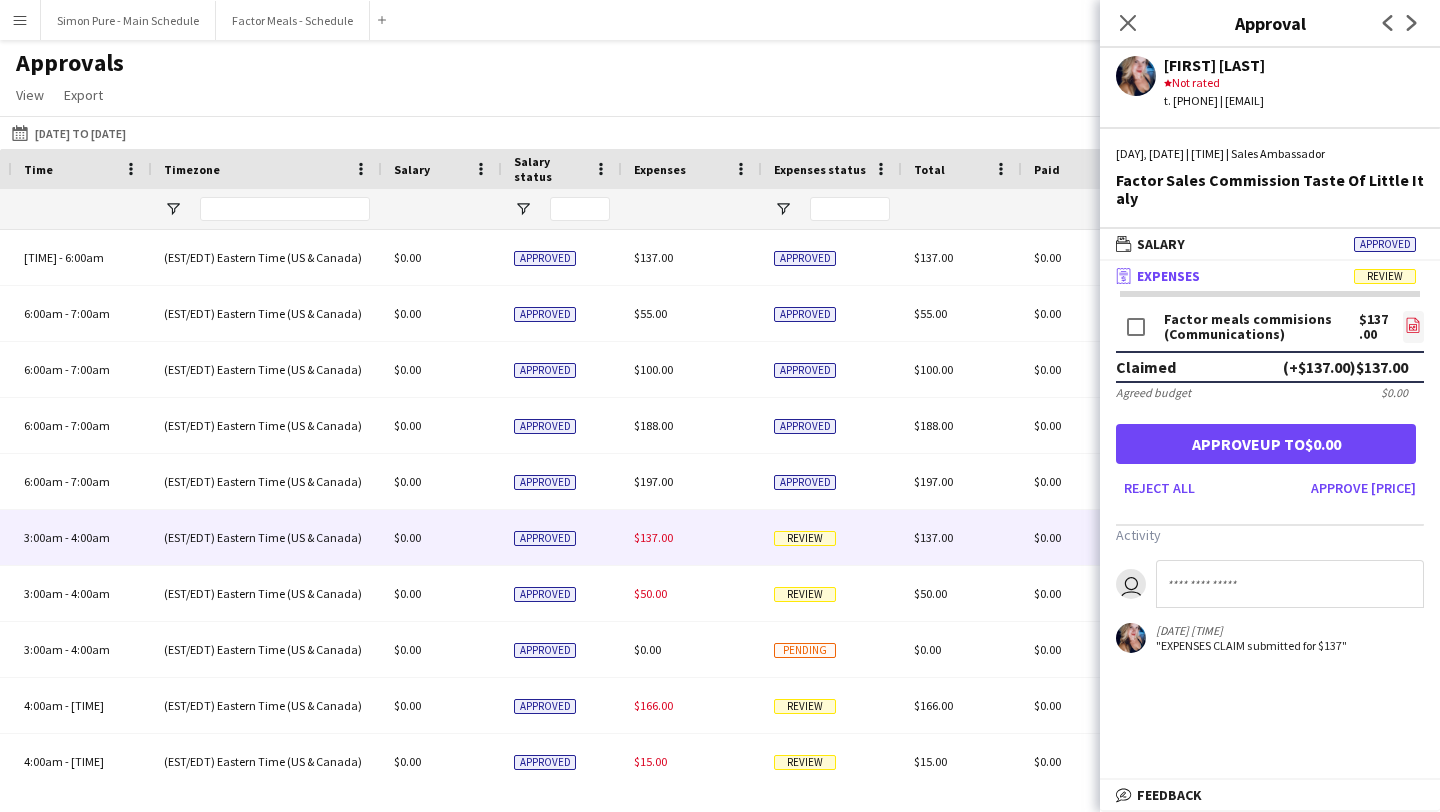 click on "file-image" at bounding box center [1413, 327] 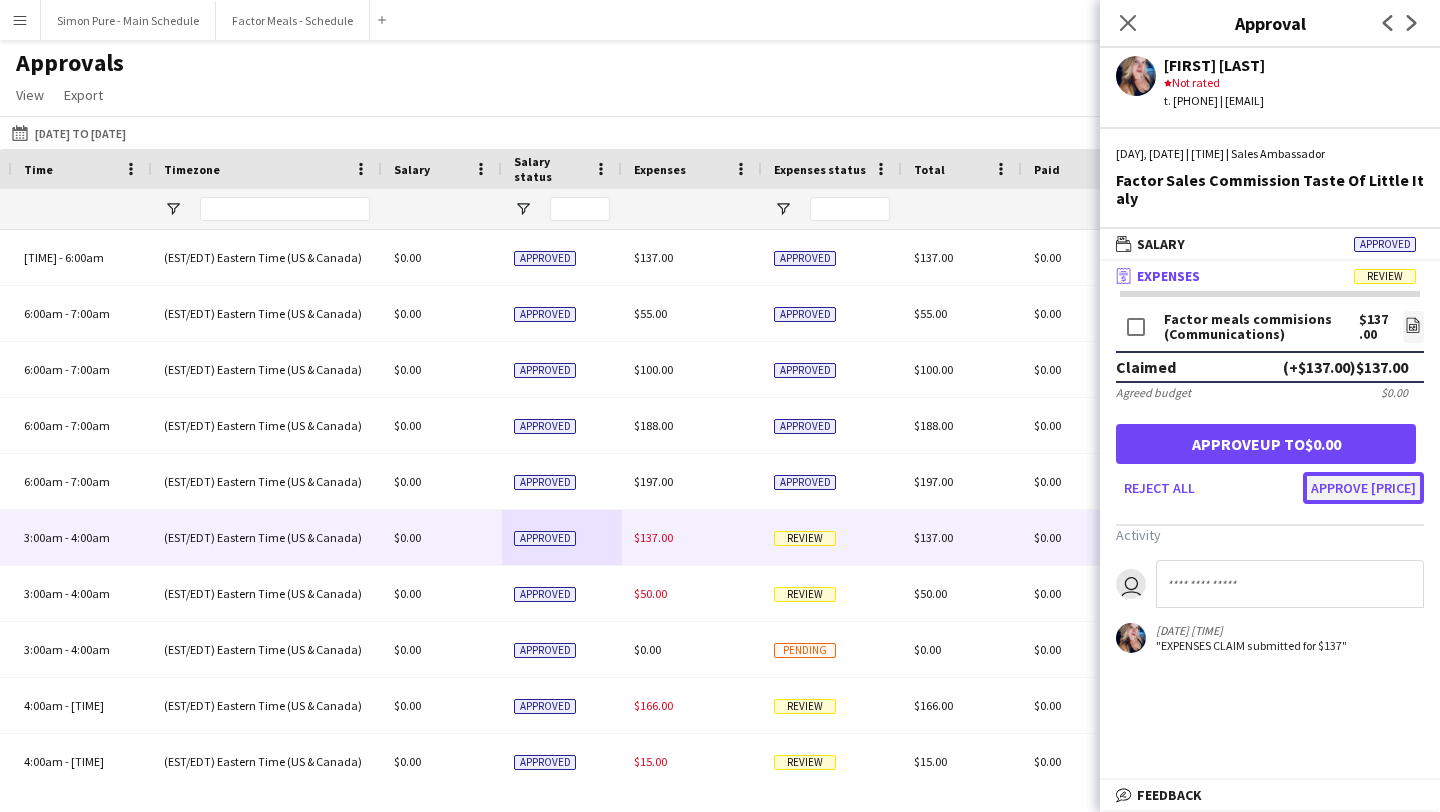 click on "Approve $137.00" at bounding box center [1363, 488] 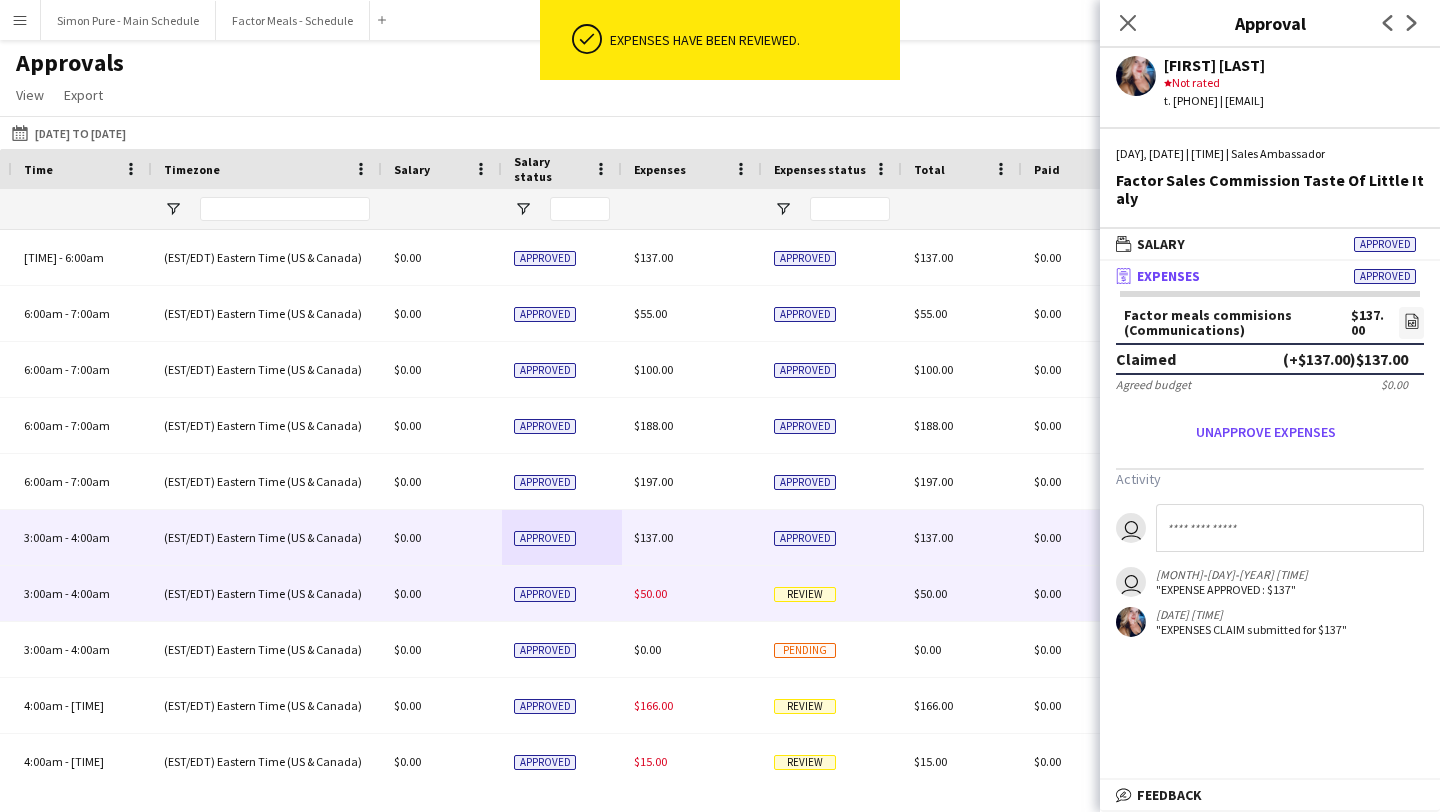 click on "Review" at bounding box center (805, 594) 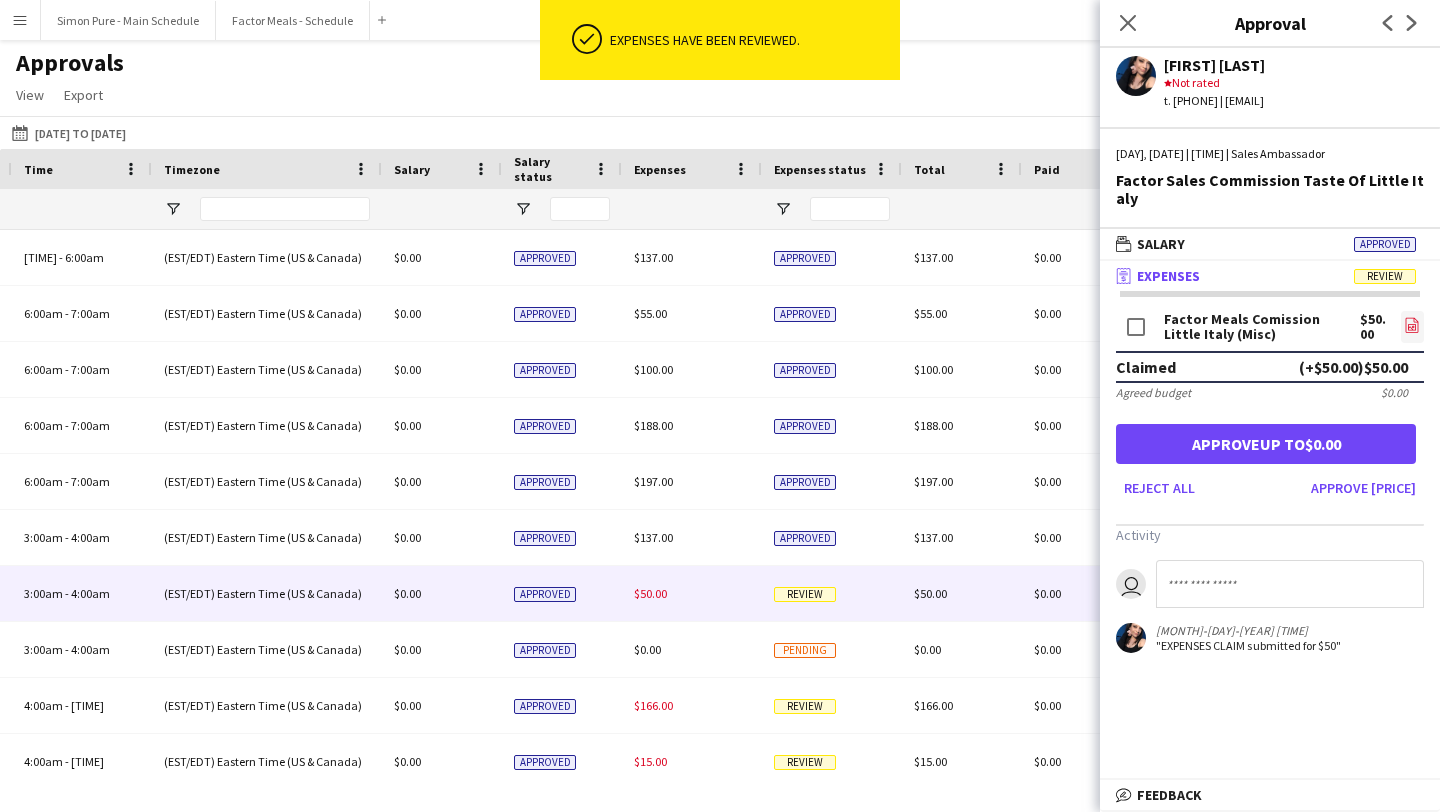 click on "file-image" 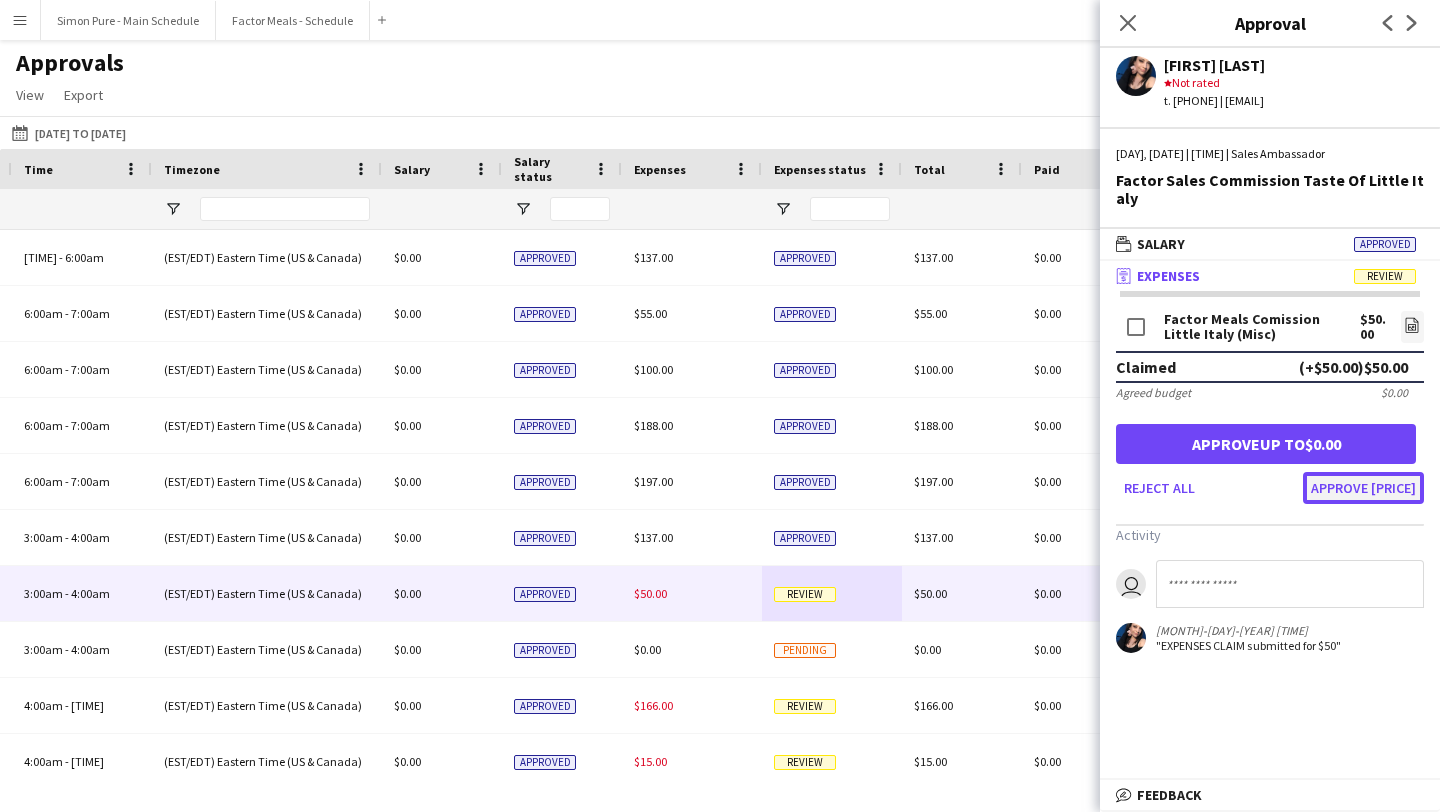 click on "Approve $50.00" at bounding box center (1363, 488) 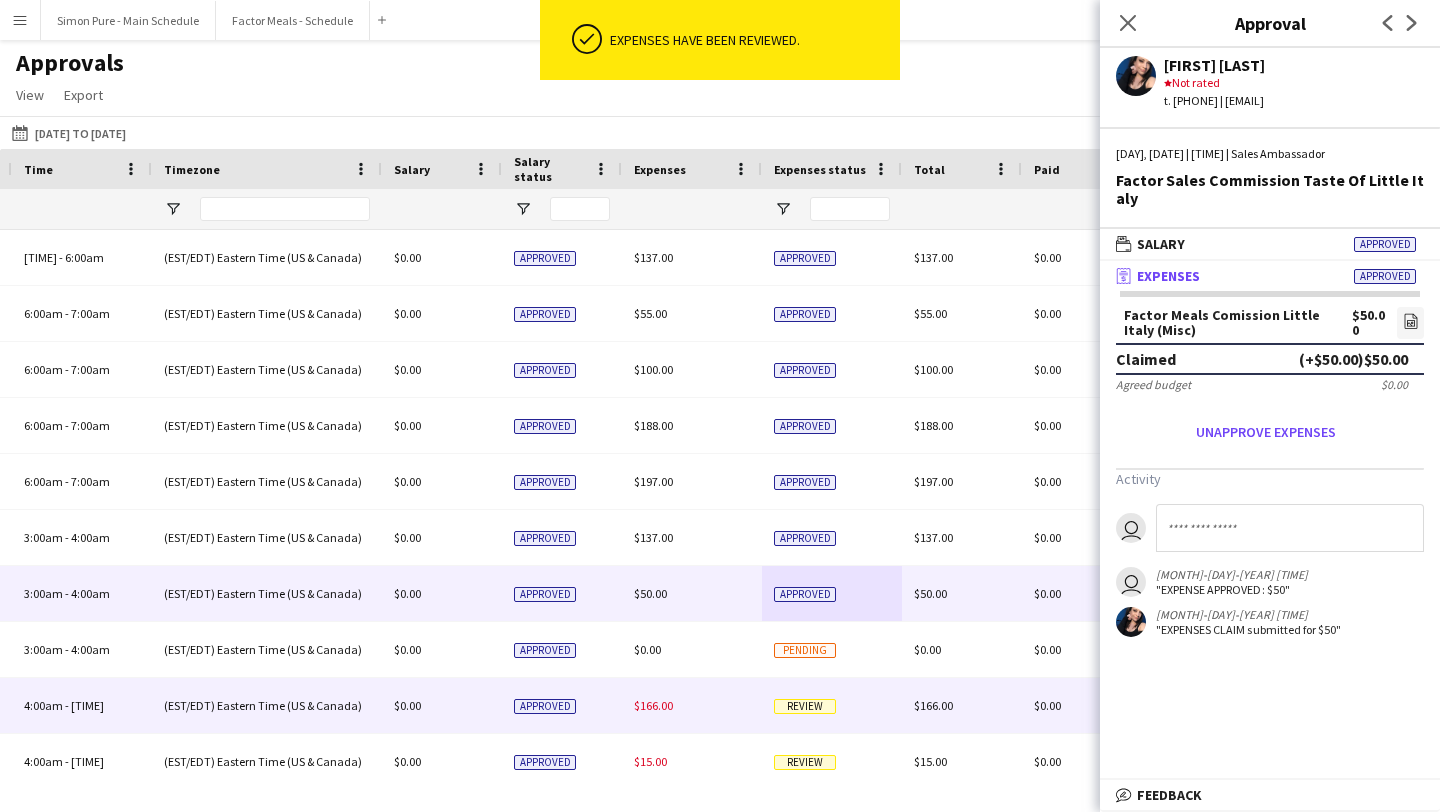 click on "$166.00" at bounding box center (692, 705) 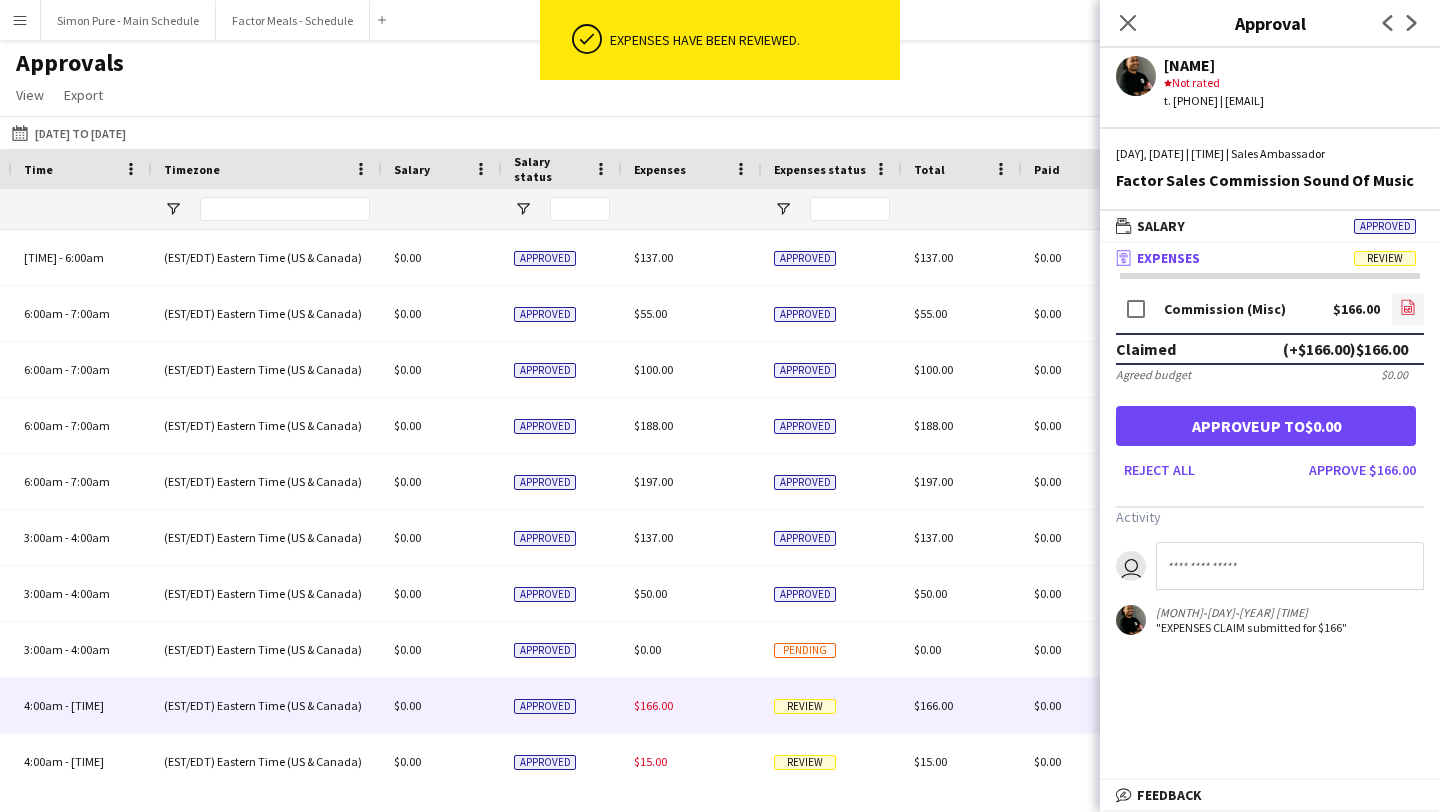 click on "file-image" 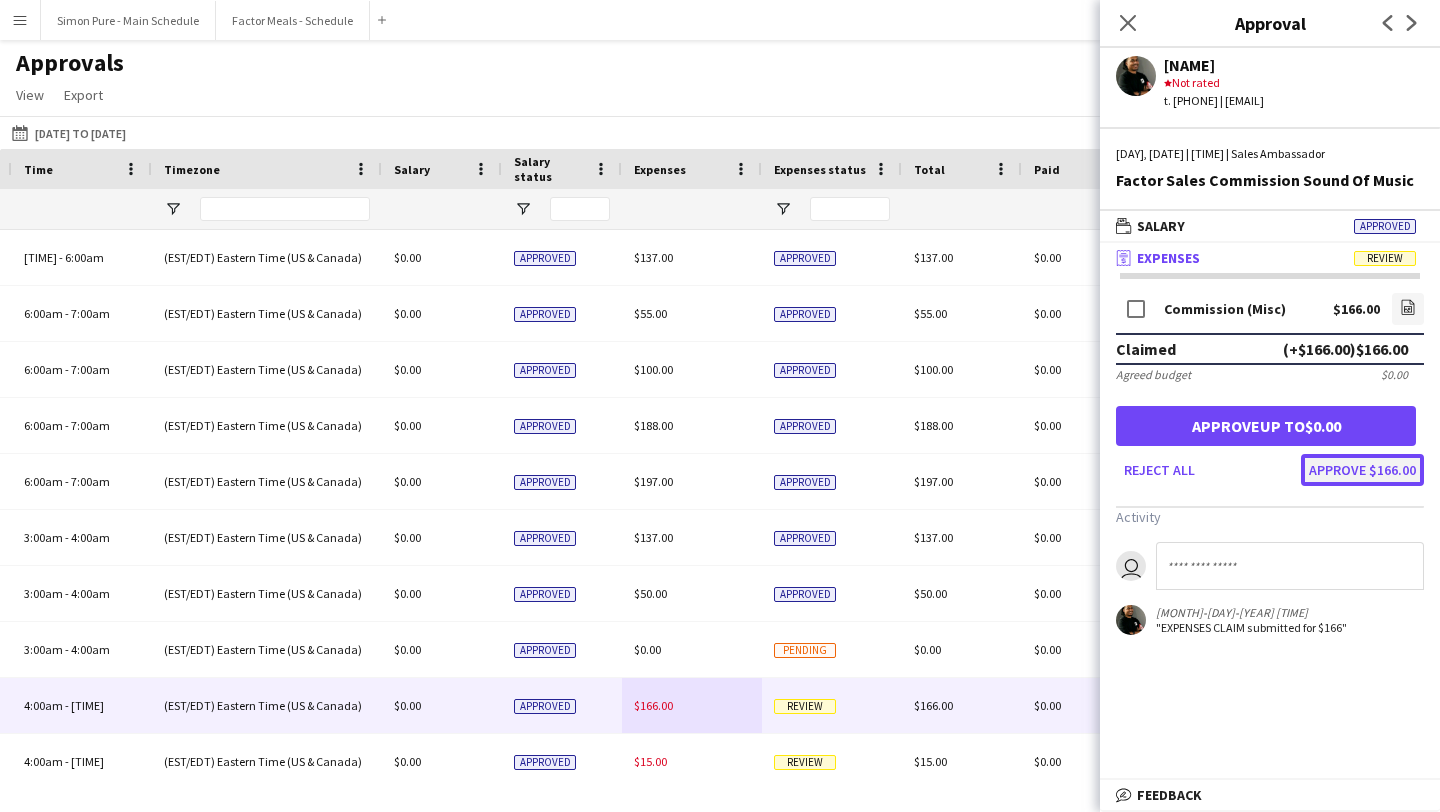 click on "Approve $166.00" at bounding box center [1362, 470] 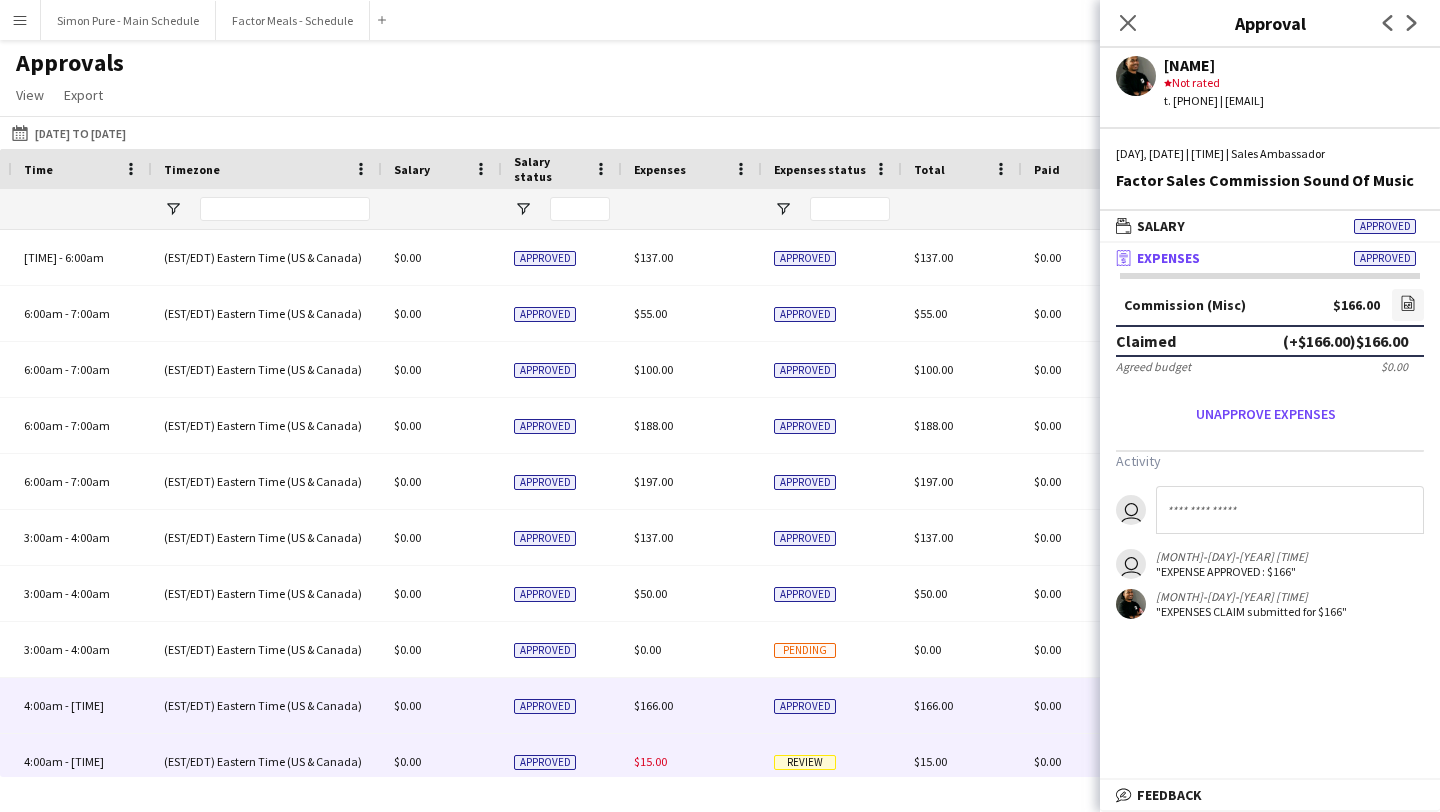 click on "$15.00" at bounding box center (692, 761) 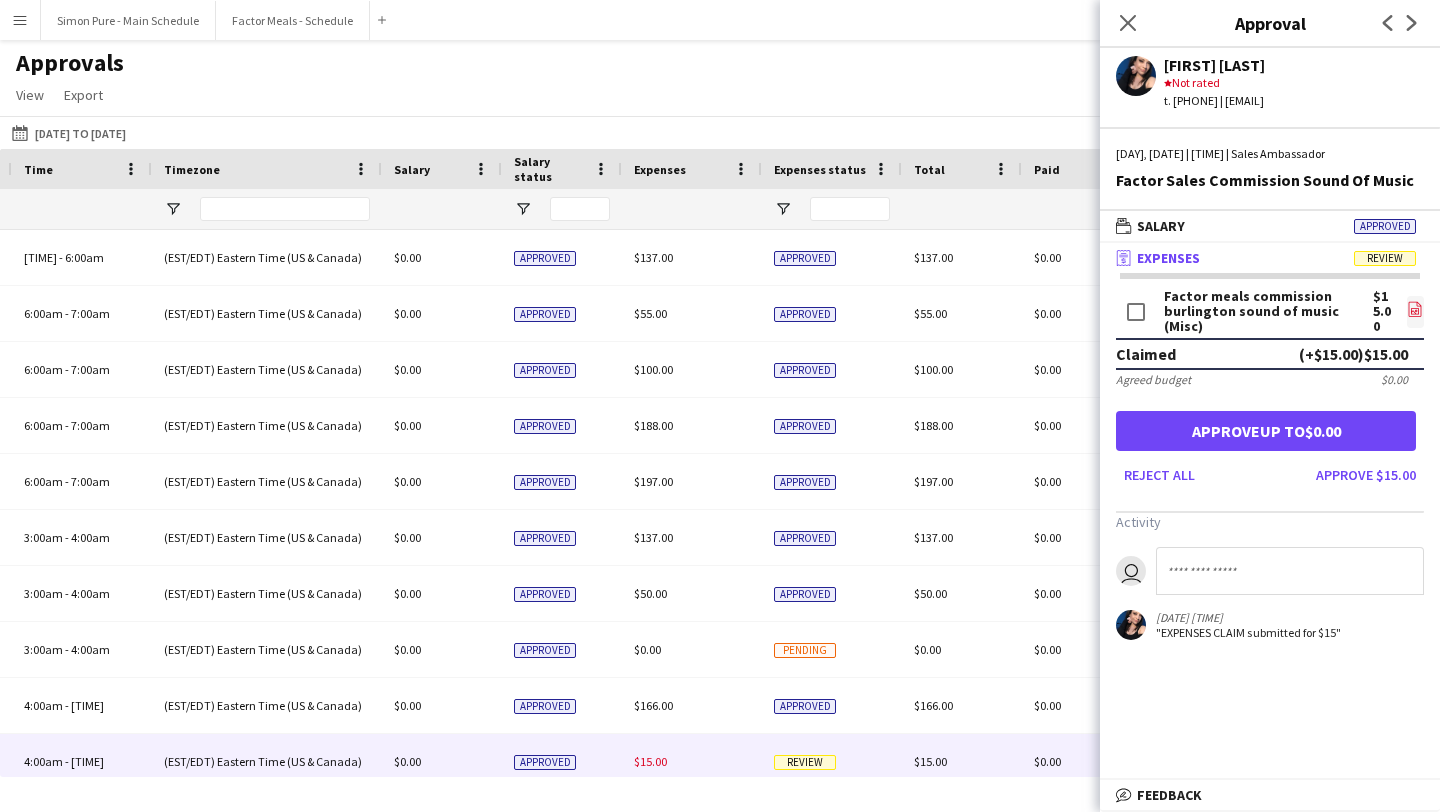 click on "file-image" at bounding box center (1415, 312) 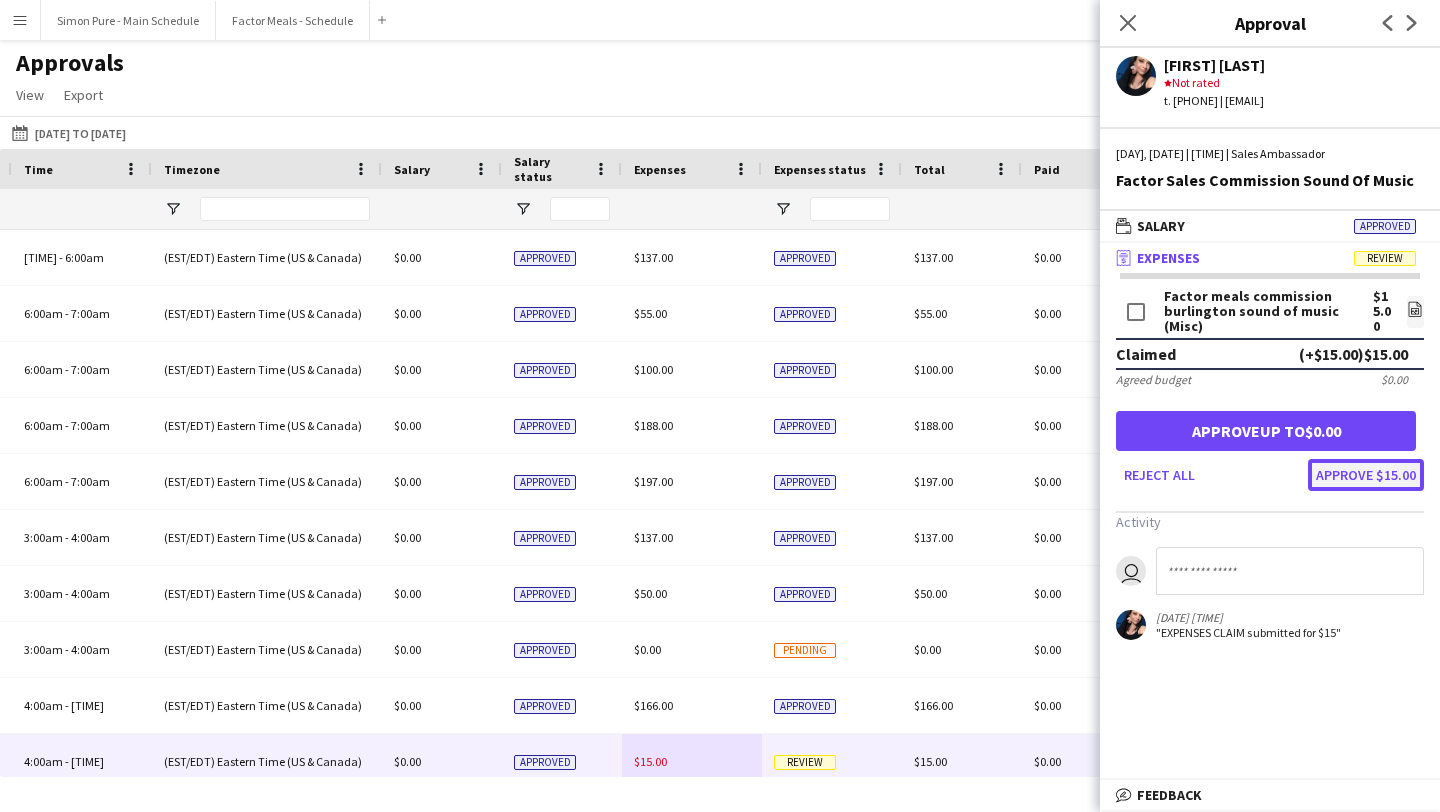 click on "Approve $15.00" at bounding box center [1366, 475] 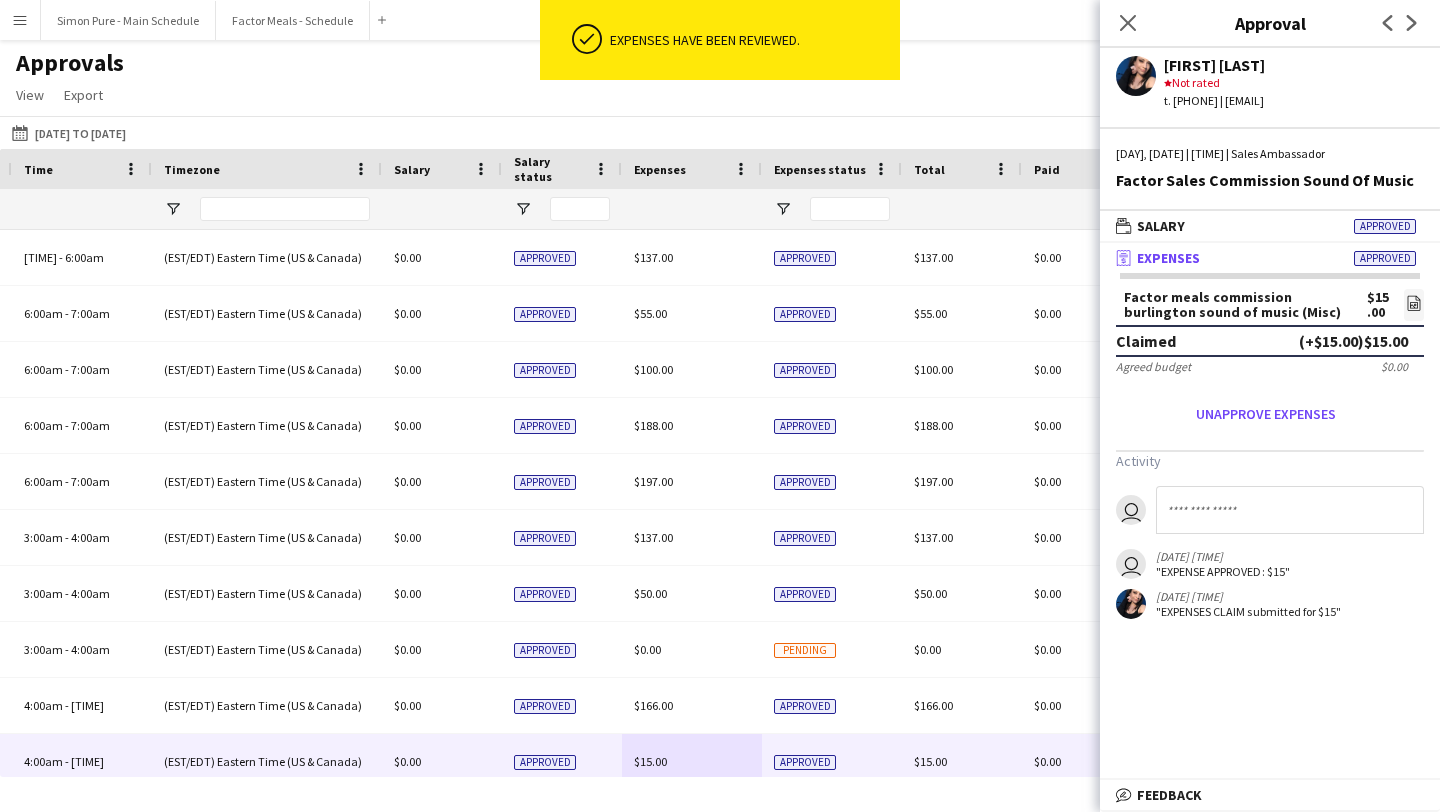 scroll, scrollTop: 404, scrollLeft: 0, axis: vertical 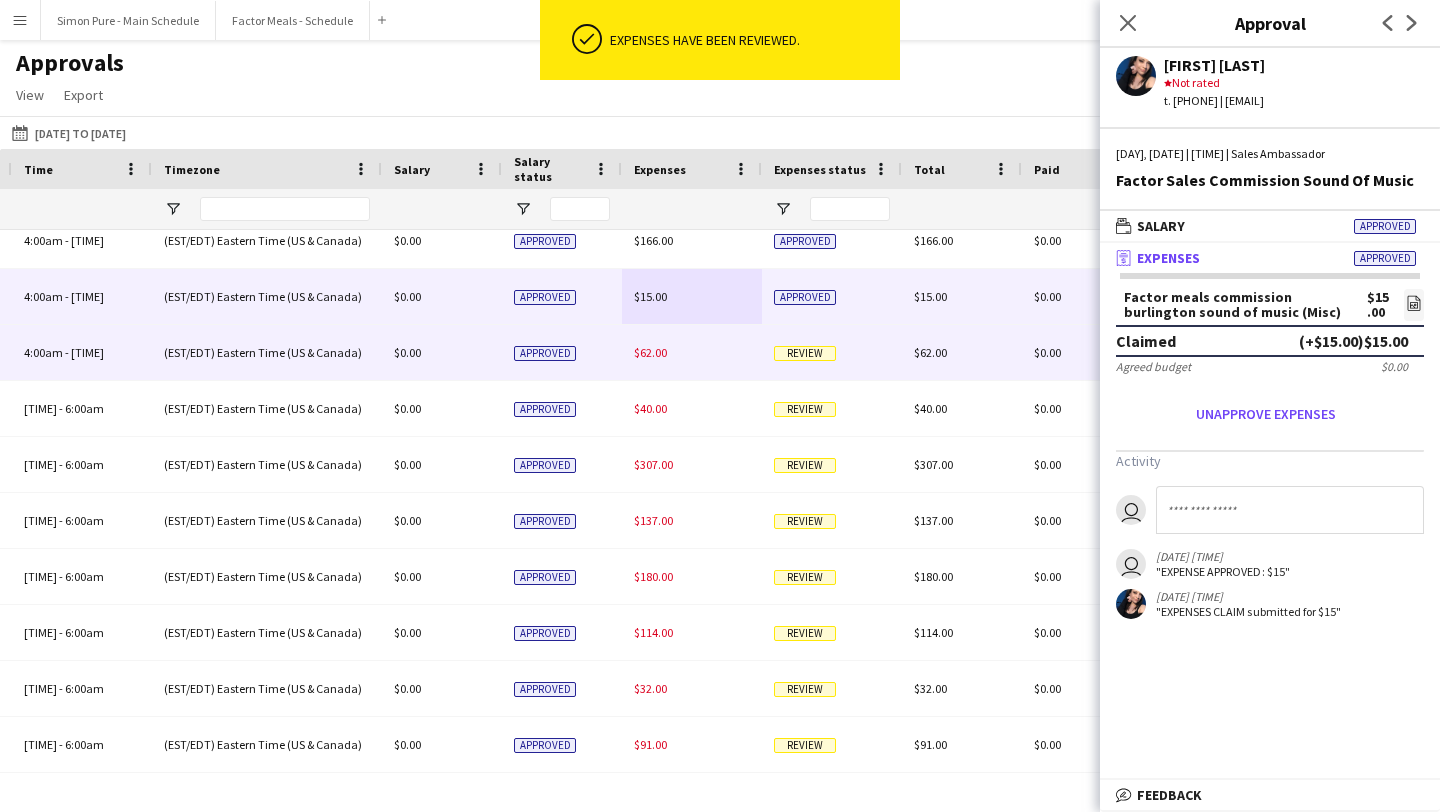 click on "$62.00" at bounding box center [692, 352] 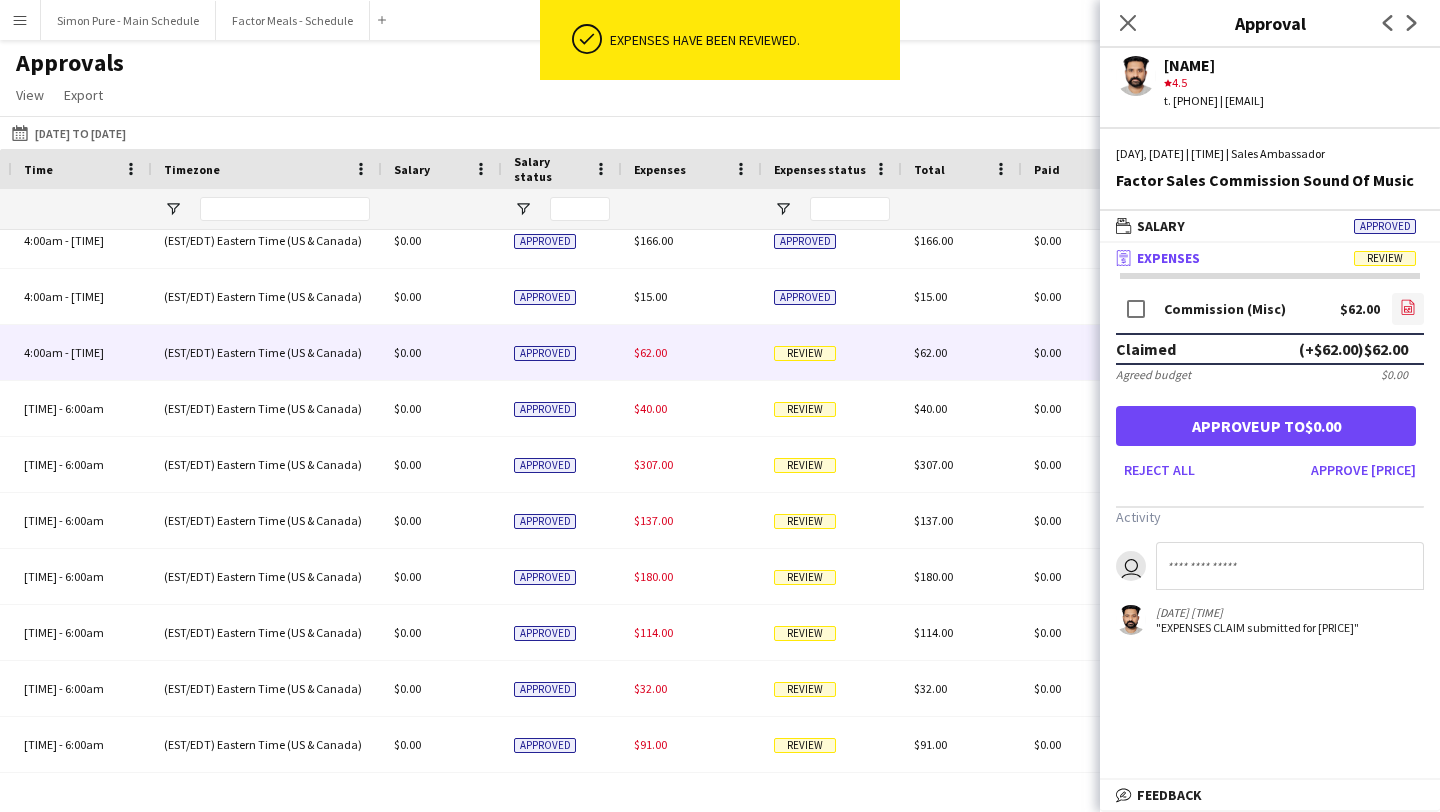 click on "file-image" at bounding box center [1408, 309] 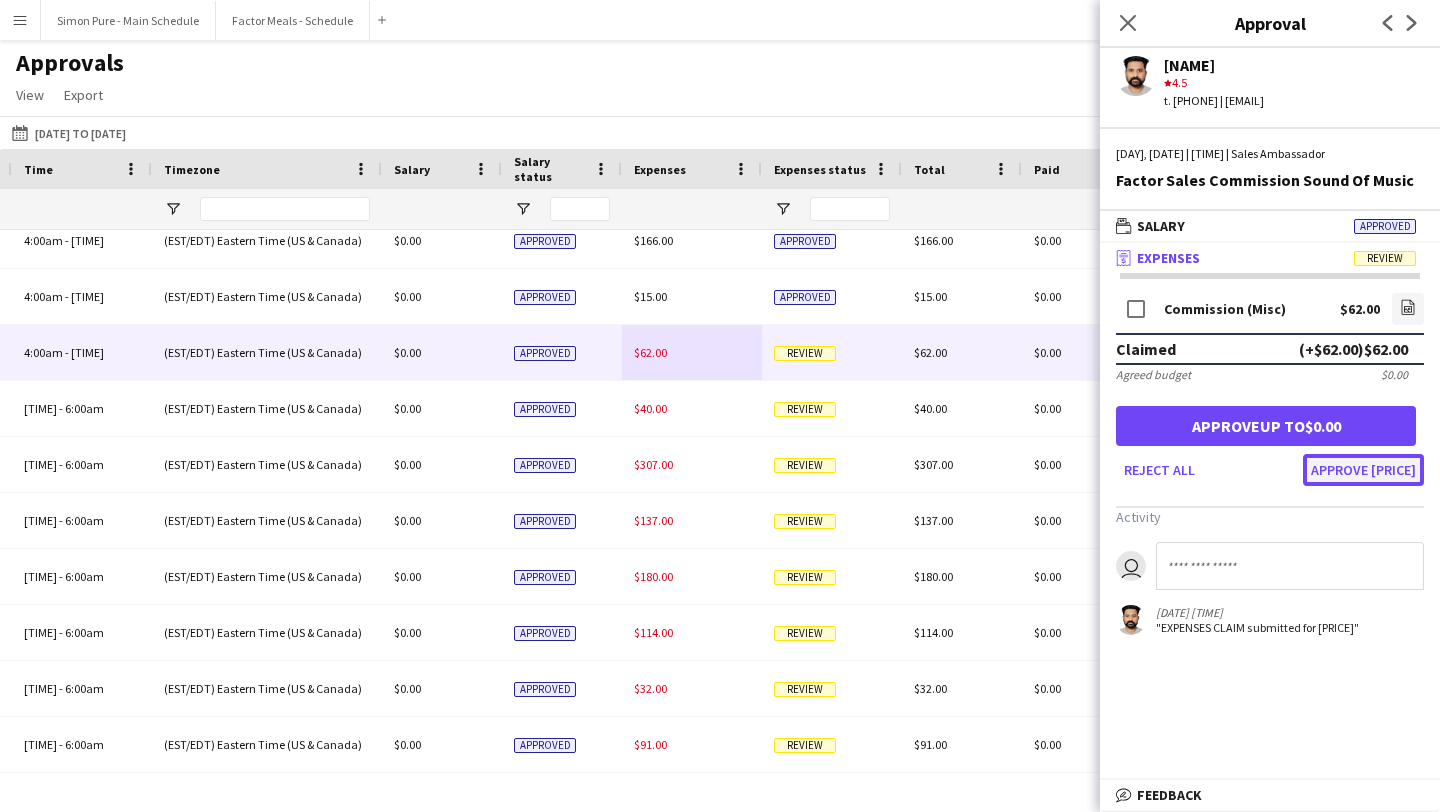 click on "Approve $62.00" at bounding box center (1363, 470) 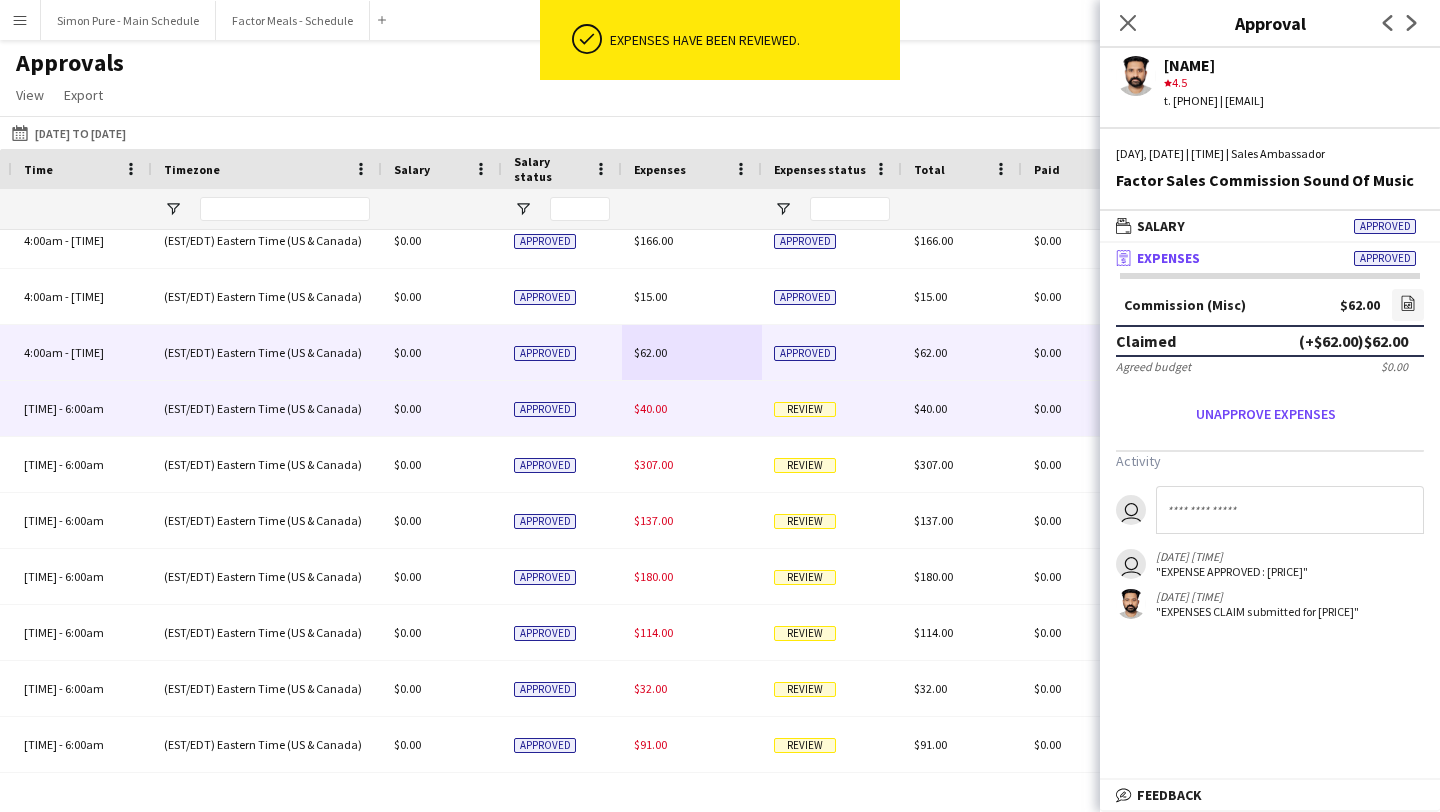 click on "$40.00" at bounding box center [692, 408] 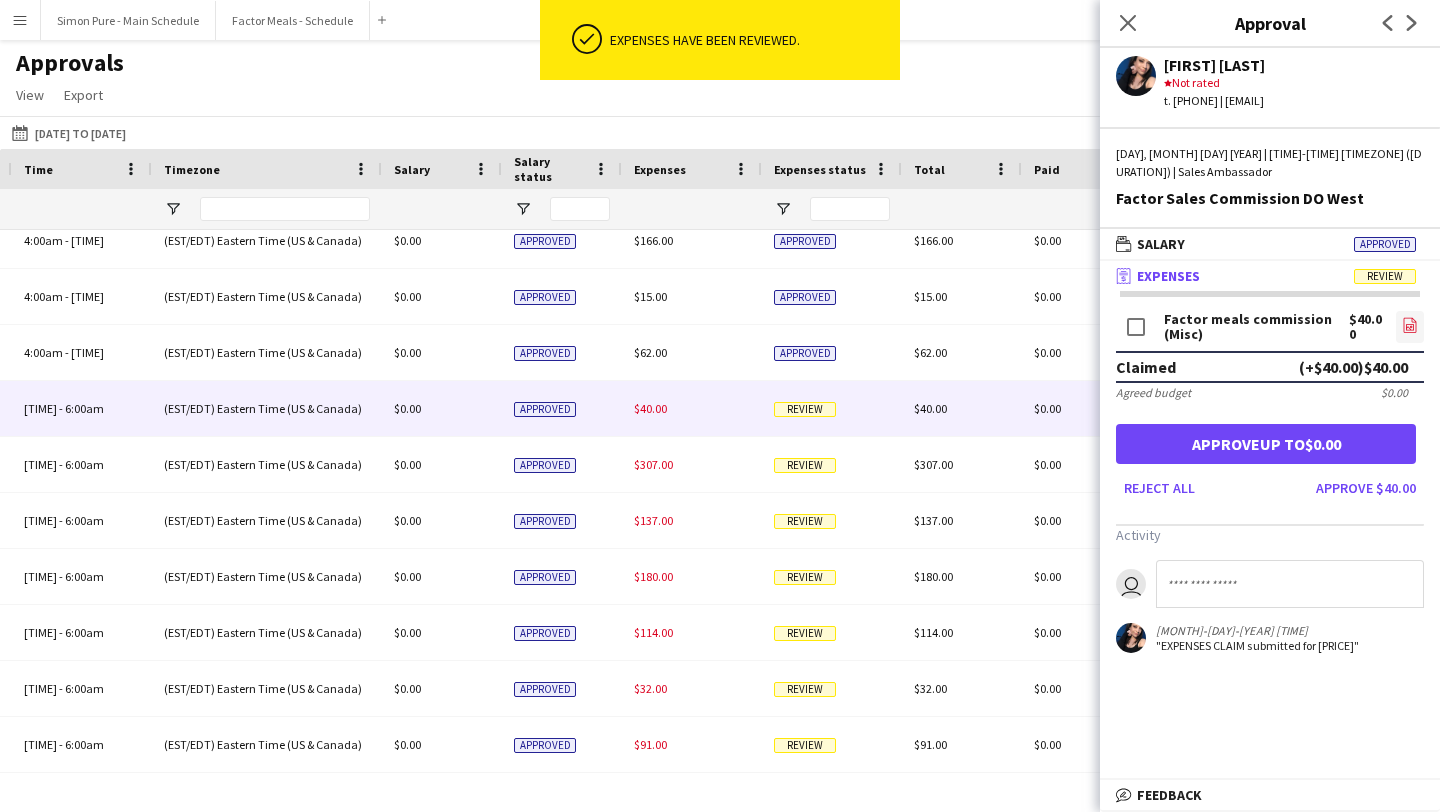 click on "file-image" at bounding box center [1410, 327] 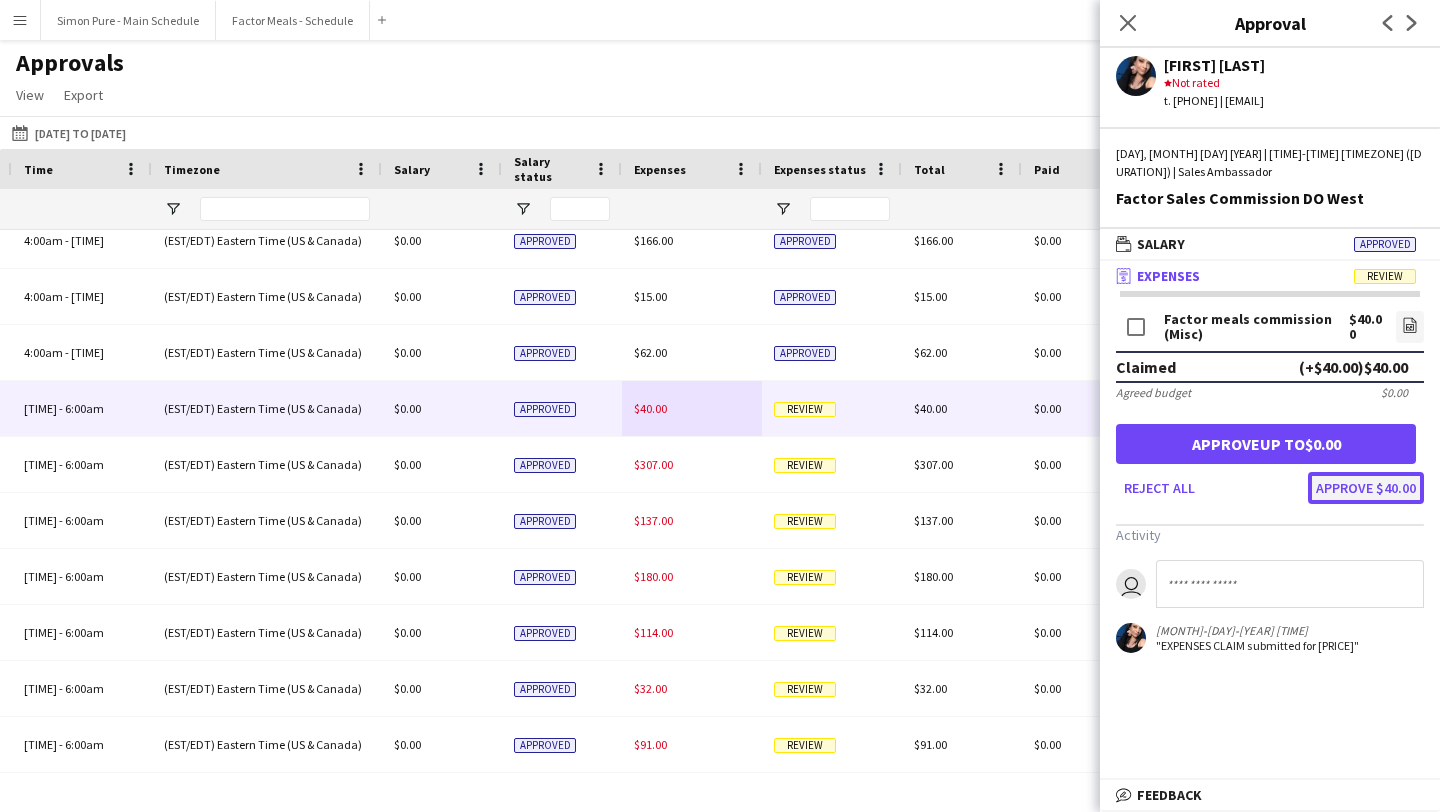 click on "Approve $40.00" at bounding box center [1366, 488] 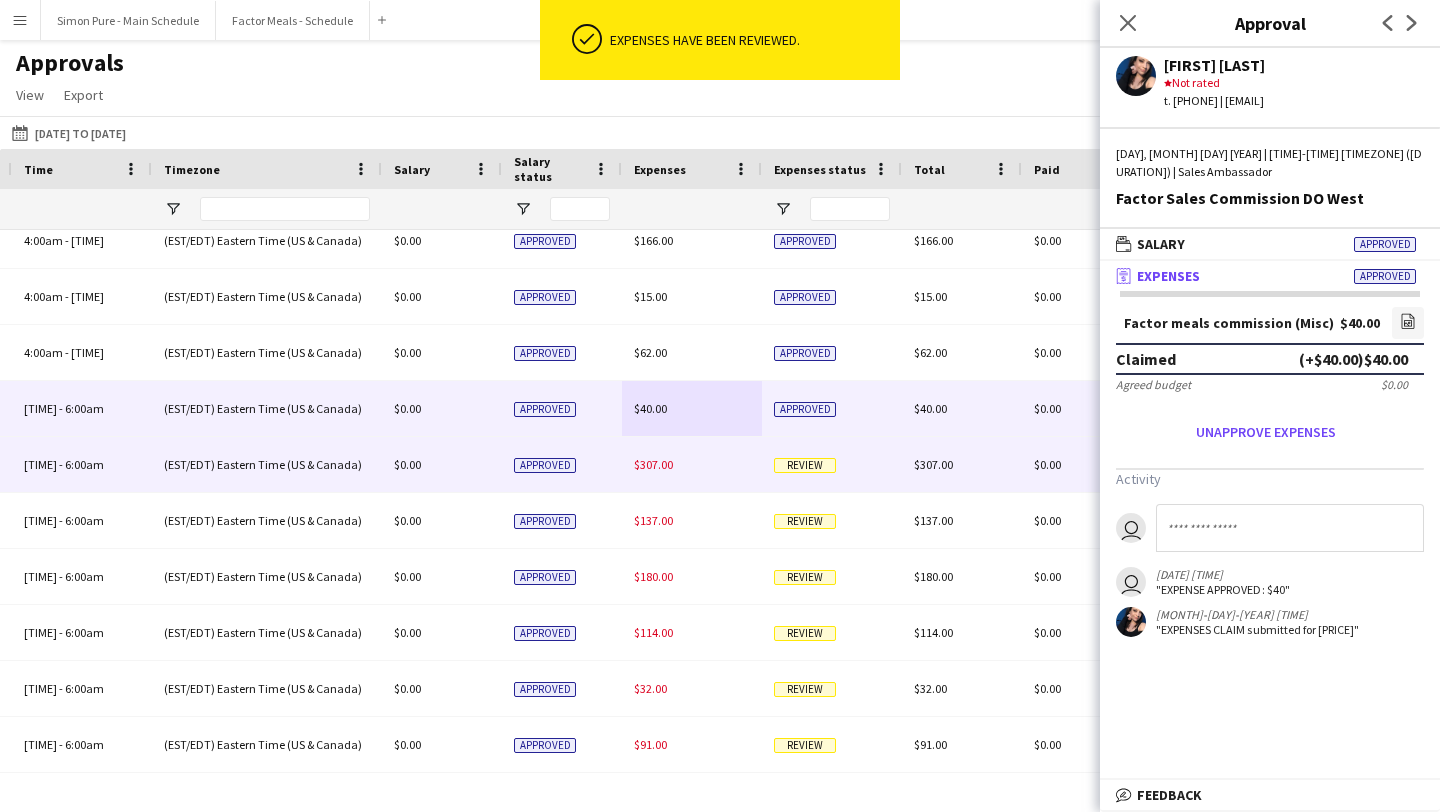 click on "$307.00" at bounding box center [692, 464] 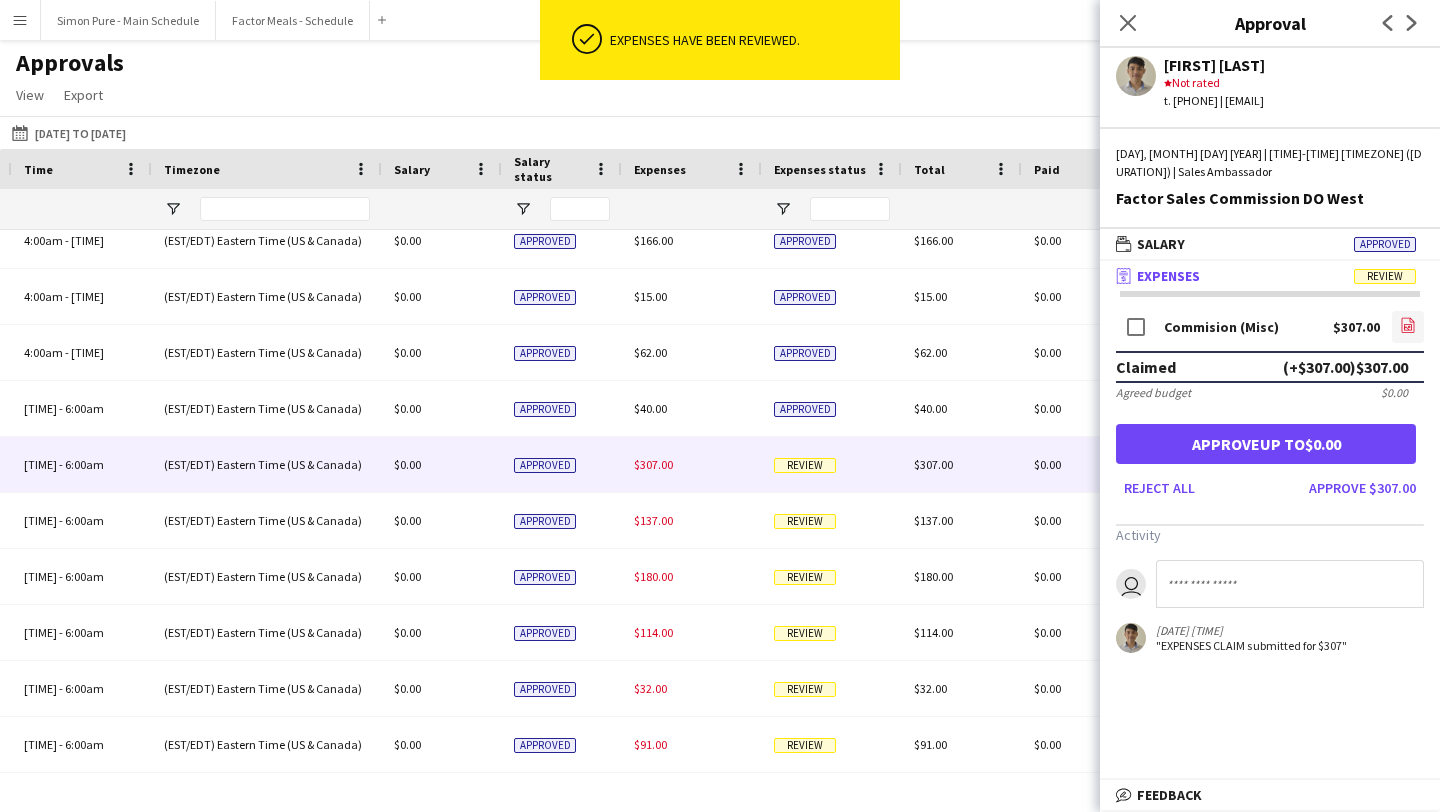 click on "file-image" at bounding box center [1408, 327] 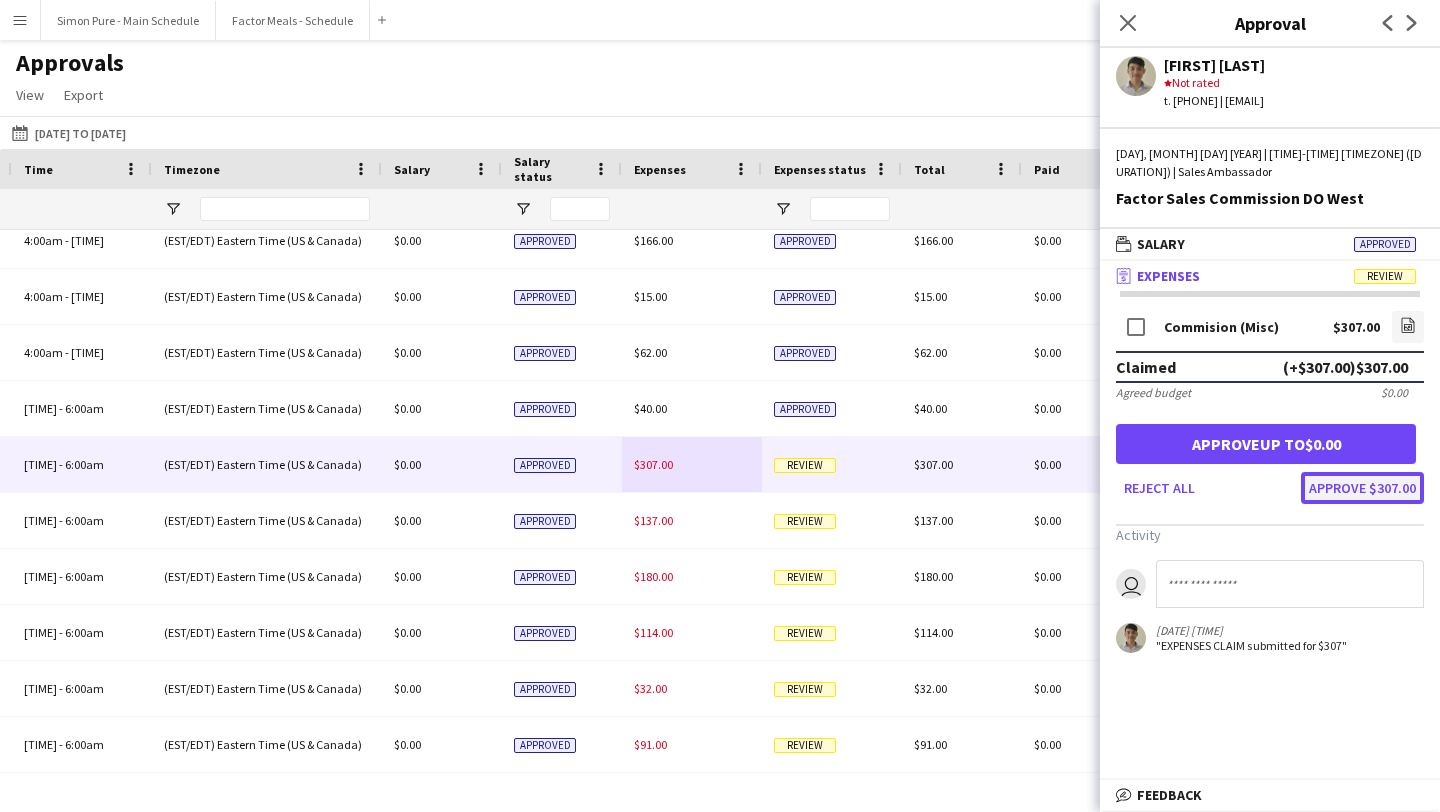 click on "Approve $307.00" at bounding box center (1362, 488) 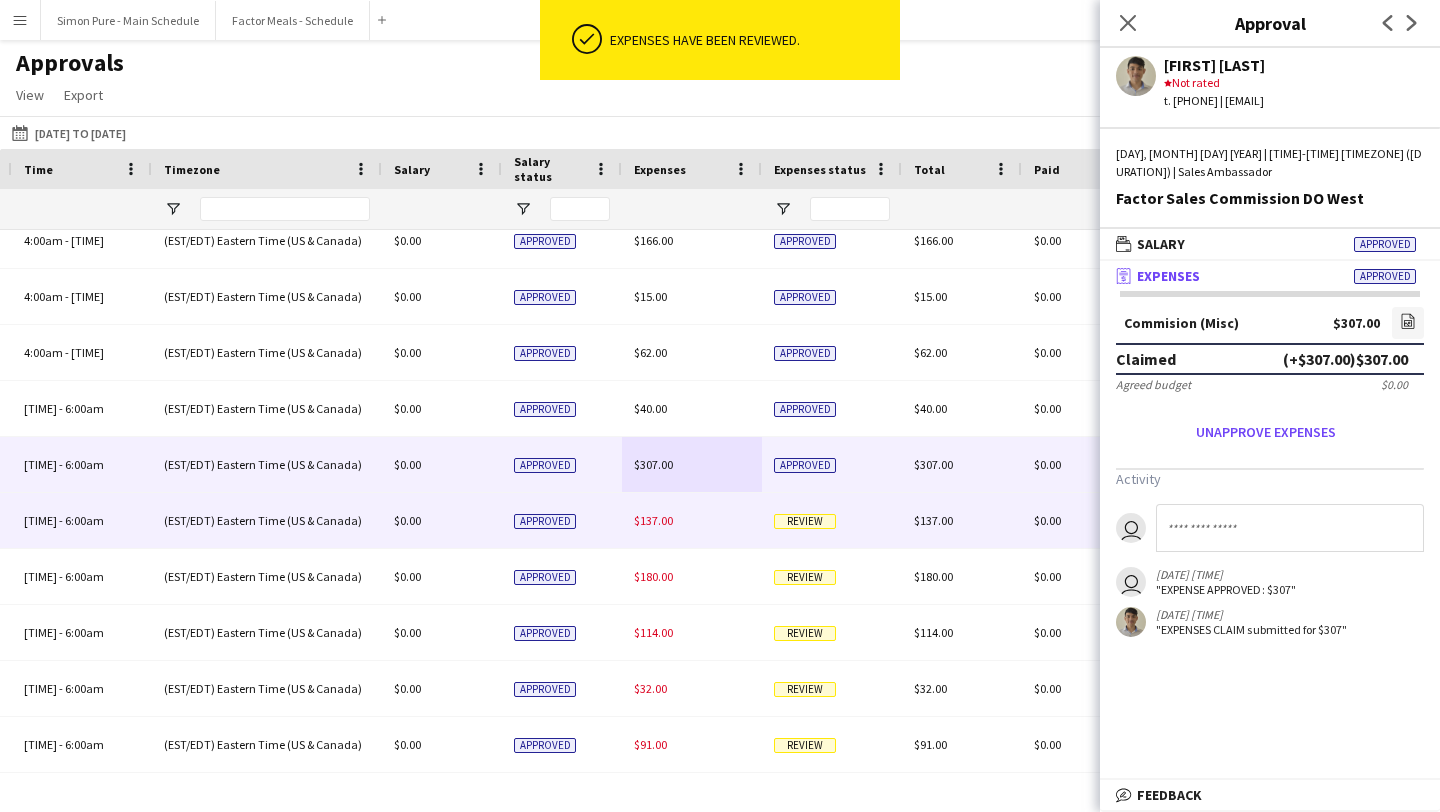 click on "$137.00" at bounding box center (692, 520) 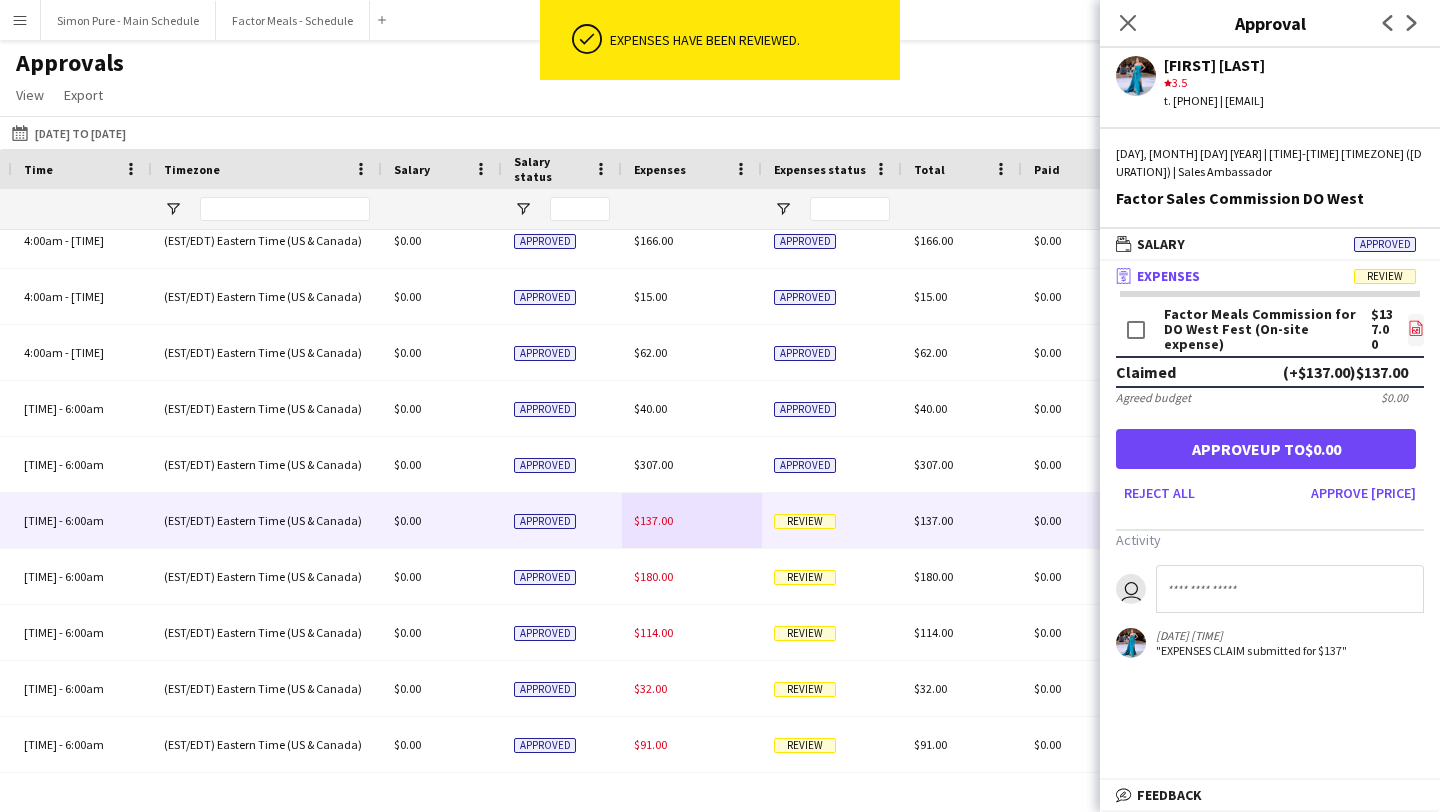 click on "file-image" 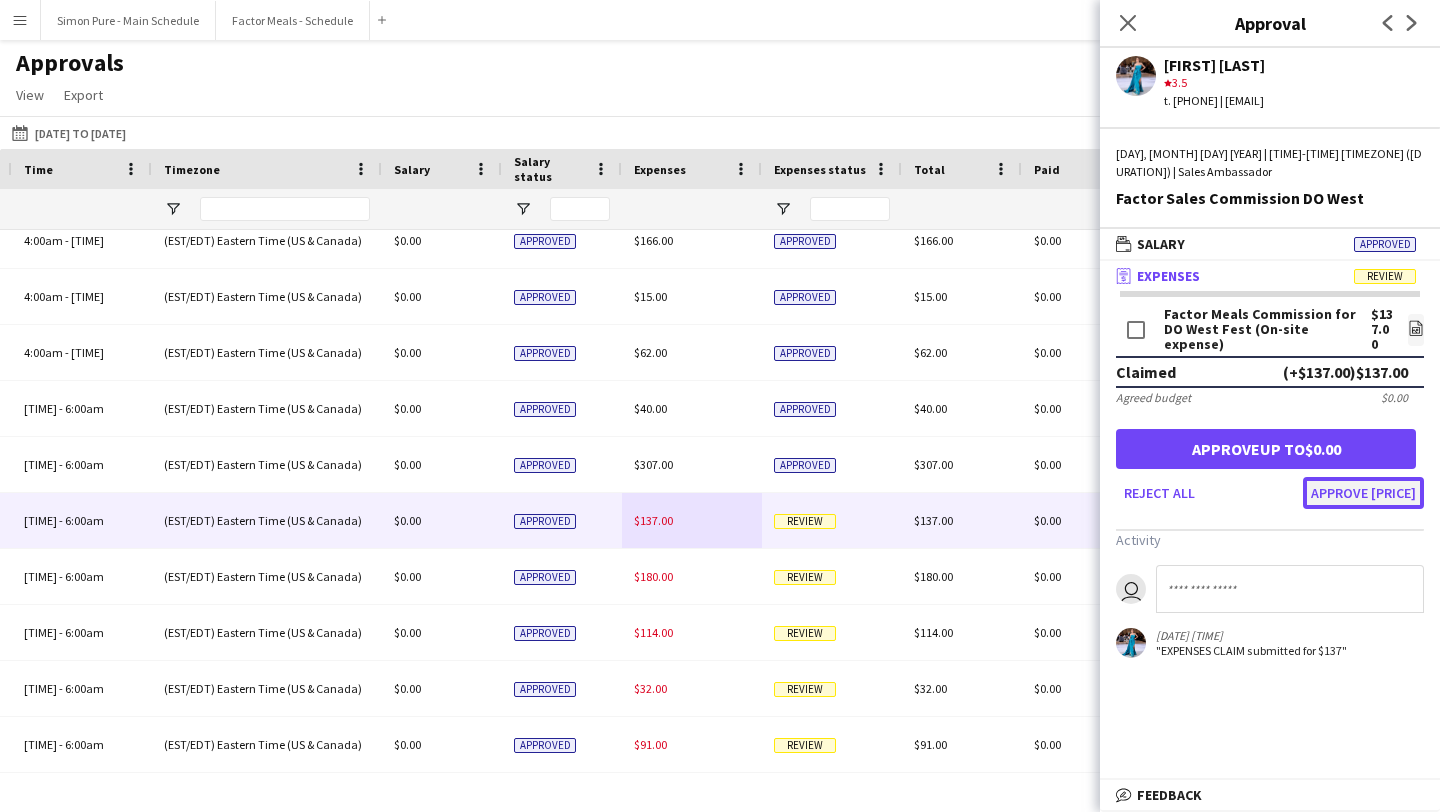 click on "Approve $137.00" at bounding box center (1363, 493) 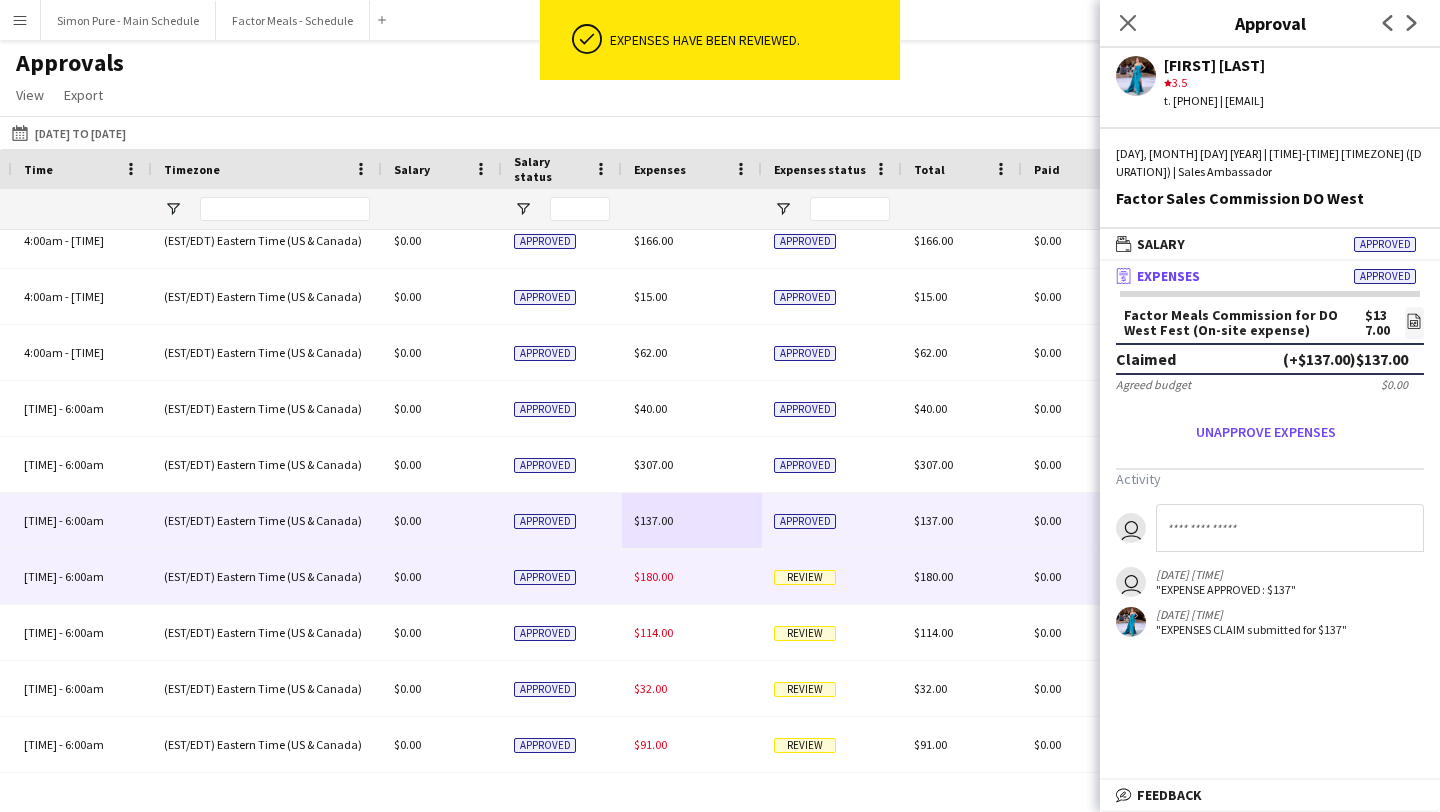 click on "$180.00" at bounding box center (692, 576) 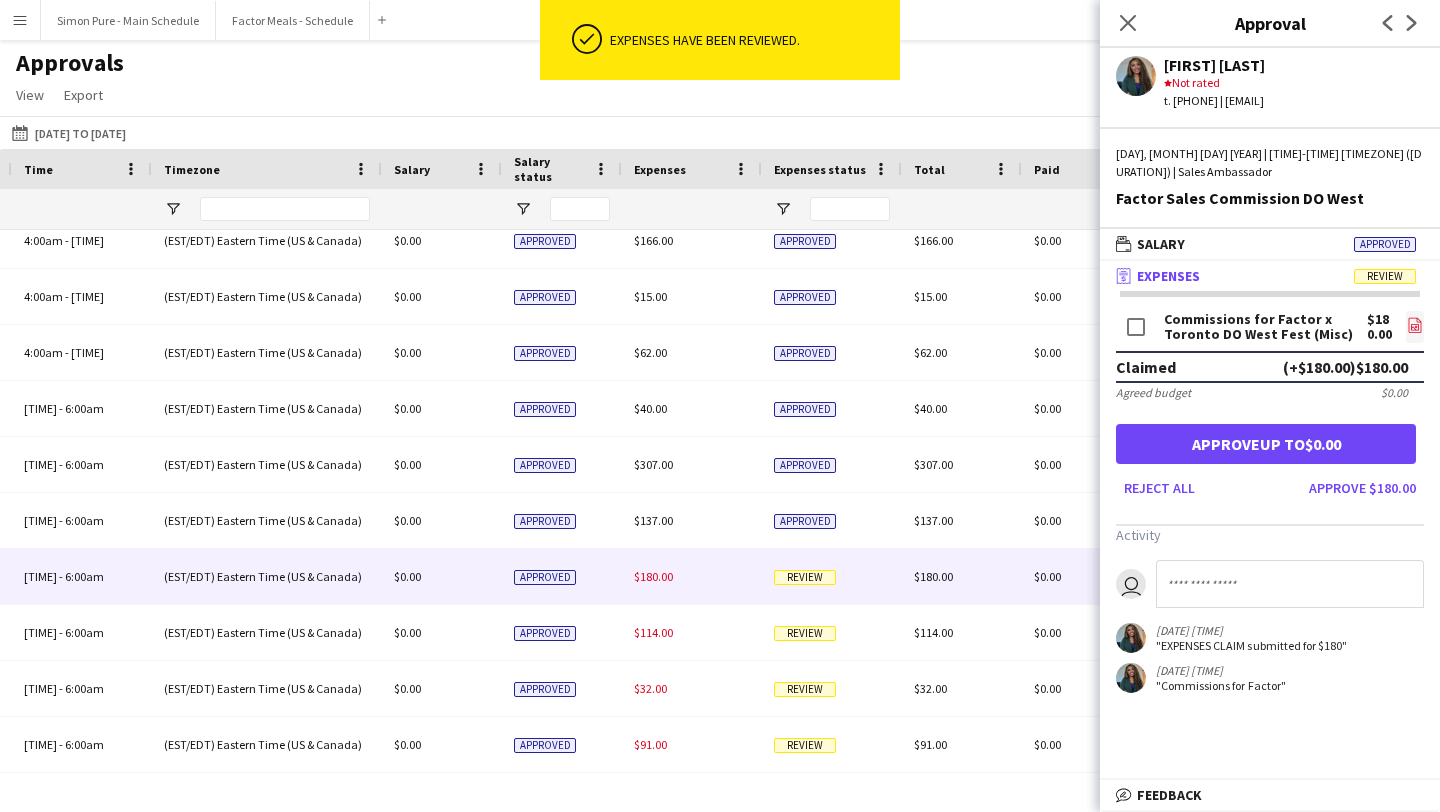 click on "file-image" 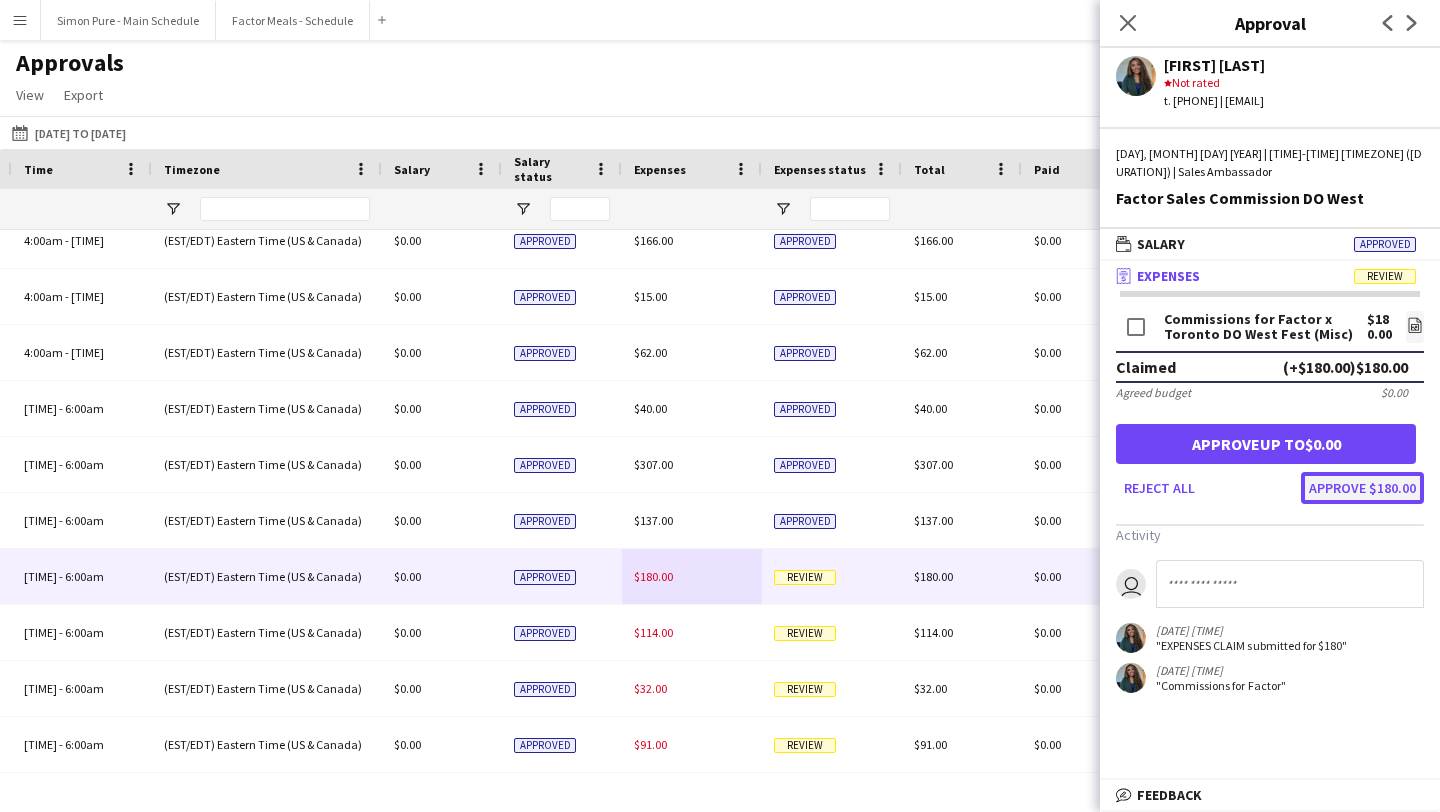 click on "Approve $180.00" at bounding box center (1362, 488) 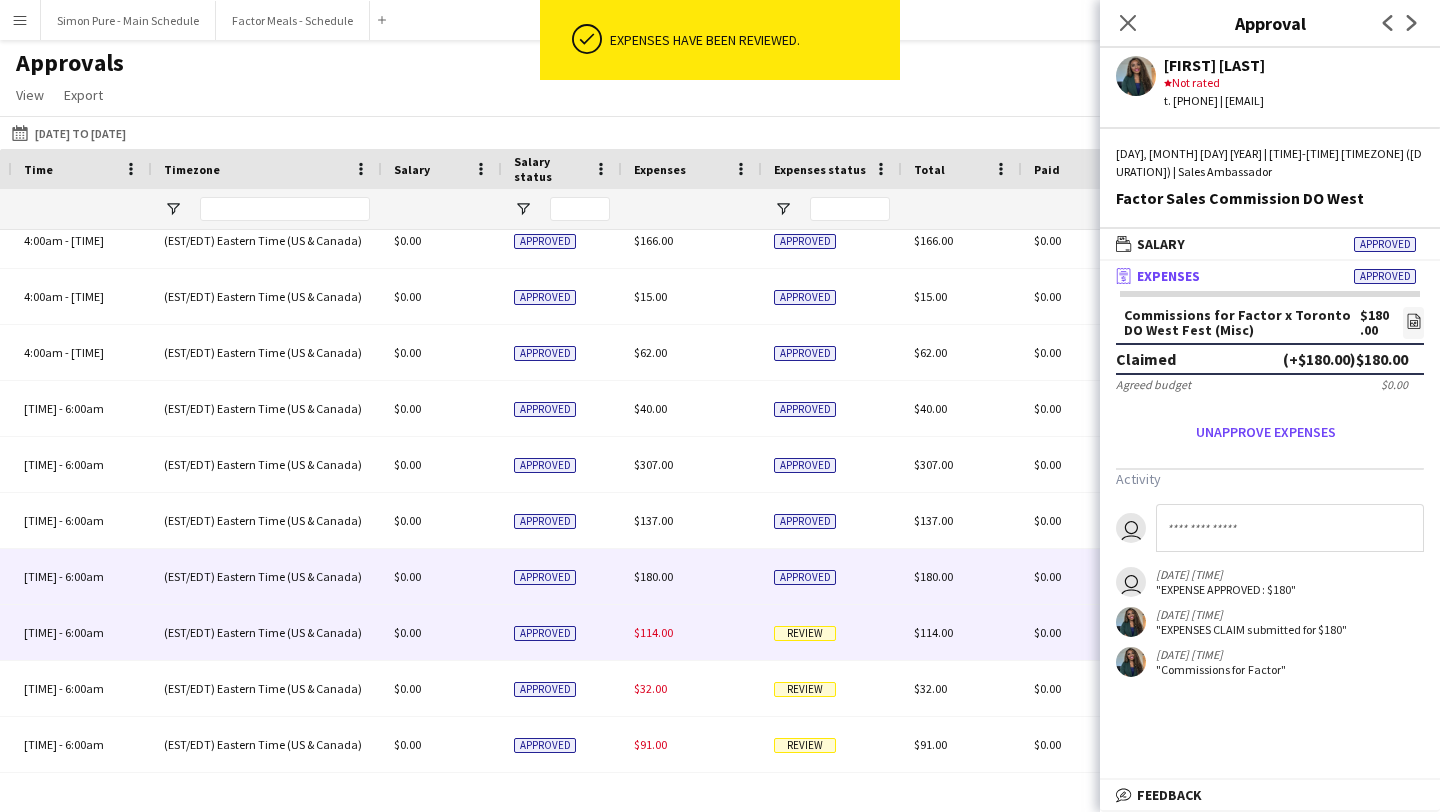 click on "$114.00" at bounding box center (653, 632) 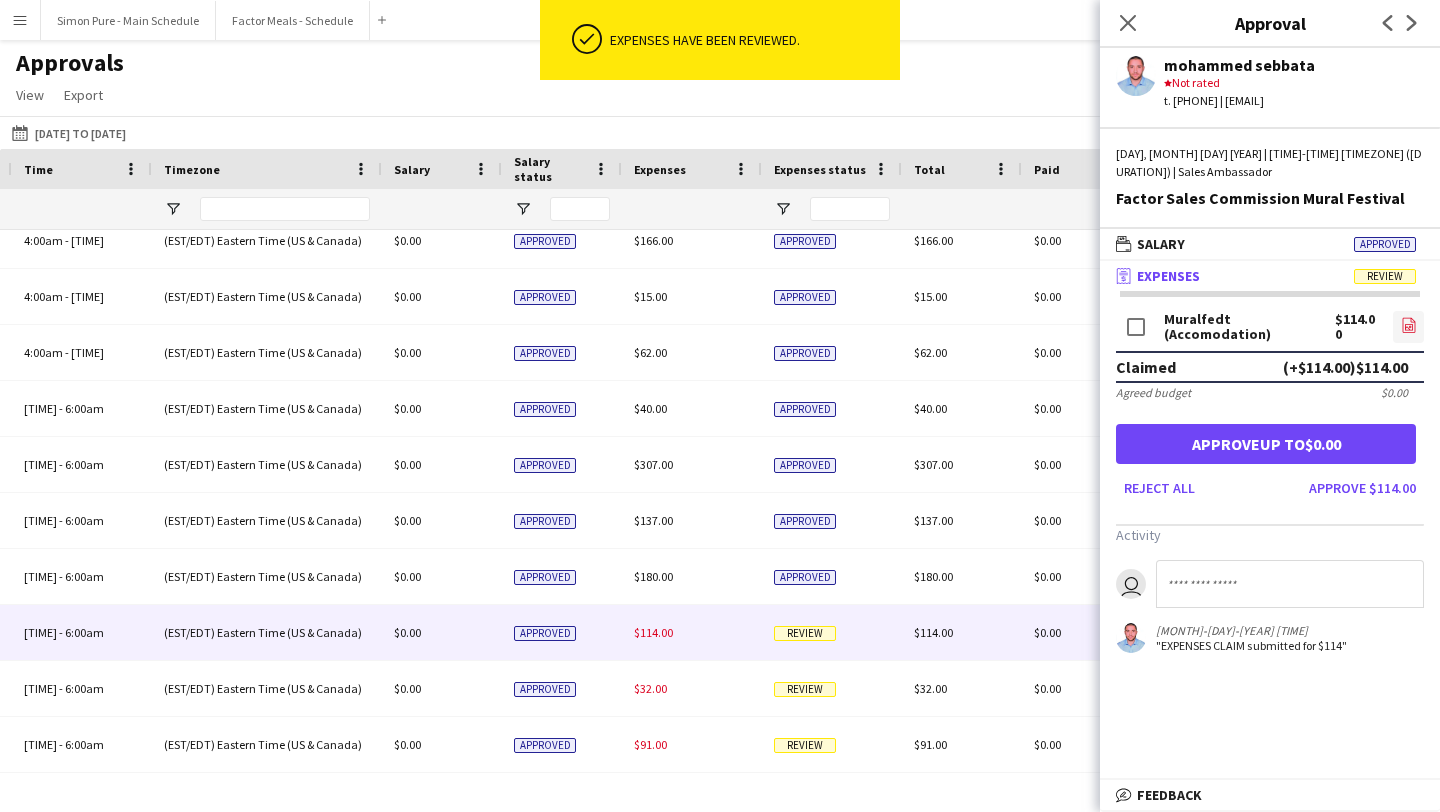 click 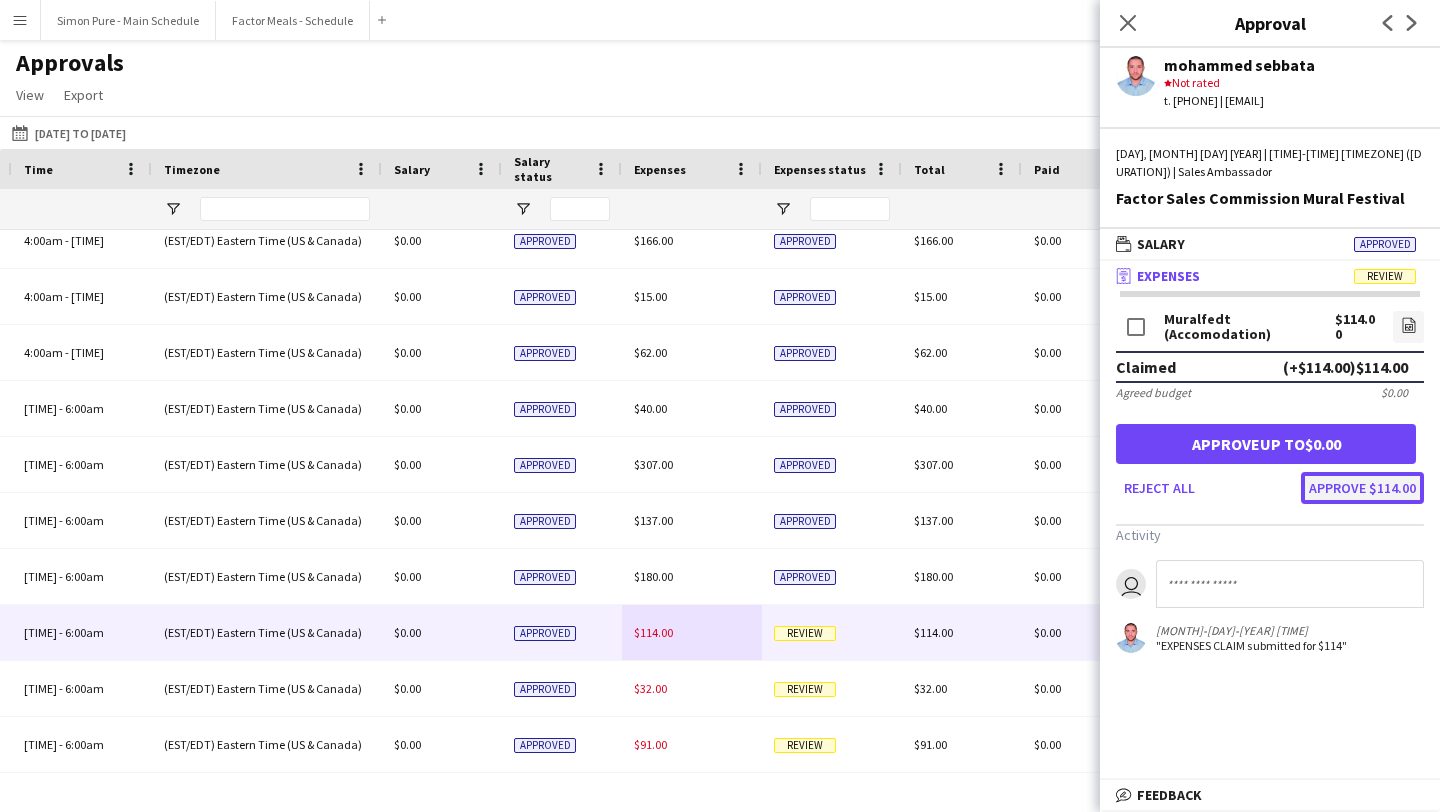 click on "Approve $114.00" at bounding box center (1362, 488) 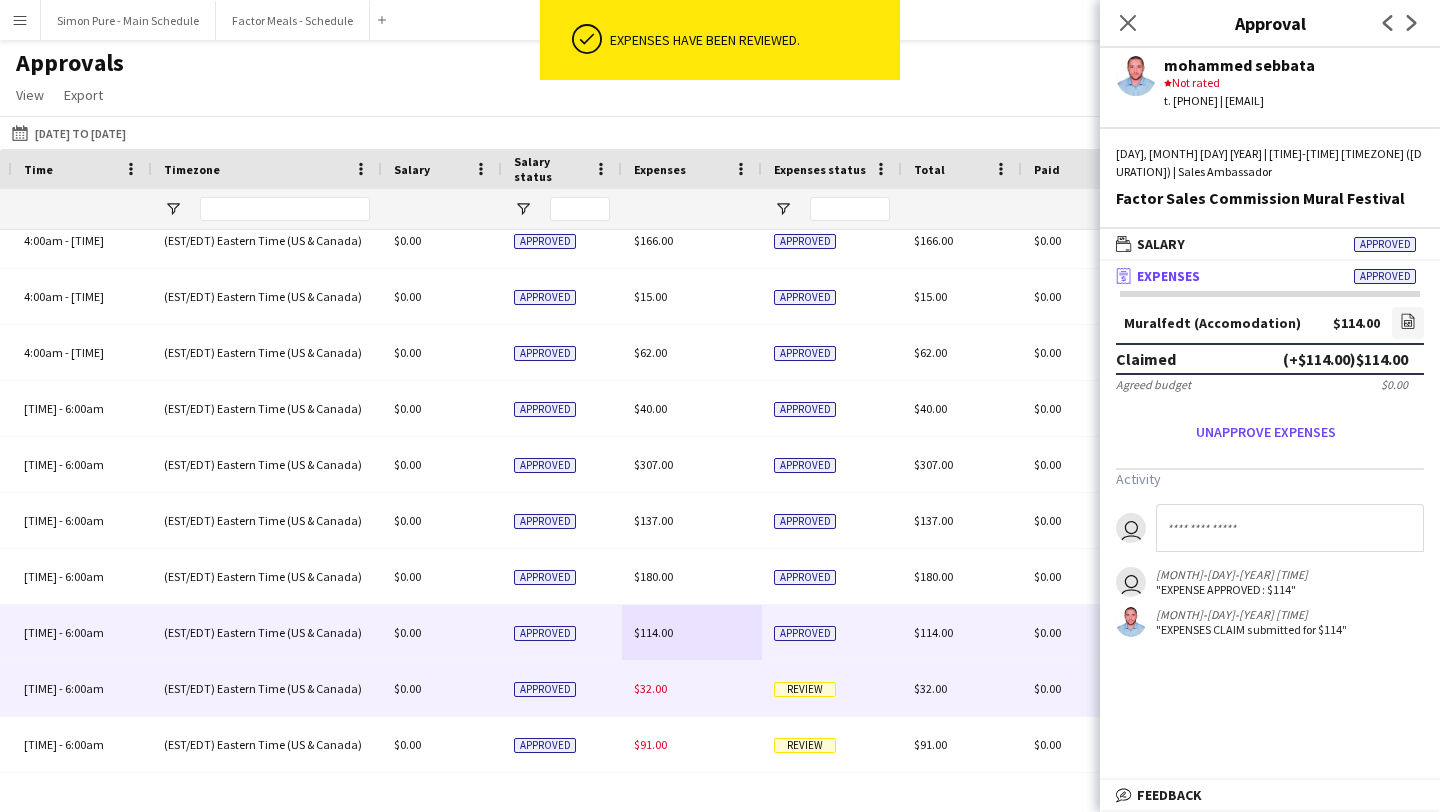 click on "Approved" at bounding box center (562, 688) 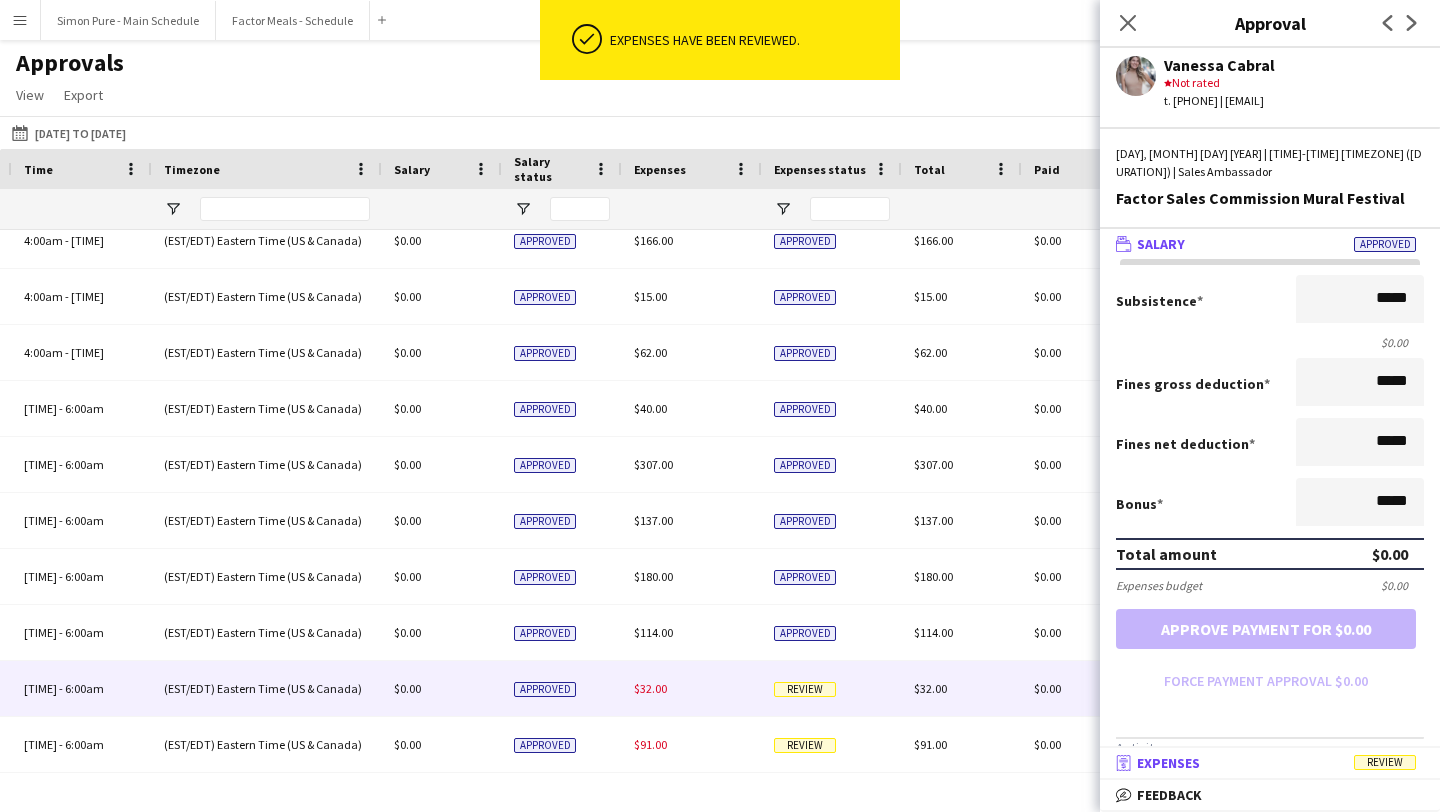 click on "Review" at bounding box center (1385, 762) 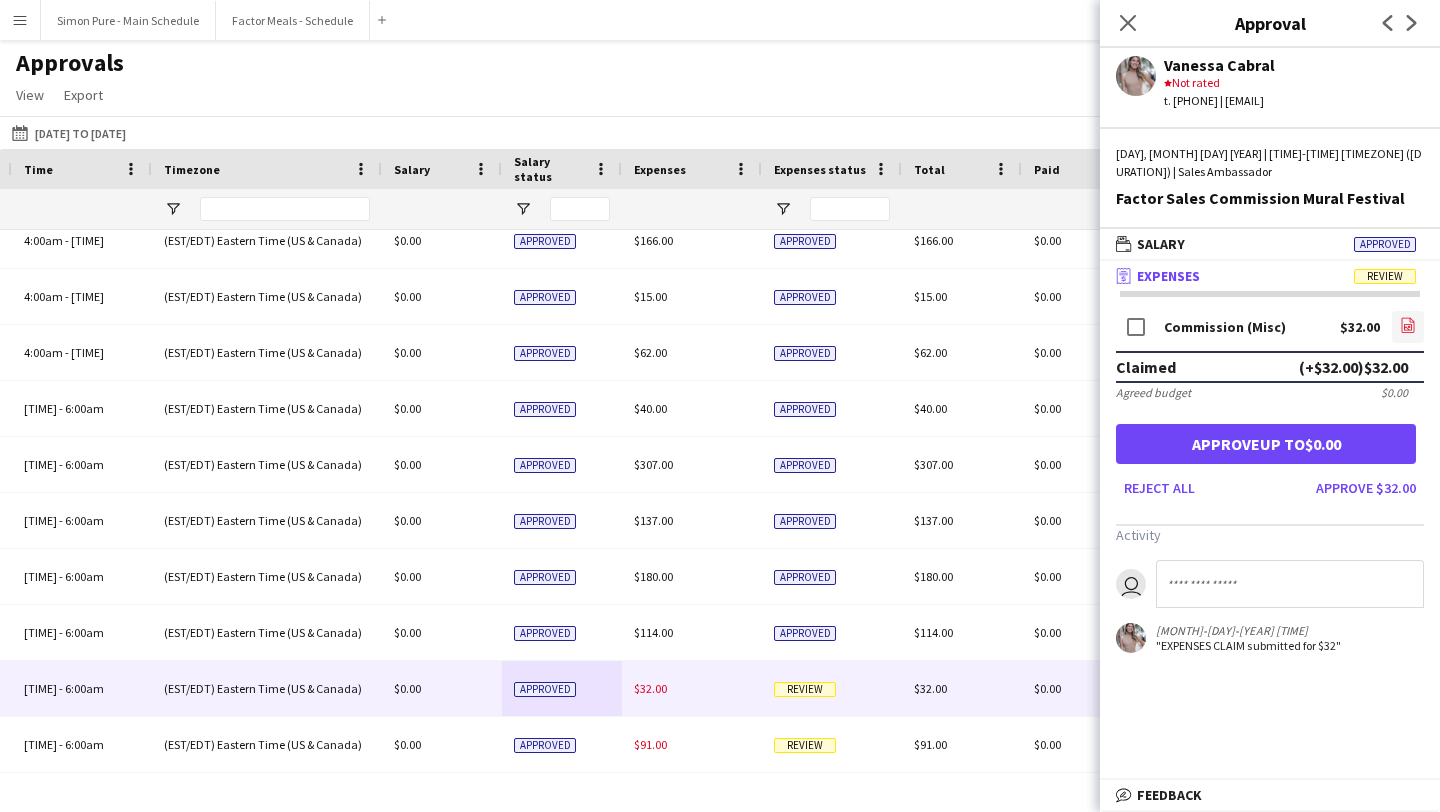 click on "file-image" 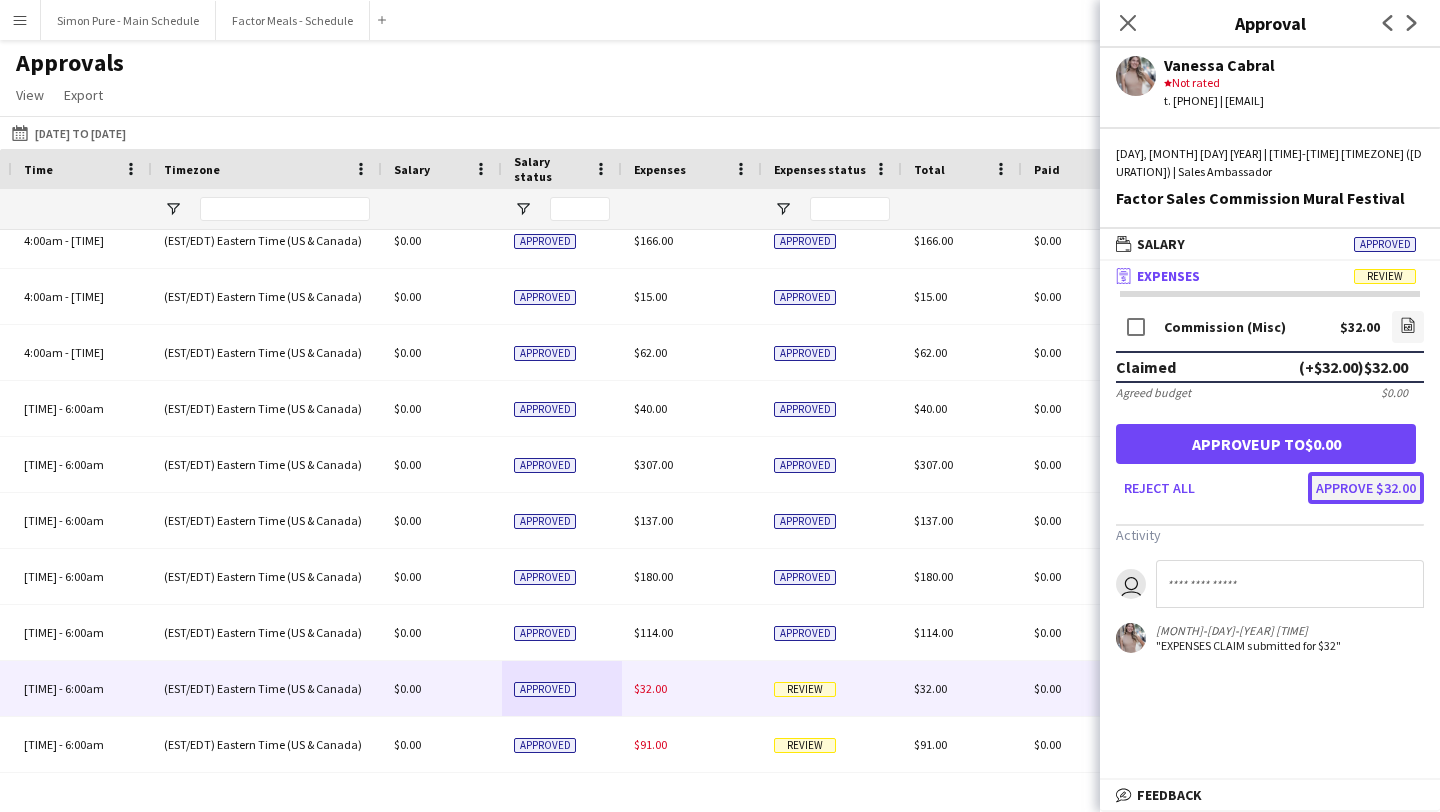 click on "Approve $32.00" at bounding box center [1366, 488] 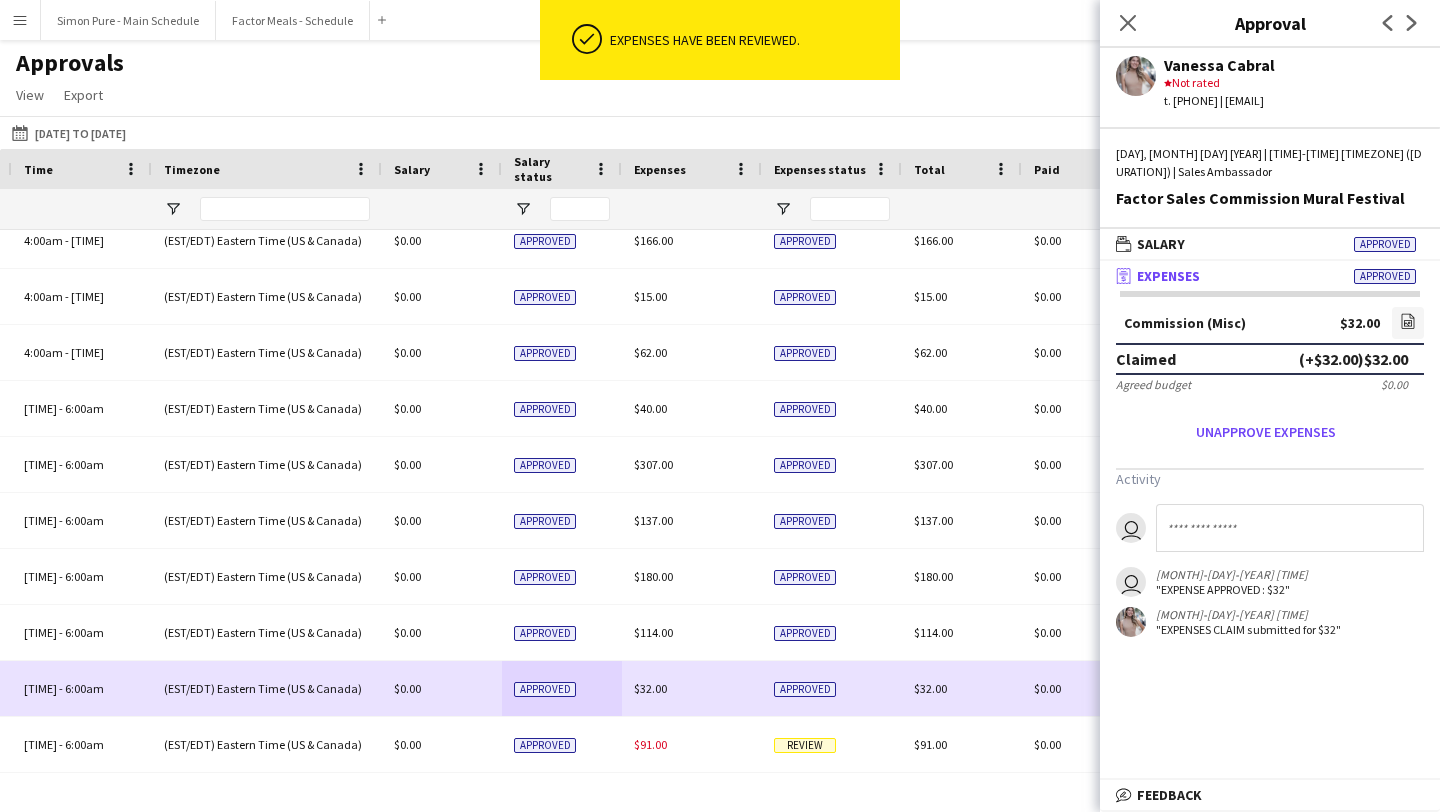 scroll, scrollTop: 573, scrollLeft: 0, axis: vertical 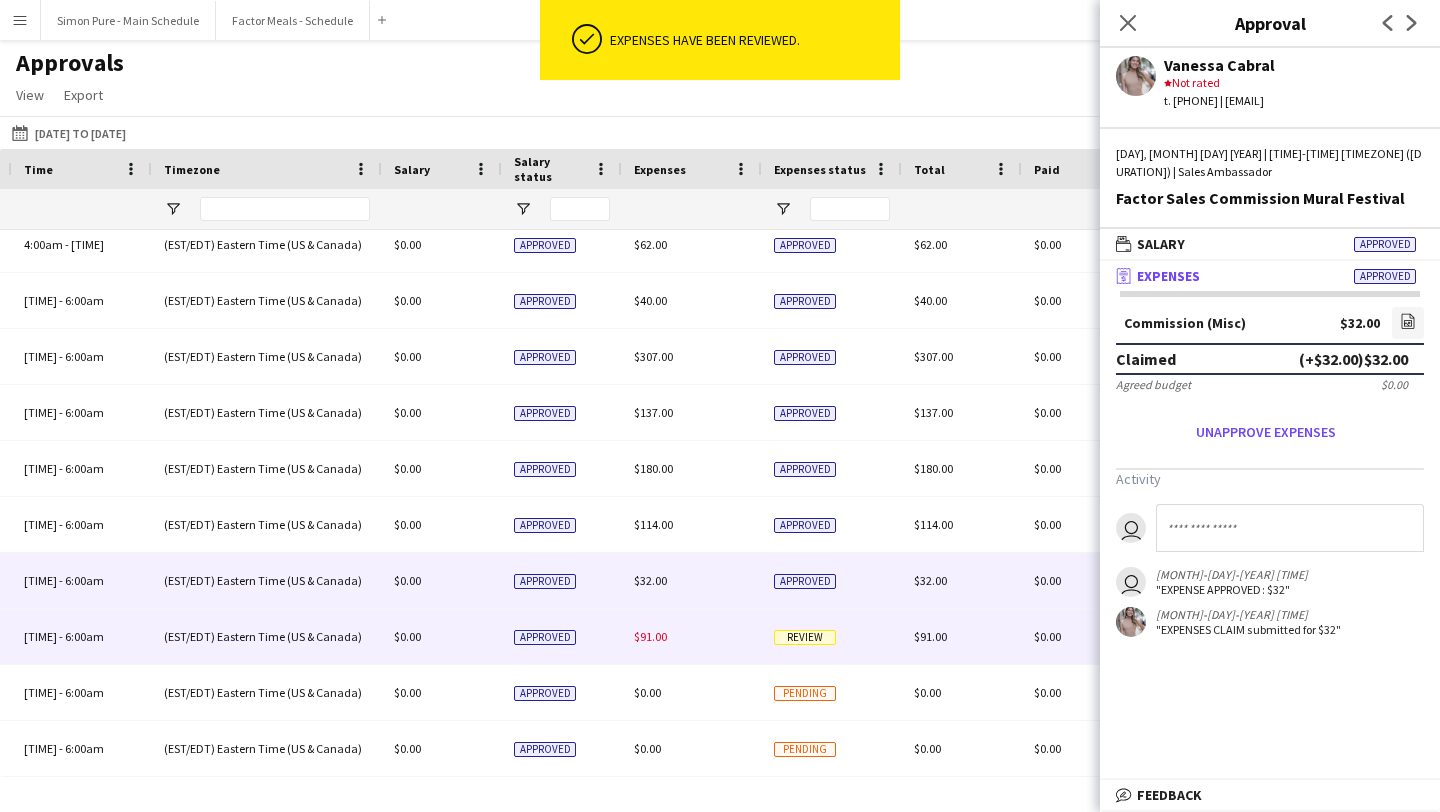 click on "Approved" at bounding box center [545, 637] 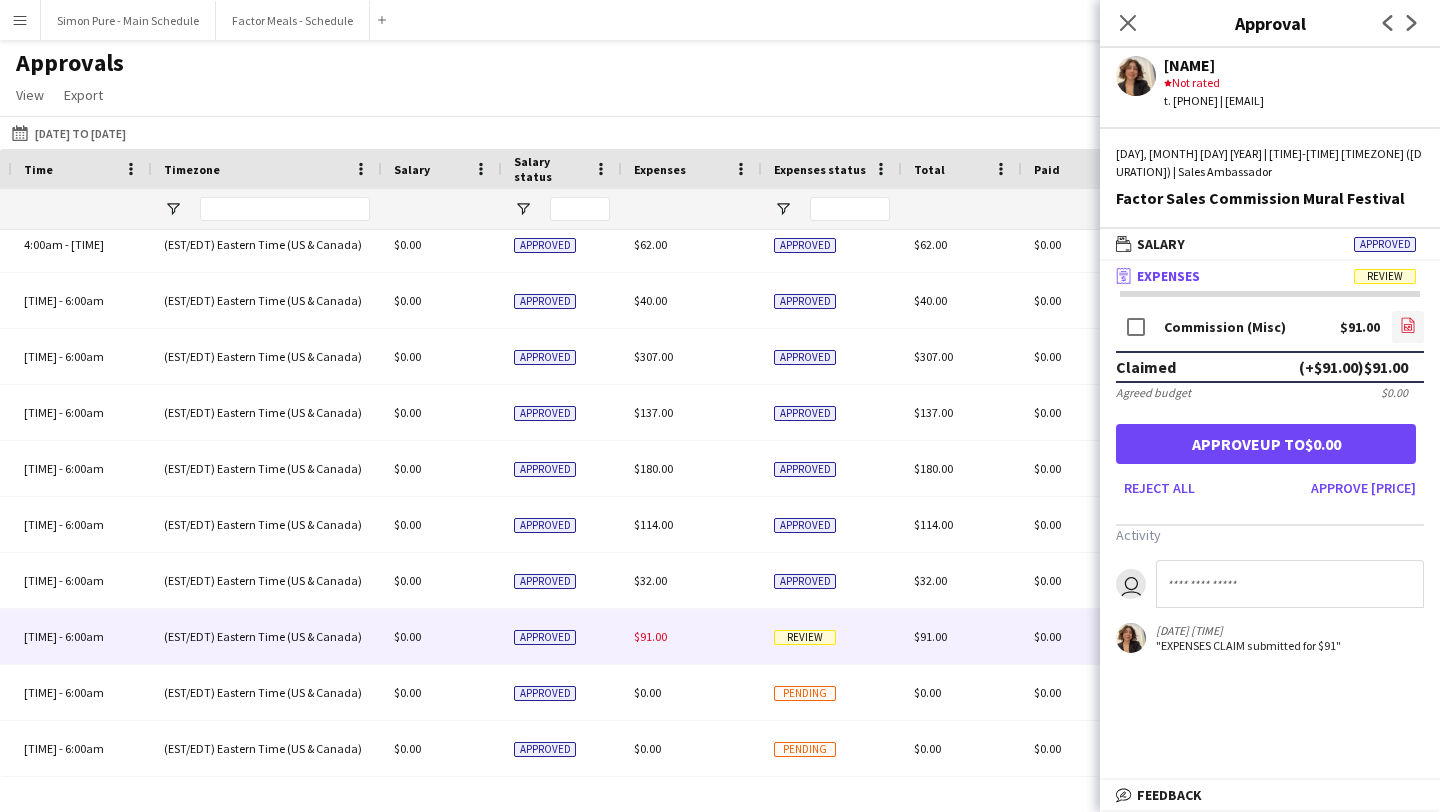 click on "file-image" 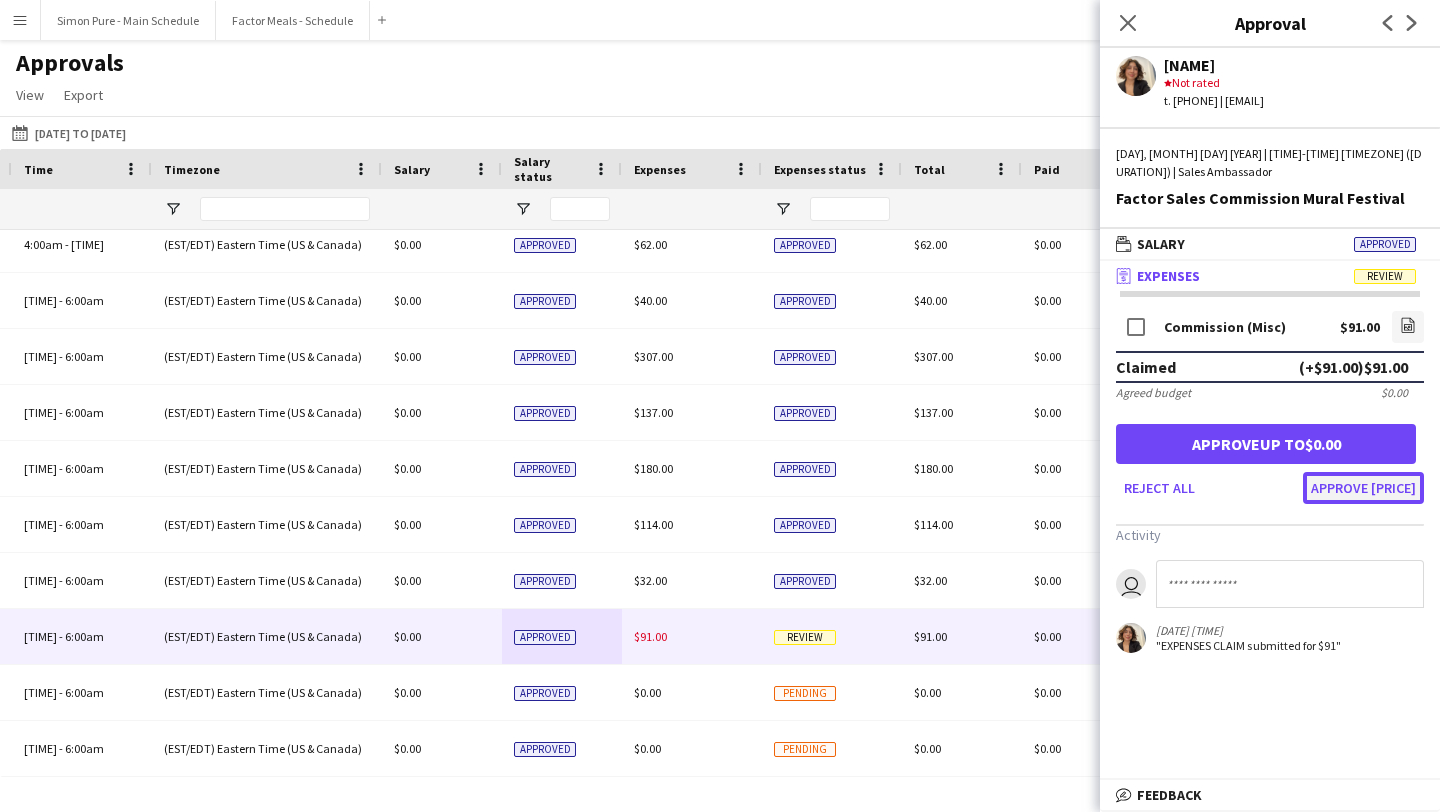 click on "Approve $91.00" at bounding box center [1363, 488] 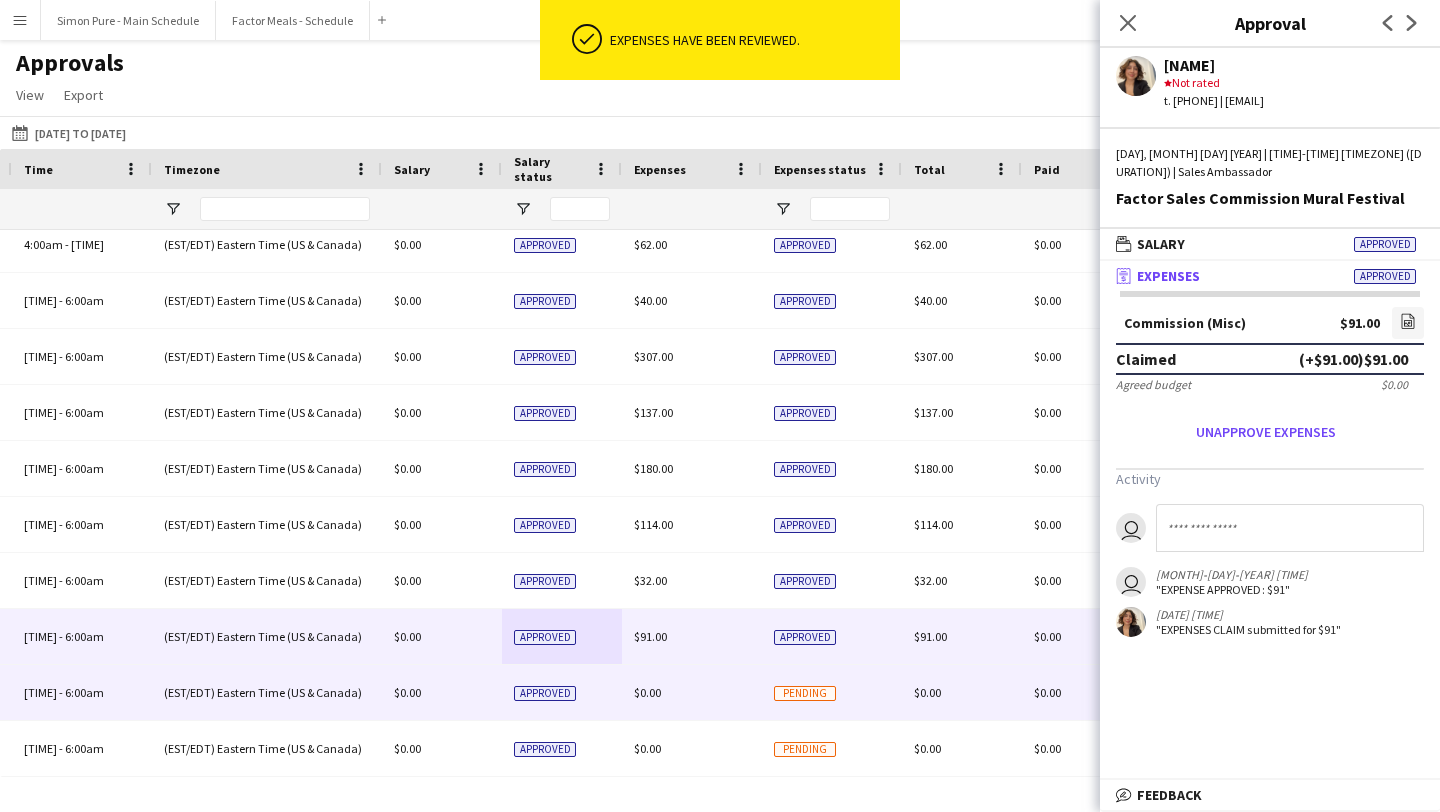 scroll, scrollTop: 0, scrollLeft: 1479, axis: horizontal 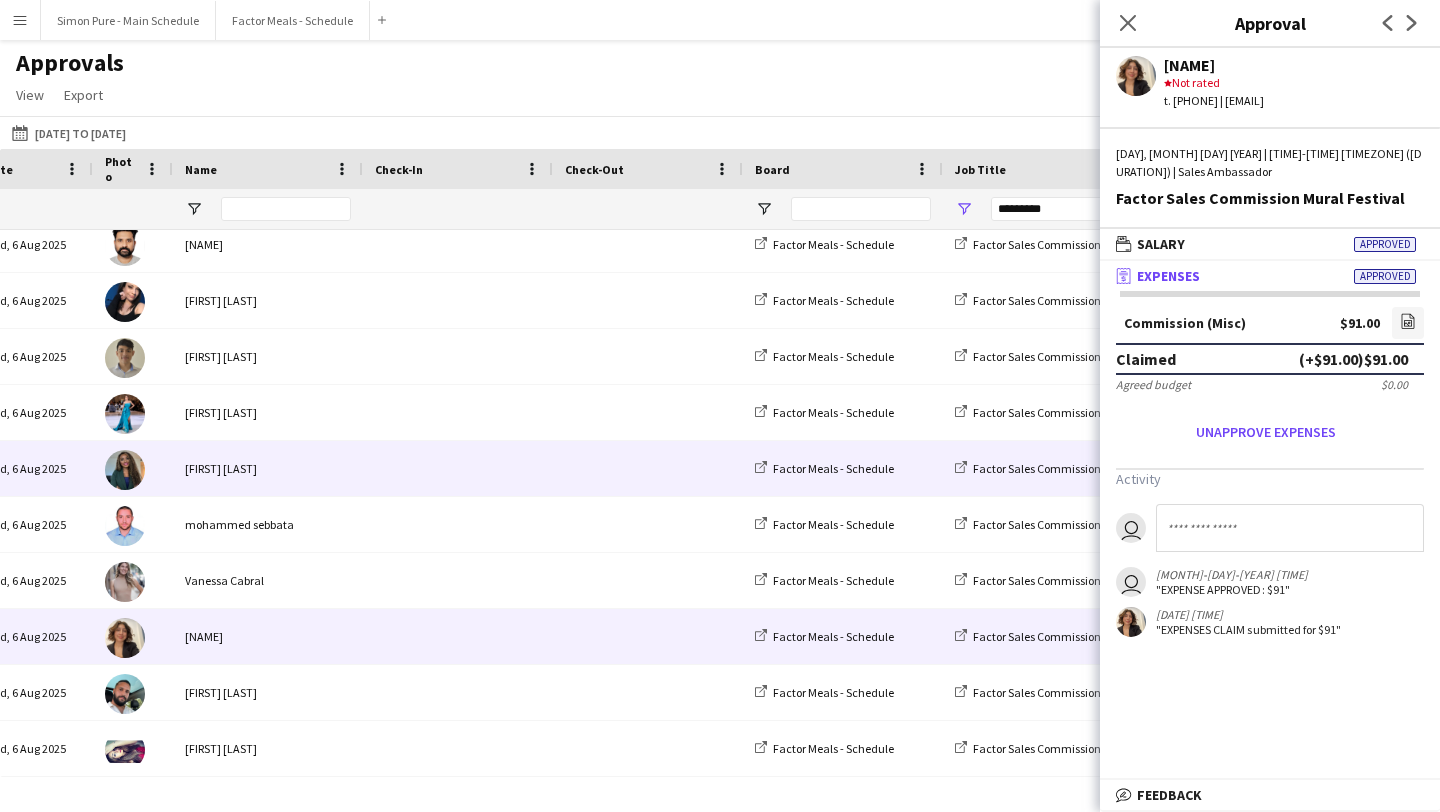 click at bounding box center (458, 468) 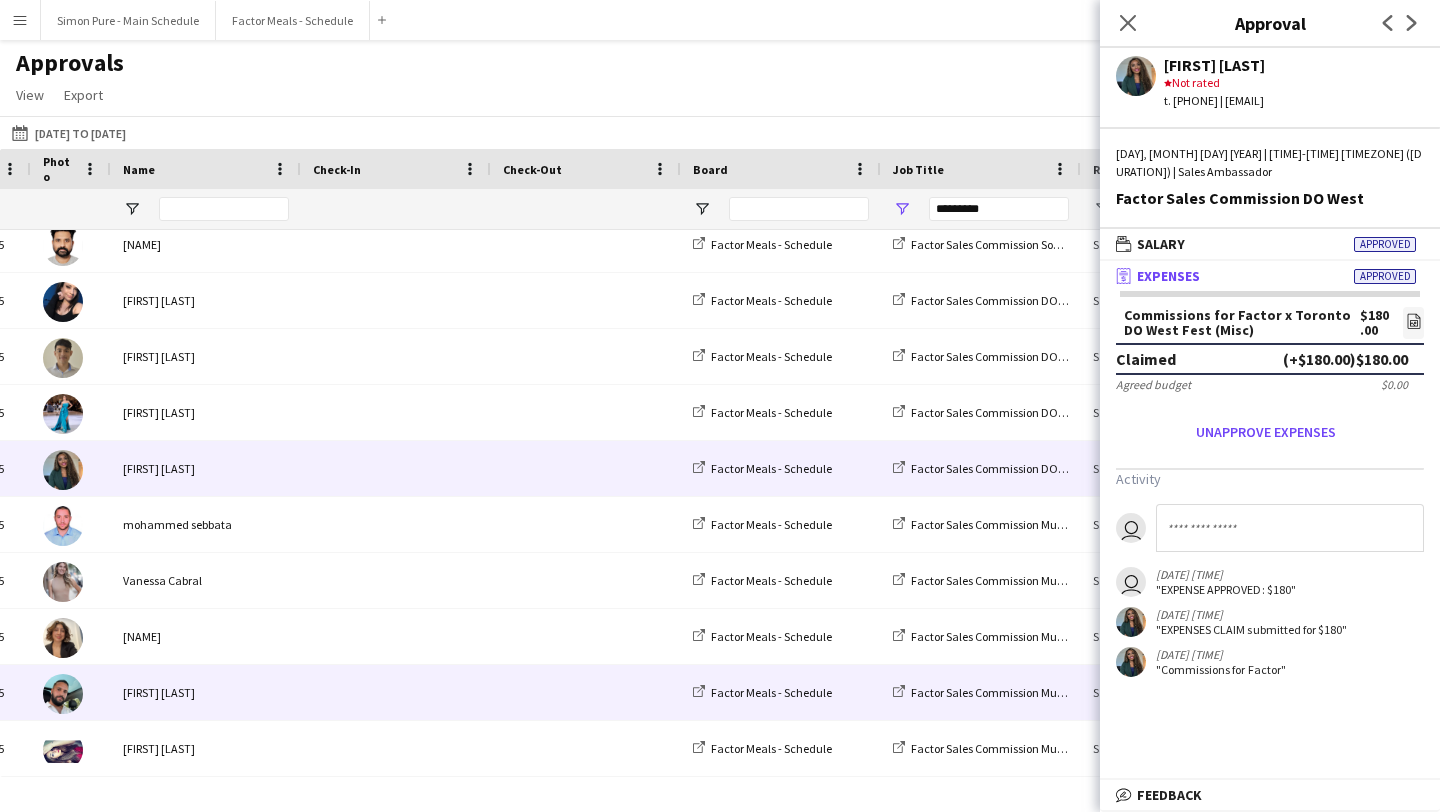 click at bounding box center (396, 692) 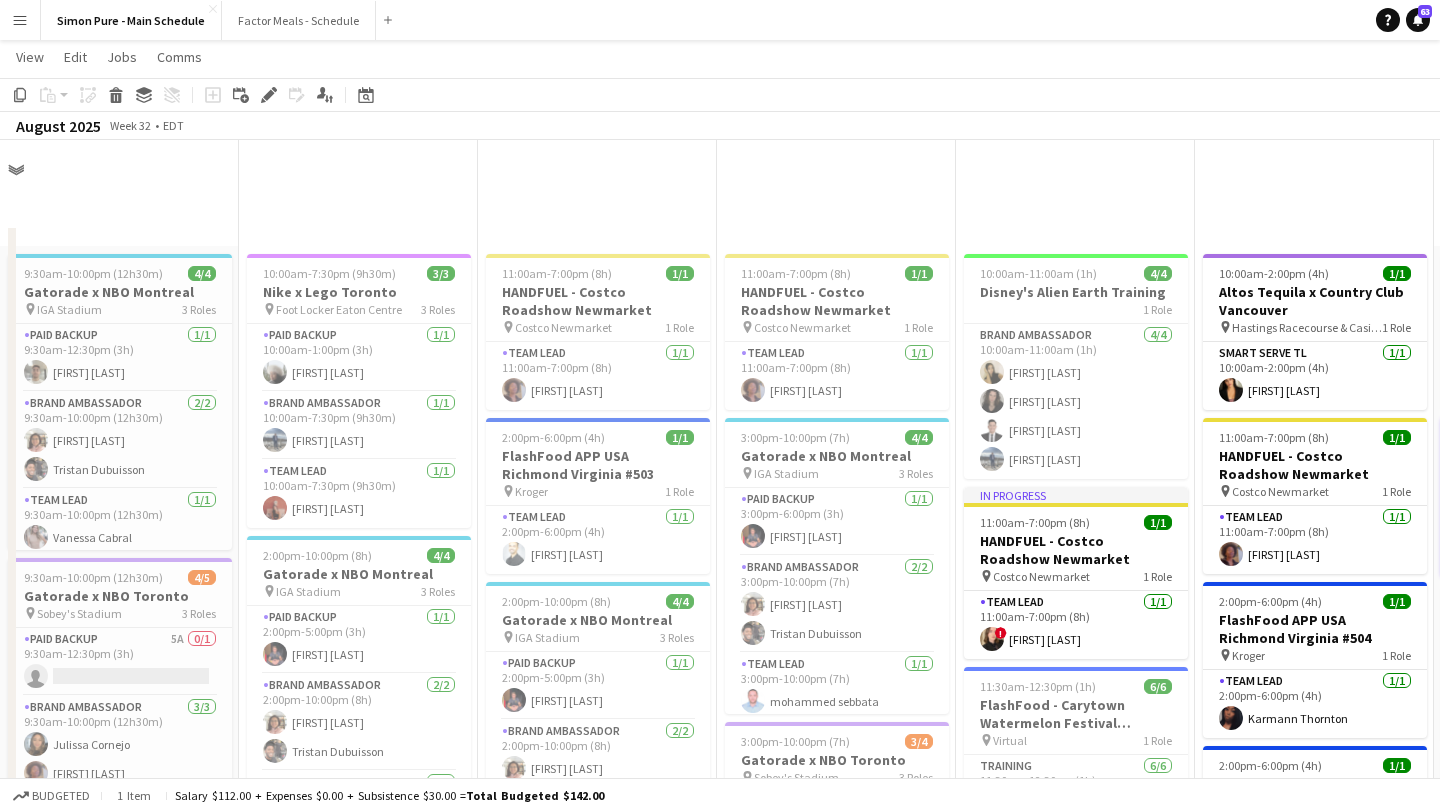 scroll, scrollTop: 1171, scrollLeft: 0, axis: vertical 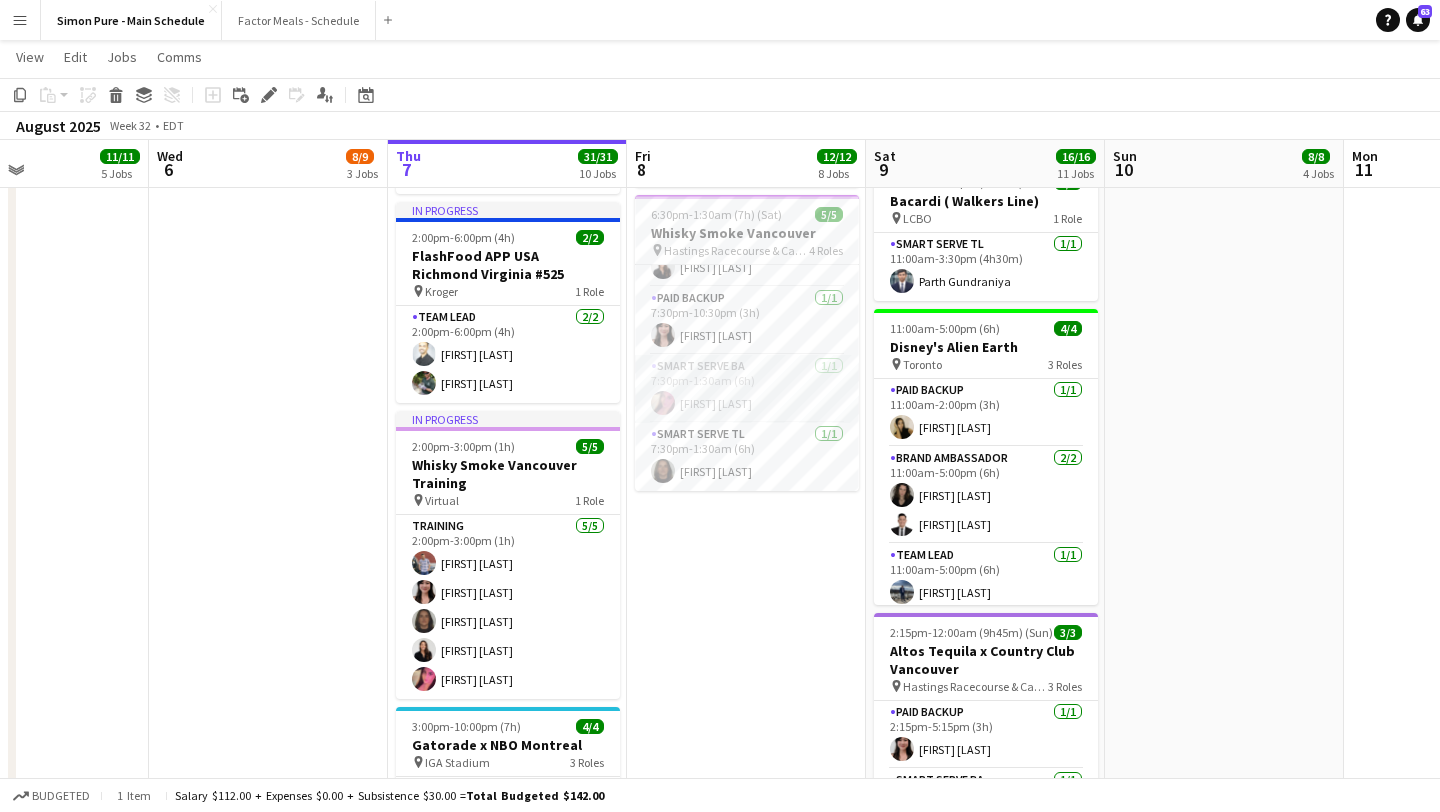 click on "10:00am-2:00pm (4h)    1/1   Altos Tequila x Country Club Vancouver
pin
Hastings Racecourse & Casino   1 Role   Smart Serve TL   1/1   10:00am-2:00pm (4h)
[FIRST] [LAST]     11:00am-7:00pm (8h)    1/1   HANDFUEL - Costco Roadshow Newmarket
pin
Costco Newmarket   1 Role   Team Lead   1/1   11:00am-7:00pm (8h)
[FIRST] [LAST]     2:00pm-6:00pm (4h)    1/1   FlashFood APP USA Richmond Virginia #504
pin
Kroger   1 Role   Team Lead   1/1   2:00pm-6:00pm (4h)
[FIRST] [LAST]     2:00pm-6:00pm (4h)    1/1   FlashFood APP USA Richmond Virginia #509
pin
Kroger   1 Role   Team Lead   1/1   2:00pm-6:00pm (4h)
[FIRST] [LAST]     3:30pm-8:00pm (4h30m)    1/1   Bacardi ( Front St E)
pin
LCBO    1 Role   Smart Serve TL   1/1   3:30pm-8:00pm (4h30m)
[FIRST] [LAST]     3:30pm-8:00pm (4h30m)    1/1   Bacardi ( Hanna Ave)   pin" at bounding box center (746, 633) 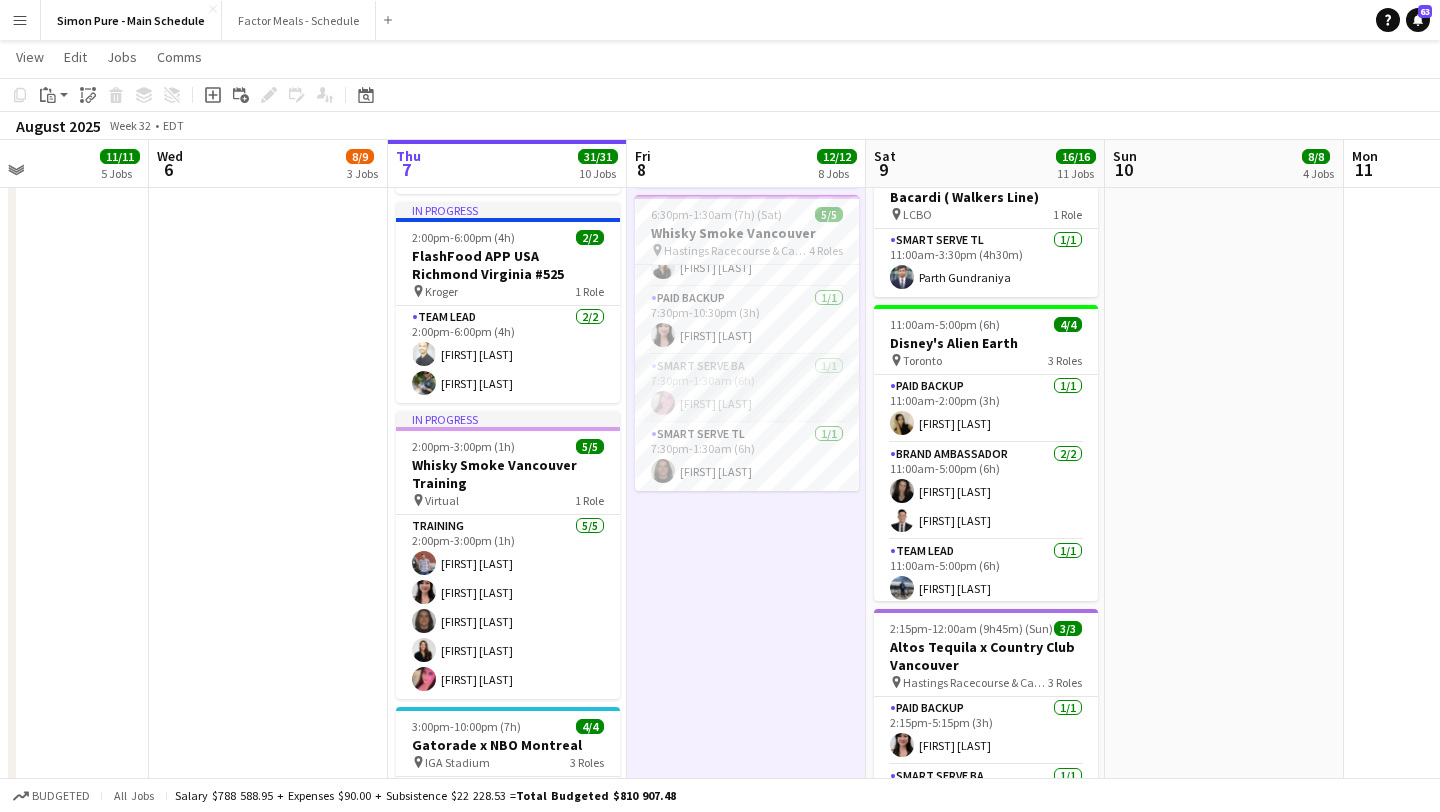 click on "10:00am-6:00pm (8h)    5/5   FlashFood - Carytown Watermelon Festival
pin
Carytown Watermelon Festival   3 Roles   Paid Backup   1/1   10:00am-1:00pm (3h)
[FIRST] [LAST]  Brand Ambassador    3/3   10:00am-6:00pm (8h)
[FIRST] [LAST] [FIRST] [LAST]  Team Lead   1/1   10:00am-6:00pm (8h)
[FIRST] [LAST]     10:00am-2:00pm (4h)    1/1   FlashFood APP USA Richmond Virginia #515
pin
Kroger   1 Role   Team Lead   1/1   10:00am-2:00pm (4h)
[FIRST] [LAST]     10:00am-2:00pm (4h)    1/1   FlashFood APP USA Richmond Virginia #519
pin
Kroger   1 Role   Team Lead   1/1   10:00am-2:00pm (4h)
[FIRST] [LAST]     10:00am-6:00pm (8h)    1/1   HANDFUEL - Costco Roadshow Newmarket
pin
Costco Newmarket   1 Role   Team Lead   1/1   10:00am-6:00pm (8h)
[FIRST] [LAST]" at bounding box center (1224, 633) 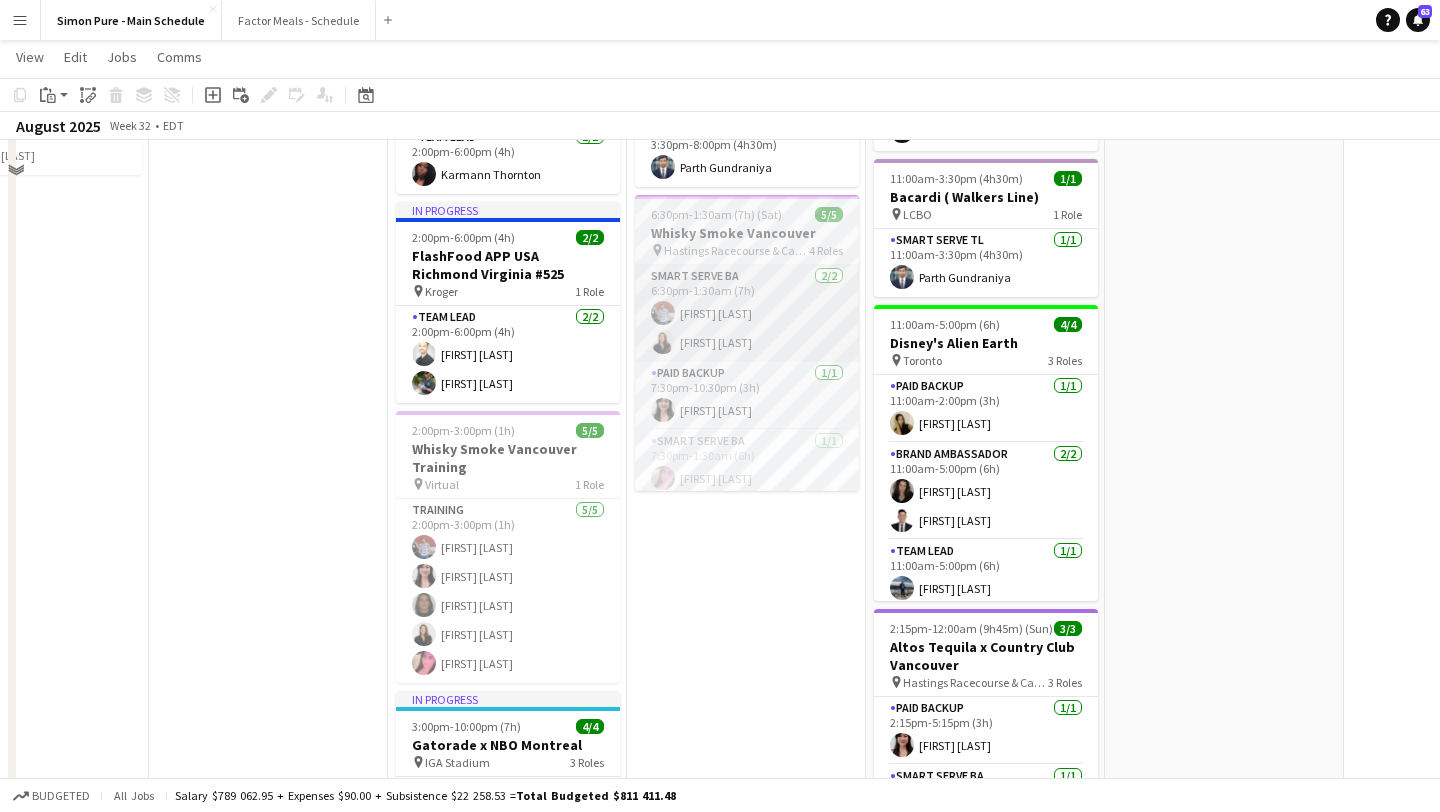 scroll, scrollTop: 0, scrollLeft: 0, axis: both 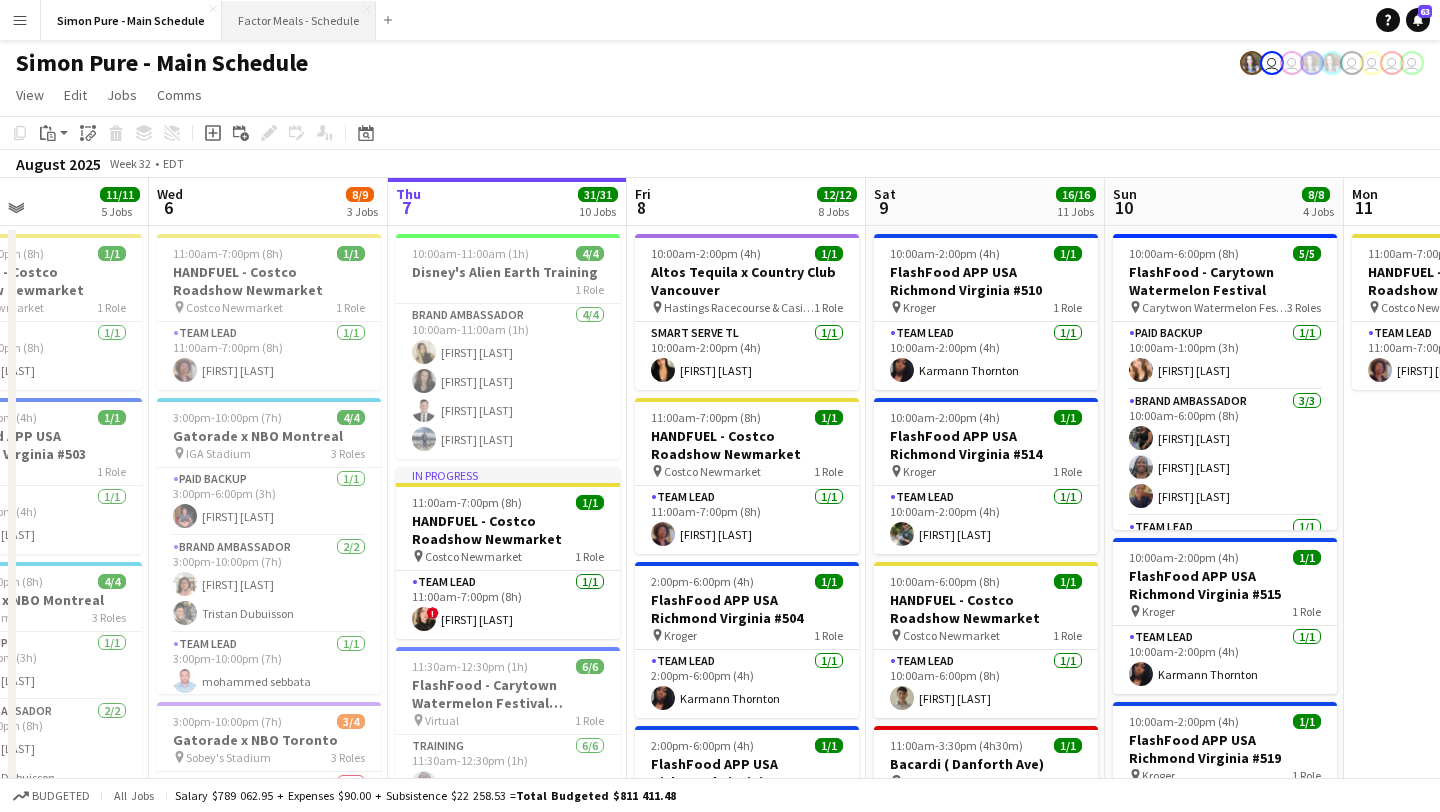 click on "Factor Meals - Schedule
Close" at bounding box center [299, 20] 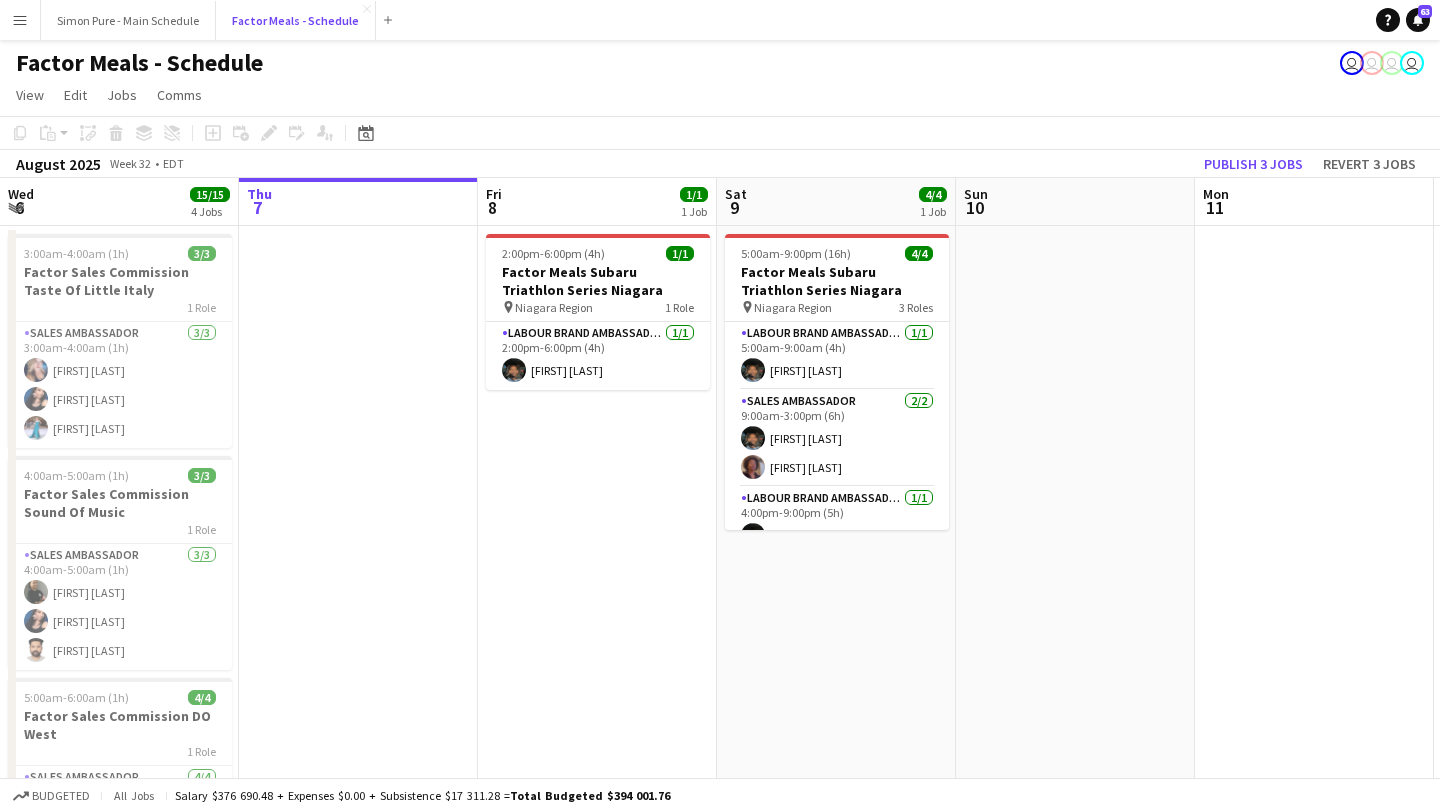 scroll, scrollTop: 0, scrollLeft: 855, axis: horizontal 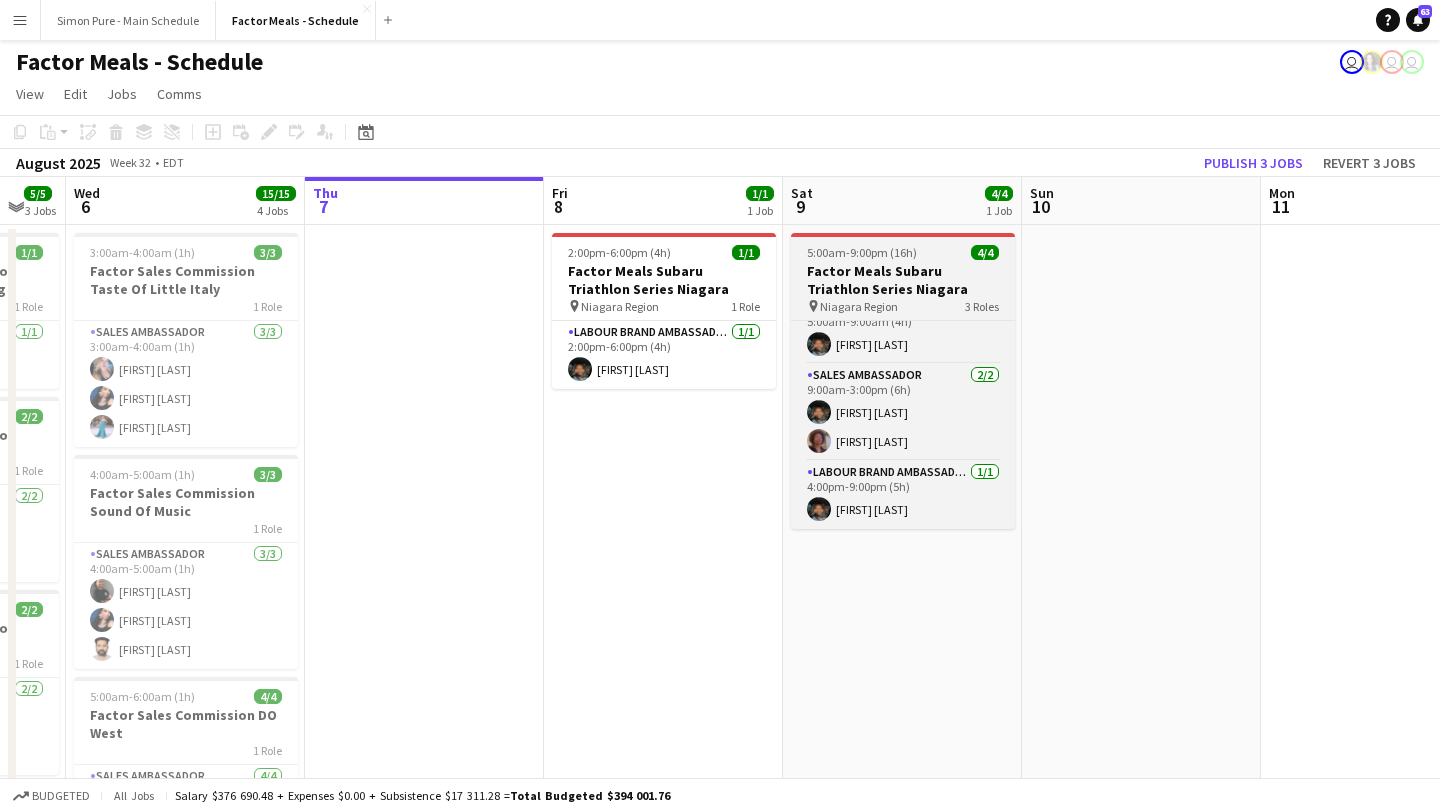 click on "Factor Meals Subaru Triathlon Series Niagara" at bounding box center (903, 280) 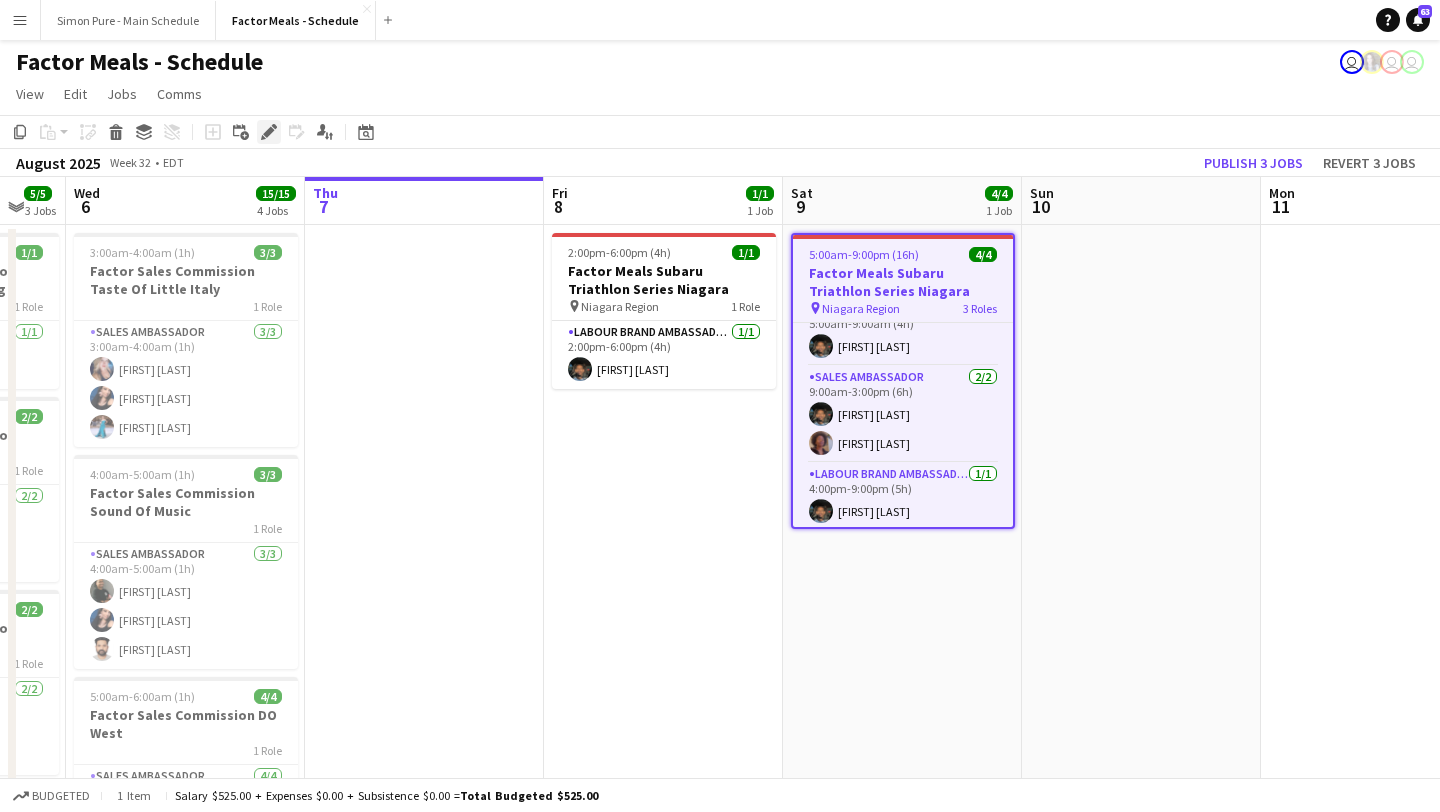 click 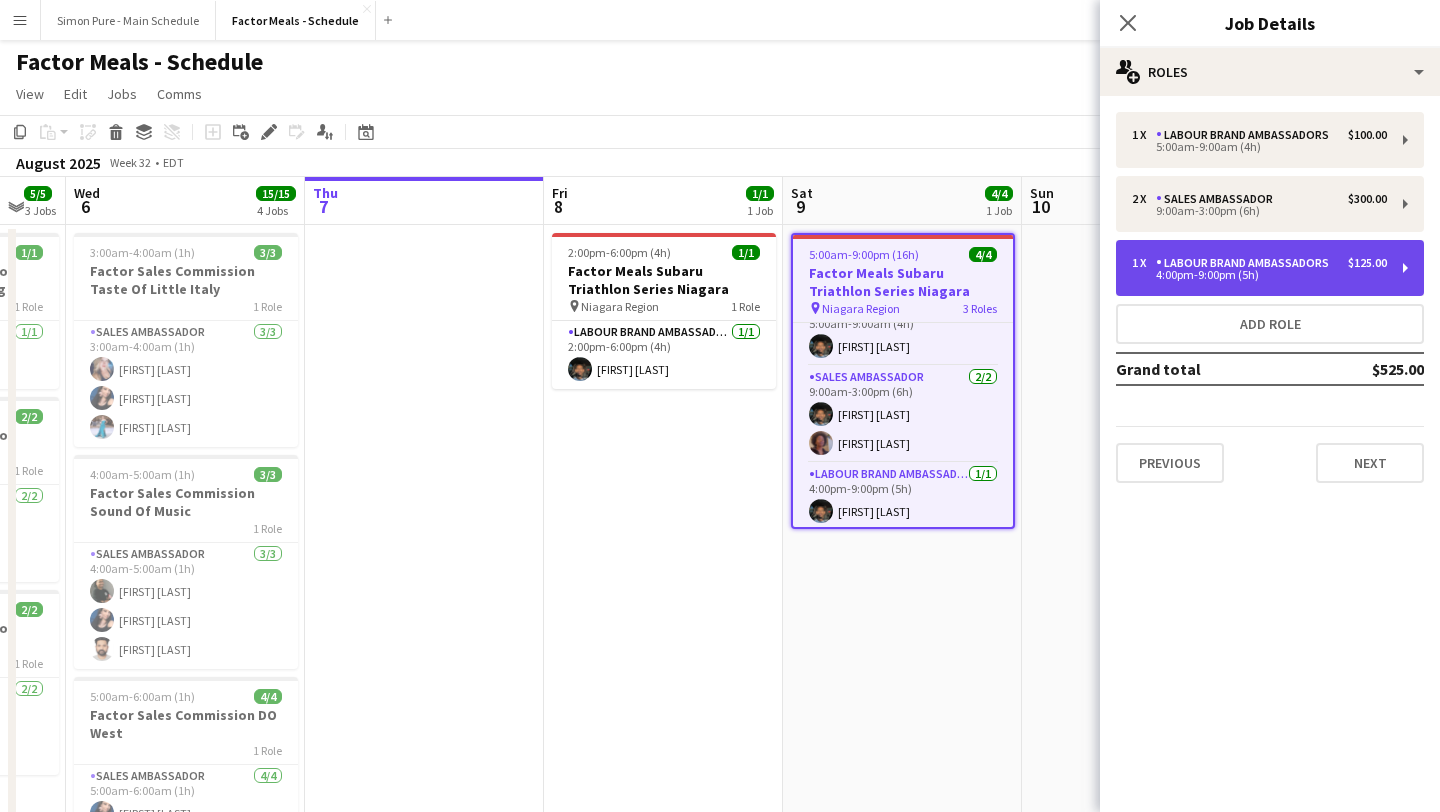 click on "1 x   Labour Brand Ambassadors    $125.00" at bounding box center [1259, 263] 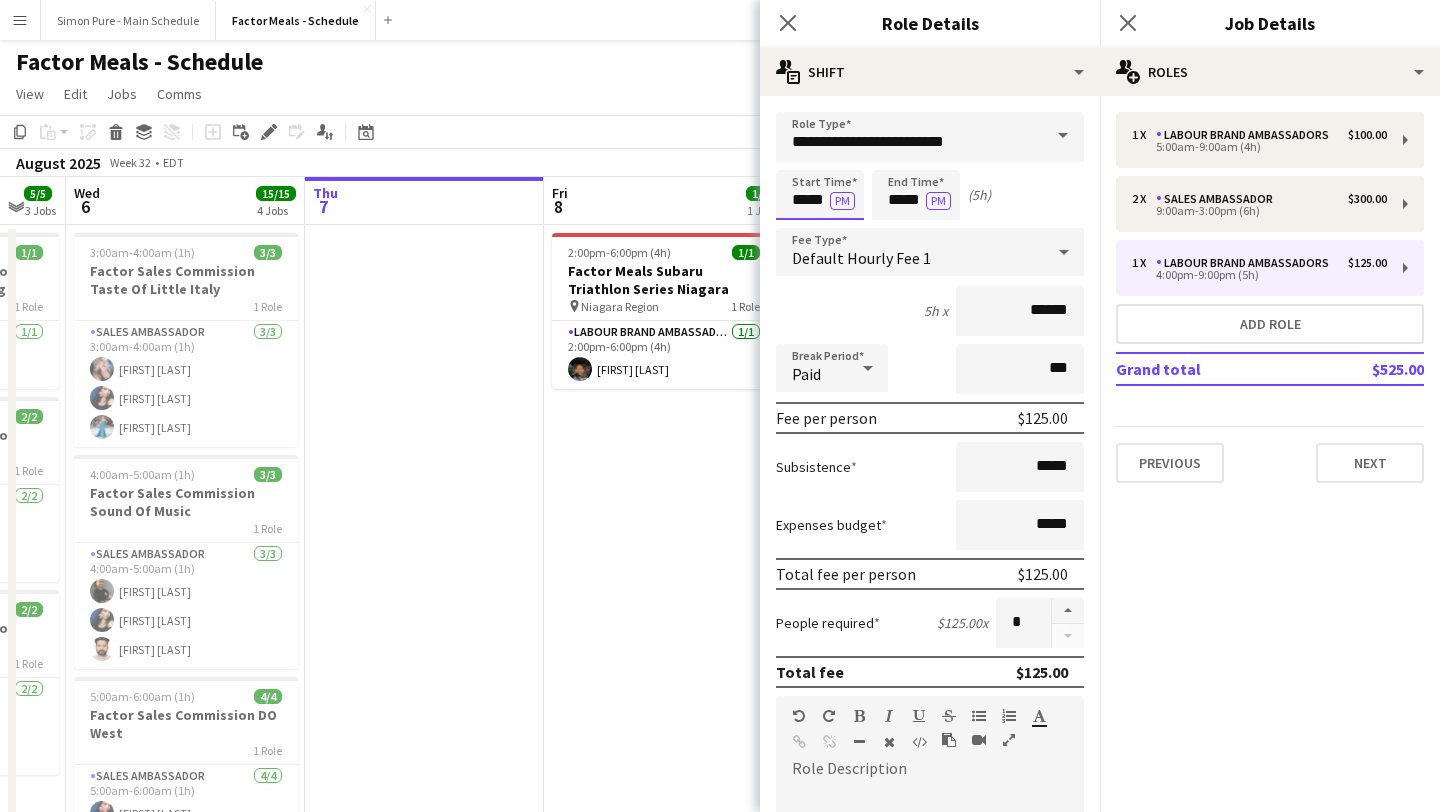 click on "*****" at bounding box center (820, 195) 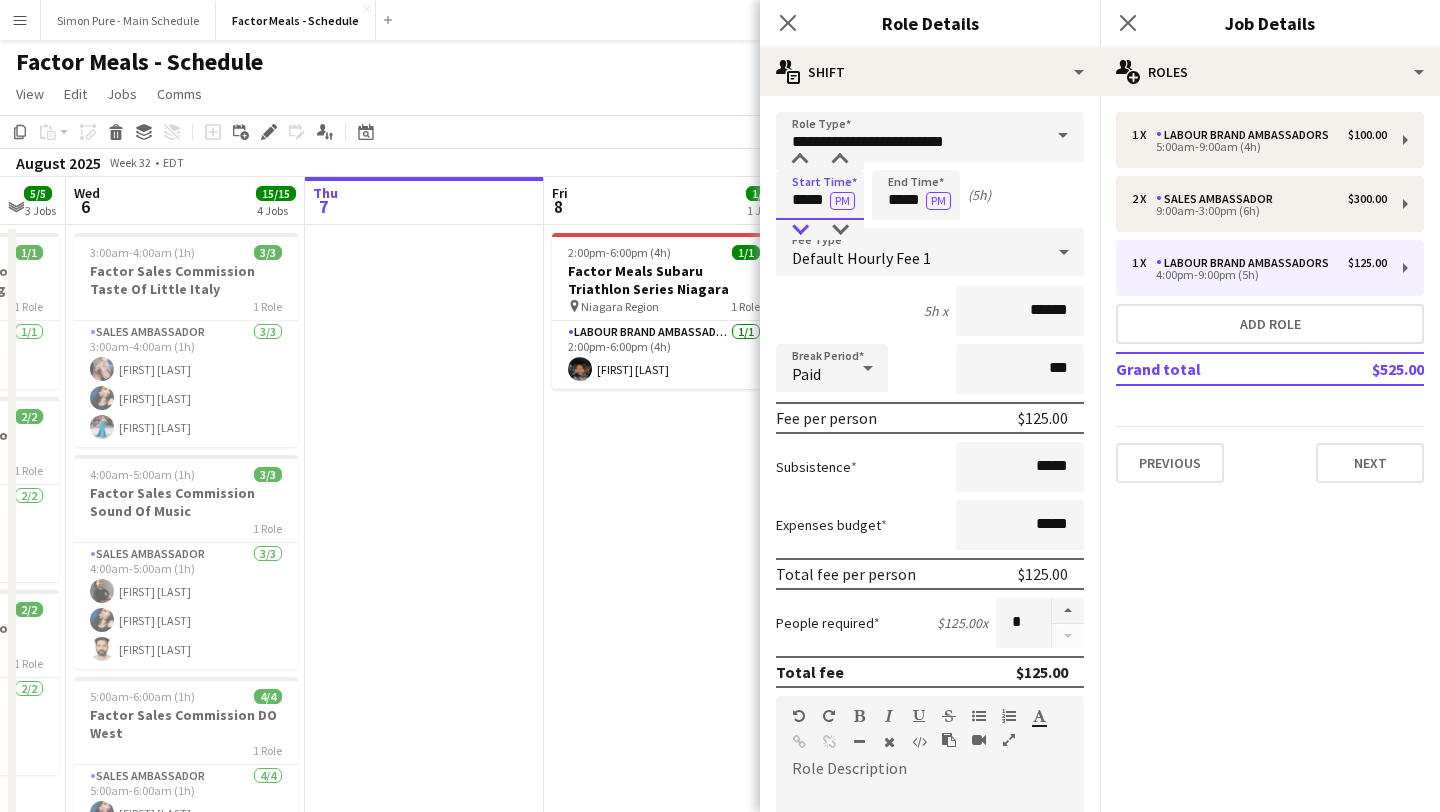 type on "*****" 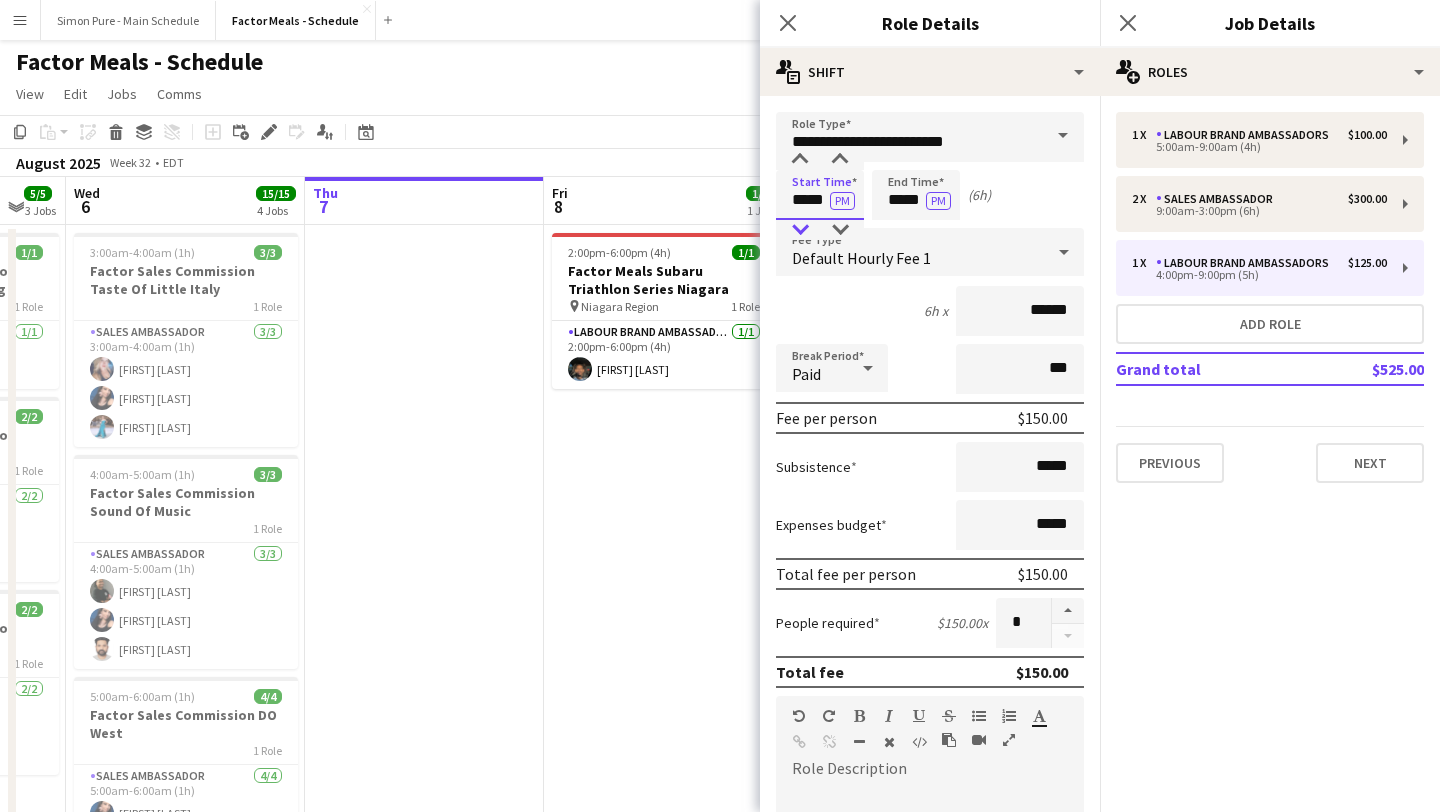 click at bounding box center [800, 230] 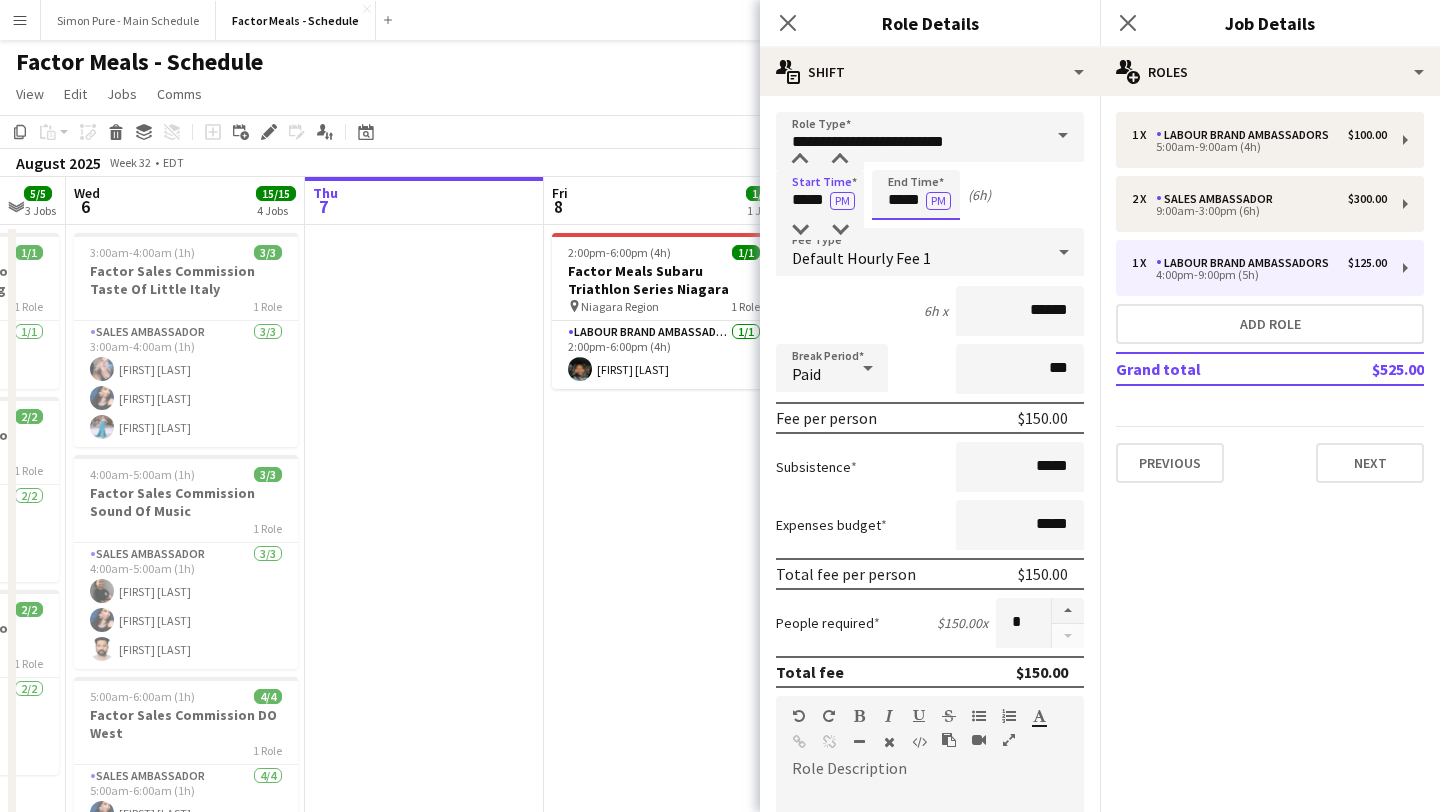 click on "*****" at bounding box center [916, 195] 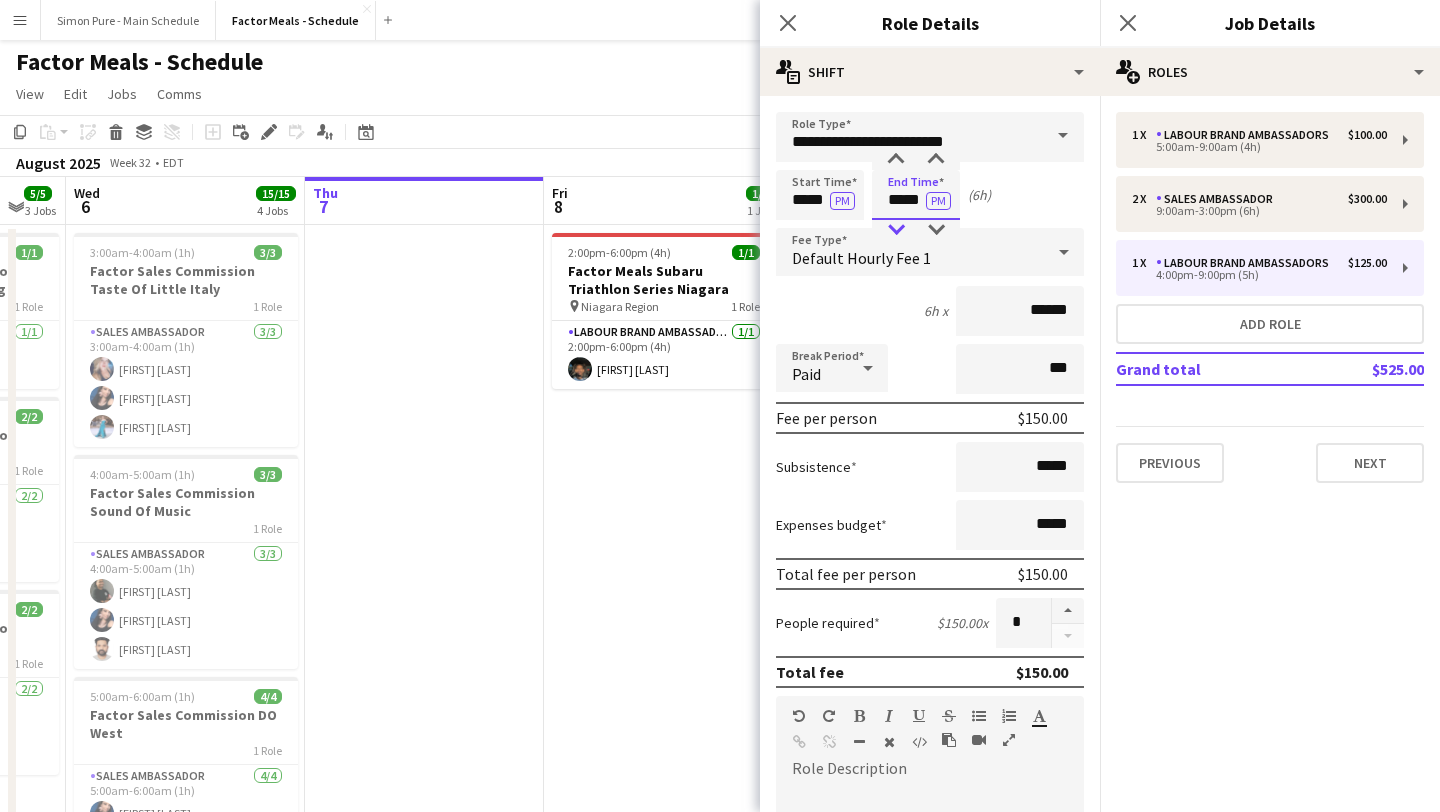 type on "*****" 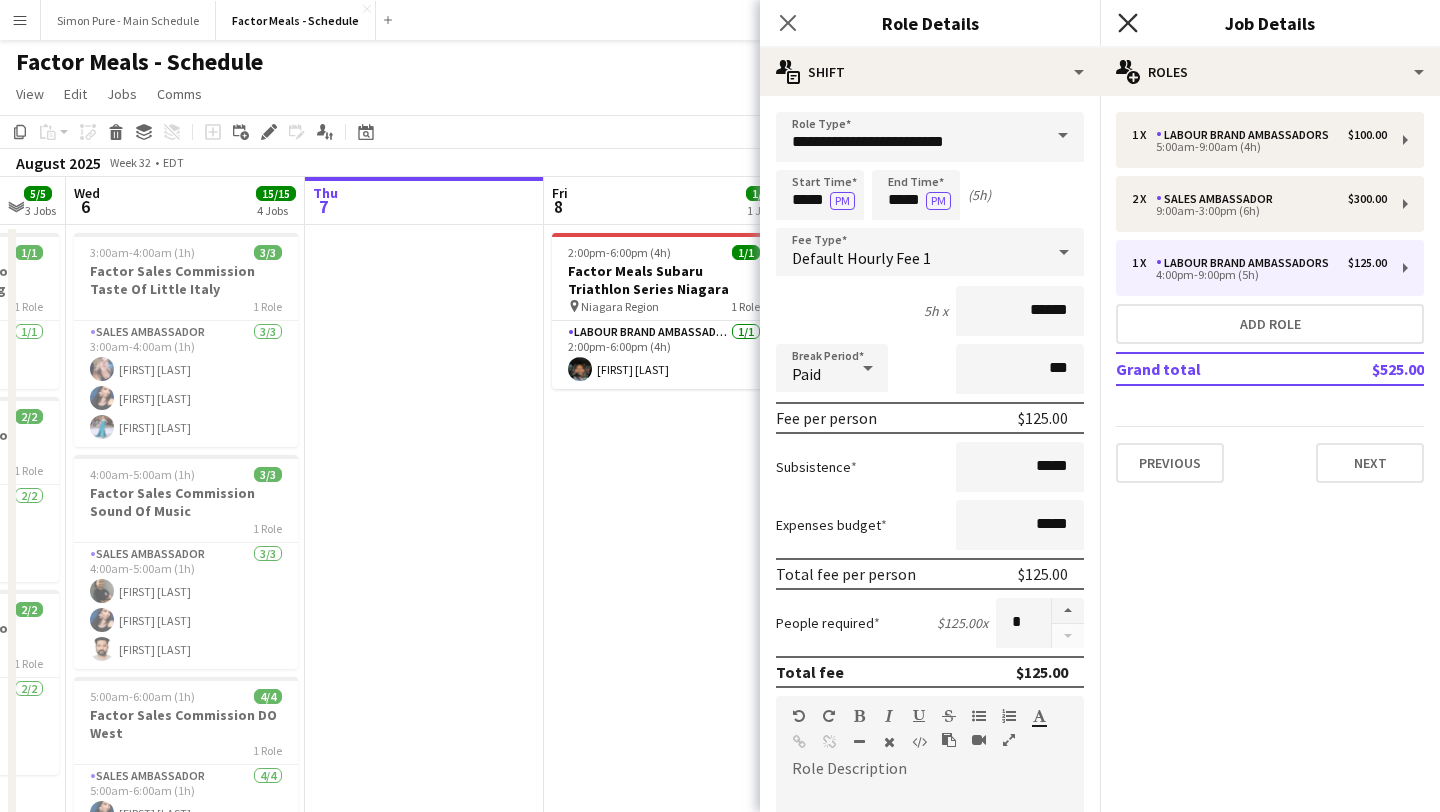 click on "Close pop-in" 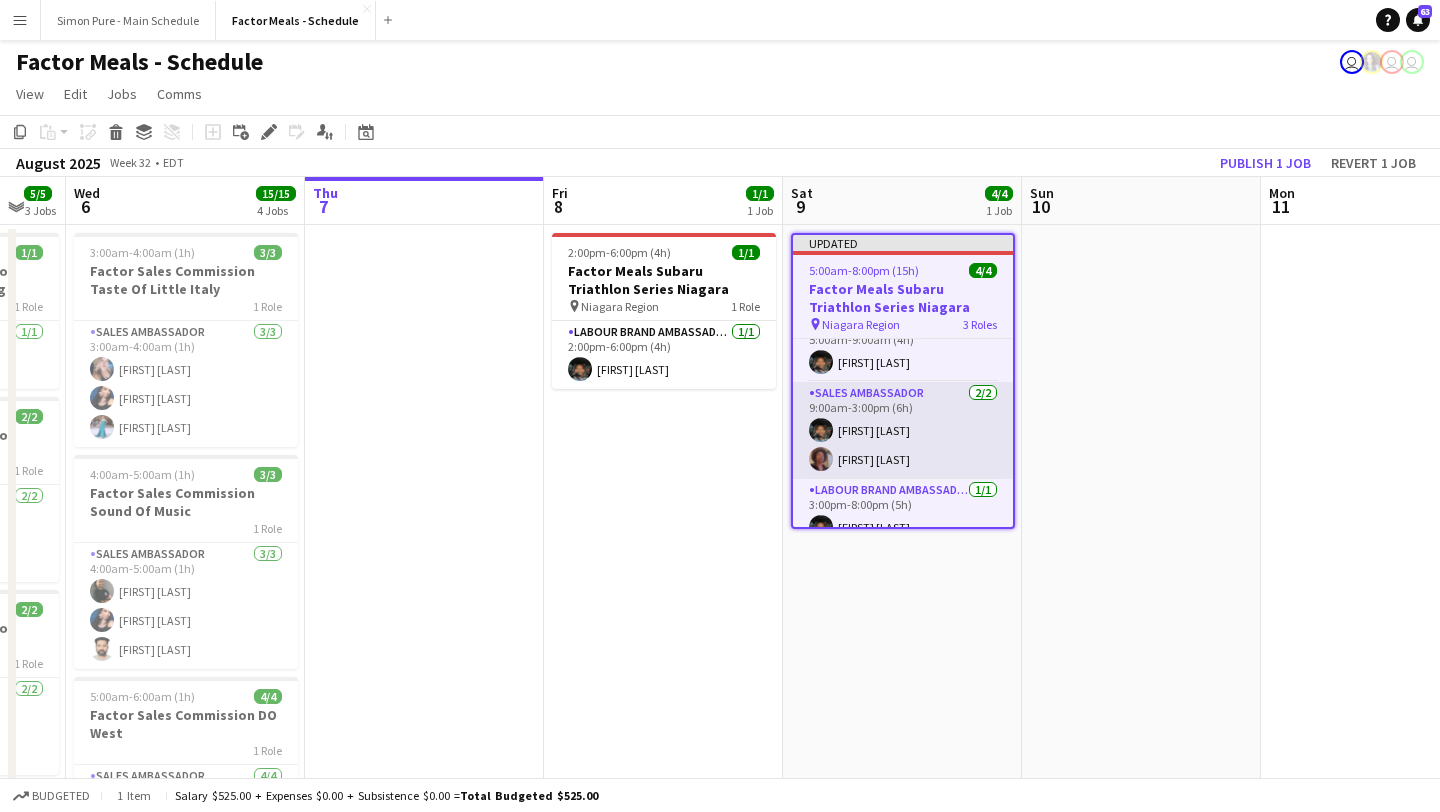 scroll, scrollTop: 45, scrollLeft: 0, axis: vertical 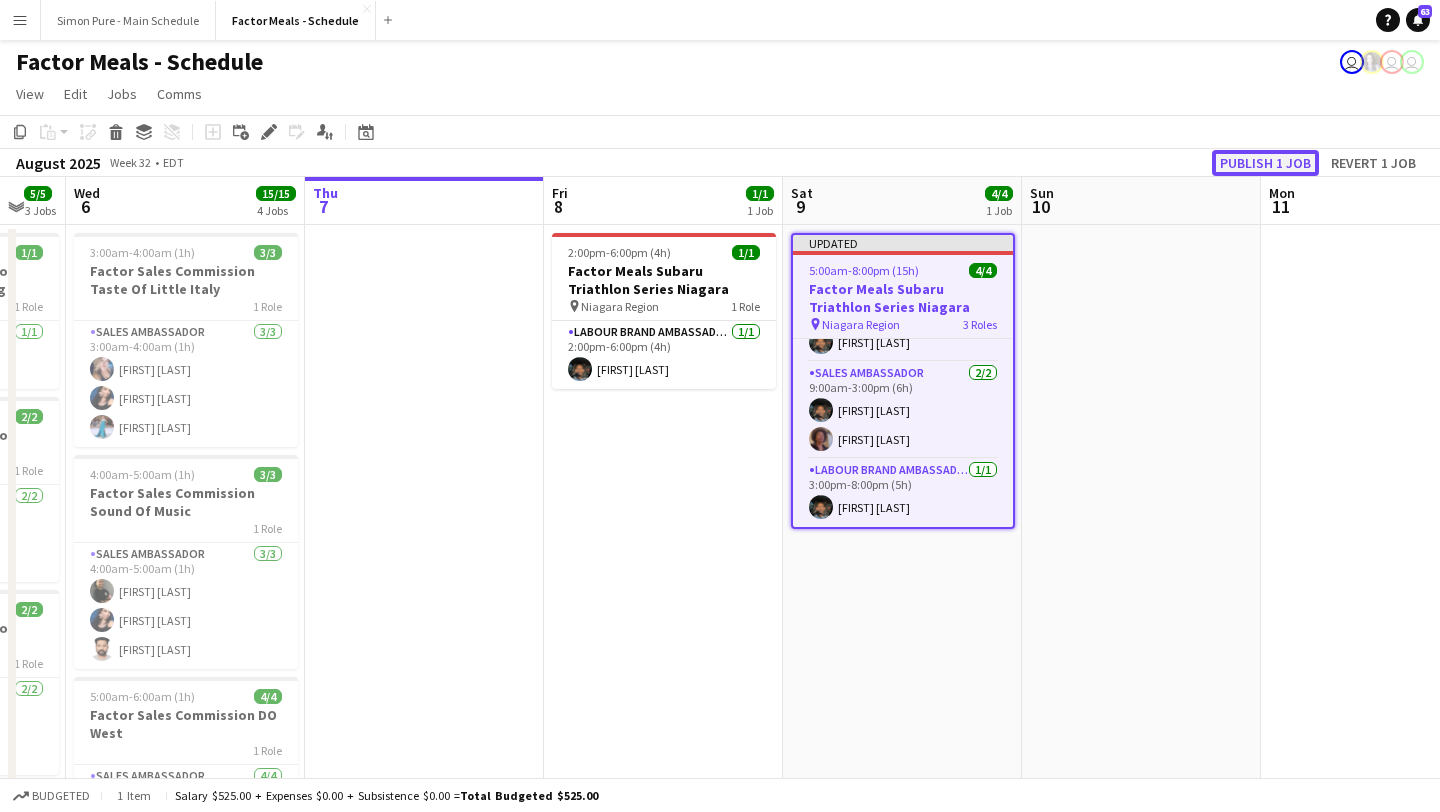 click on "Publish 1 job" 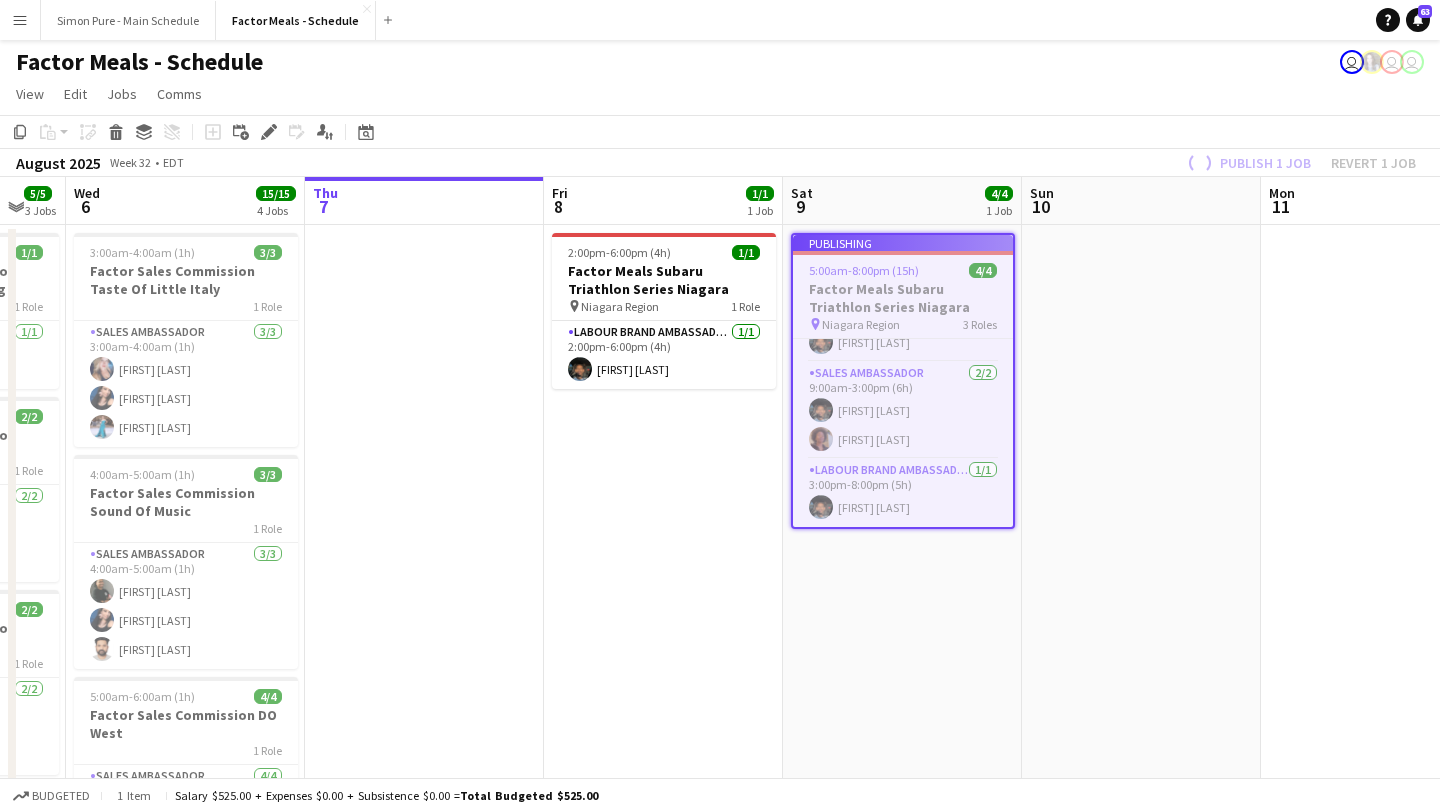scroll, scrollTop: 29, scrollLeft: 0, axis: vertical 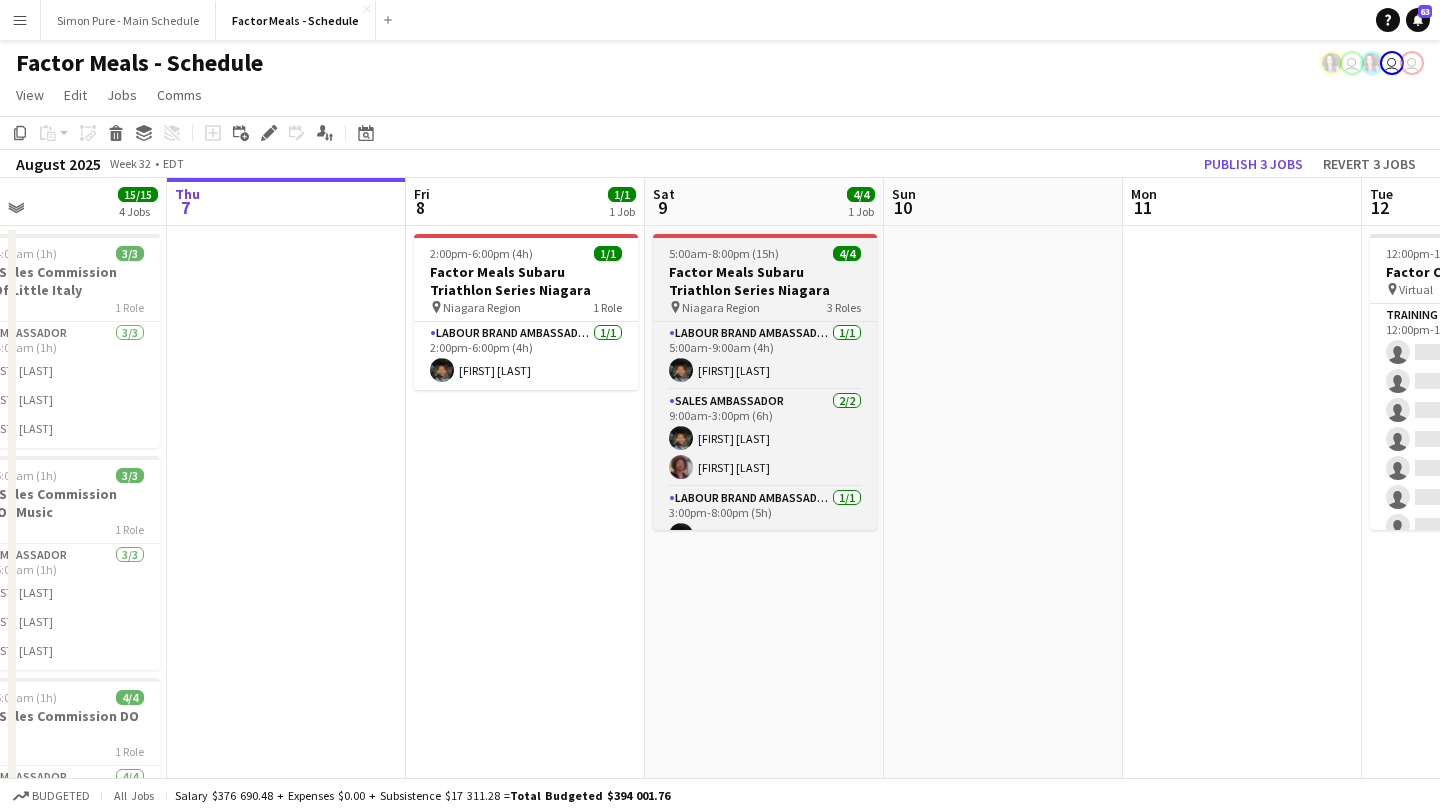click on "Factor Meals Subaru Triathlon Series Niagara" at bounding box center [765, 281] 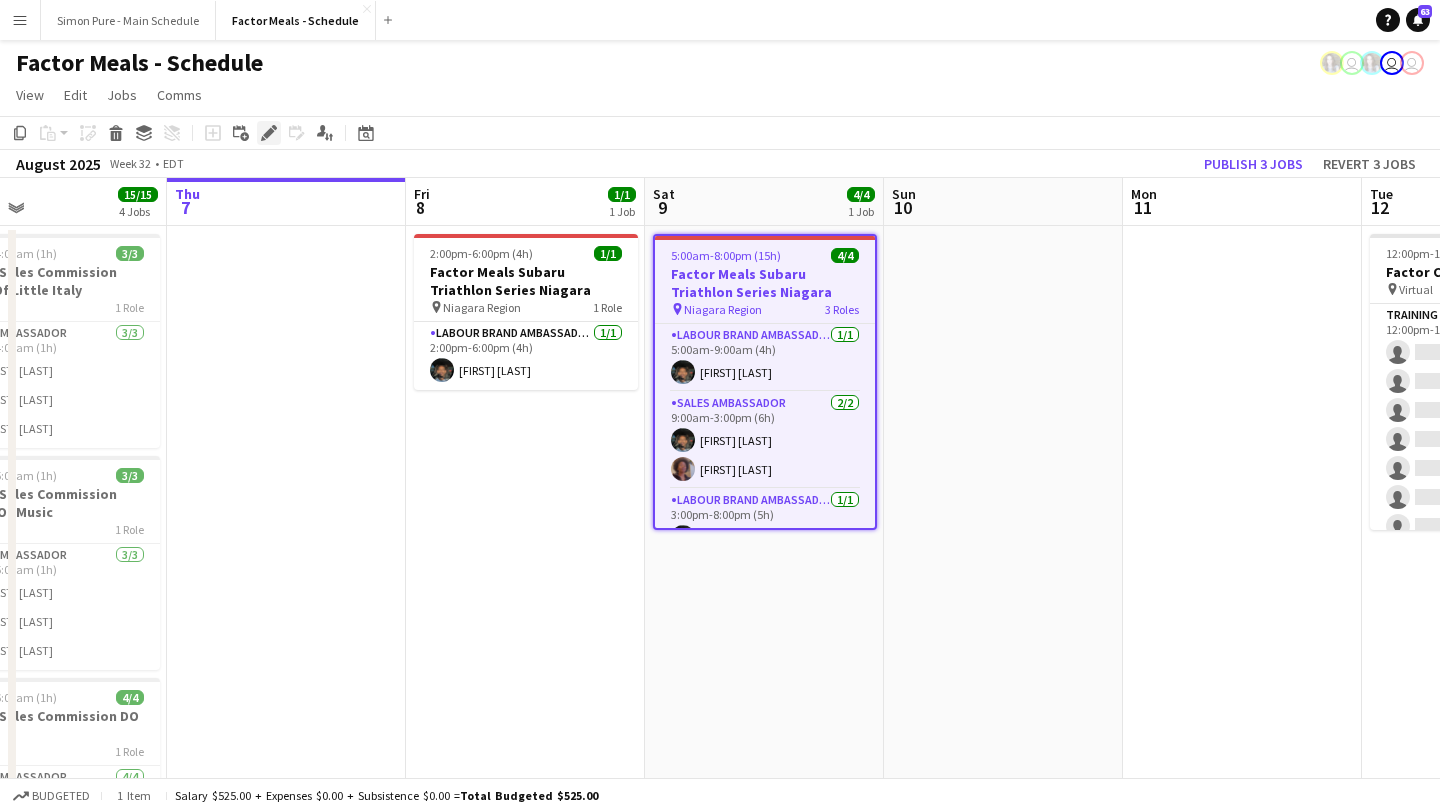 click on "Edit" 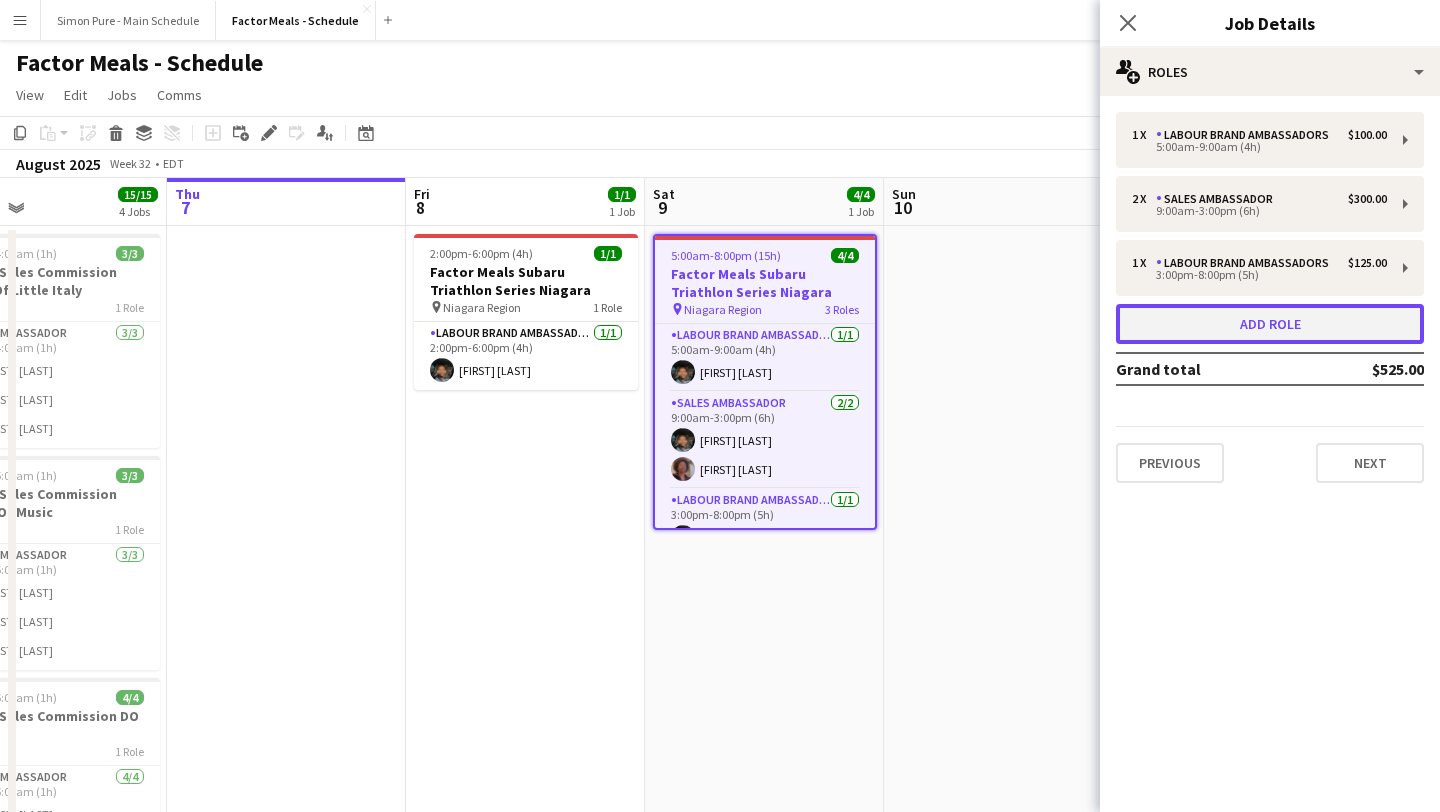 click on "Add role" at bounding box center (1270, 324) 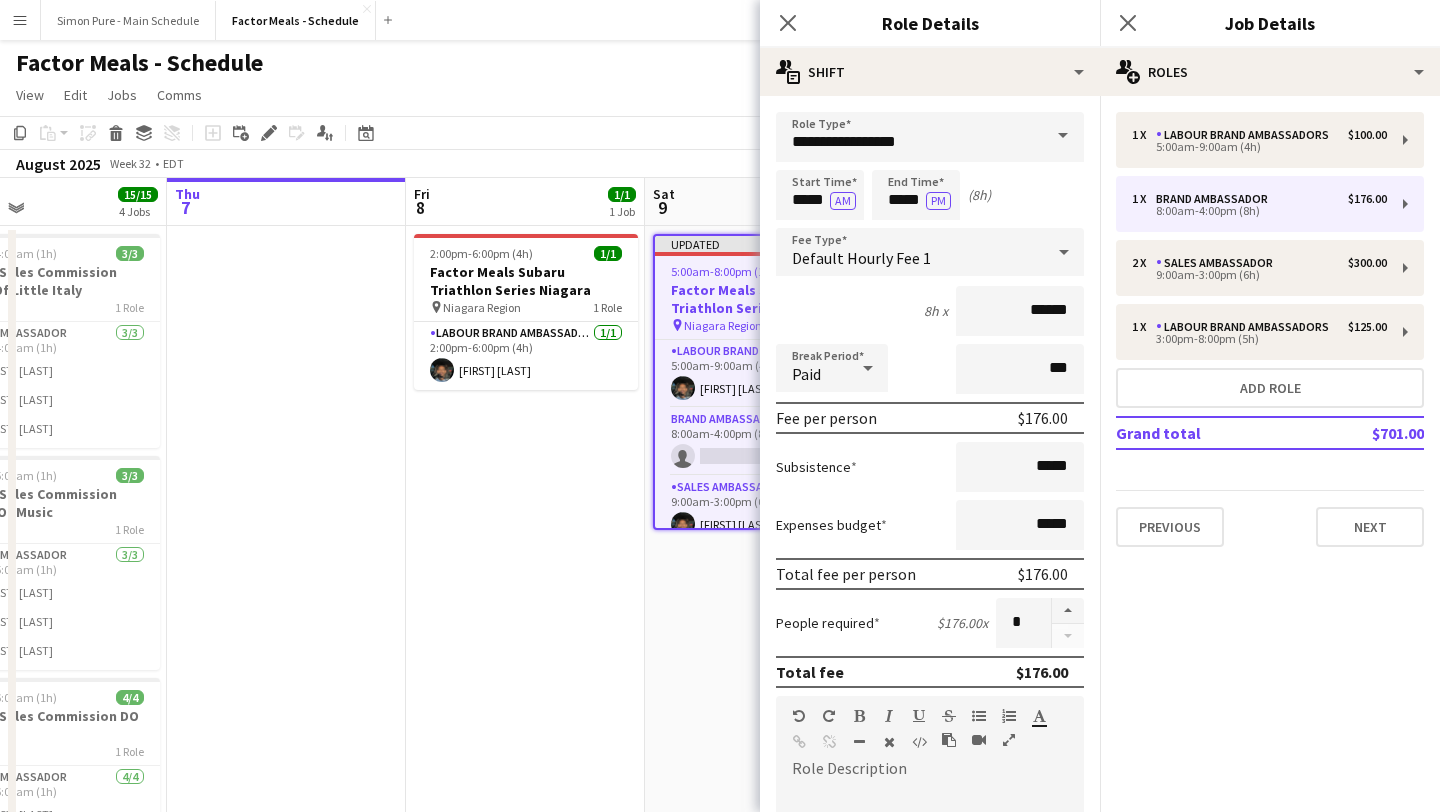 click at bounding box center (1063, 136) 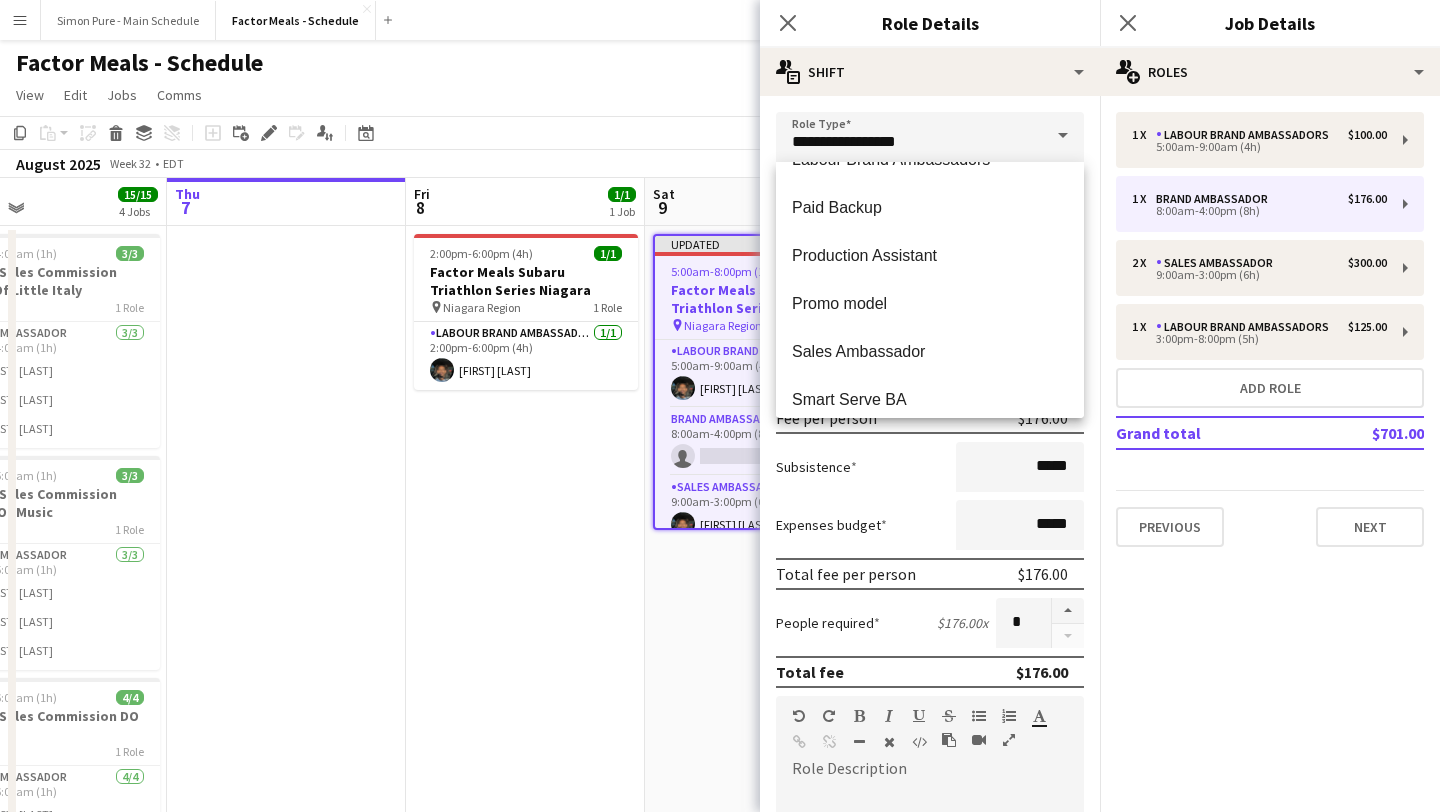 scroll, scrollTop: 231, scrollLeft: 0, axis: vertical 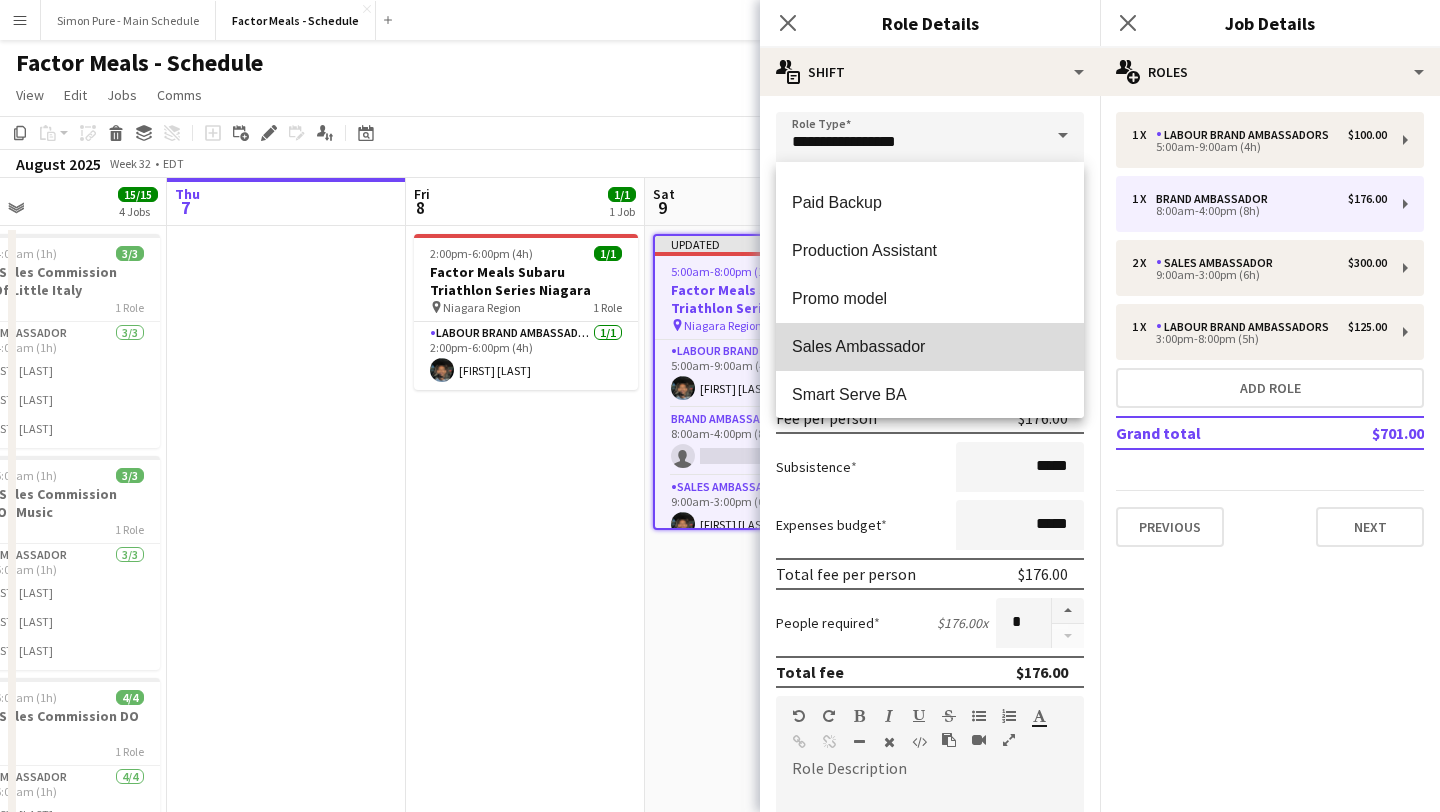 click on "Sales Ambassador" at bounding box center (930, 346) 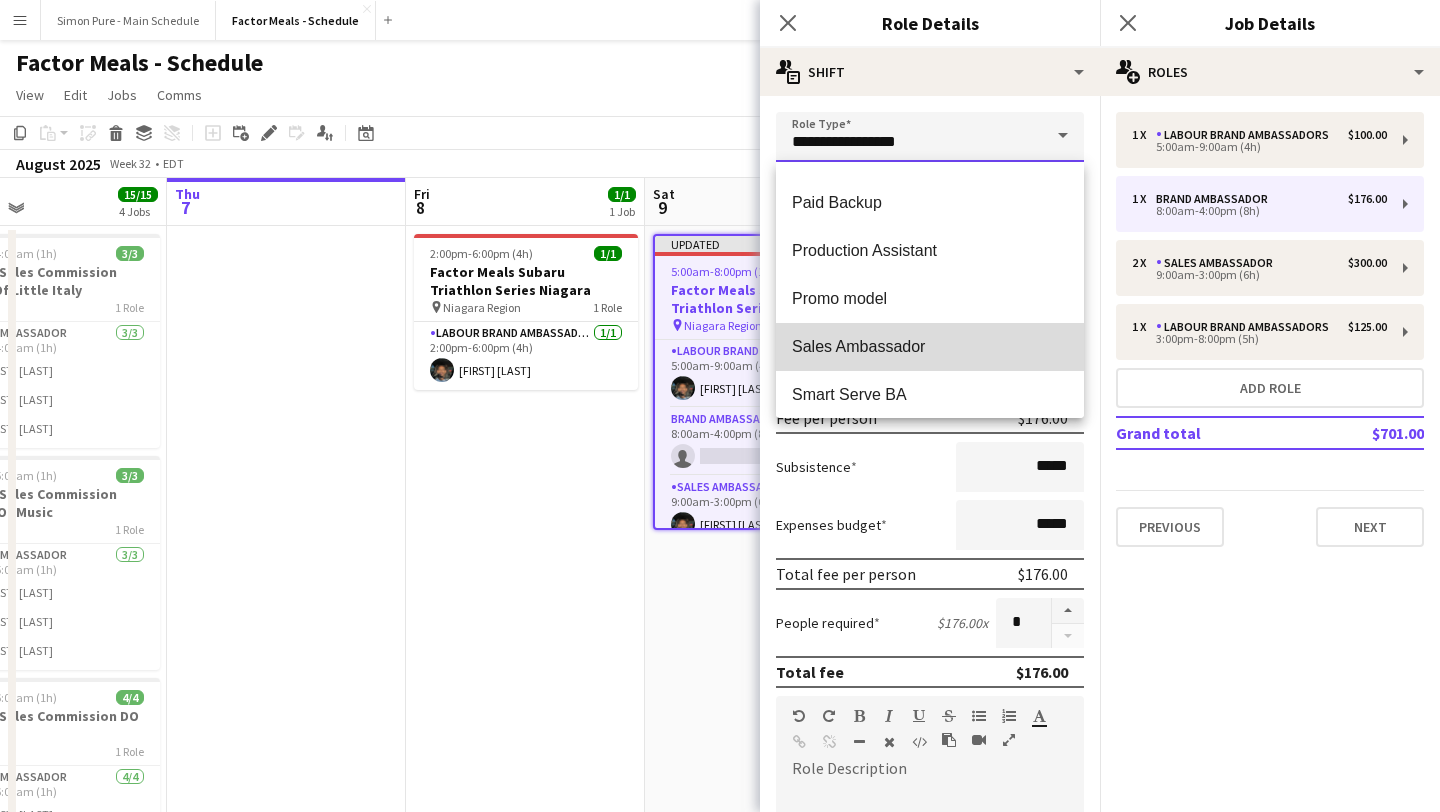 type on "**********" 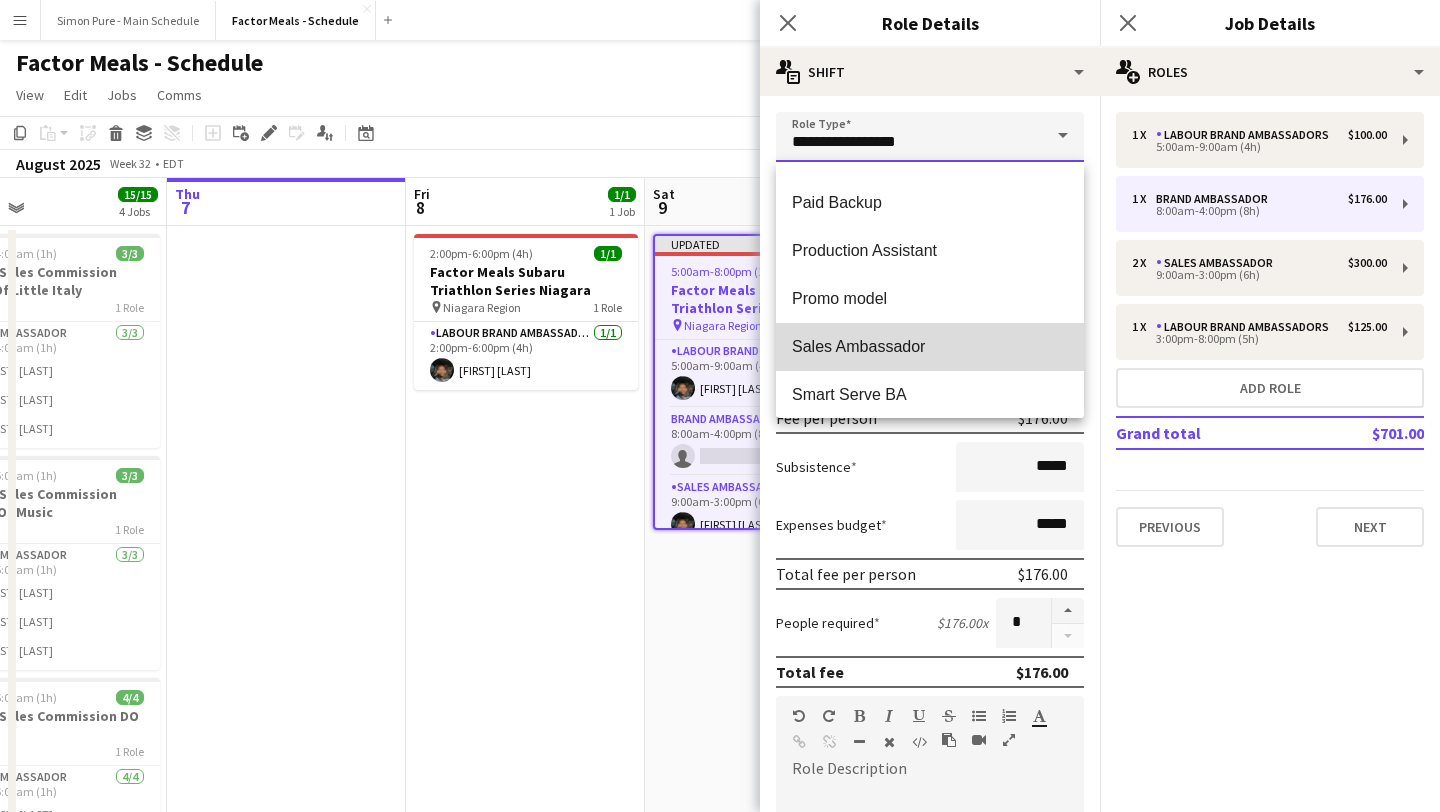type on "******" 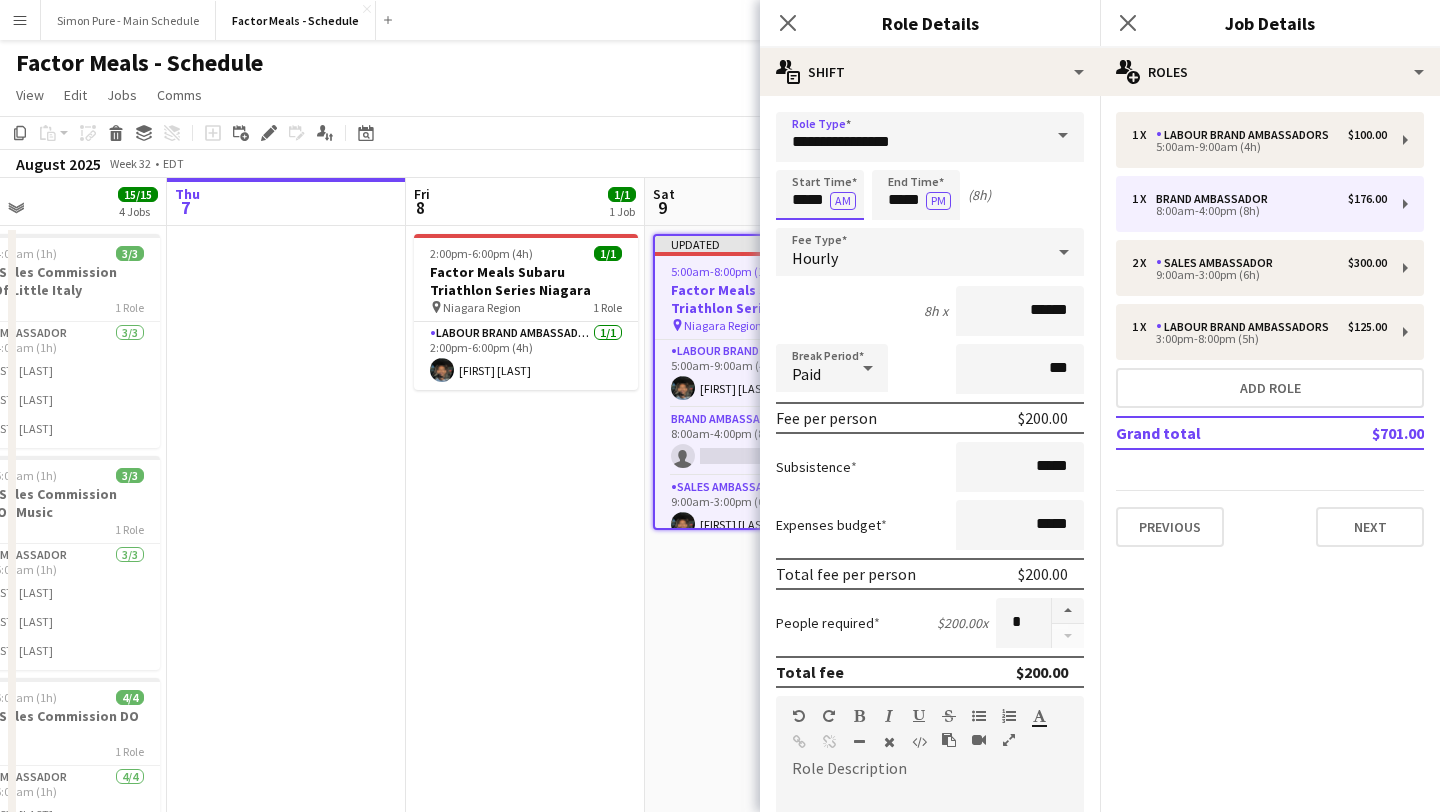 click on "*****" at bounding box center (820, 195) 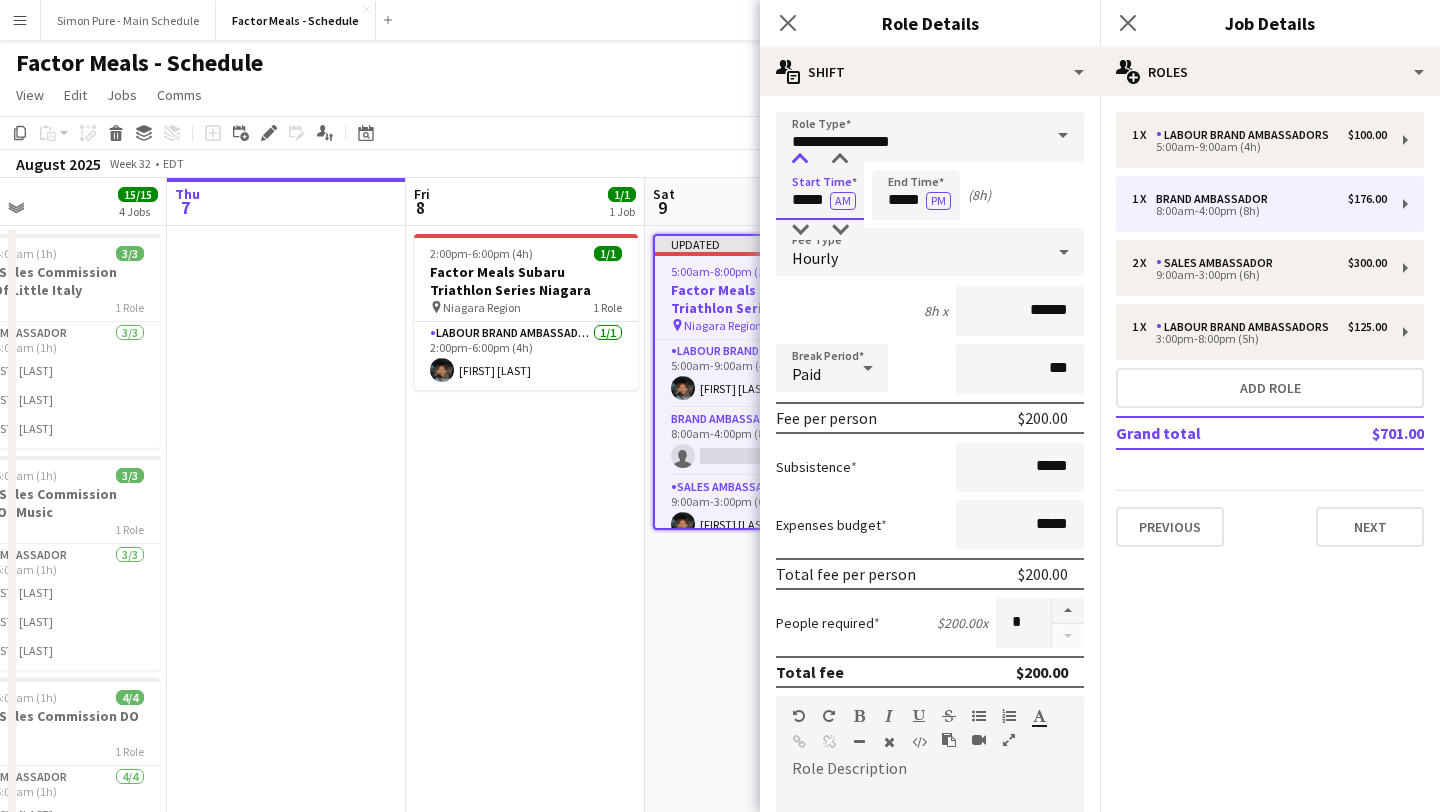type on "*****" 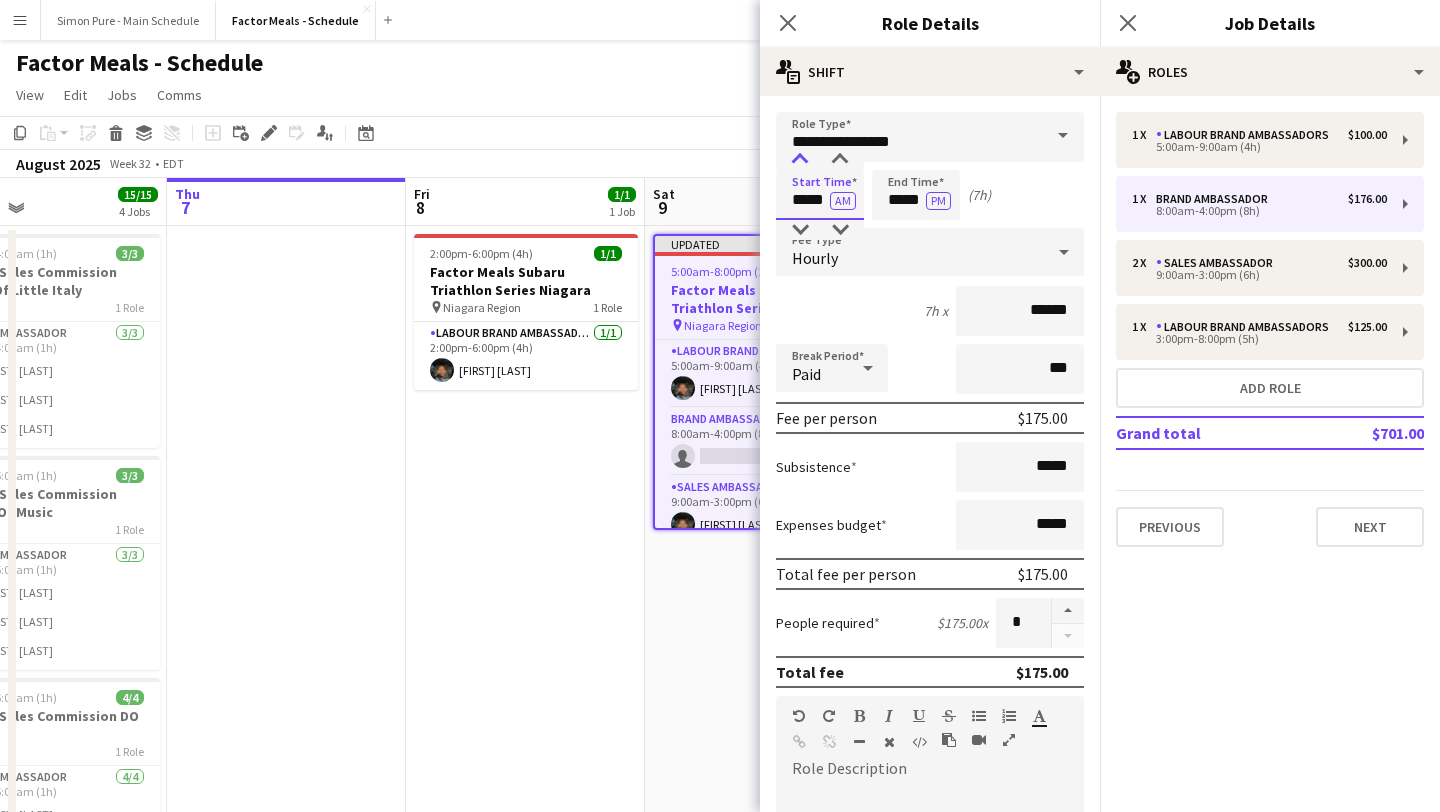 click at bounding box center (800, 160) 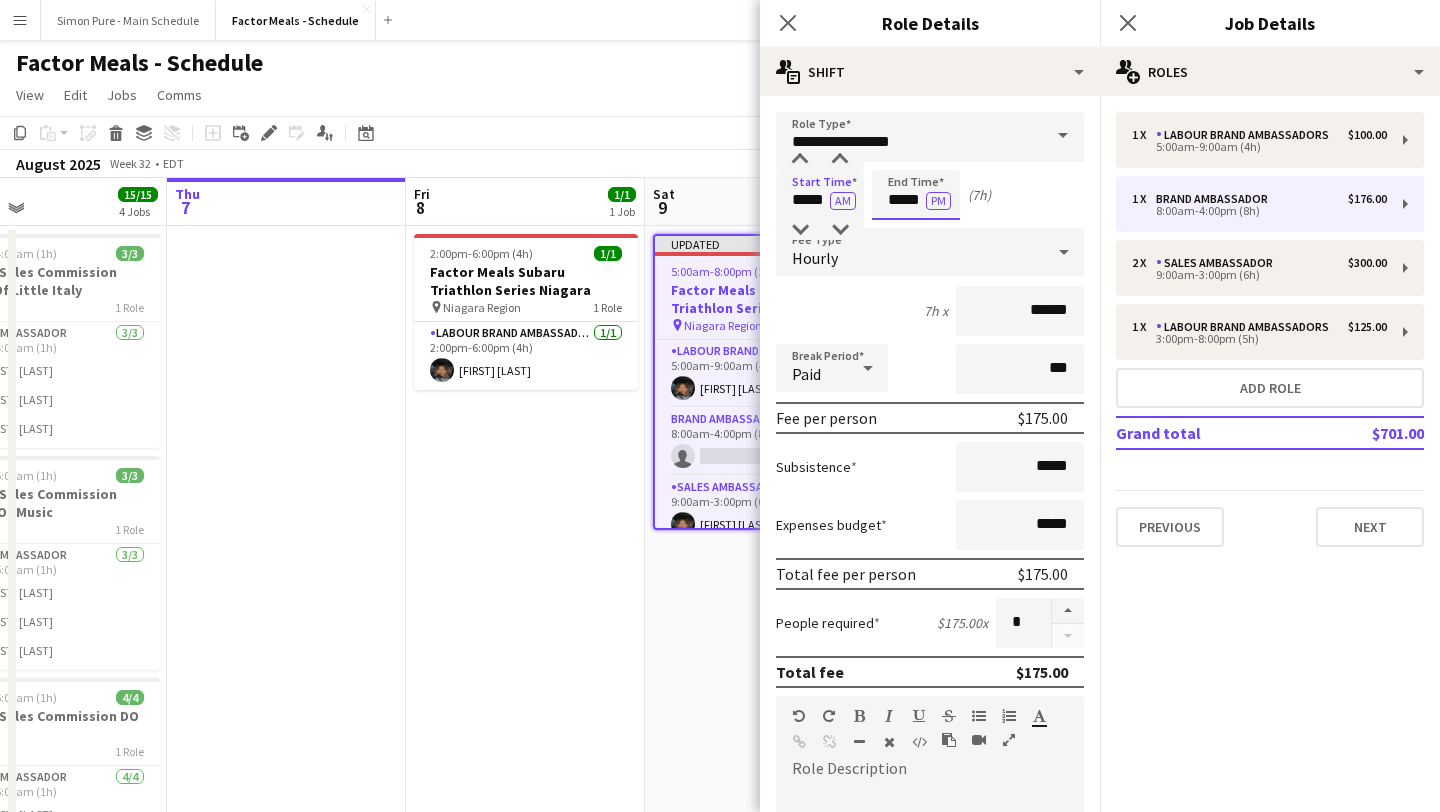 click on "*****" at bounding box center (916, 195) 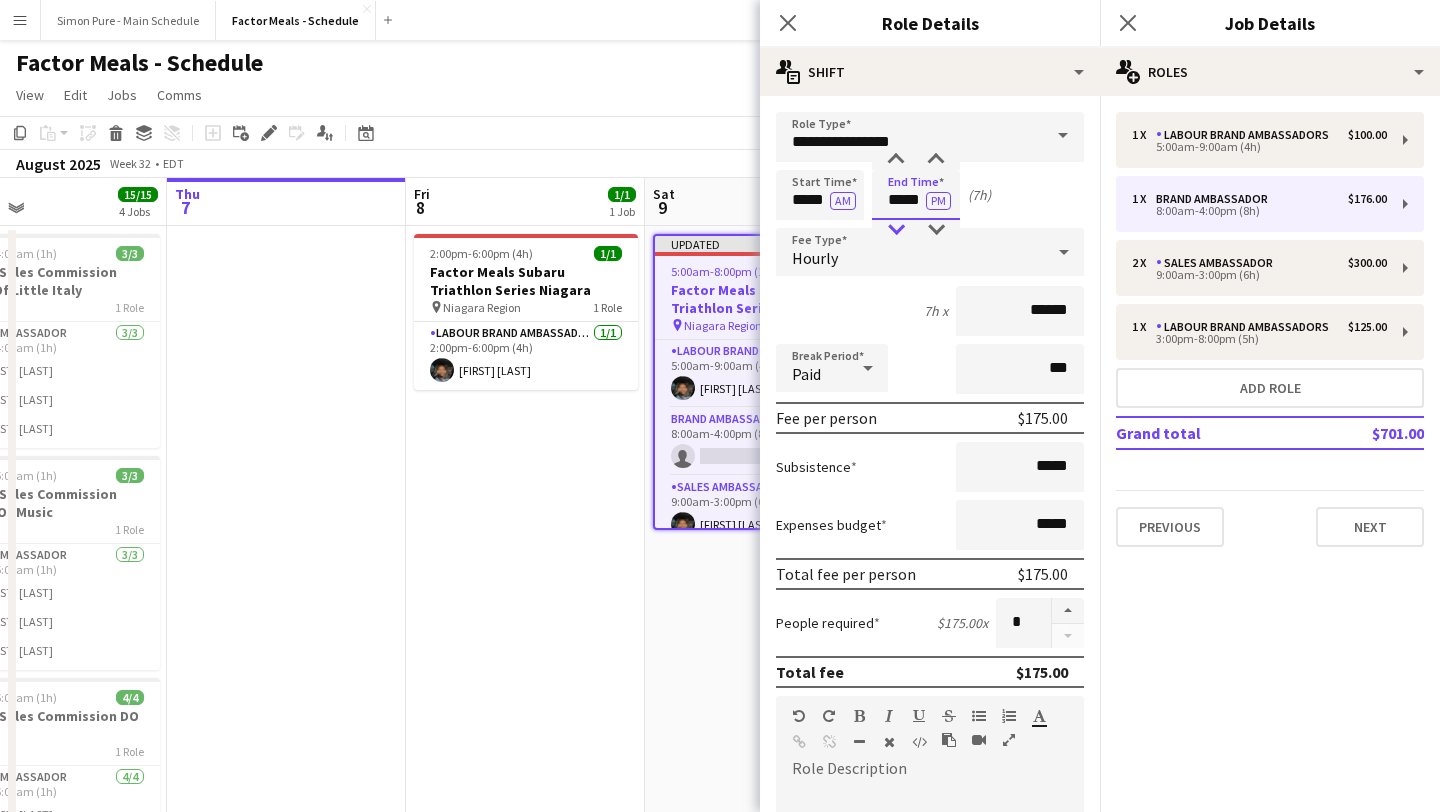 type on "*****" 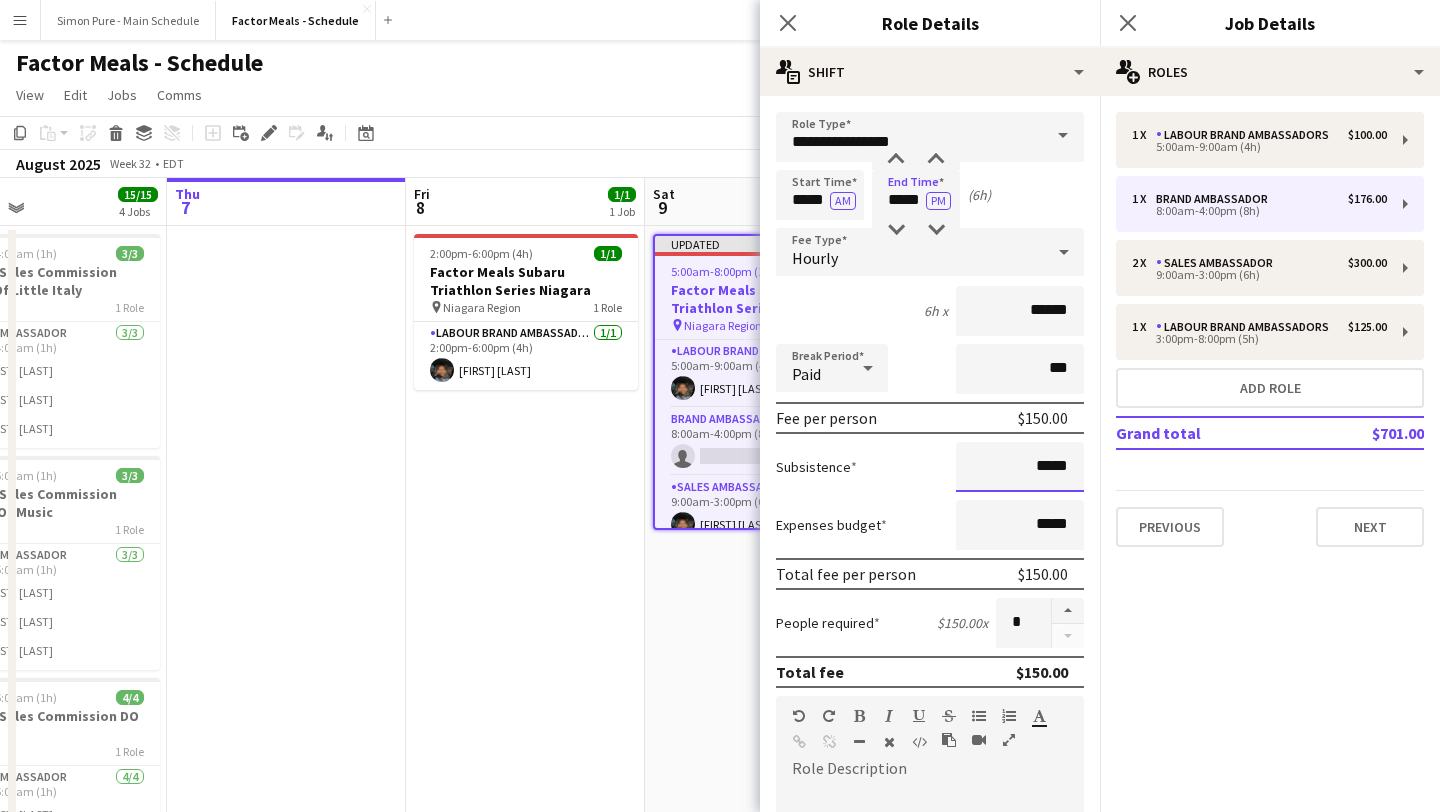 click on "*****" at bounding box center [1020, 467] 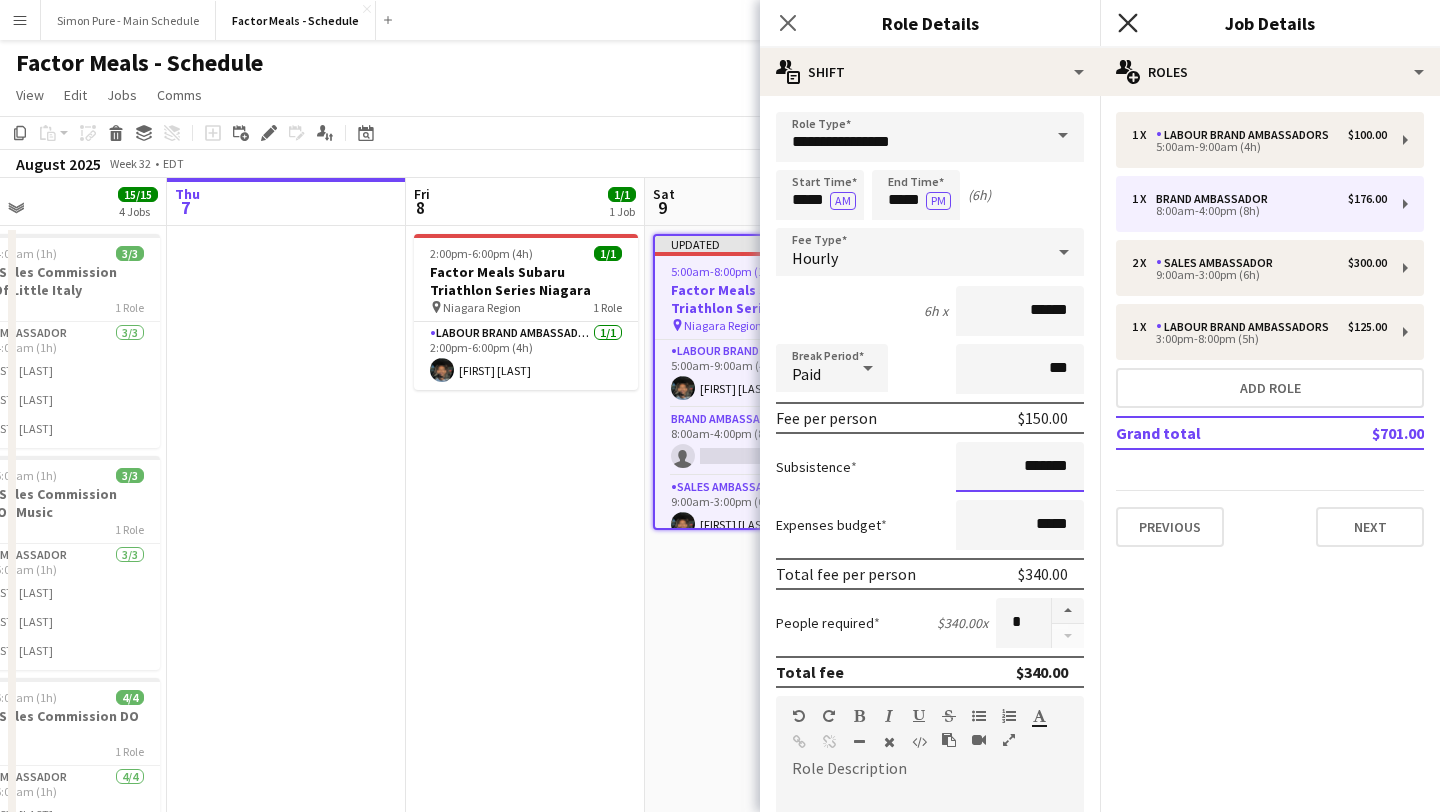 type on "*******" 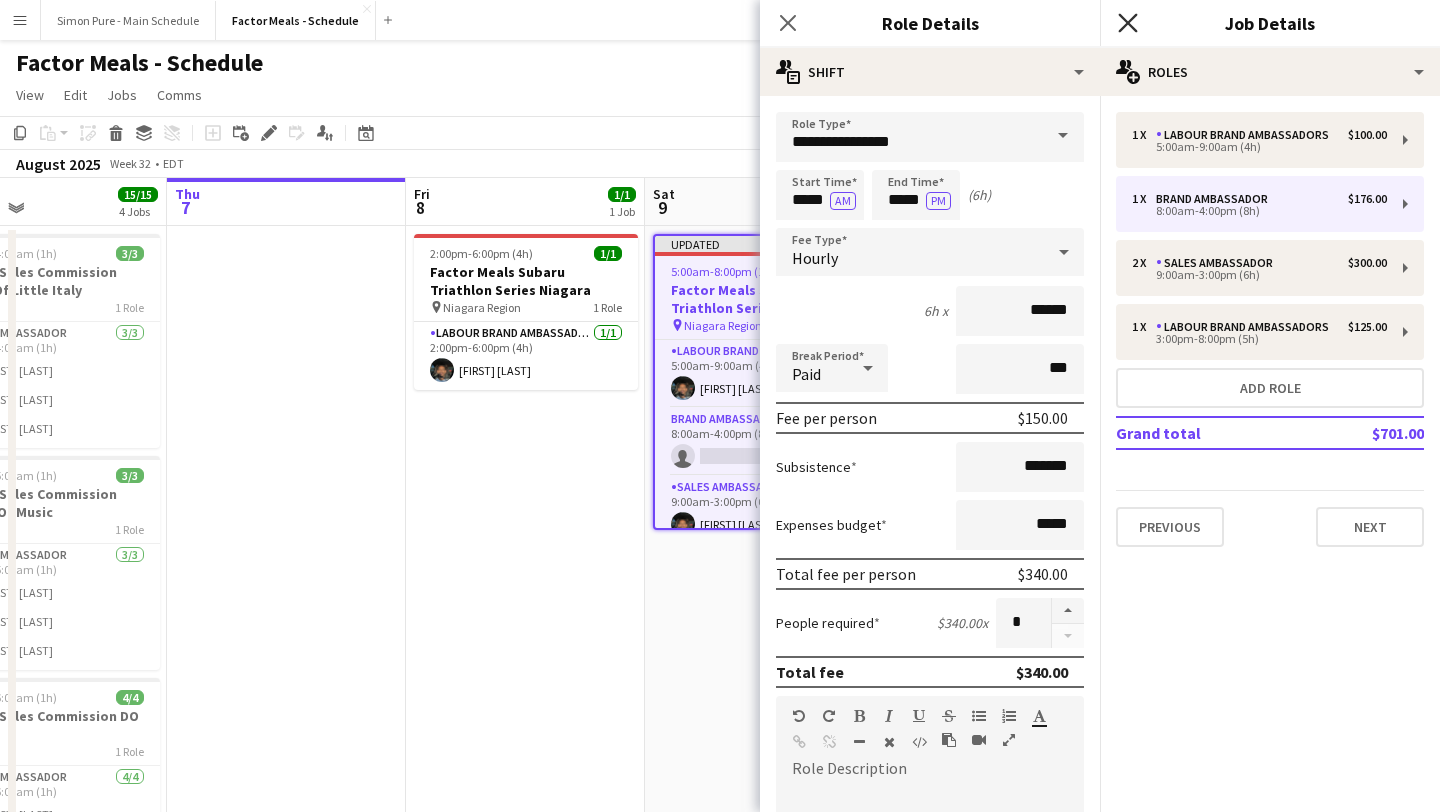 click on "Close pop-in" 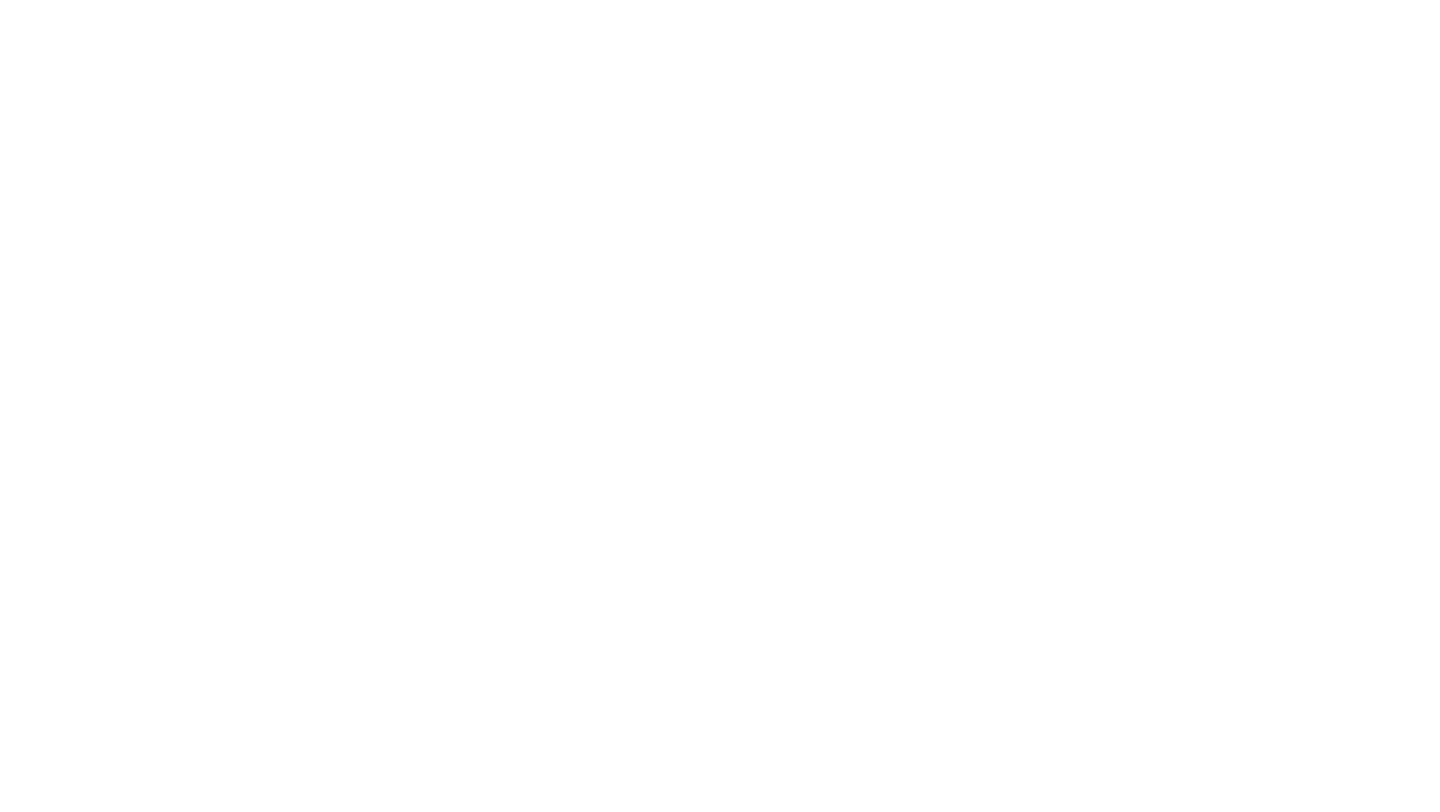 scroll, scrollTop: 0, scrollLeft: 0, axis: both 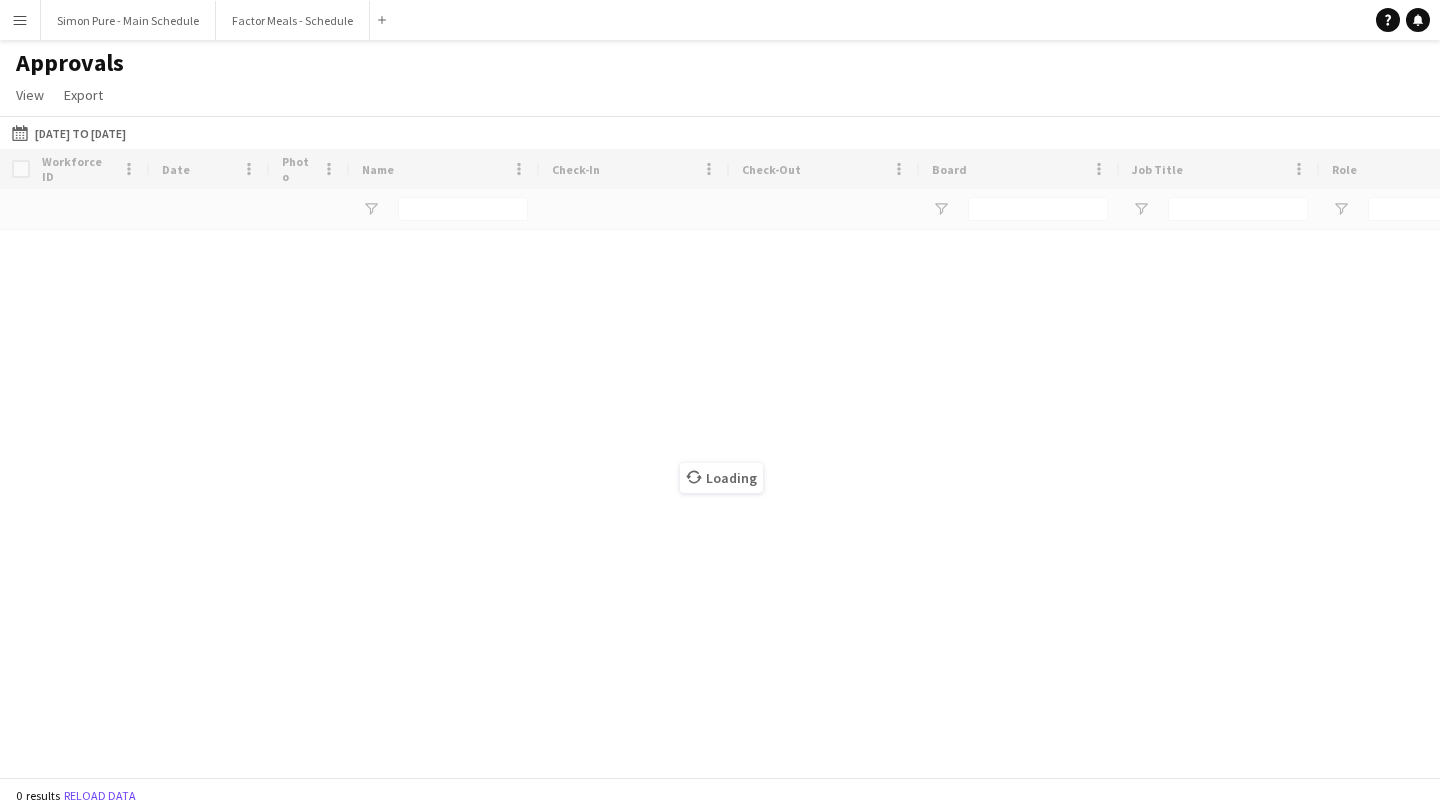 type on "*********" 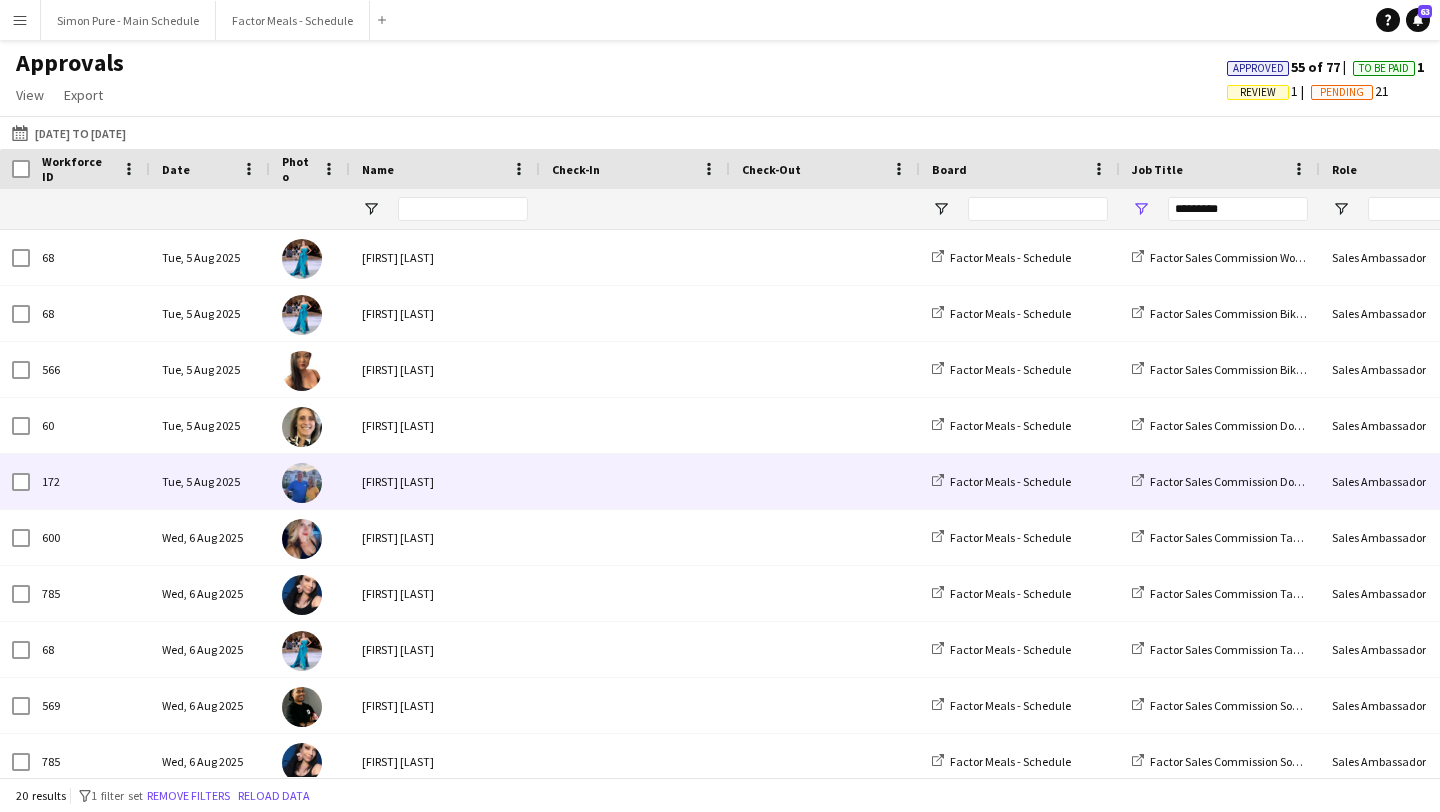 scroll, scrollTop: 0, scrollLeft: 776, axis: horizontal 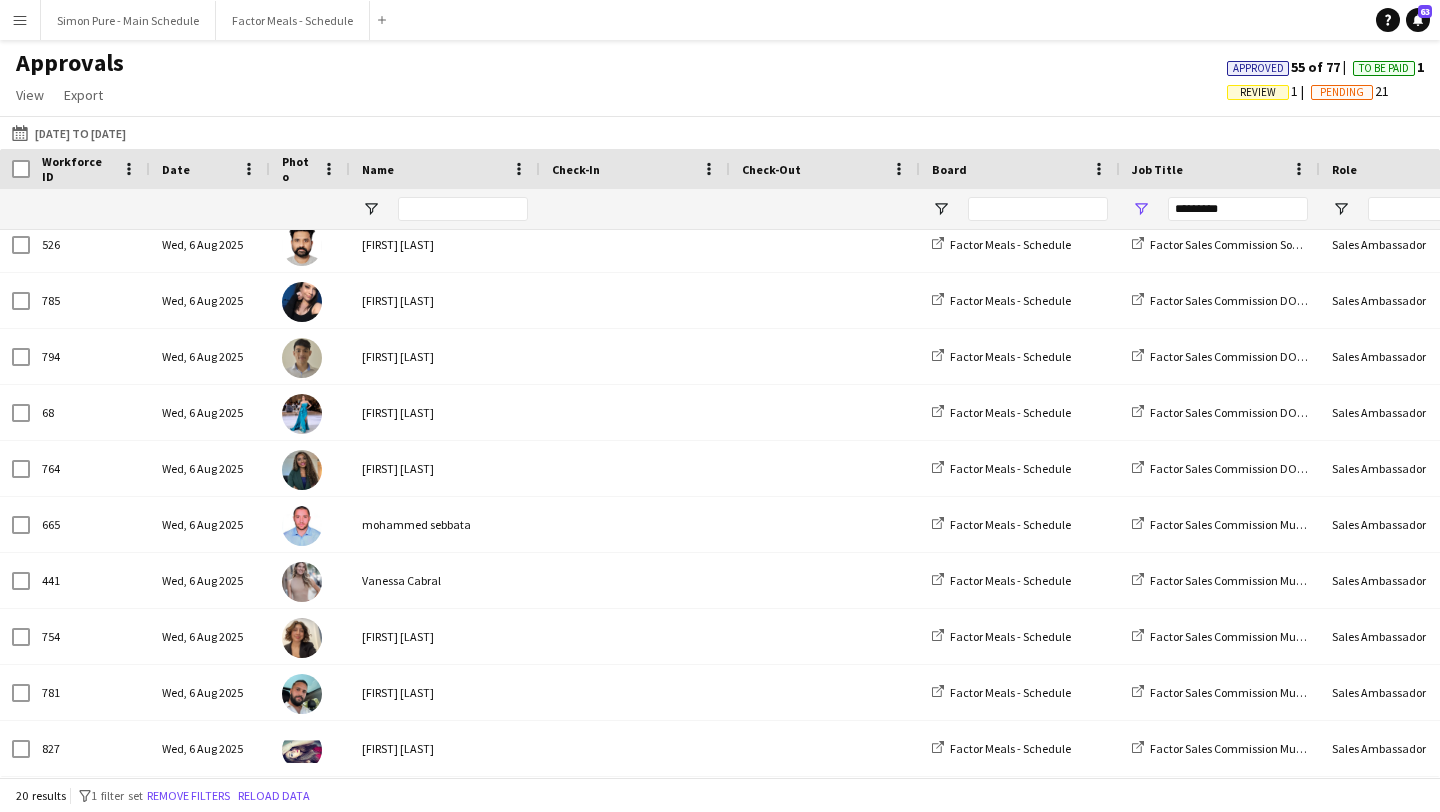 click on "Menu" at bounding box center [20, 20] 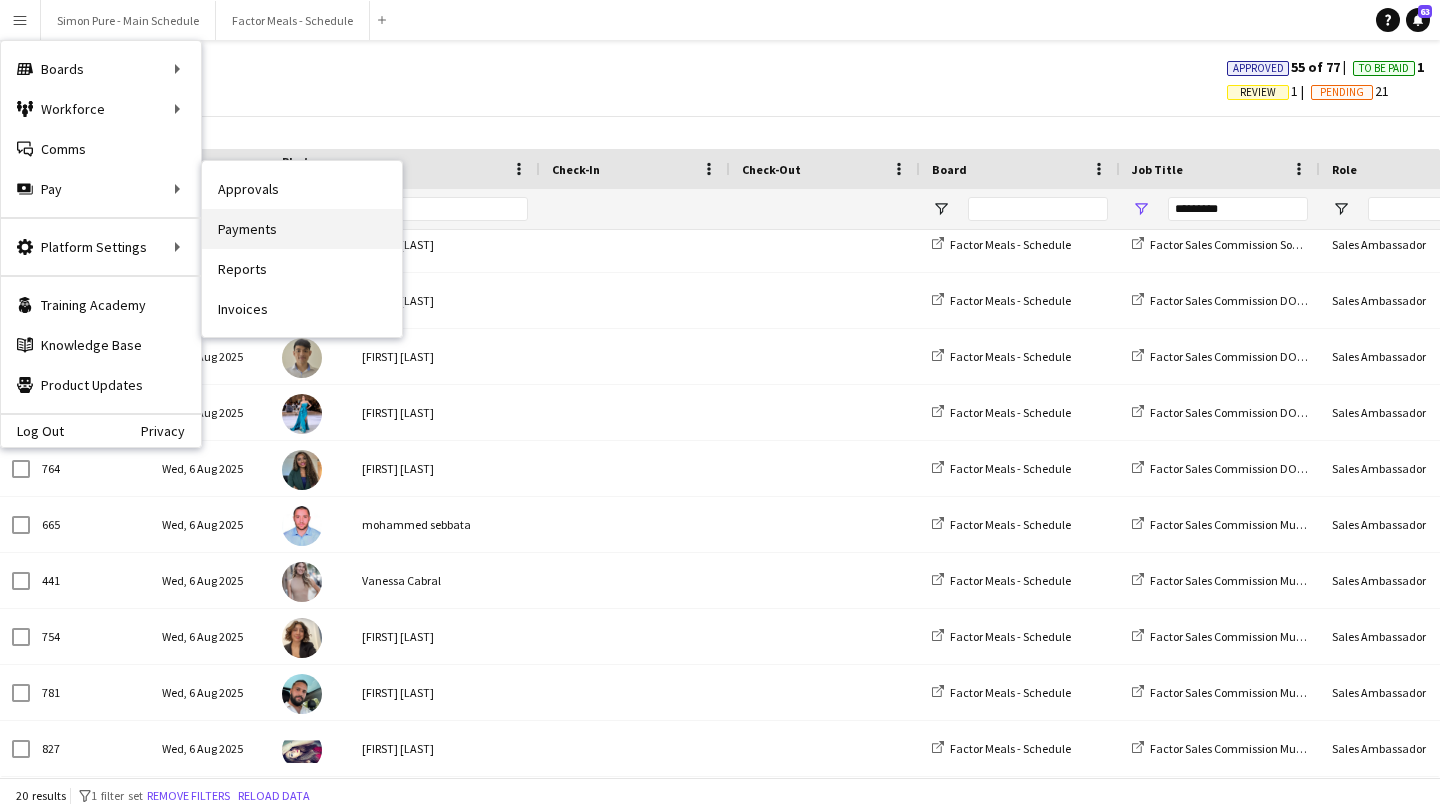 click on "Payments" at bounding box center (302, 229) 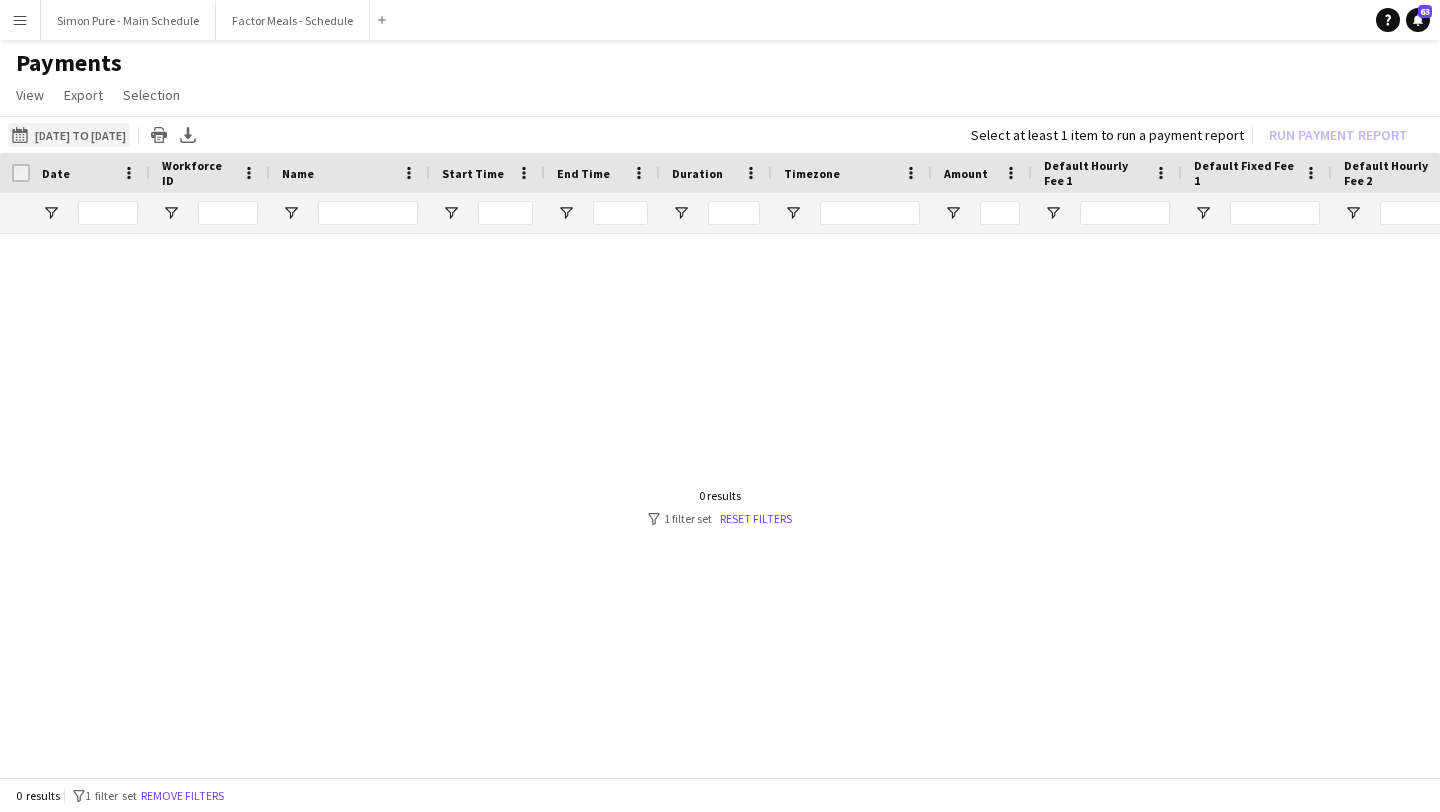 click on "[DATE] to [DATE]
[DATE] to [DATE]" 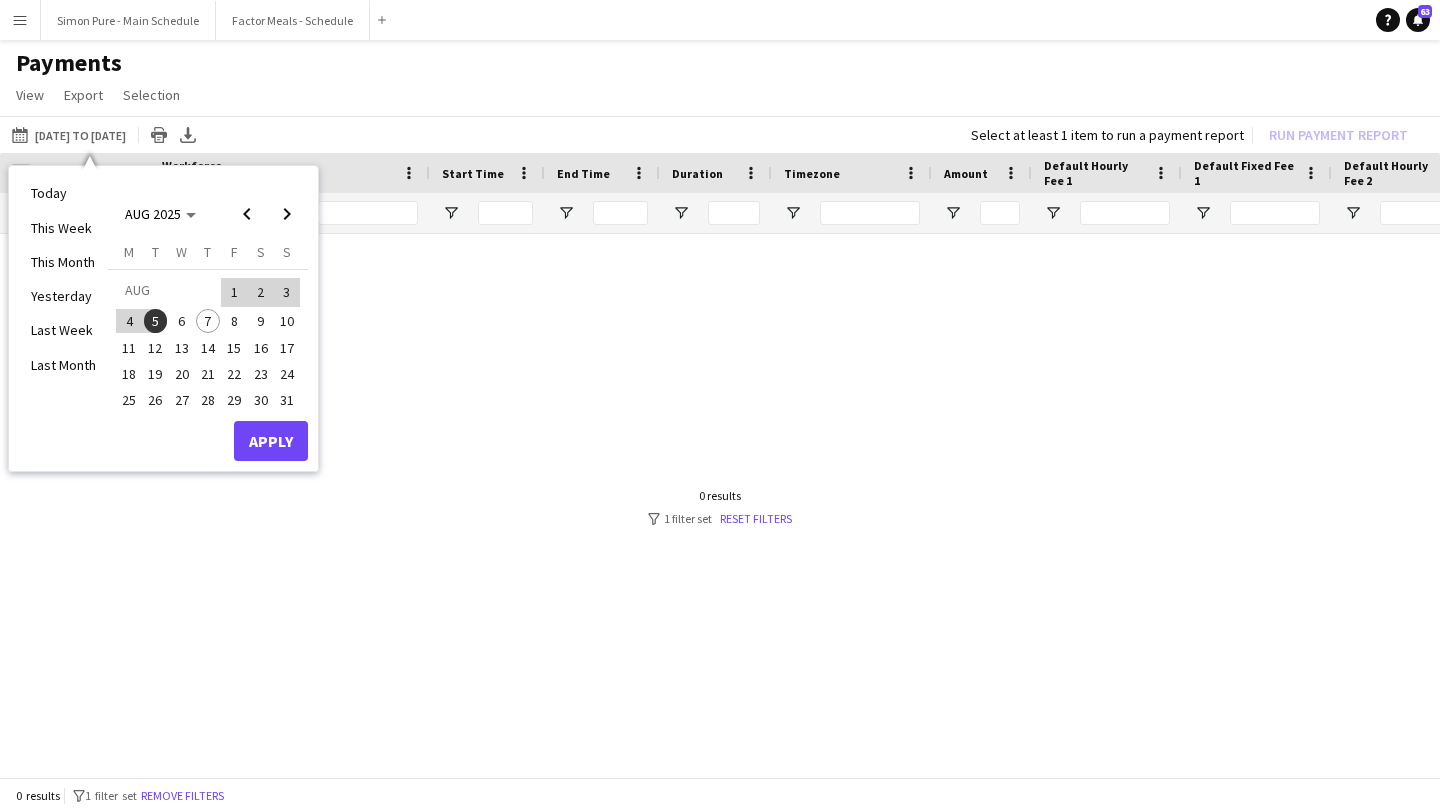 click on "5" at bounding box center [156, 321] 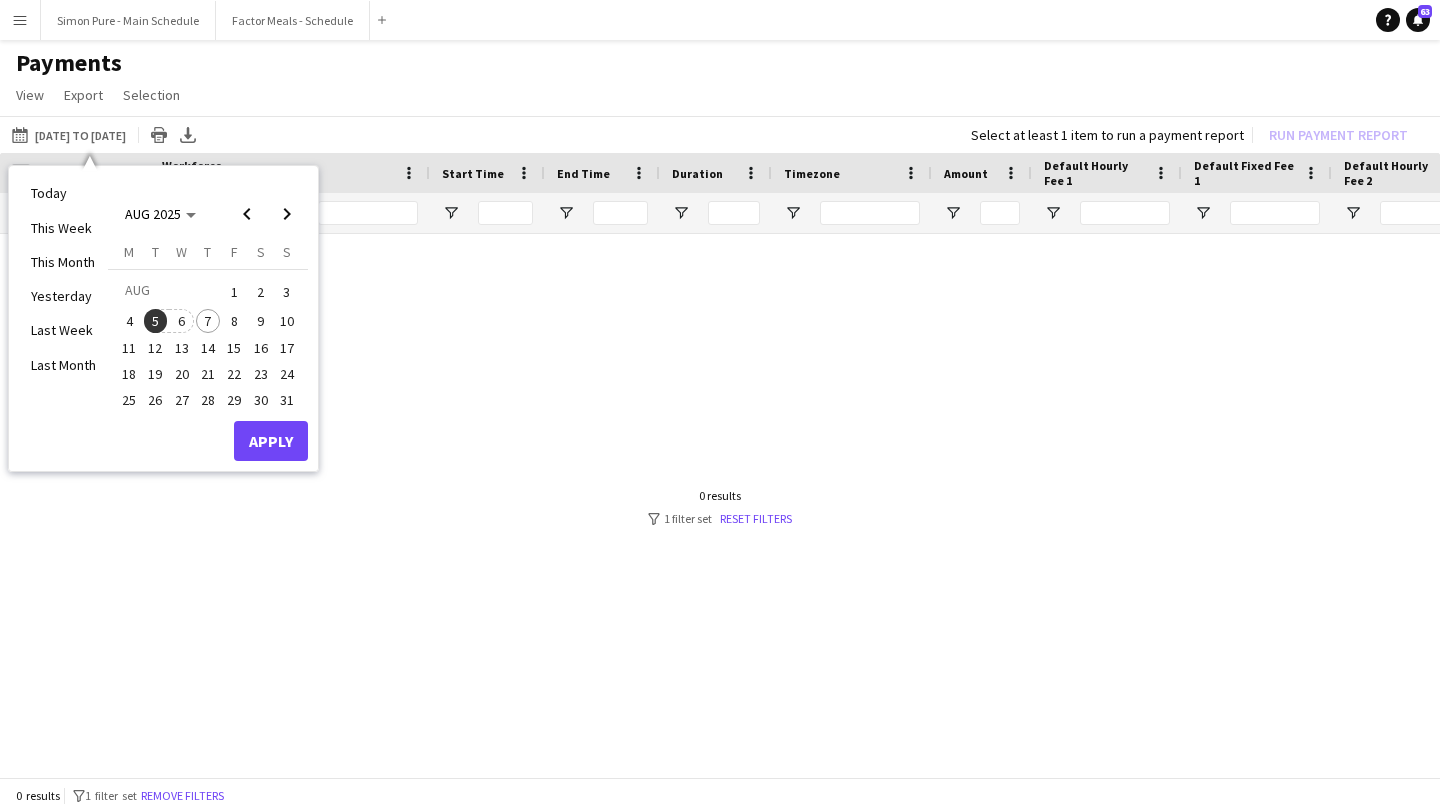 click on "6" at bounding box center (182, 321) 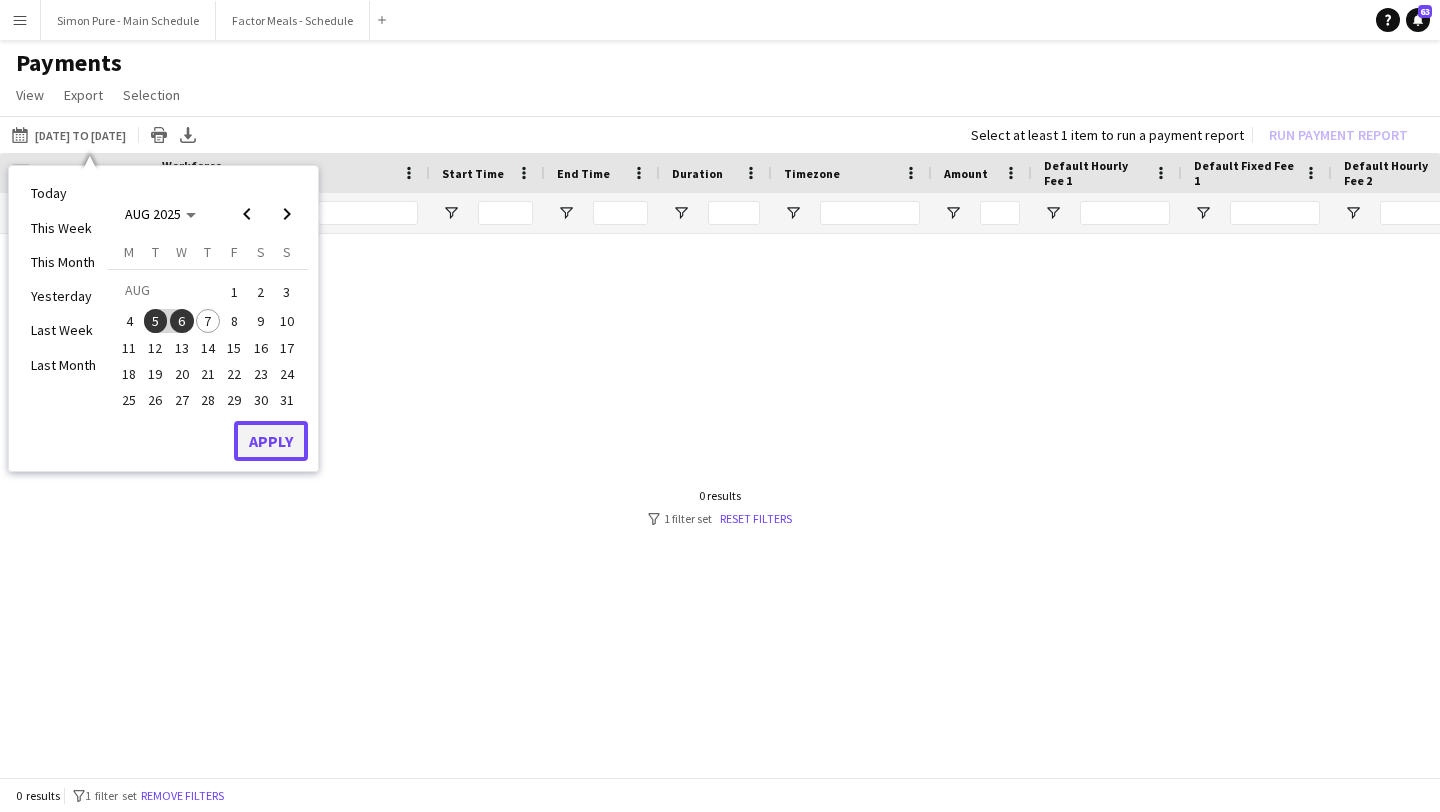 click on "Apply" at bounding box center [271, 441] 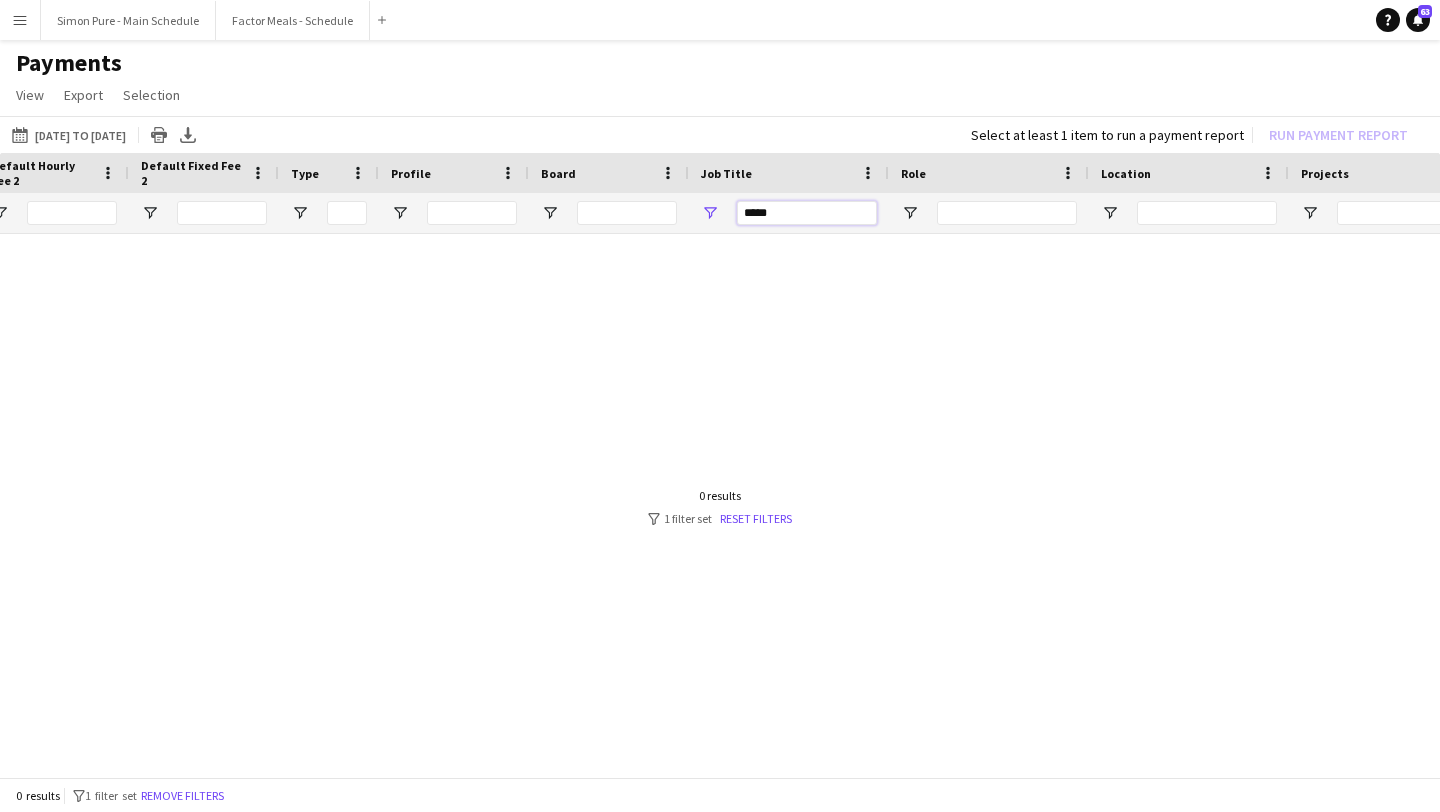 drag, startPoint x: 811, startPoint y: 216, endPoint x: 535, endPoint y: 220, distance: 276.029 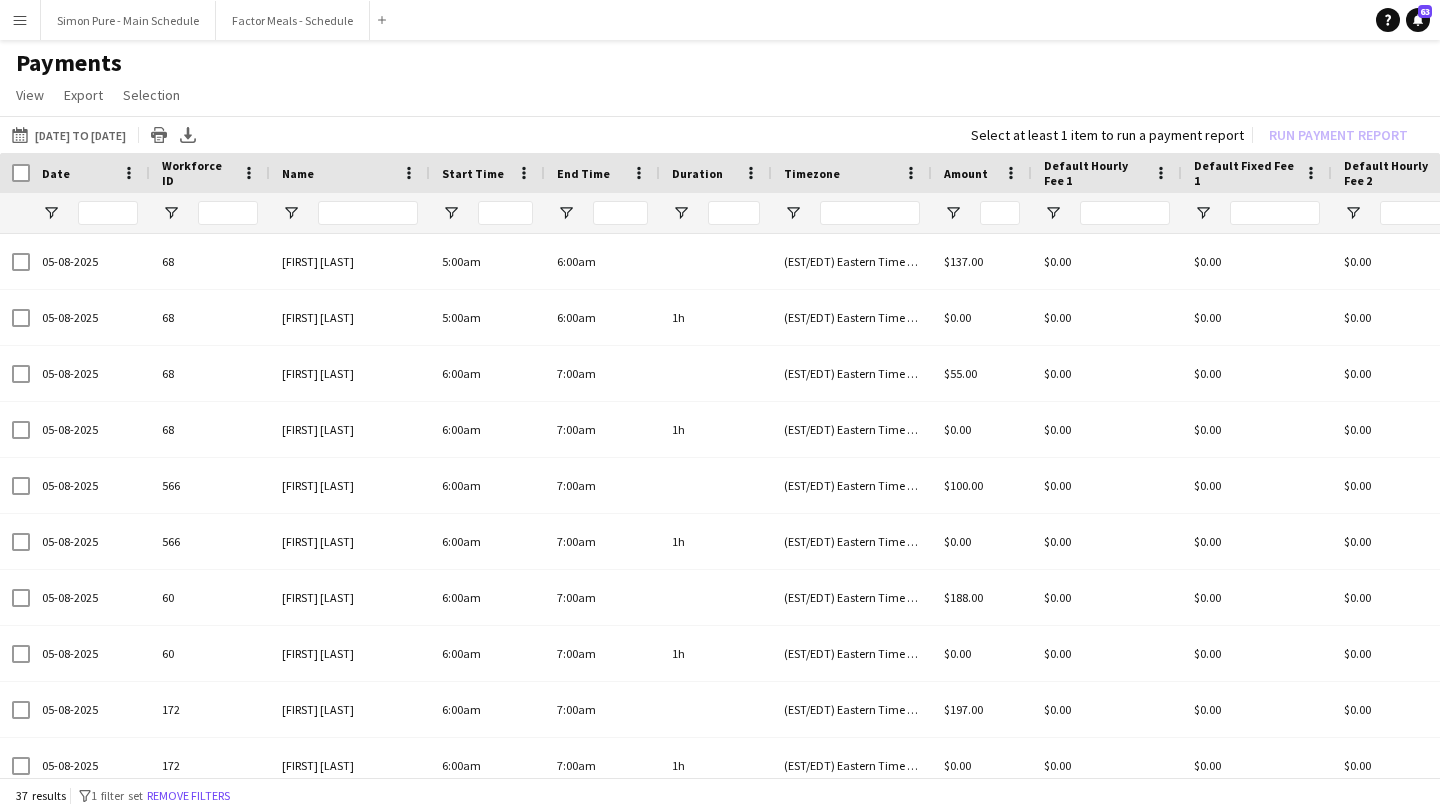 type on "******" 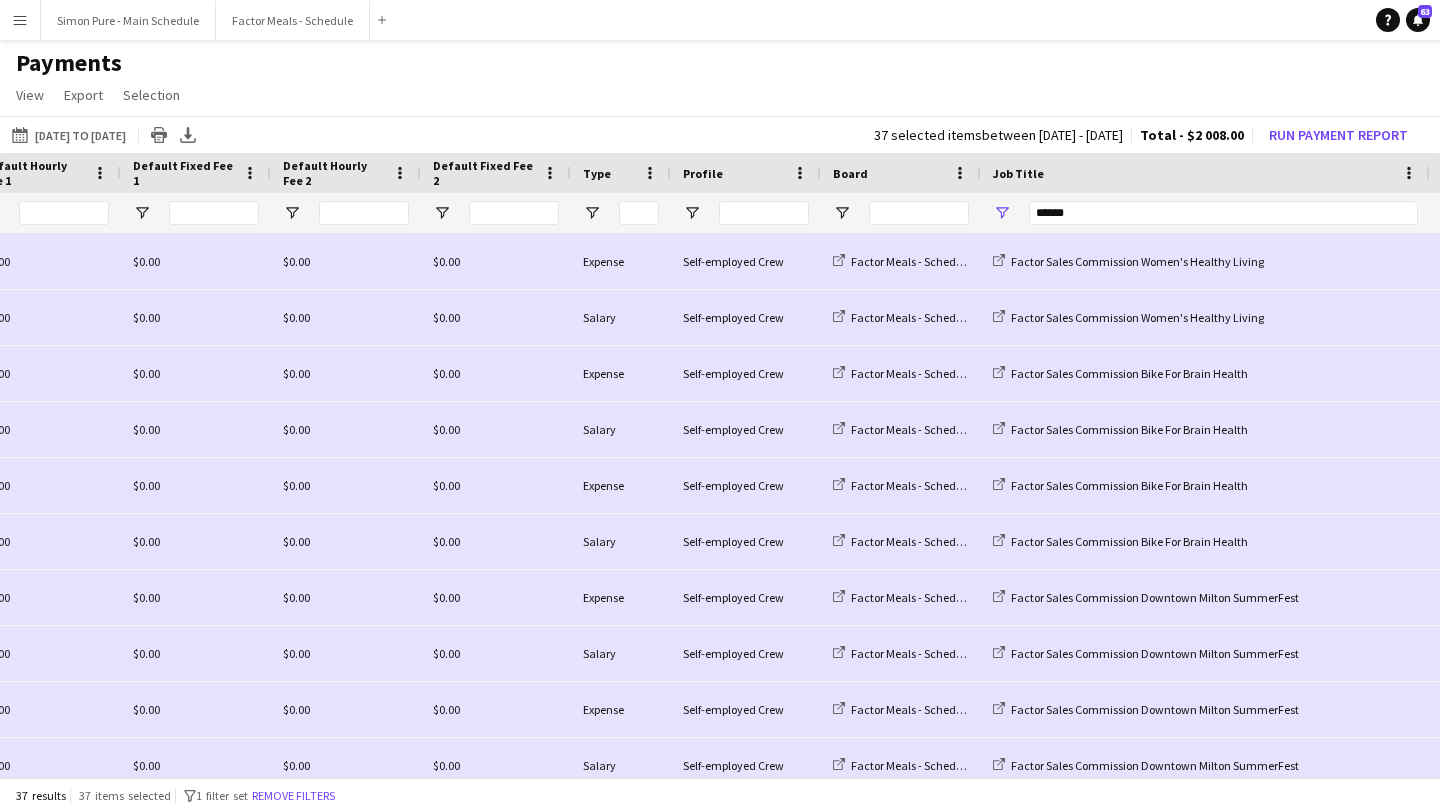 drag, startPoint x: 1176, startPoint y: 170, endPoint x: 1426, endPoint y: 197, distance: 251.45377 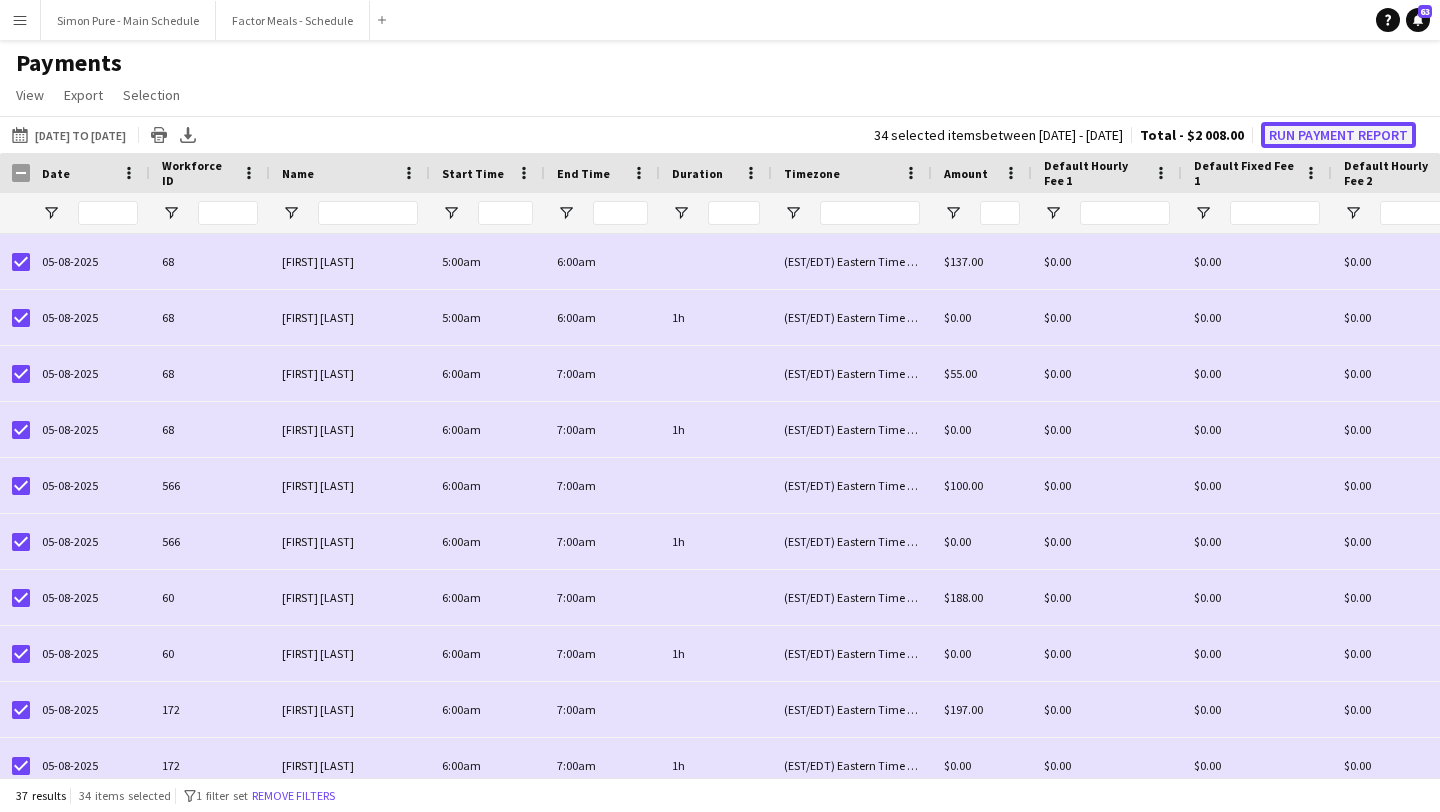 click on "Run Payment Report" 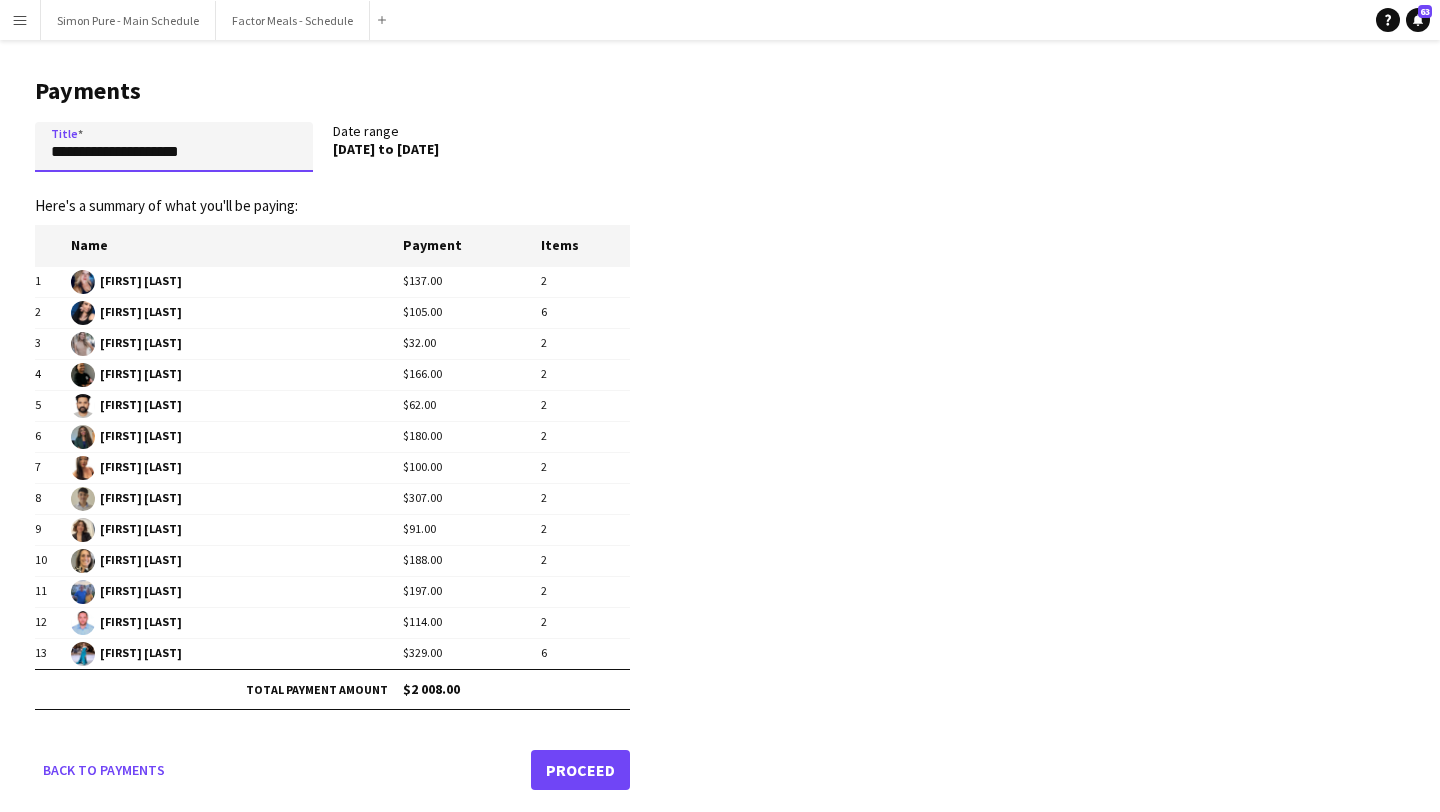 drag, startPoint x: 229, startPoint y: 156, endPoint x: 0, endPoint y: 155, distance: 229.00218 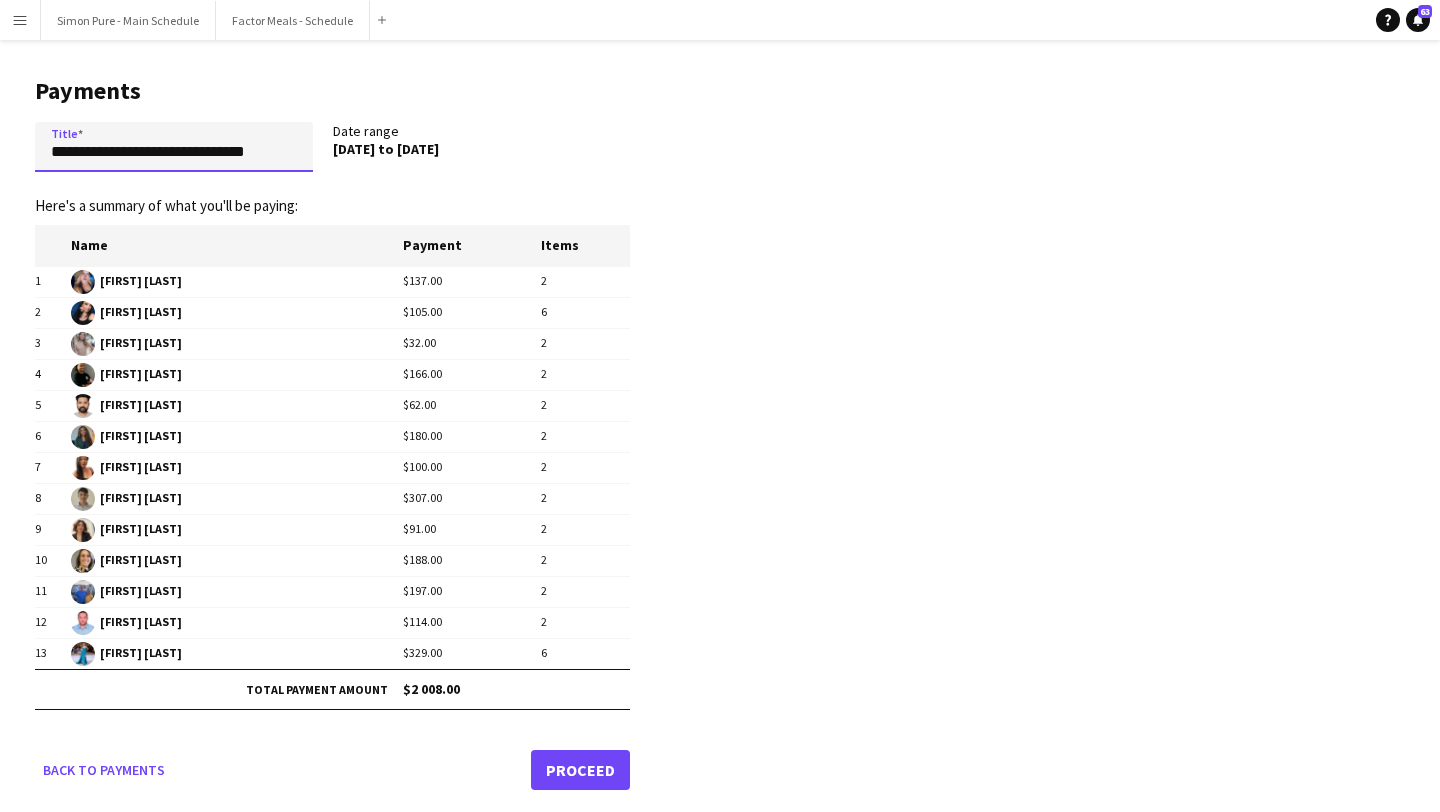 click on "**********" at bounding box center [174, 147] 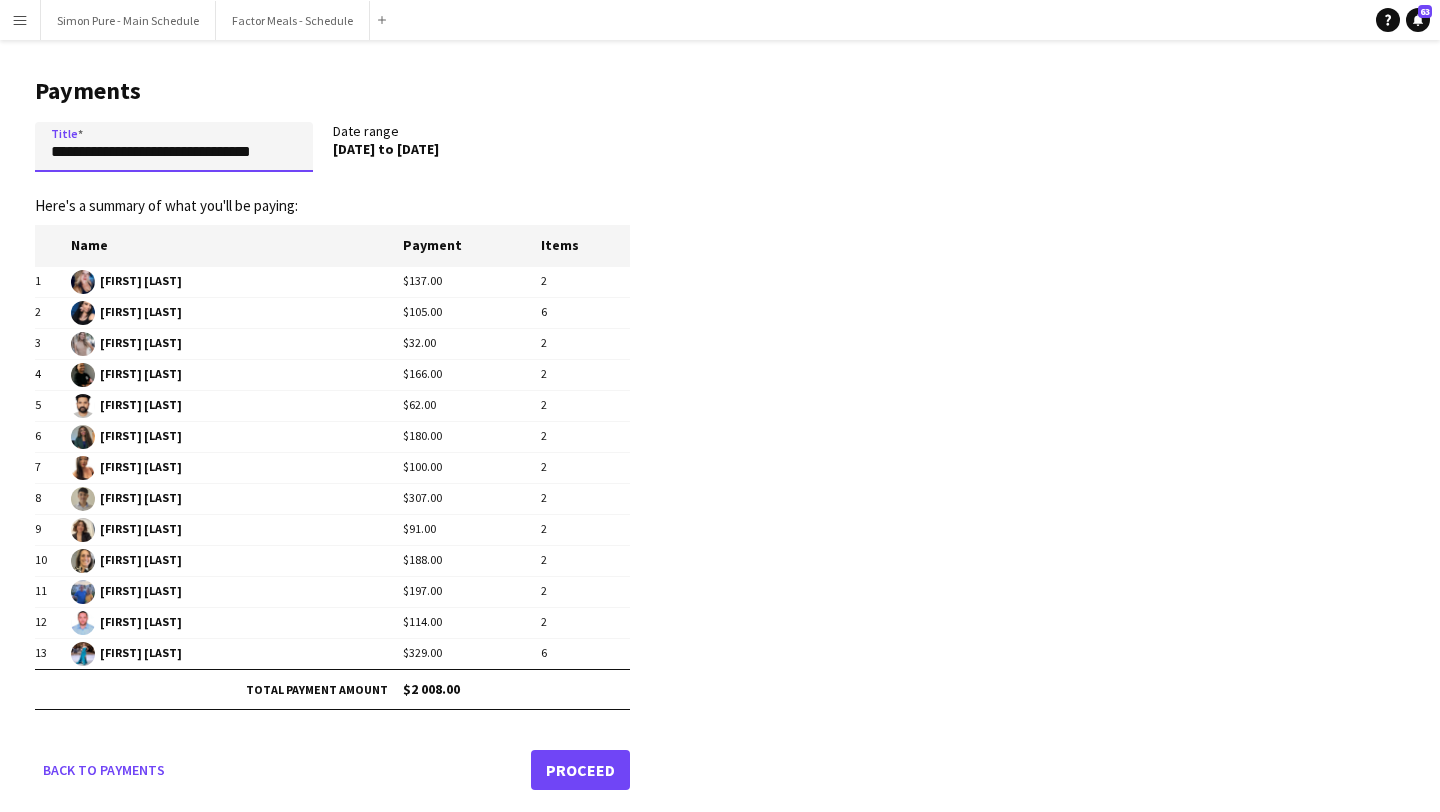 type on "**********" 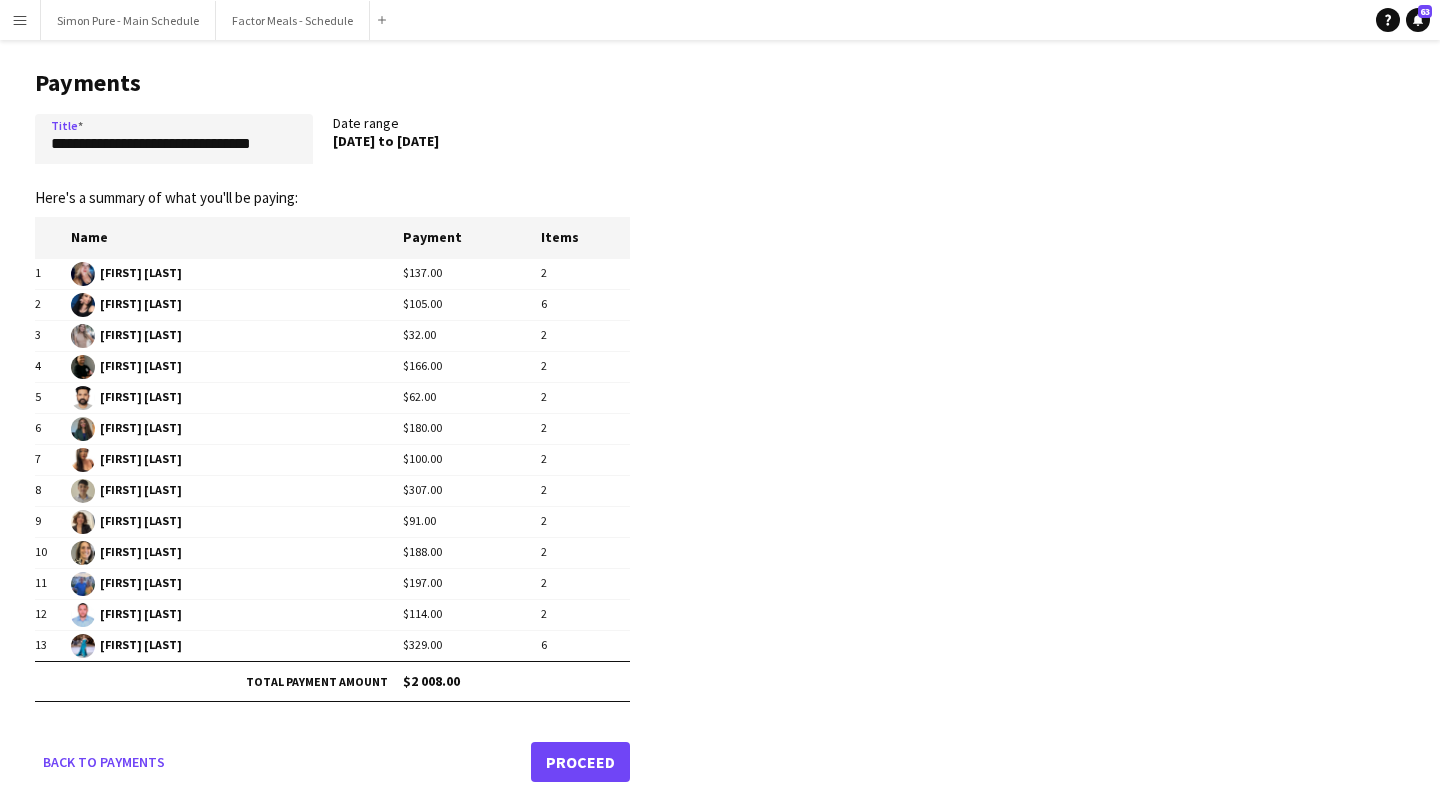 click on "Proceed" 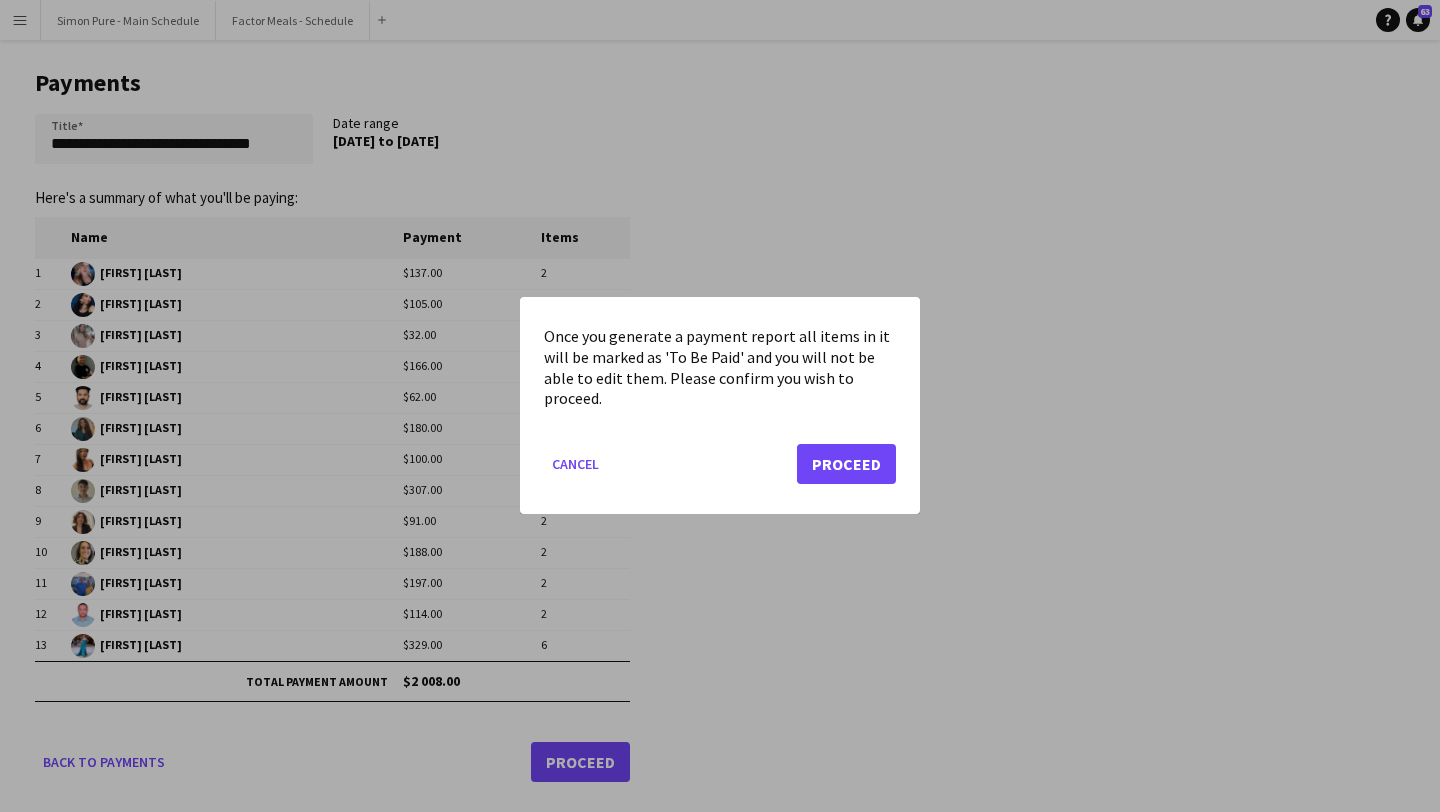 scroll, scrollTop: 0, scrollLeft: 0, axis: both 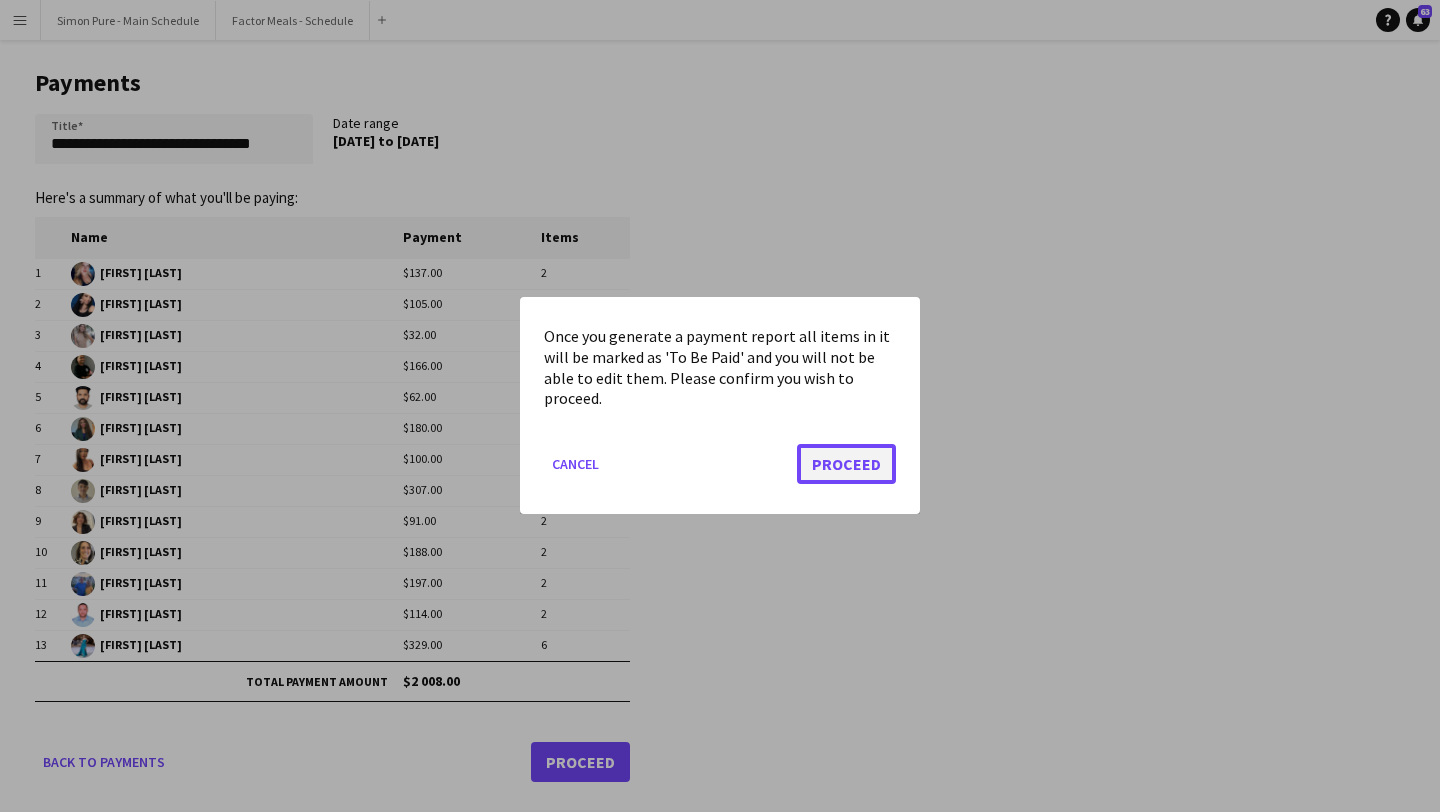 click on "Proceed" 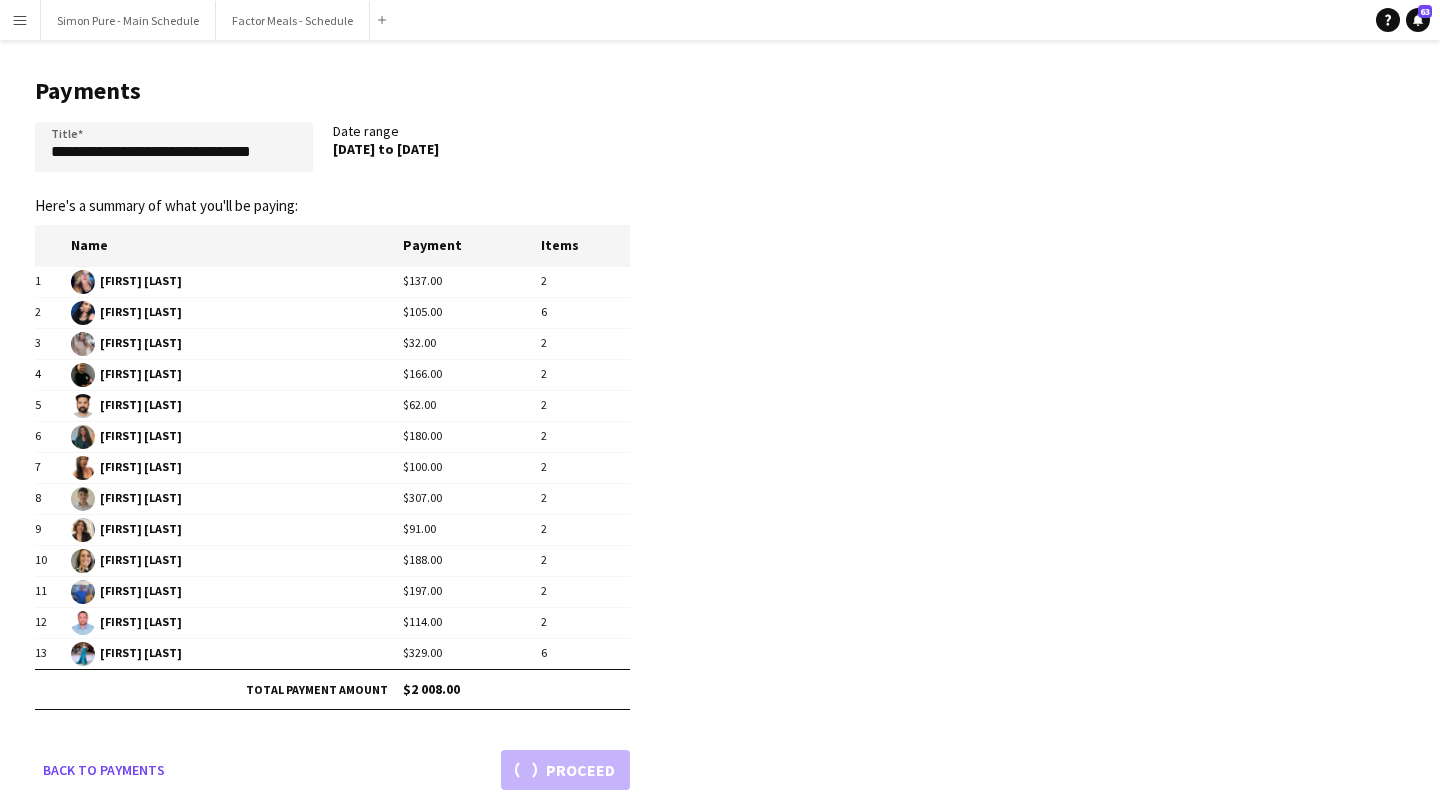 scroll, scrollTop: 8, scrollLeft: 0, axis: vertical 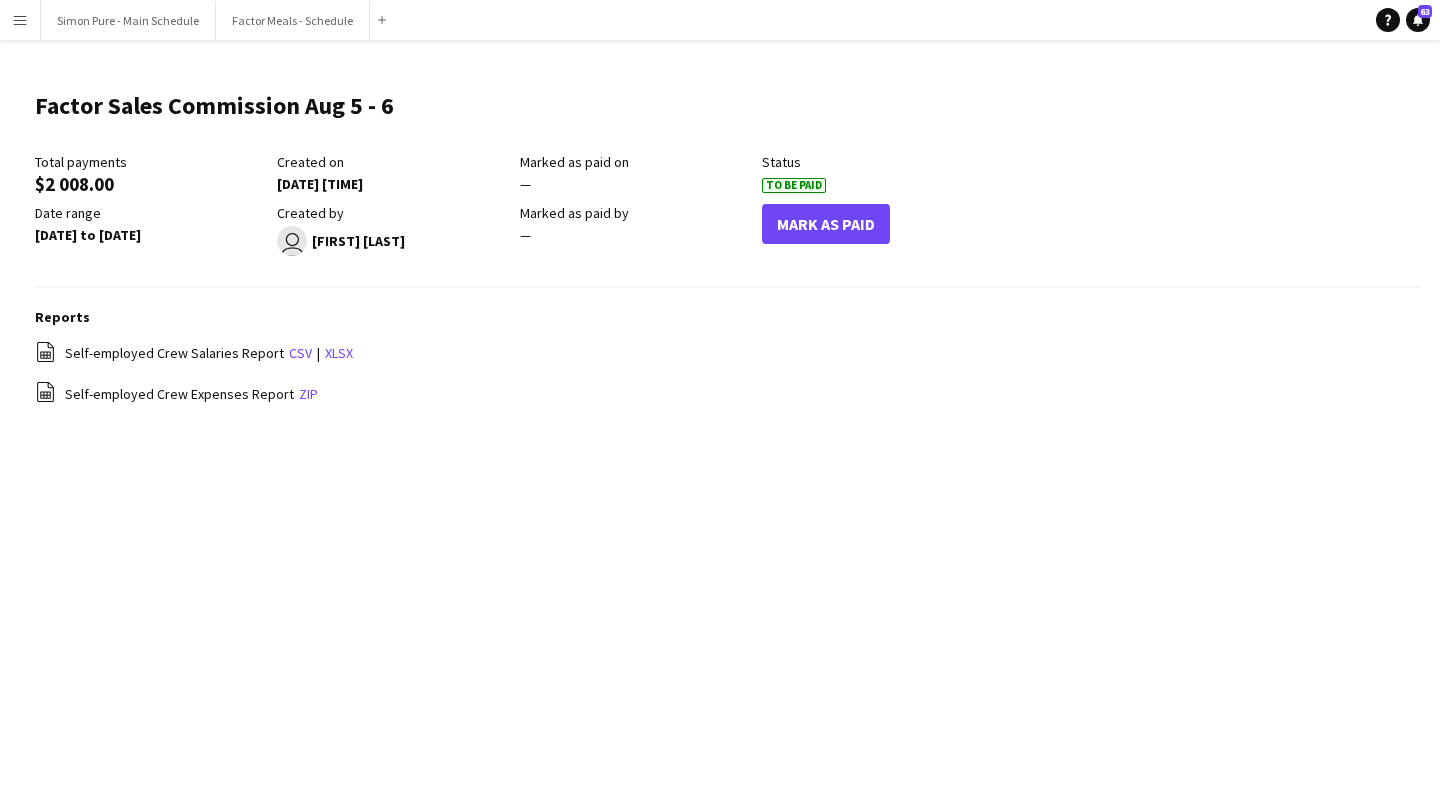 click on "Menu" at bounding box center [20, 20] 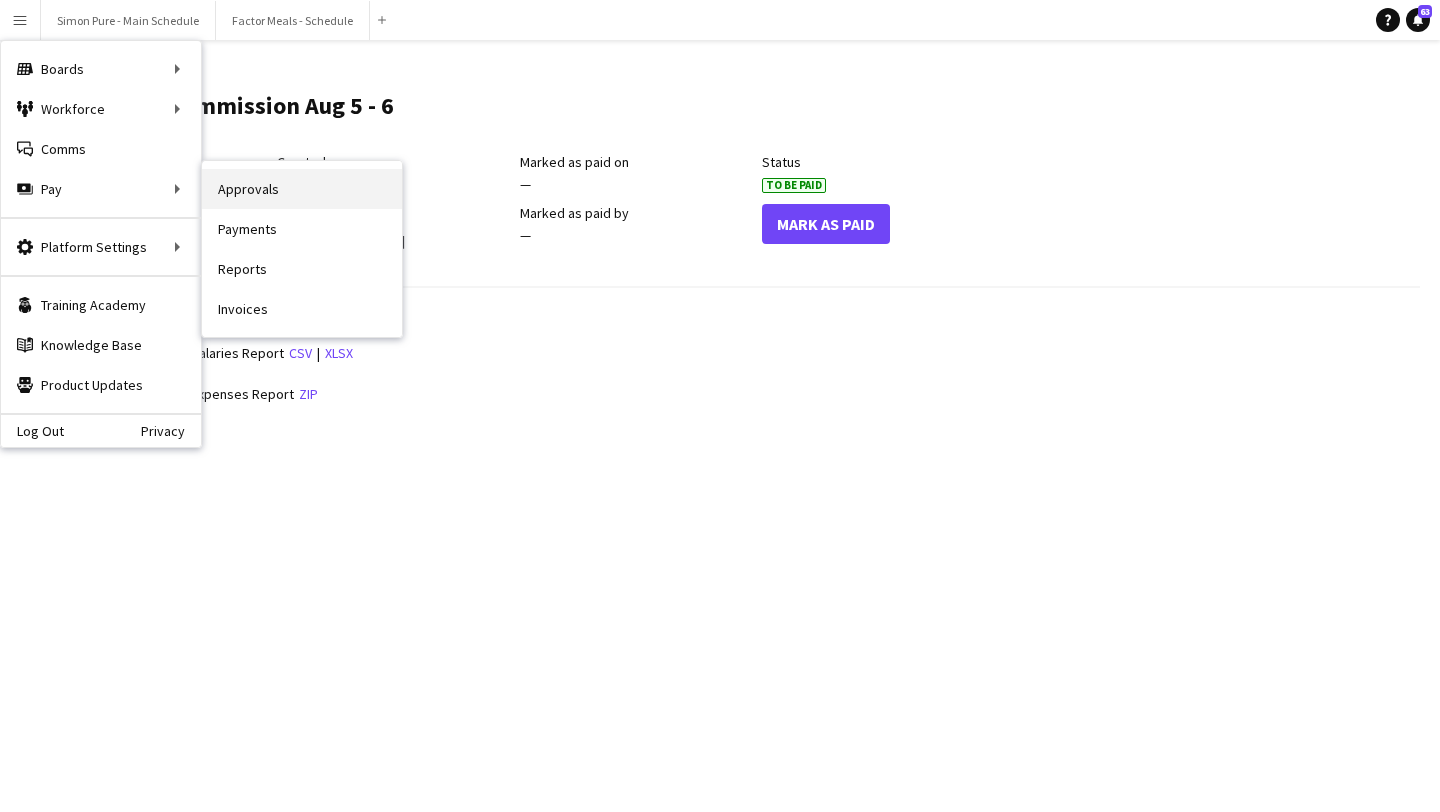 click on "Approvals" at bounding box center [302, 189] 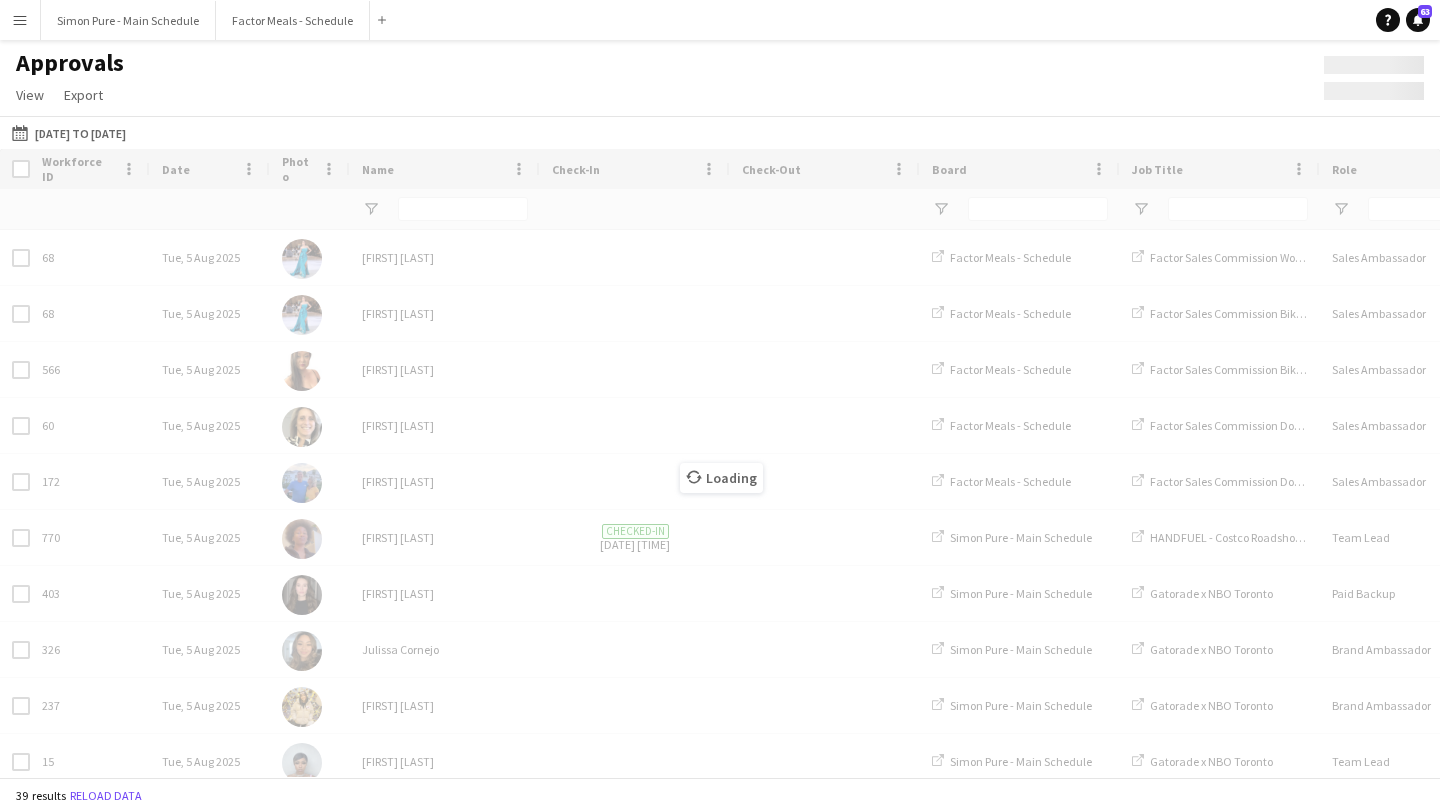 type on "*********" 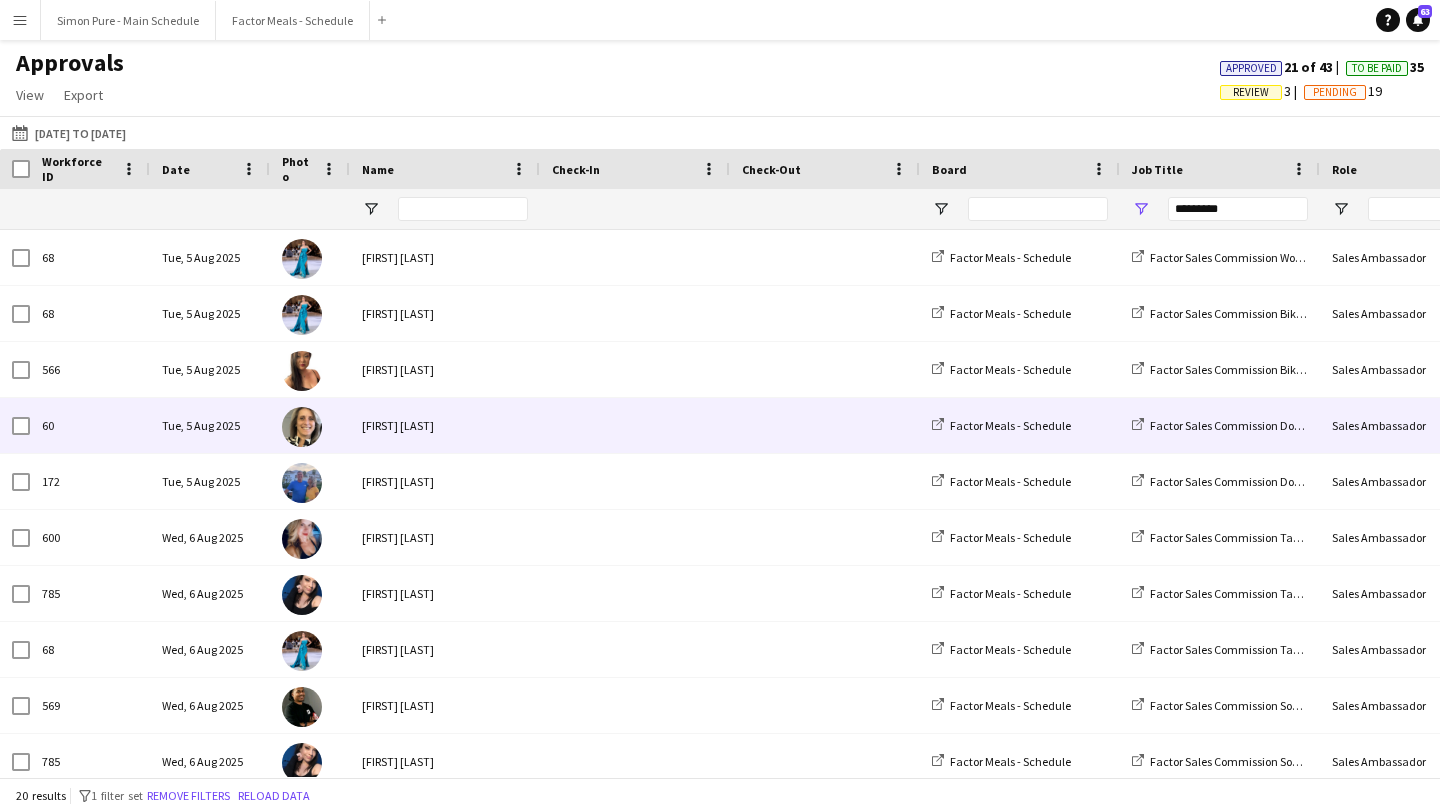 scroll, scrollTop: 0, scrollLeft: 395, axis: horizontal 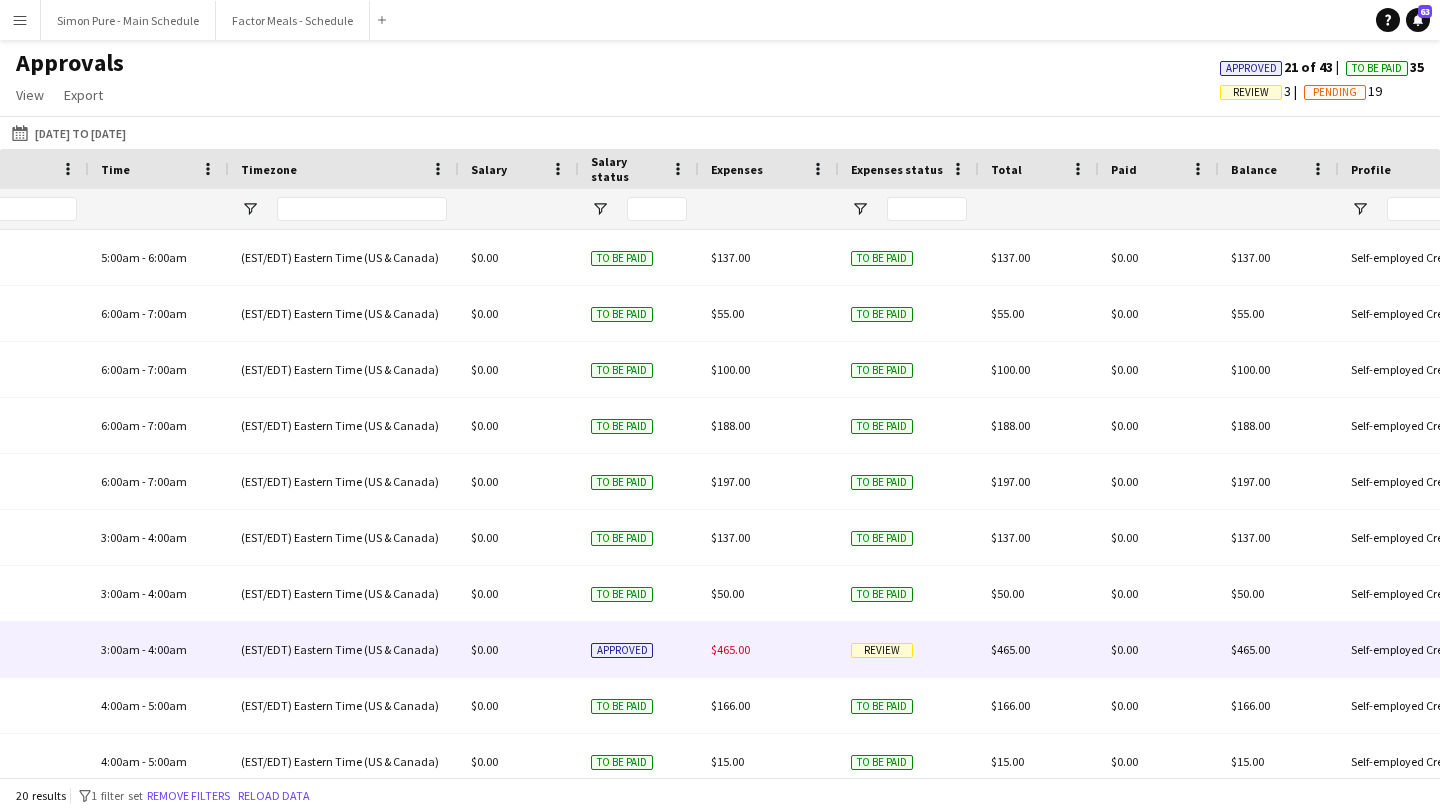click on "Review" at bounding box center (882, 650) 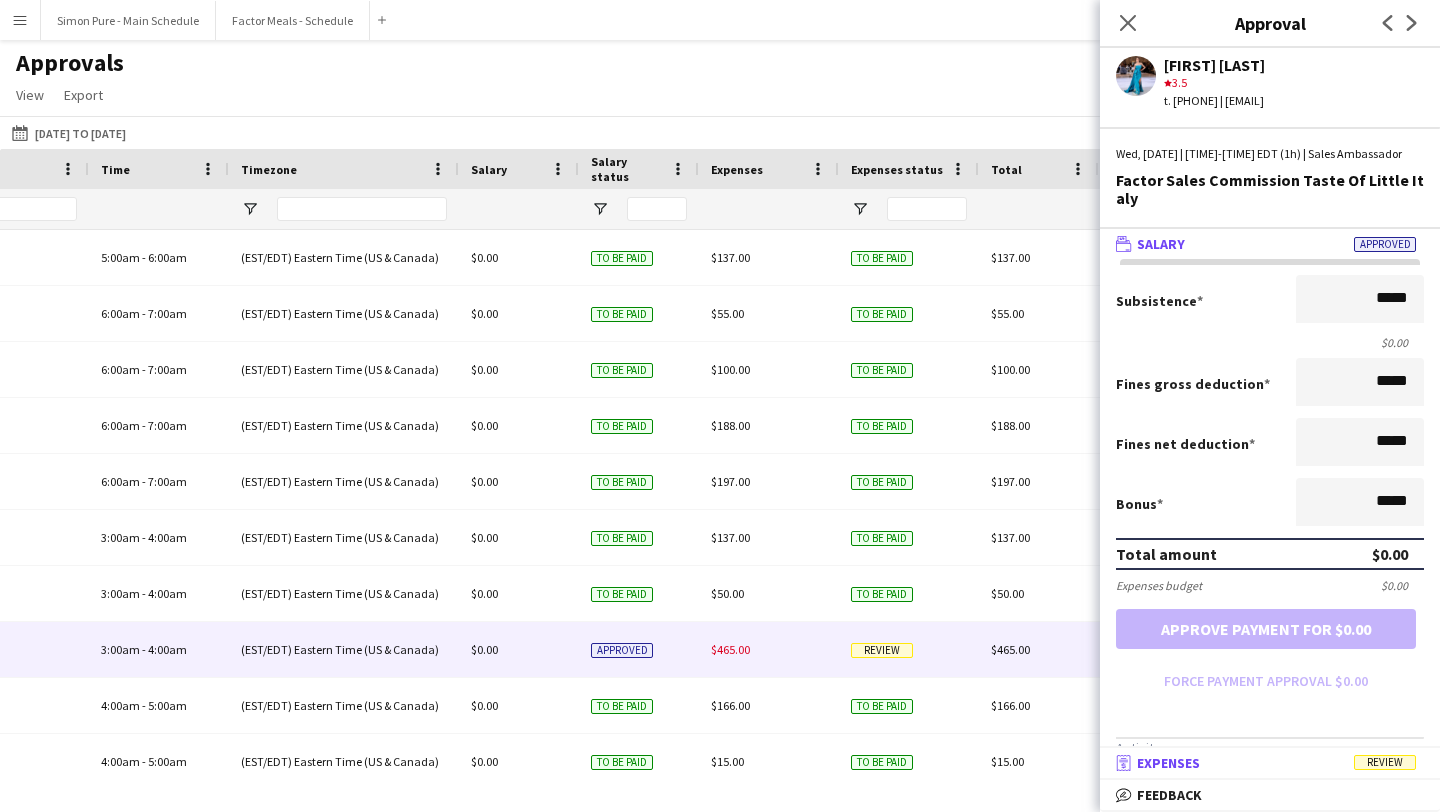 click on "receipt
Expenses   Review" at bounding box center [1266, 763] 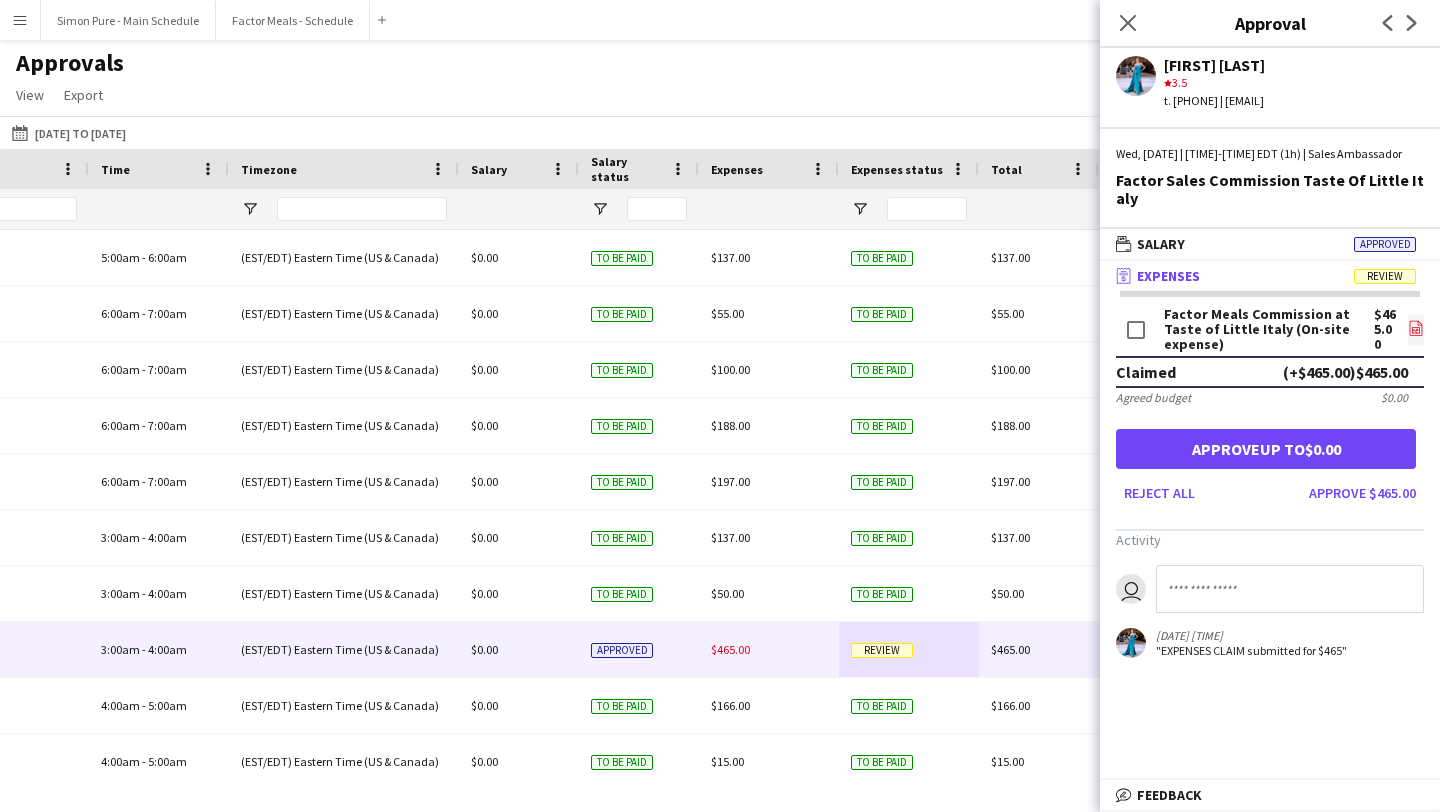 click on "file-image" 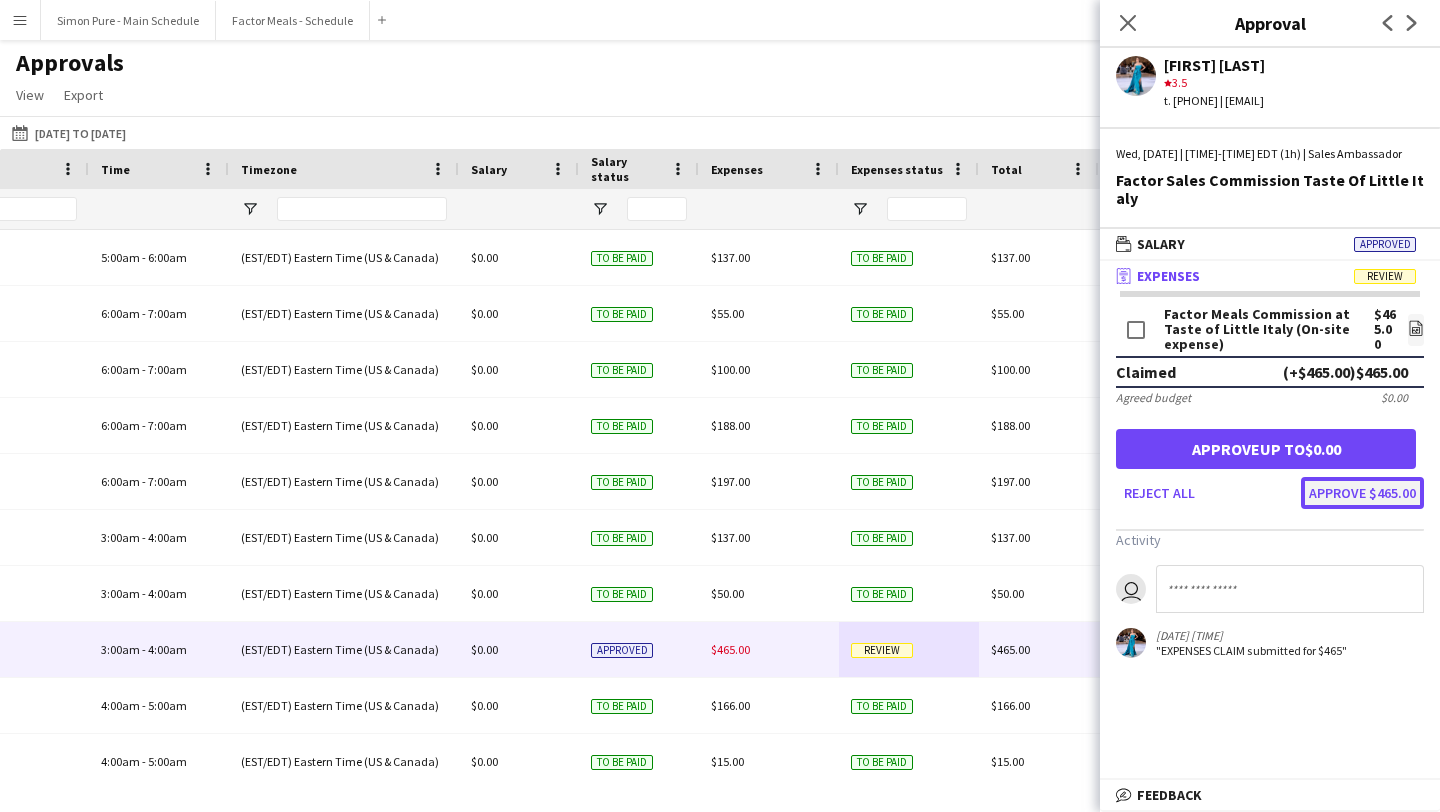 click on "Approve $465.00" at bounding box center (1362, 493) 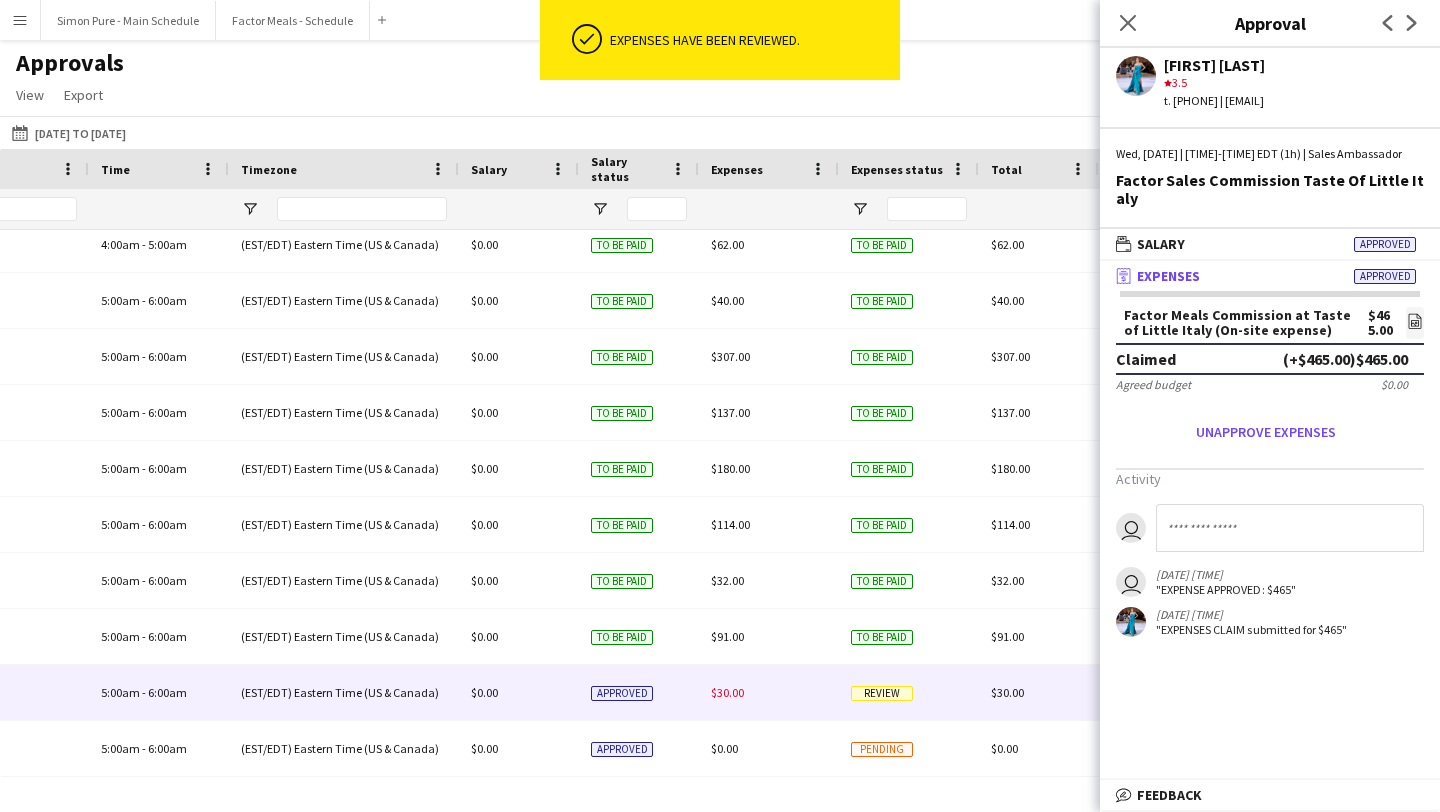 click on "Review" at bounding box center (882, 693) 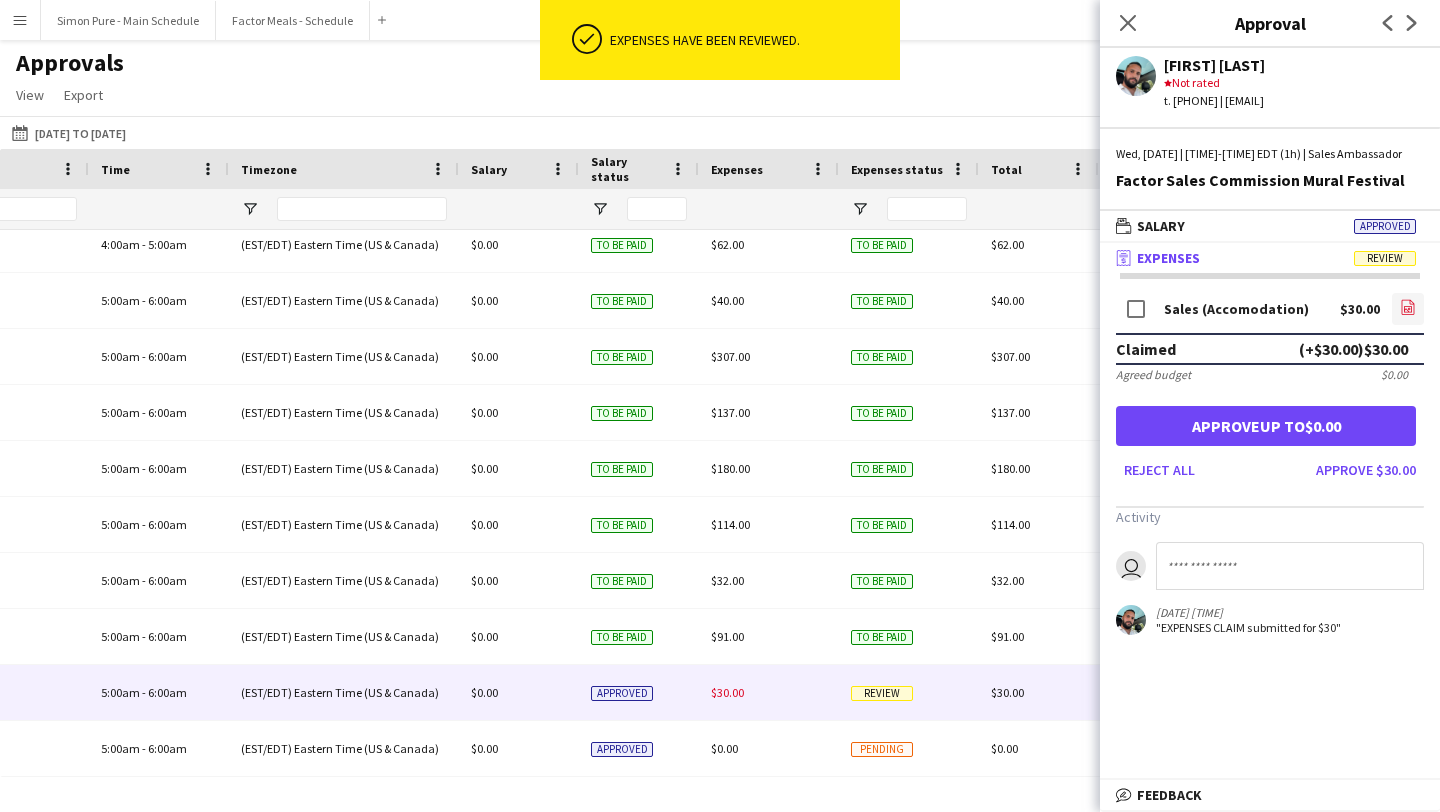 click on "file-image" 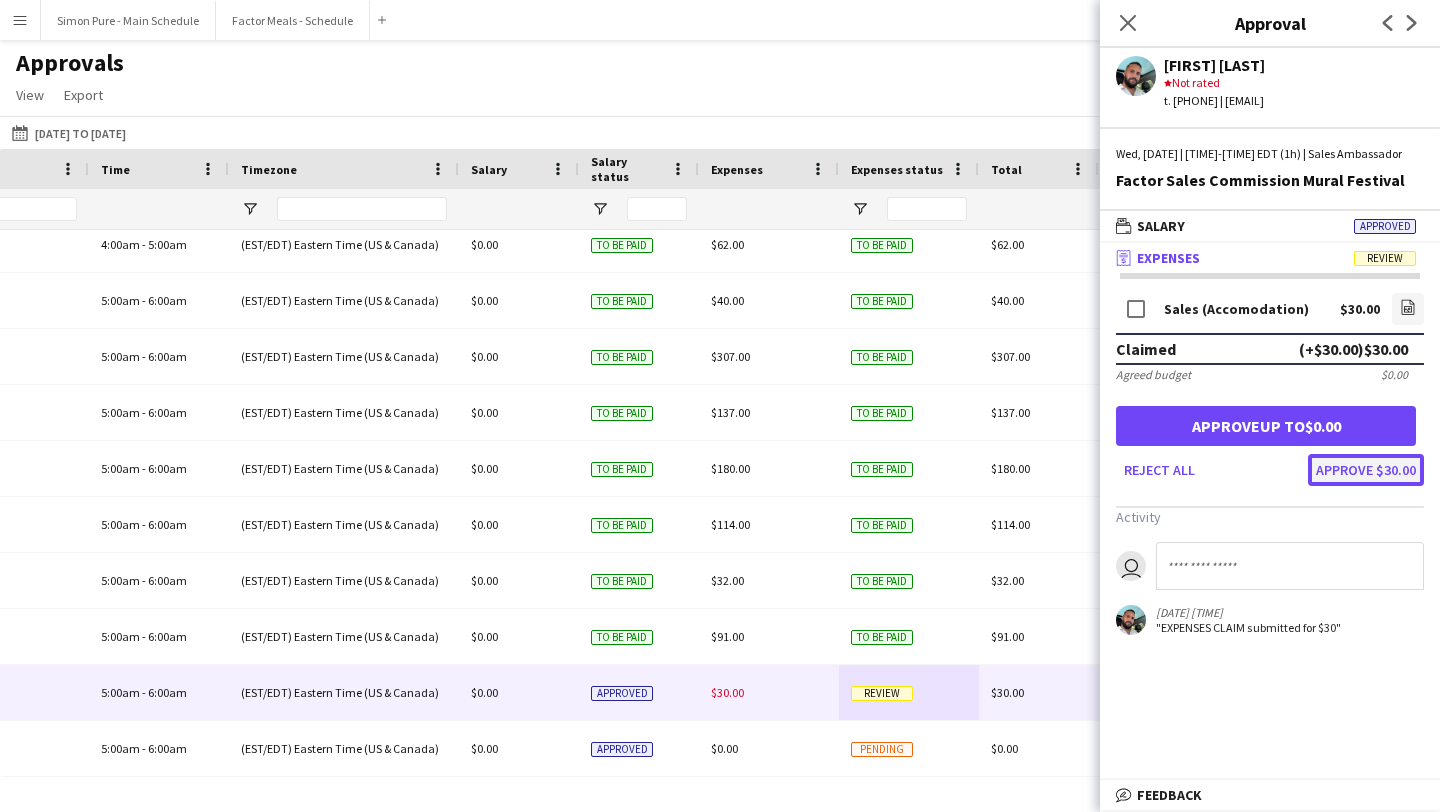 click on "Approve $30.00" at bounding box center (1366, 470) 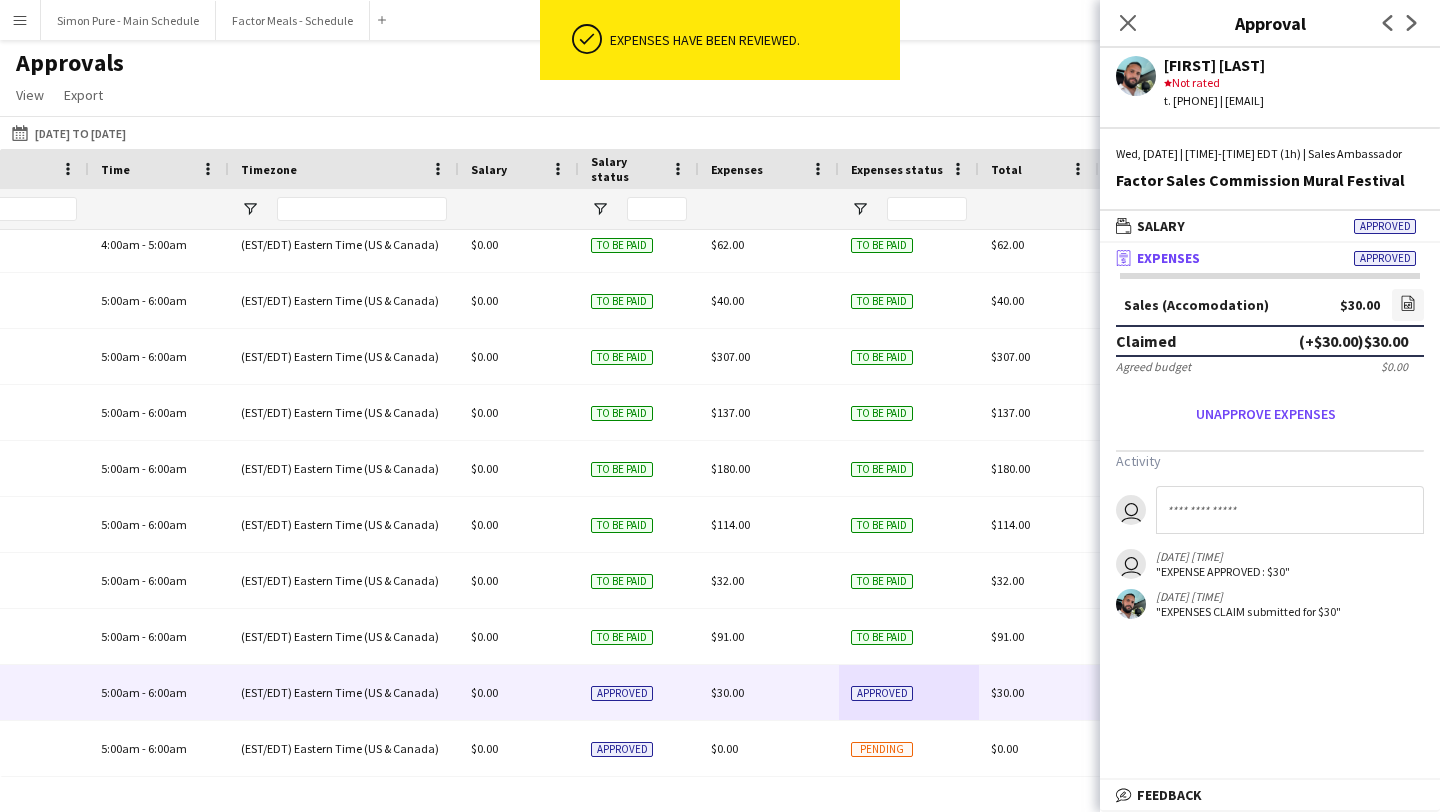 click on "Menu" at bounding box center (20, 20) 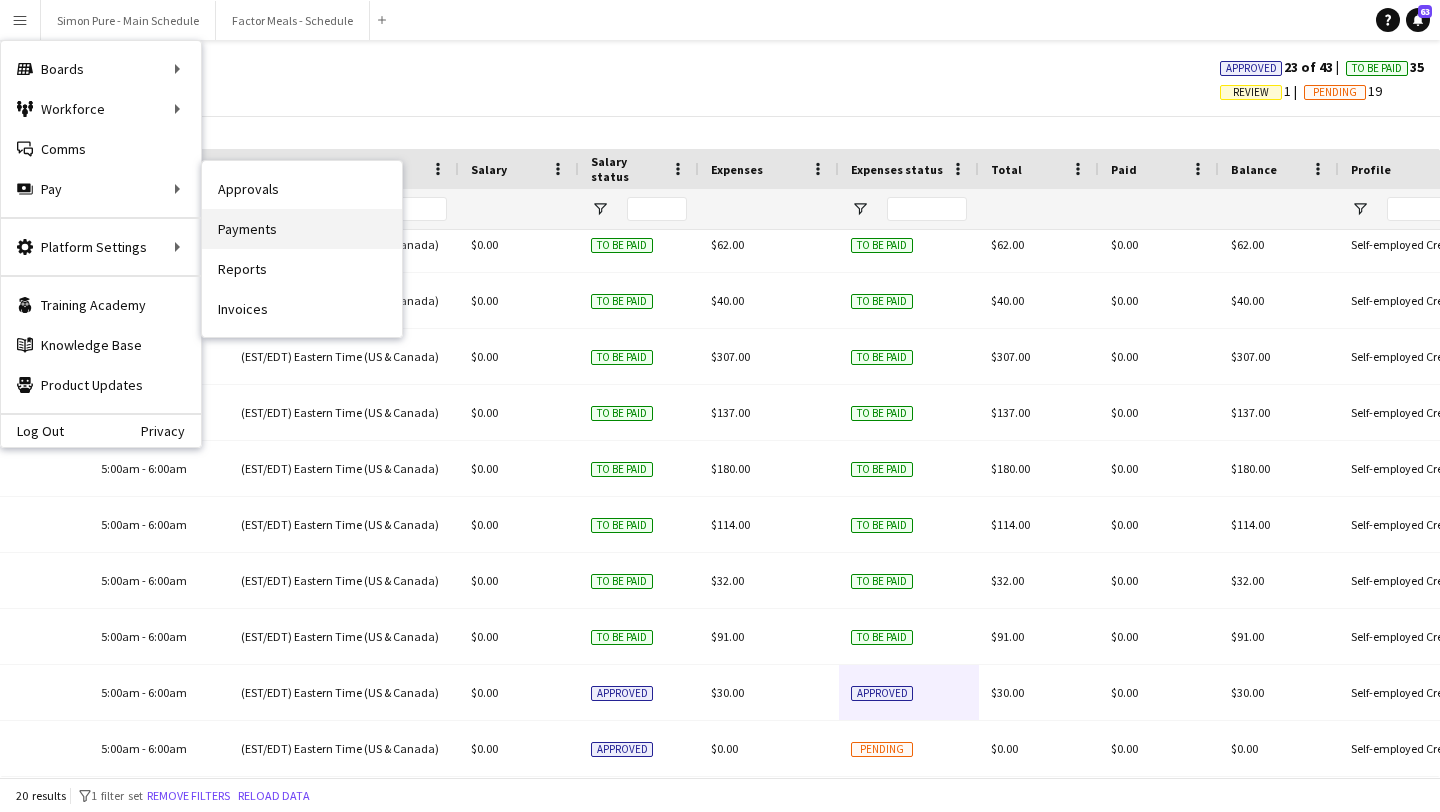 click on "Payments" at bounding box center [302, 229] 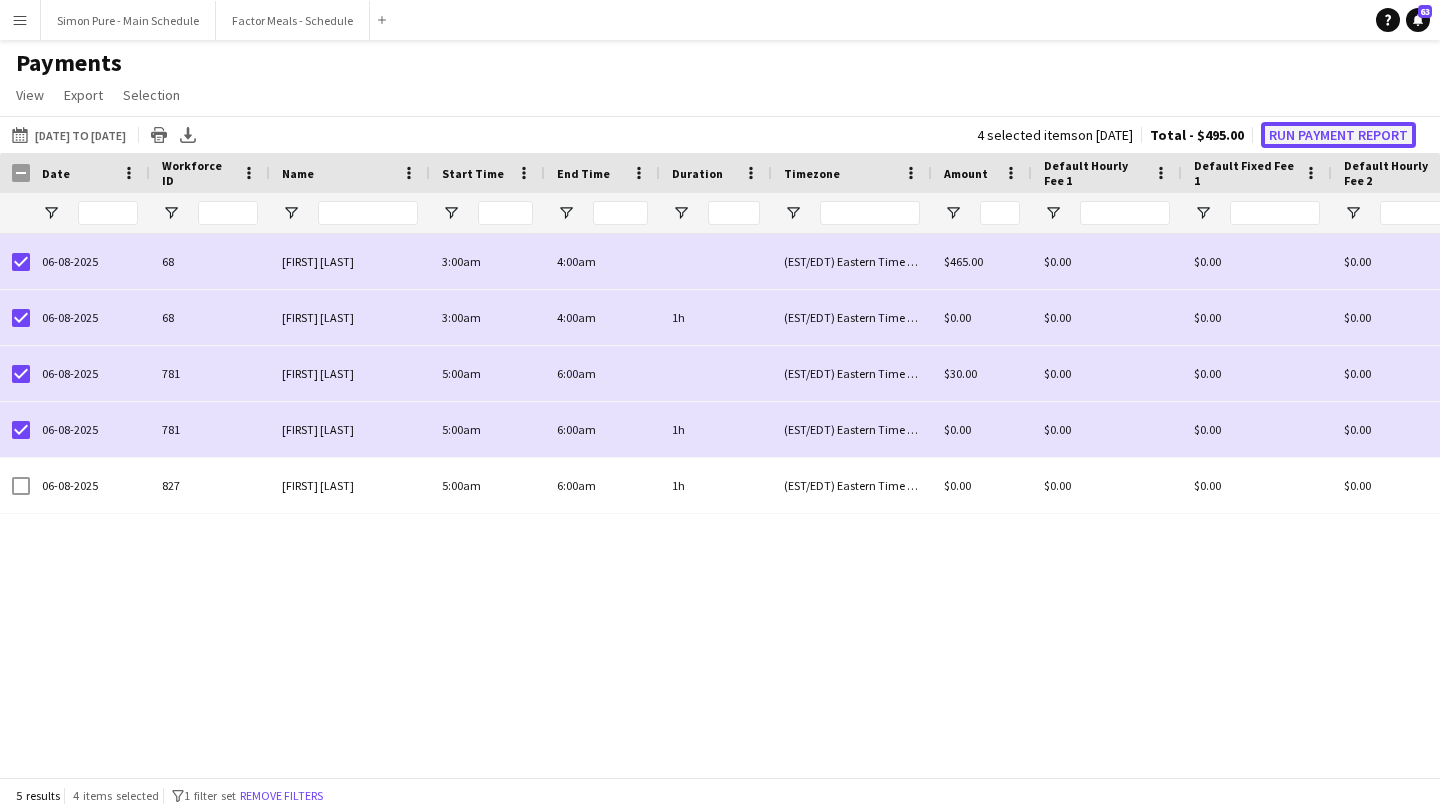 click on "Run Payment Report" 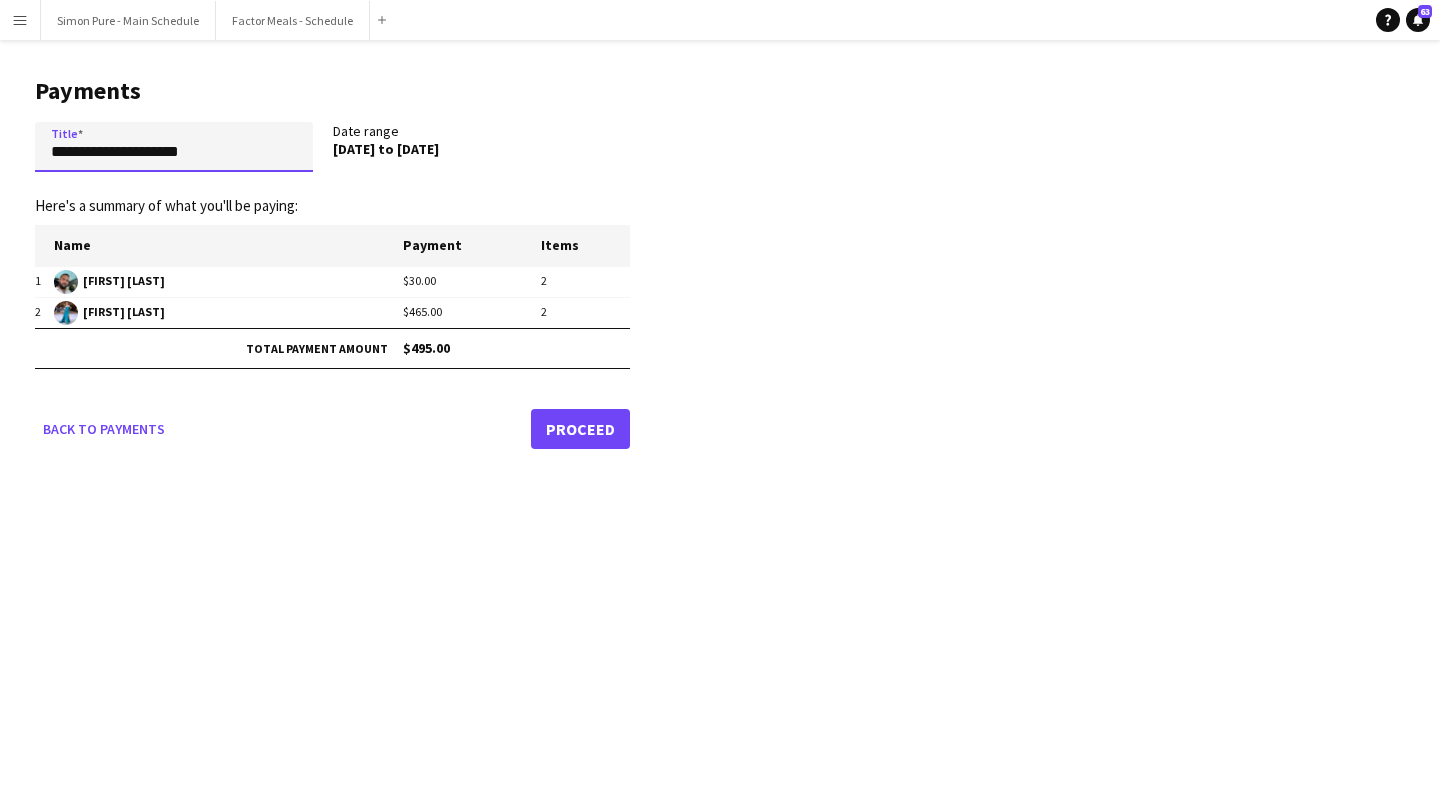 drag, startPoint x: 222, startPoint y: 153, endPoint x: 0, endPoint y: 149, distance: 222.03603 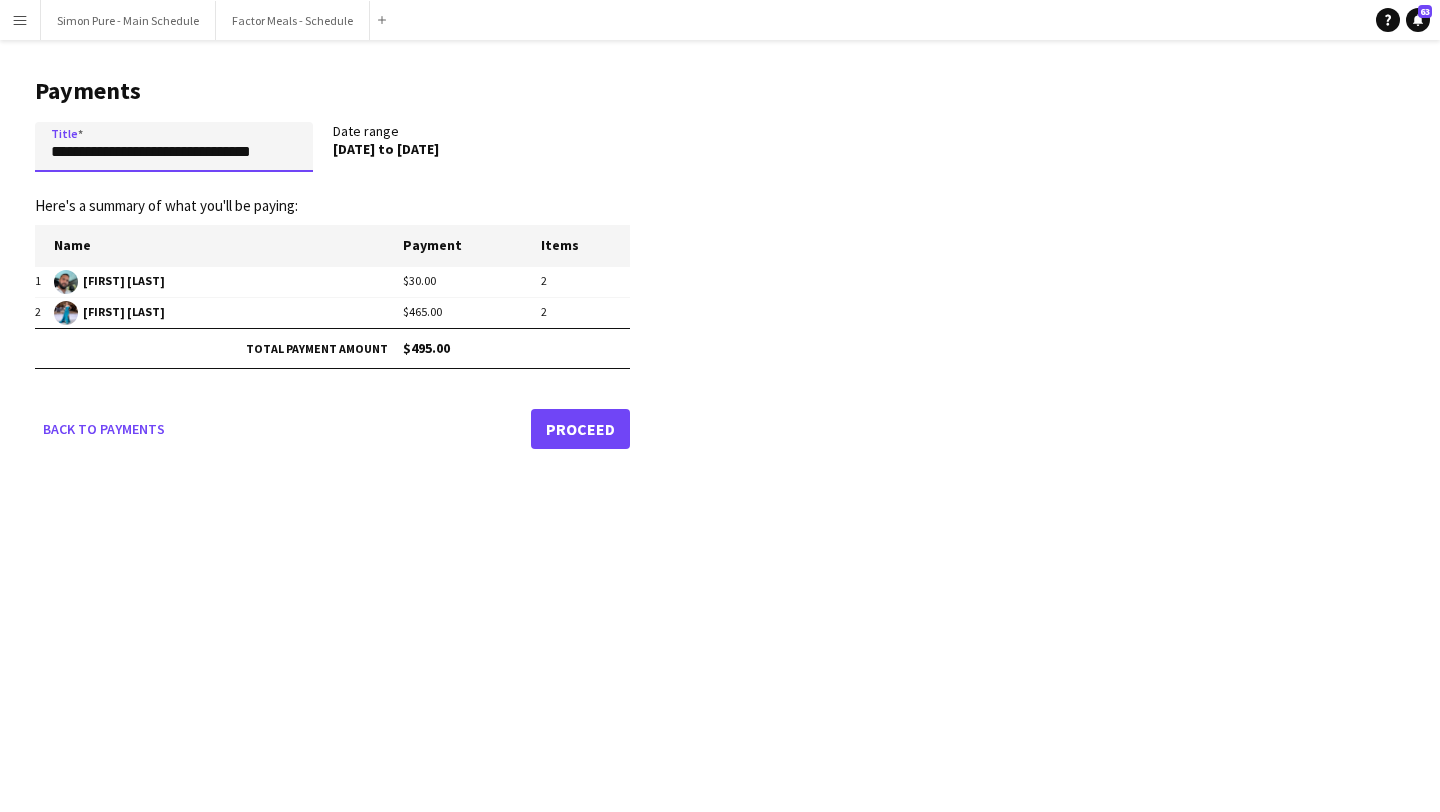 type on "**********" 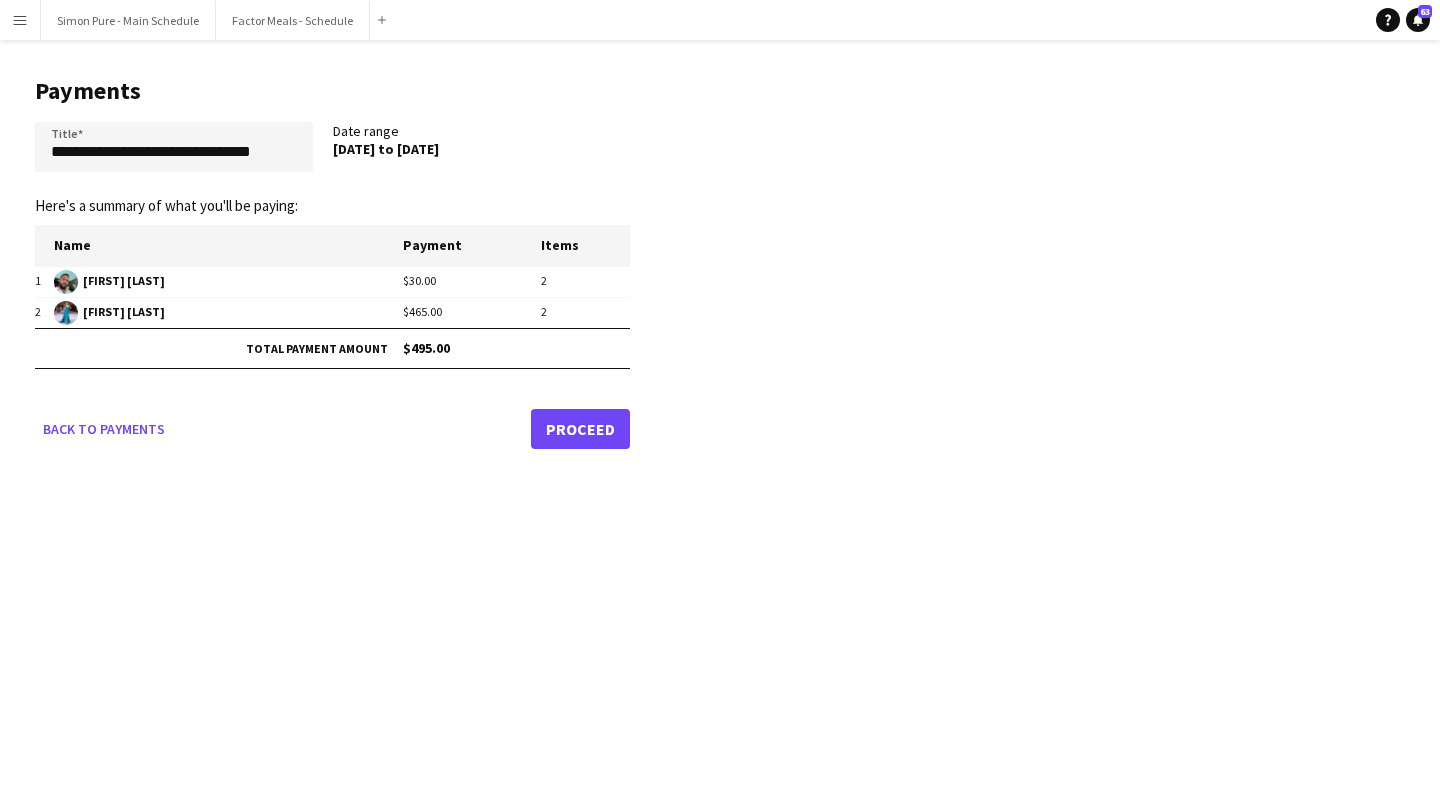 click on "Proceed" 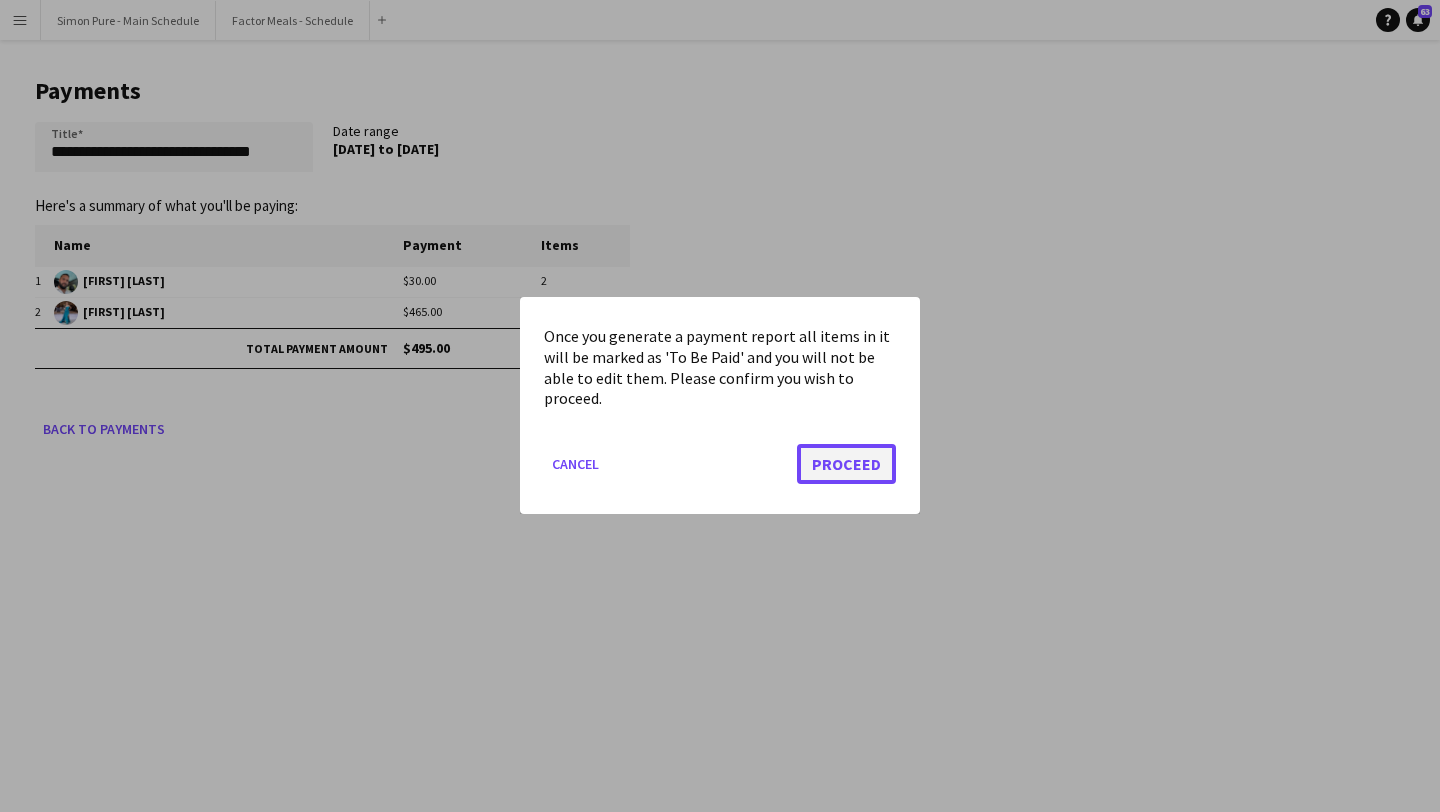 click on "Proceed" 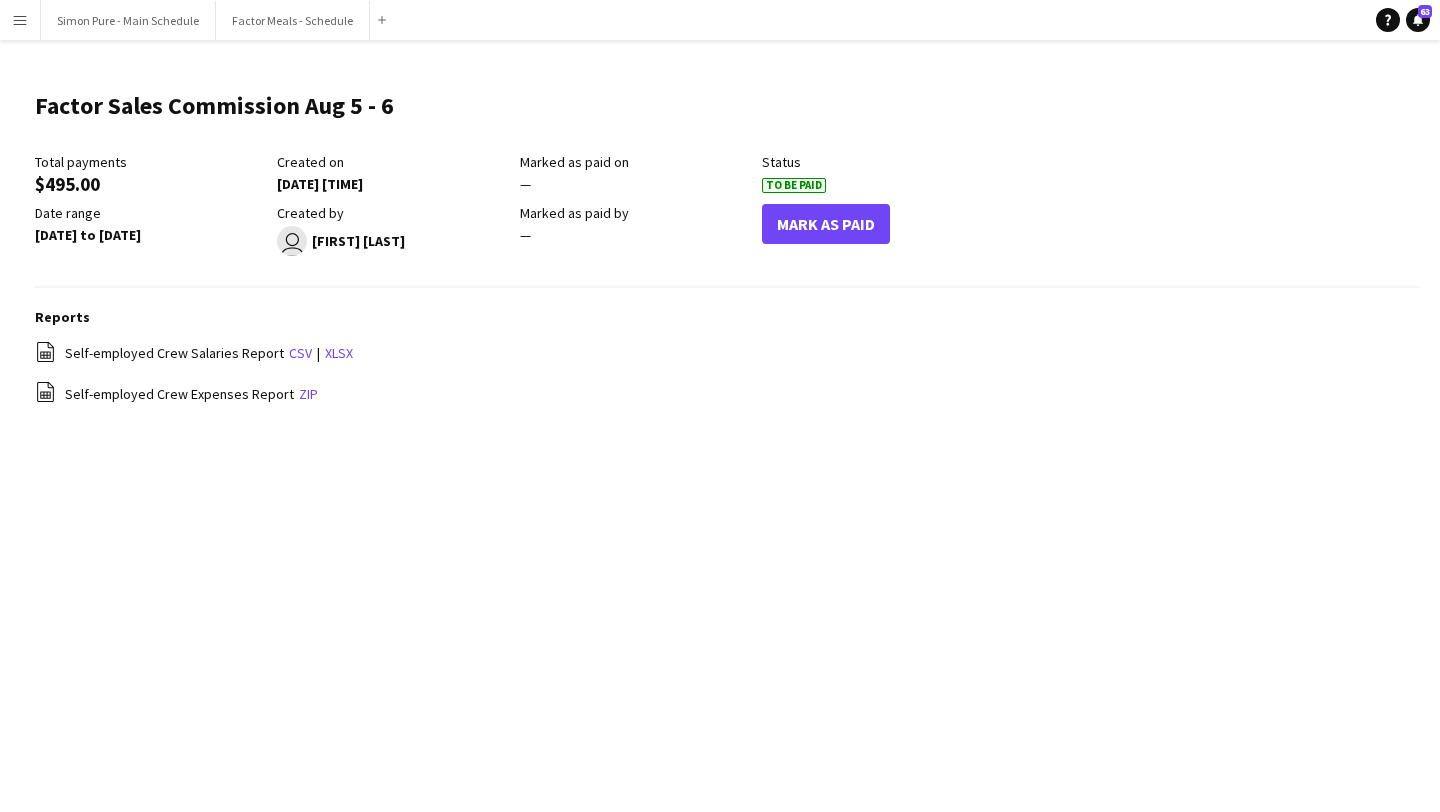 click on "Menu" at bounding box center [20, 20] 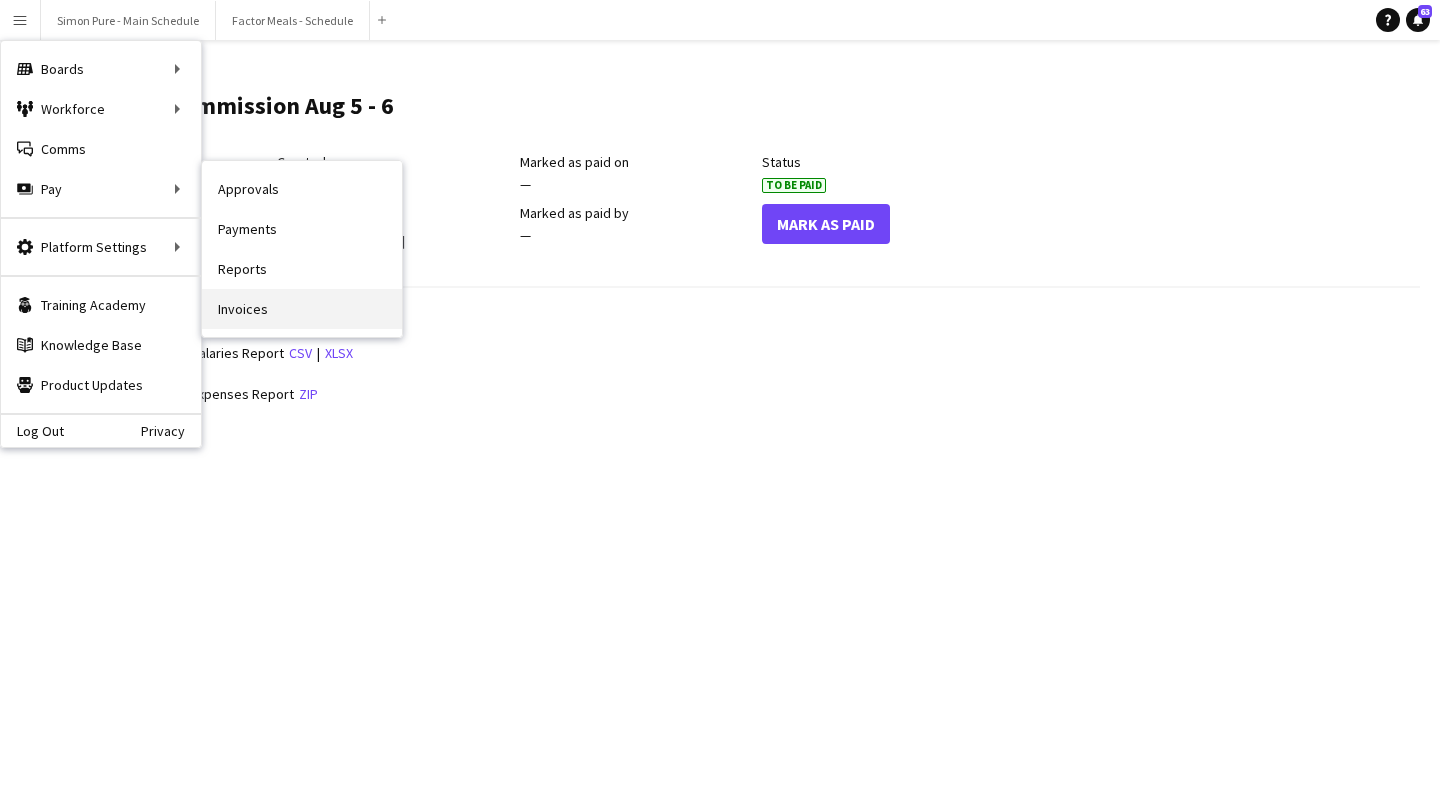 click on "Invoices" at bounding box center (302, 309) 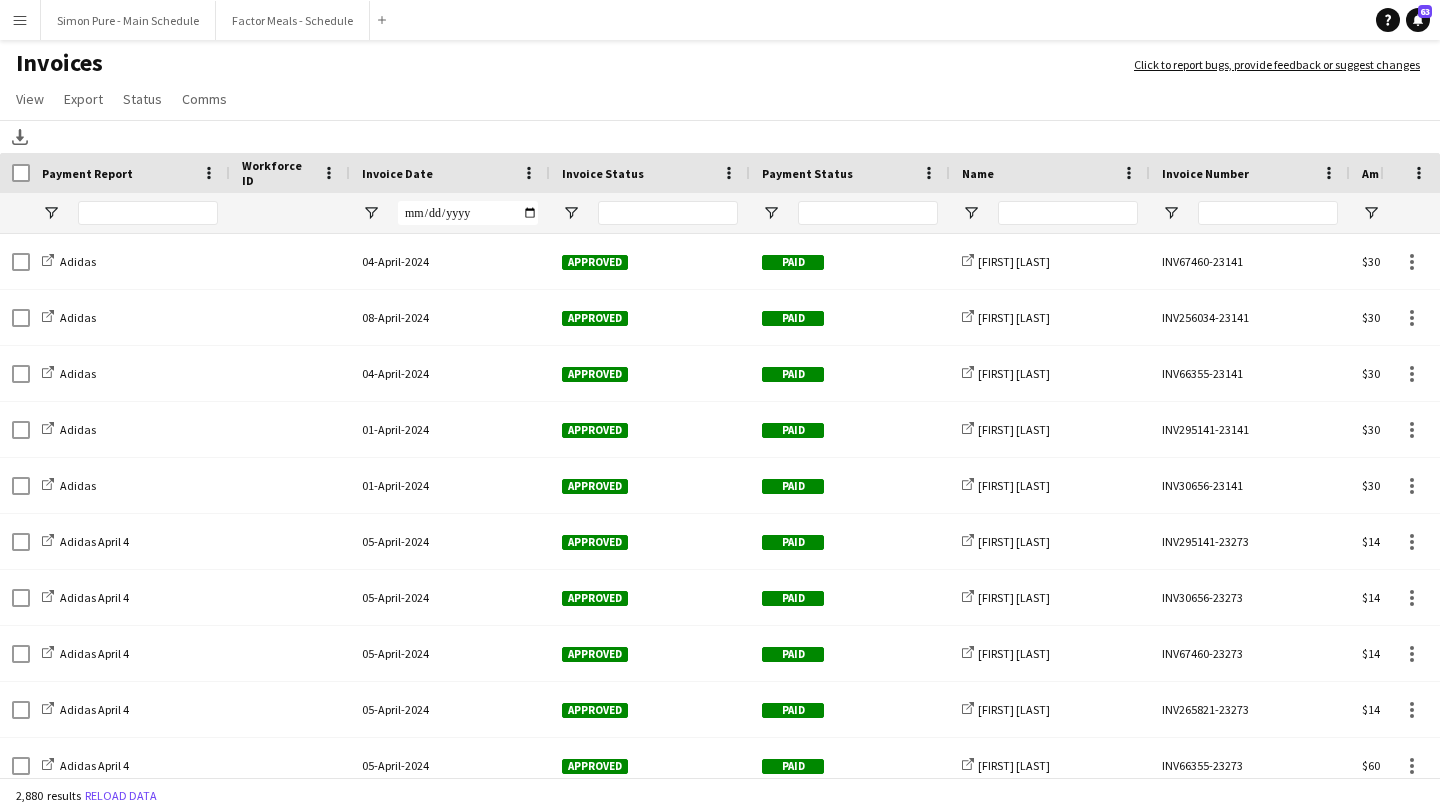 click 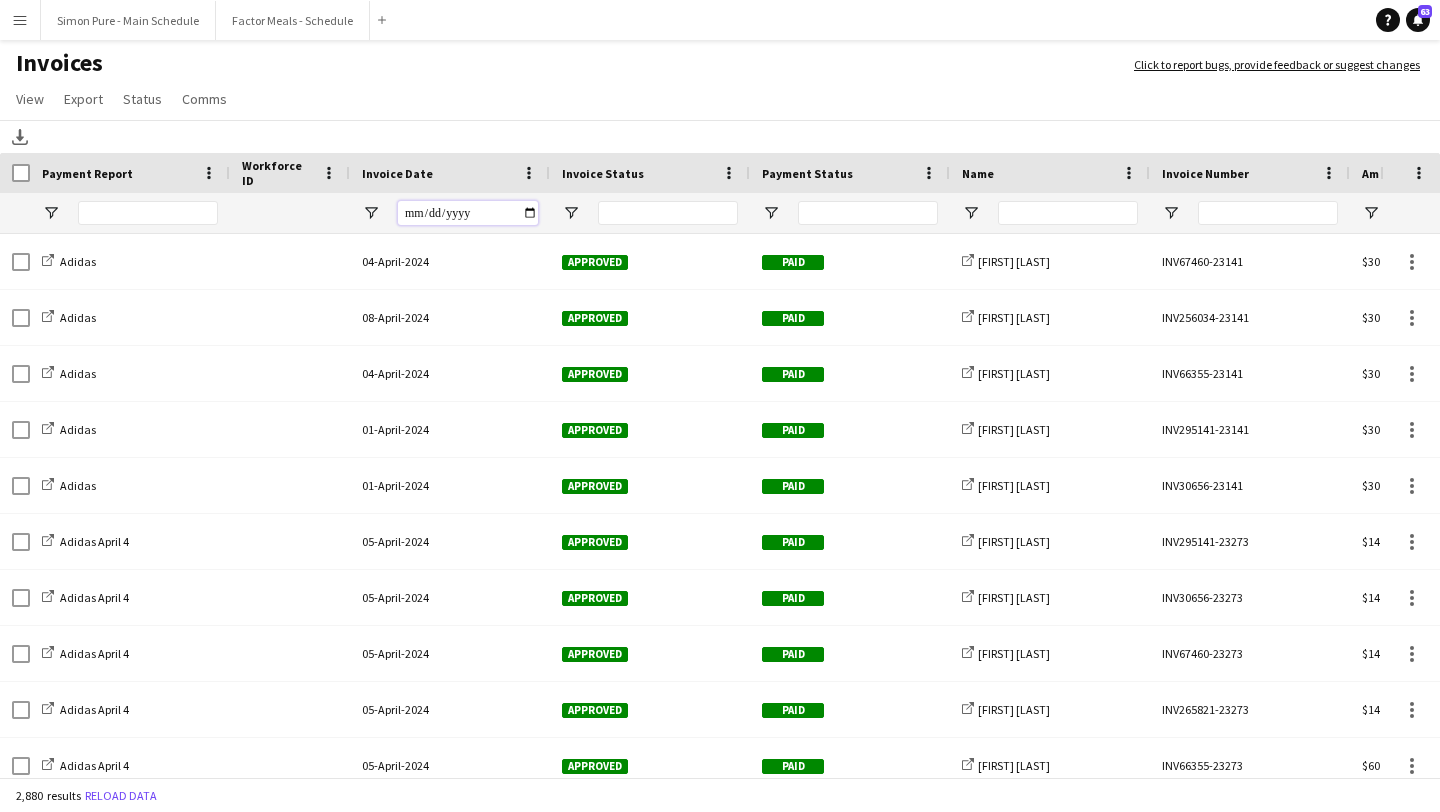 click at bounding box center (468, 213) 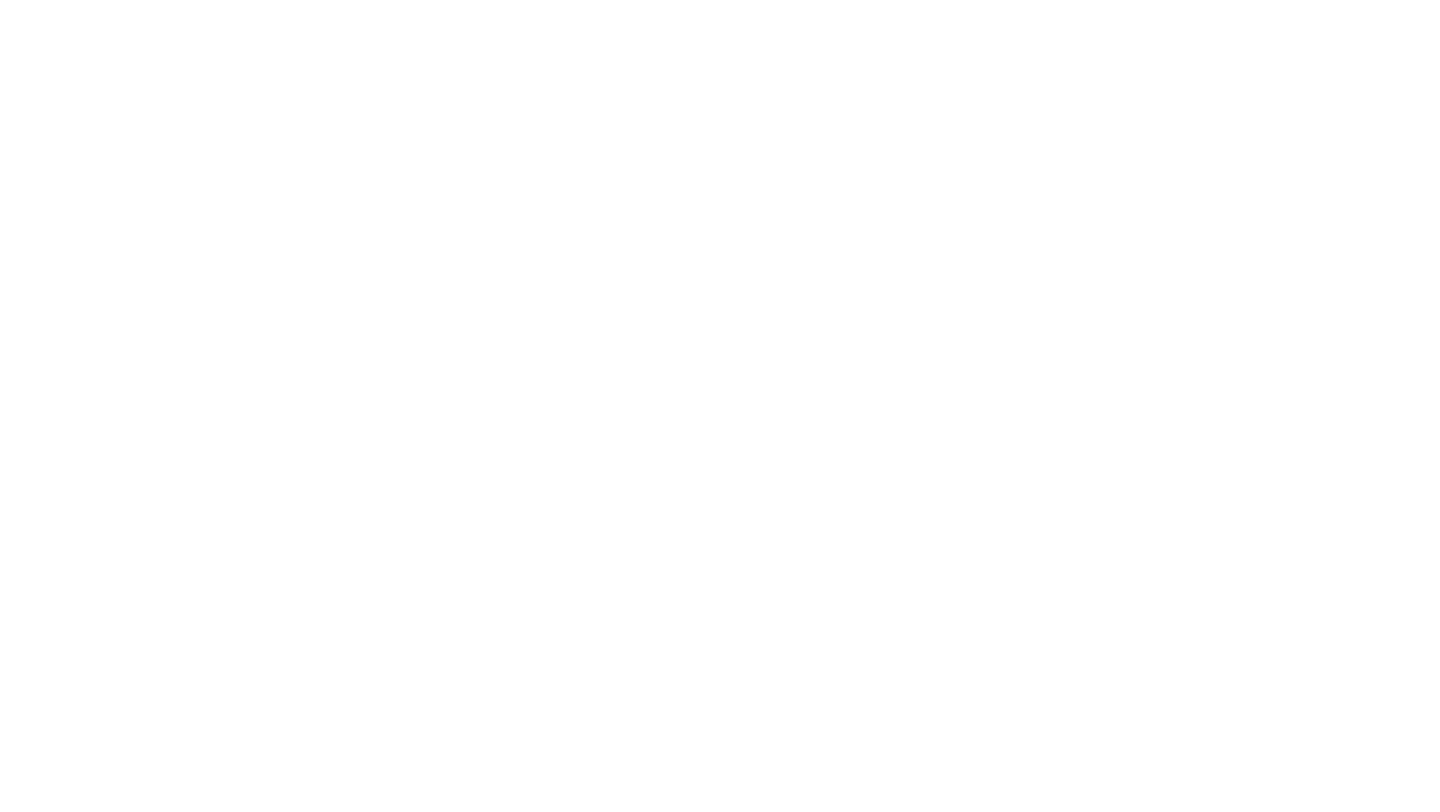 scroll, scrollTop: 0, scrollLeft: 0, axis: both 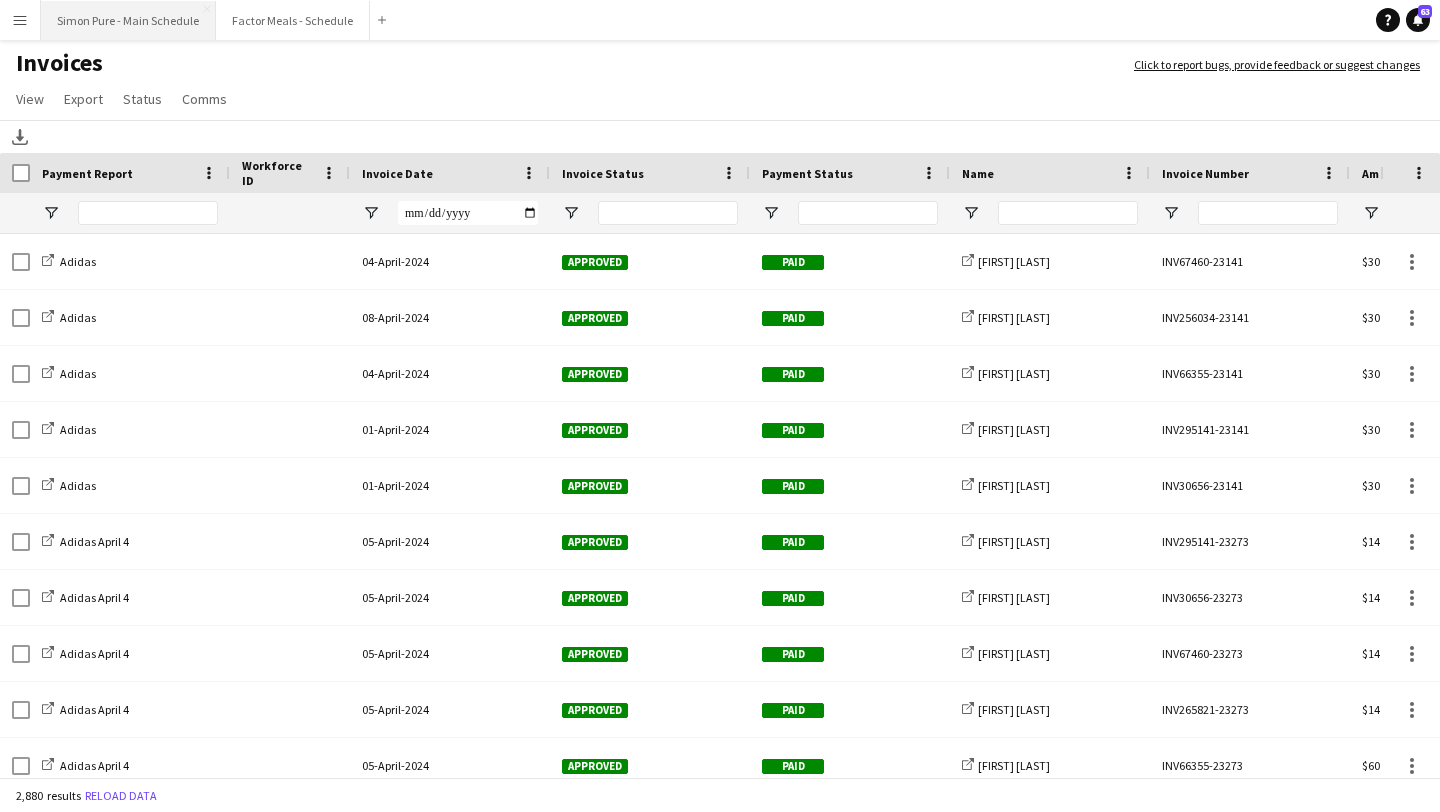 click on "Simon Pure - Main Schedule
Close" at bounding box center [128, 20] 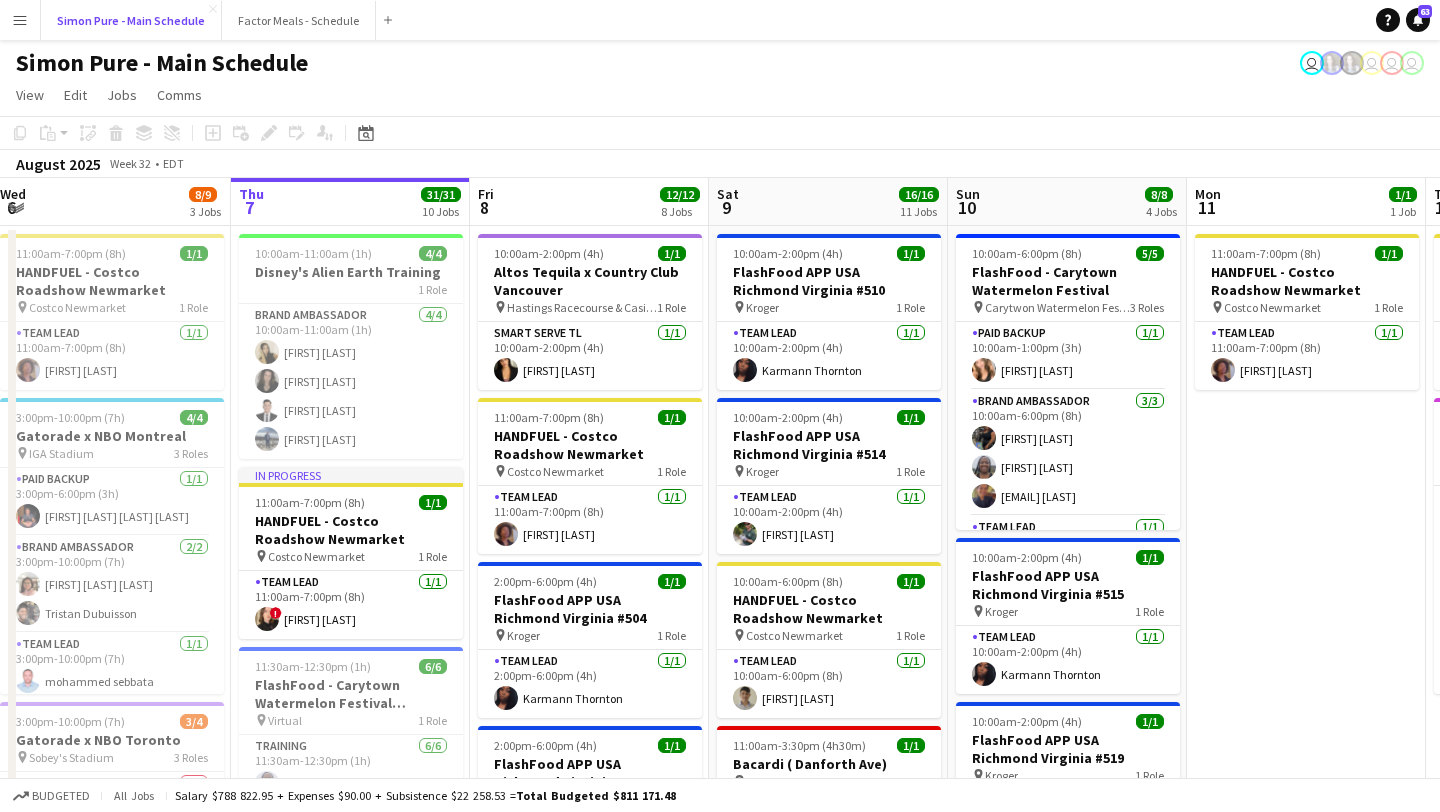 scroll, scrollTop: 0, scrollLeft: 696, axis: horizontal 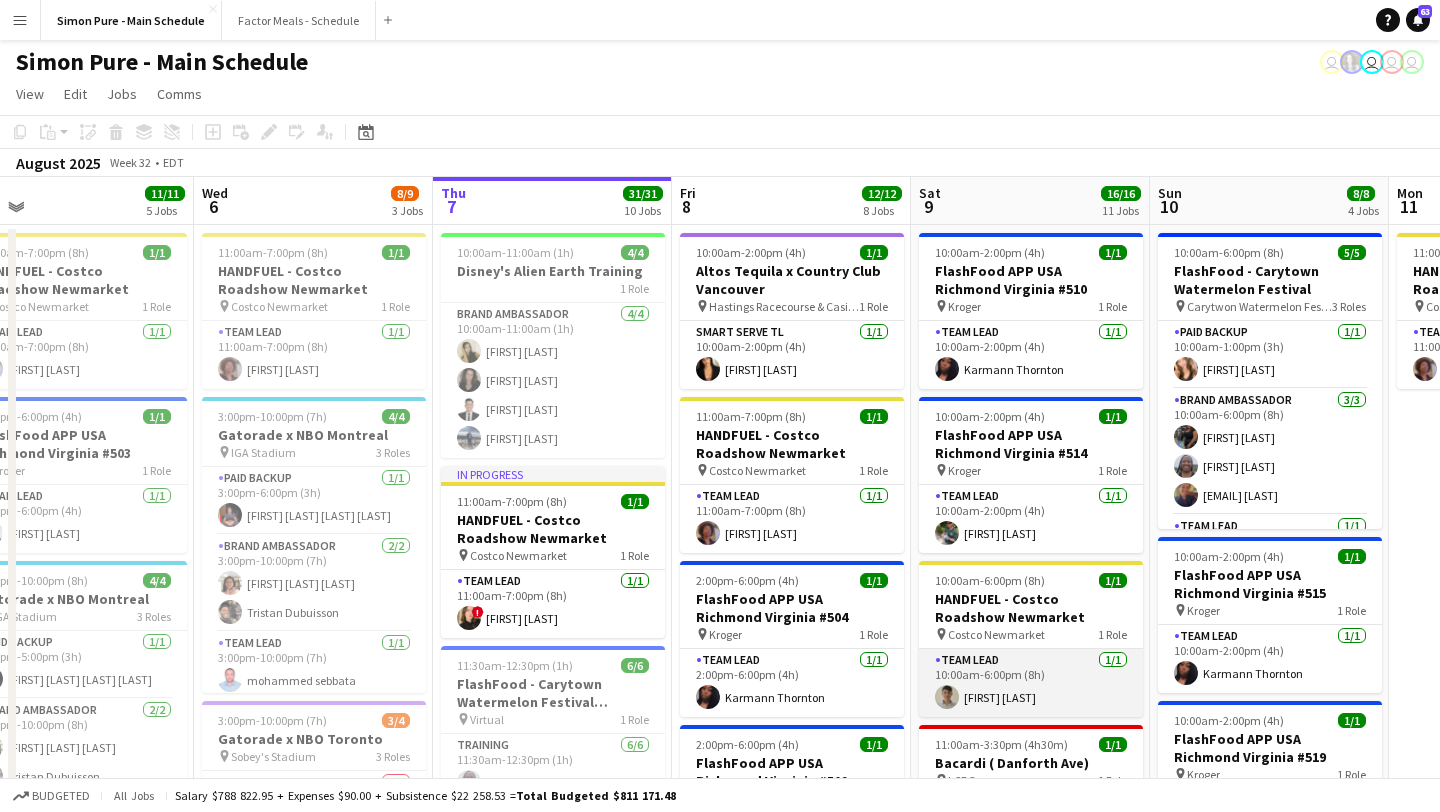 click on "Team Lead   1/1   10:00am-6:00pm (8h)
[FIRST] [LAST]" at bounding box center [1031, 683] 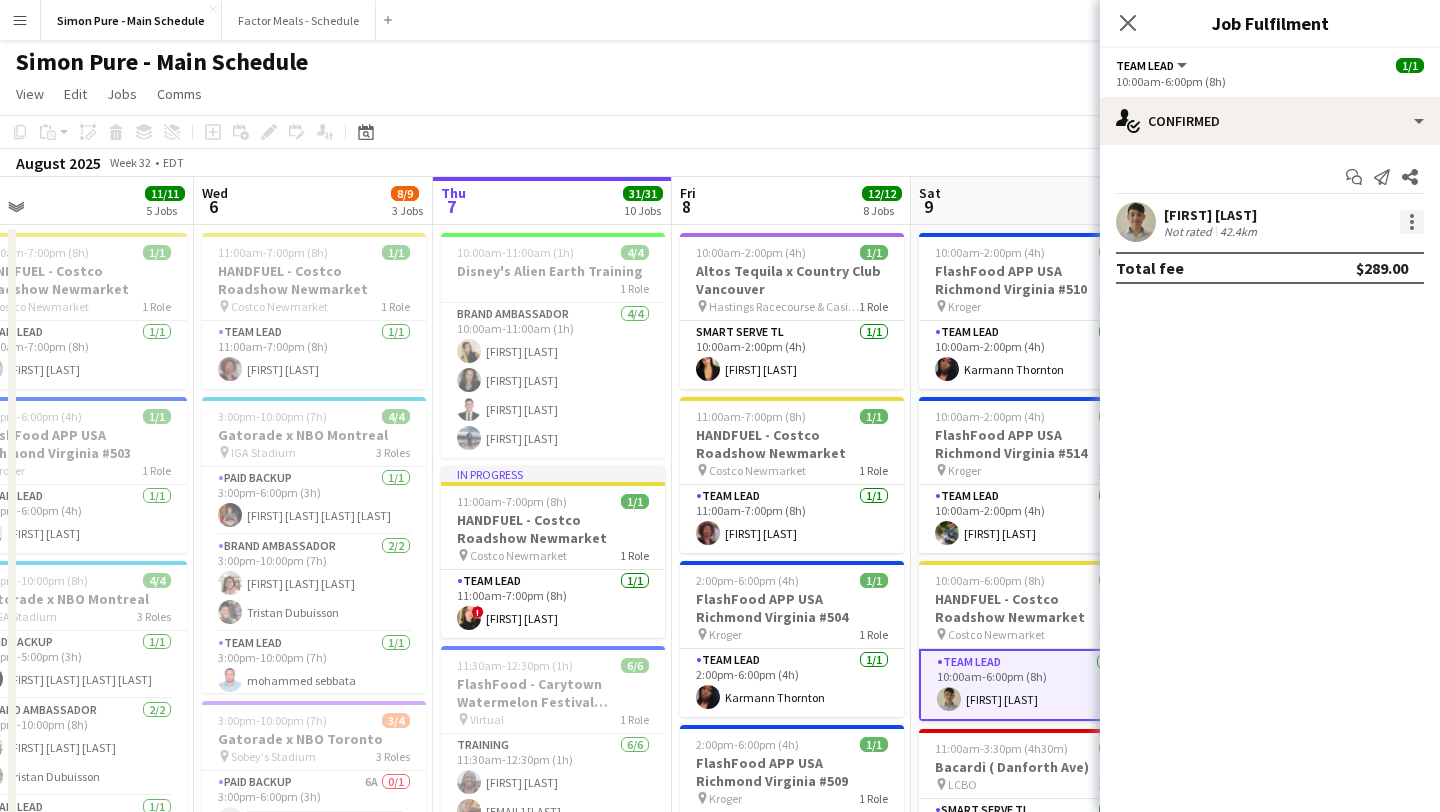 click at bounding box center [1412, 222] 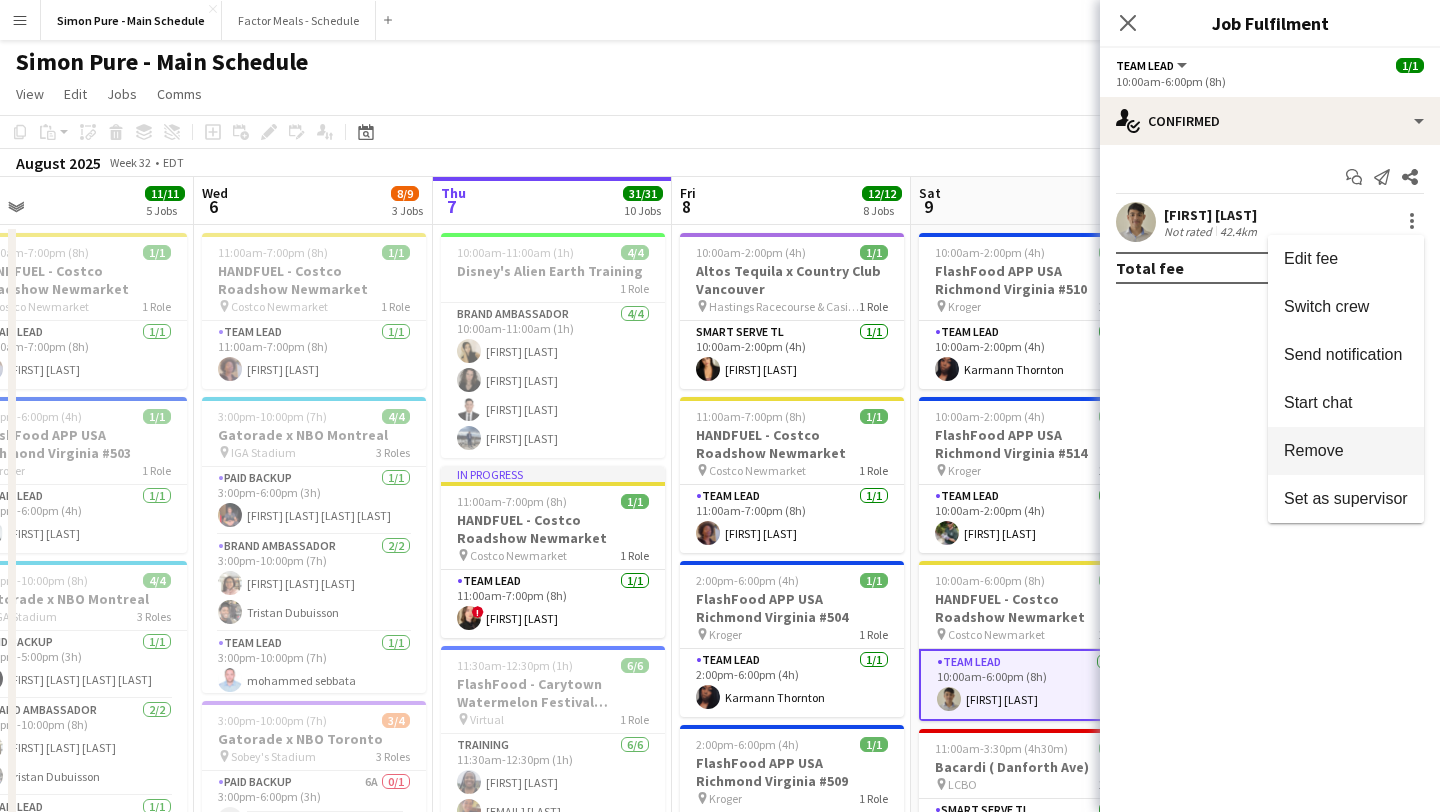 click on "Remove" at bounding box center (1346, 451) 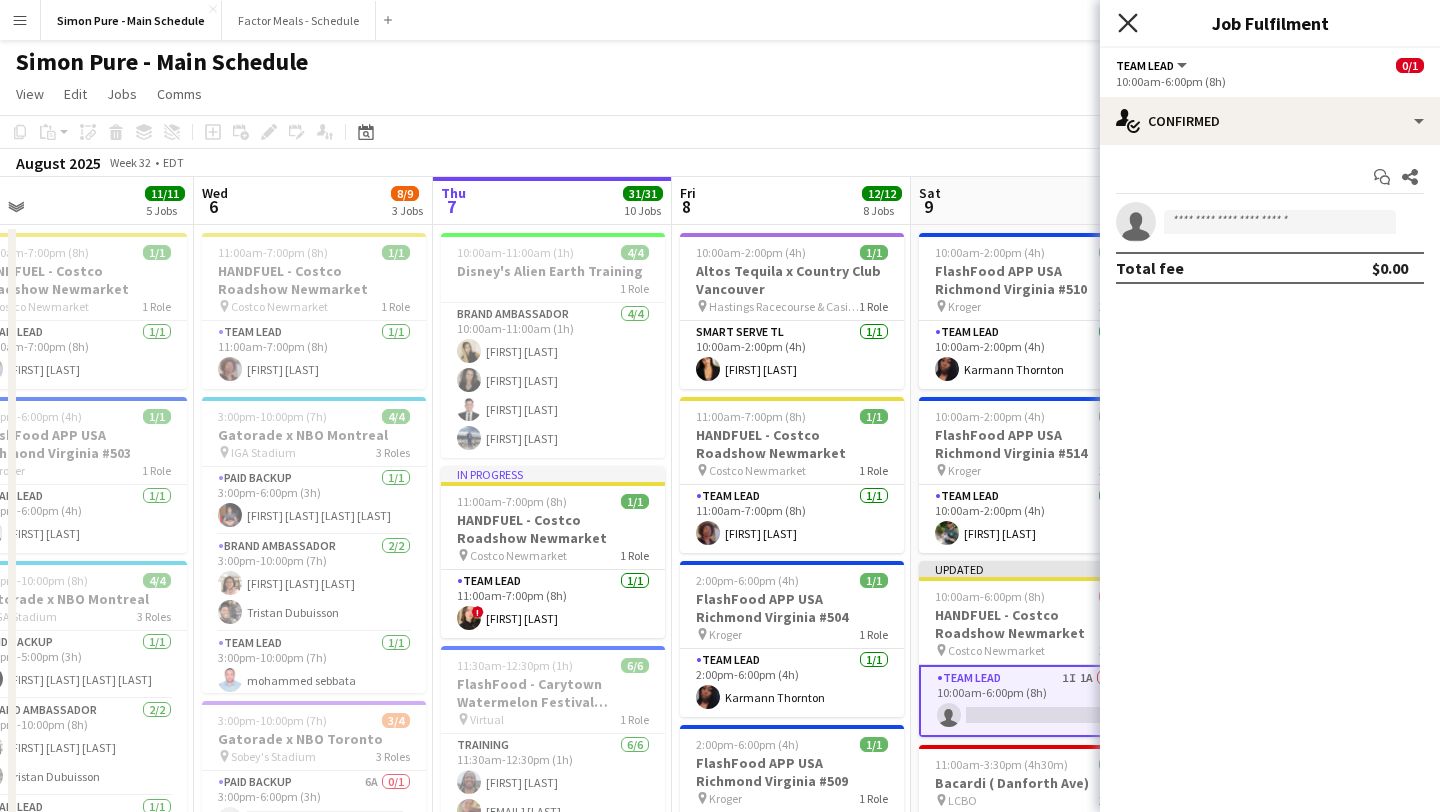 click 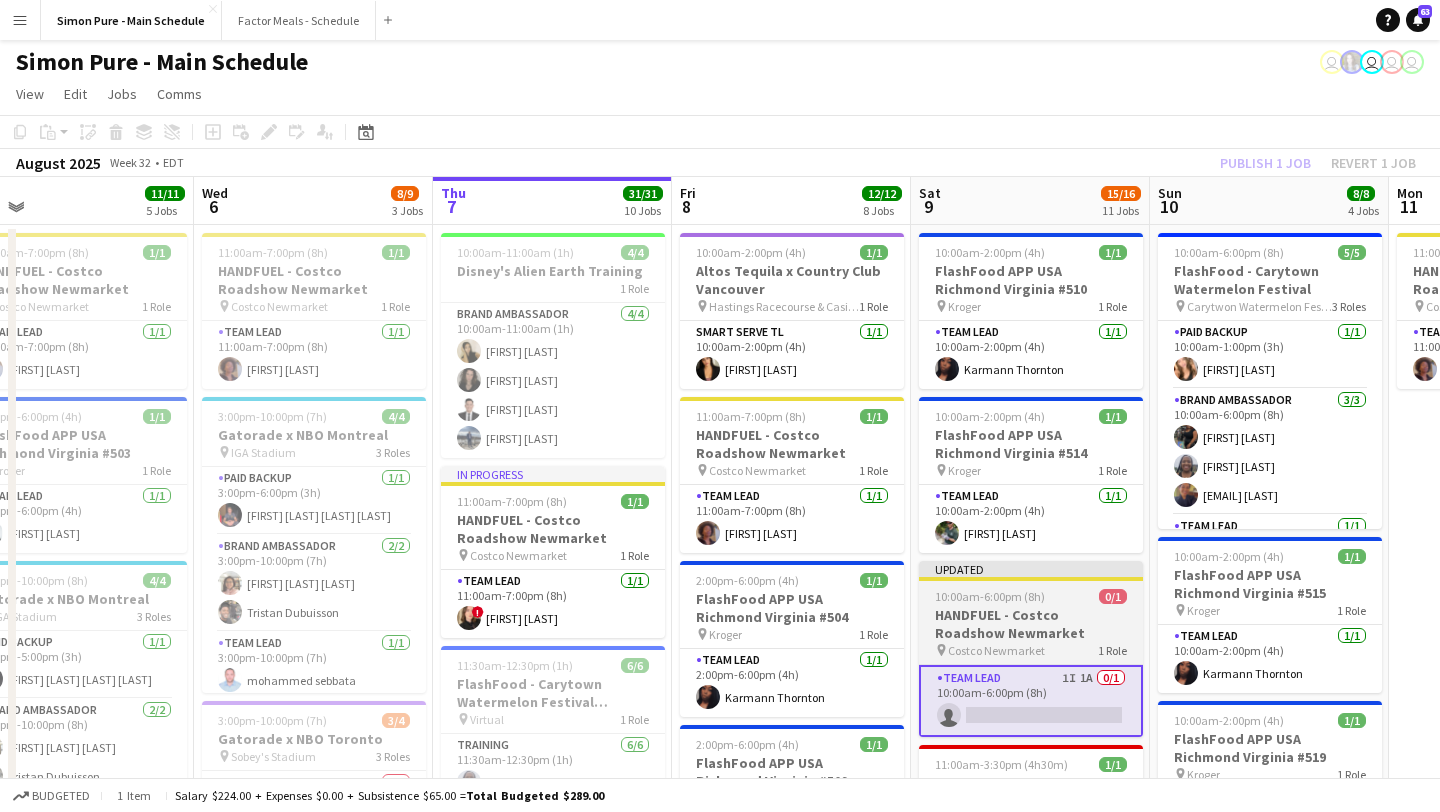click on "HANDFUEL - Costco Roadshow Newmarket" at bounding box center (1031, 624) 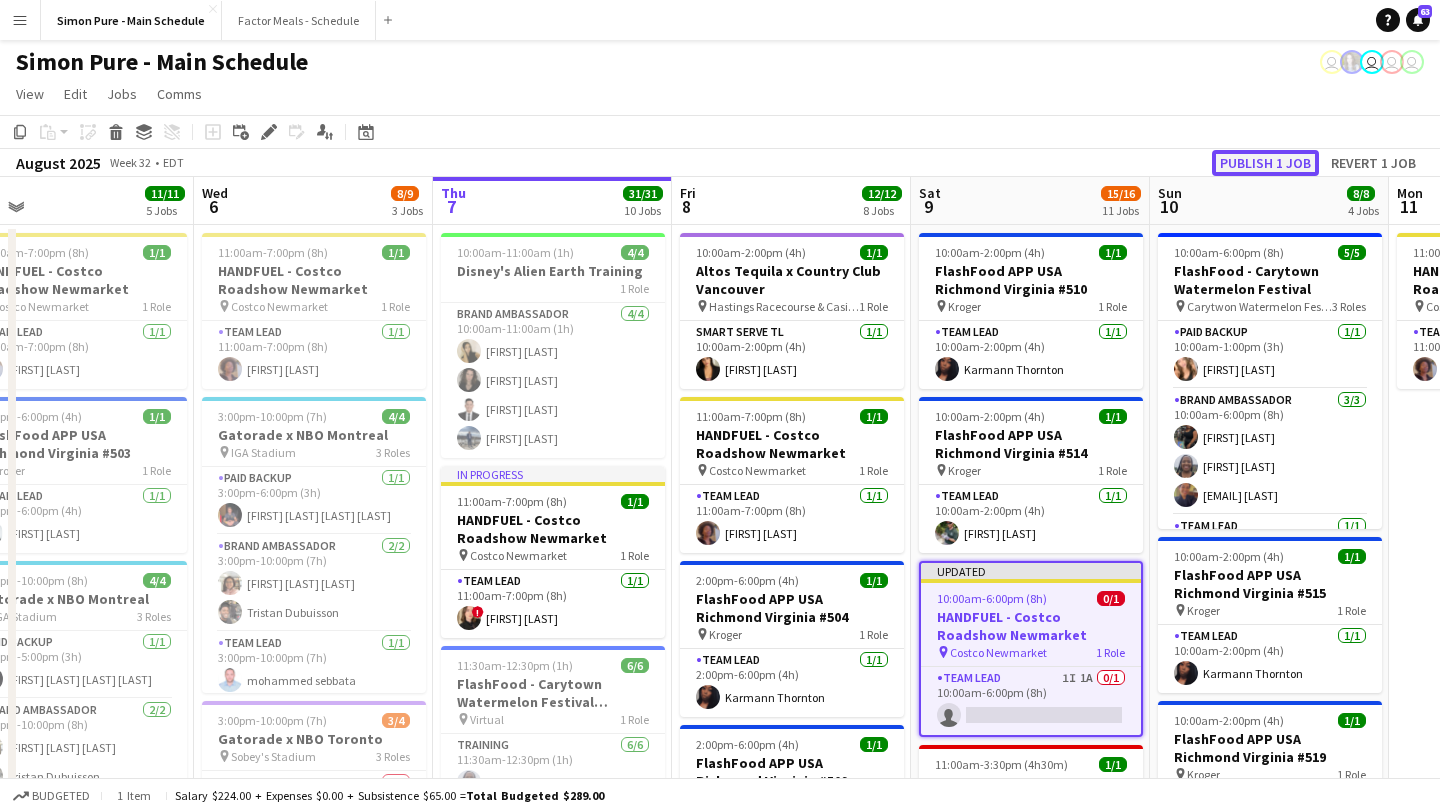 click on "Publish 1 job" 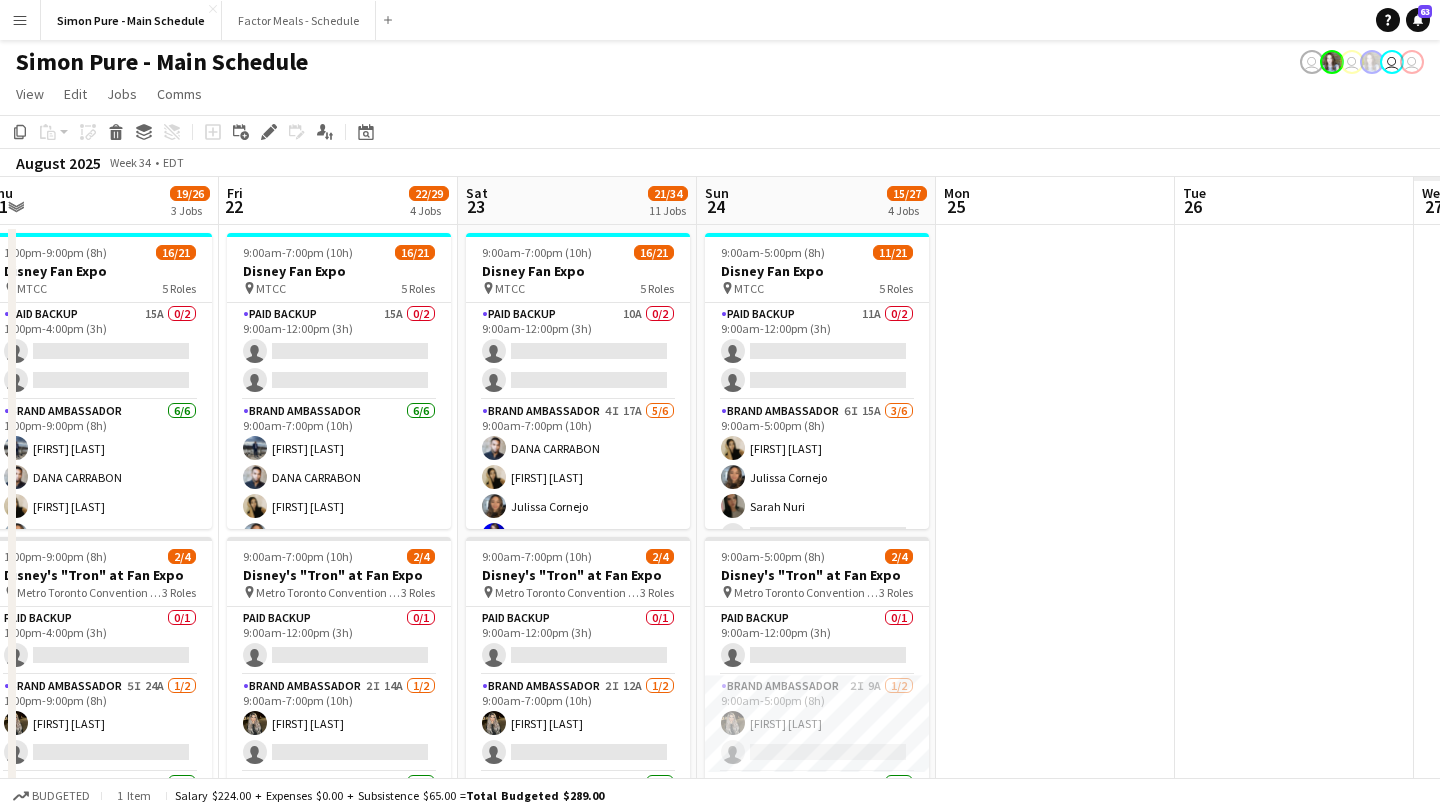 scroll, scrollTop: 0, scrollLeft: 718, axis: horizontal 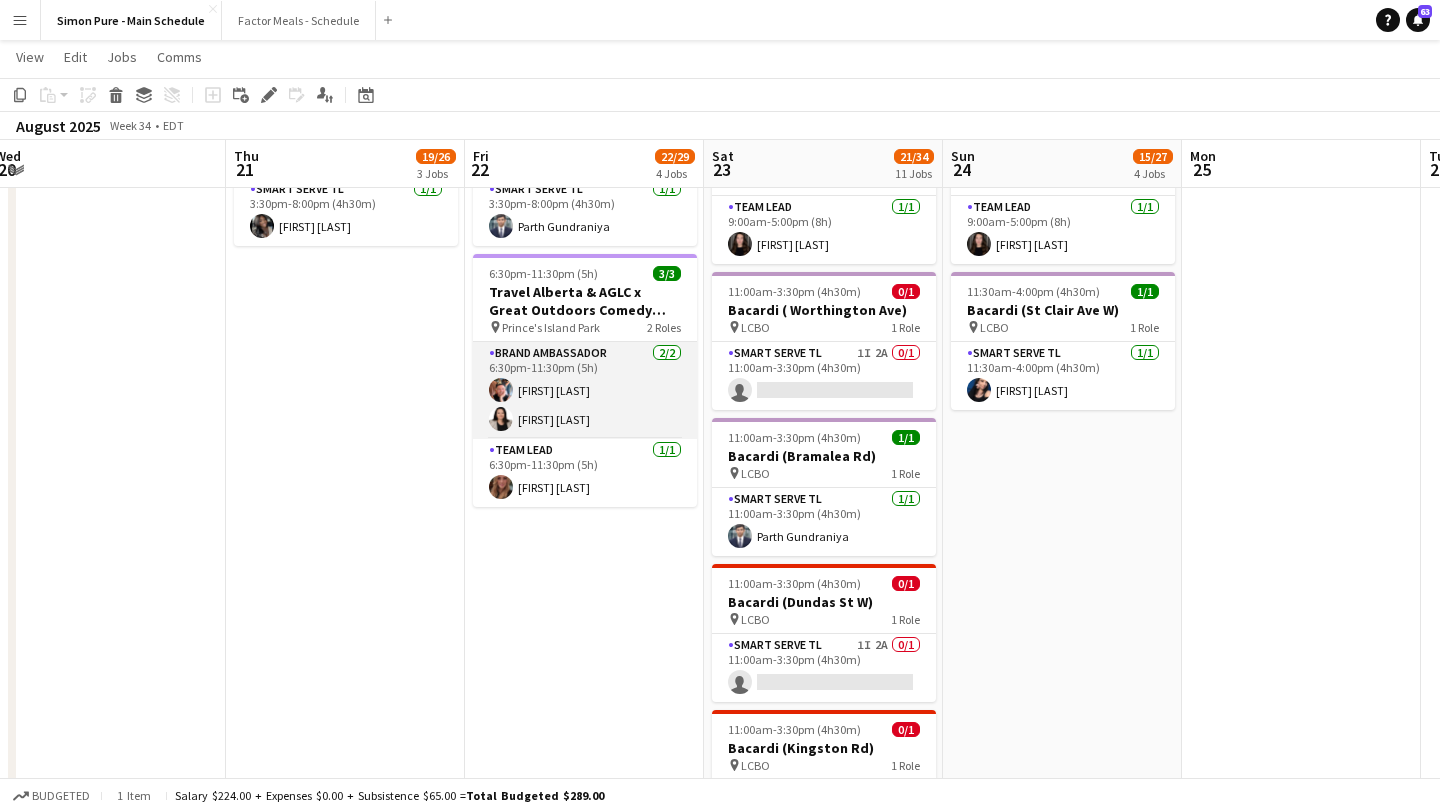 click on "Brand Ambassador    2/2   6:30pm-11:30pm (5h)
[FIRST] [LAST] [FIRST] [LAST]" at bounding box center [585, 390] 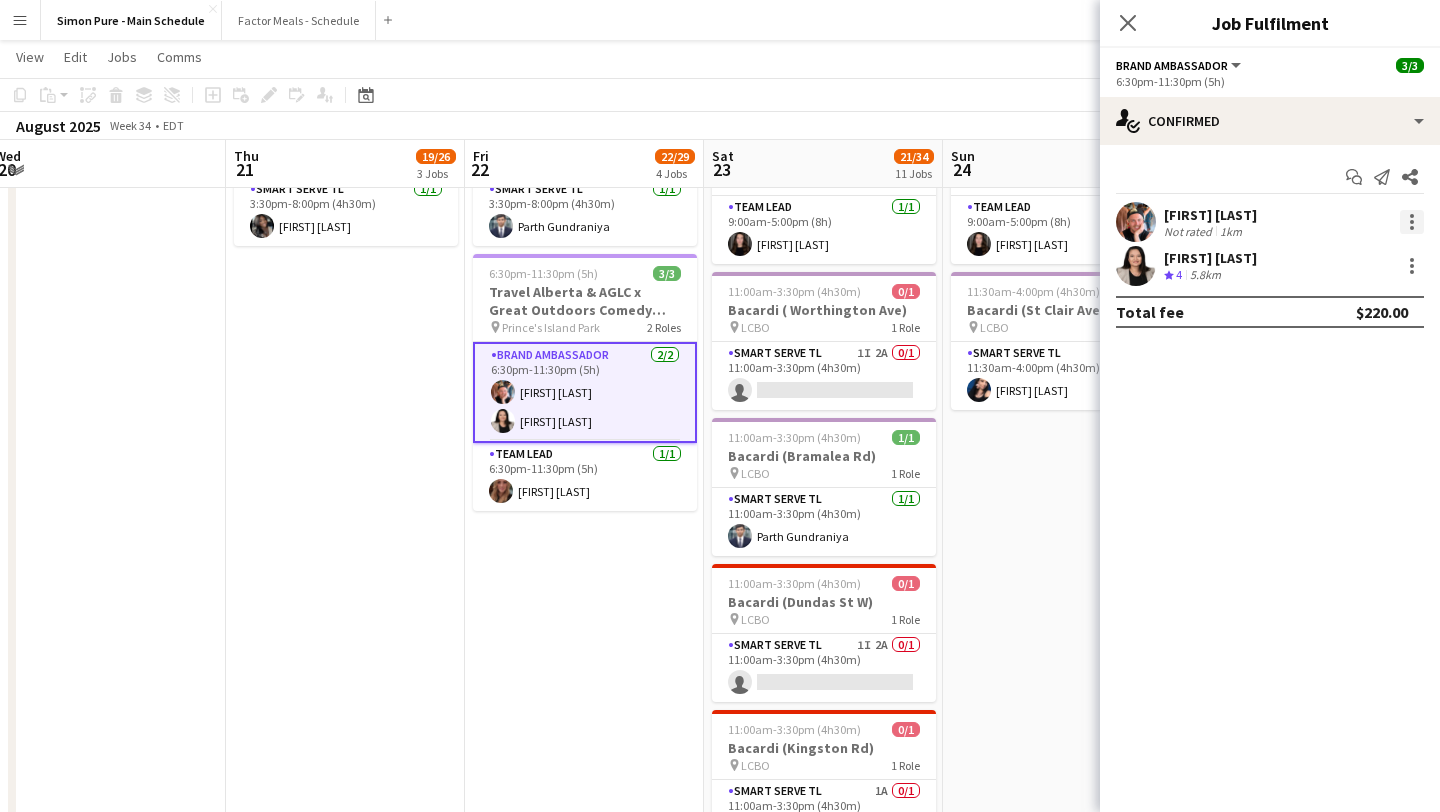 click at bounding box center (1412, 222) 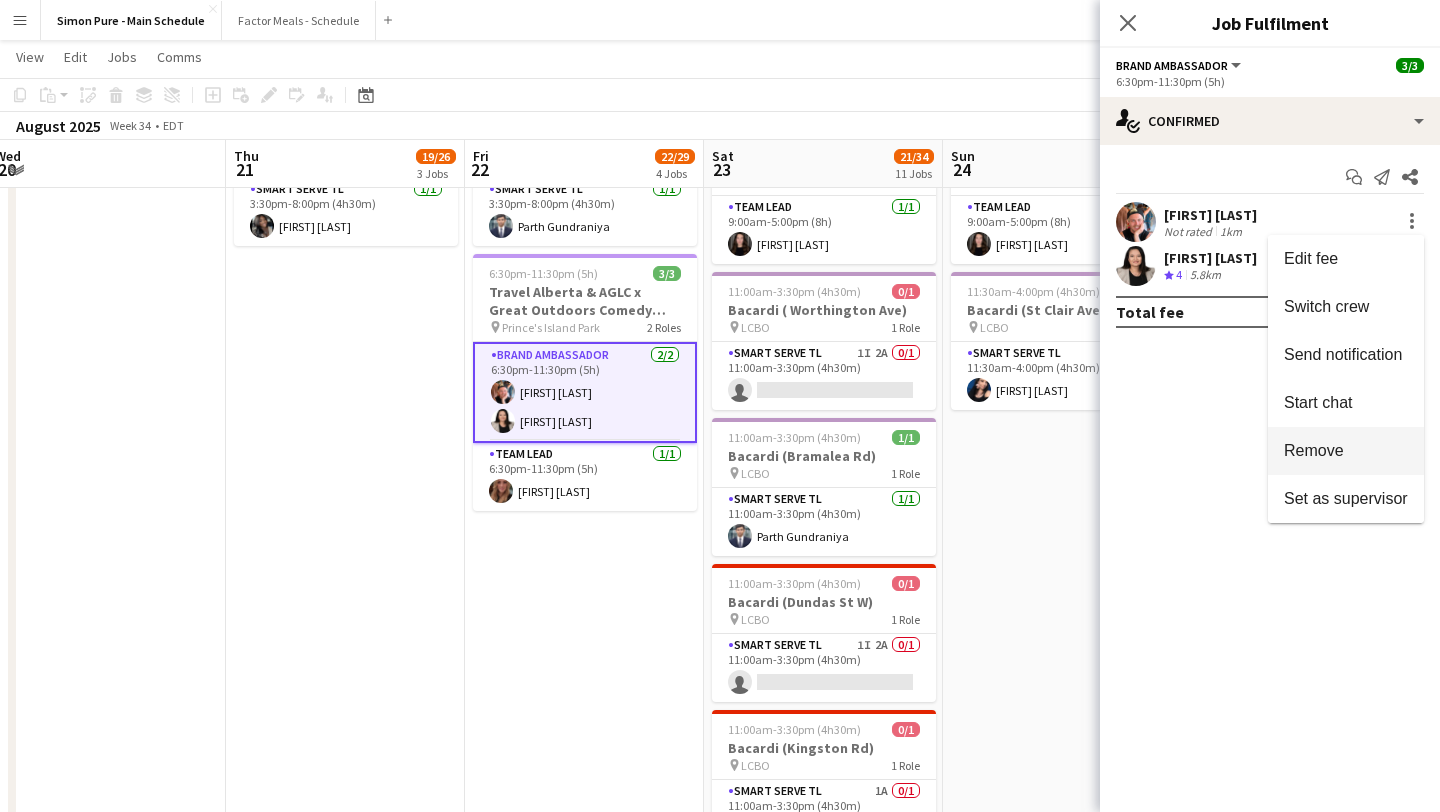 click on "Remove" at bounding box center [1346, 451] 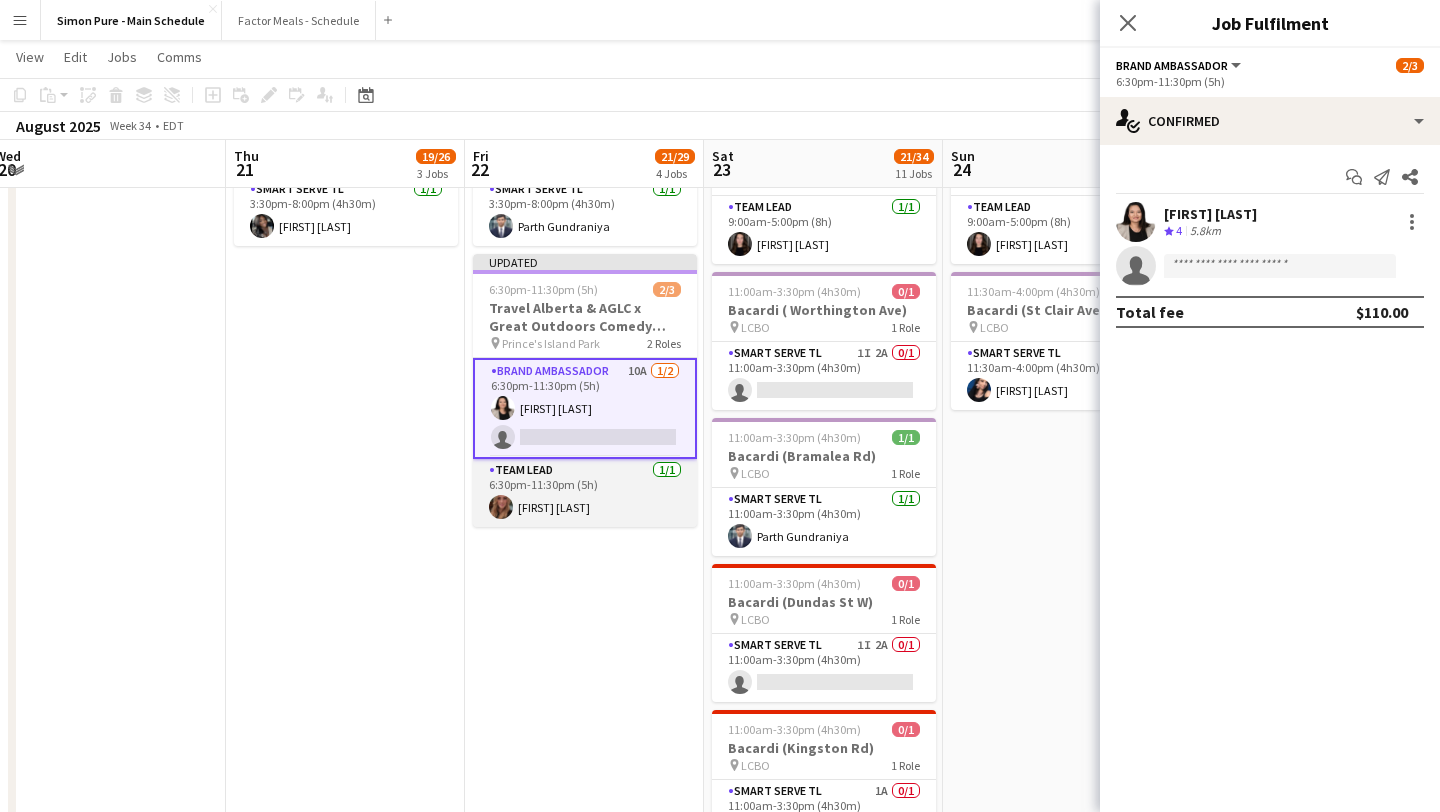 click on "Team Lead   1/1   6:30pm-11:30pm (5h)
[FIRST] [LAST]" at bounding box center [585, 493] 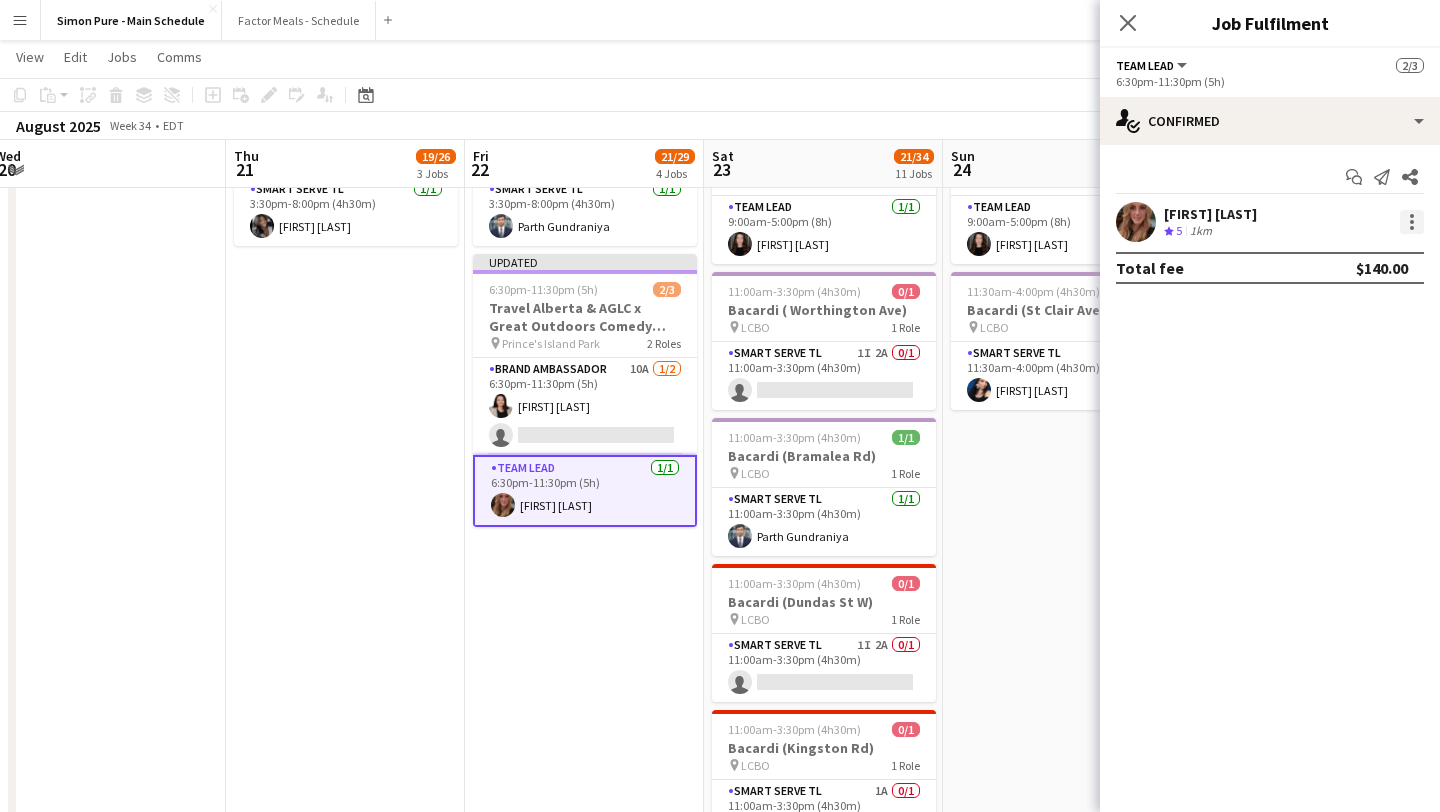 click at bounding box center (1412, 228) 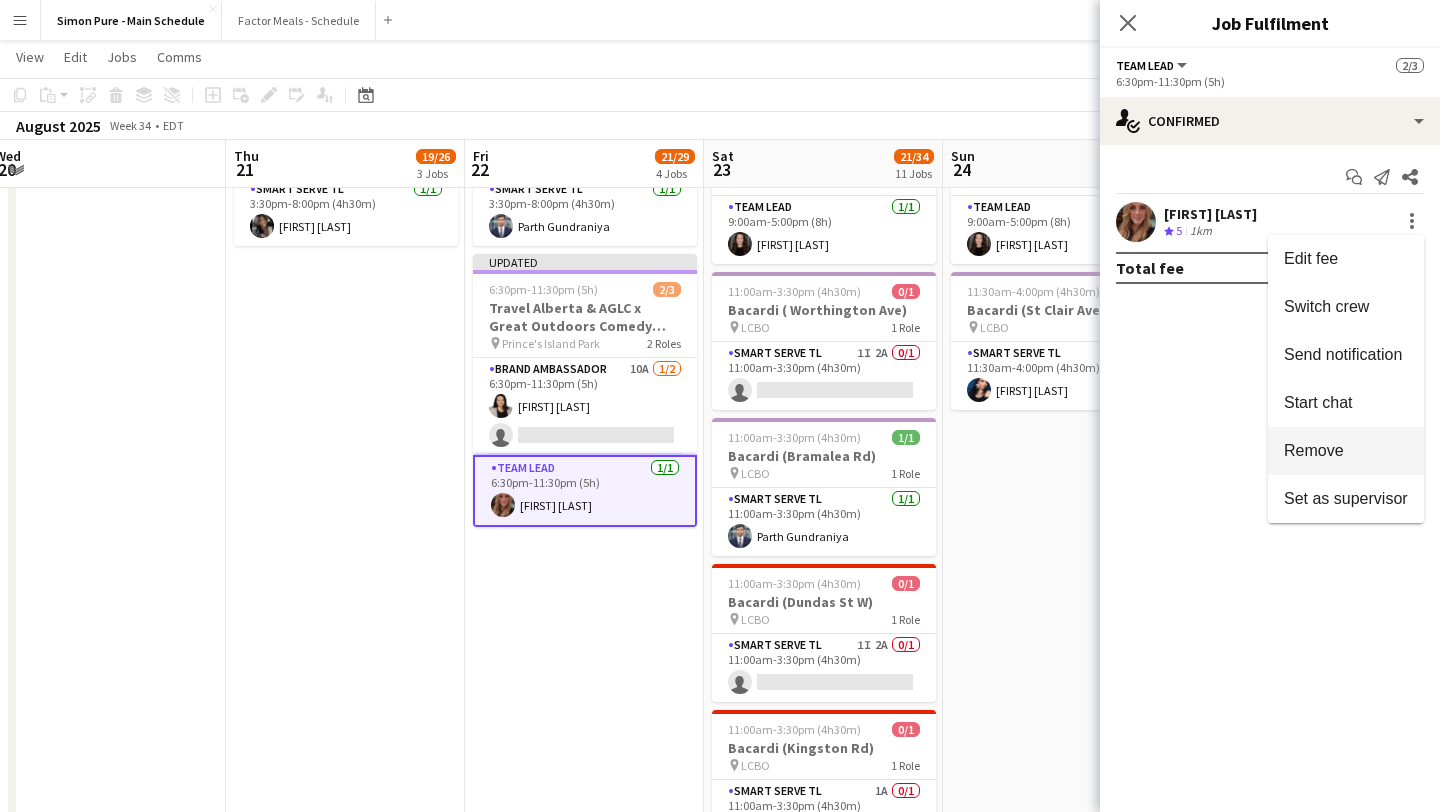 click on "Remove" at bounding box center [1346, 451] 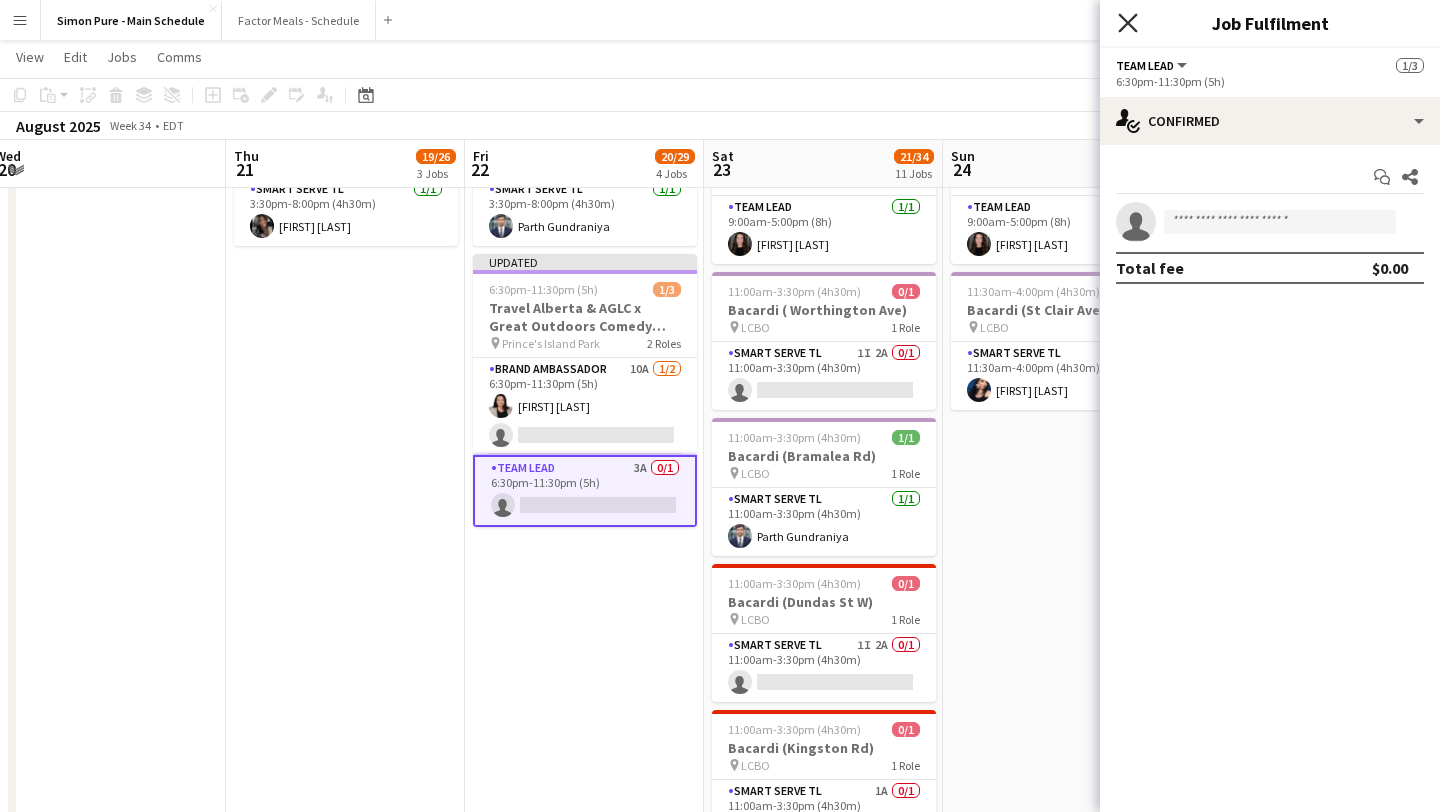 click on "Close pop-in" 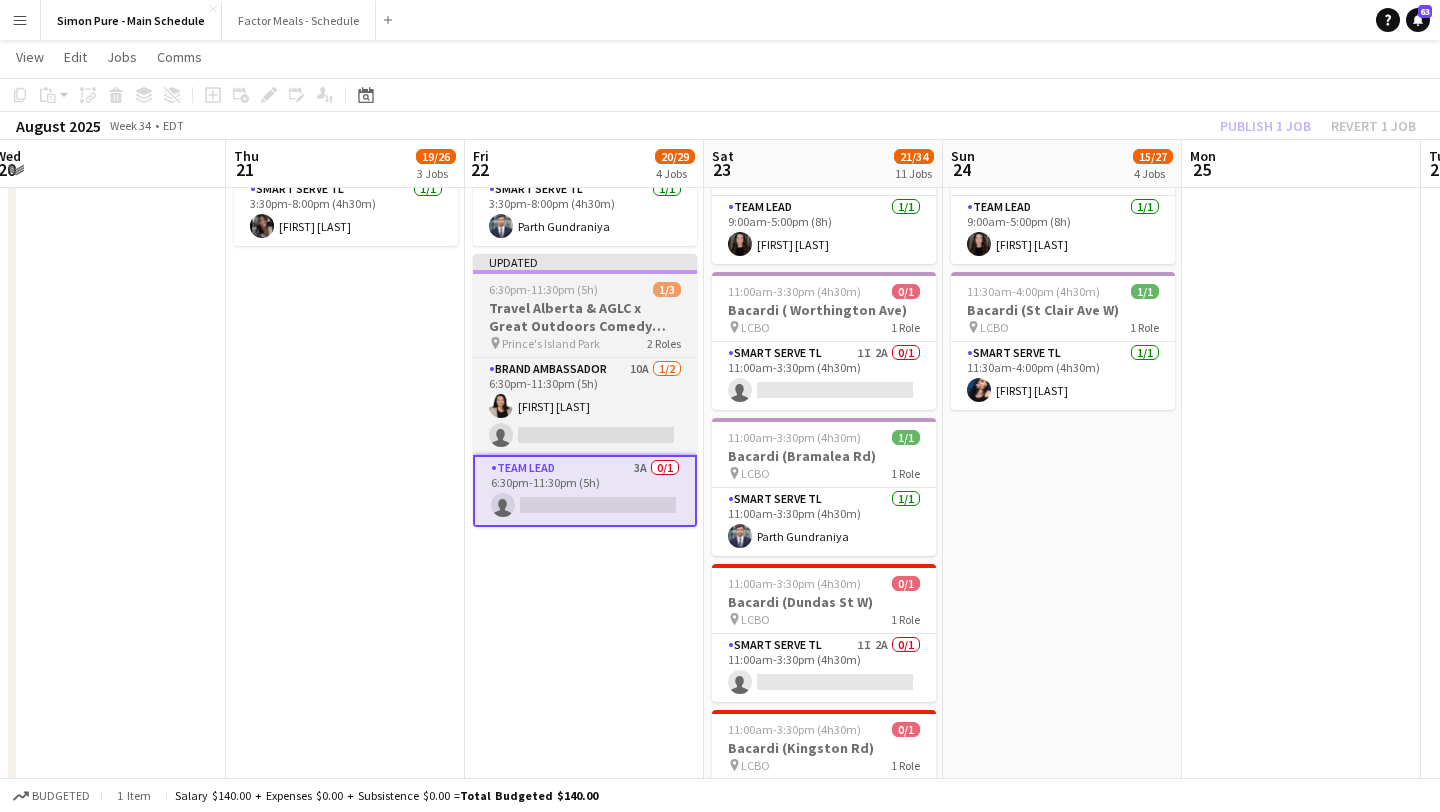 click on "Travel Alberta & AGLC x Great Outdoors Comedy Festival Calgary" at bounding box center (585, 317) 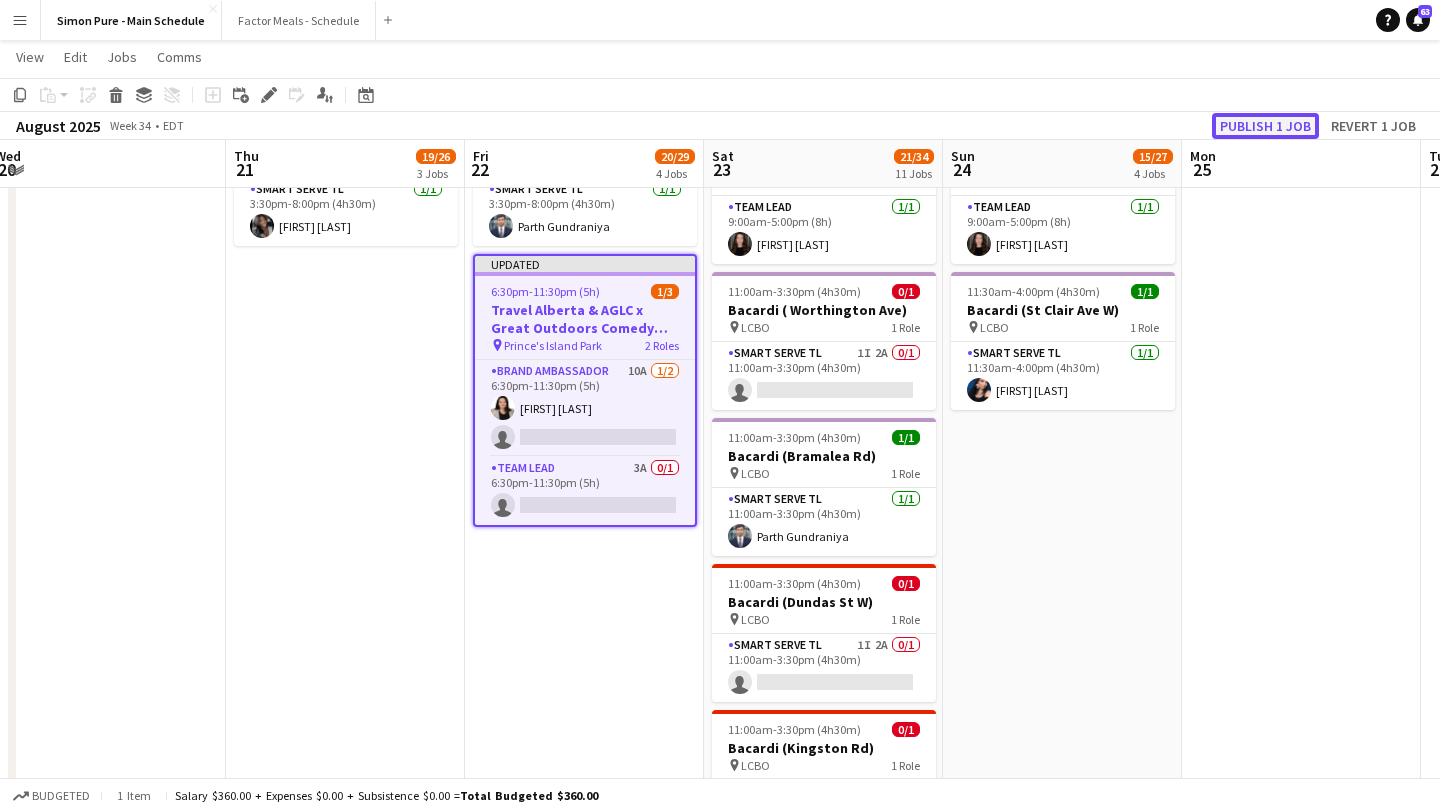 click on "Publish 1 job" 